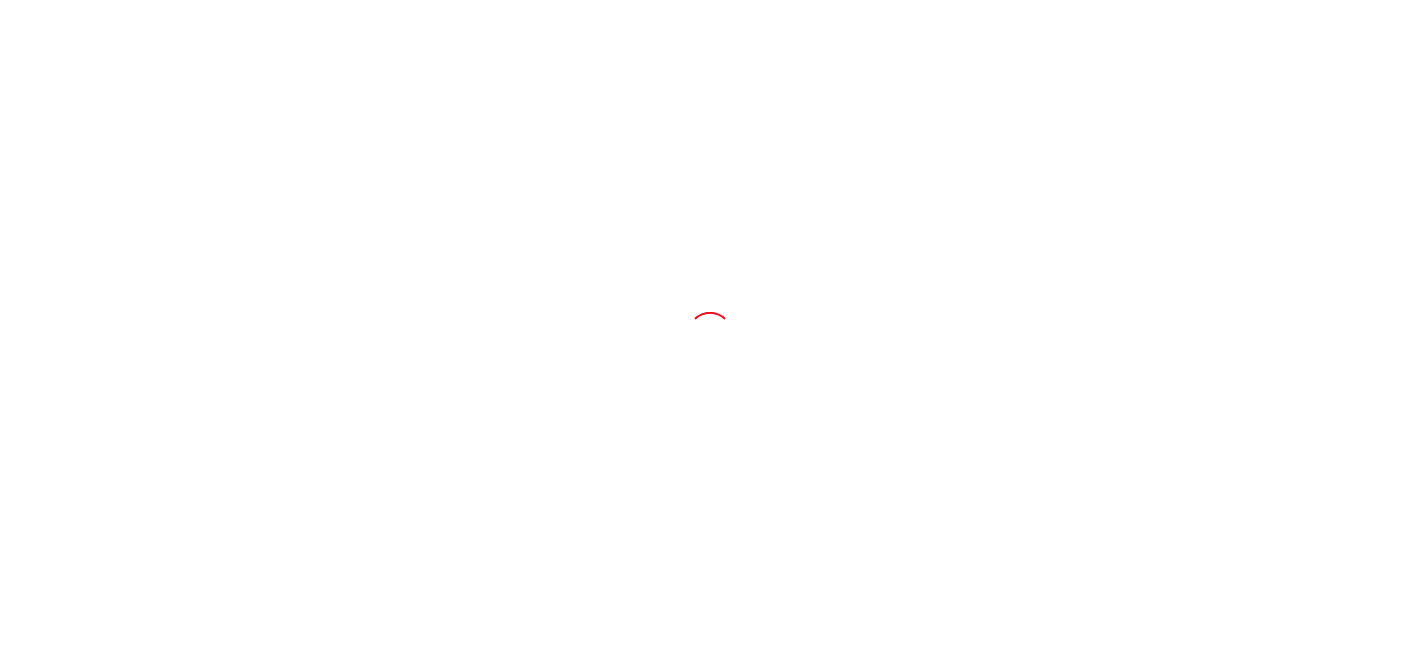 scroll, scrollTop: 0, scrollLeft: 0, axis: both 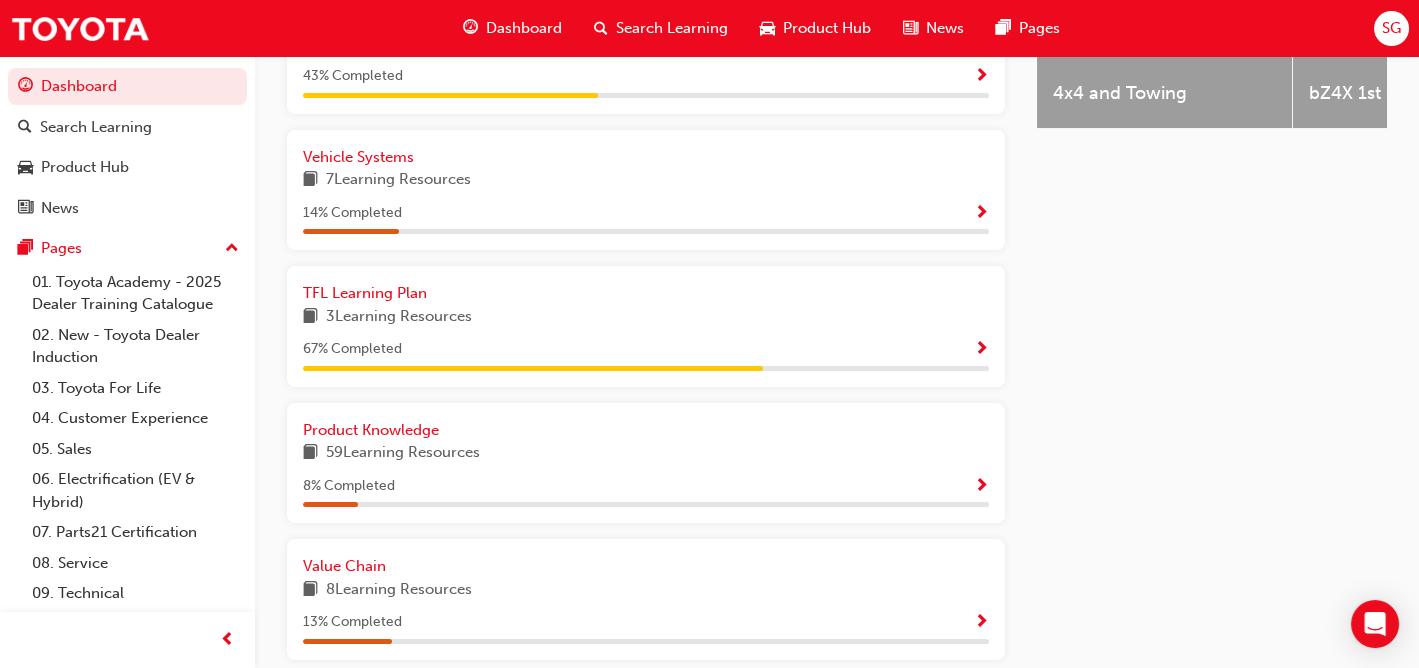 click at bounding box center (981, 487) 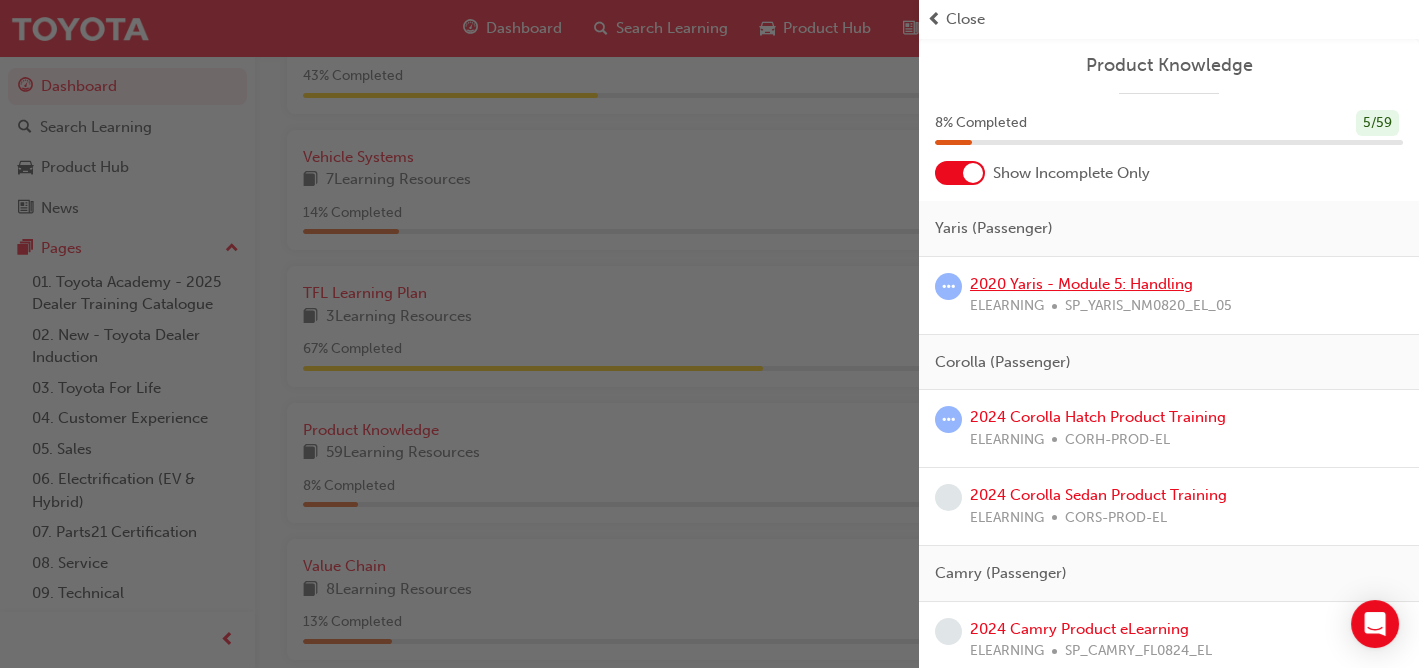 click on "2020 Yaris - Module 5: Handling" at bounding box center [1081, 284] 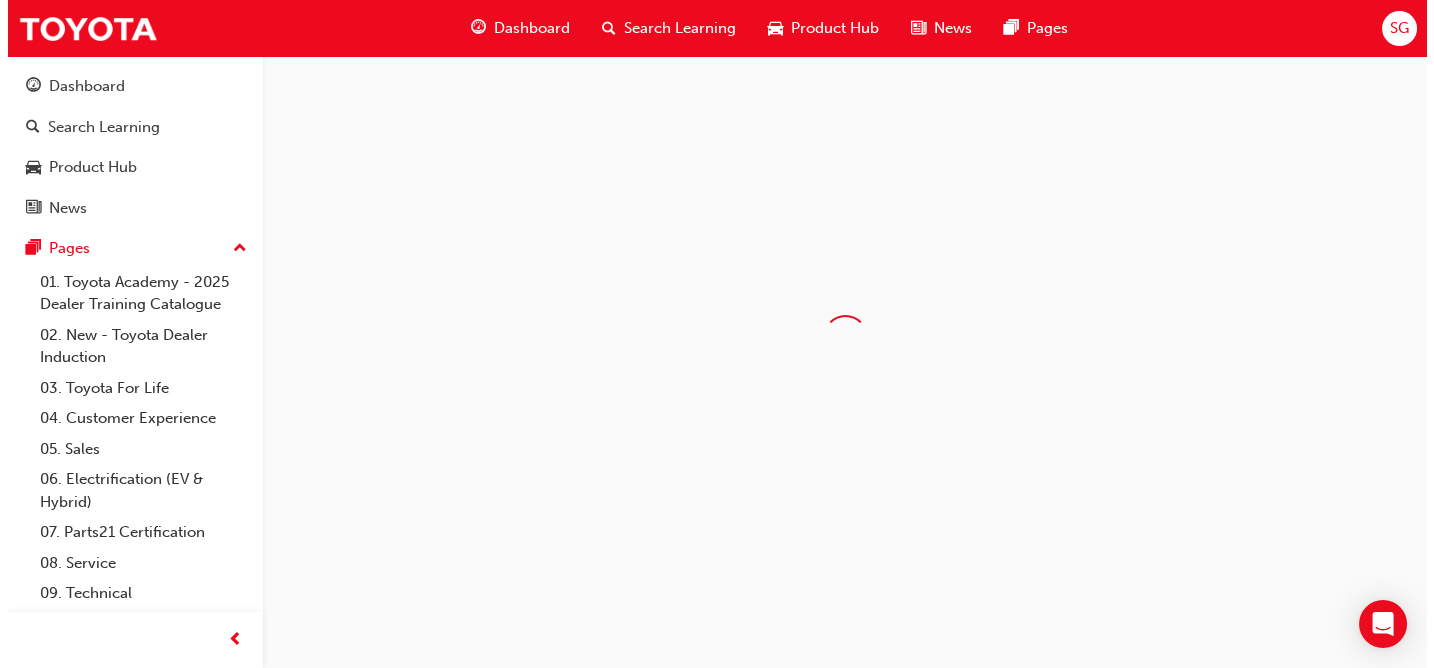scroll, scrollTop: 0, scrollLeft: 0, axis: both 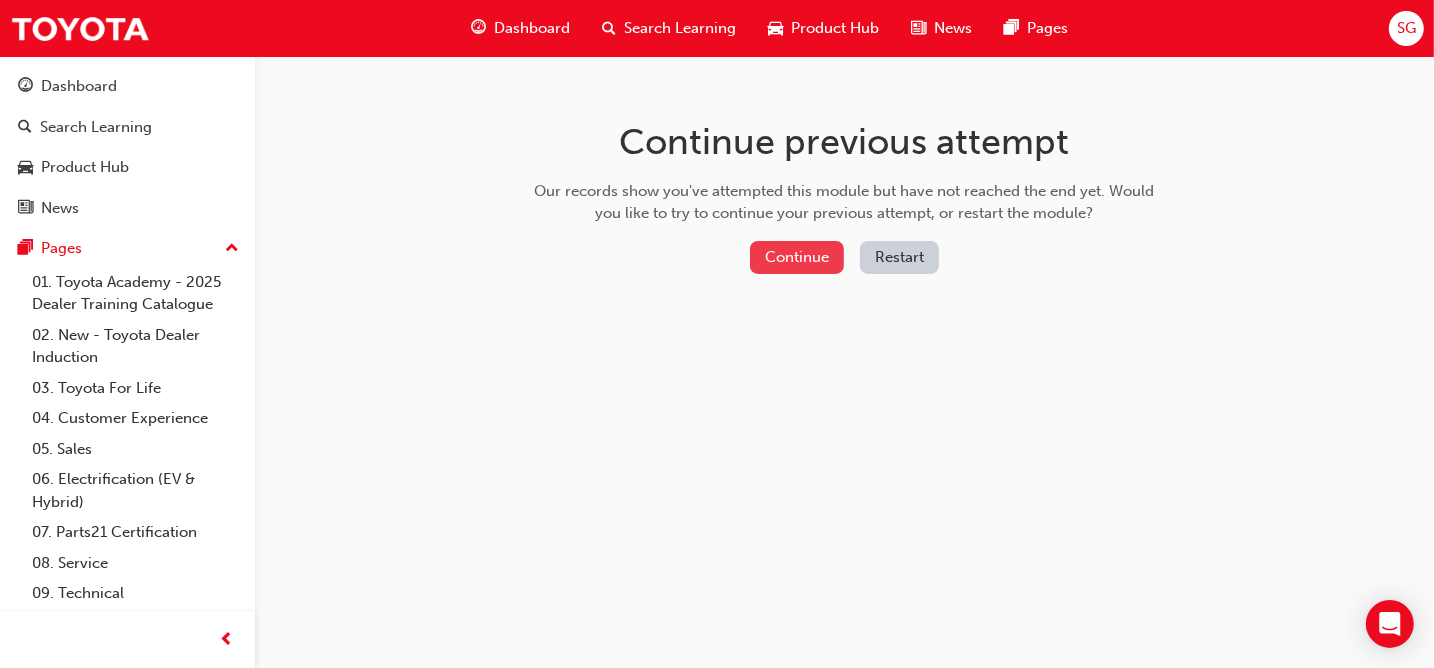 click on "Continue" at bounding box center (797, 257) 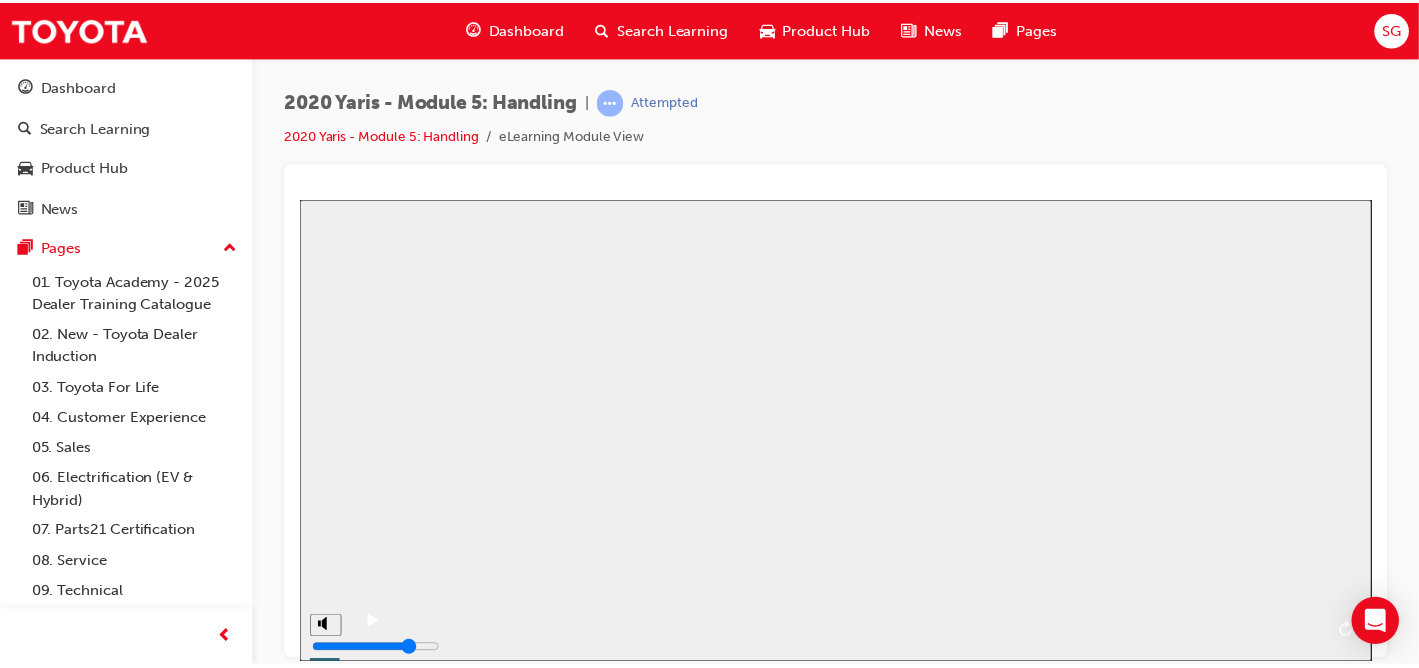 scroll, scrollTop: 0, scrollLeft: 0, axis: both 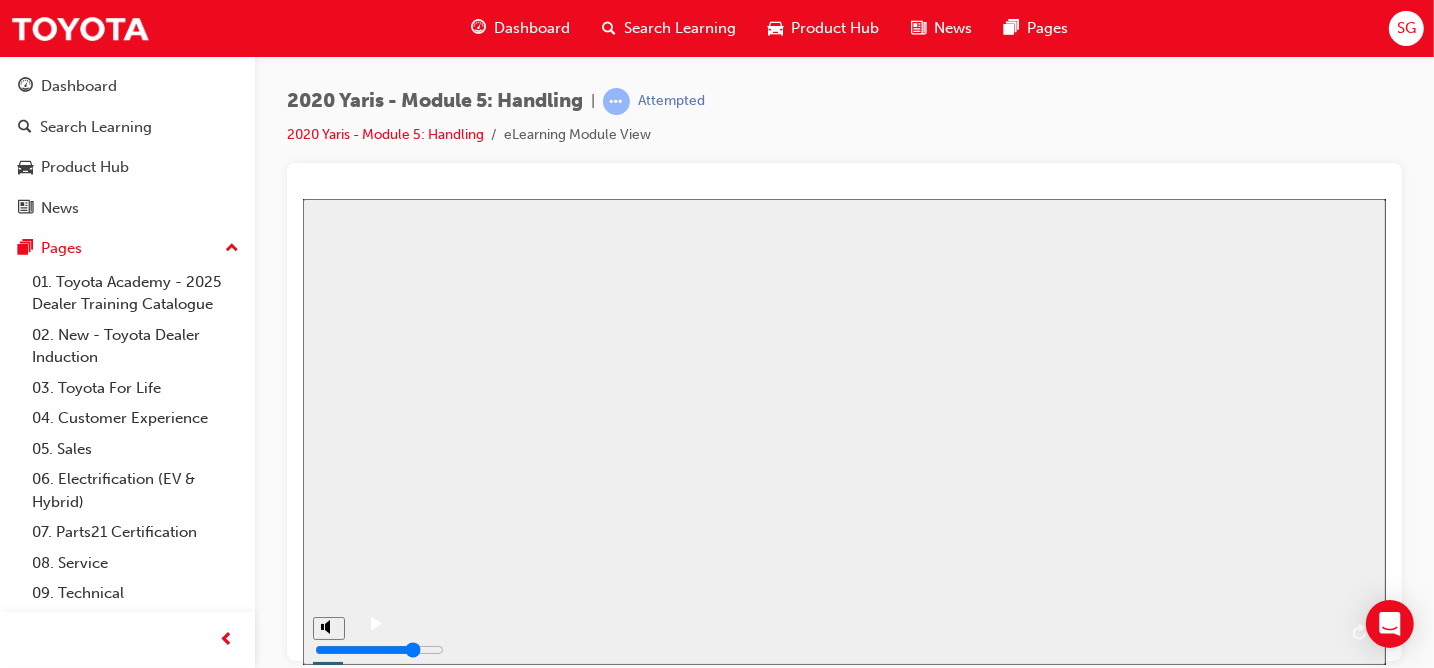 click on "Dashboard" at bounding box center (532, 28) 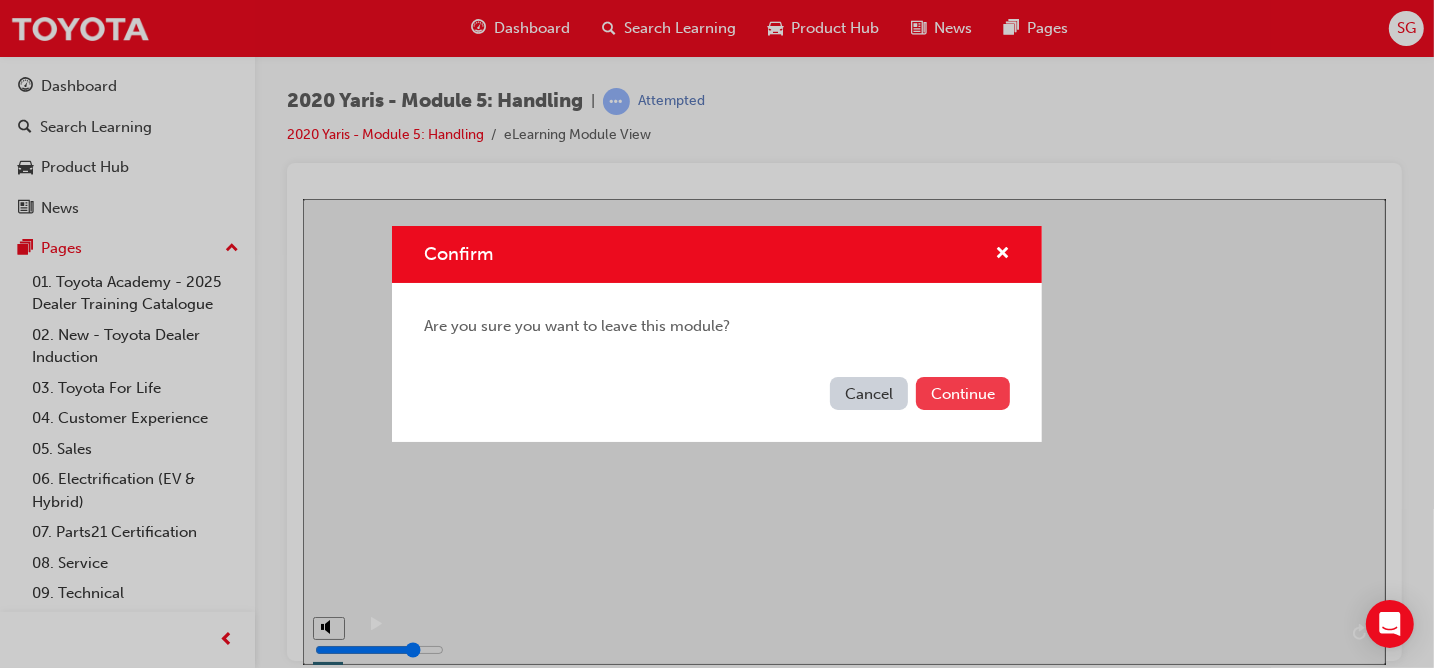 click on "Continue" at bounding box center [963, 393] 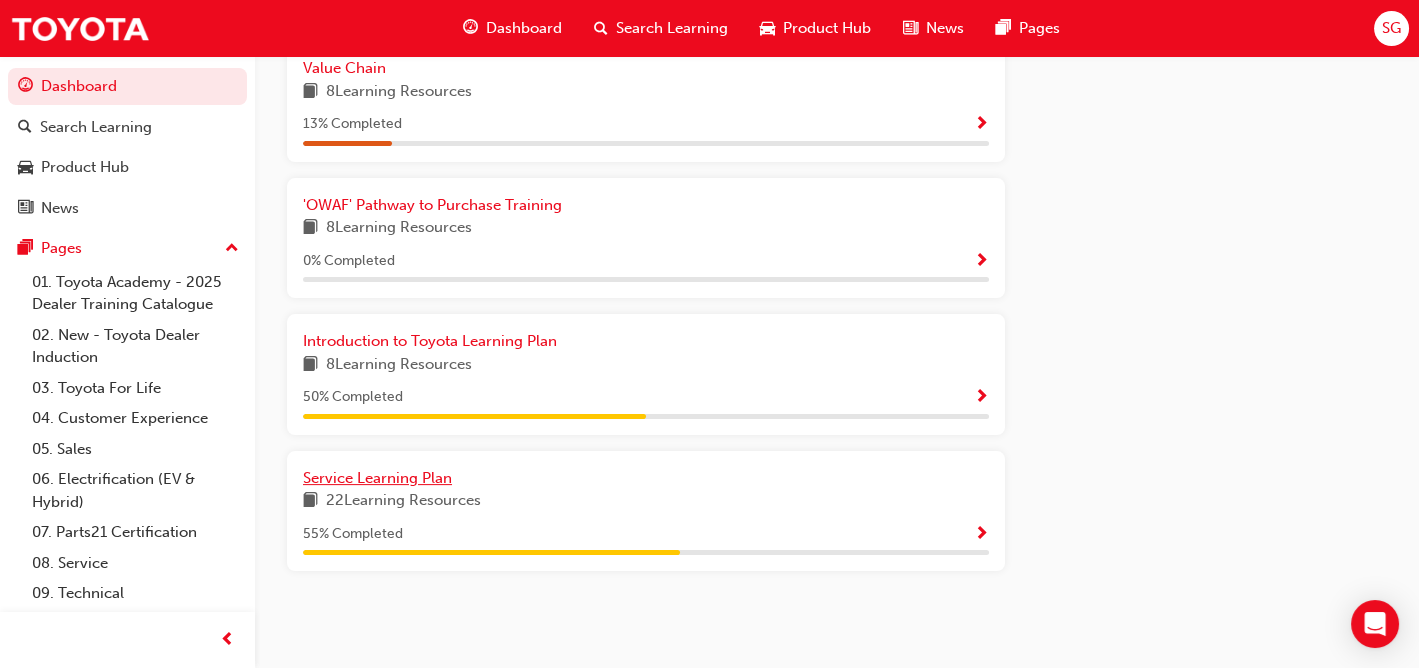 scroll, scrollTop: 1465, scrollLeft: 0, axis: vertical 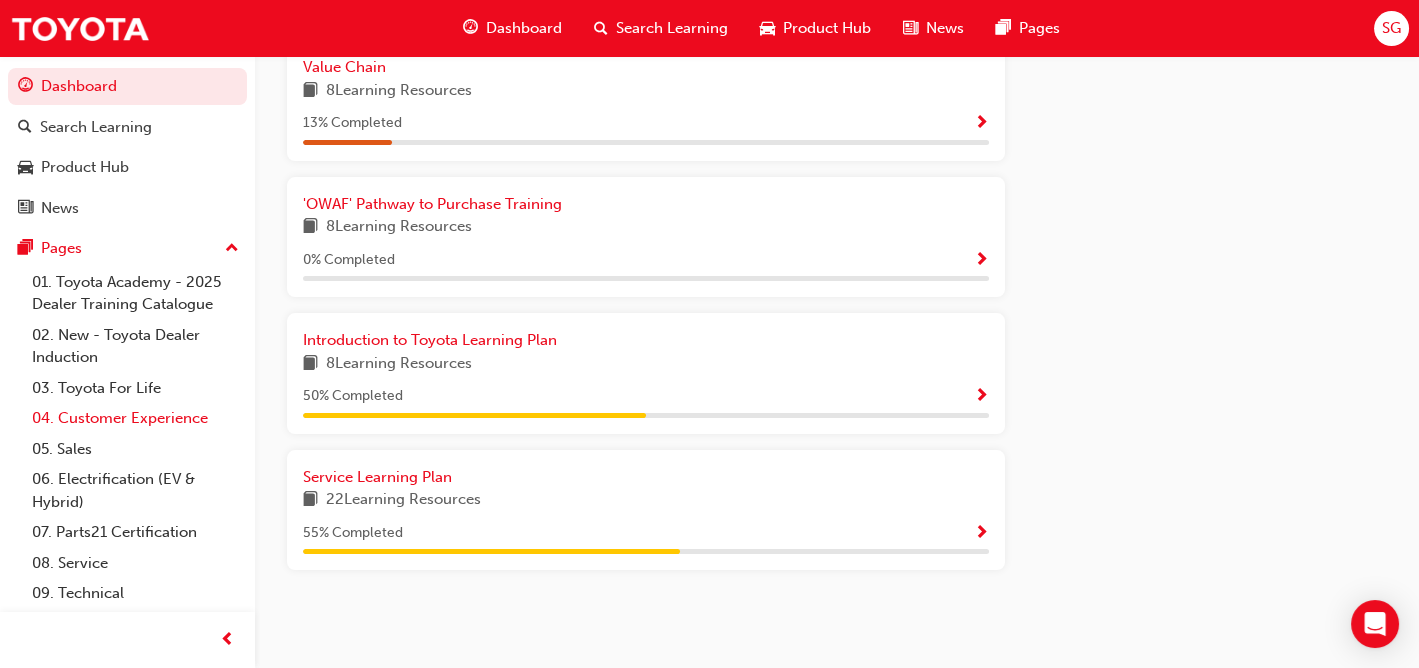 click on "04. Customer Experience" at bounding box center [135, 418] 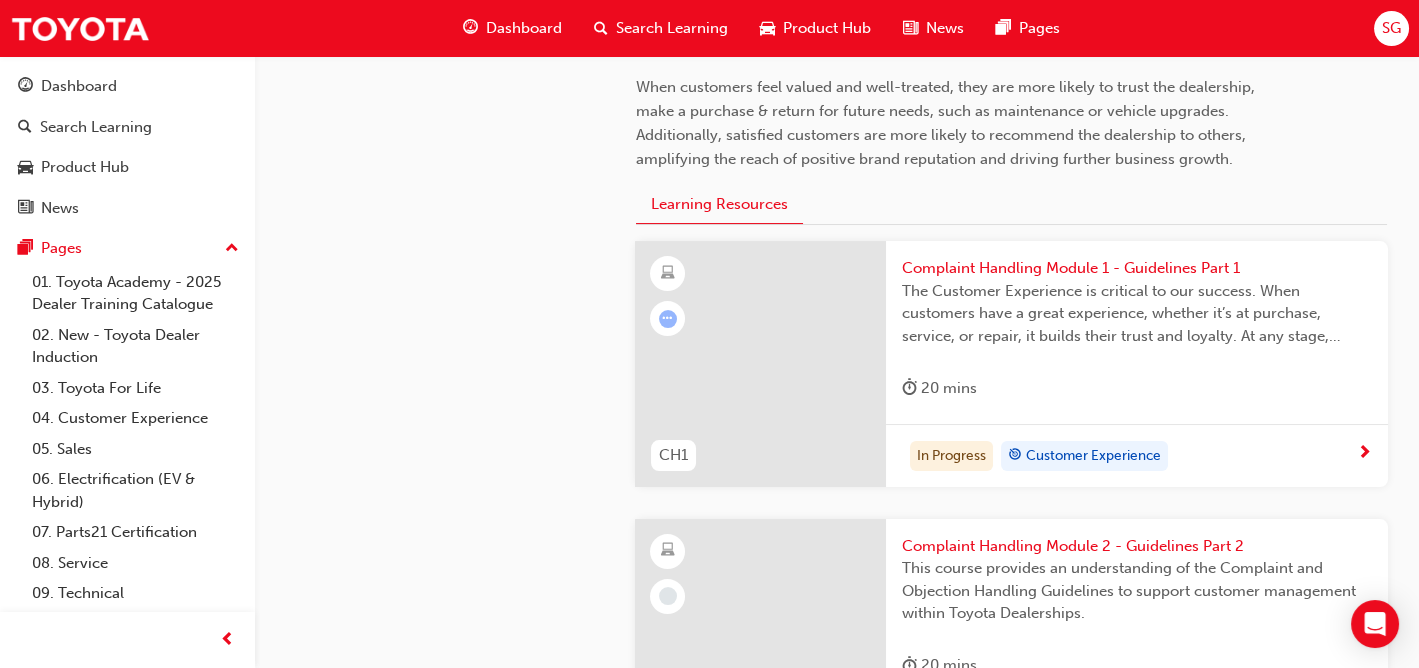 scroll, scrollTop: 600, scrollLeft: 0, axis: vertical 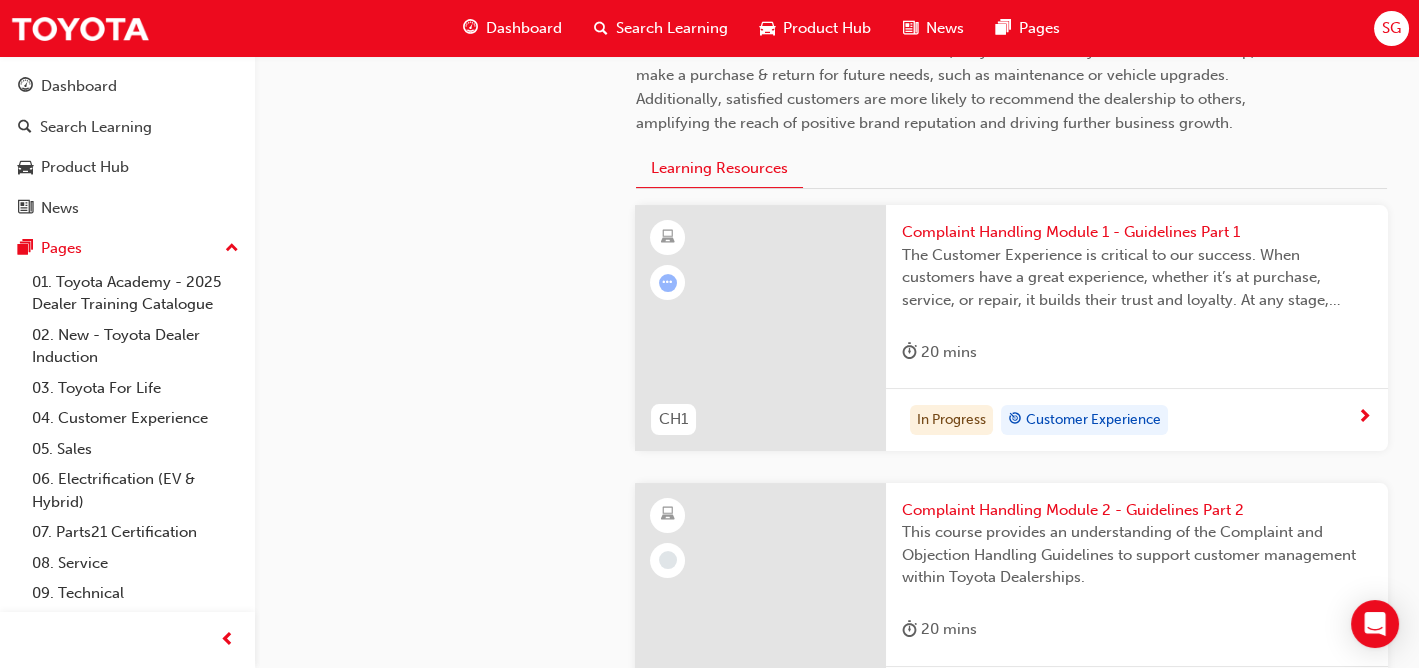 click on "In Progress Customer Experience" at bounding box center (1129, 420) 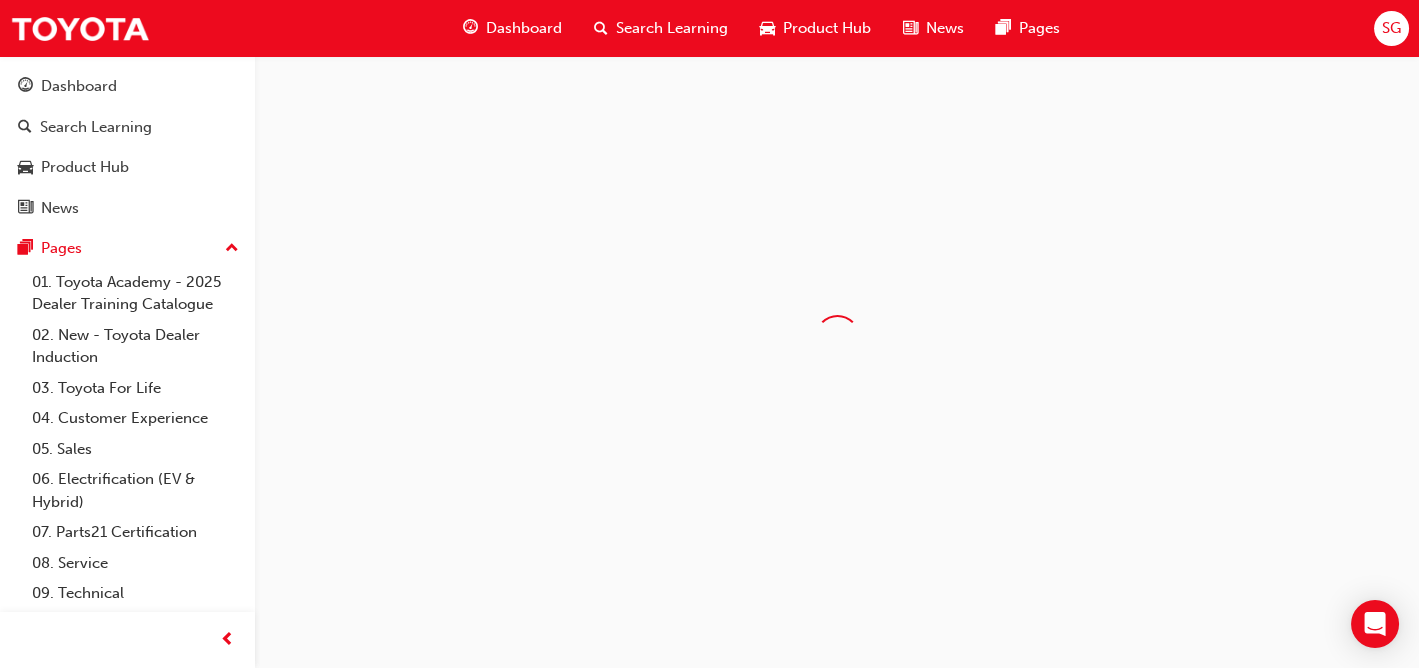 scroll, scrollTop: 0, scrollLeft: 0, axis: both 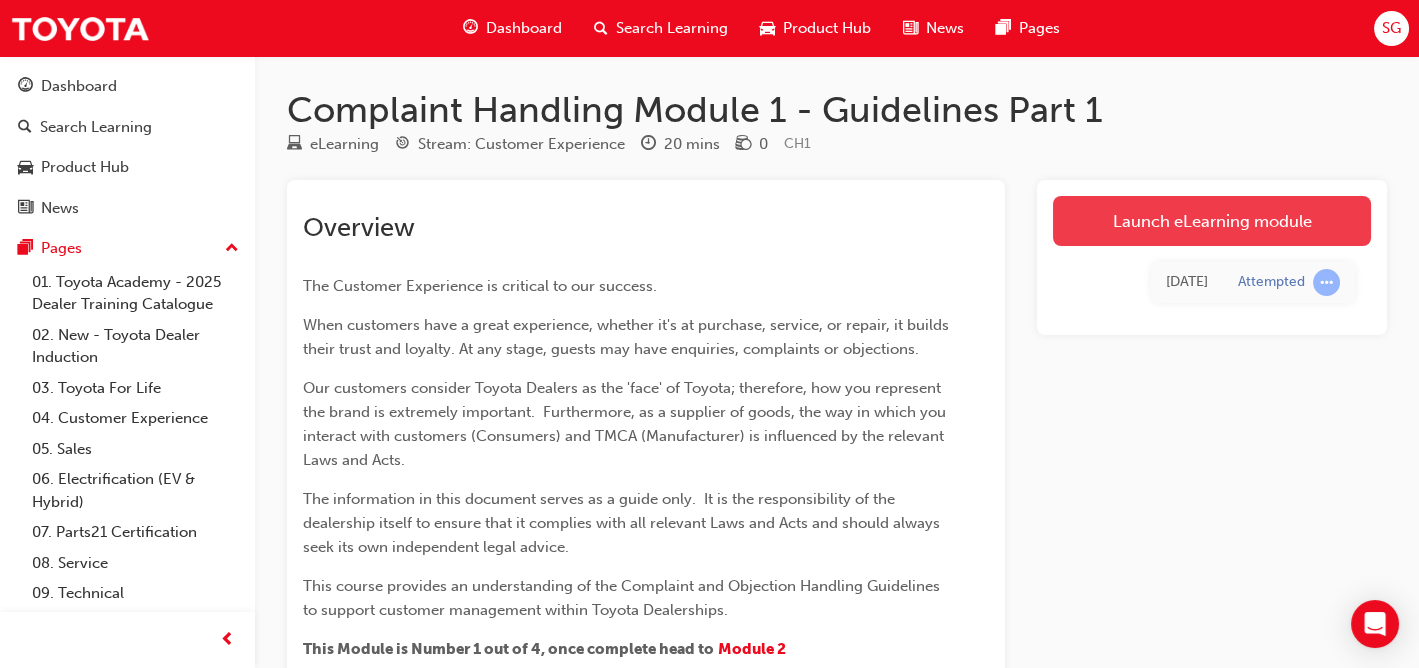 click on "Launch eLearning module" at bounding box center (1212, 221) 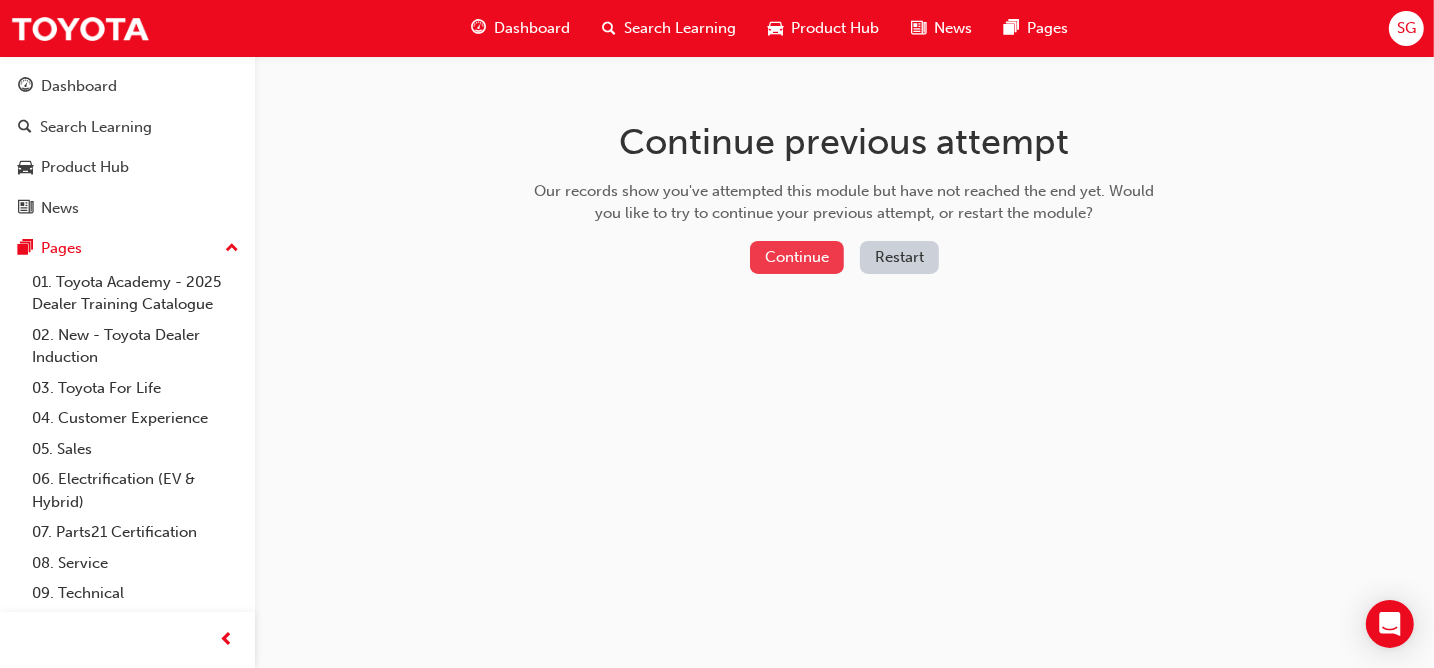 click on "Continue" at bounding box center (797, 257) 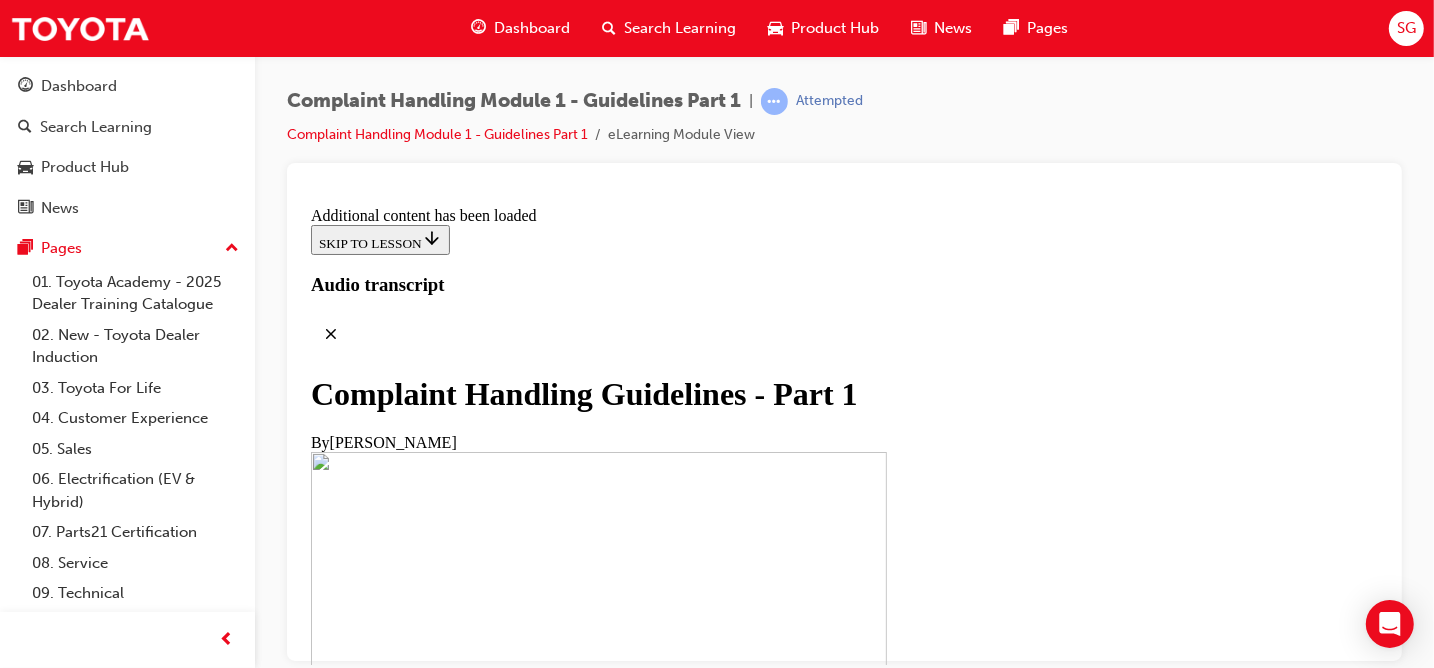 scroll, scrollTop: 0, scrollLeft: 0, axis: both 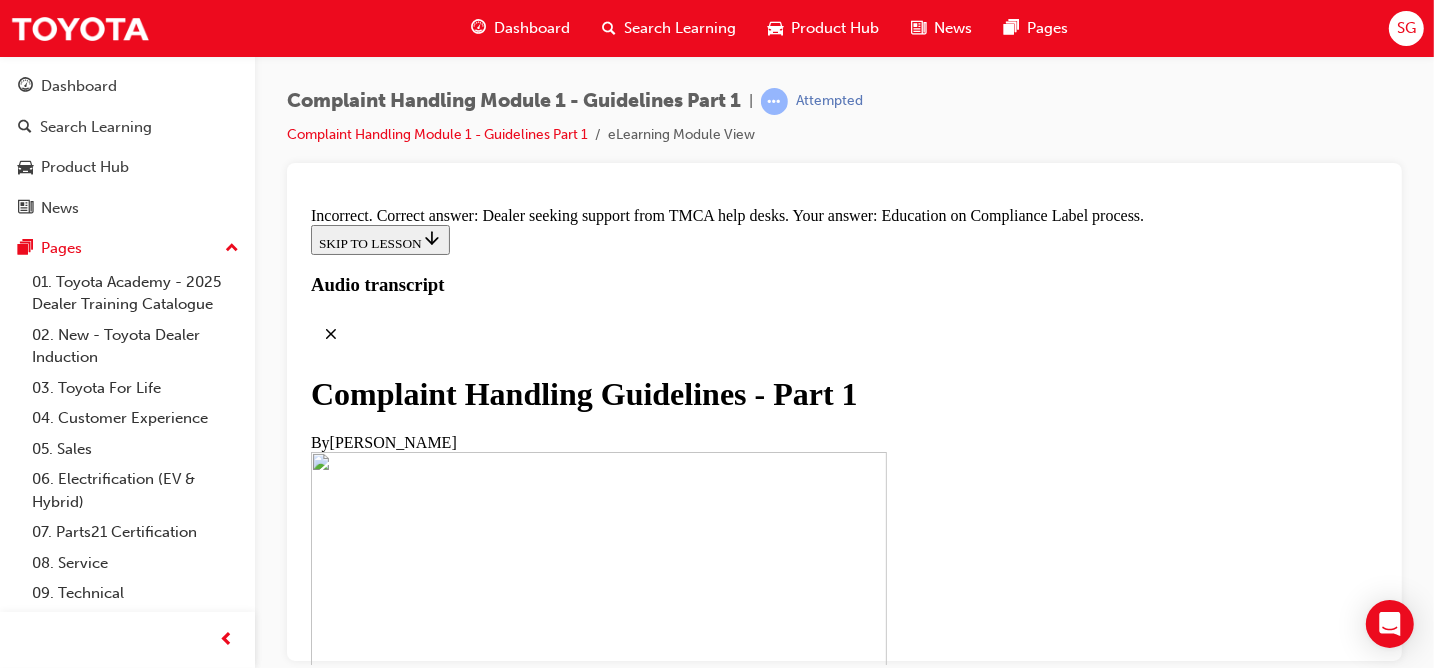 click at bounding box center [358, 22495] 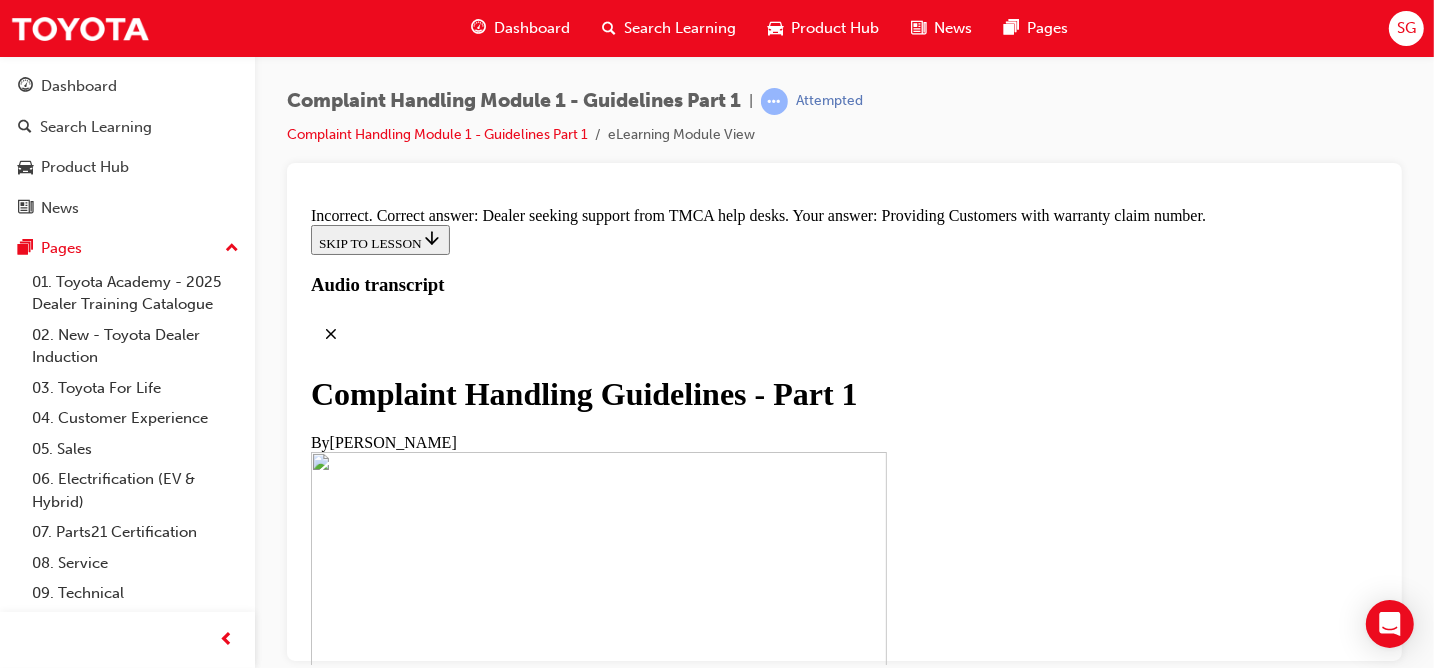 scroll, scrollTop: 13853, scrollLeft: 0, axis: vertical 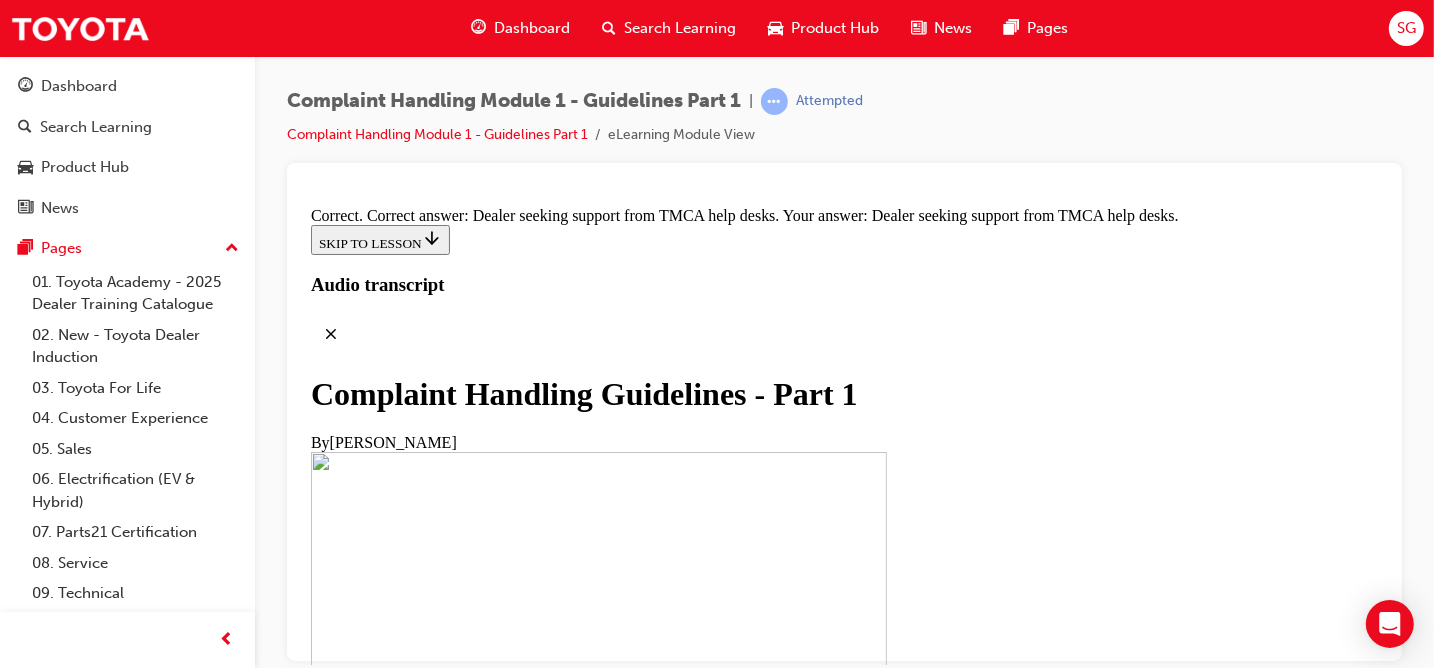 click on "CONTINUE" at bounding box center [352, 22583] 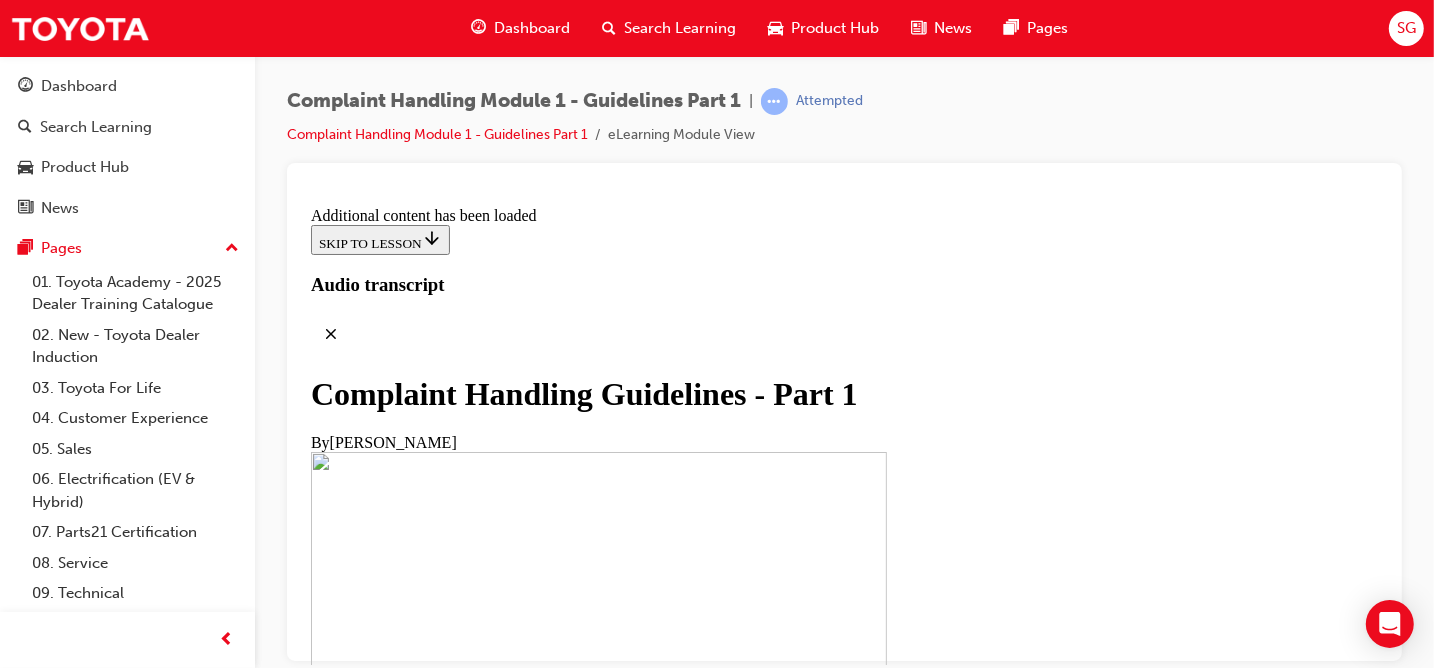 scroll, scrollTop: 14942, scrollLeft: 0, axis: vertical 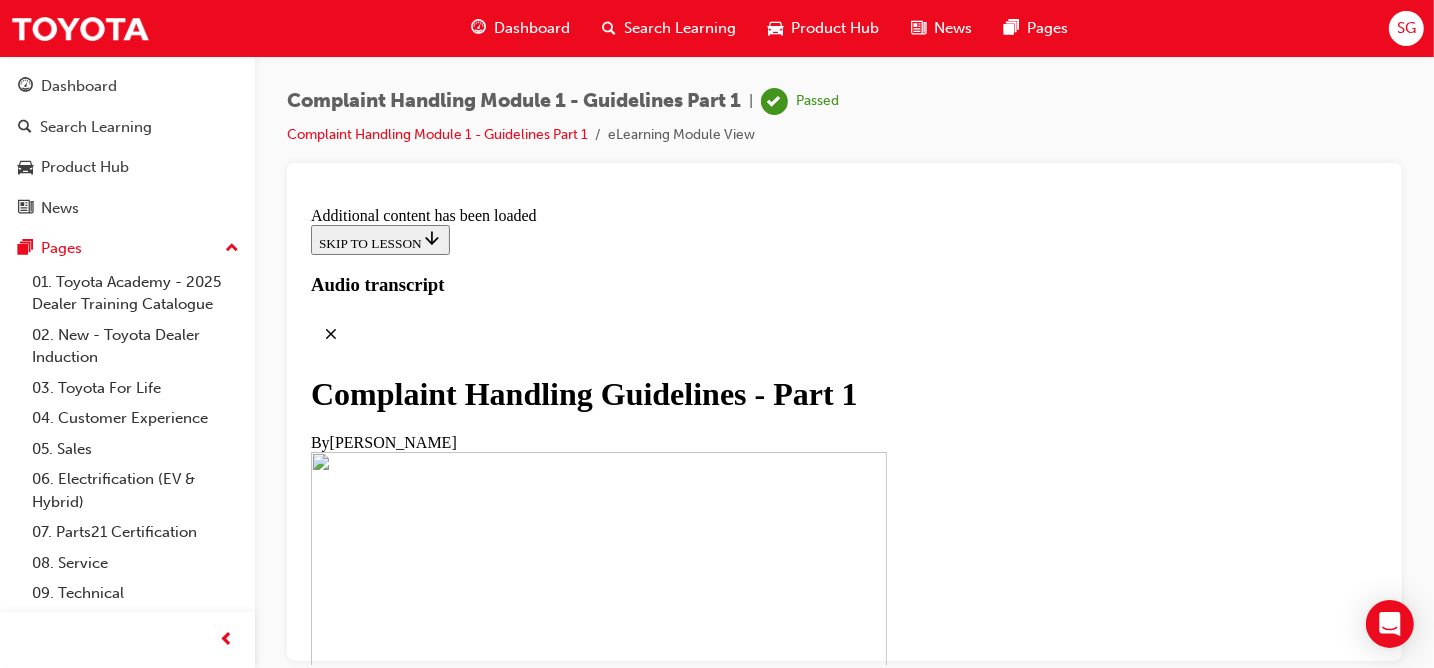 click on "Dashboard" at bounding box center (532, 28) 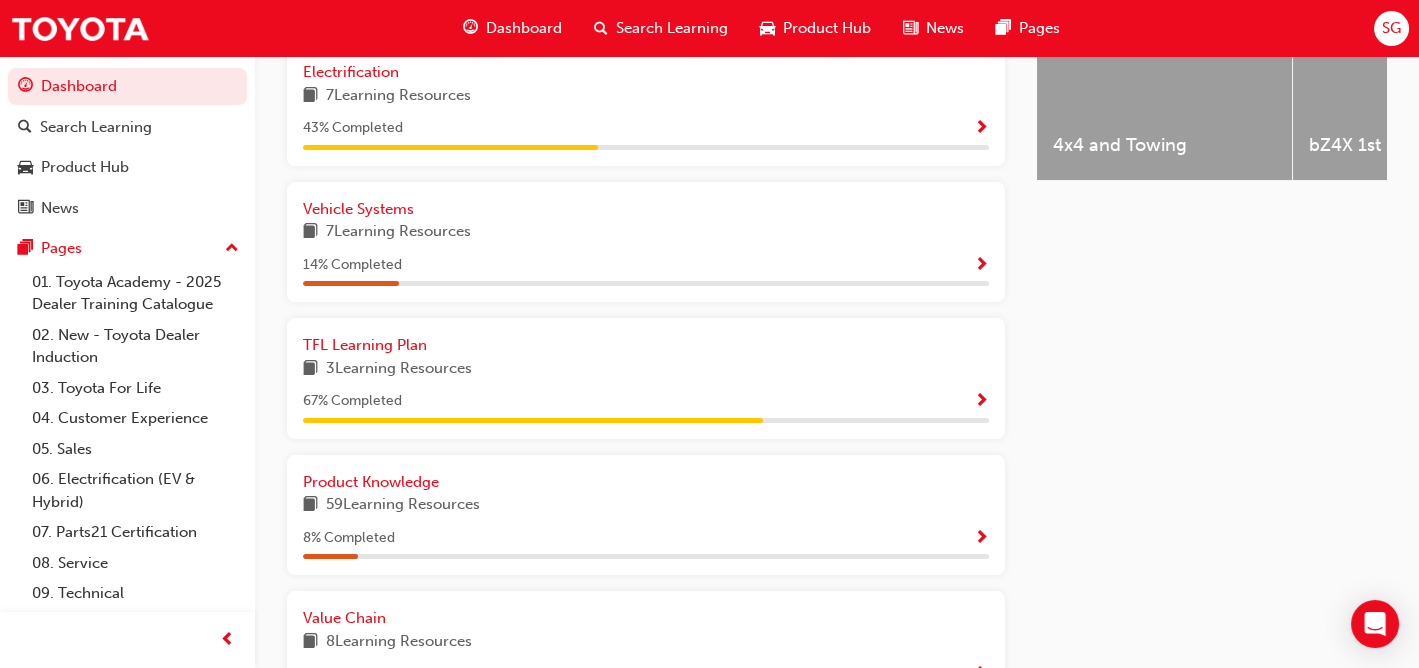 scroll, scrollTop: 865, scrollLeft: 0, axis: vertical 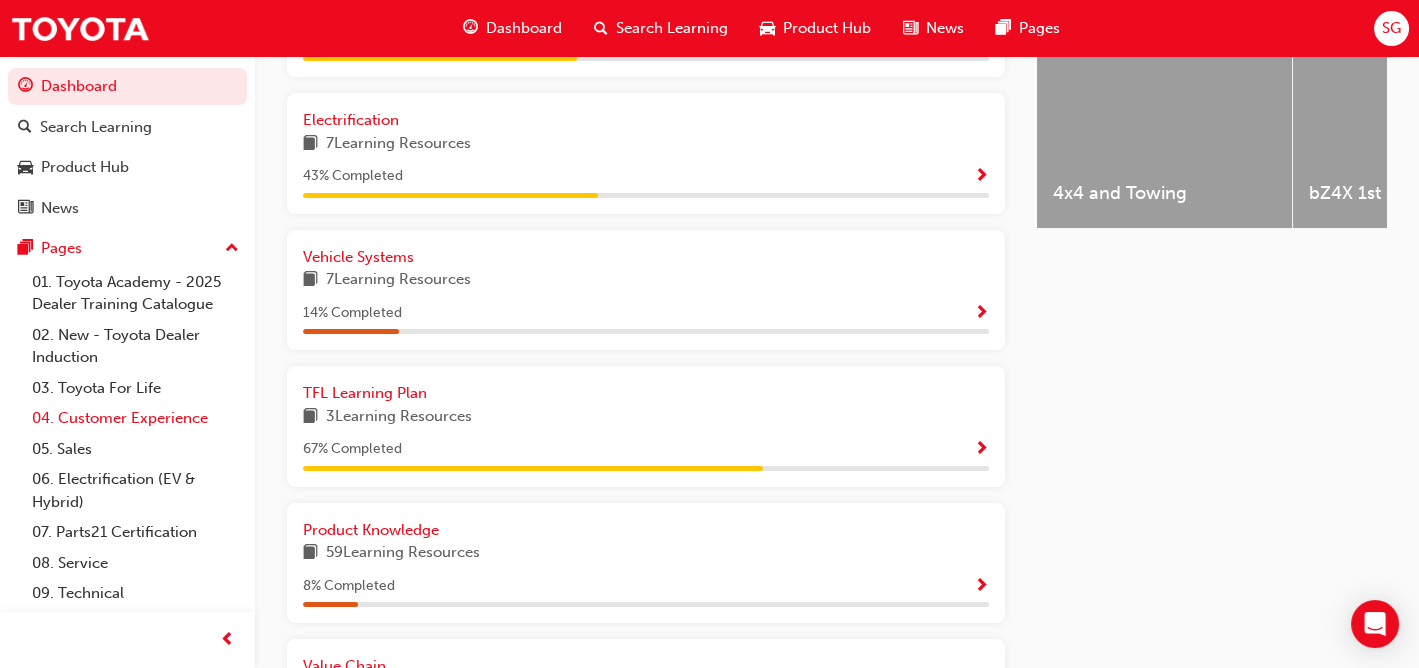 click on "04. Customer Experience" at bounding box center [135, 418] 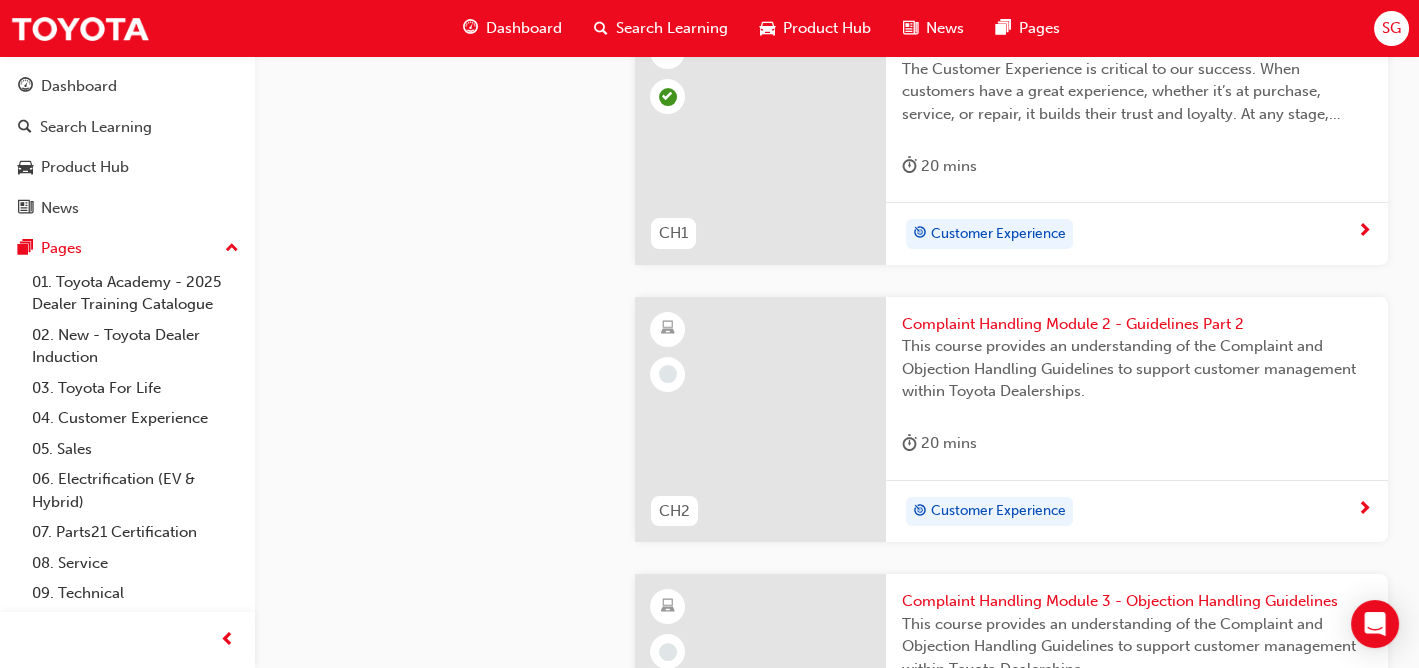 scroll, scrollTop: 800, scrollLeft: 0, axis: vertical 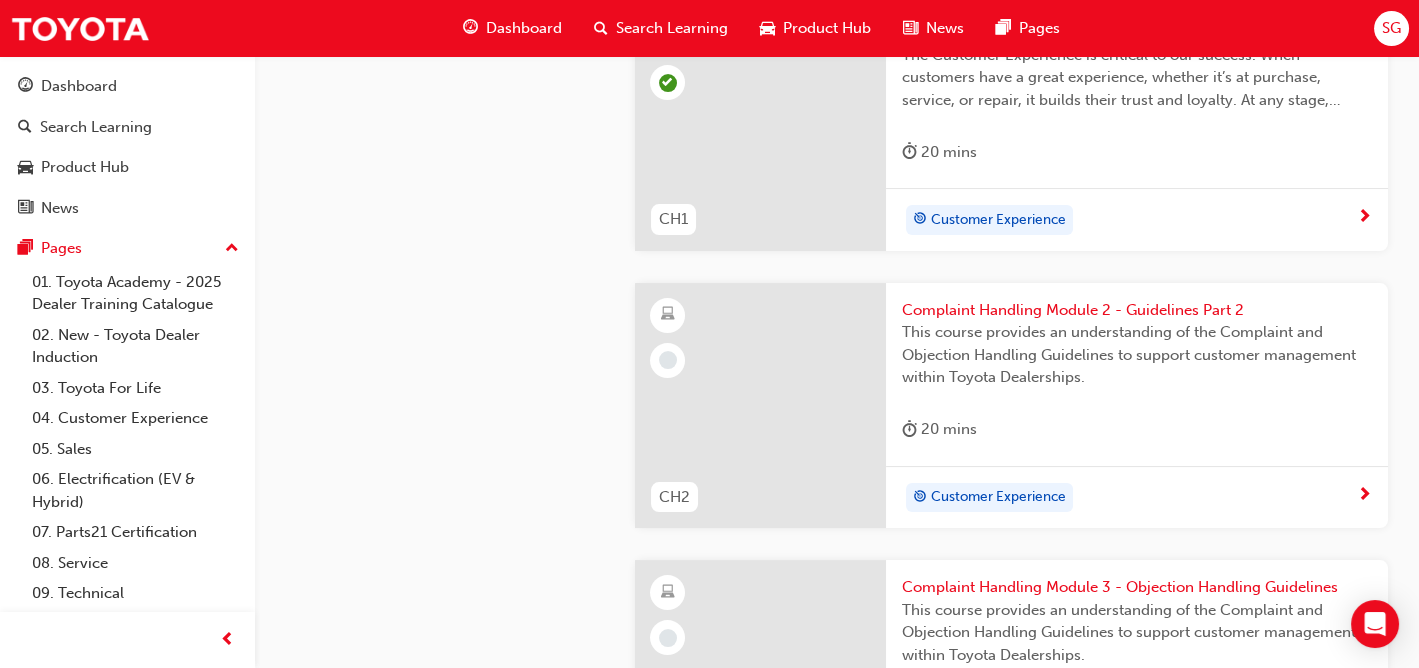 click on "Customer Experience" at bounding box center [1137, 497] 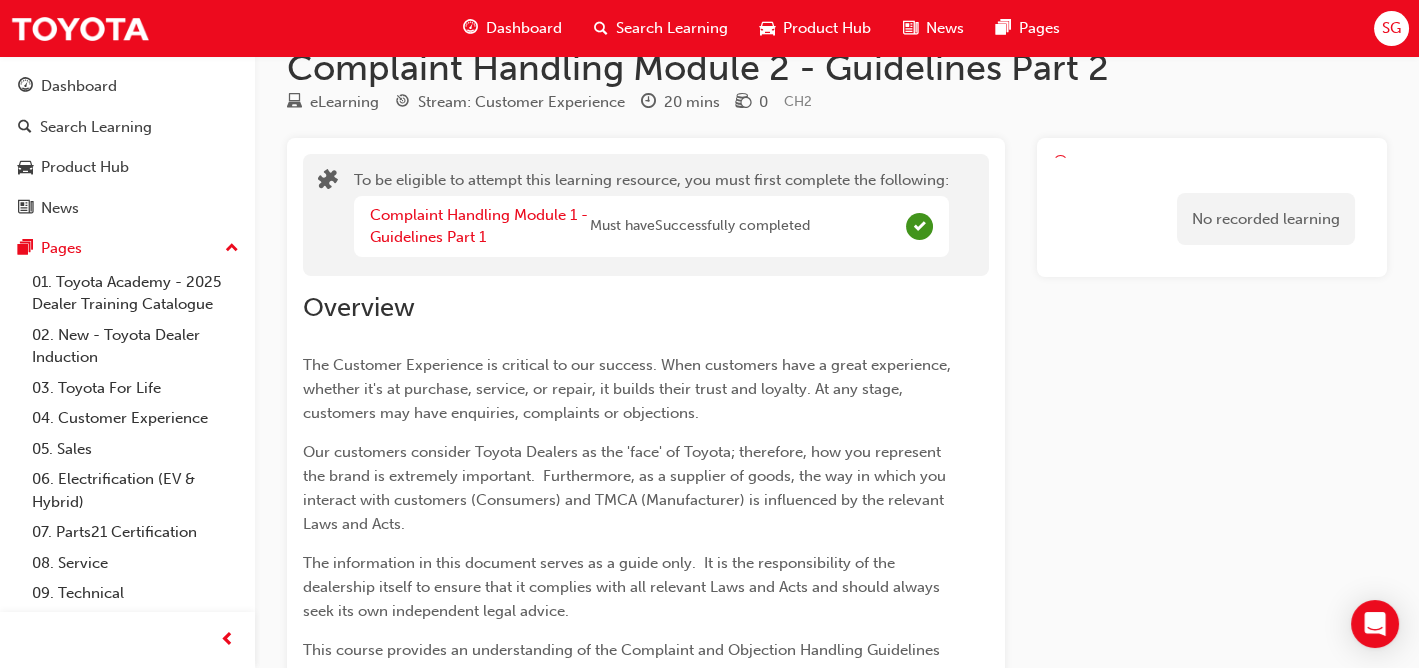 scroll, scrollTop: 0, scrollLeft: 0, axis: both 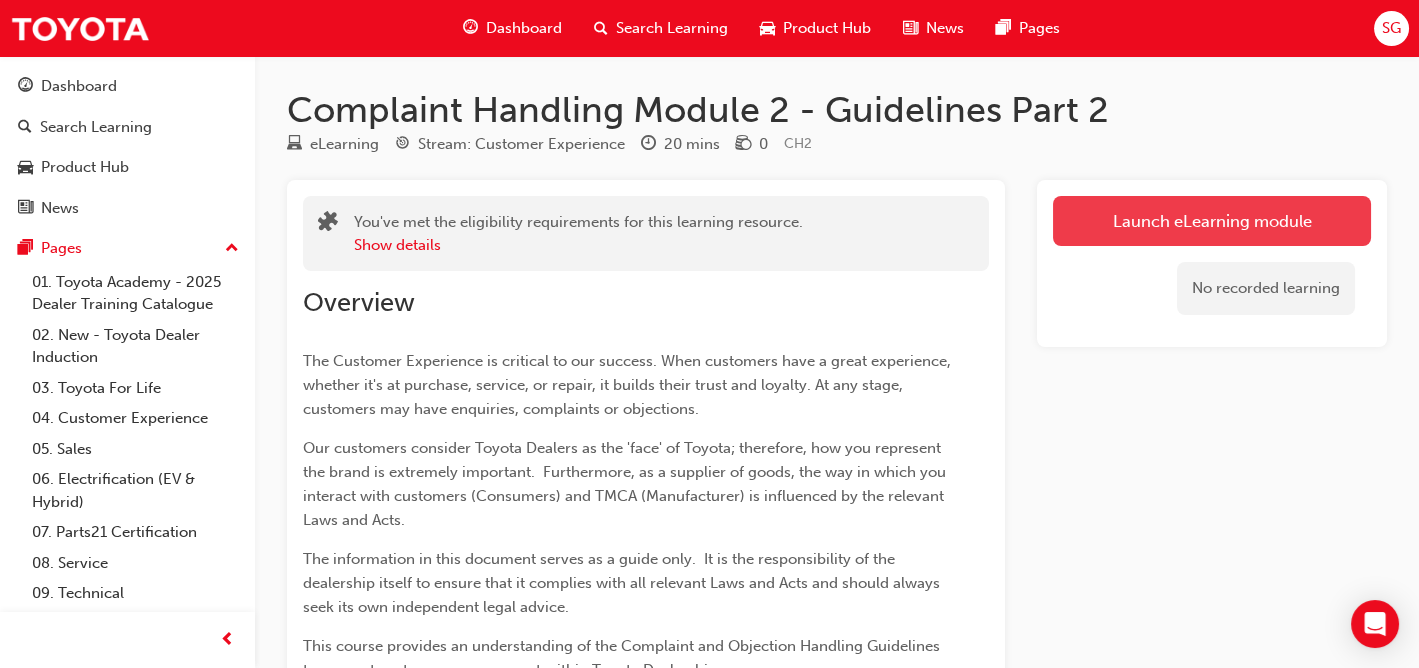 click on "Launch eLearning module" at bounding box center (1212, 221) 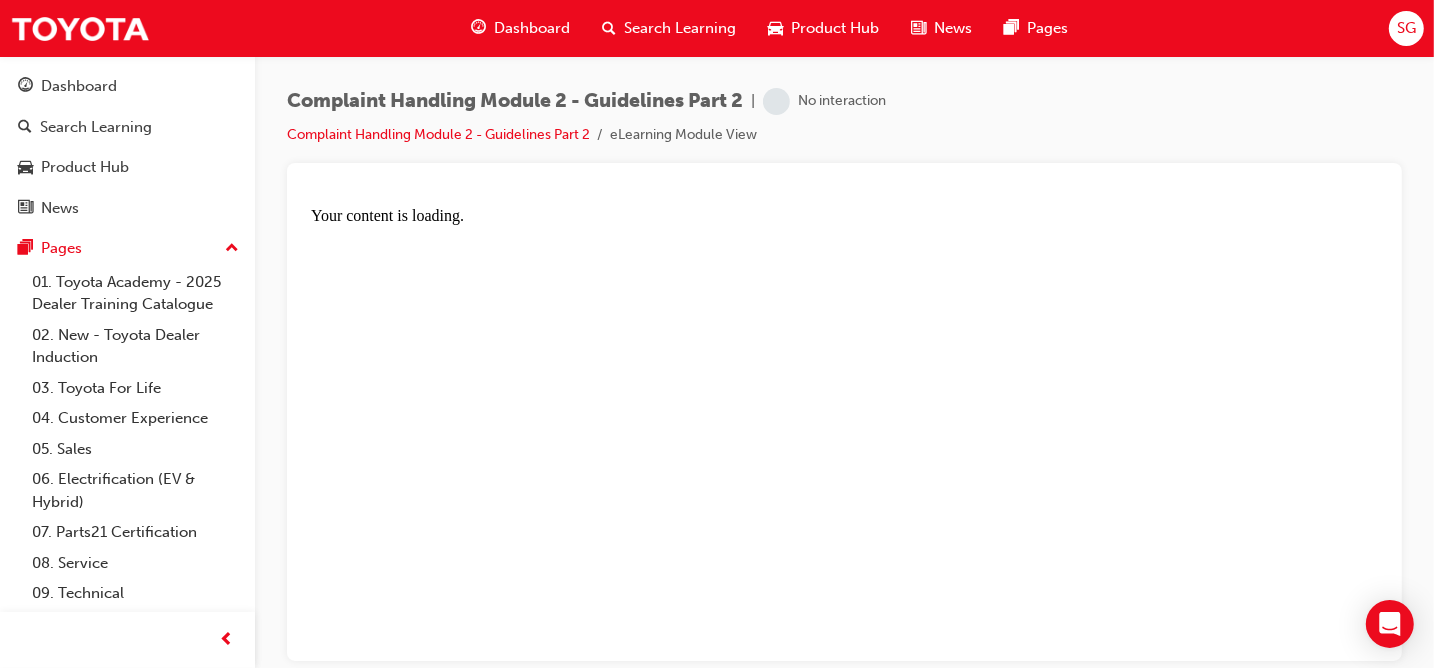 scroll, scrollTop: 0, scrollLeft: 0, axis: both 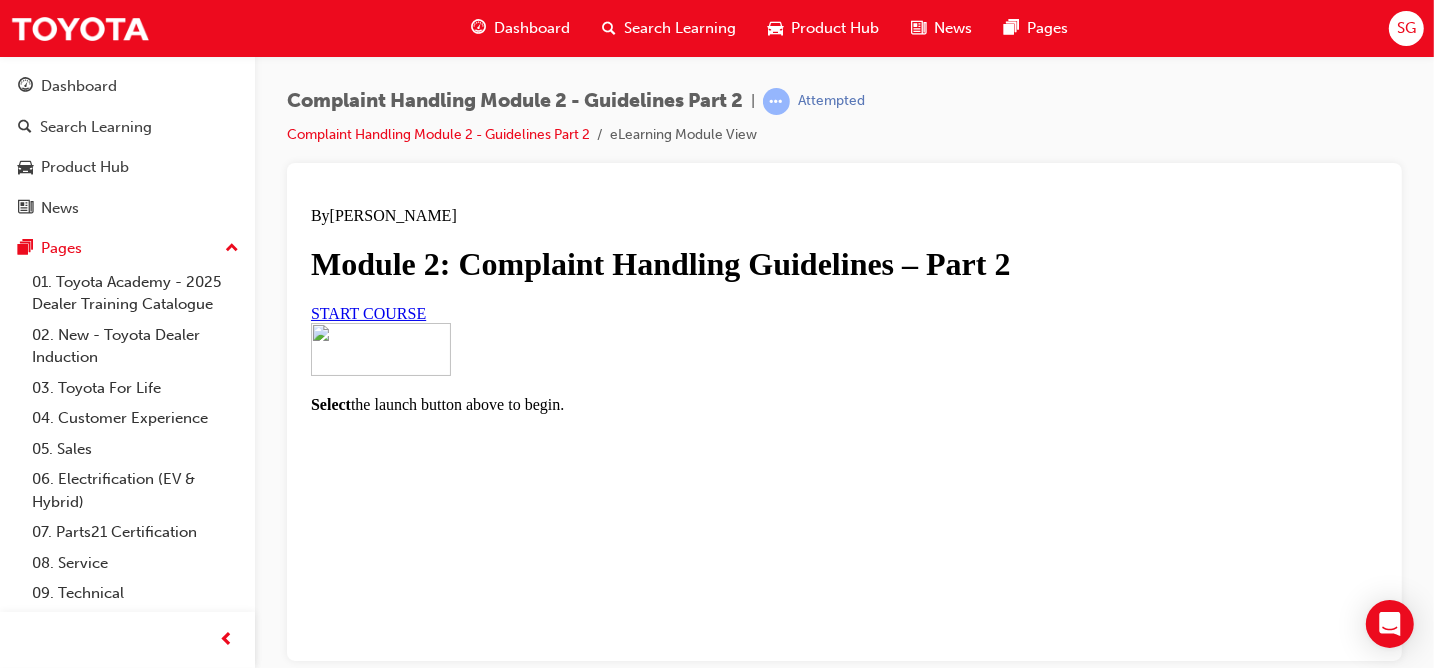 click on "START COURSE" at bounding box center [367, 312] 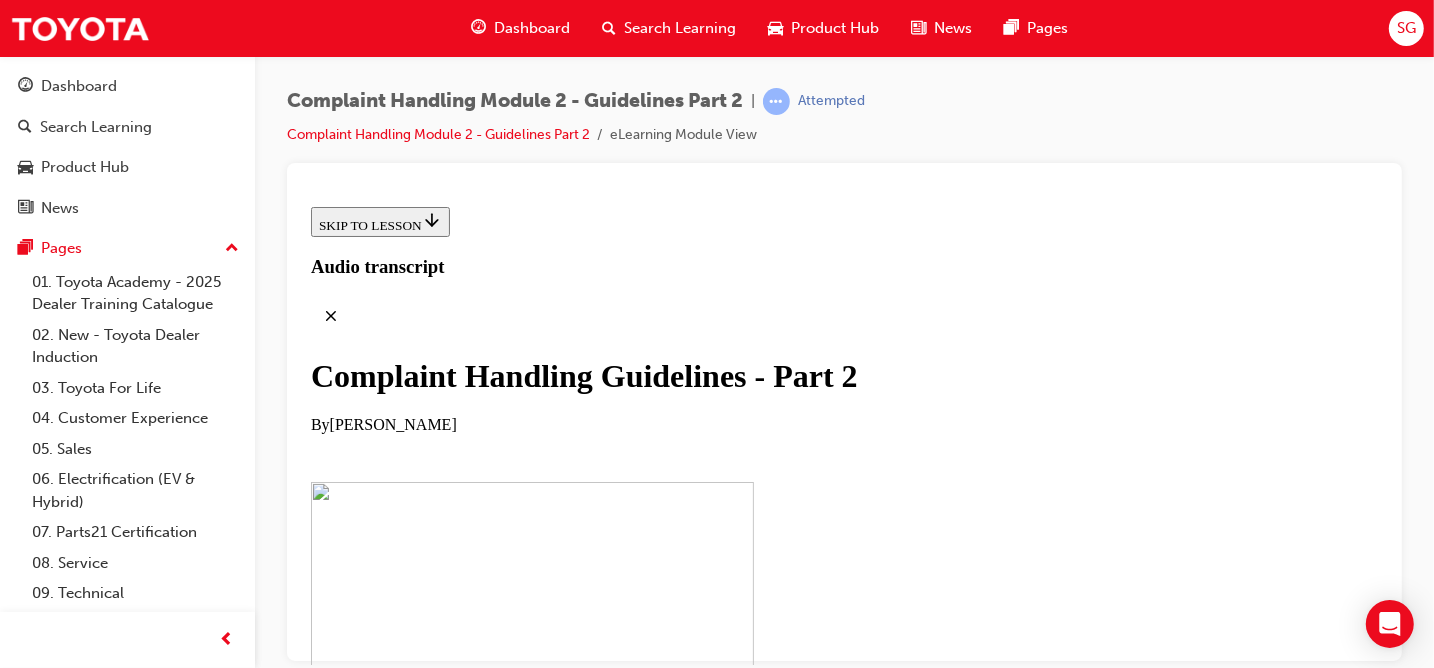 scroll, scrollTop: 400, scrollLeft: 0, axis: vertical 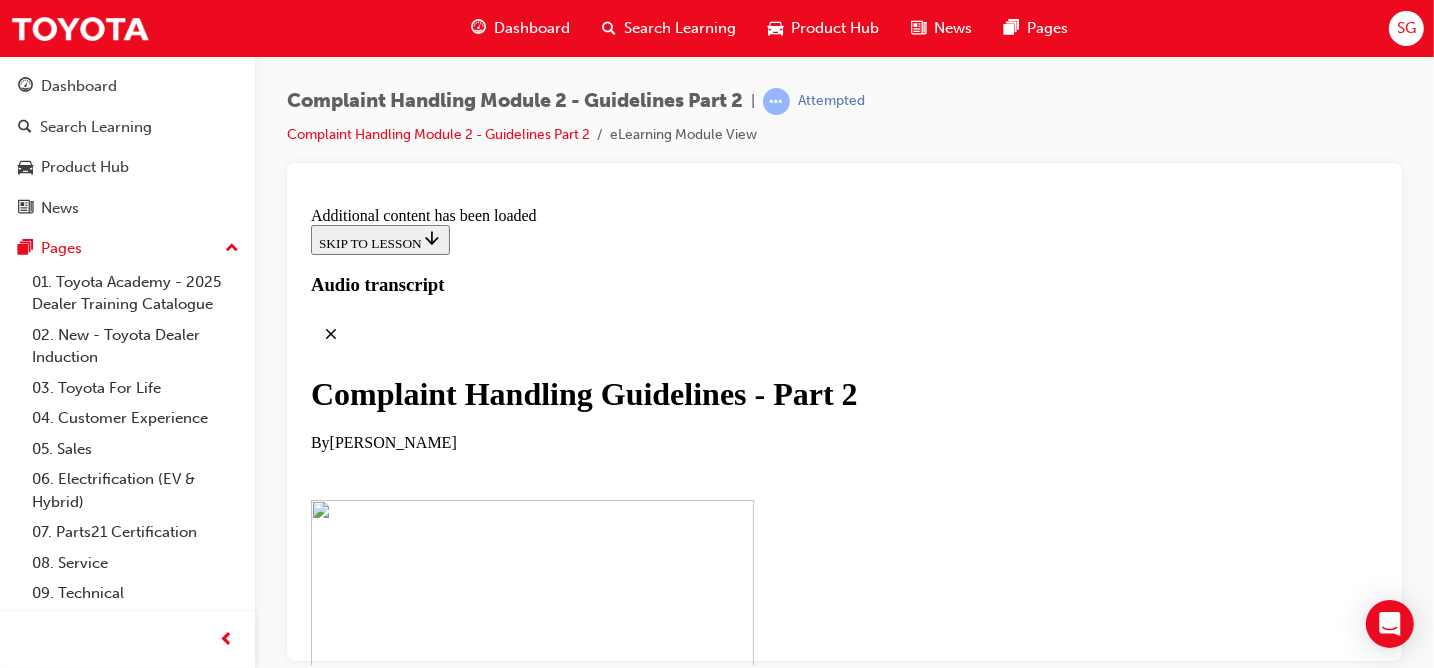 click on "CONTINUE" at bounding box center (352, 2746) 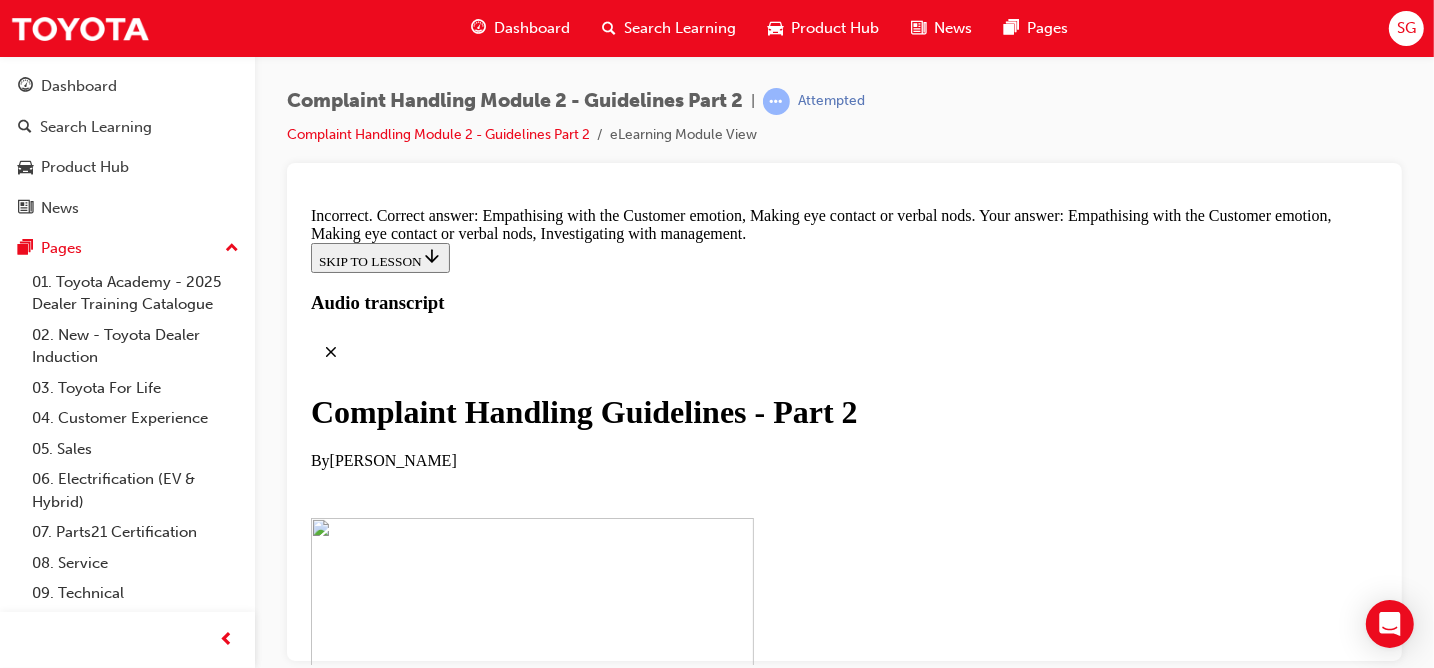 scroll, scrollTop: 13273, scrollLeft: 0, axis: vertical 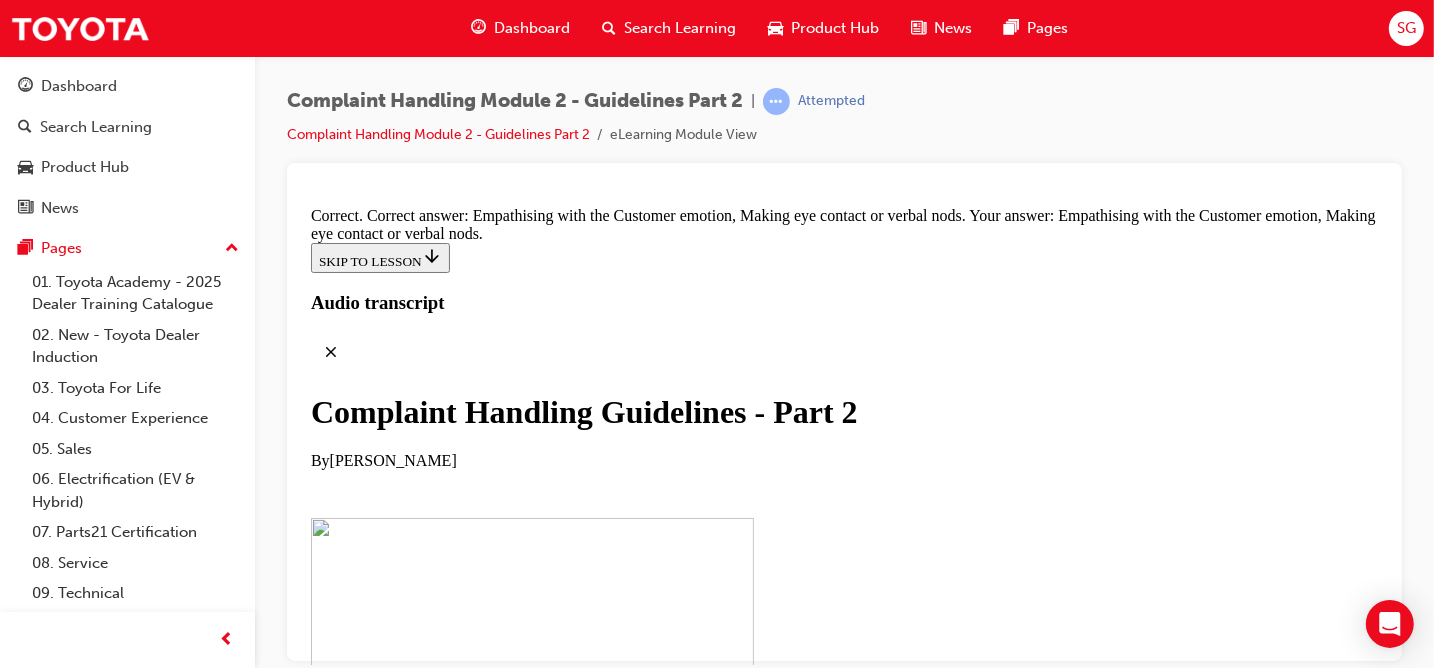 drag, startPoint x: 739, startPoint y: 419, endPoint x: 1082, endPoint y: 436, distance: 343.42102 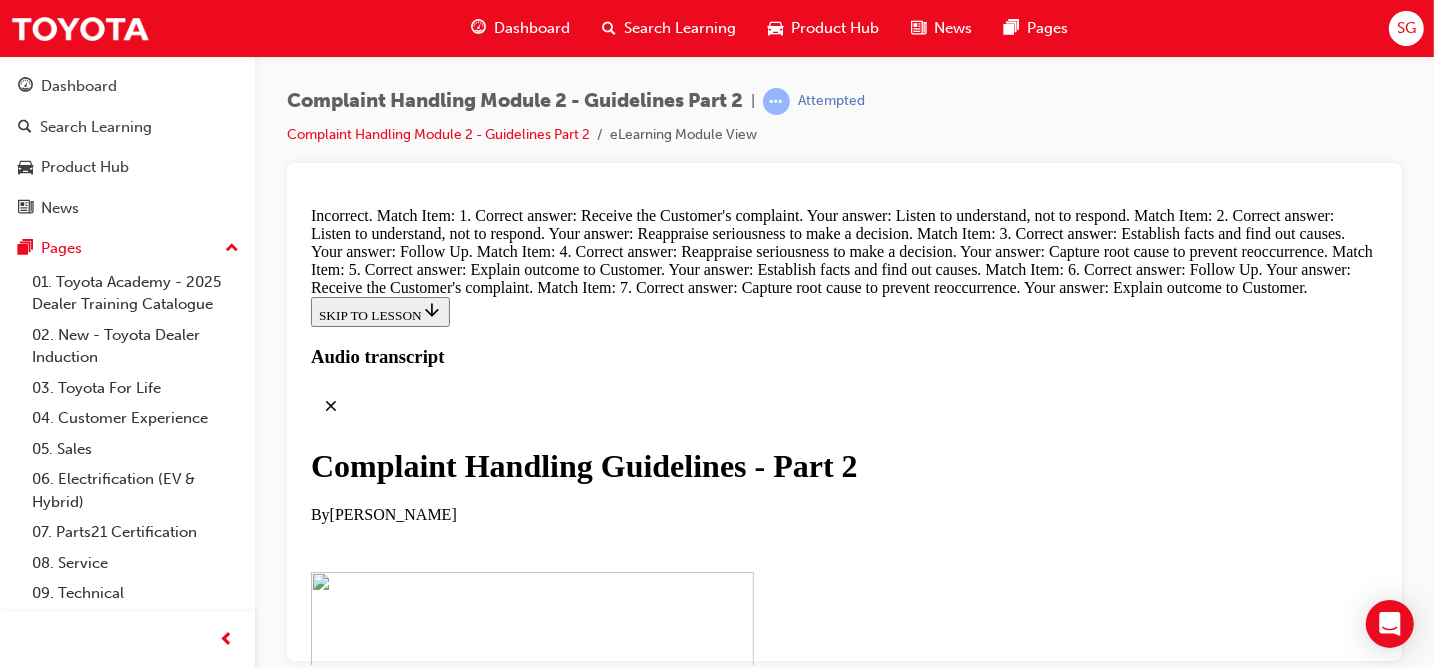 scroll, scrollTop: 14383, scrollLeft: 0, axis: vertical 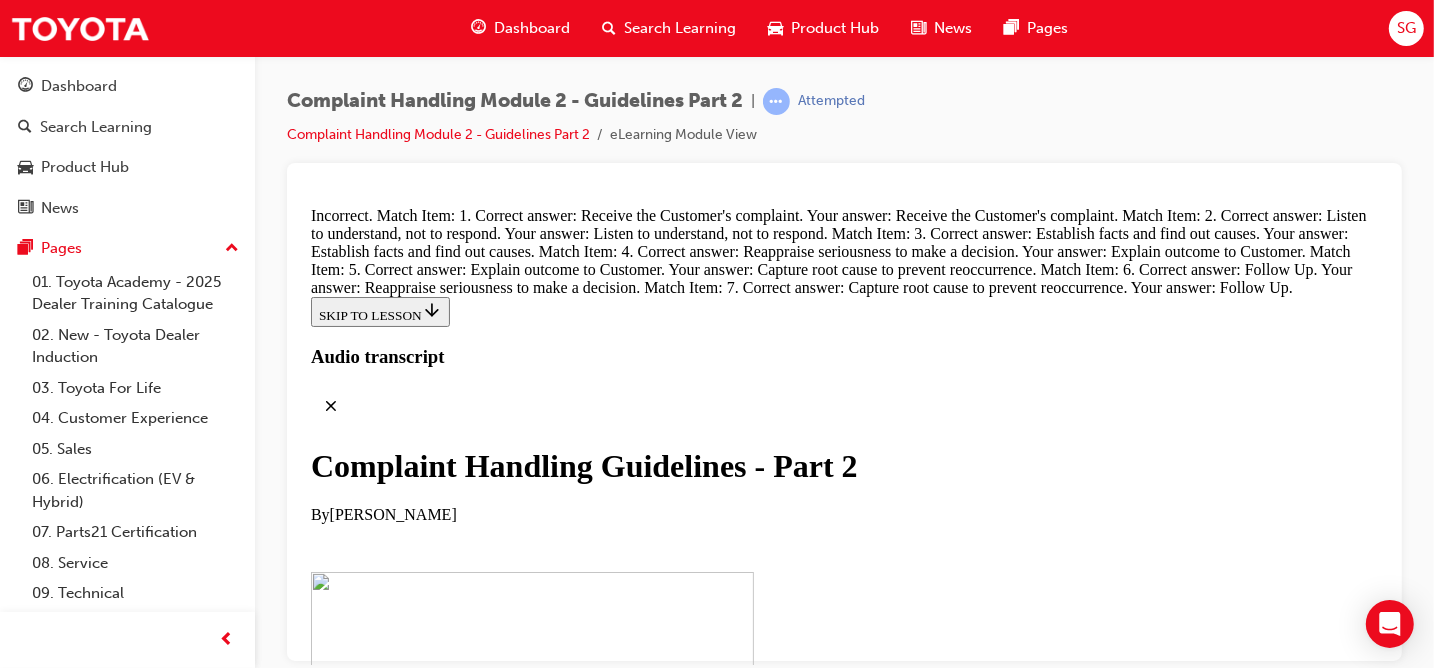click at bounding box center [358, 23261] 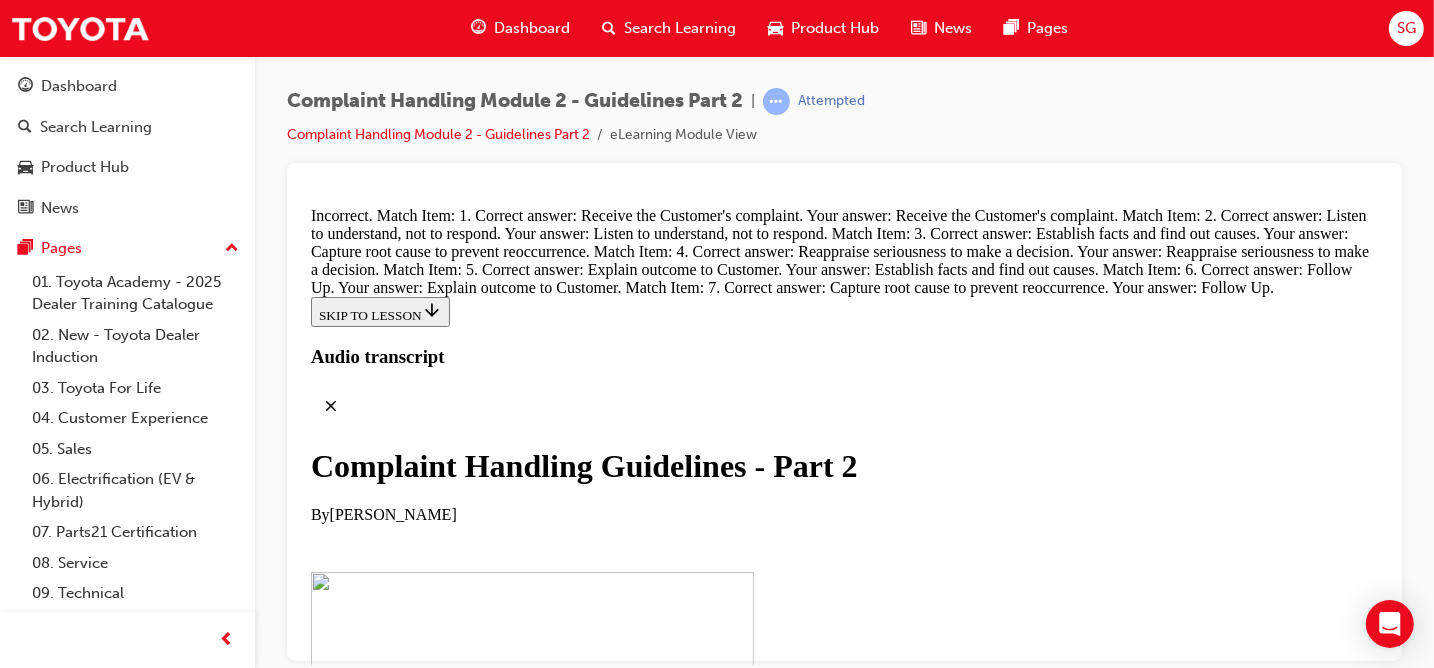 scroll, scrollTop: 14251, scrollLeft: 0, axis: vertical 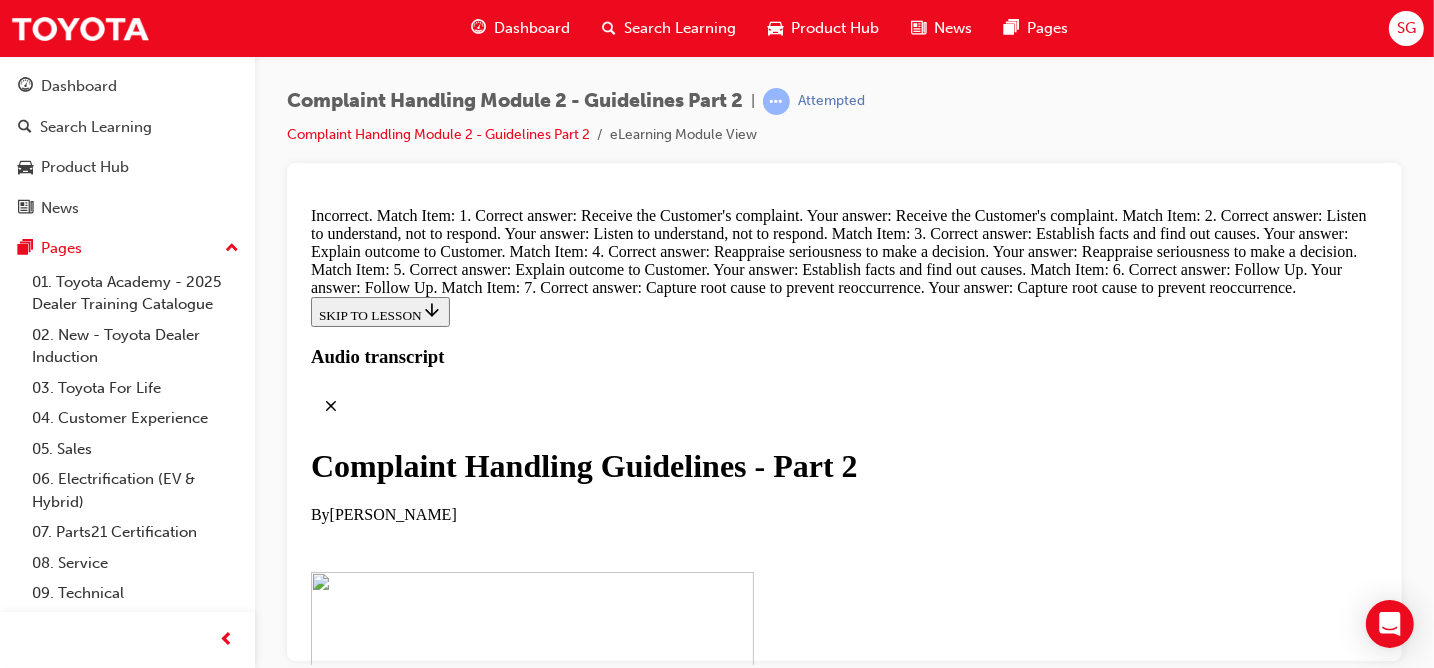 click at bounding box center (358, 23261) 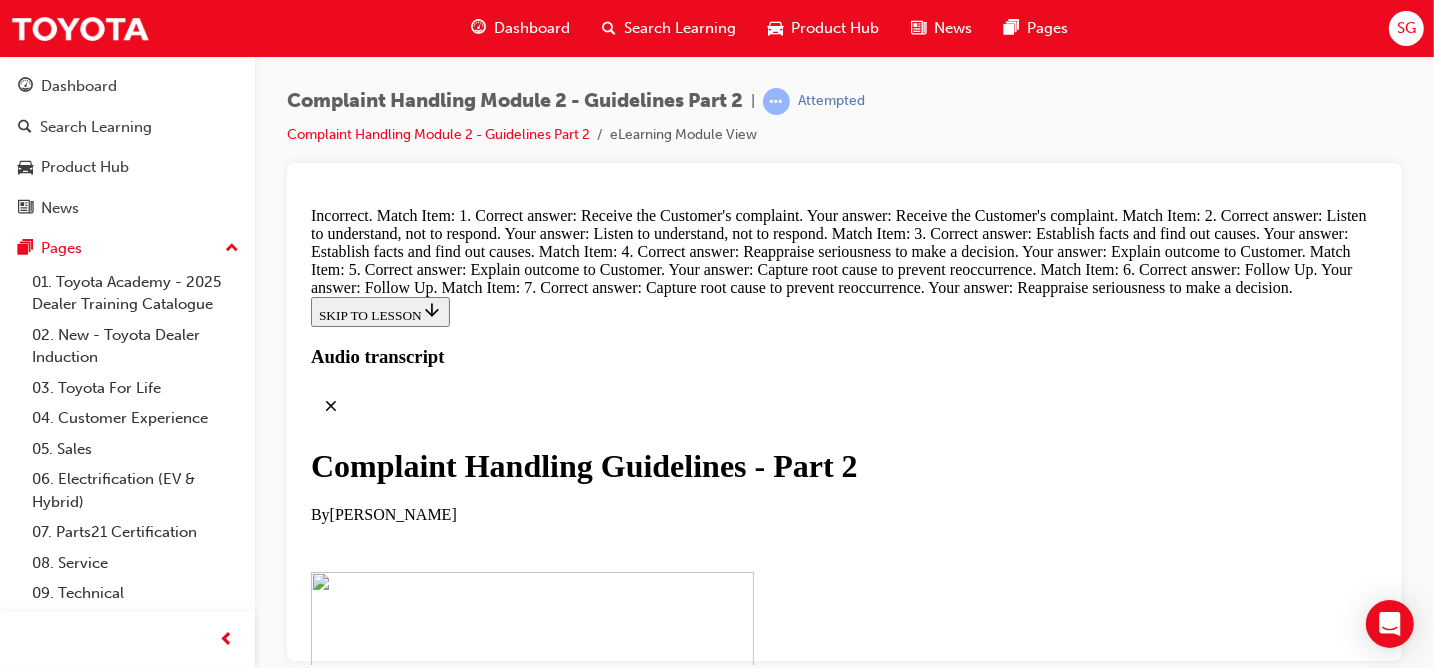 scroll, scrollTop: 14241, scrollLeft: 0, axis: vertical 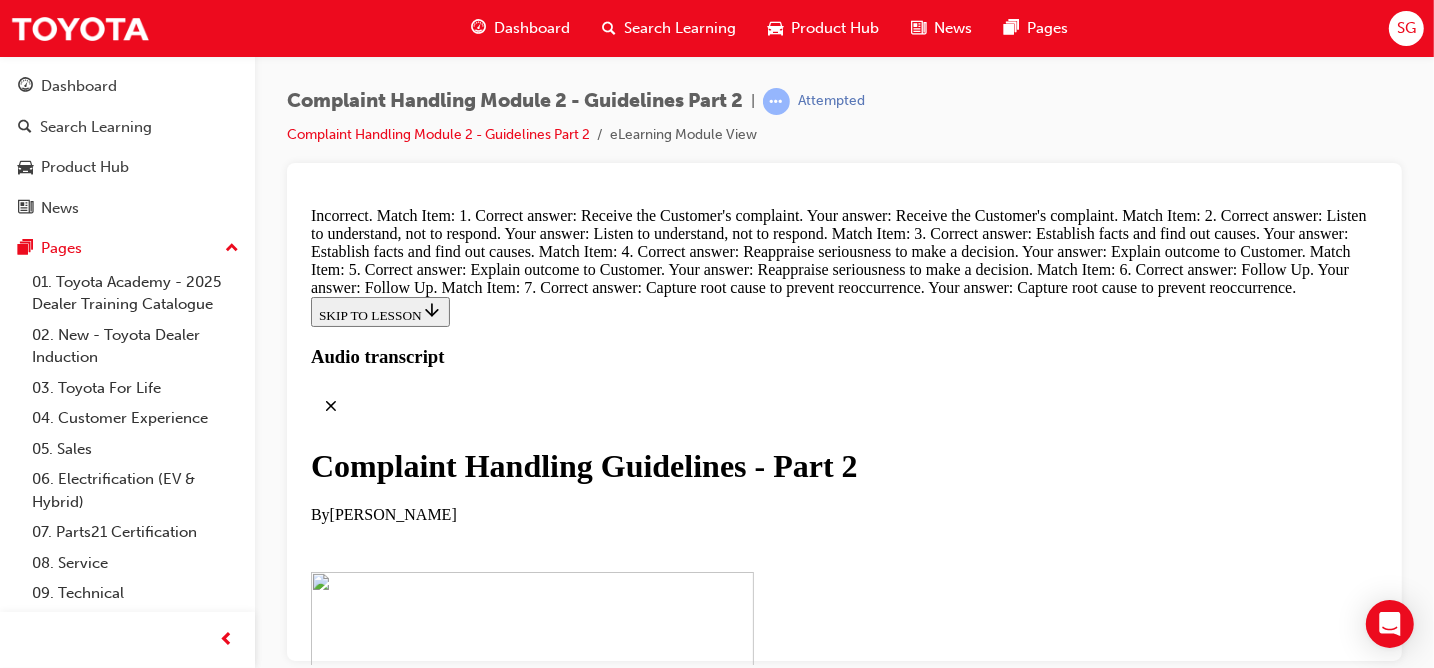 click at bounding box center [358, 23261] 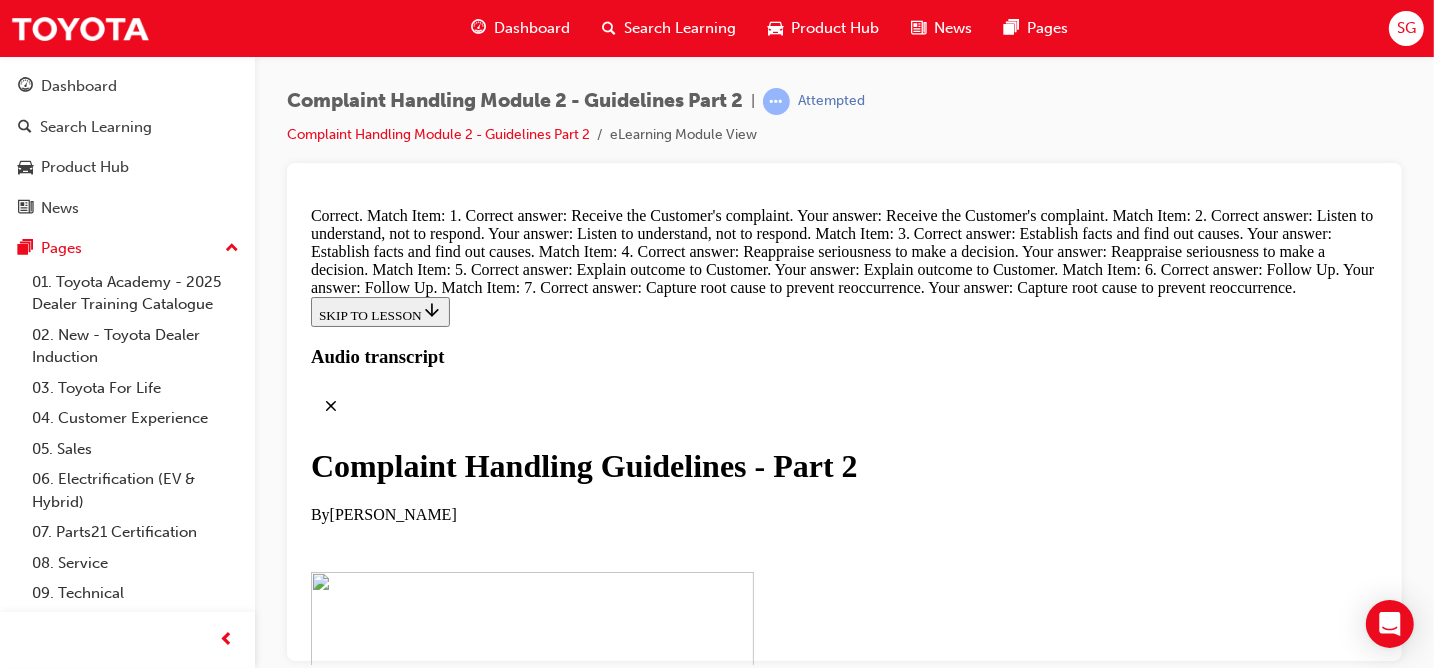 scroll, scrollTop: 14885, scrollLeft: 0, axis: vertical 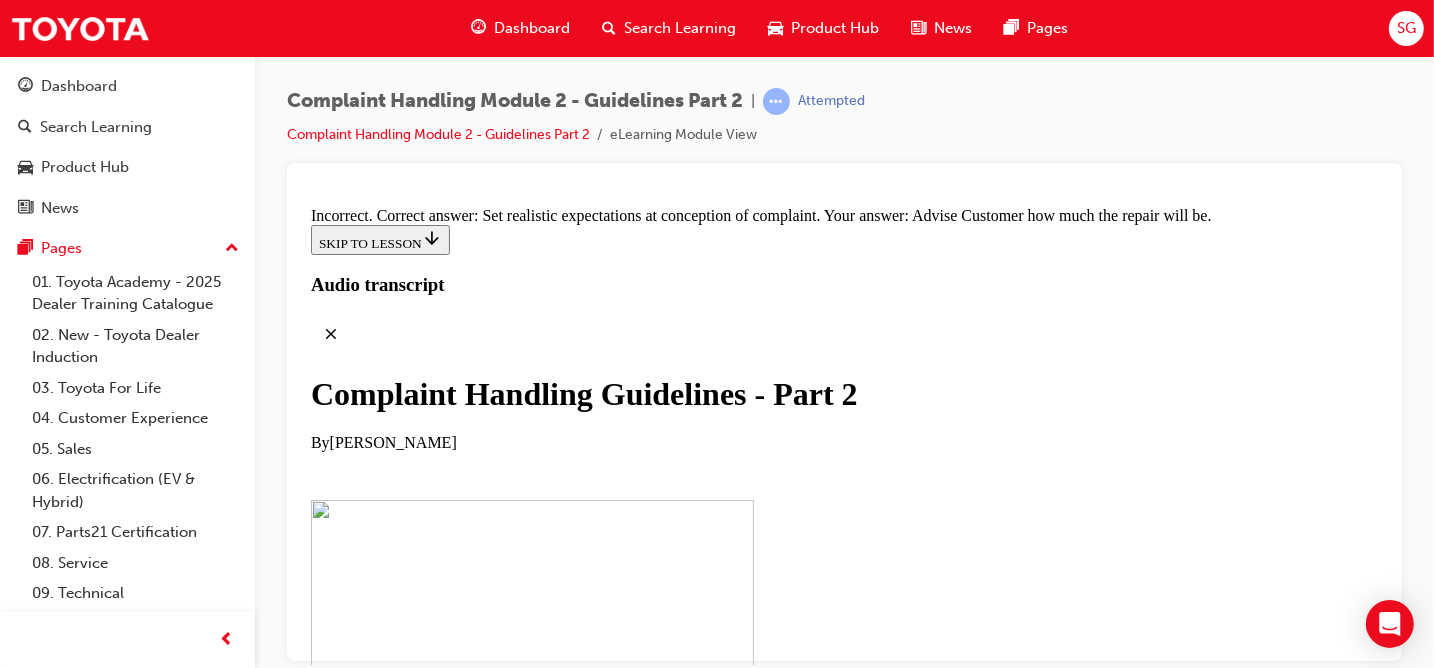 click on "TAKE AGAIN" at bounding box center (358, 31213) 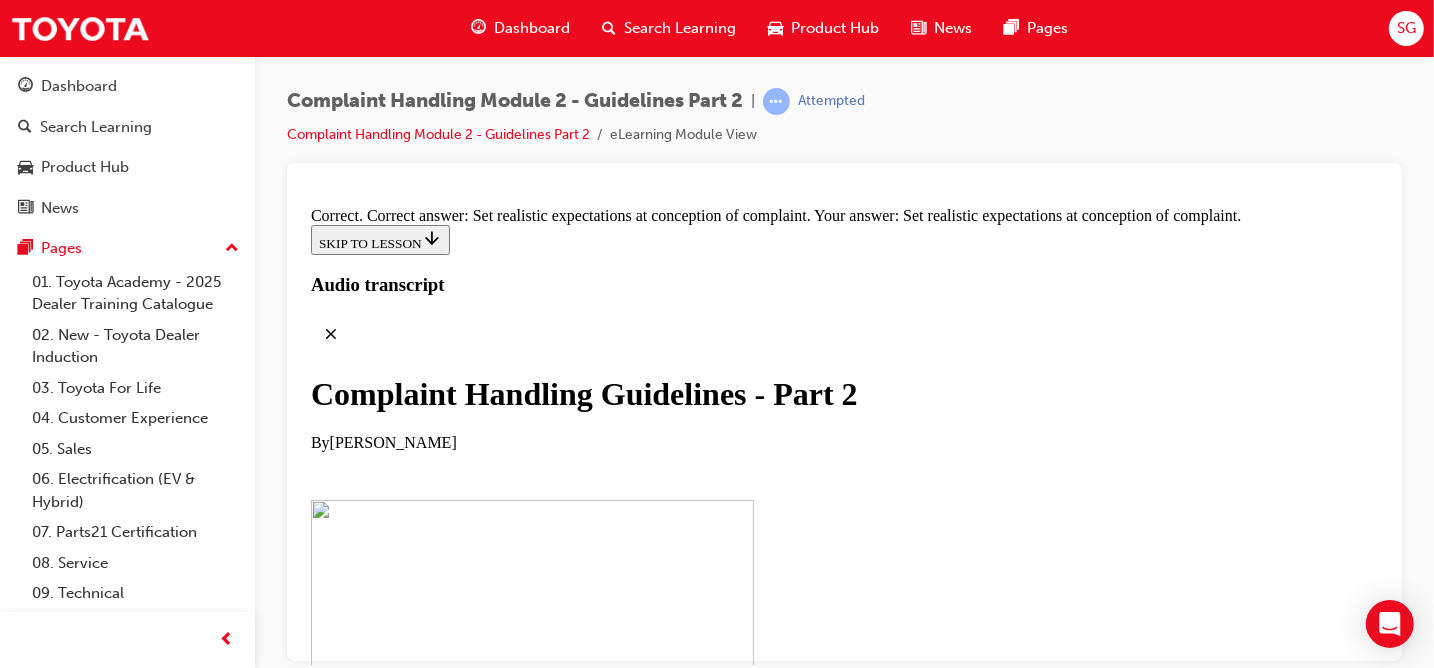 scroll, scrollTop: 15160, scrollLeft: 0, axis: vertical 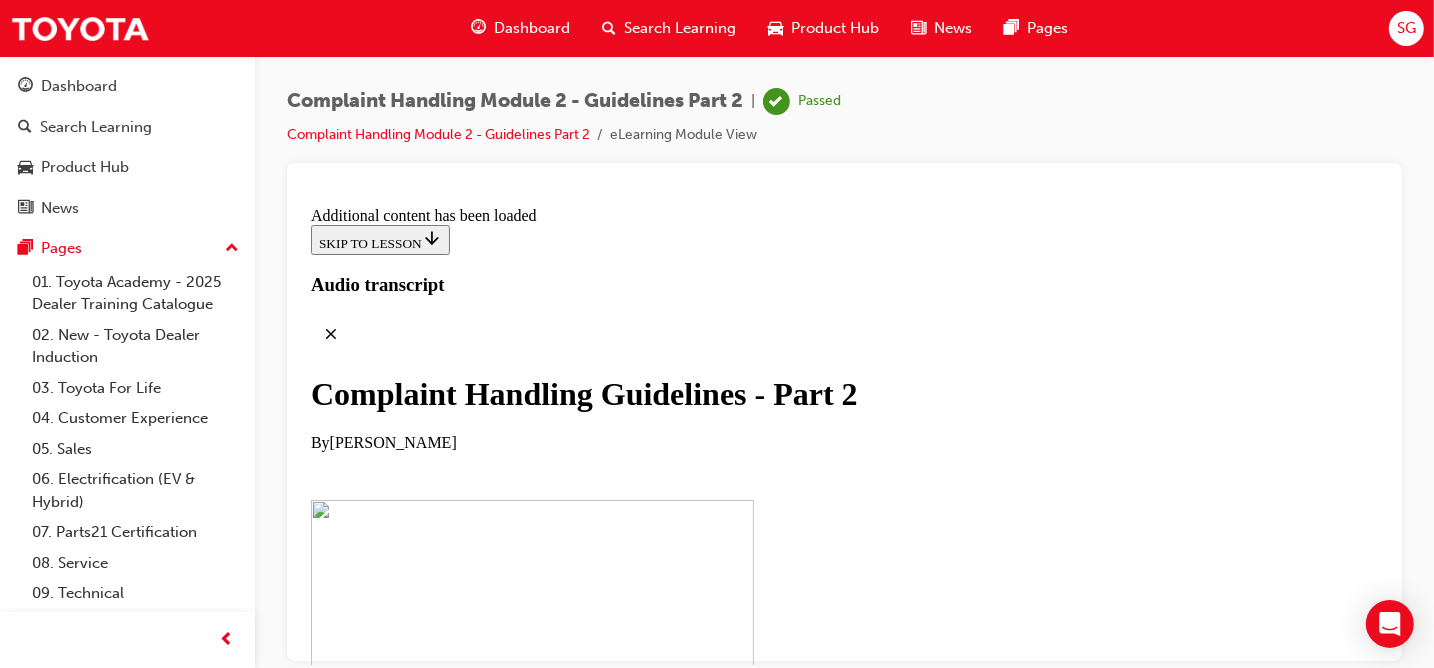 click on "Dashboard" at bounding box center [532, 28] 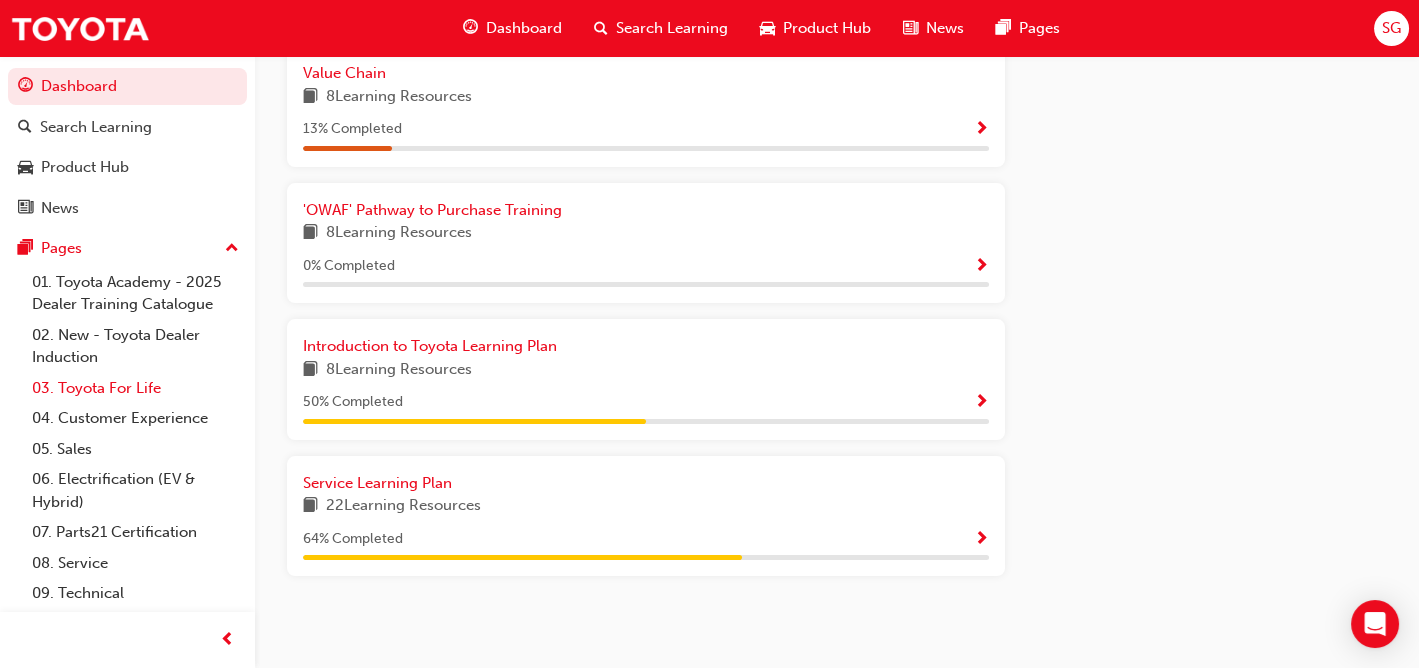 scroll, scrollTop: 1465, scrollLeft: 0, axis: vertical 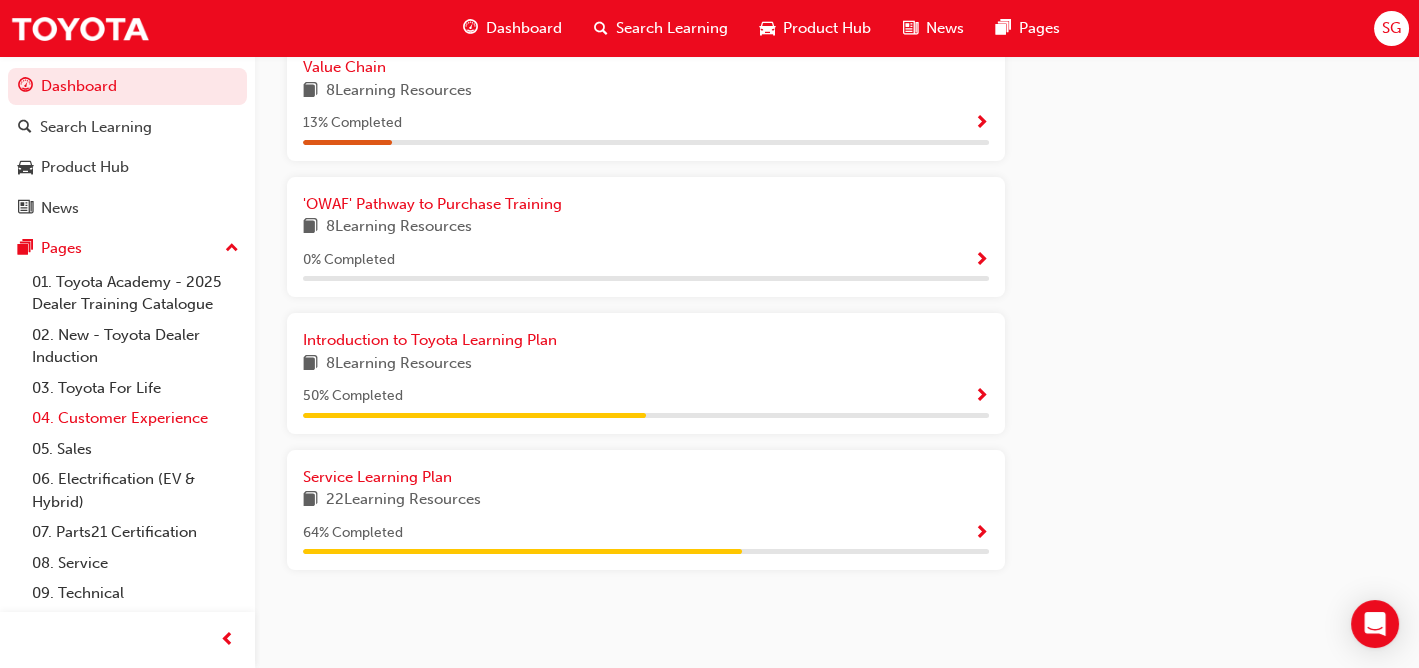 click on "04. Customer Experience" at bounding box center (135, 418) 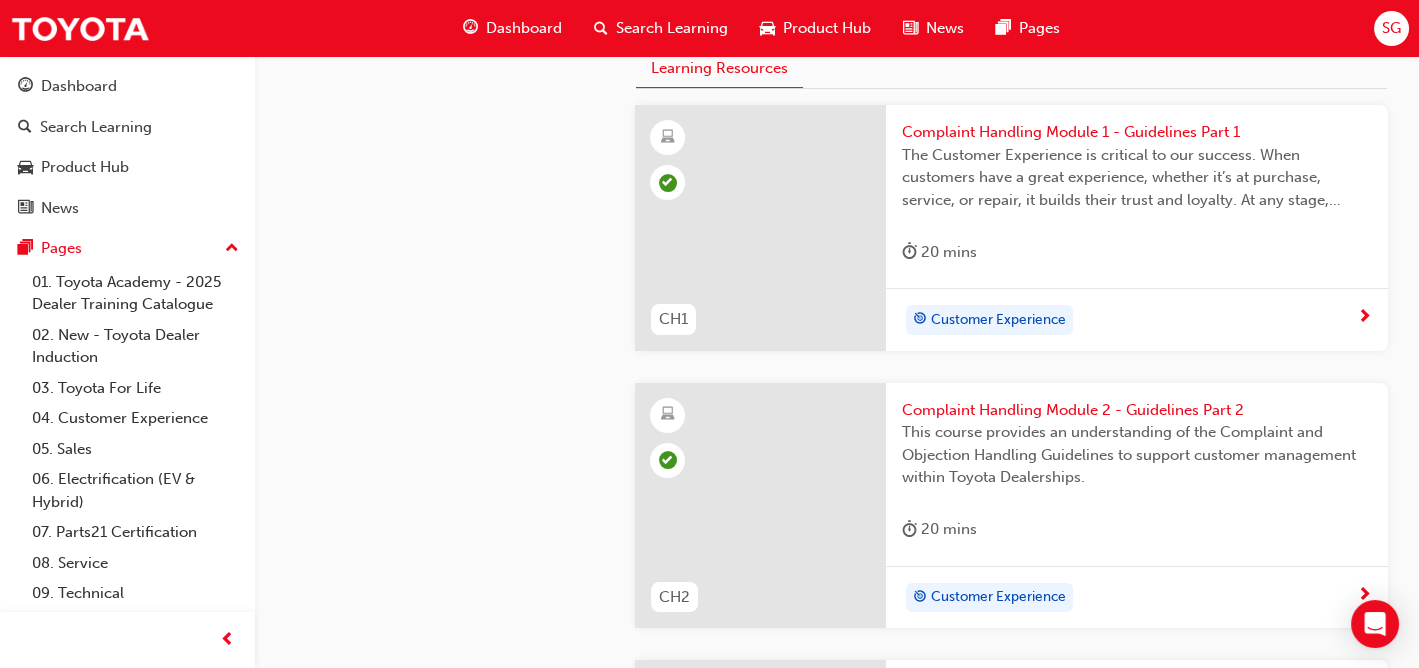 scroll, scrollTop: 1100, scrollLeft: 0, axis: vertical 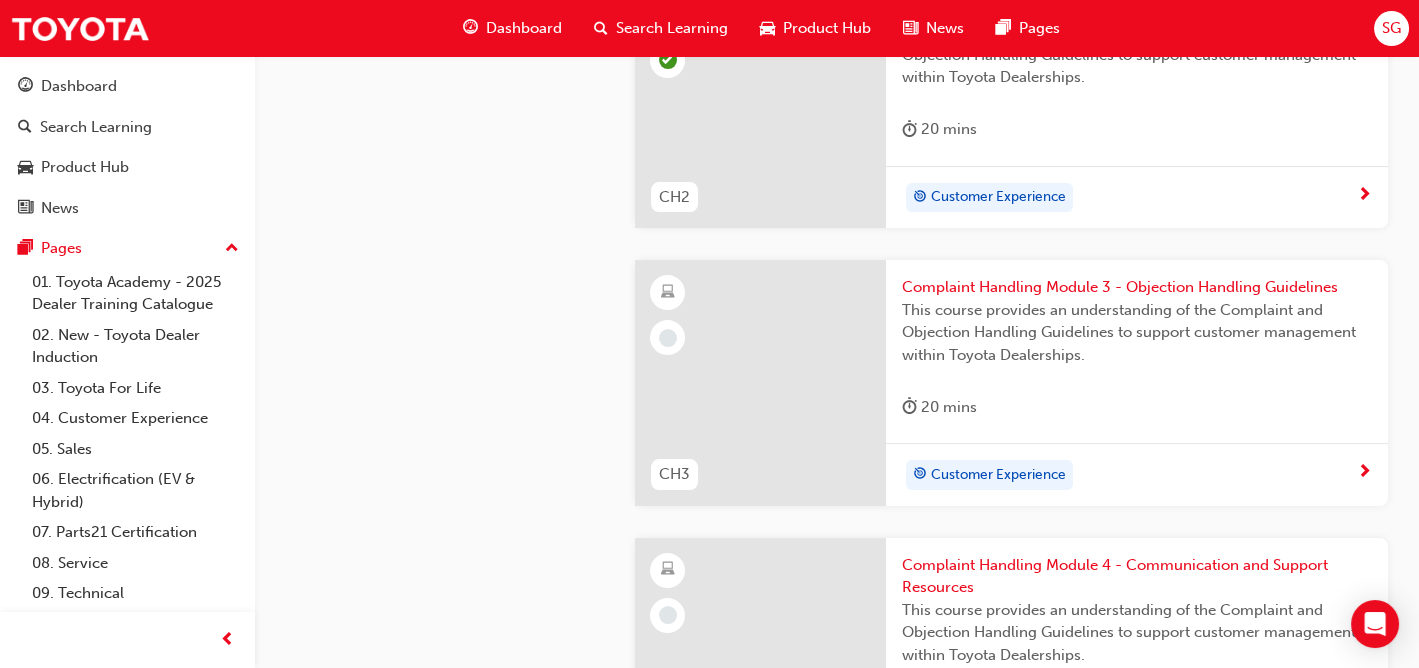 click on "Customer Experience" at bounding box center (1137, 474) 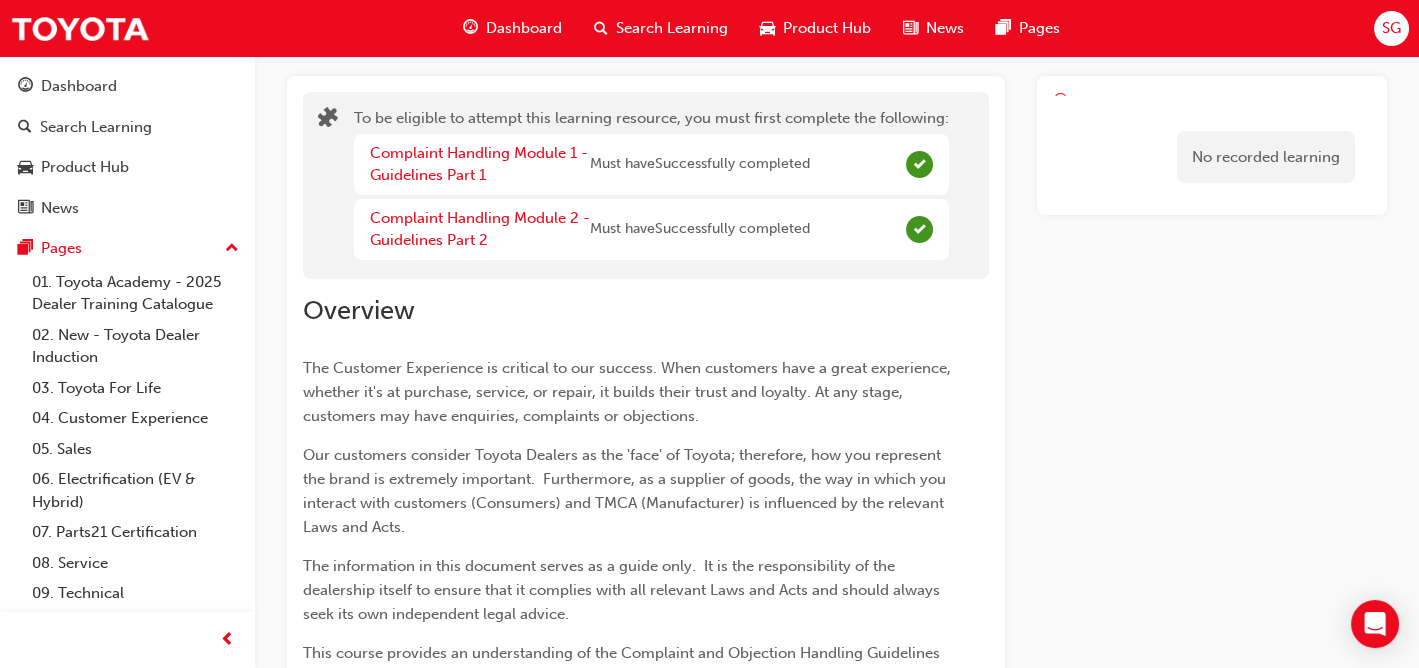 scroll, scrollTop: 0, scrollLeft: 0, axis: both 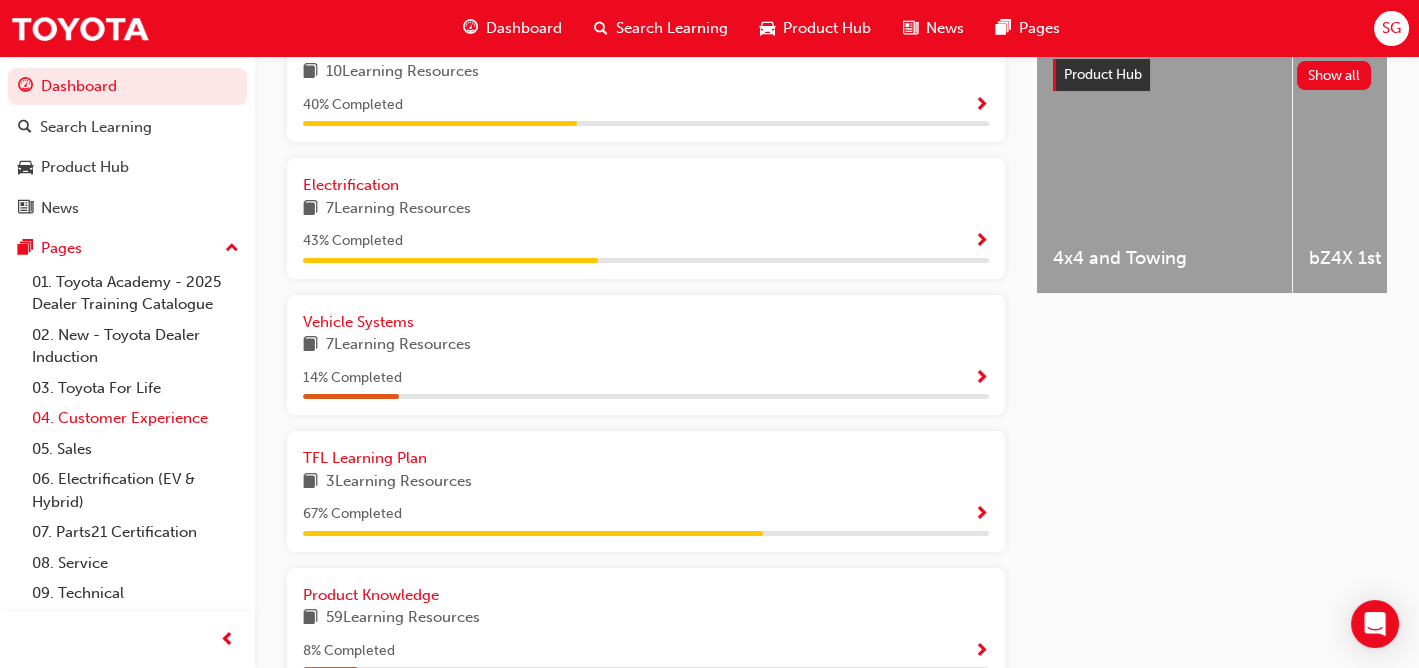 click on "04. Customer Experience" at bounding box center (135, 418) 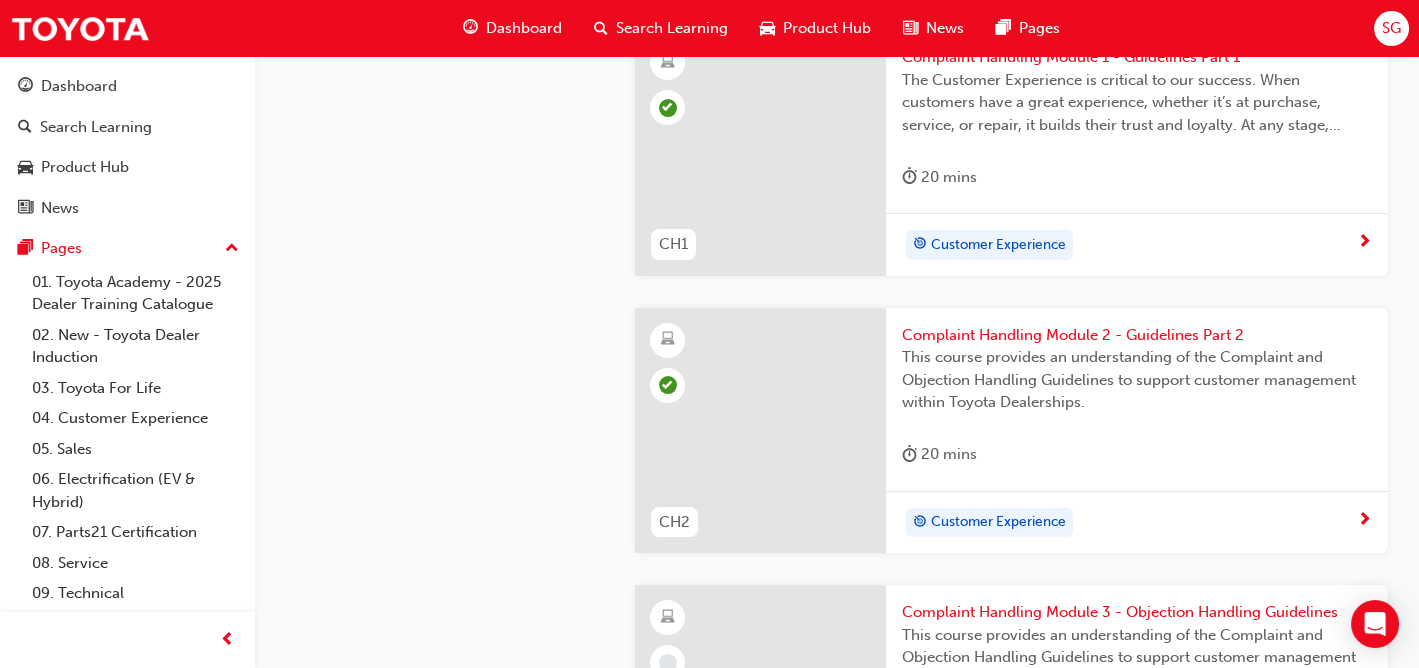 scroll, scrollTop: 900, scrollLeft: 0, axis: vertical 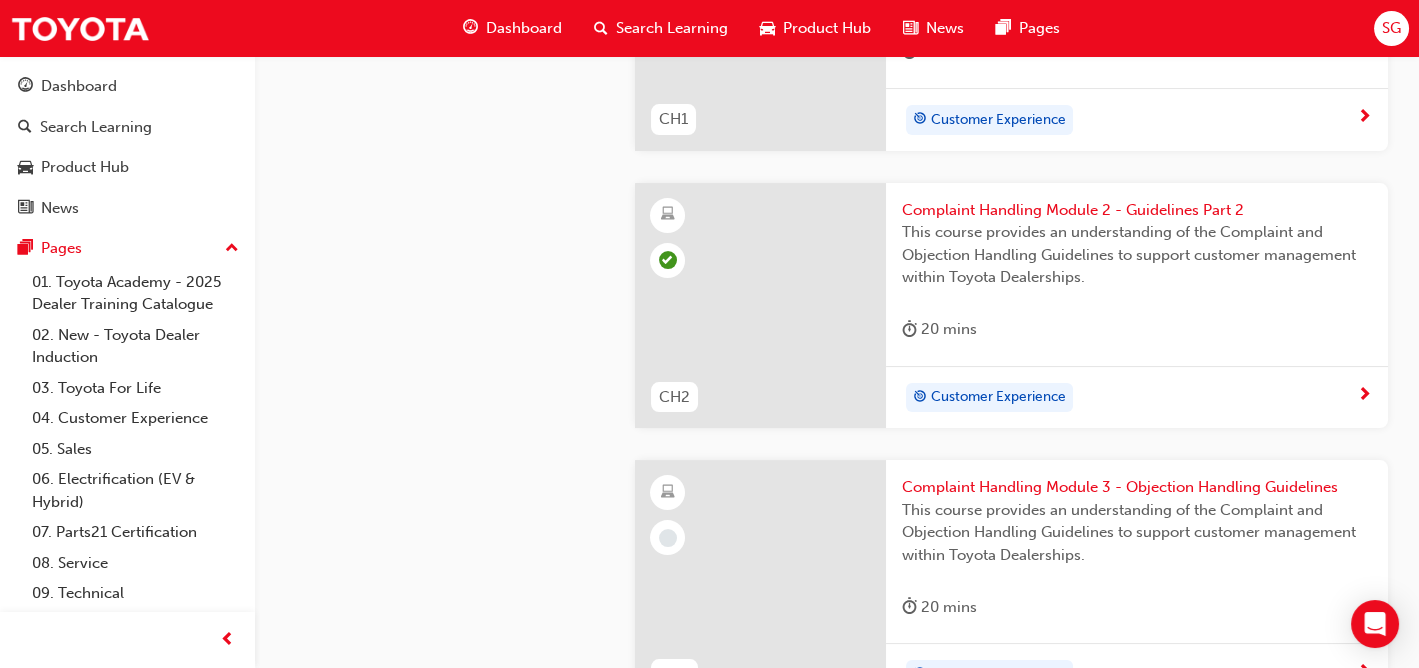 click on "This course provides an understanding of the Complaint and Objection Handling Guidelines to support customer management within Toyota Dealerships." at bounding box center (1137, 533) 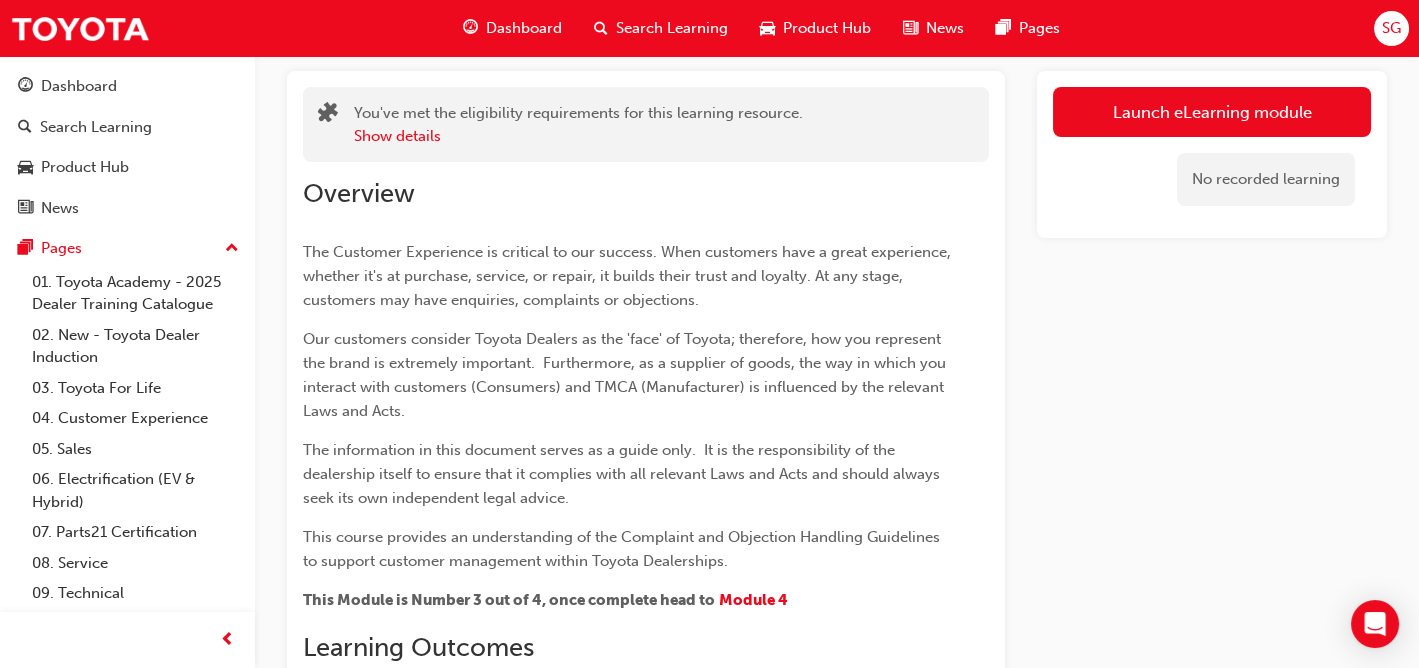 scroll, scrollTop: 100, scrollLeft: 0, axis: vertical 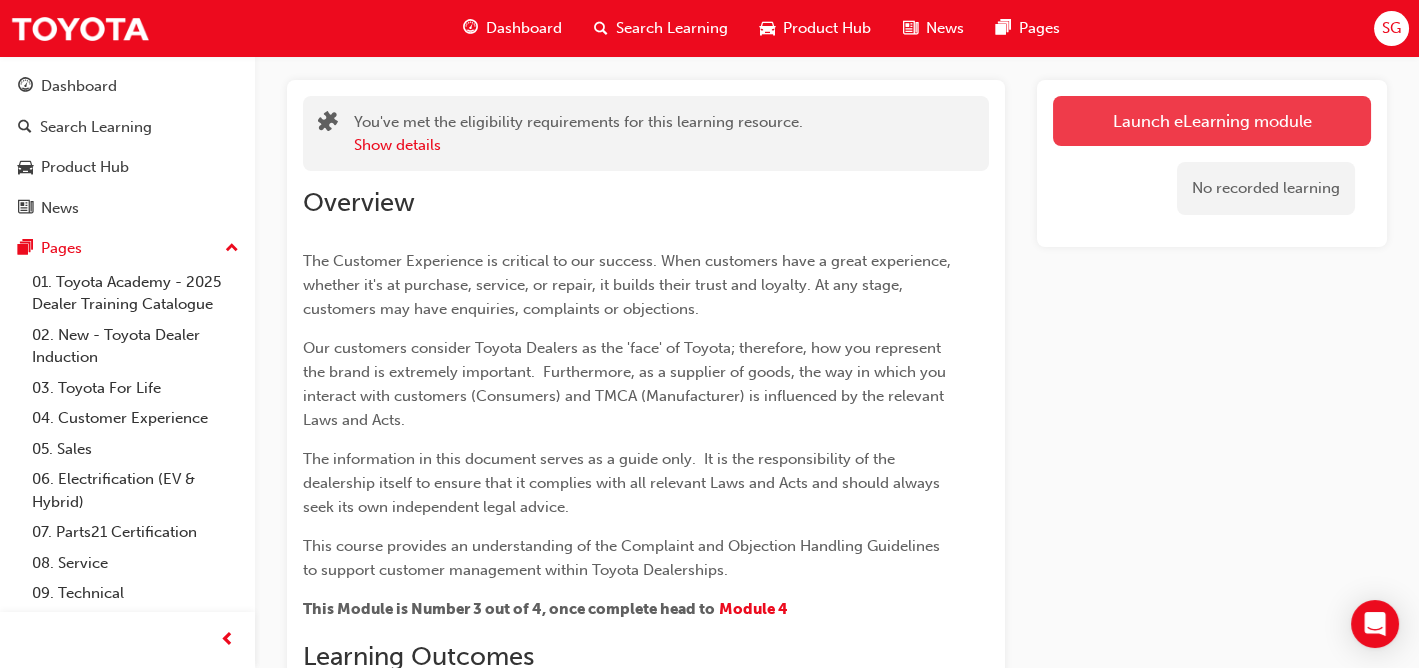 click on "Launch eLearning module" at bounding box center [1212, 121] 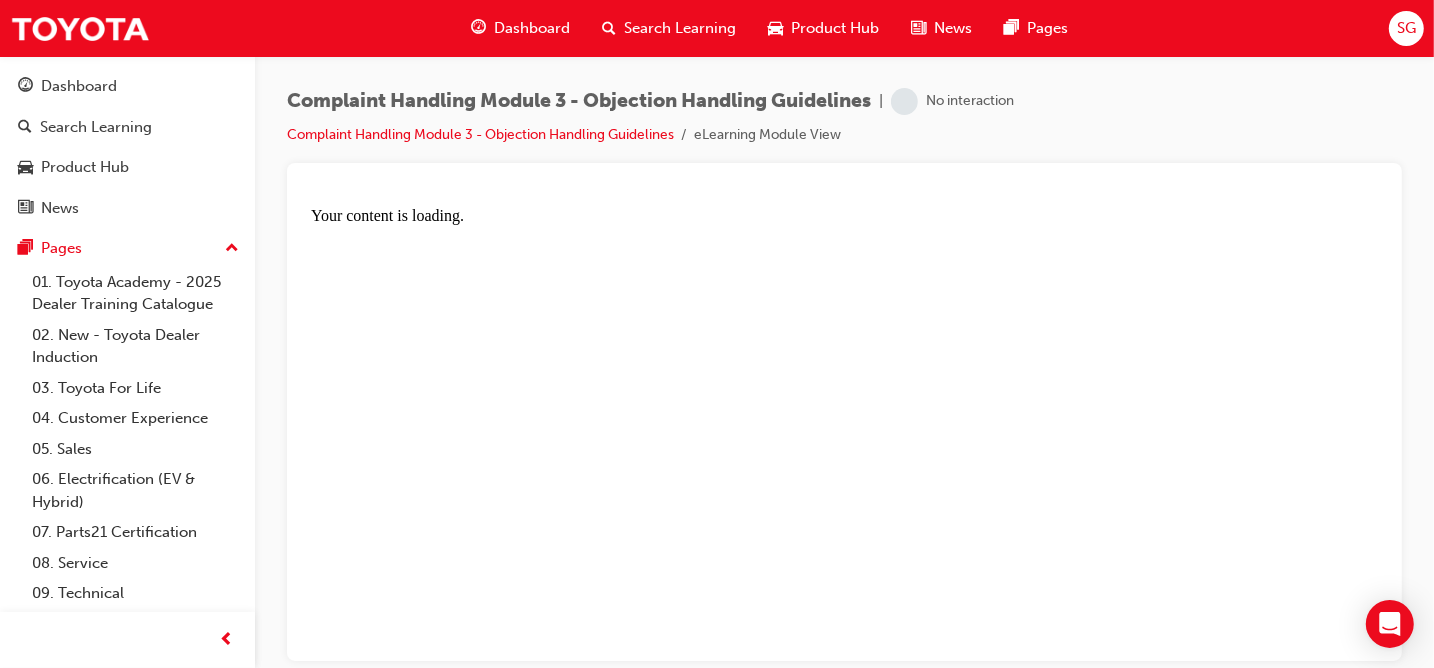 scroll, scrollTop: 0, scrollLeft: 0, axis: both 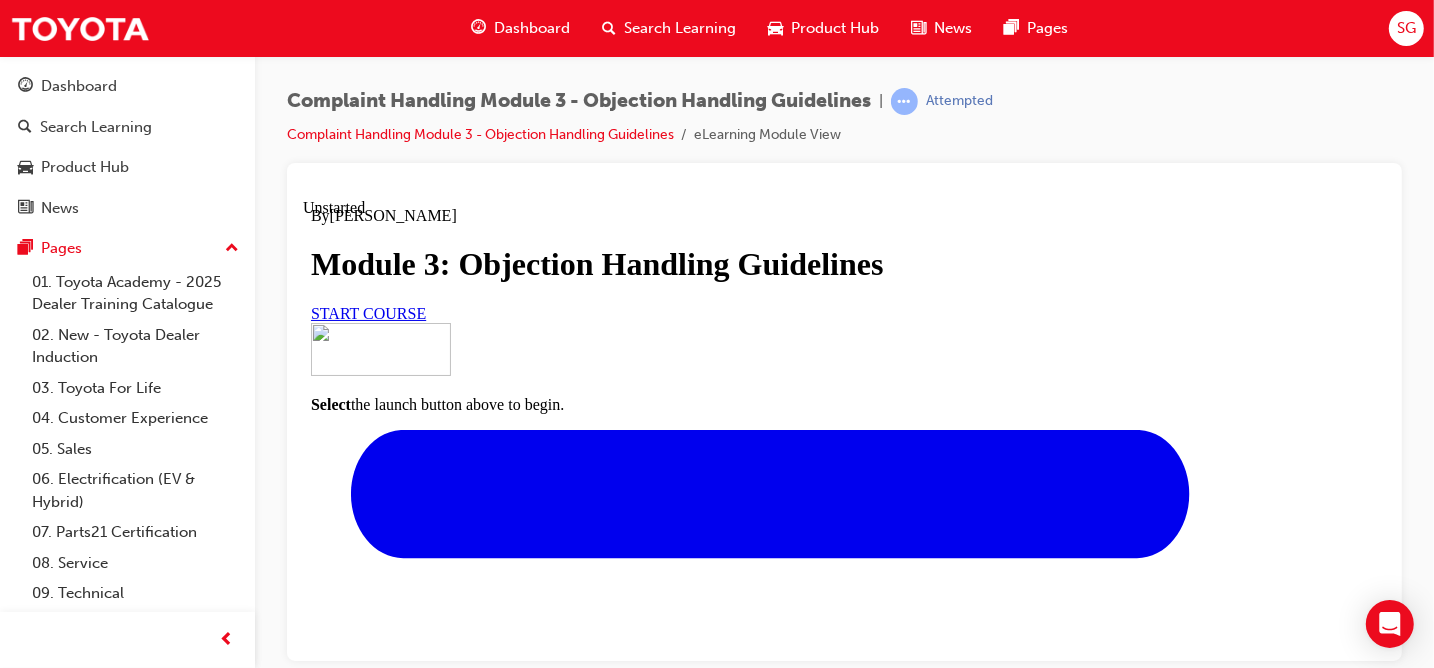click on "START COURSE" at bounding box center (367, 312) 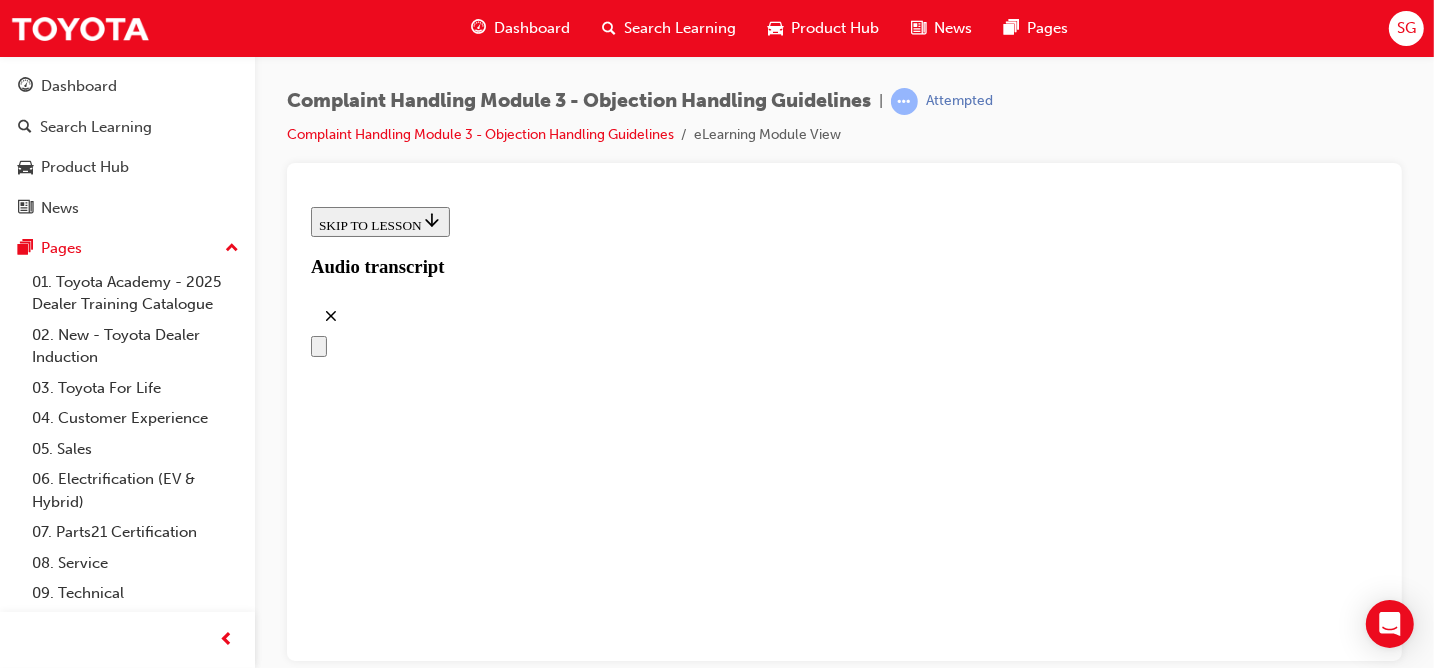 scroll, scrollTop: 200, scrollLeft: 0, axis: vertical 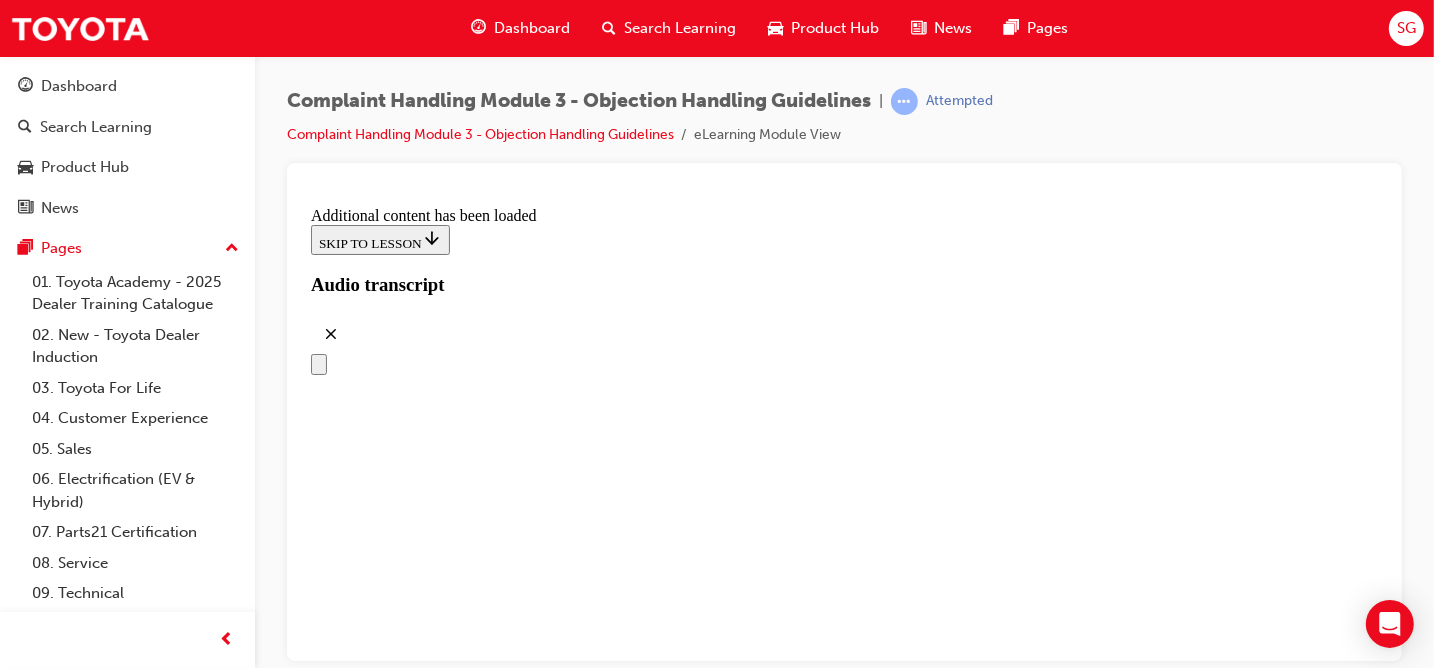 click 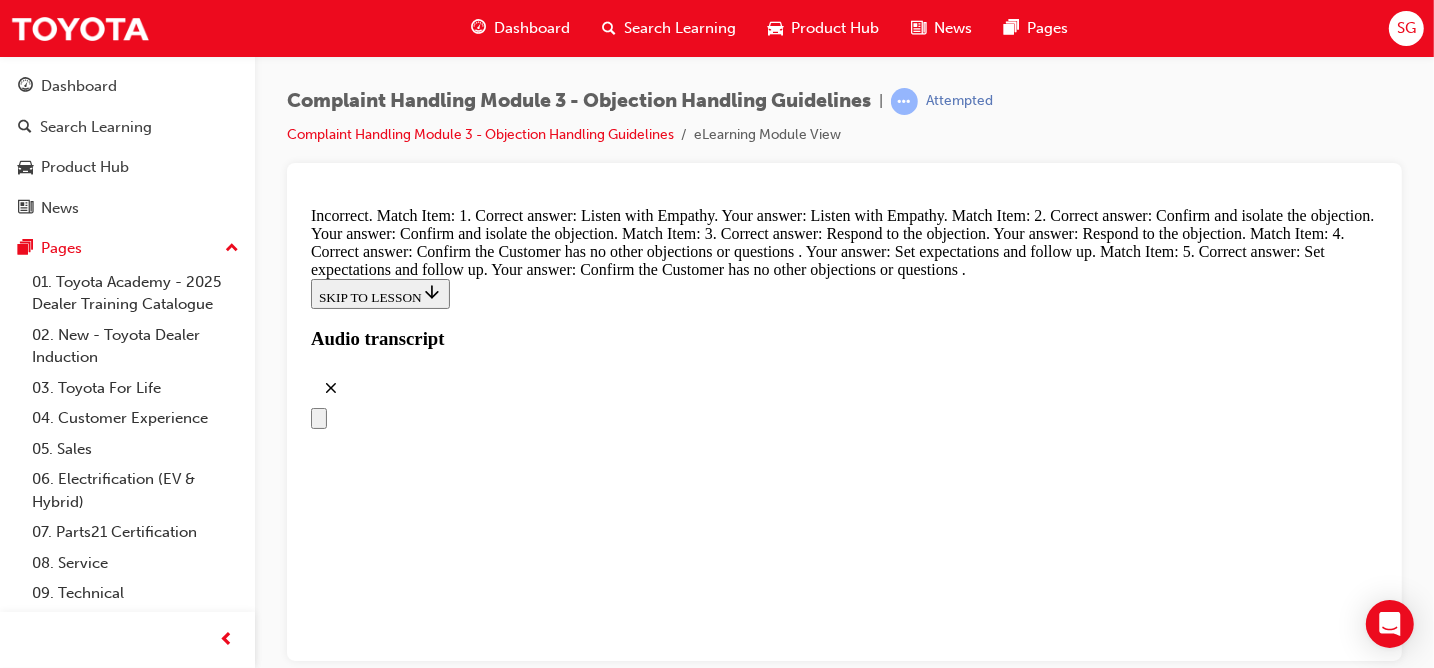 scroll, scrollTop: 8200, scrollLeft: 0, axis: vertical 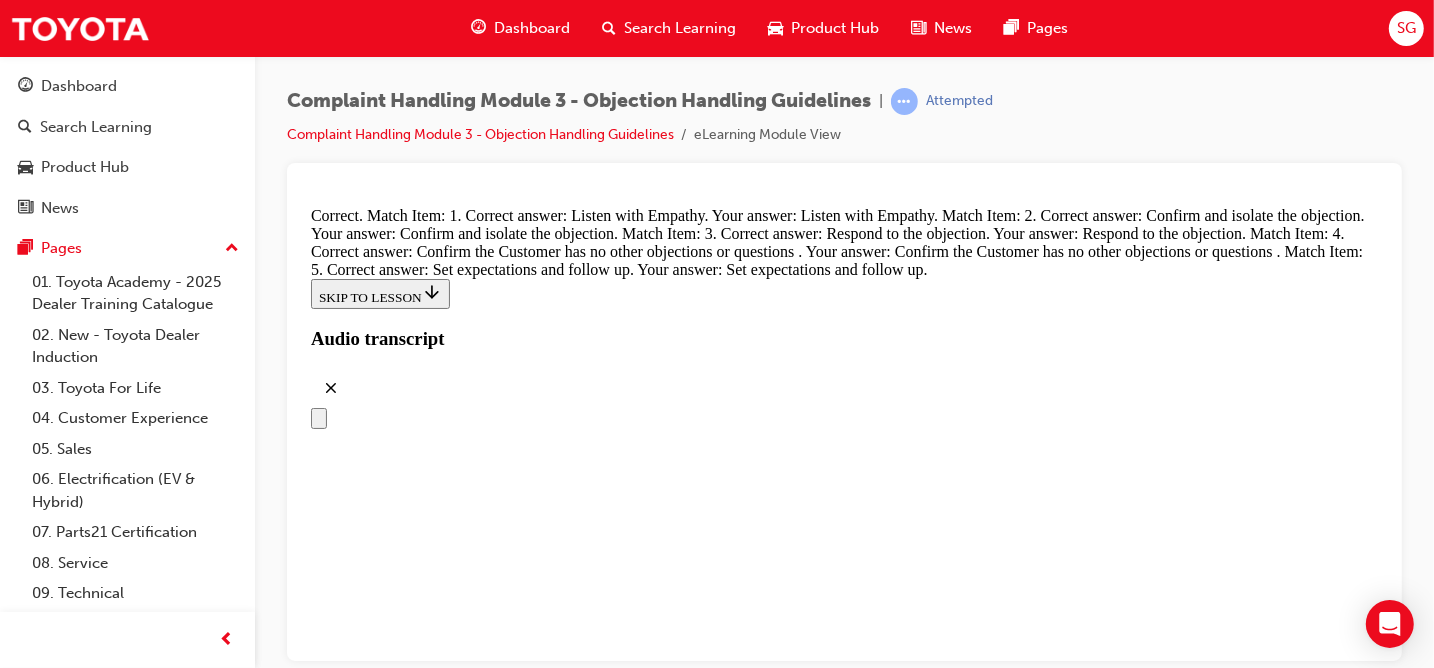 click on "Explain the reason ‘why’ so the customer understands" at bounding box center (843, 19416) 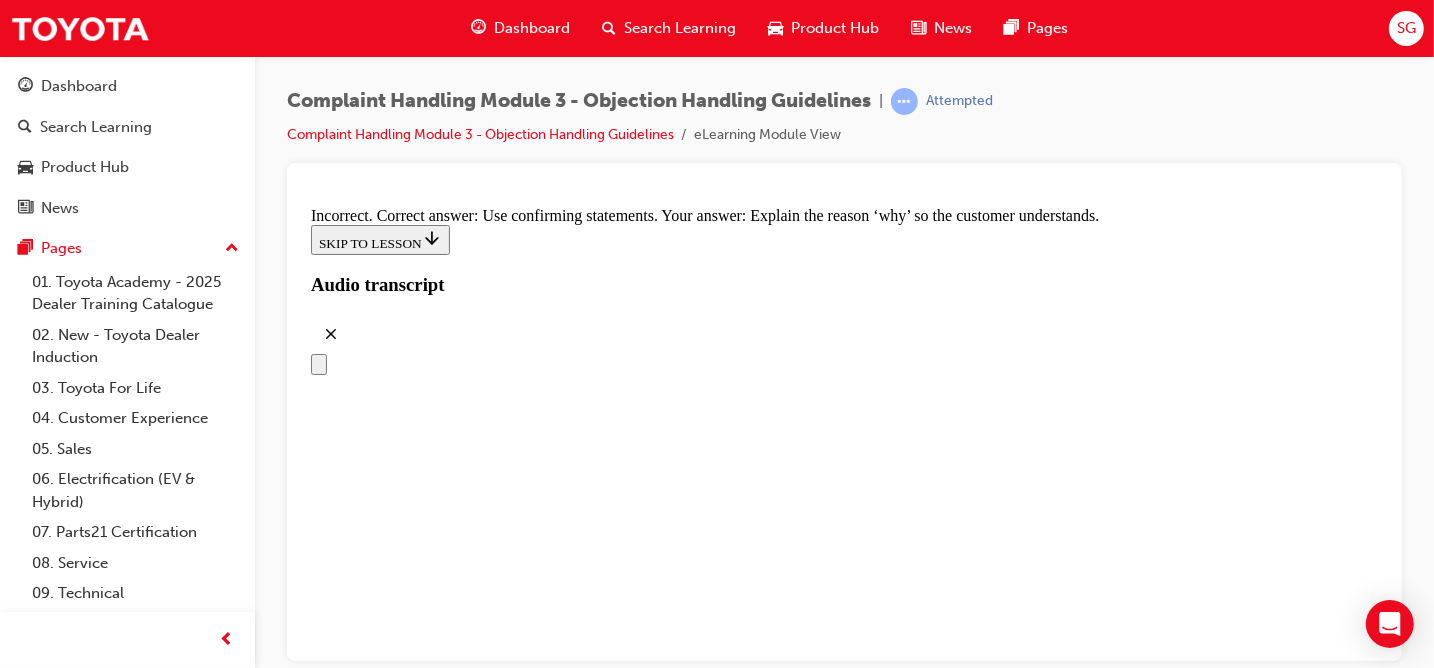 scroll, scrollTop: 8991, scrollLeft: 0, axis: vertical 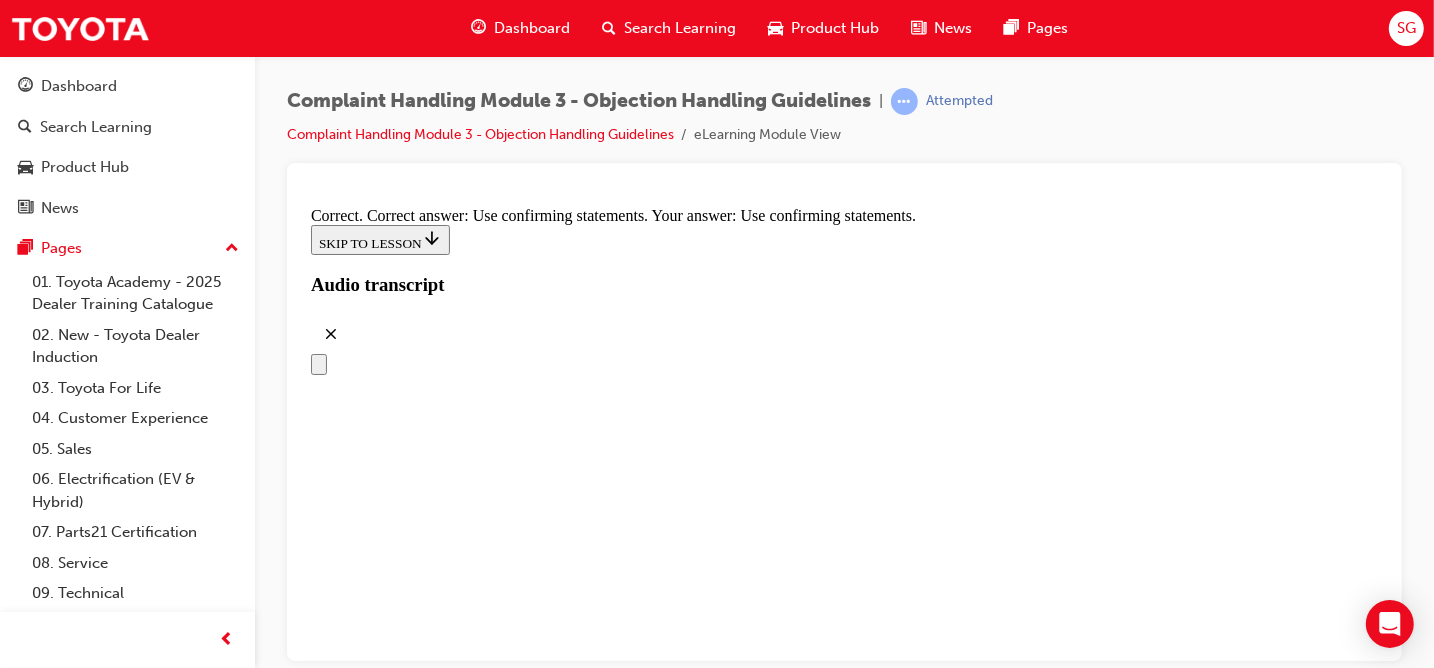 click on "True" at bounding box center (843, 22616) 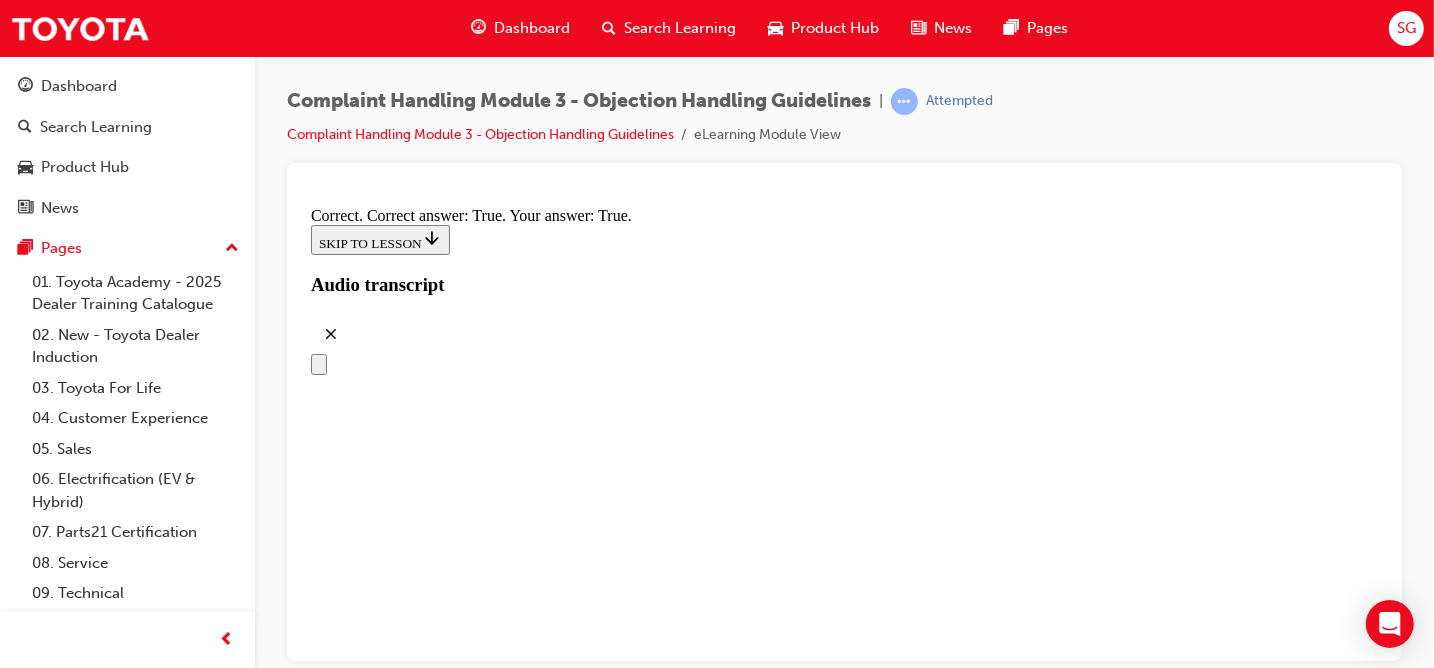 scroll, scrollTop: 10210, scrollLeft: 0, axis: vertical 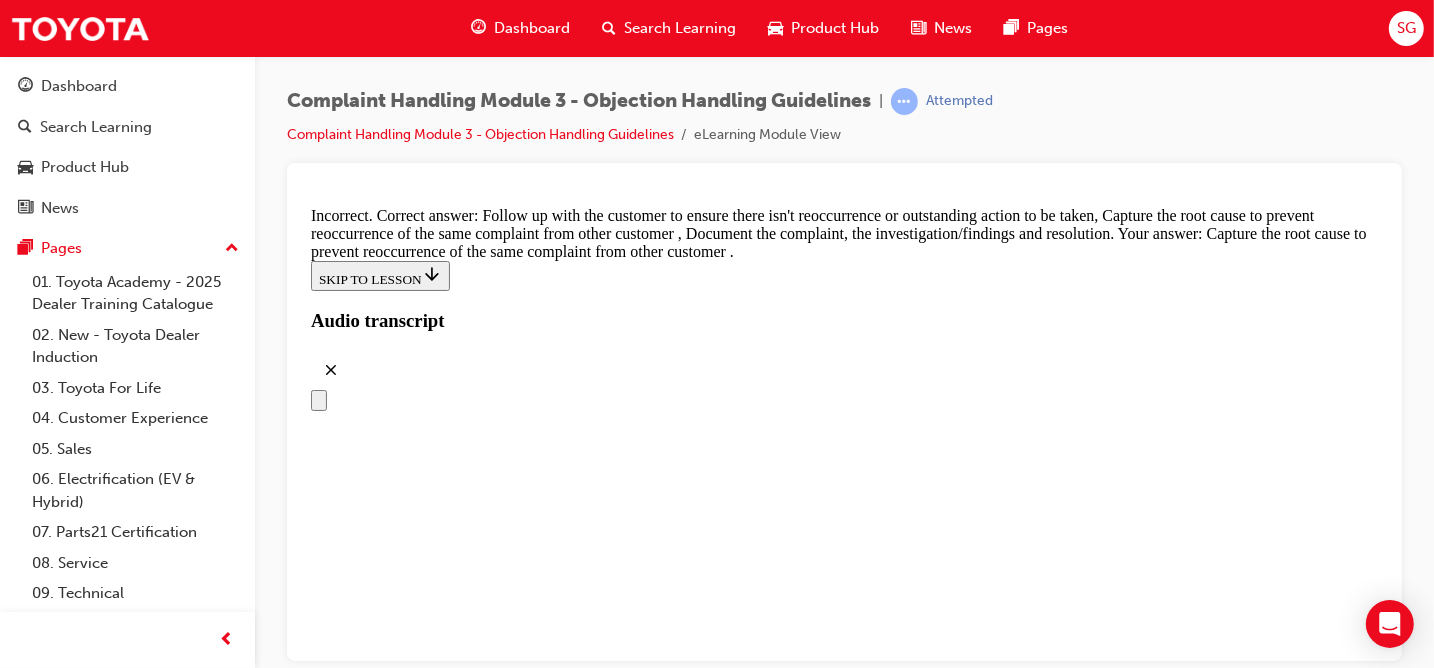 click at bounding box center (358, 28471) 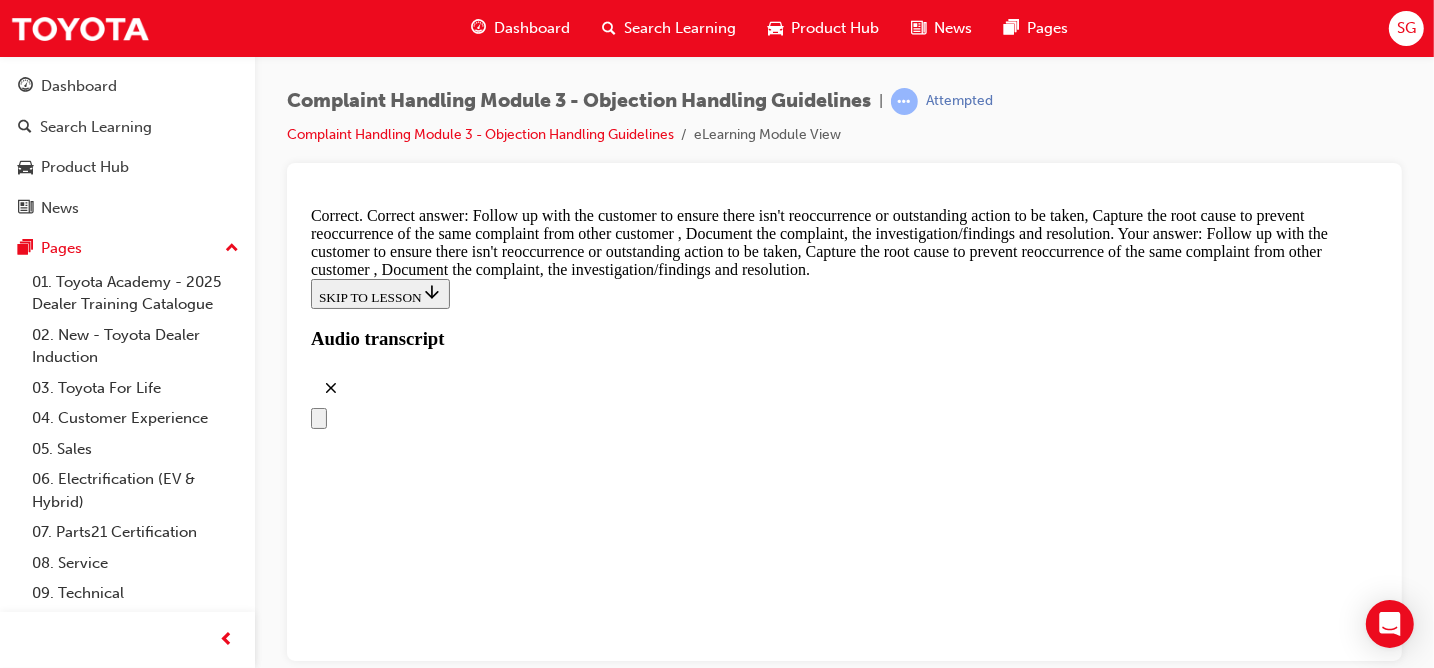 click on "CONTINUE" at bounding box center (352, 28577) 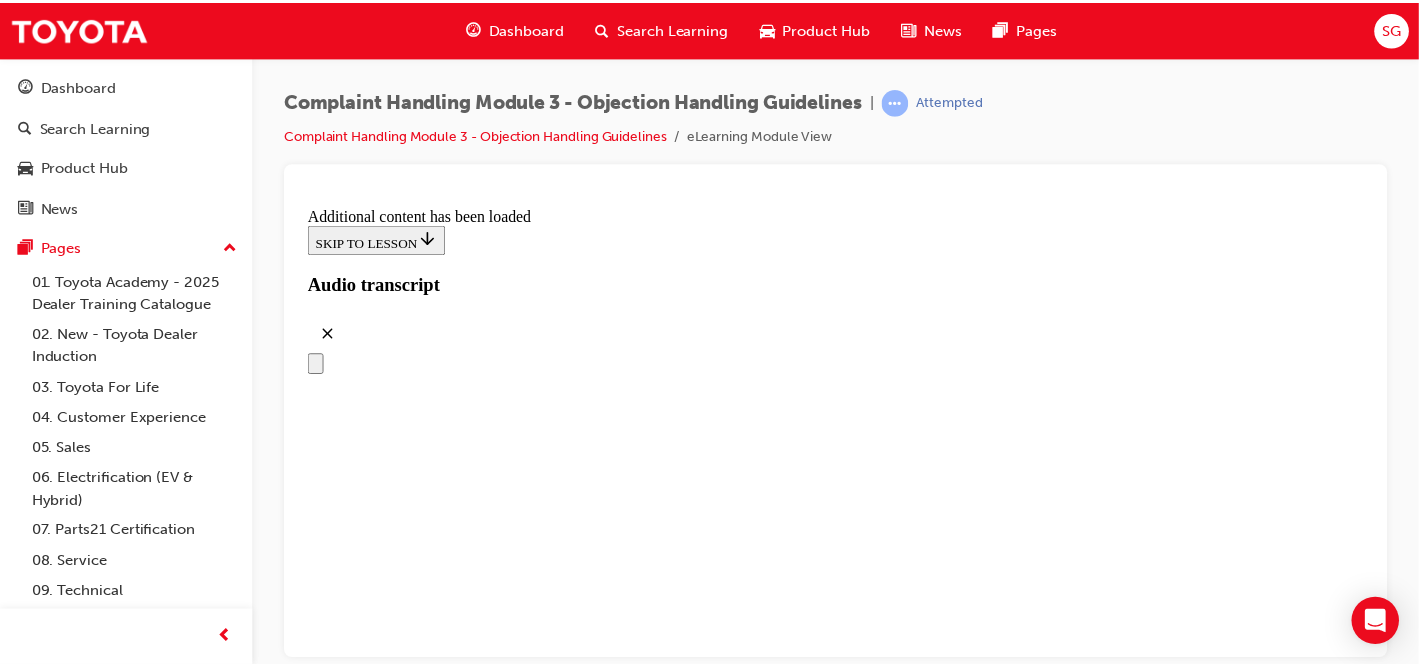 scroll, scrollTop: 11499, scrollLeft: 0, axis: vertical 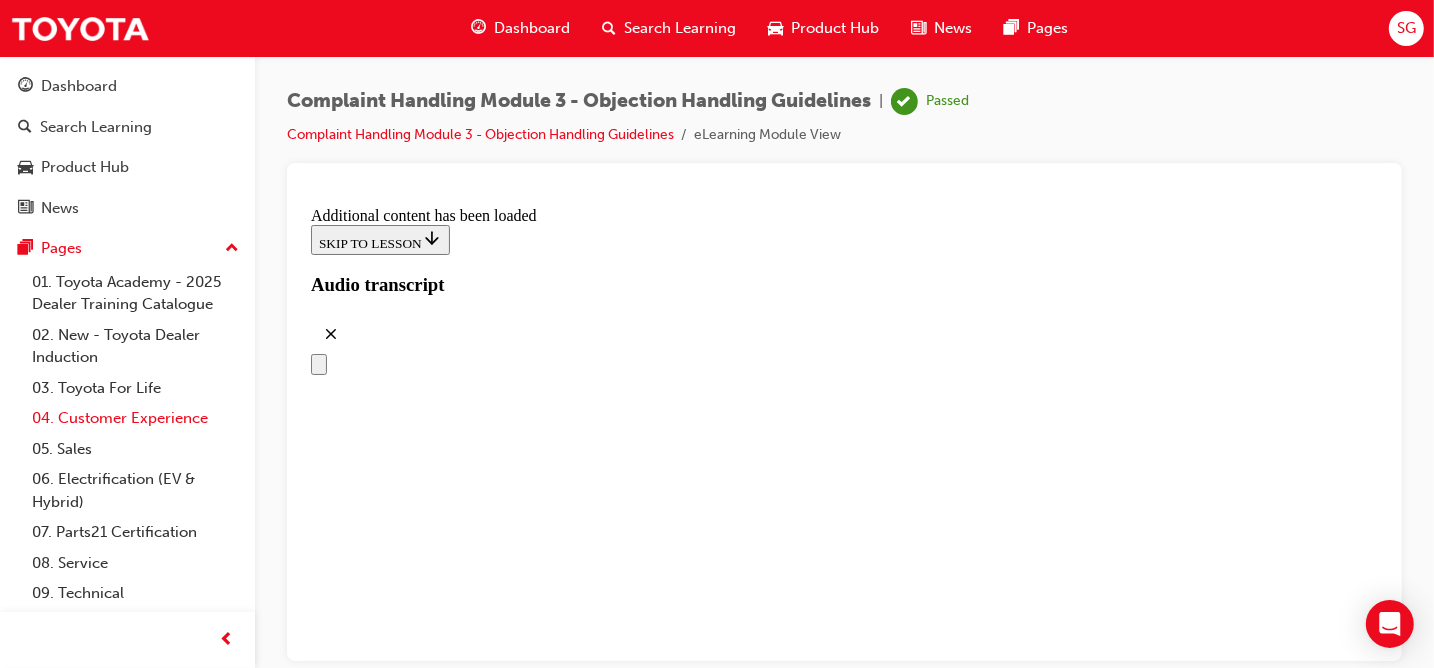 click on "04. Customer Experience" at bounding box center (135, 418) 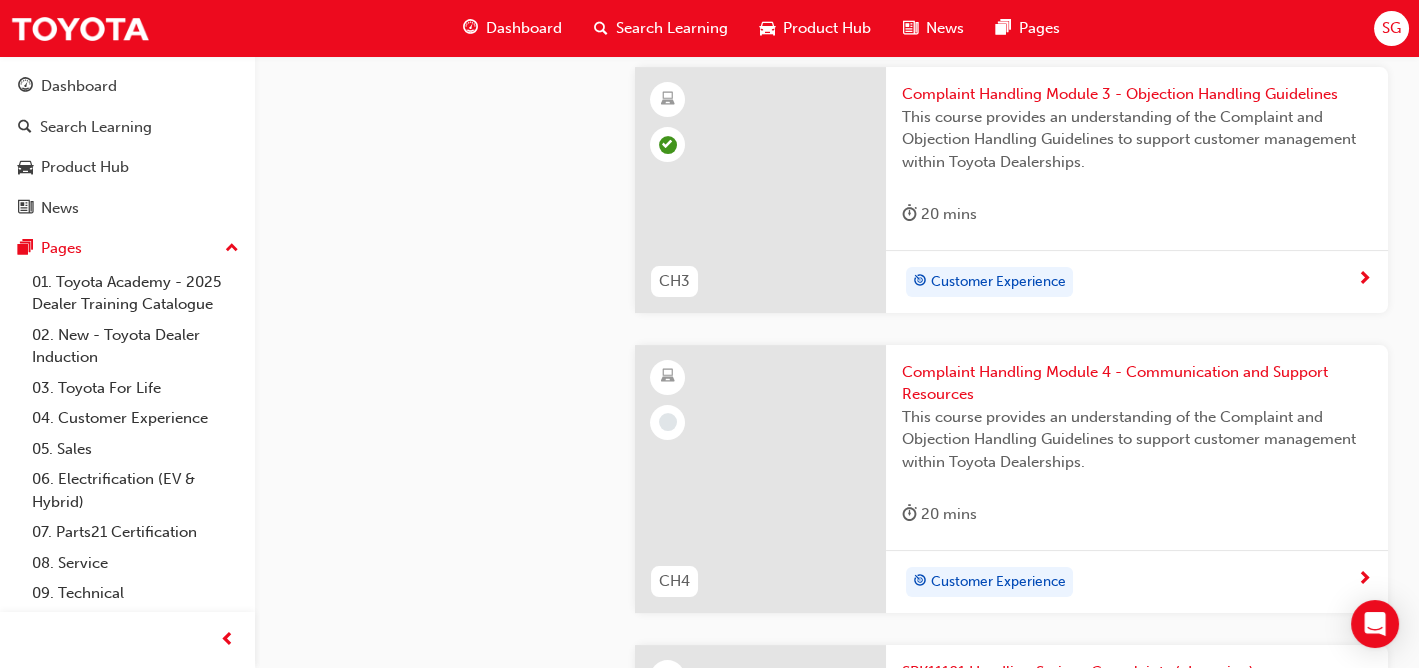 scroll, scrollTop: 1300, scrollLeft: 0, axis: vertical 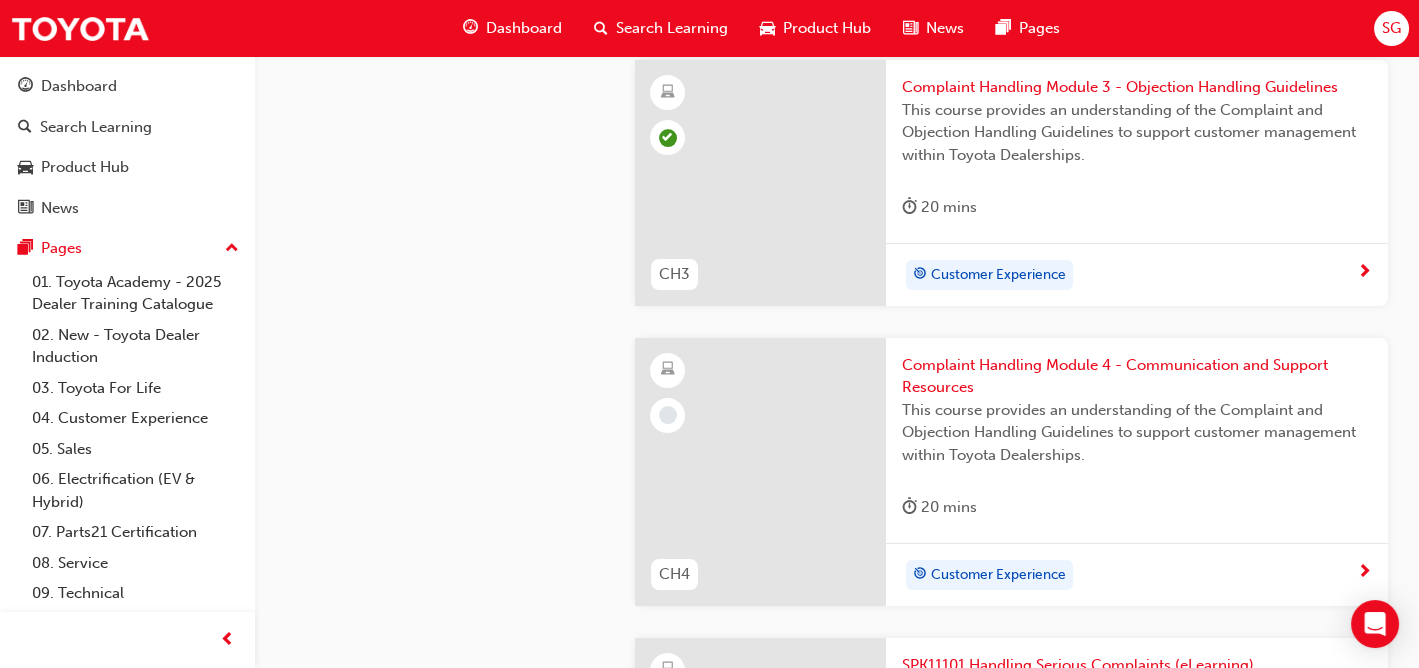 click at bounding box center [1364, 573] 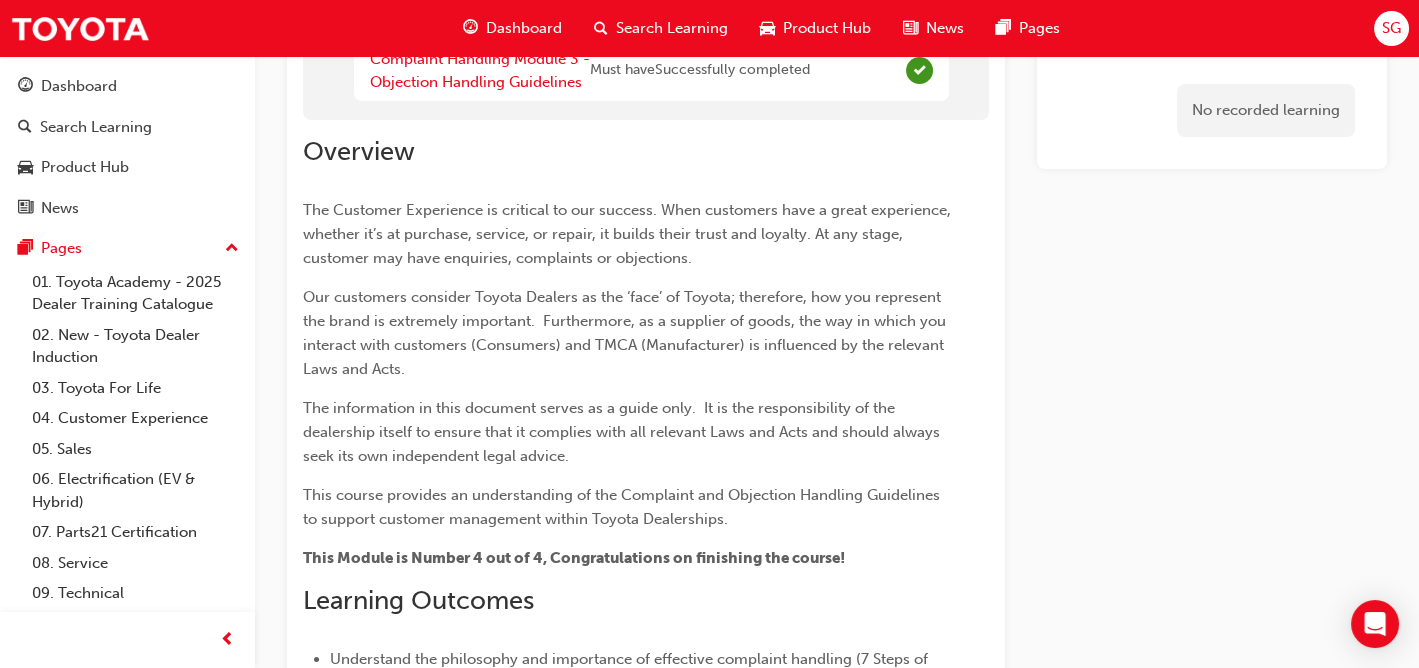 scroll, scrollTop: 109, scrollLeft: 0, axis: vertical 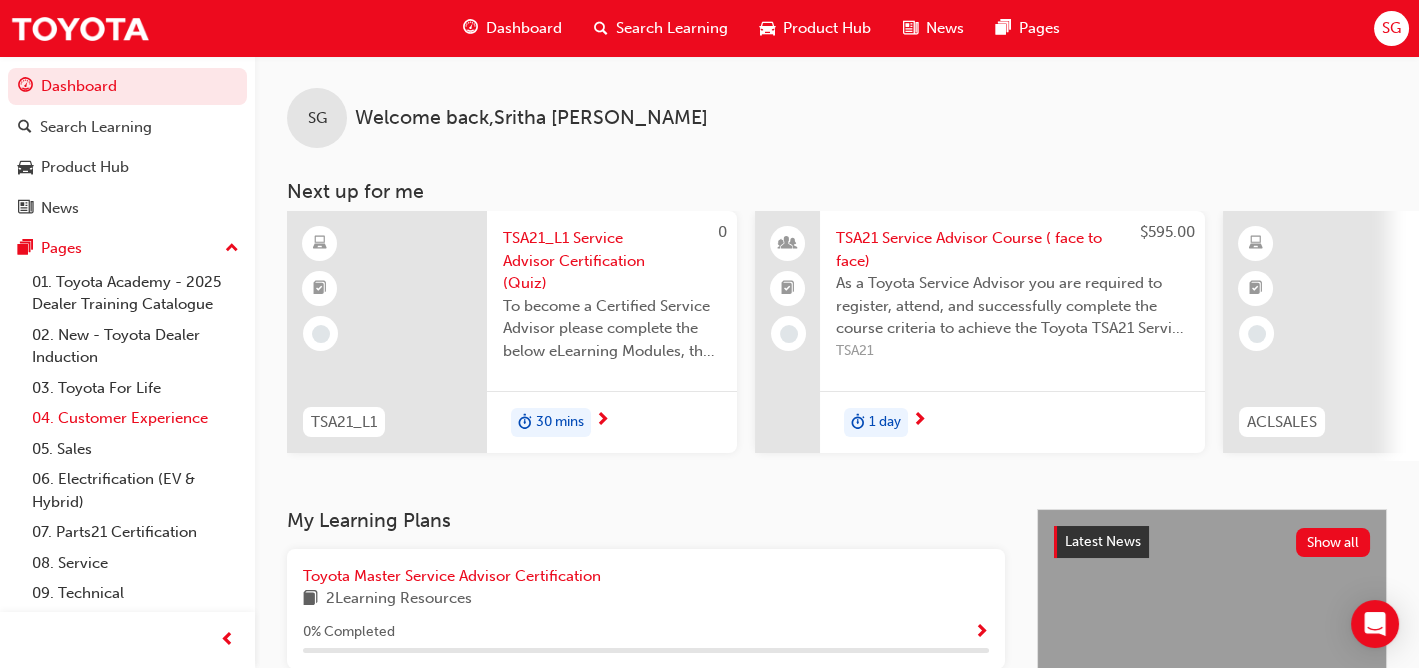 click on "04. Customer Experience" at bounding box center [135, 418] 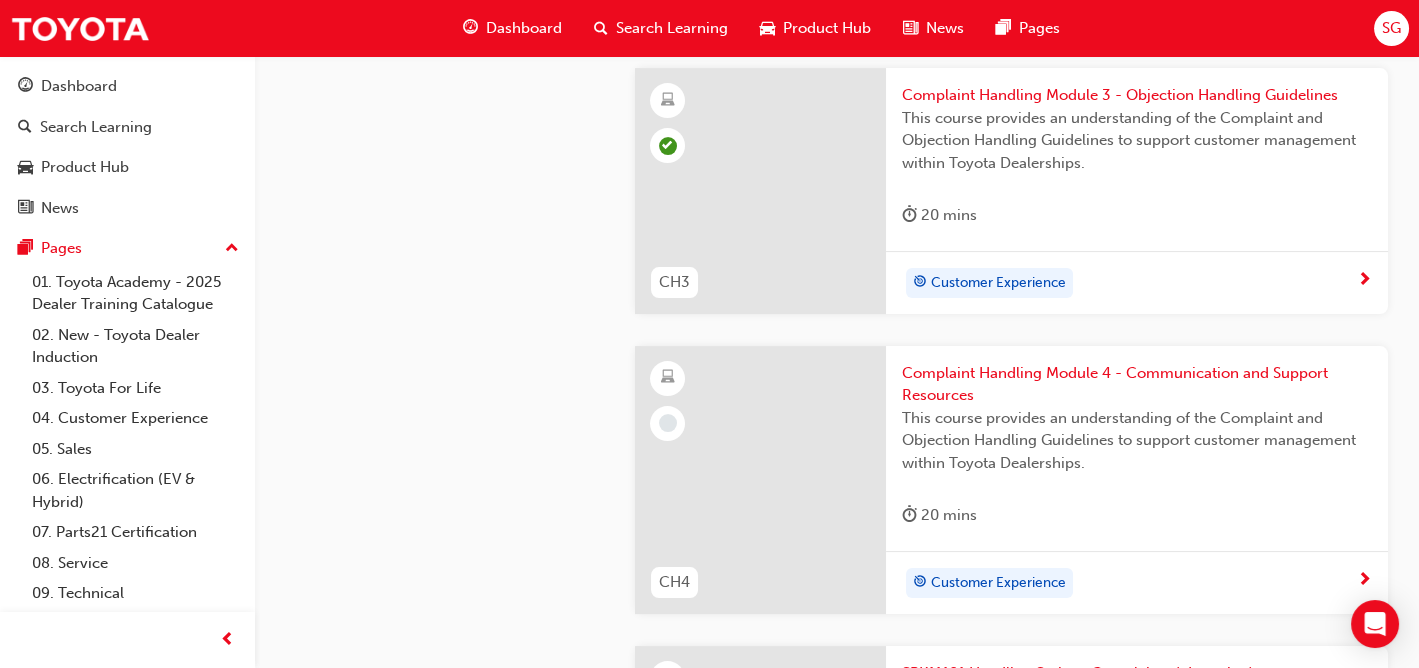 scroll, scrollTop: 1400, scrollLeft: 0, axis: vertical 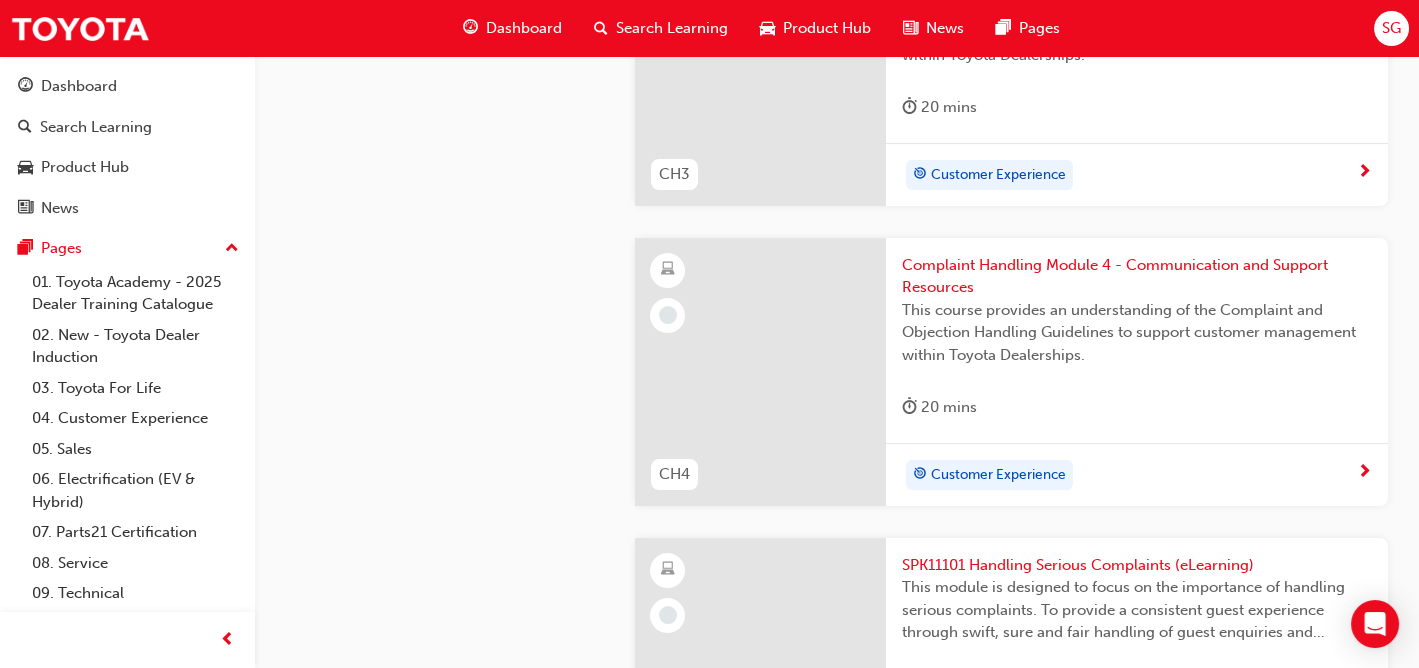 click at bounding box center [1364, 473] 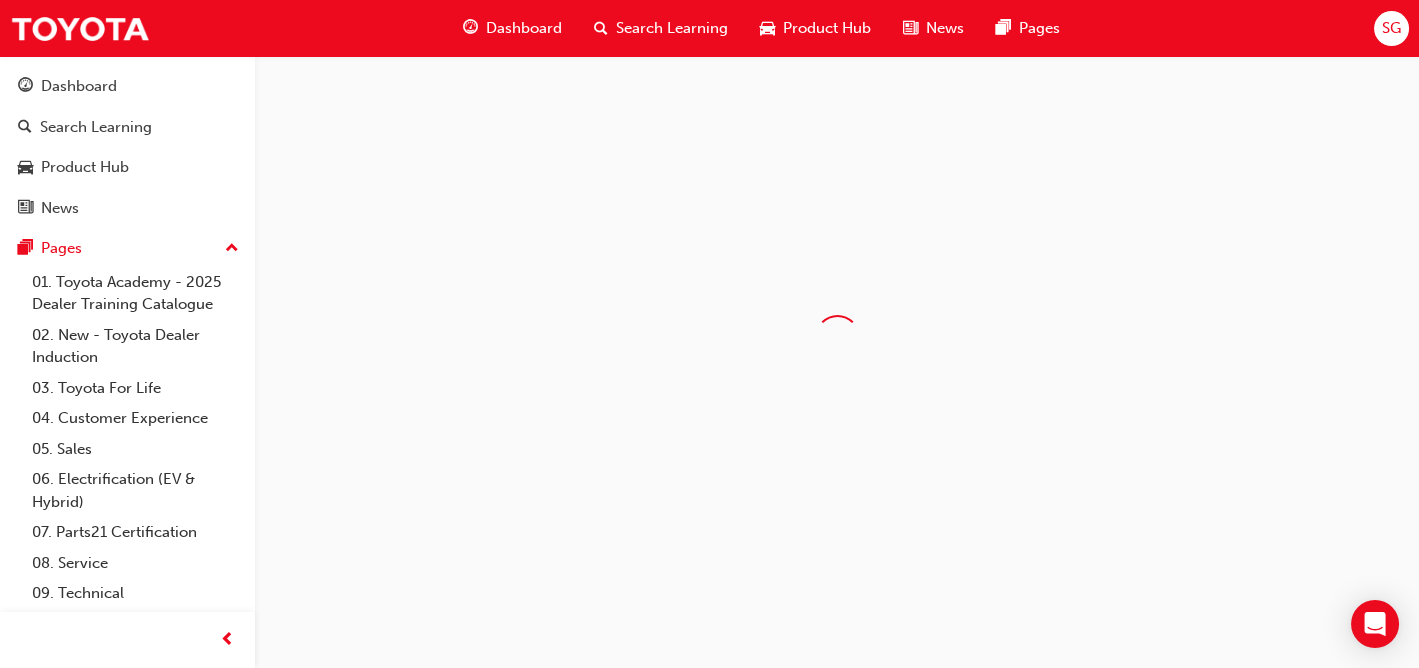 scroll, scrollTop: 0, scrollLeft: 0, axis: both 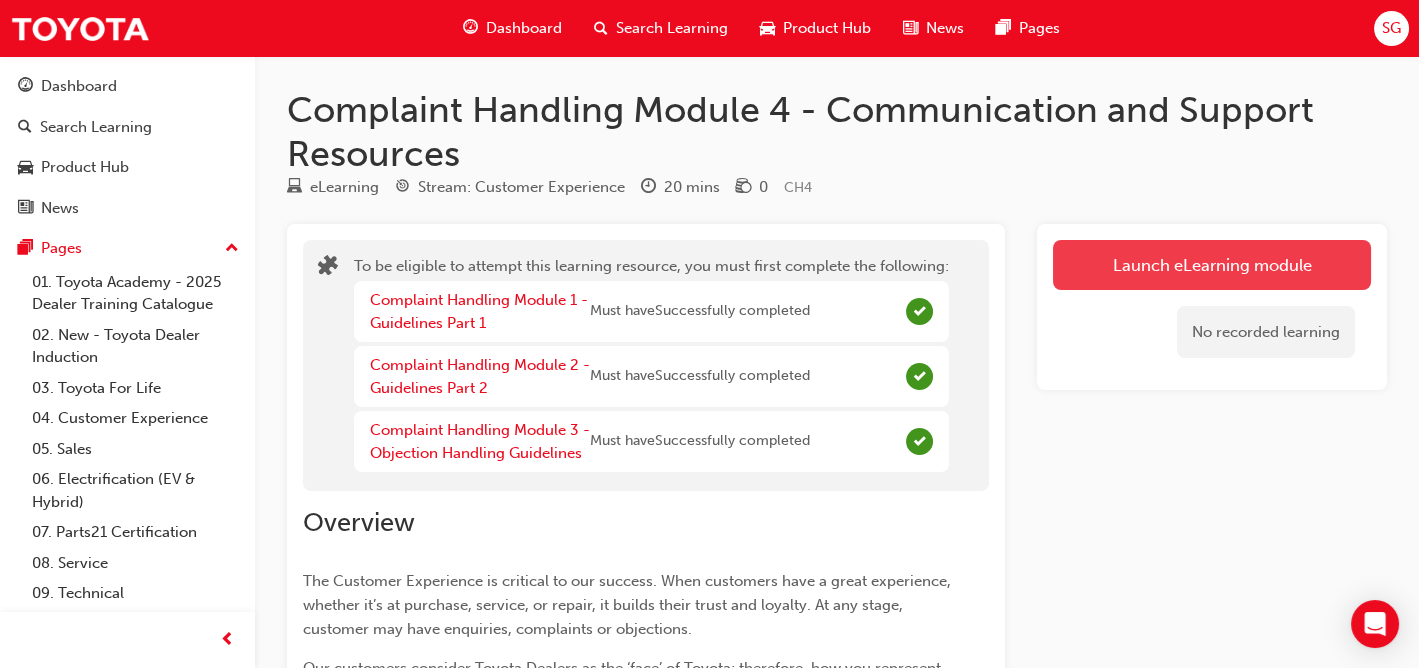 click on "Launch eLearning module" at bounding box center [1212, 265] 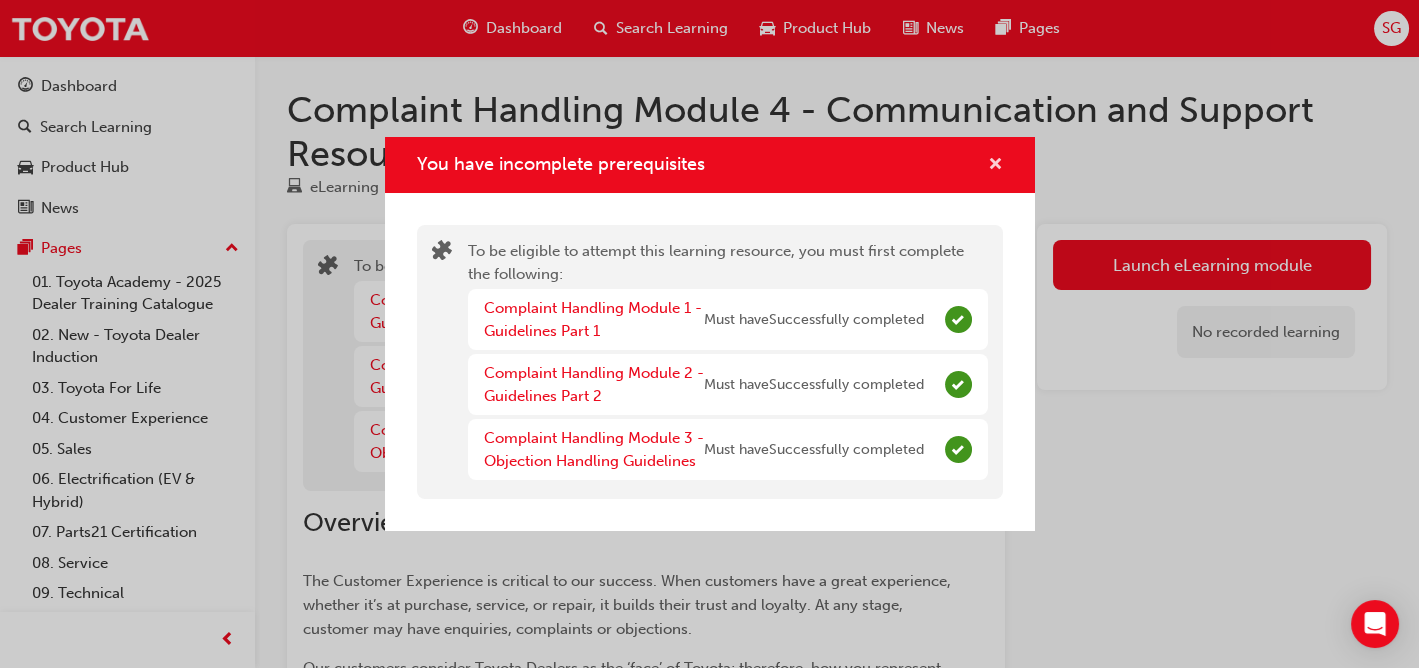 click at bounding box center (995, 166) 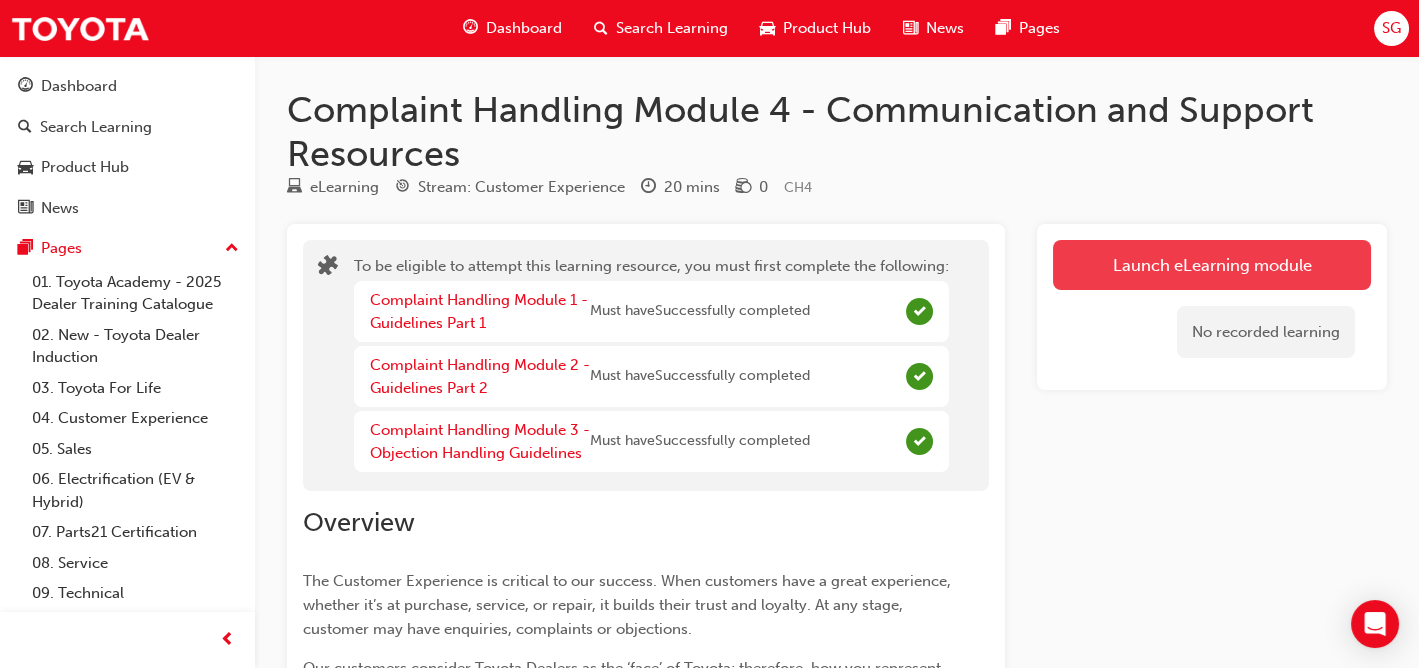 click on "Launch eLearning module" at bounding box center [1212, 265] 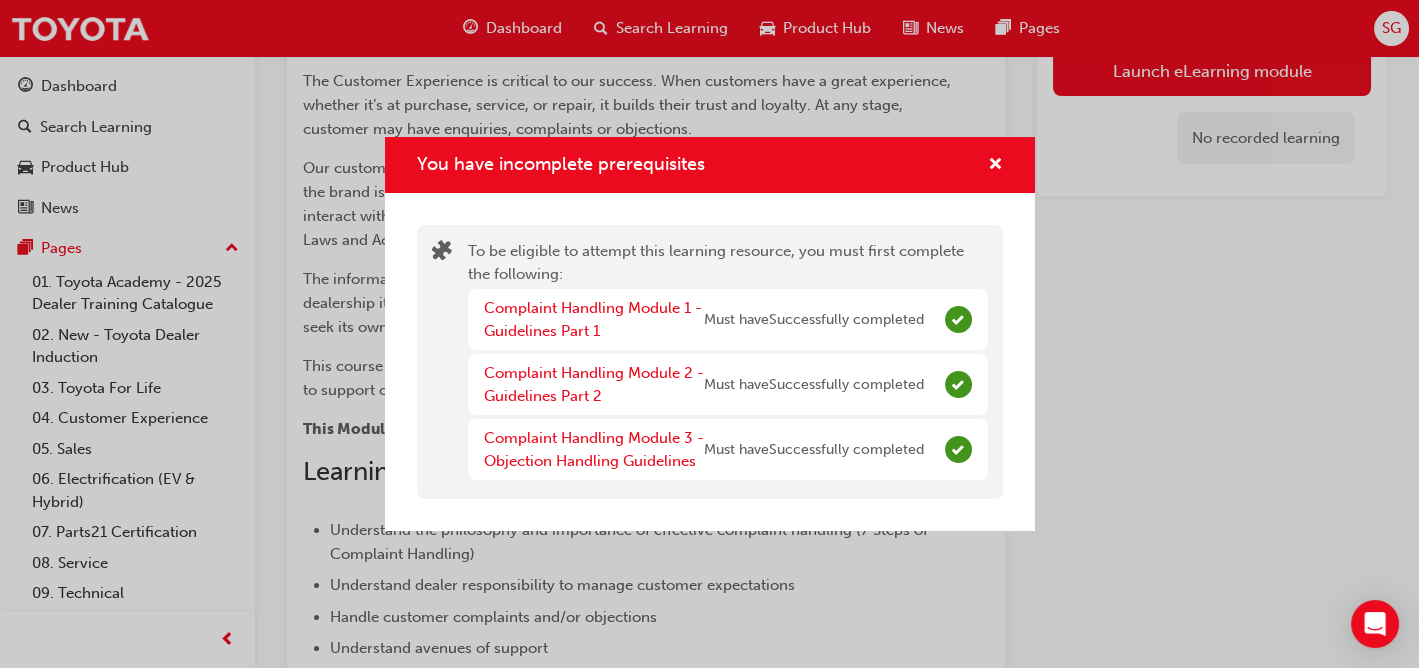 click on "You have incomplete prerequisites To be eligible to attempt this learning resource, you must first complete  the following: Complaint Handling Module 1 - Guidelines Part 1 Must have  Successfully completed Complaint Handling Module 2 - Guidelines Part 2 Must have  Successfully completed Complaint Handling Module 3 - Objection Handling Guidelines Must have  Successfully completed" at bounding box center (709, 334) 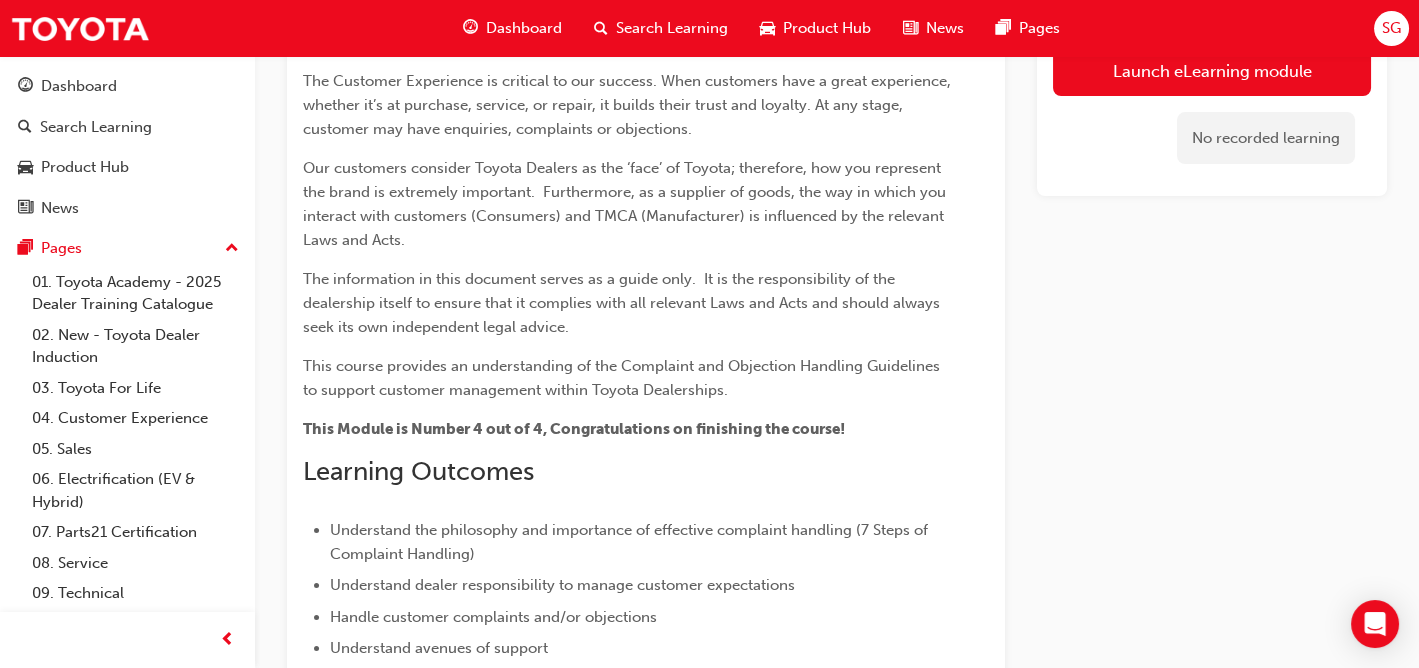 scroll, scrollTop: 100, scrollLeft: 0, axis: vertical 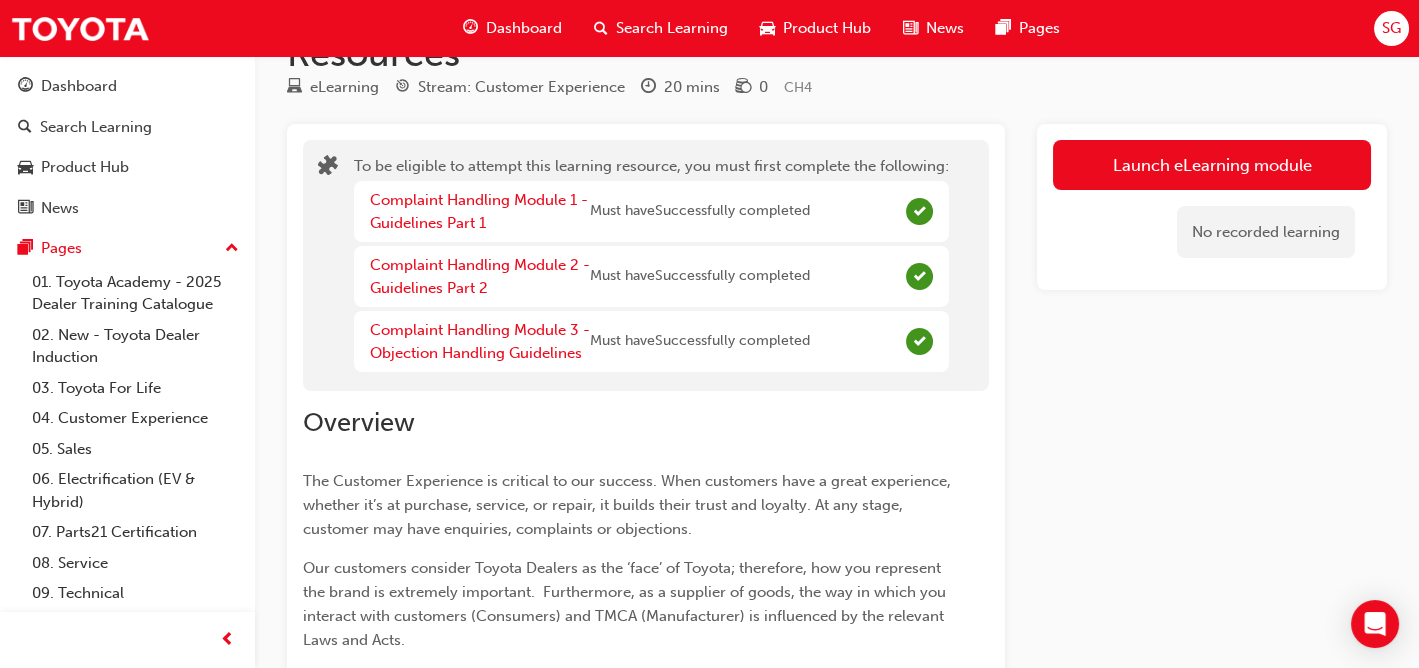 click on "No recorded learning" at bounding box center [1212, 232] 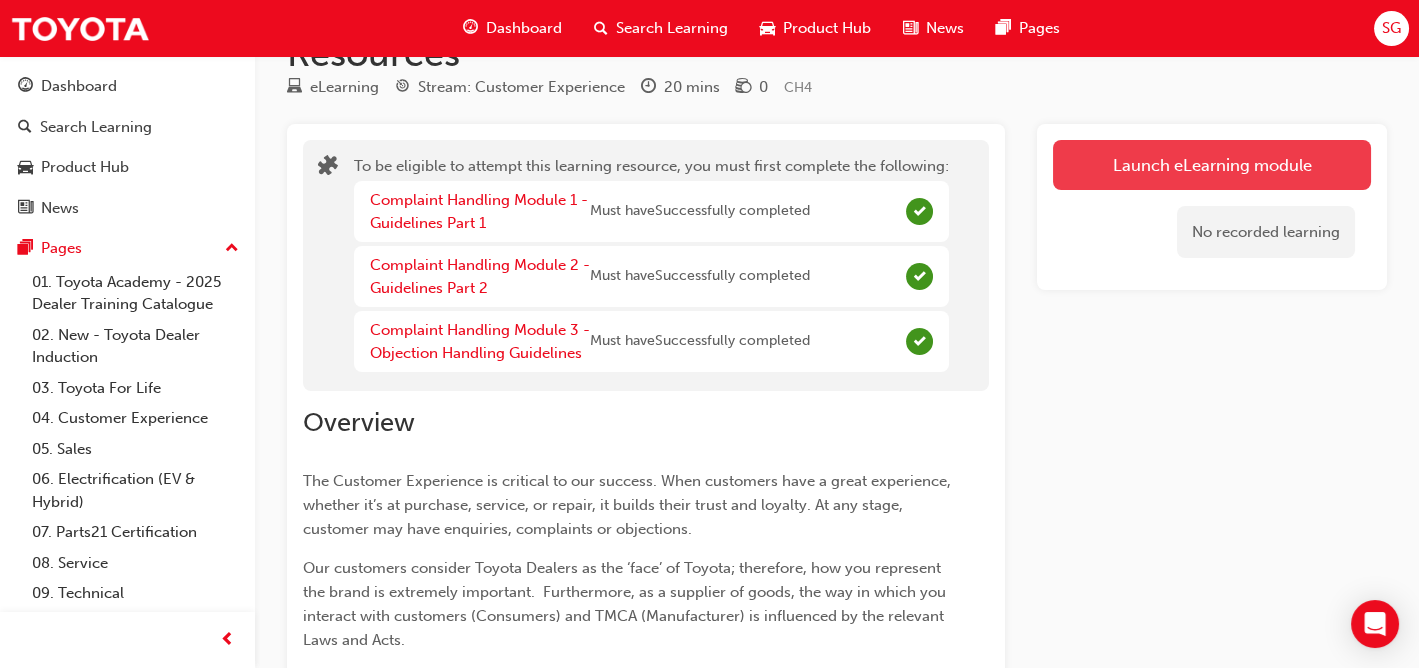 click on "Launch eLearning module" at bounding box center (1212, 165) 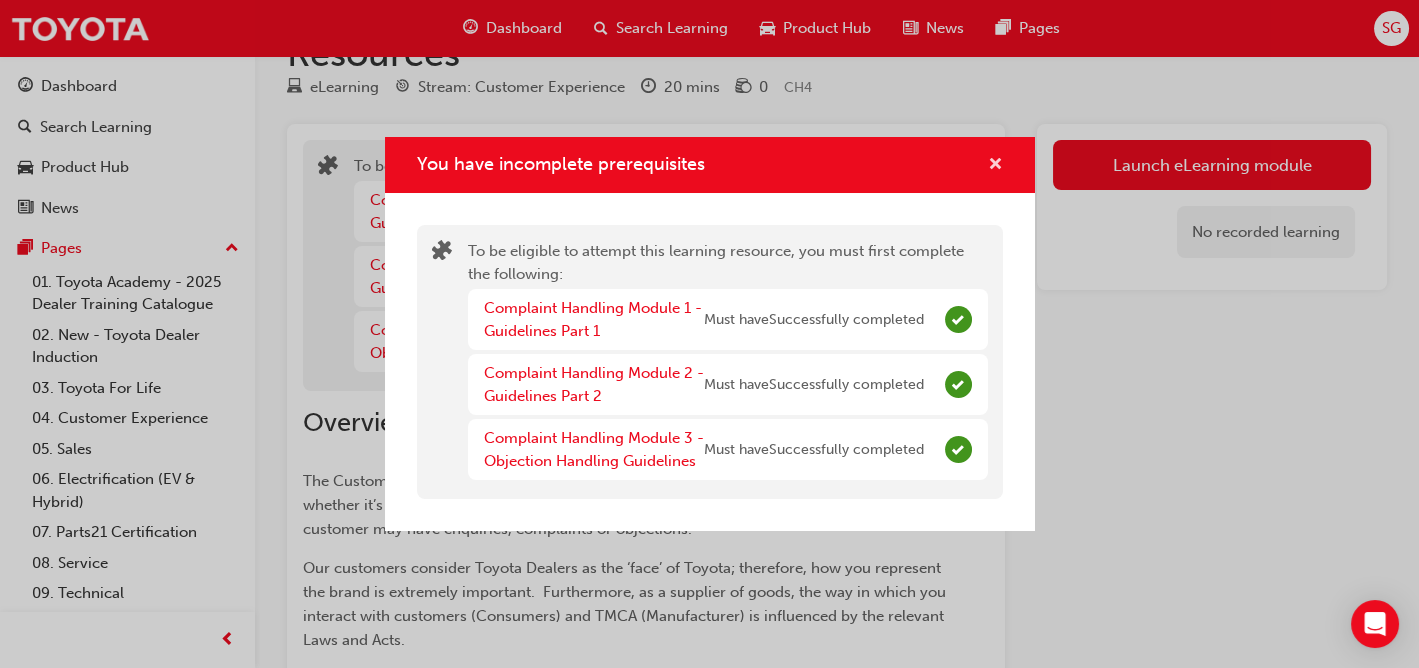 click at bounding box center [995, 166] 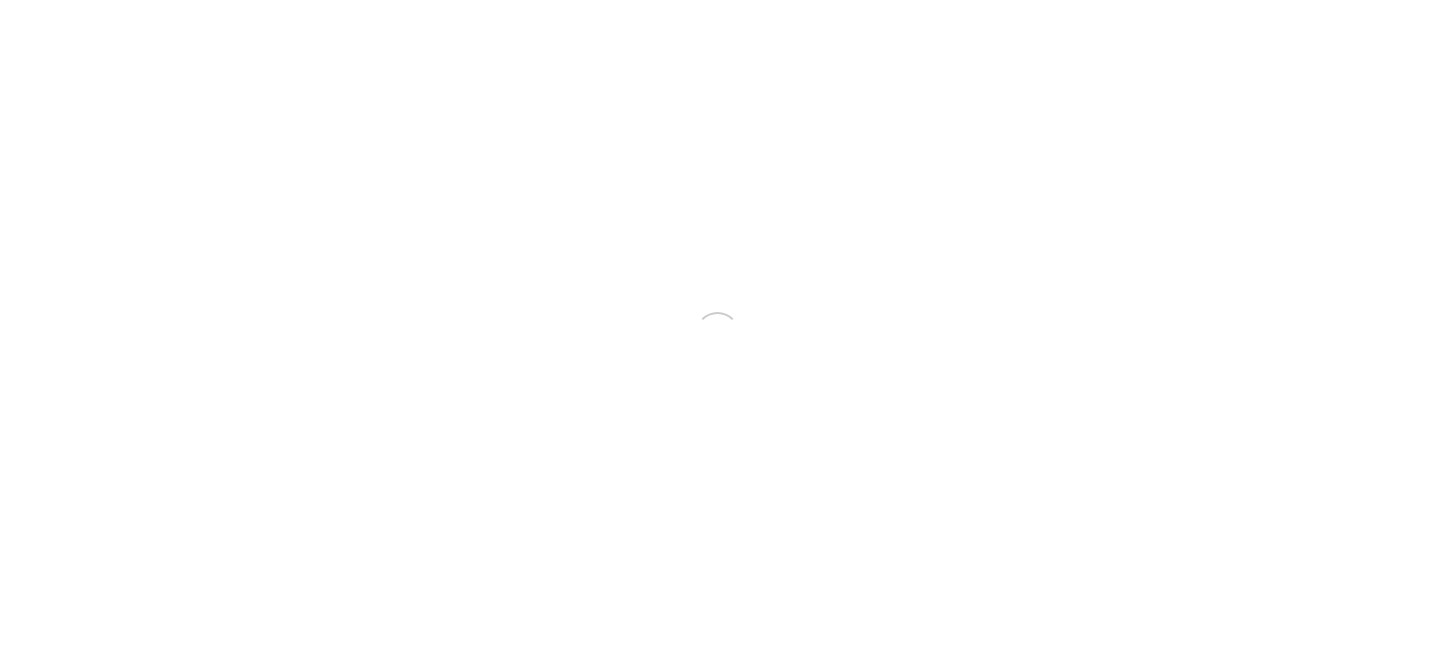 scroll, scrollTop: 0, scrollLeft: 0, axis: both 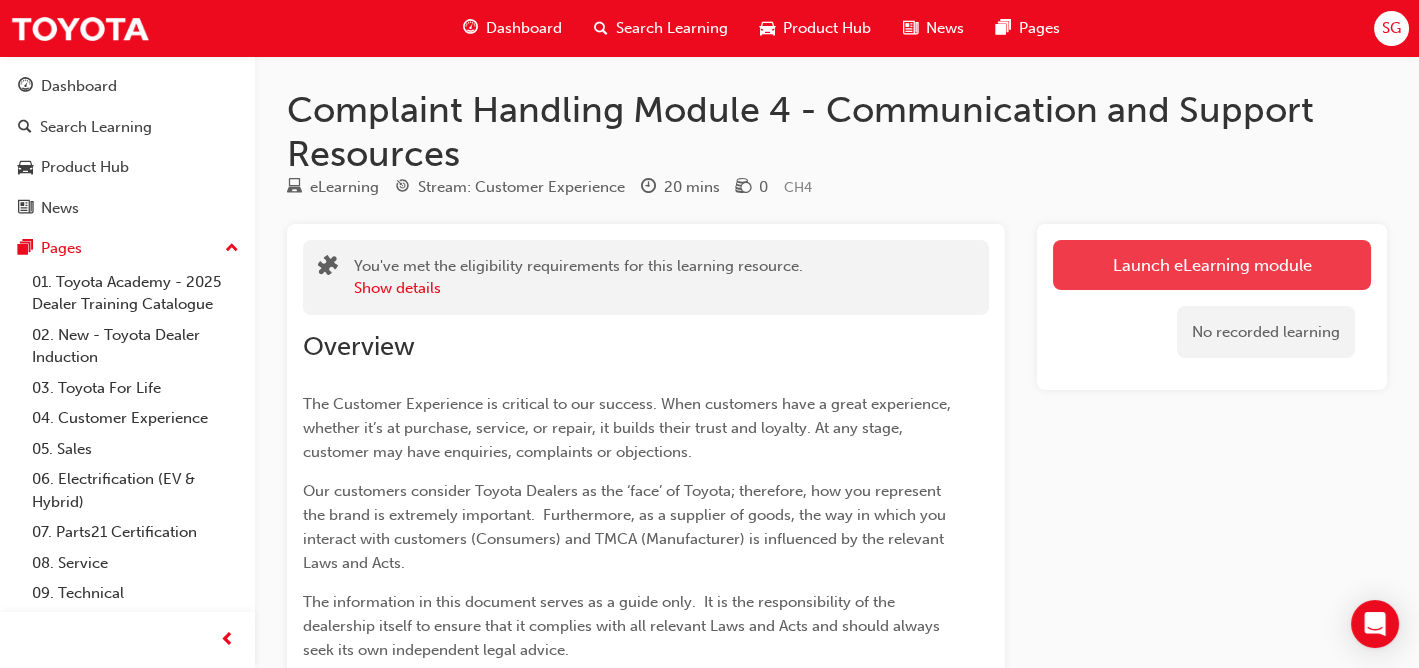 click on "Launch eLearning module" at bounding box center (1212, 265) 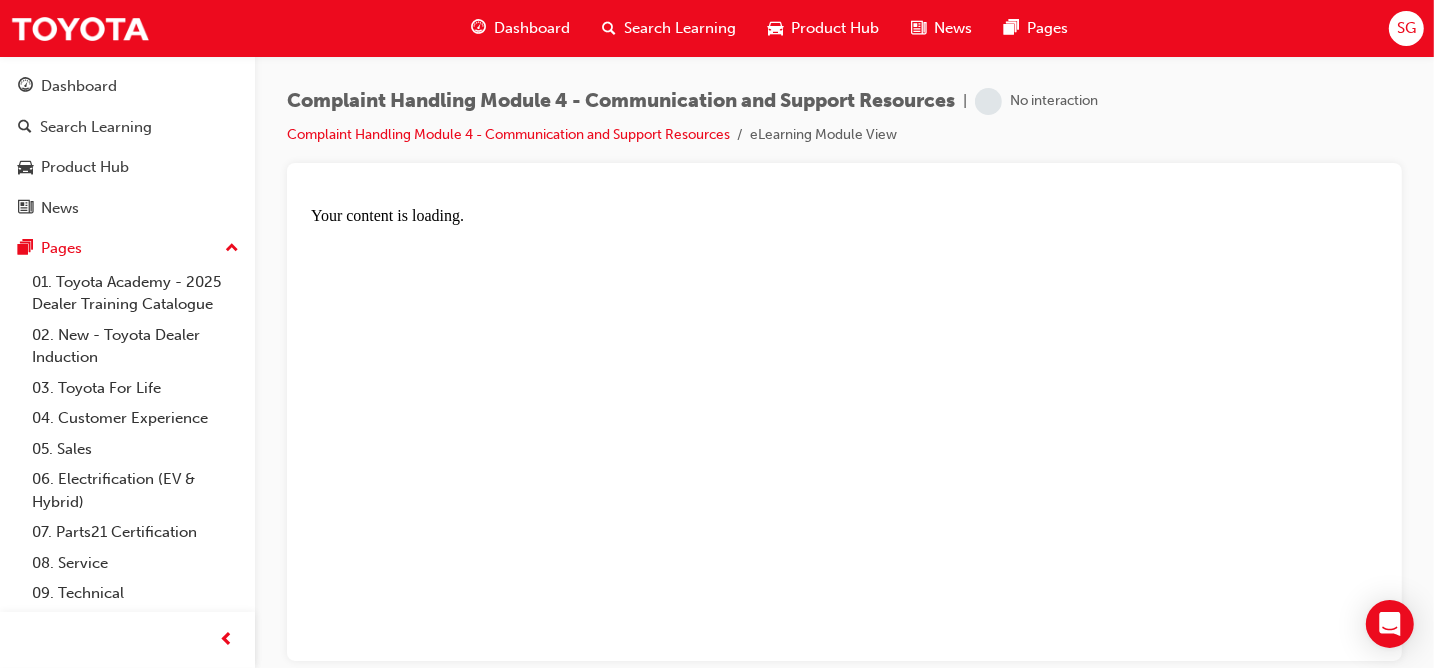 scroll, scrollTop: 0, scrollLeft: 0, axis: both 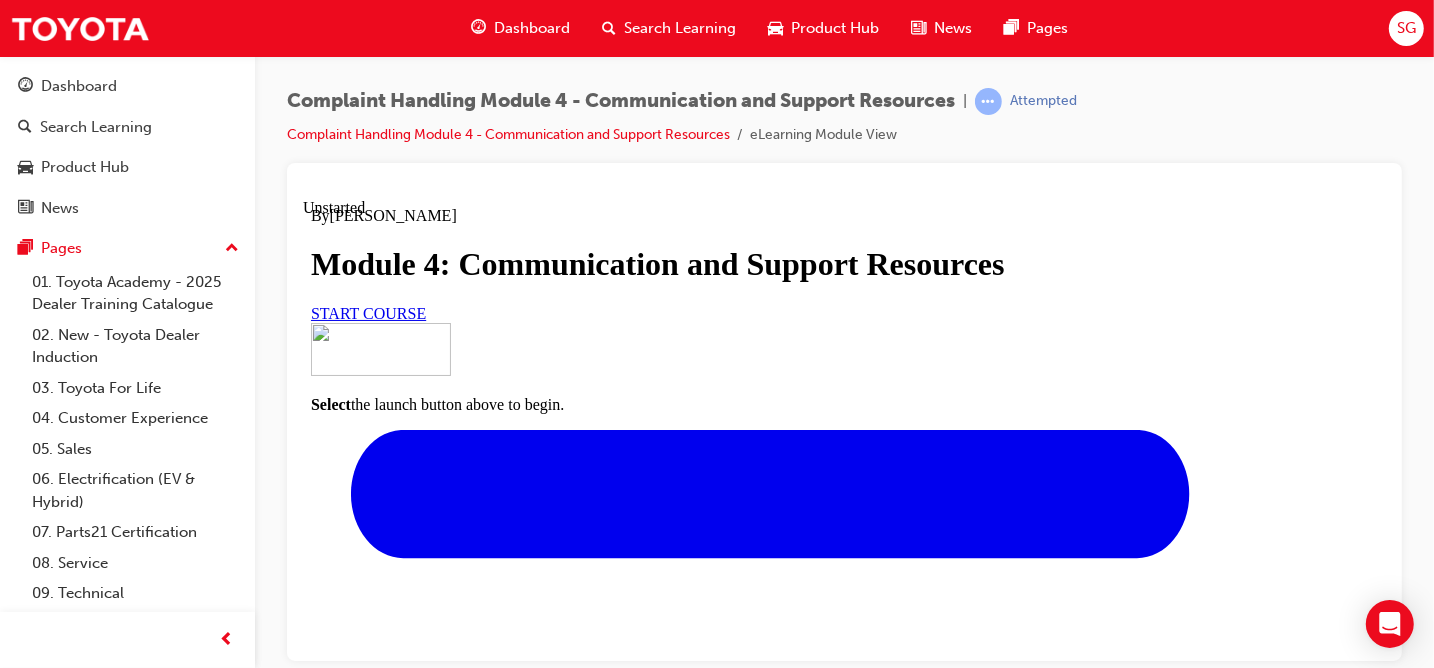 click on "START COURSE" at bounding box center (367, 312) 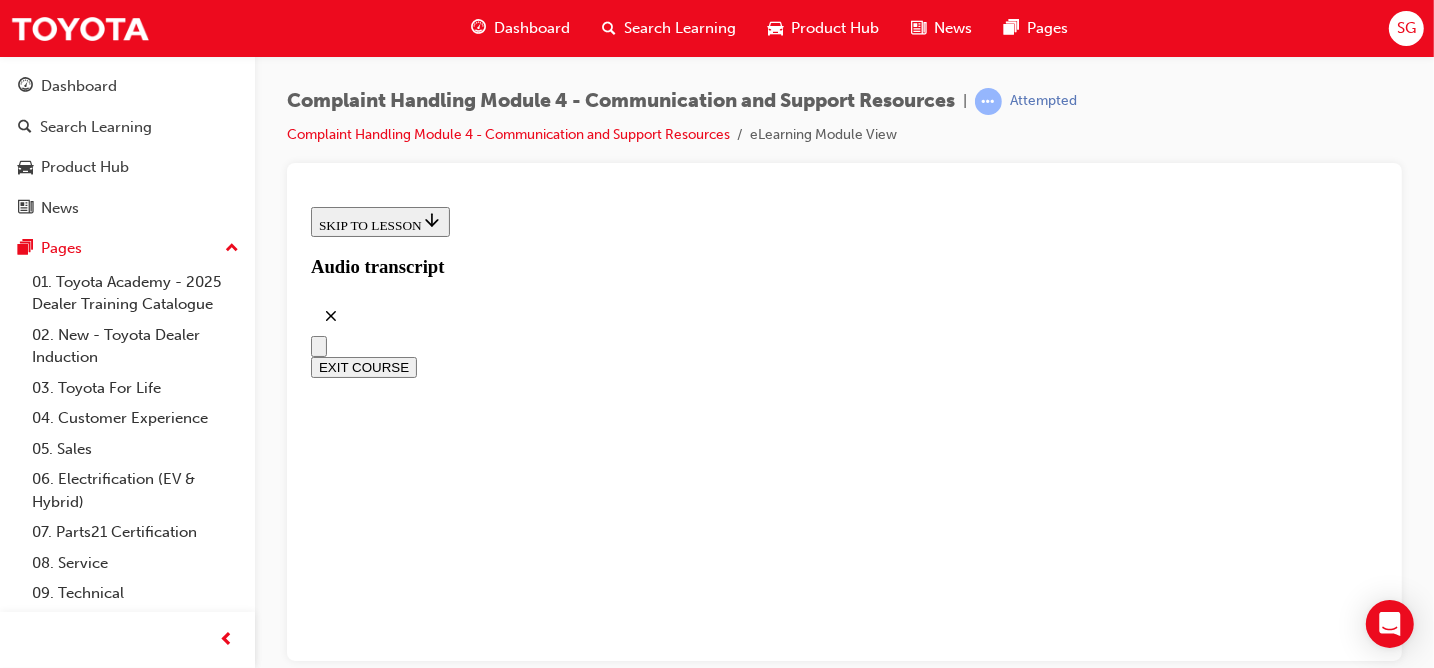 scroll, scrollTop: 800, scrollLeft: 0, axis: vertical 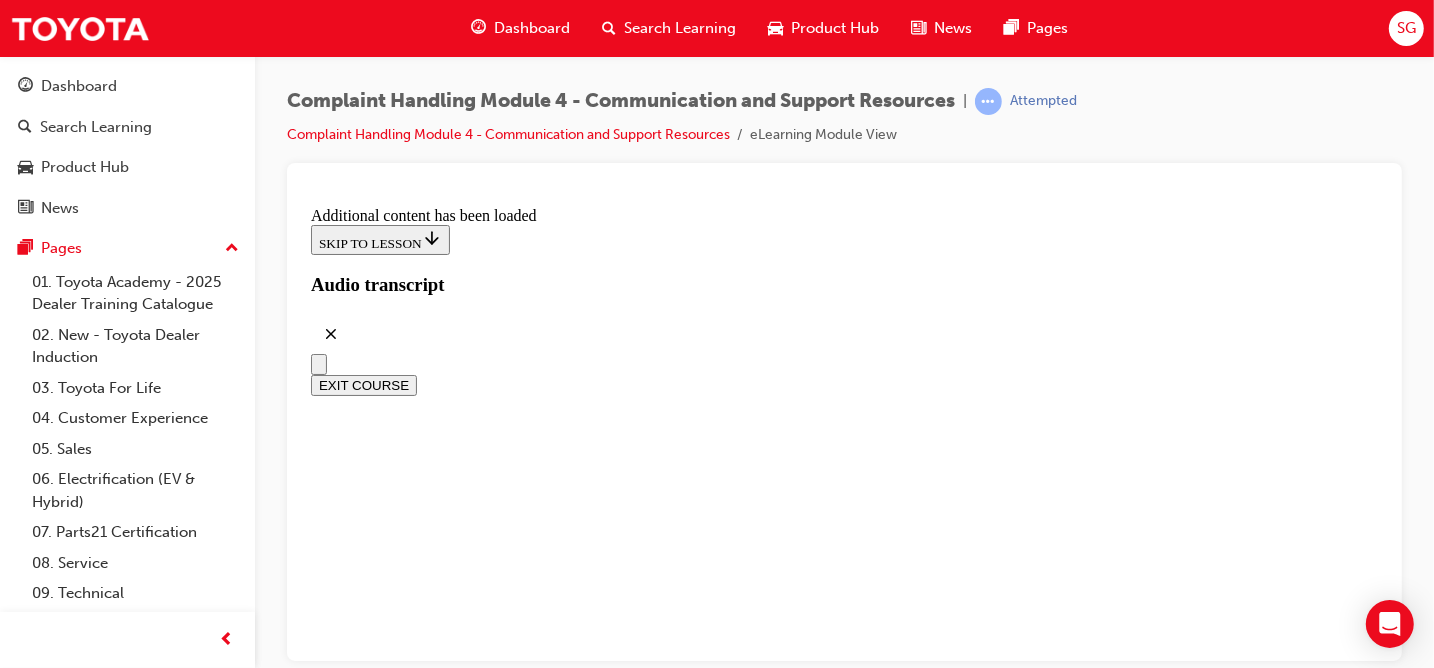 click on "Good Communication Guidelines.pdf 67 KB Download Arrow down with horizontal line beneath it" at bounding box center [843, 7513] 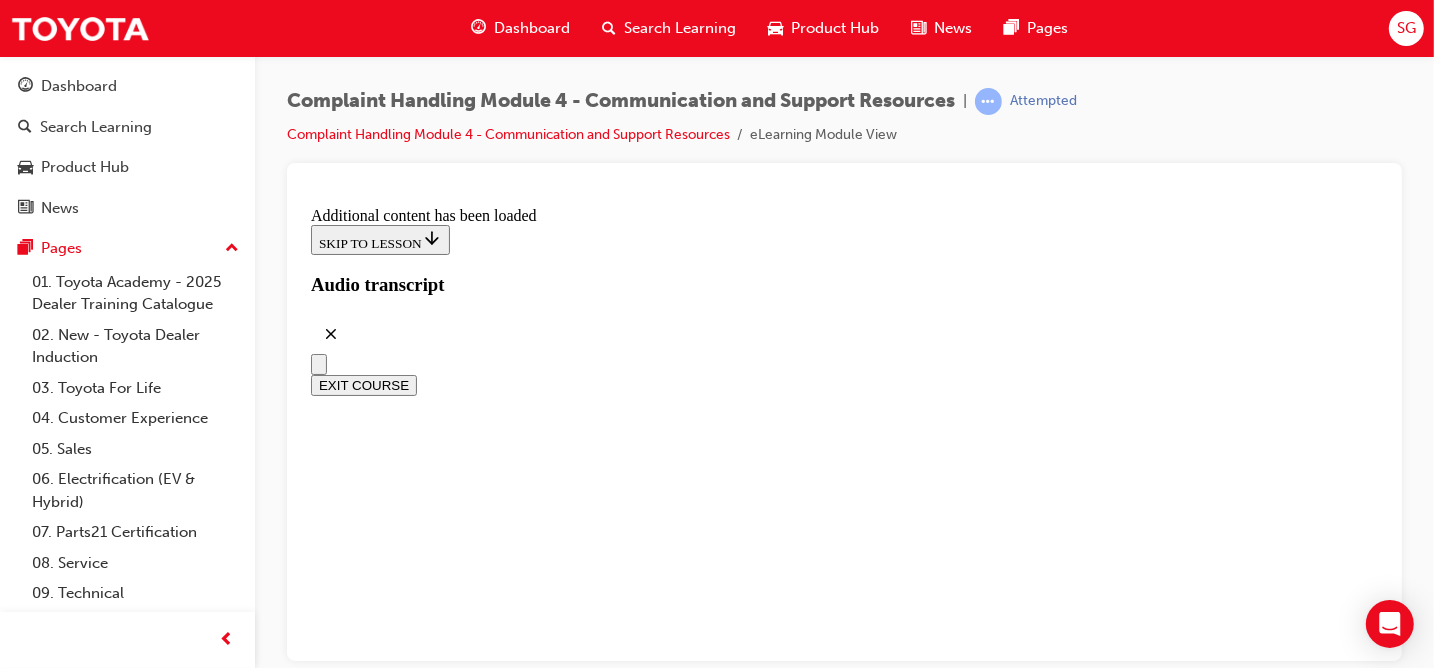 click on "CONTINUE" at bounding box center [352, 11857] 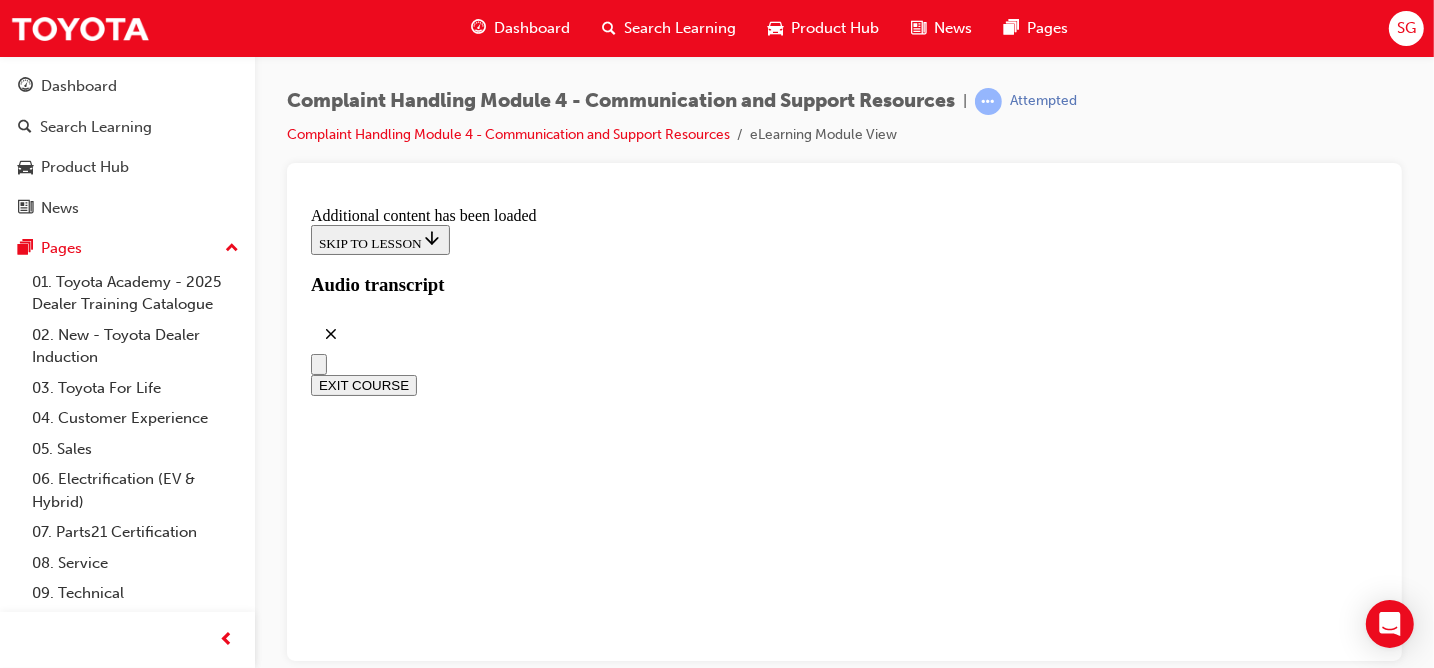 scroll, scrollTop: 9818, scrollLeft: 0, axis: vertical 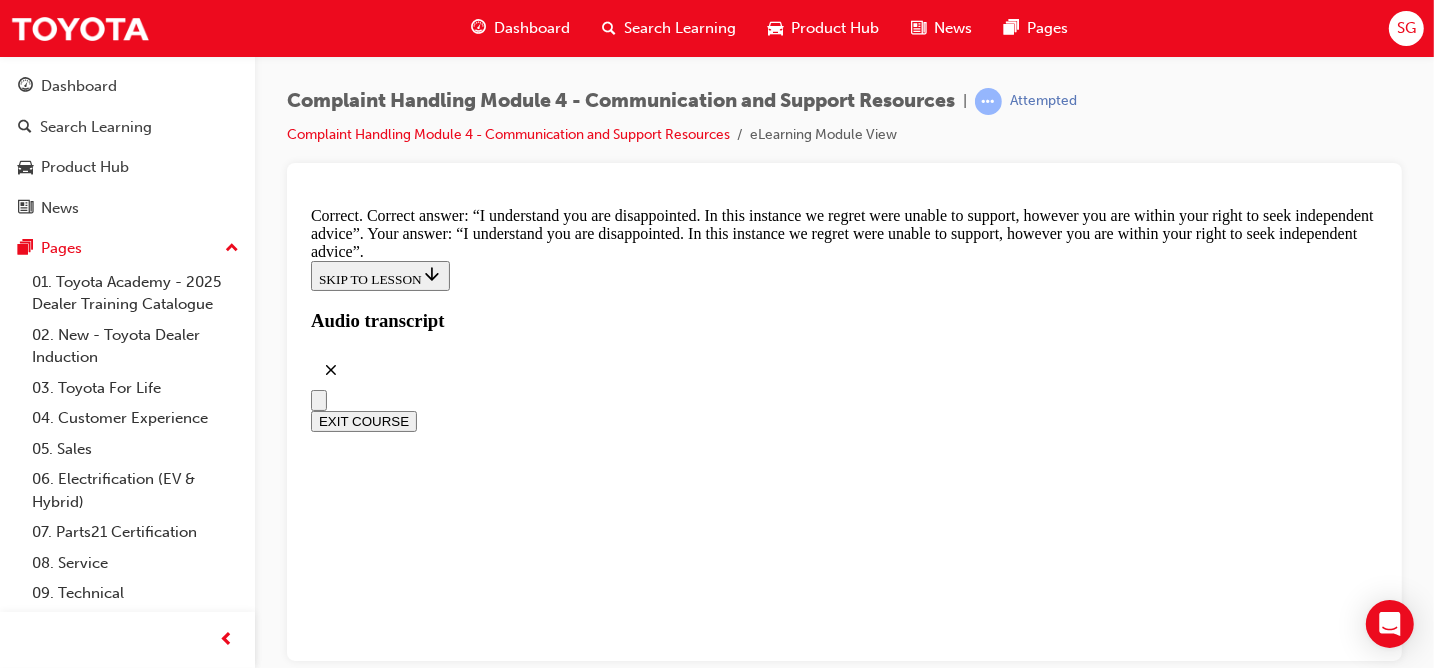 click on "Provide them the warranty help desk contact number" at bounding box center [863, 24687] 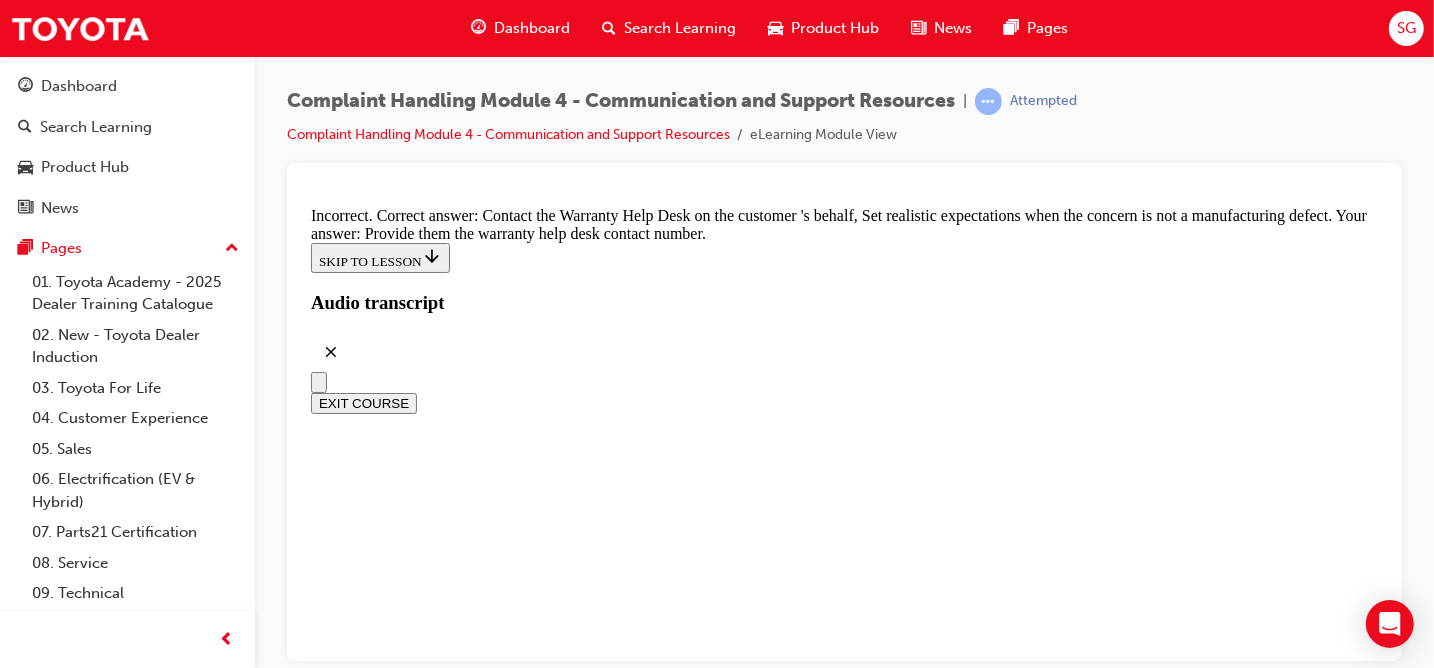 scroll, scrollTop: 13636, scrollLeft: 0, axis: vertical 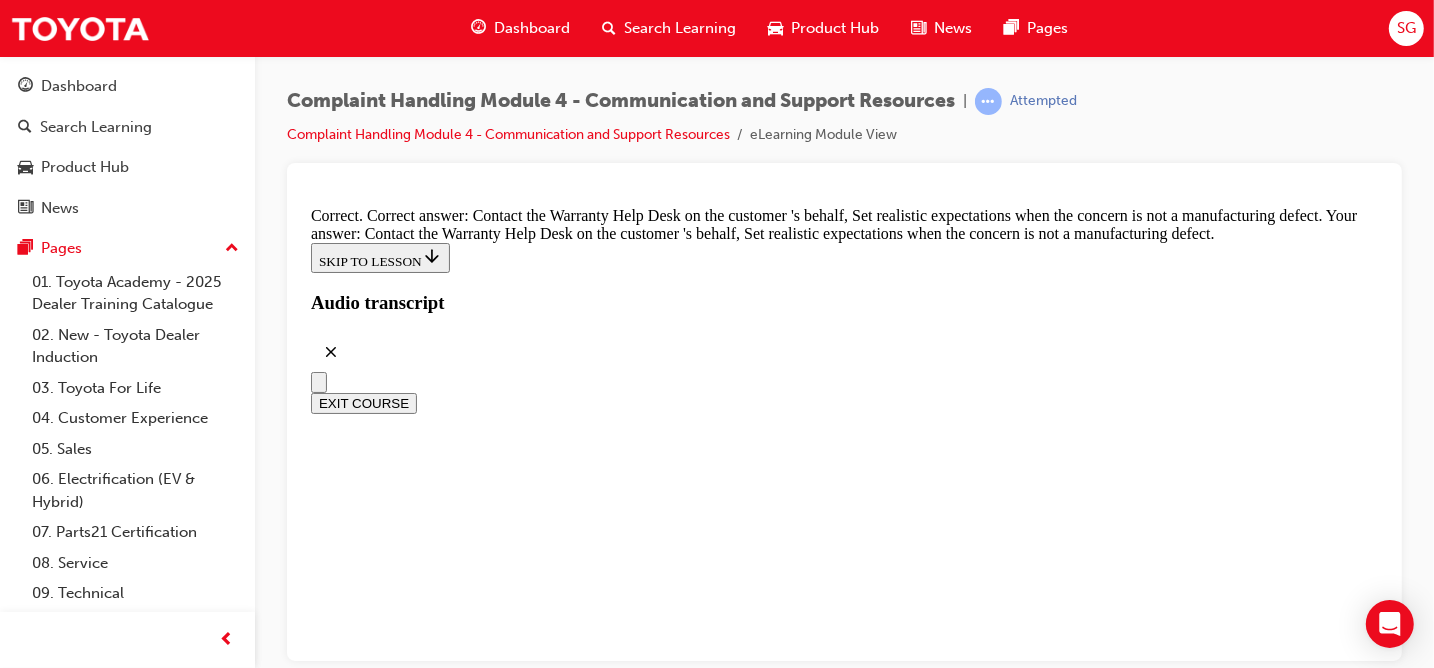 click on "Follow the Complaint & Objection Handling Guidelines and provide CEC a heads up of the complaint and investigation results" at bounding box center (863, 29995) 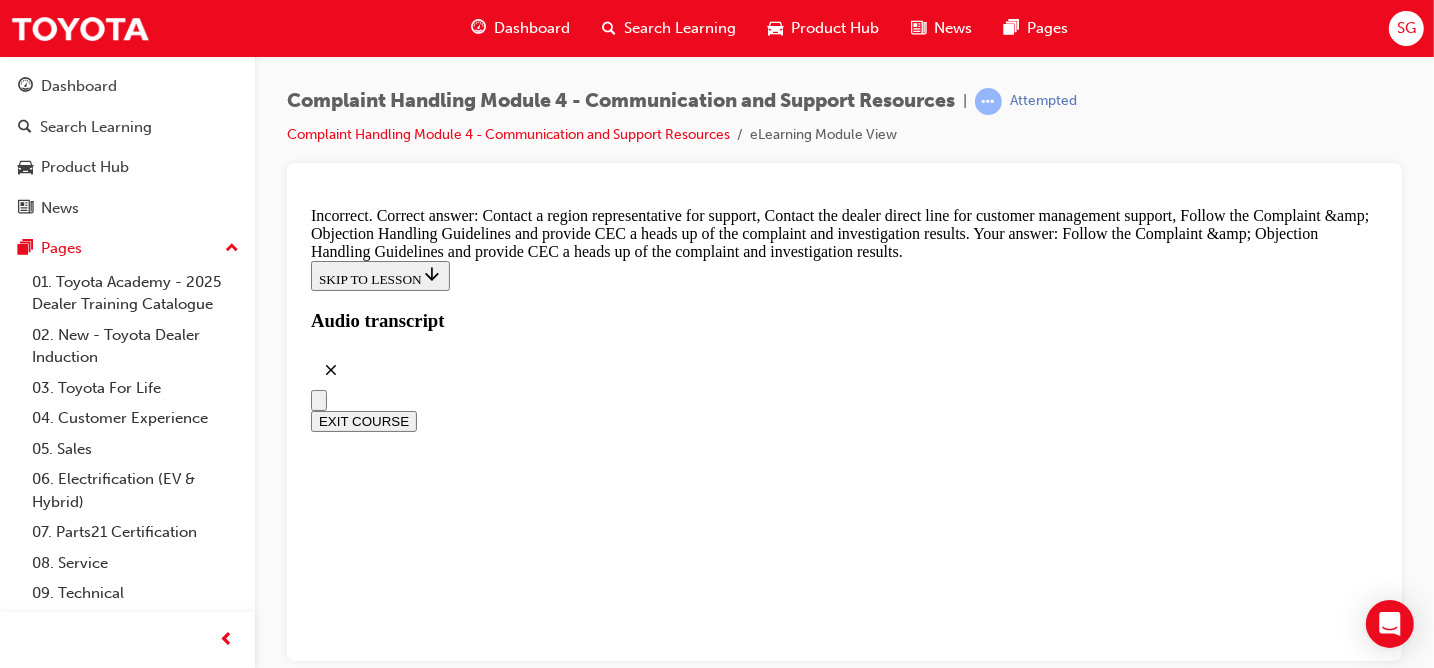 scroll, scrollTop: 14081, scrollLeft: 0, axis: vertical 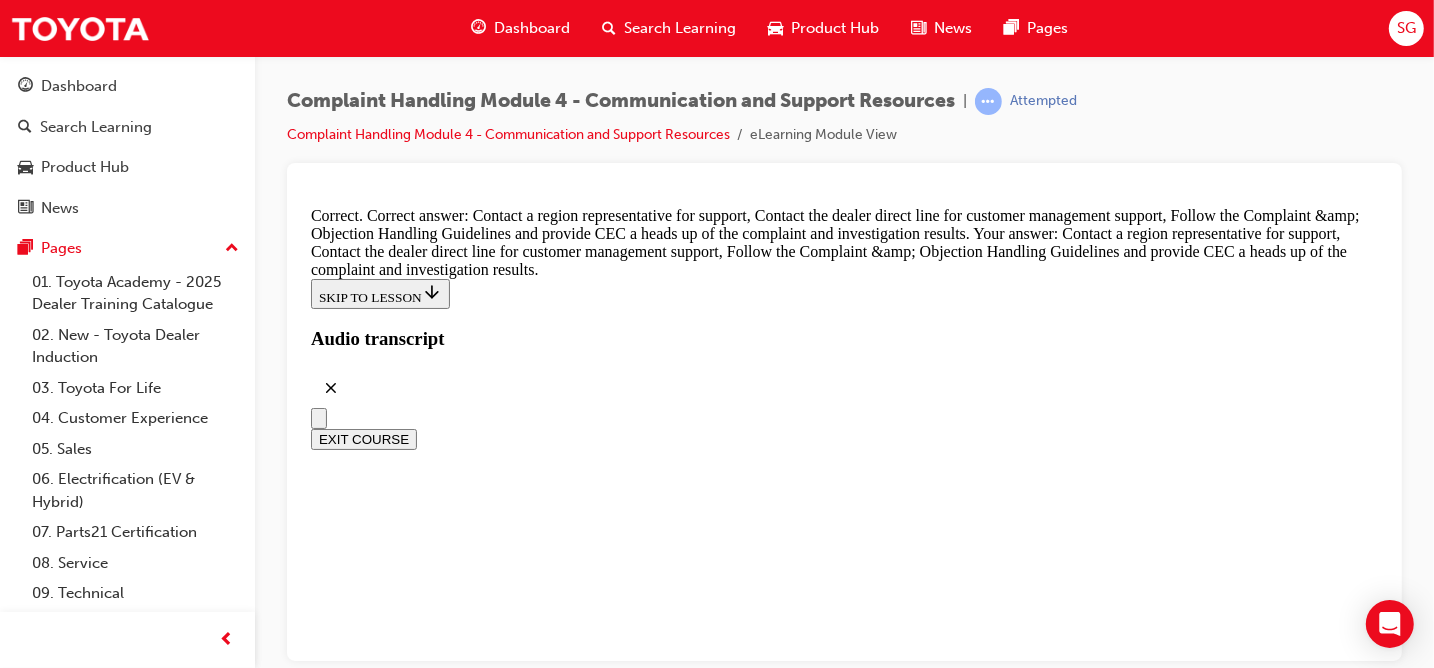 click on "All the above are correct" at bounding box center [843, 38079] 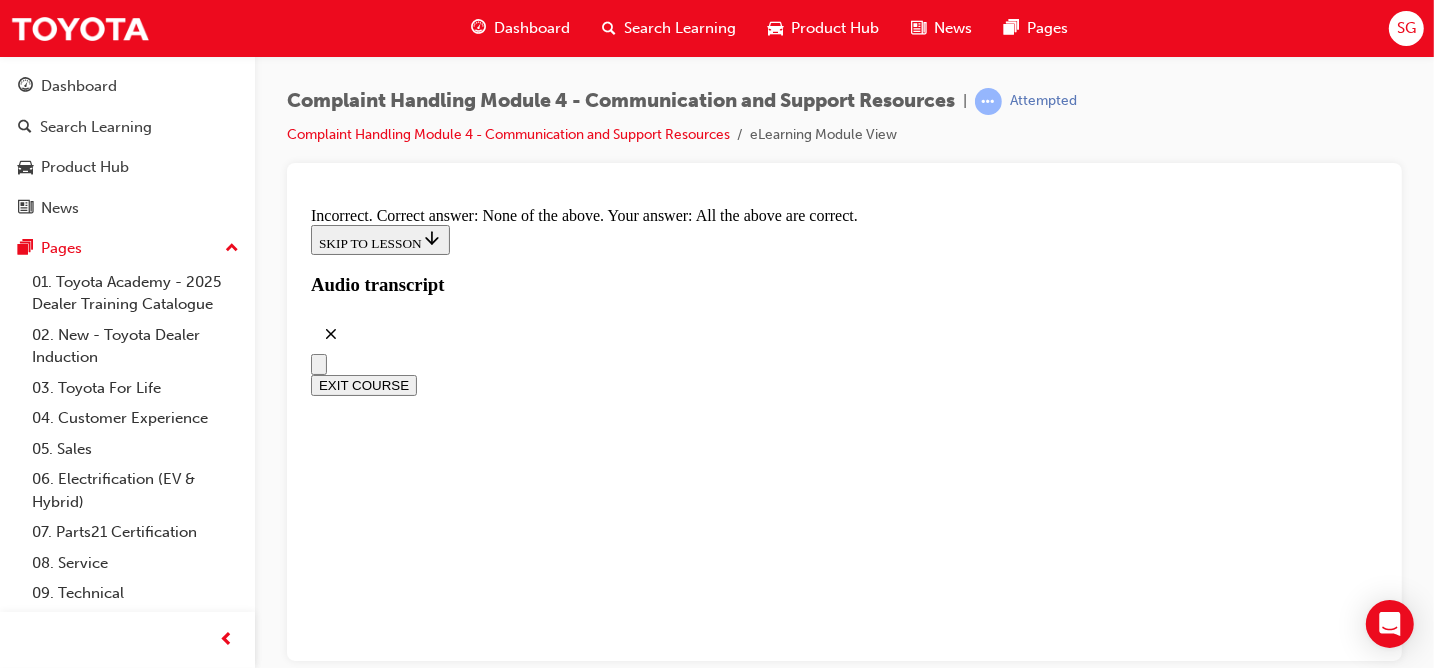 scroll, scrollTop: 15099, scrollLeft: 0, axis: vertical 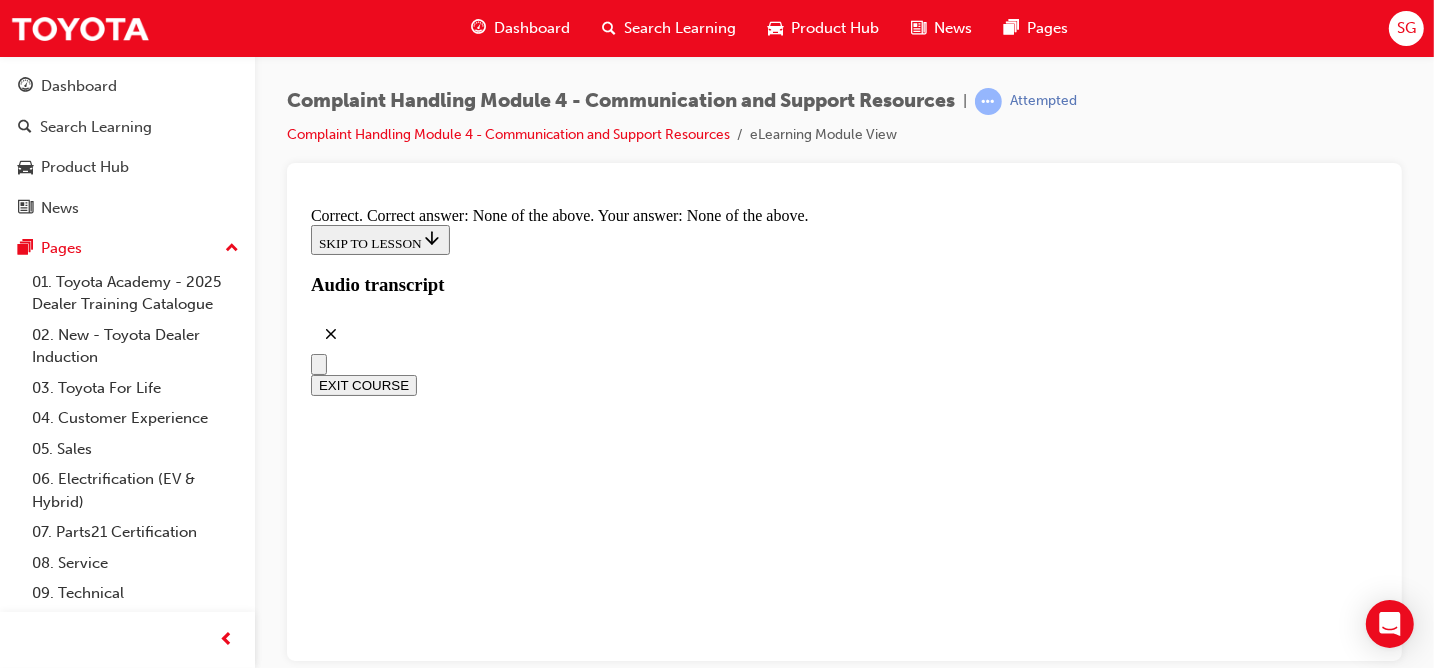 click on "CONTINUE" at bounding box center [352, 40244] 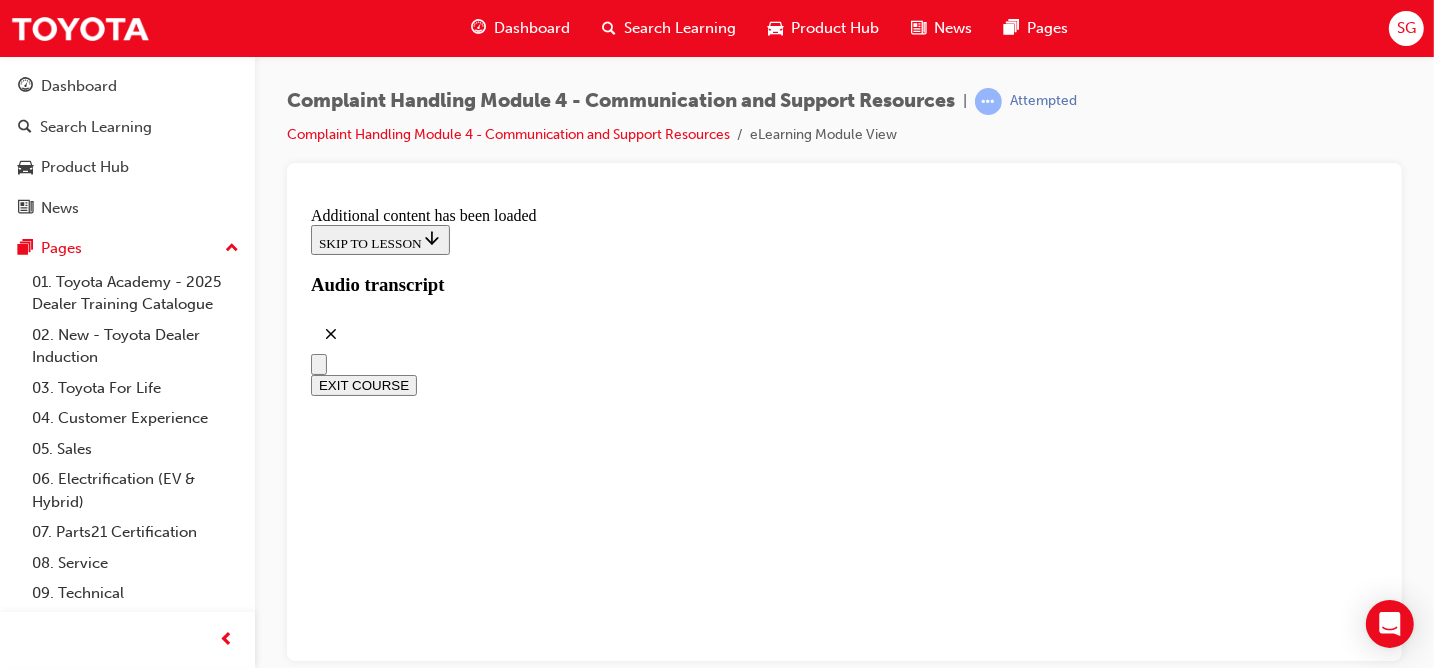 scroll, scrollTop: 16668, scrollLeft: 0, axis: vertical 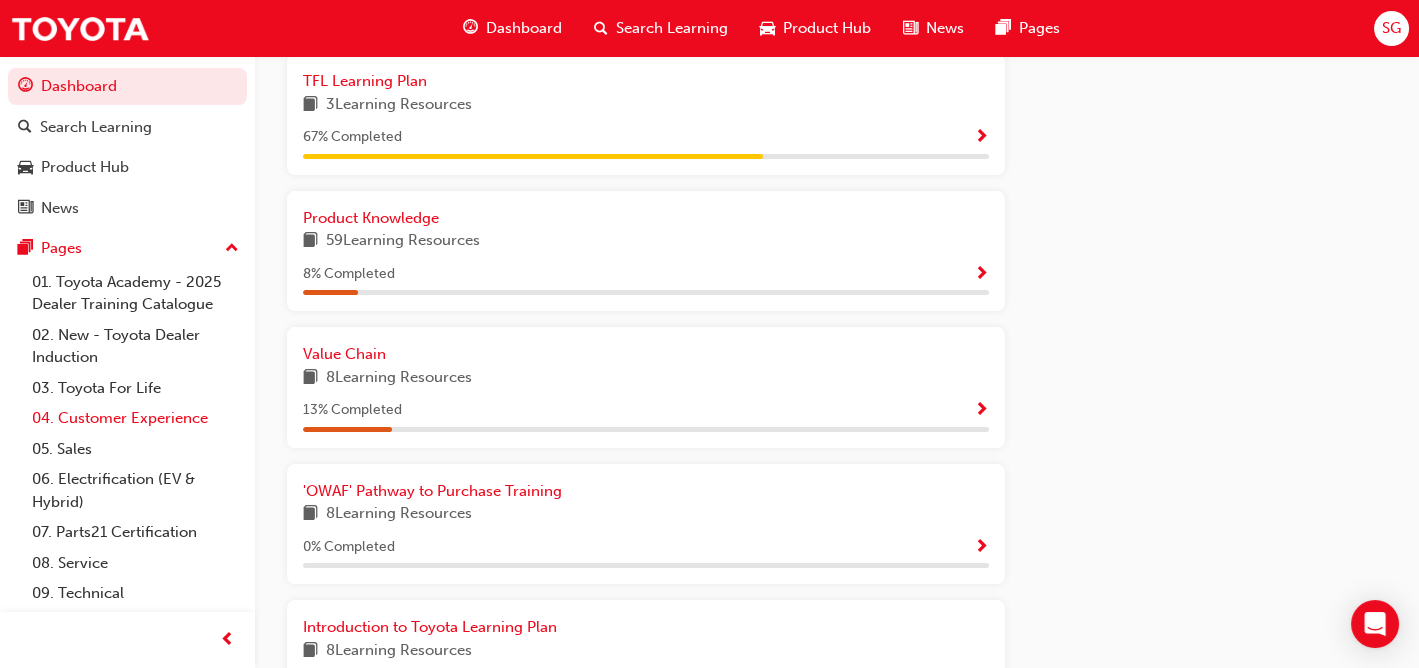 click on "04. Customer Experience" at bounding box center (135, 418) 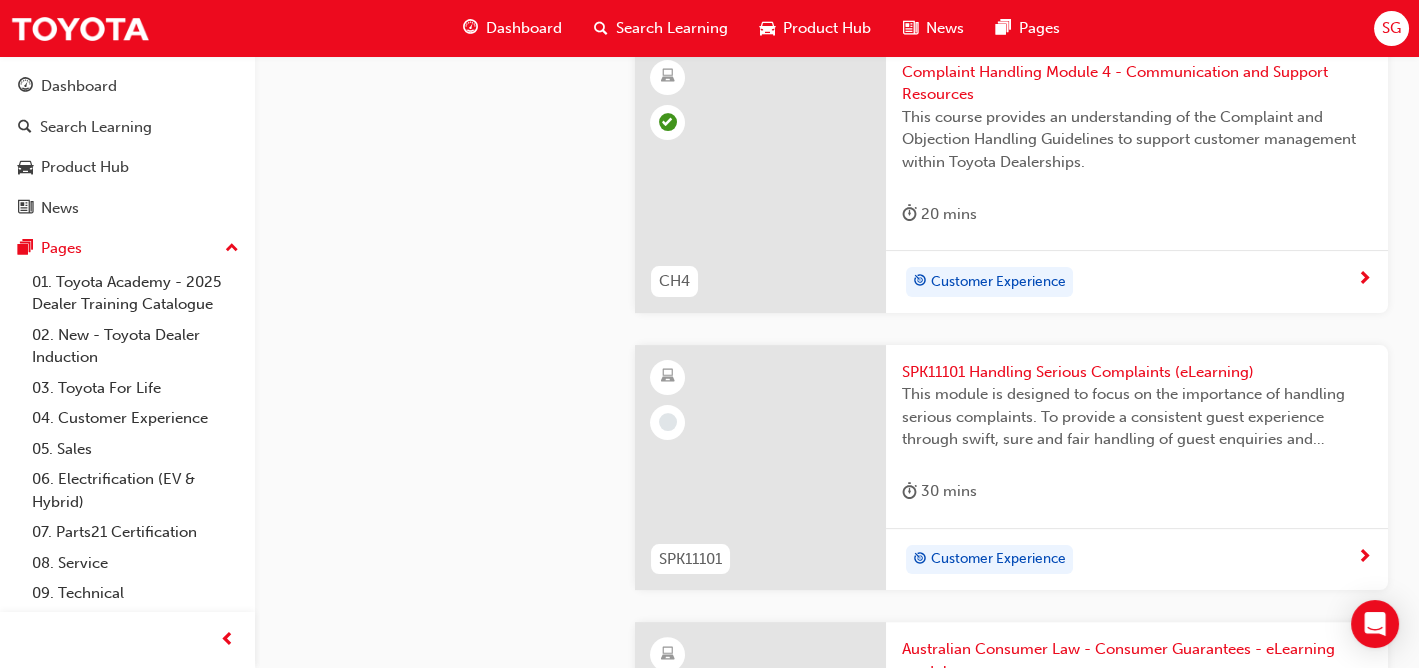 scroll, scrollTop: 1600, scrollLeft: 0, axis: vertical 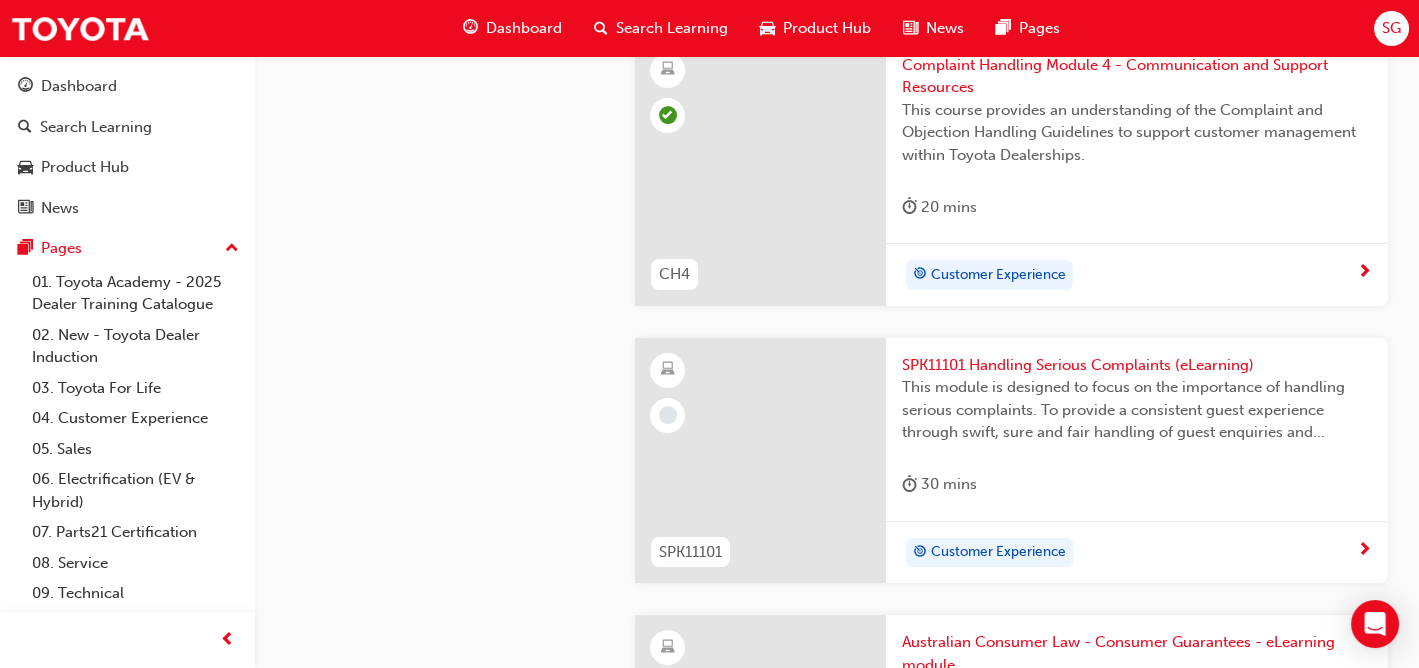 click on "Customer Experience" at bounding box center (1129, 553) 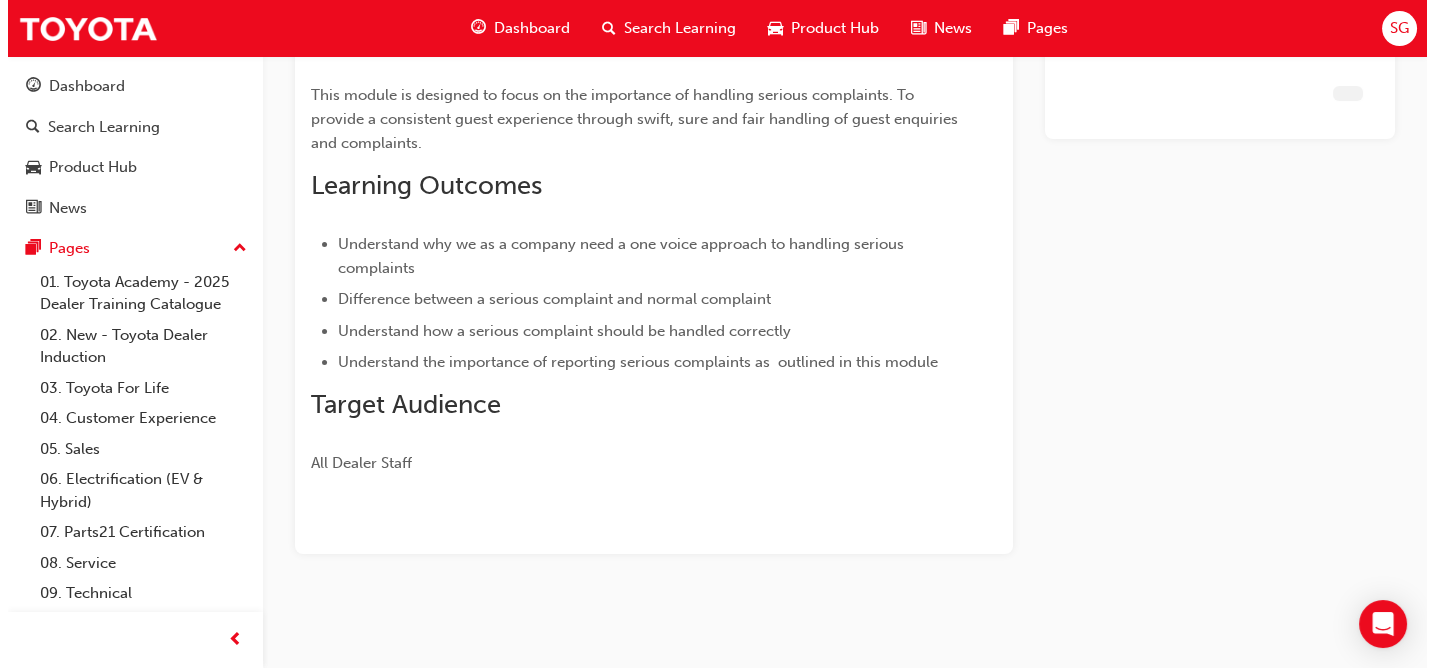 scroll, scrollTop: 0, scrollLeft: 0, axis: both 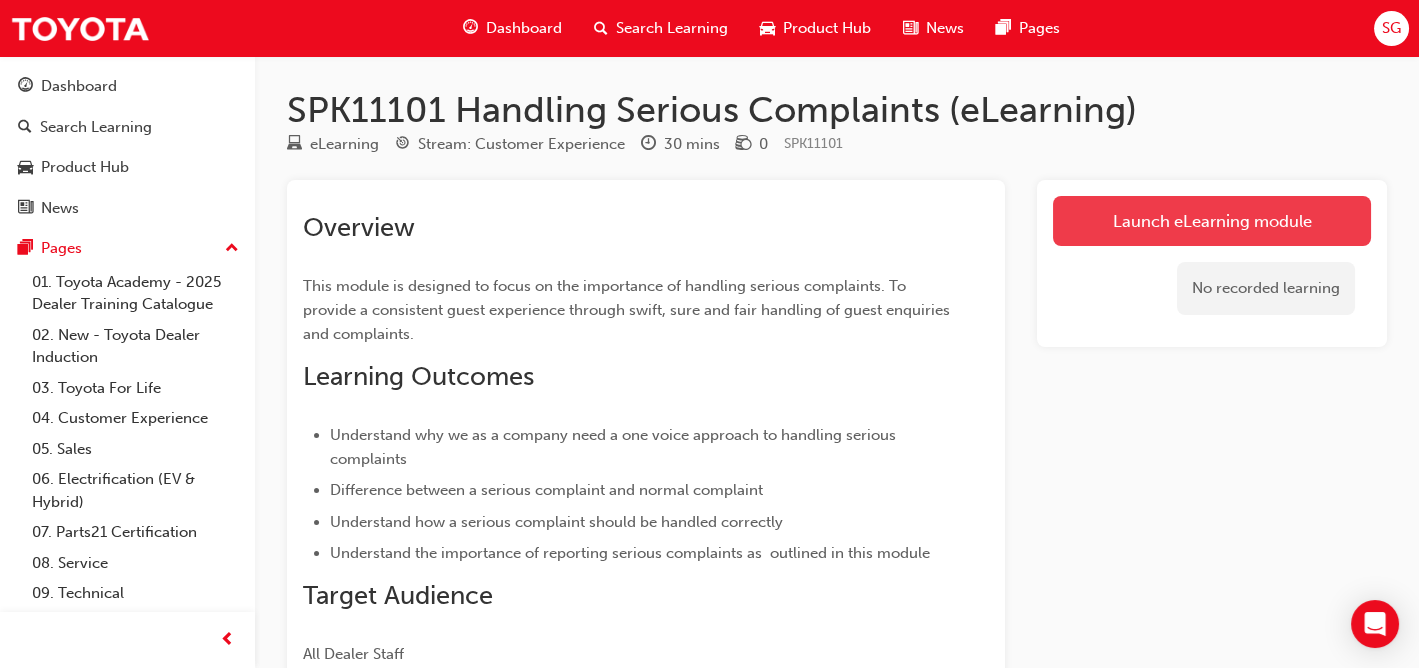 click on "Launch eLearning module" at bounding box center [1212, 221] 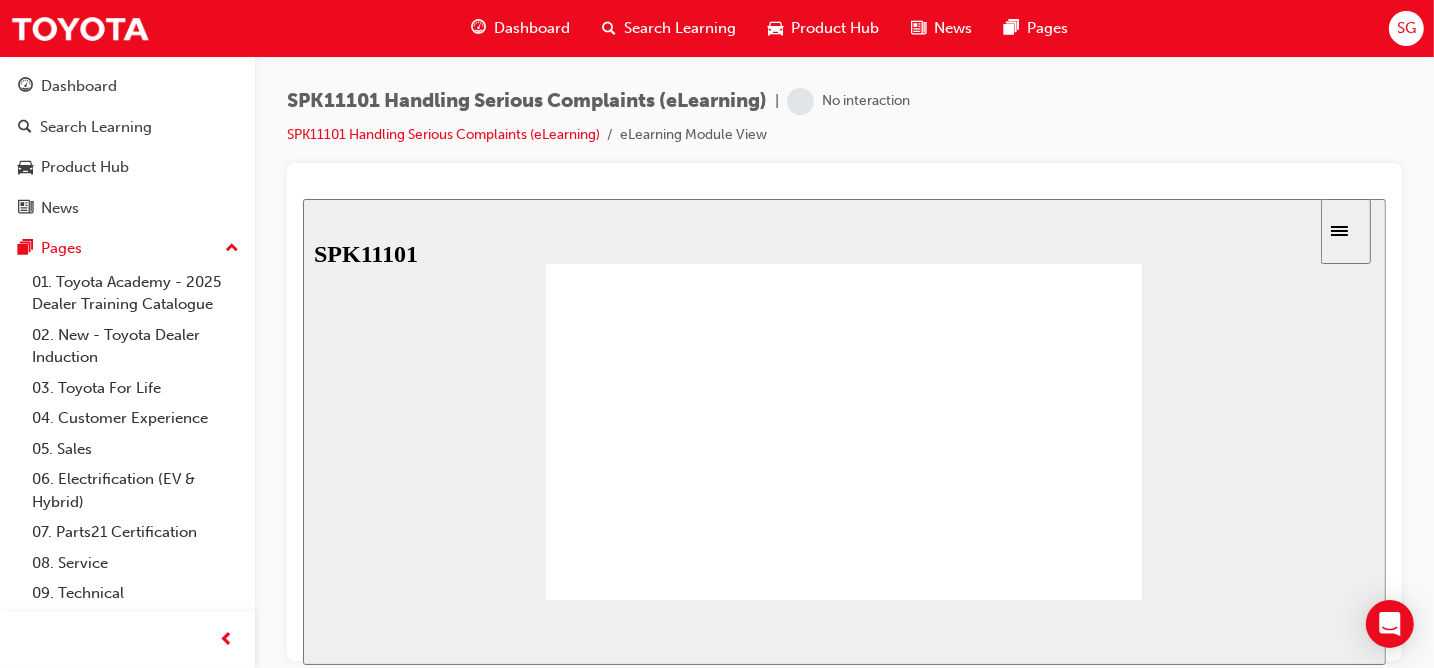 scroll, scrollTop: 0, scrollLeft: 0, axis: both 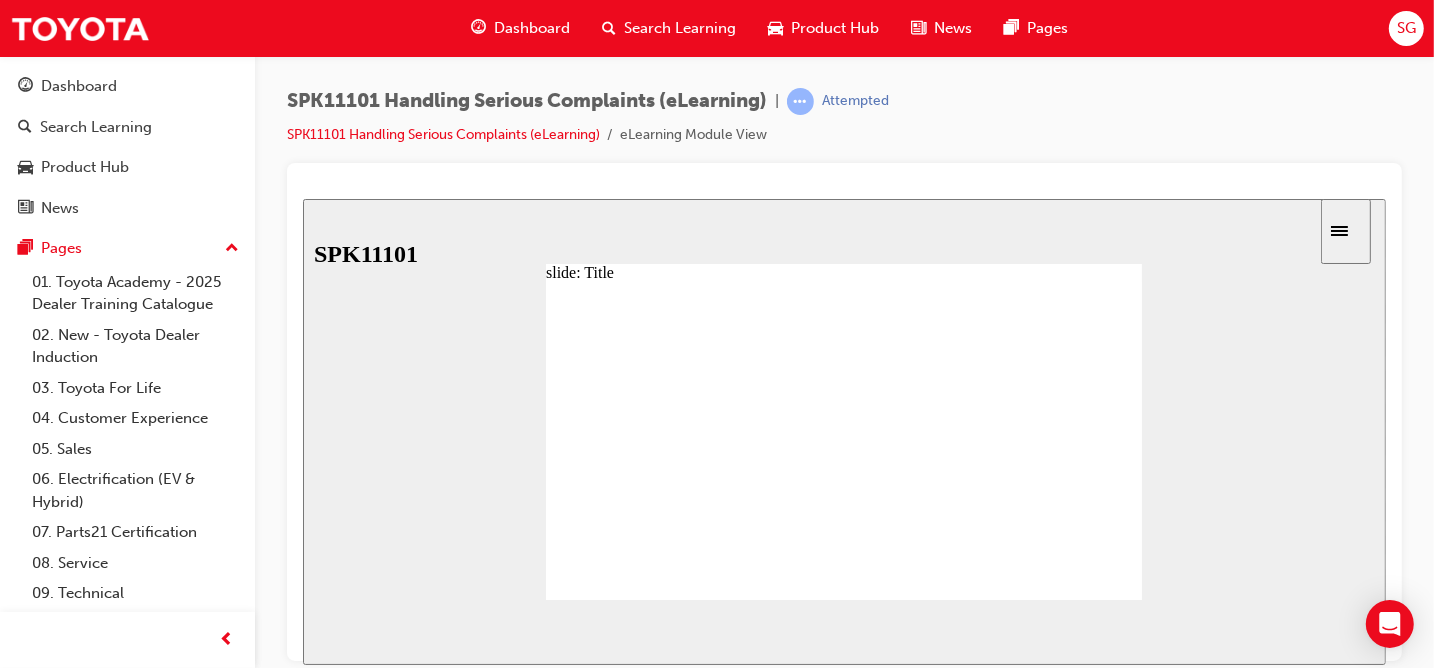 click 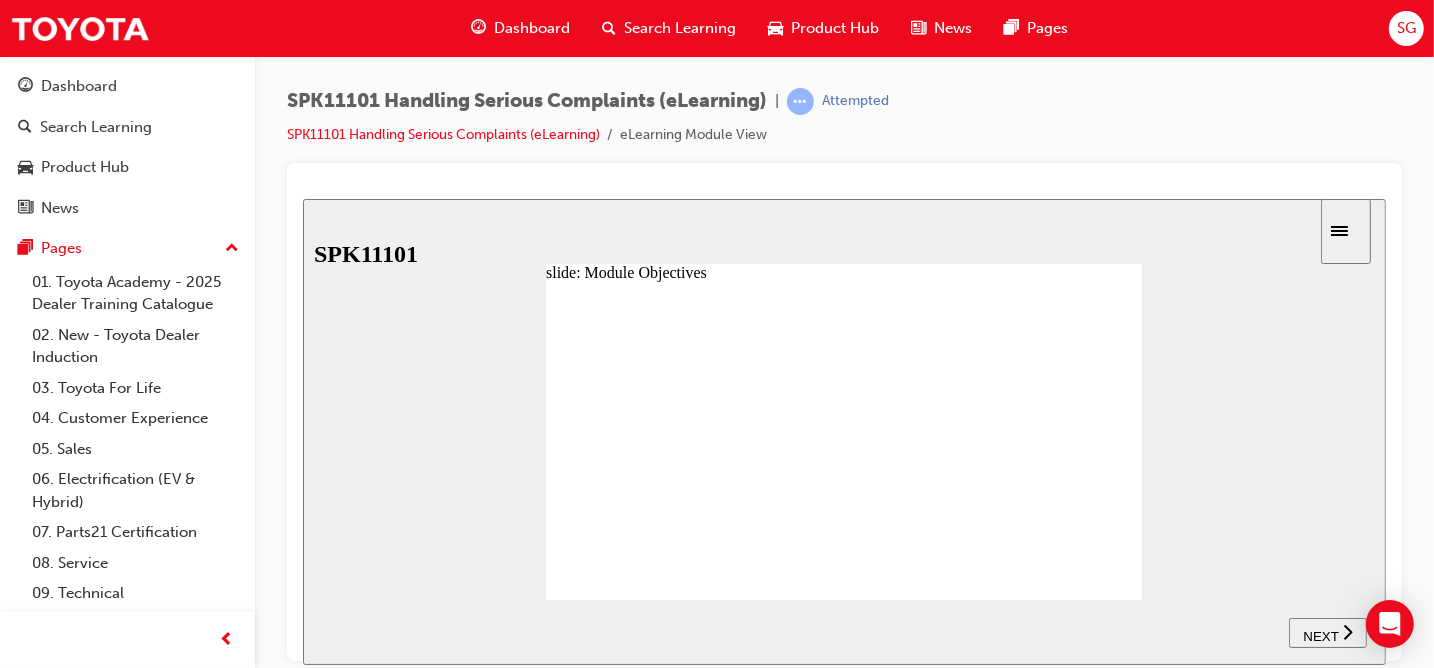 click 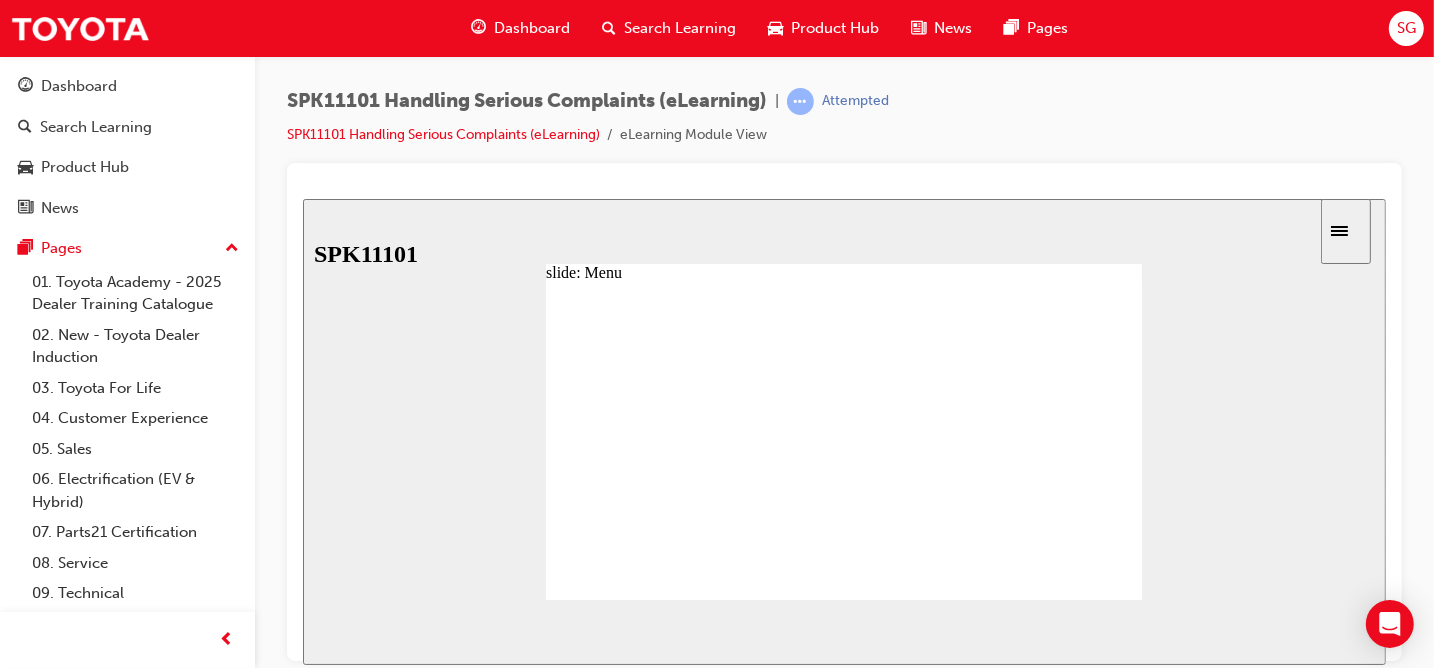 click 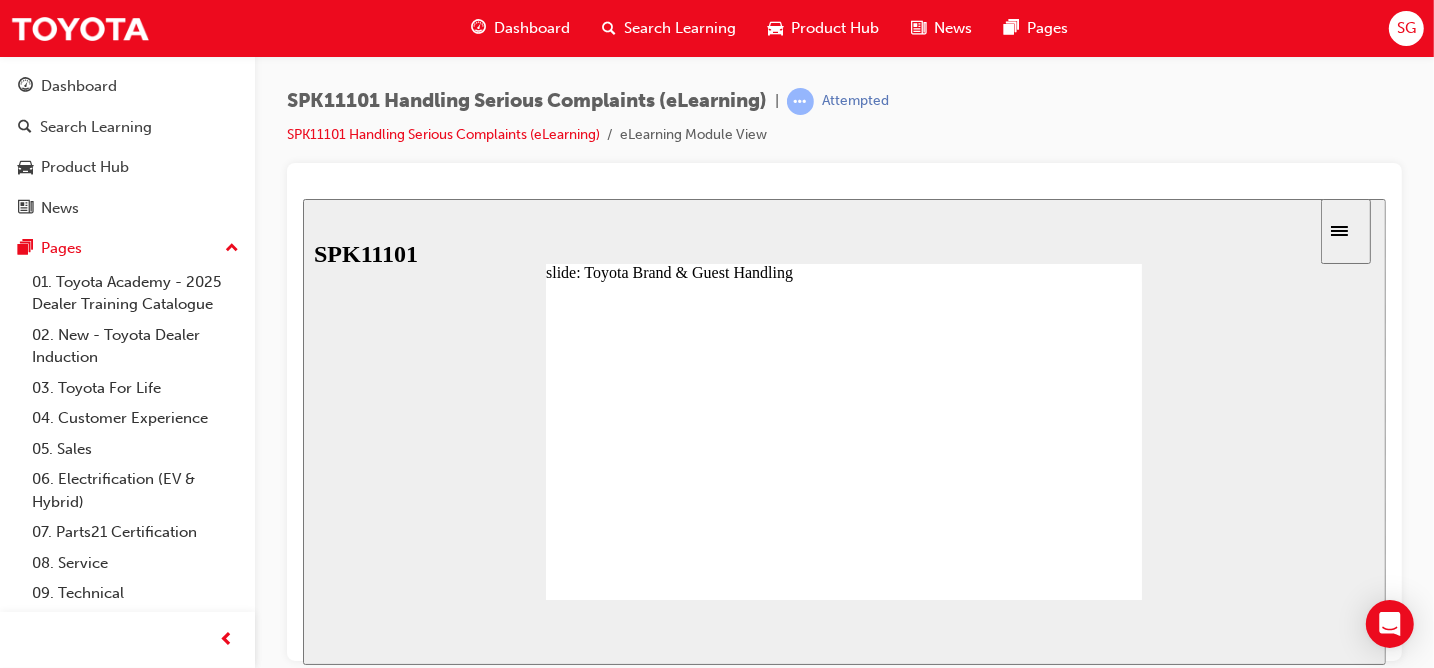 click 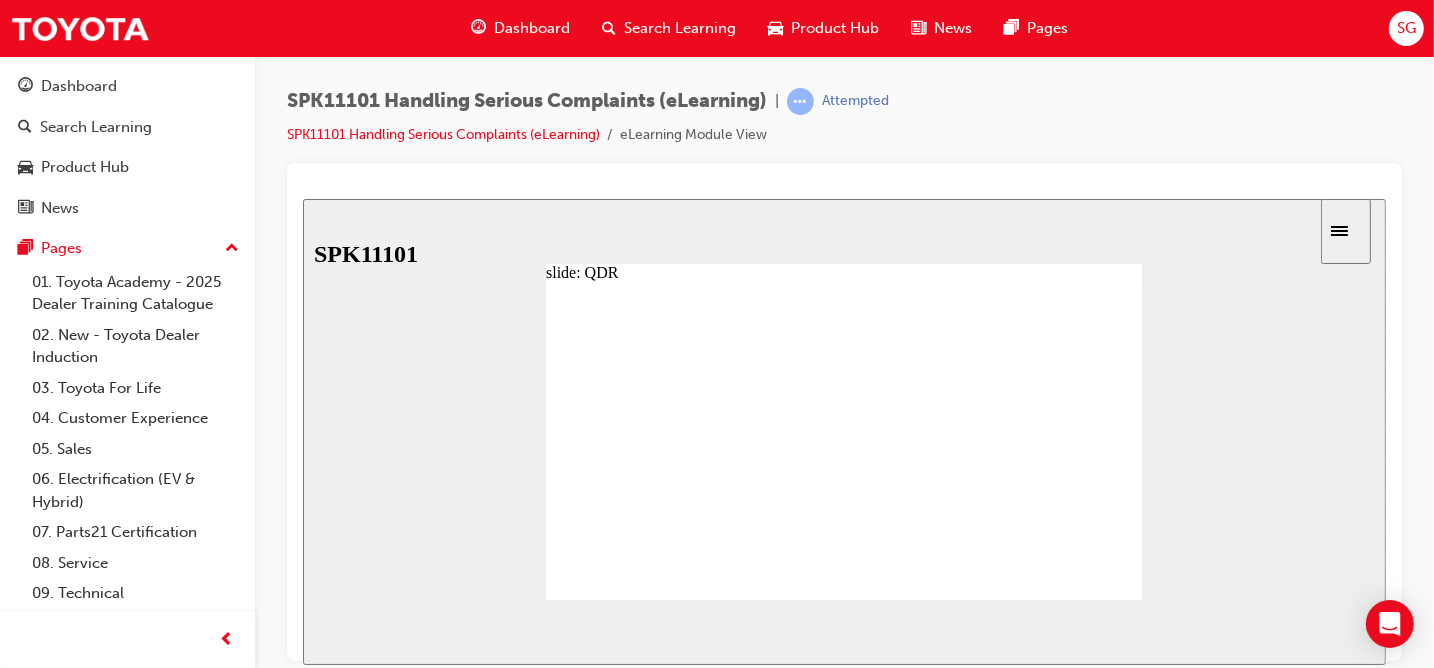 click 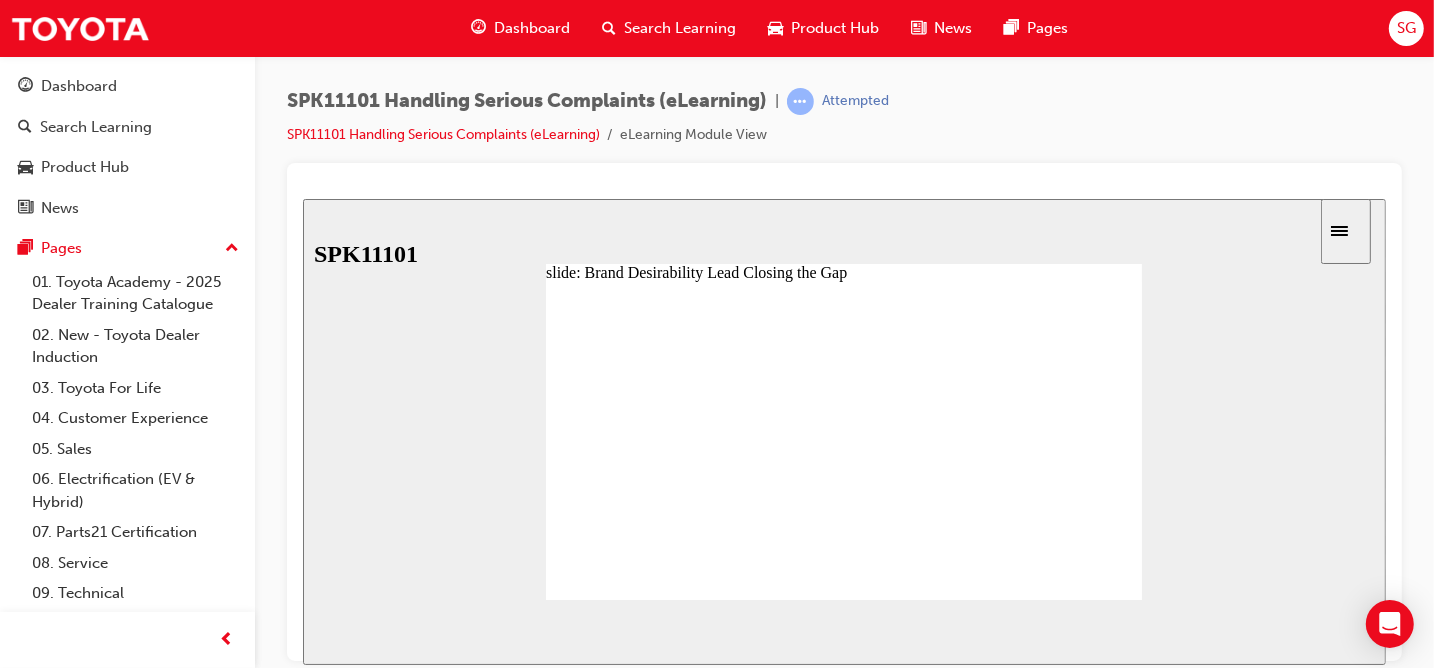 click 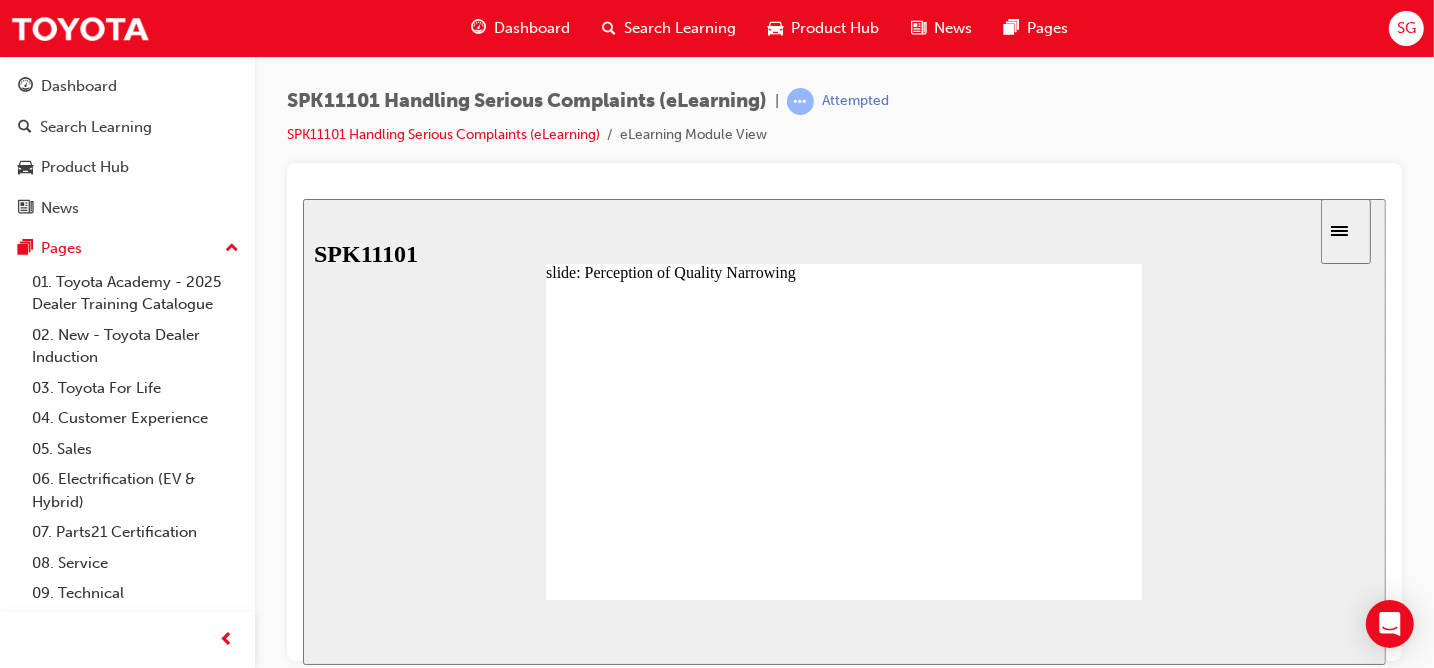 click 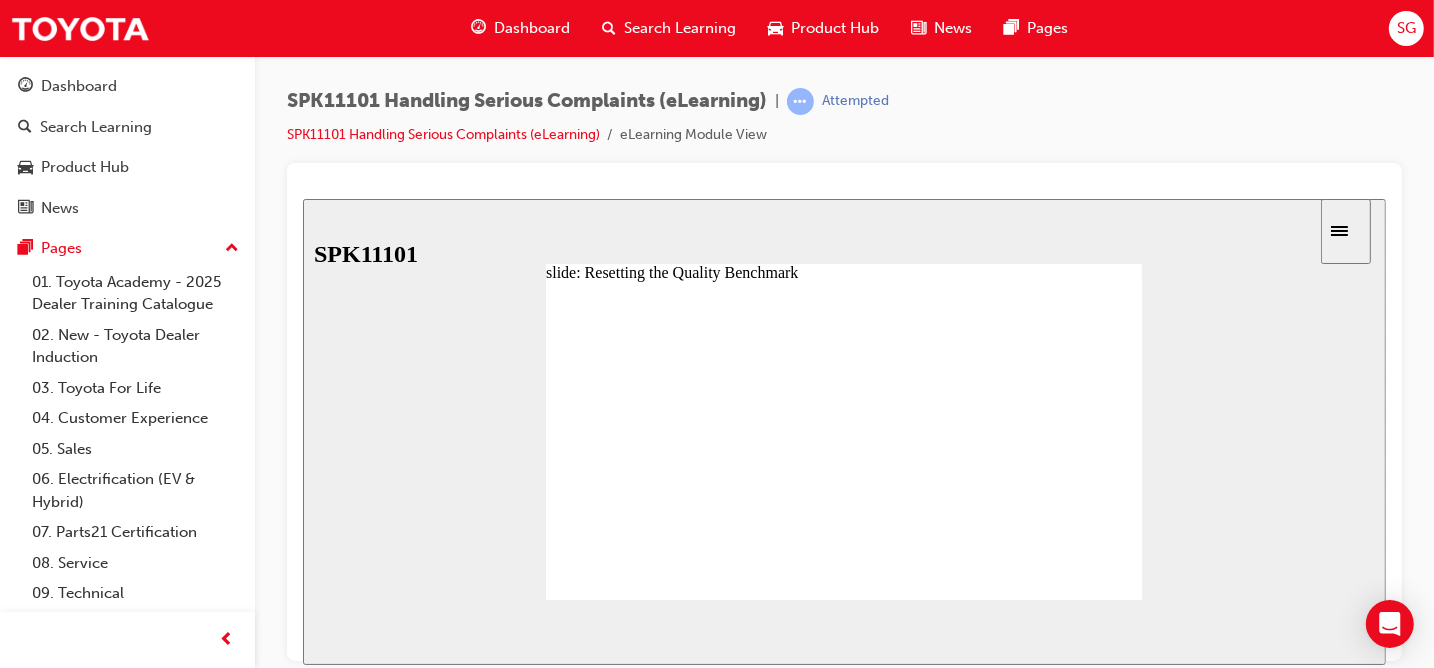 click 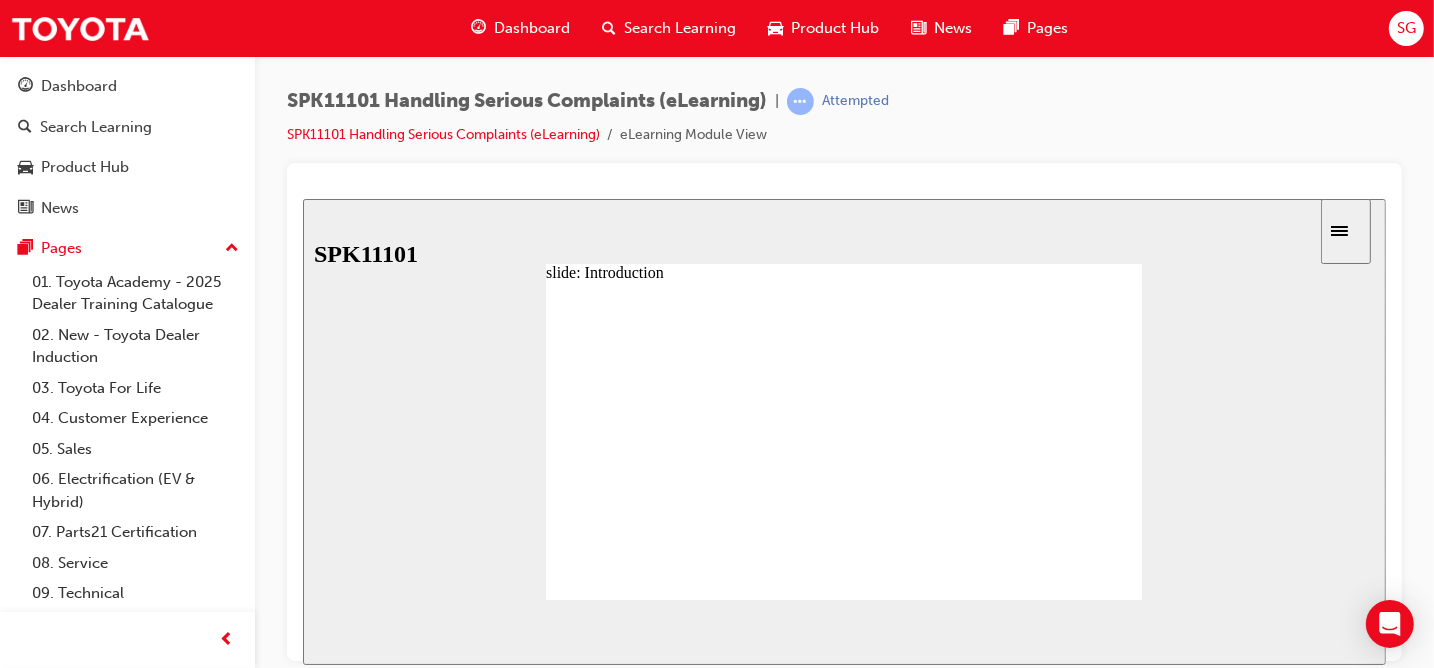 click 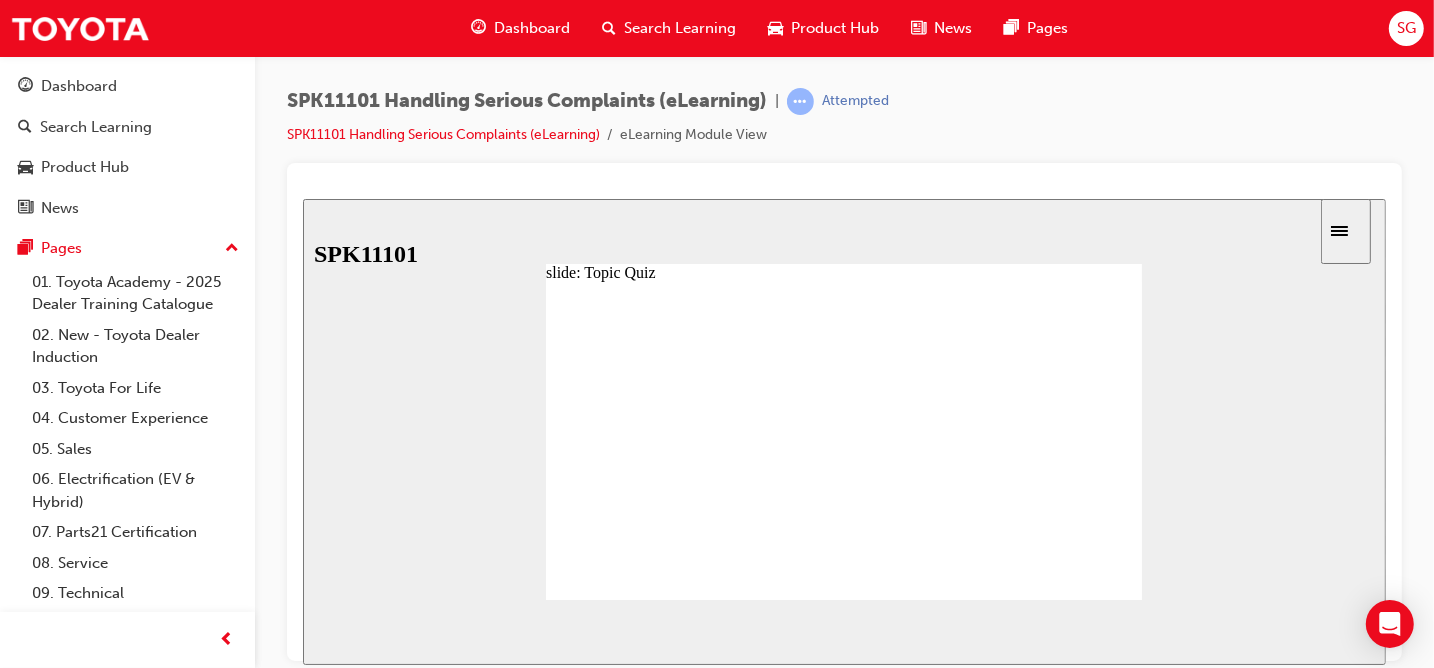 click 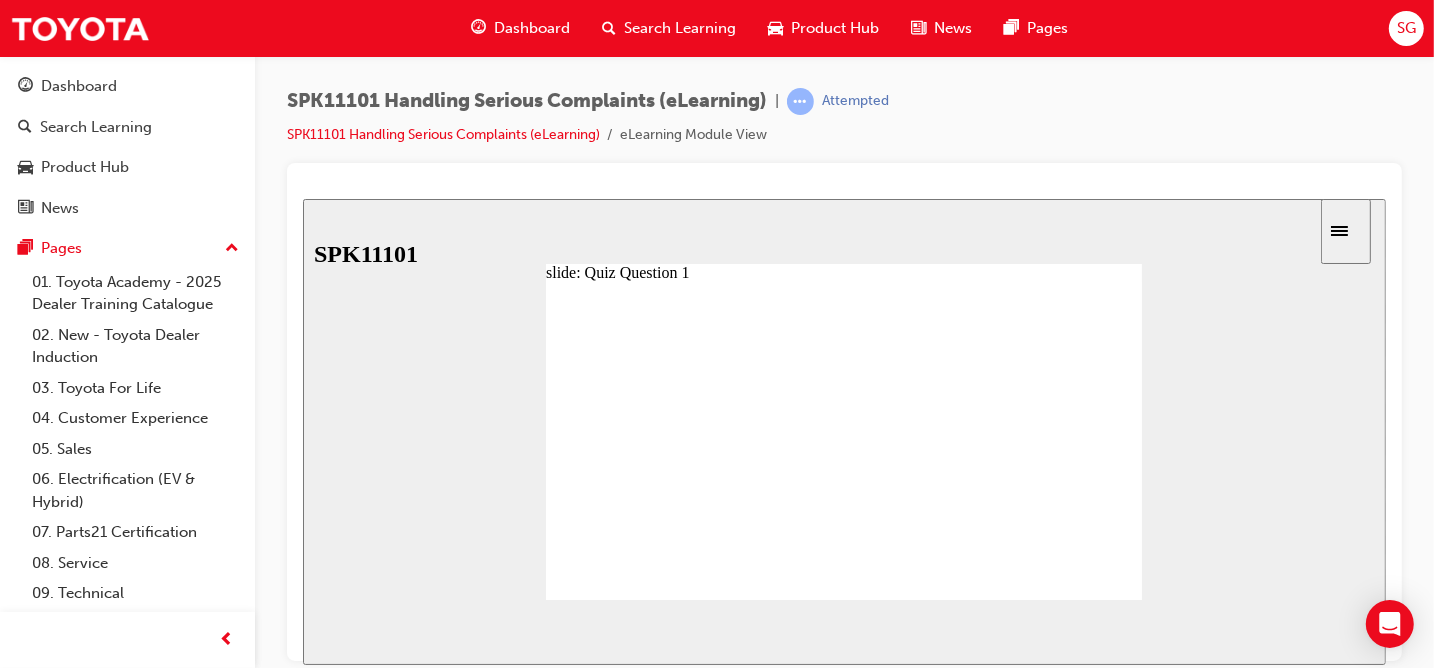 click 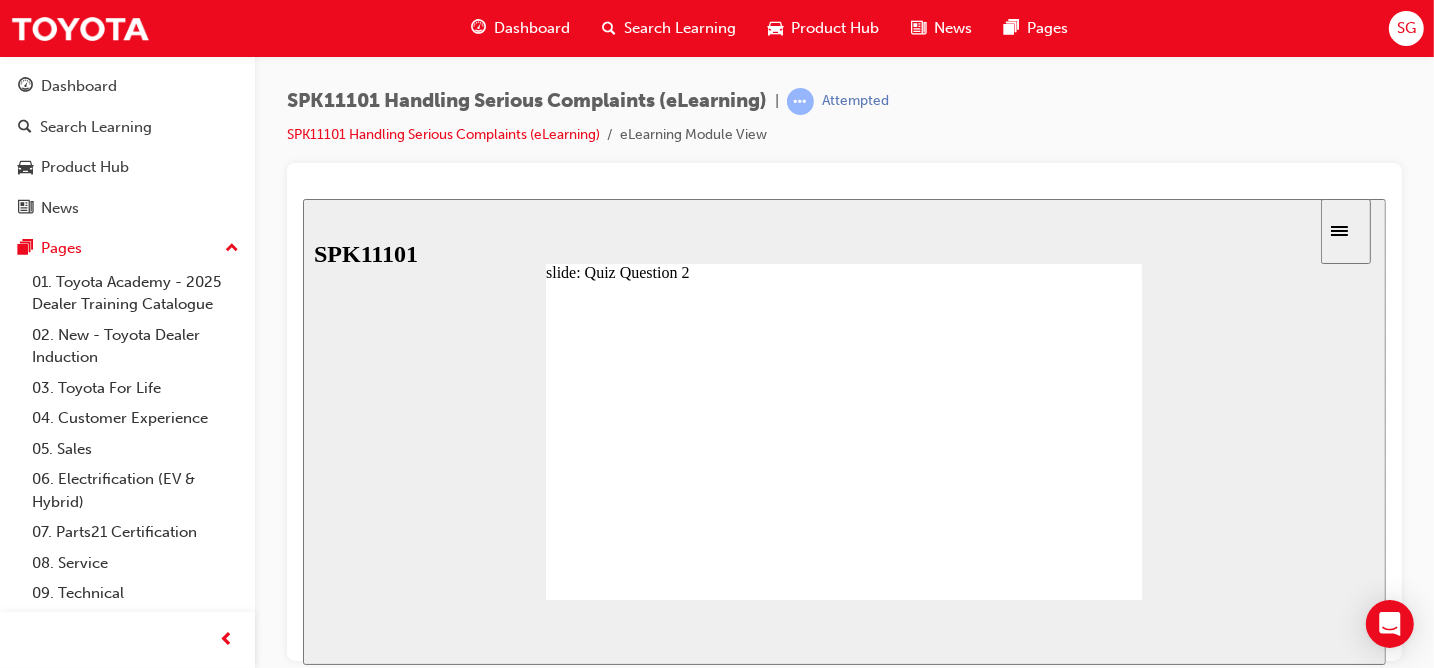 click 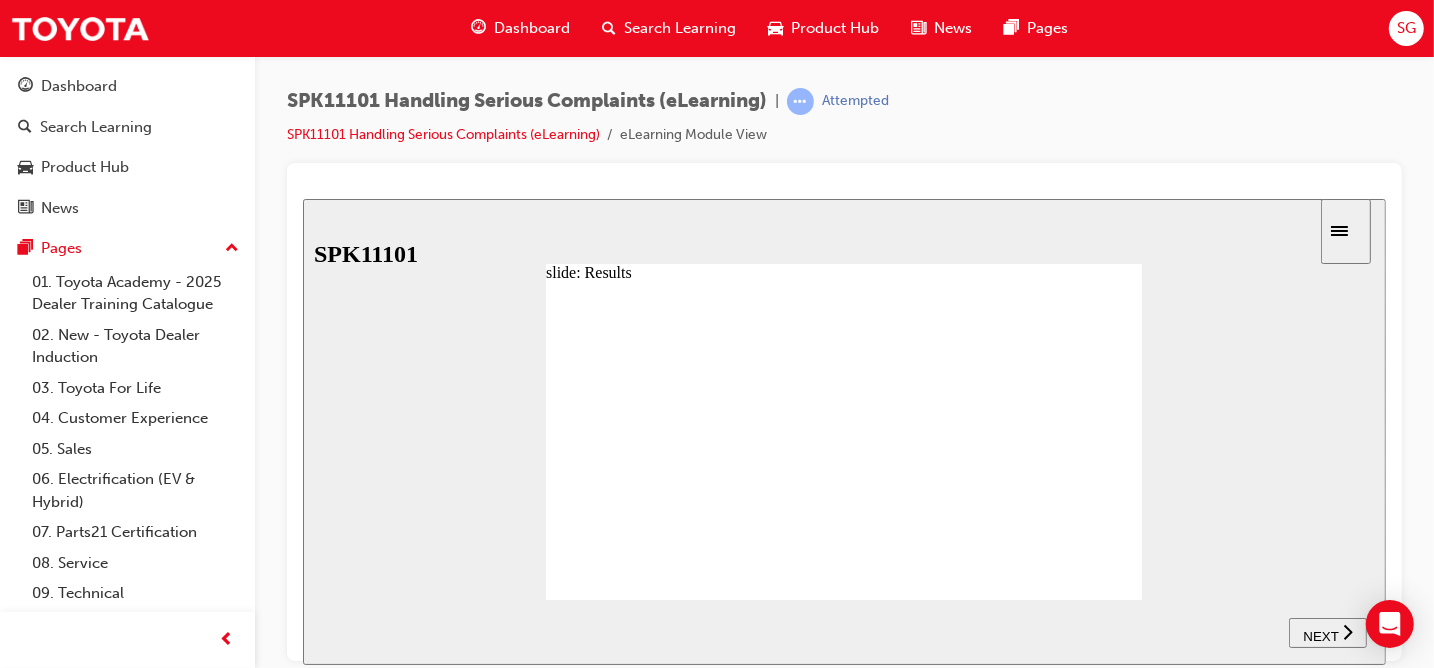 click 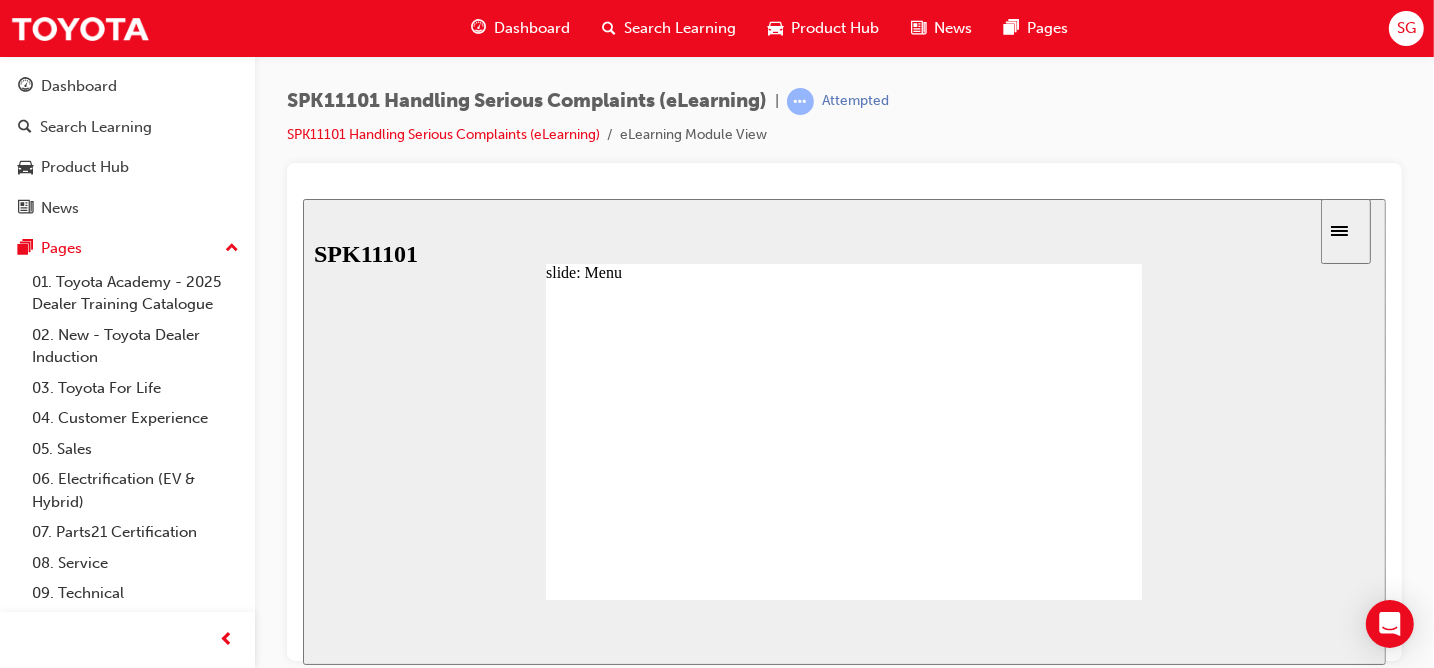 click 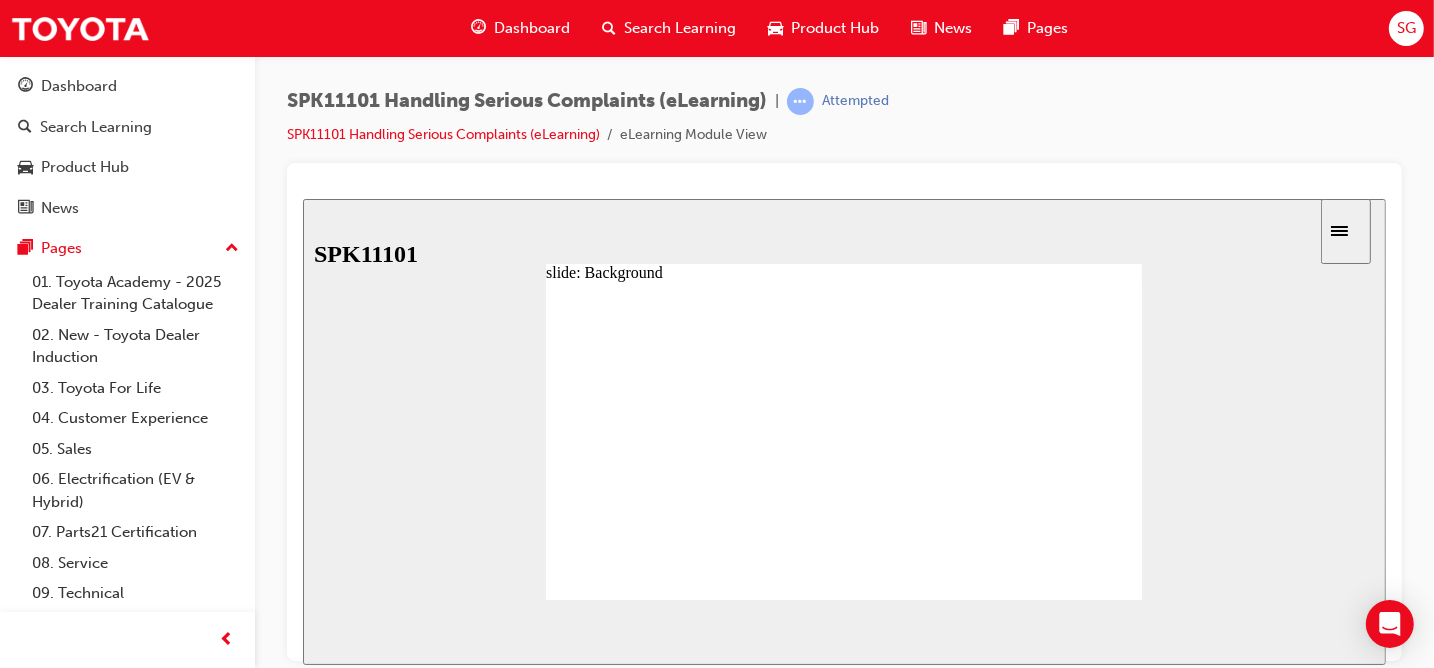 click 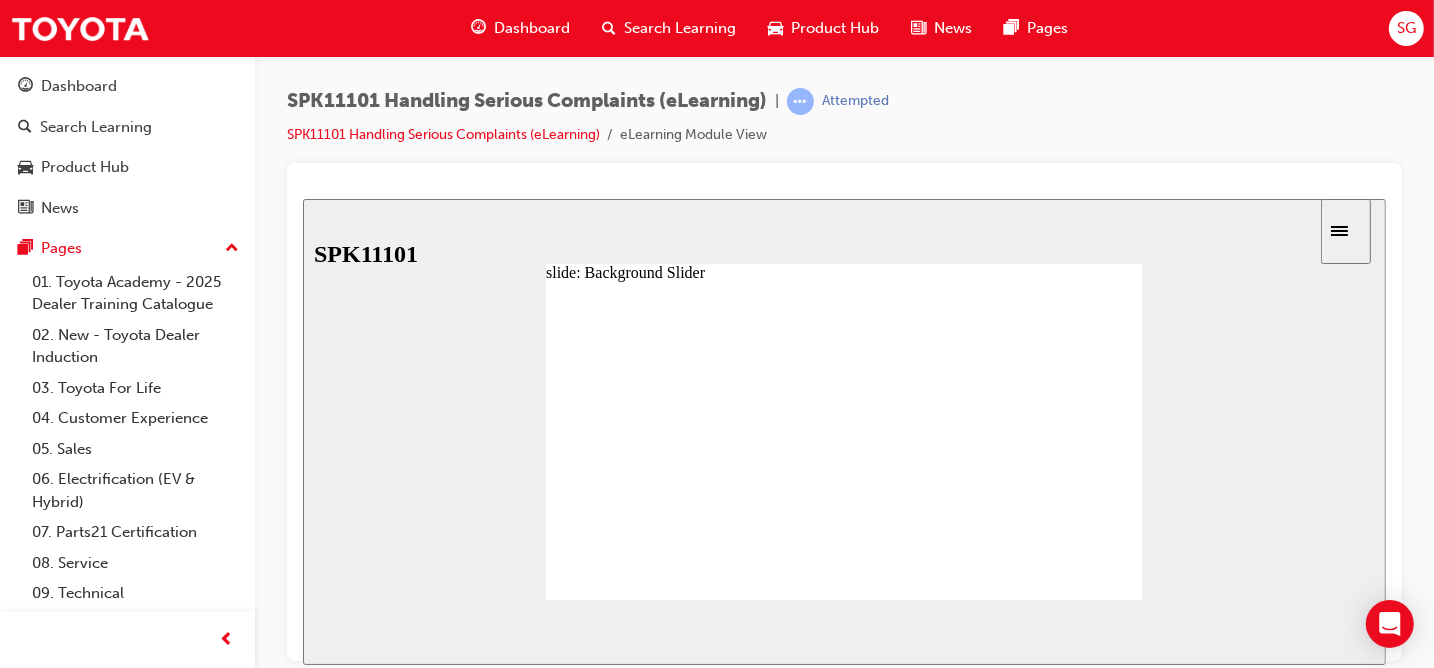click 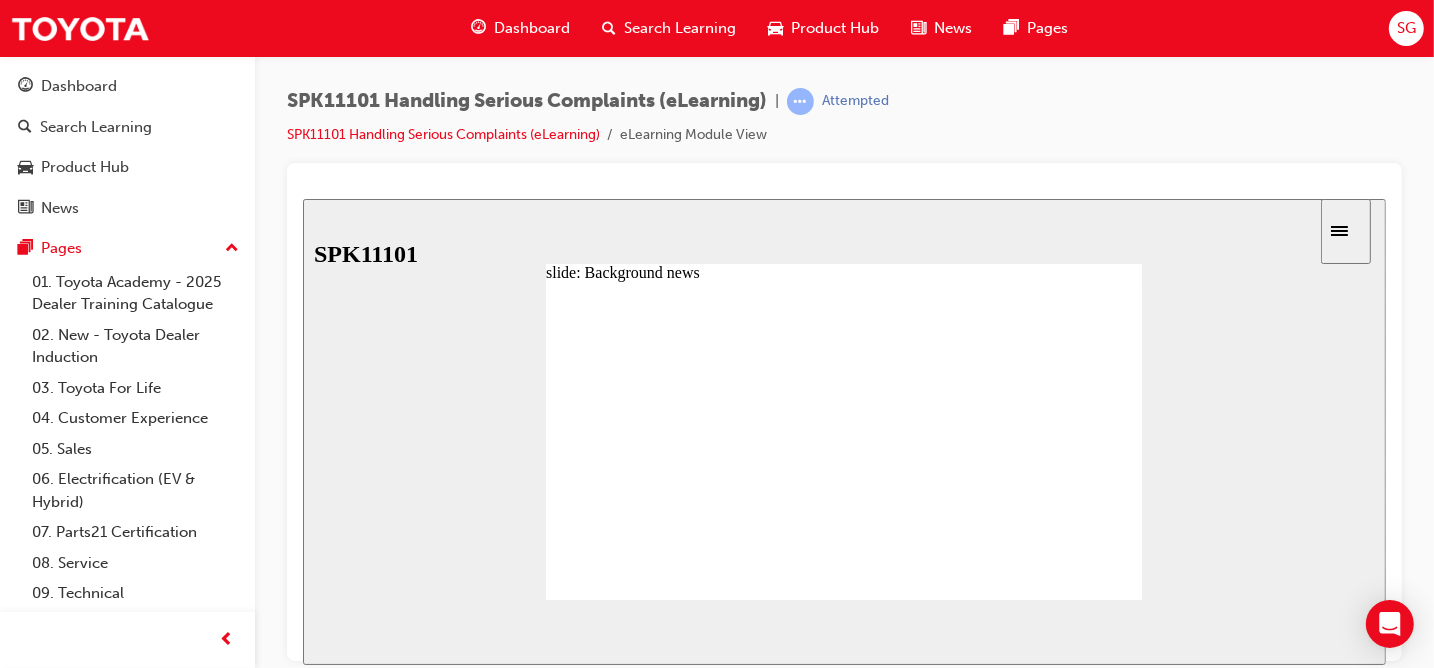 click 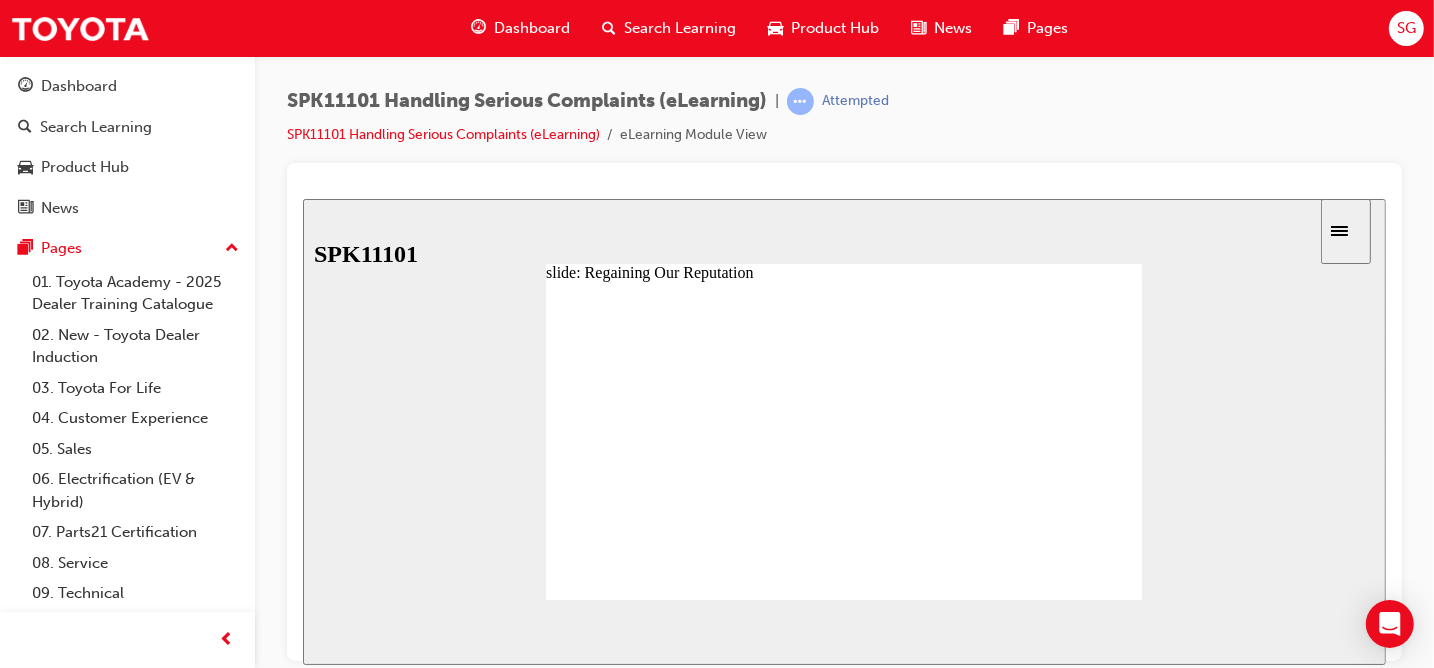 click 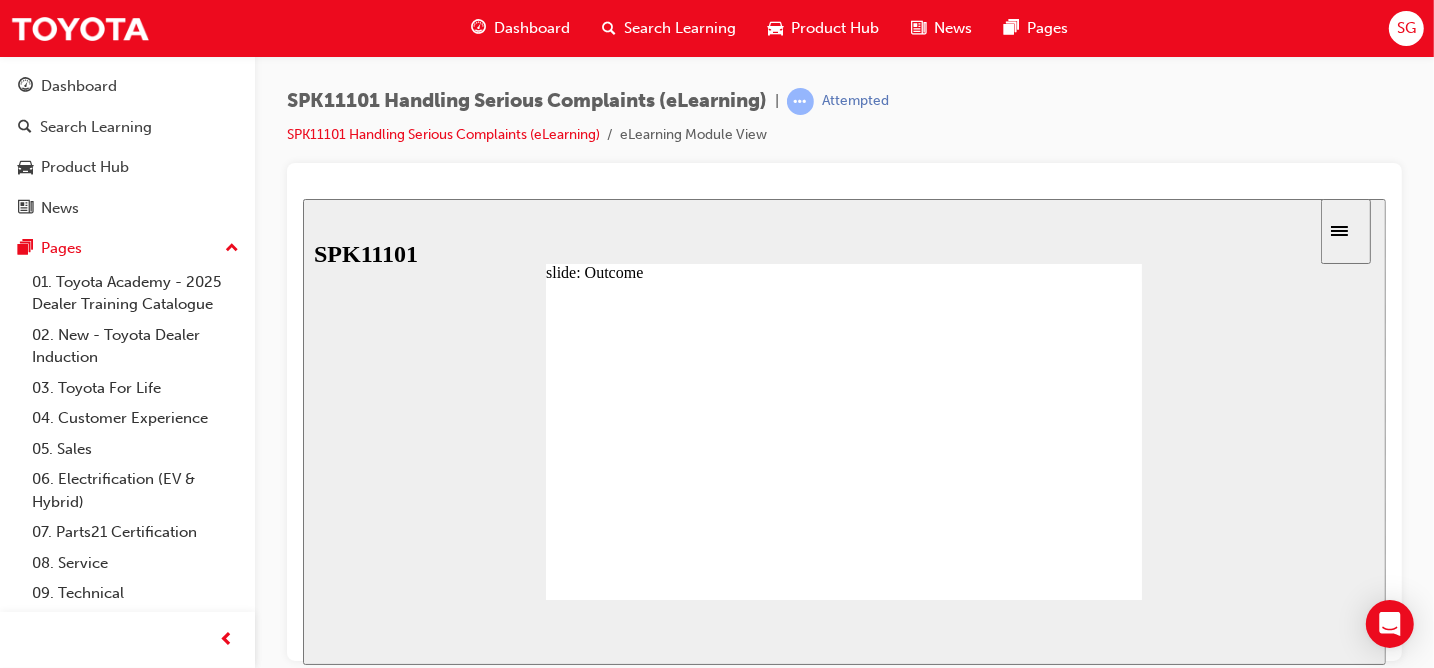 click 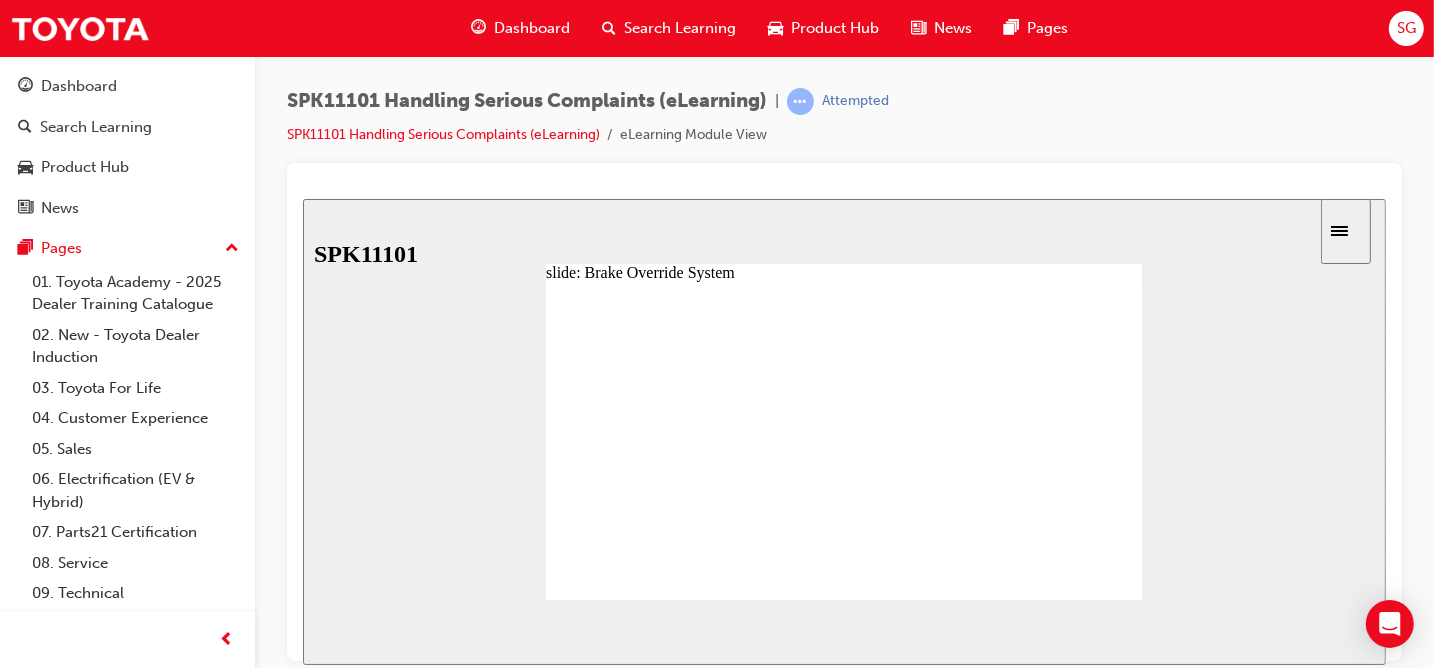 click at bounding box center [843, 1823] 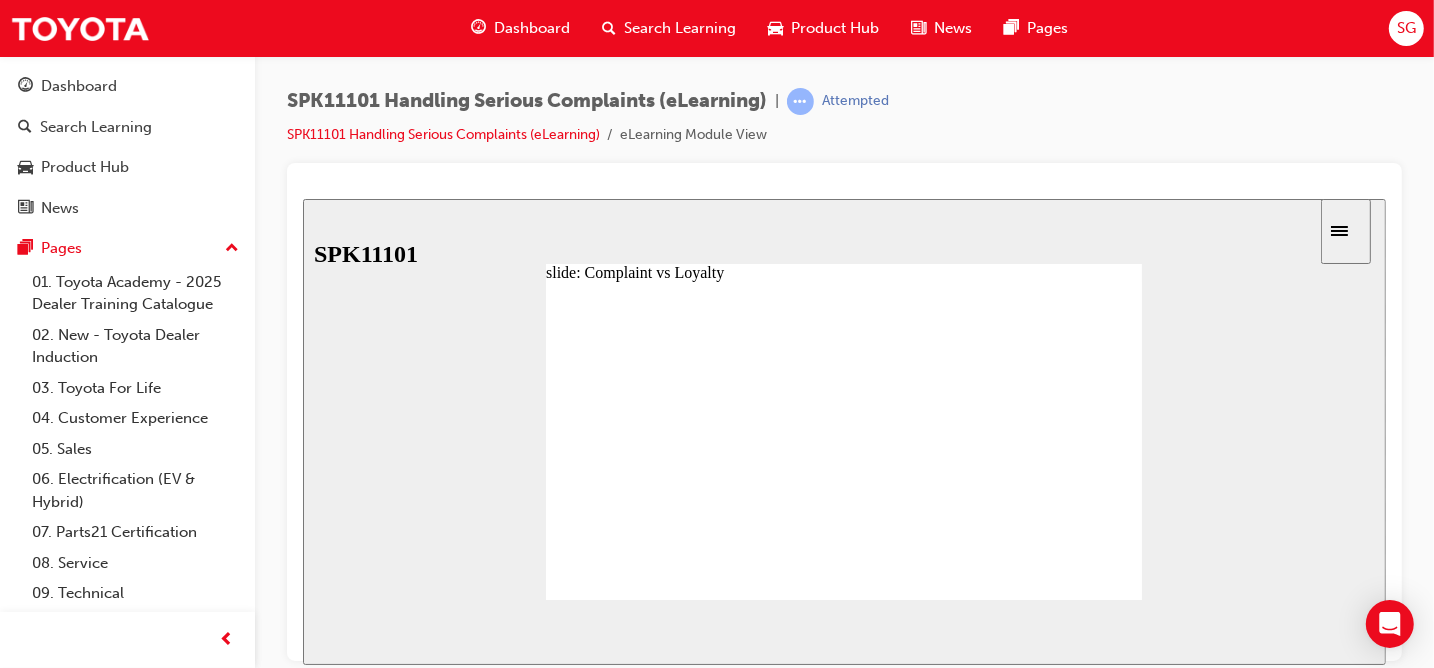 click 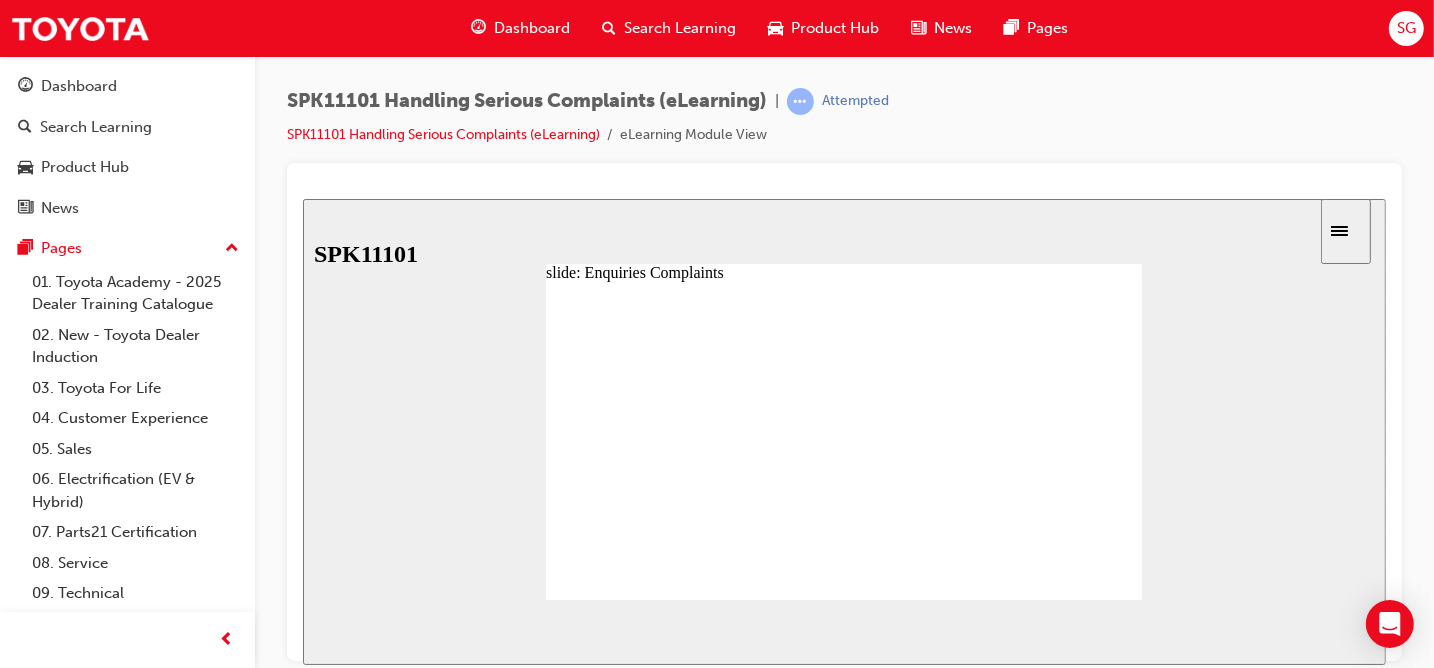 click 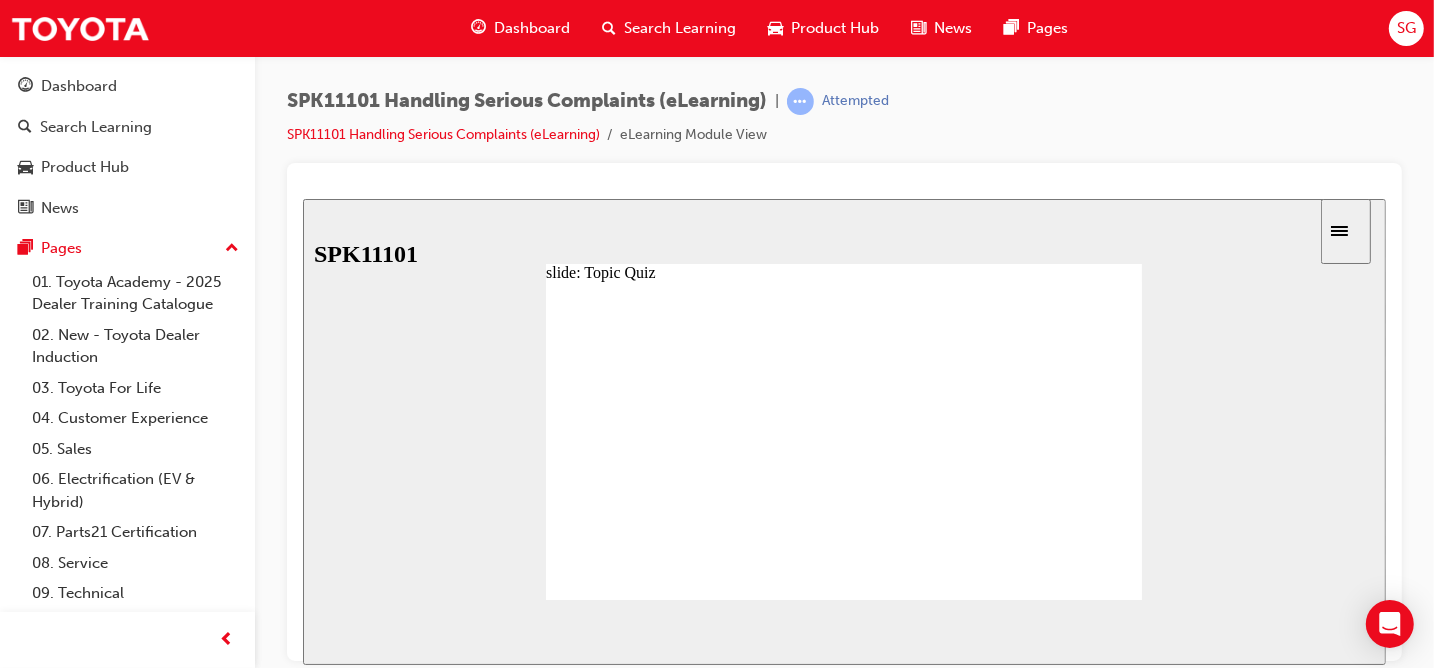 click 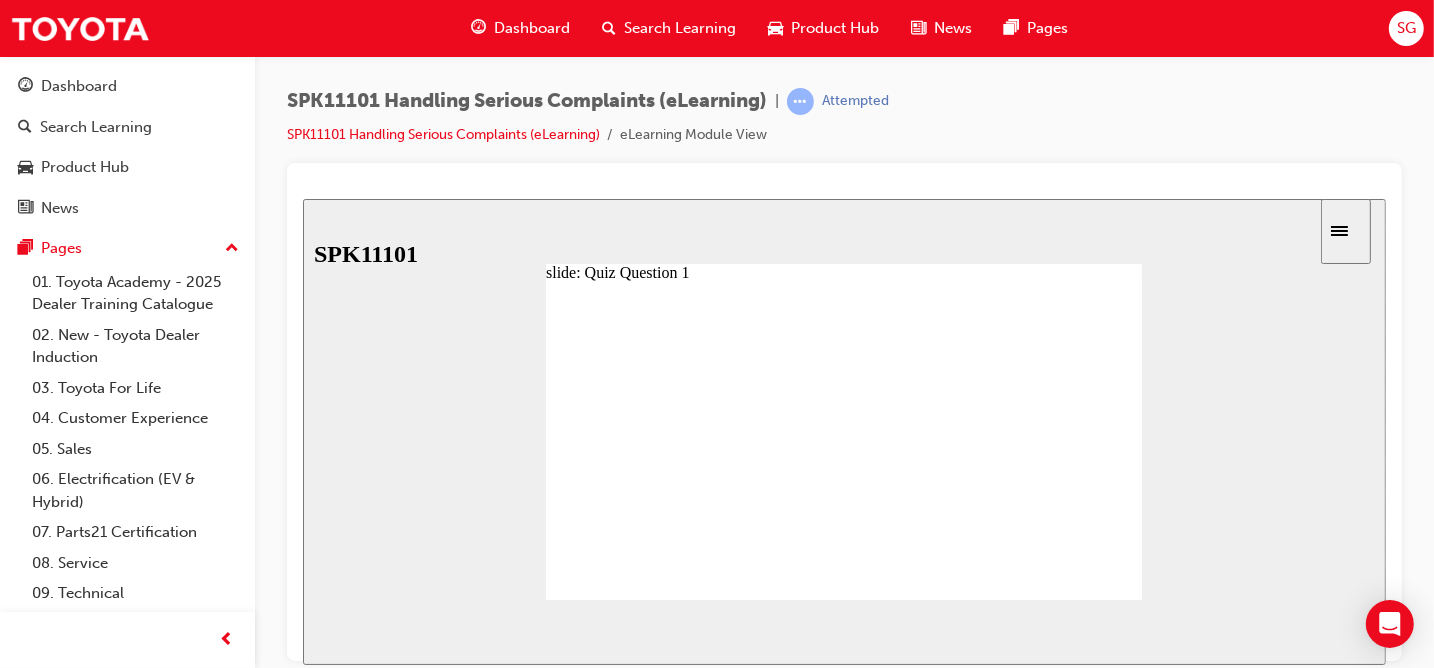click 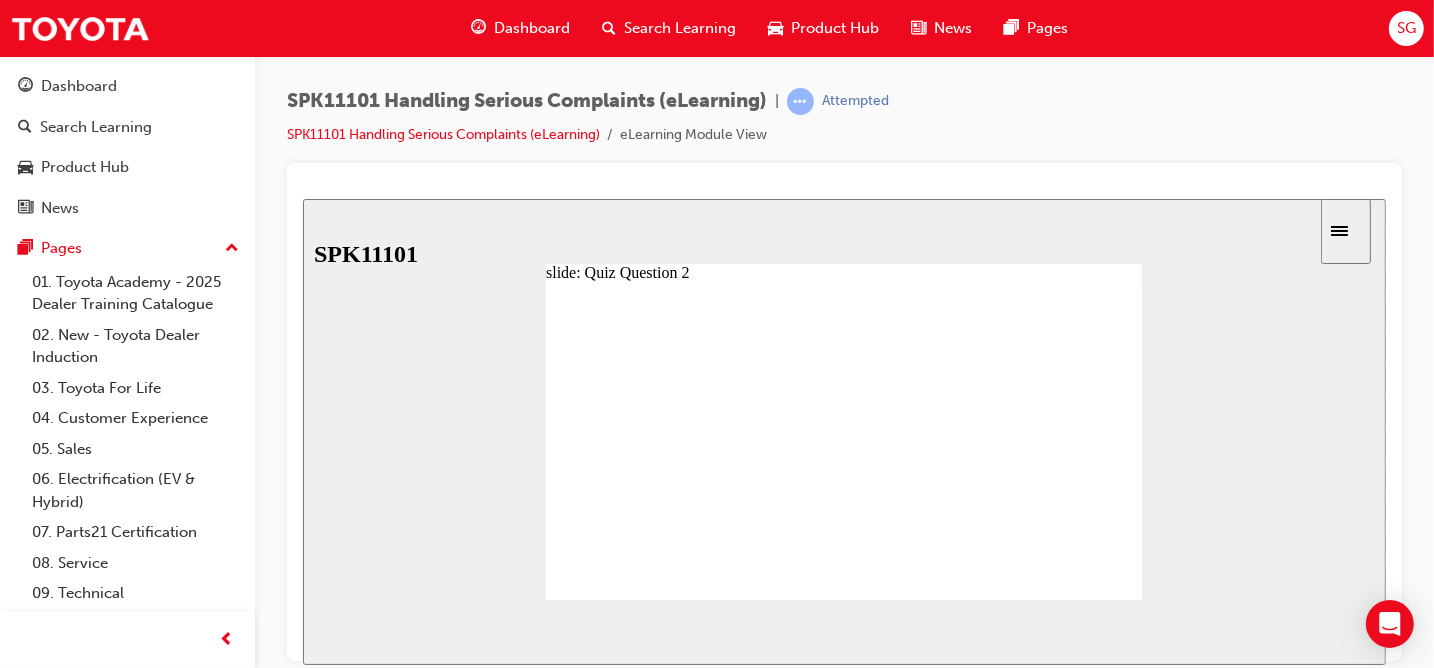 click 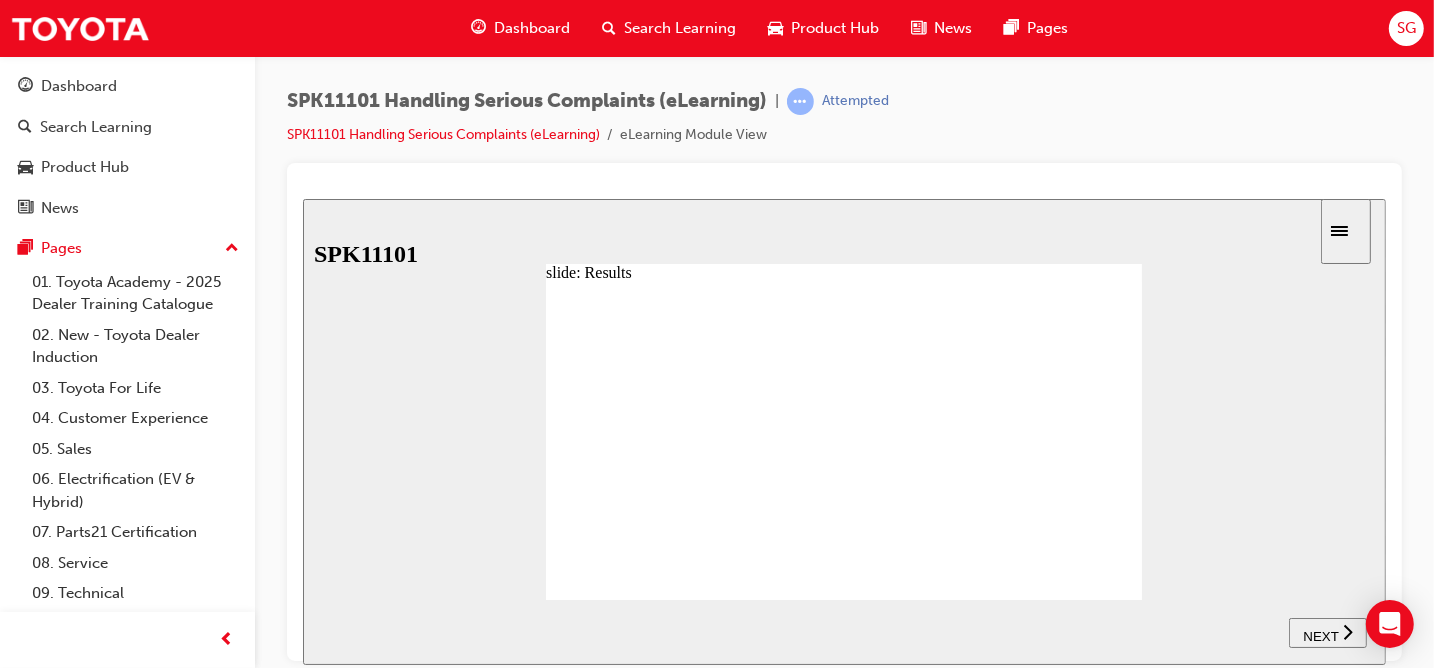 click on "NEXT" at bounding box center [1327, 632] 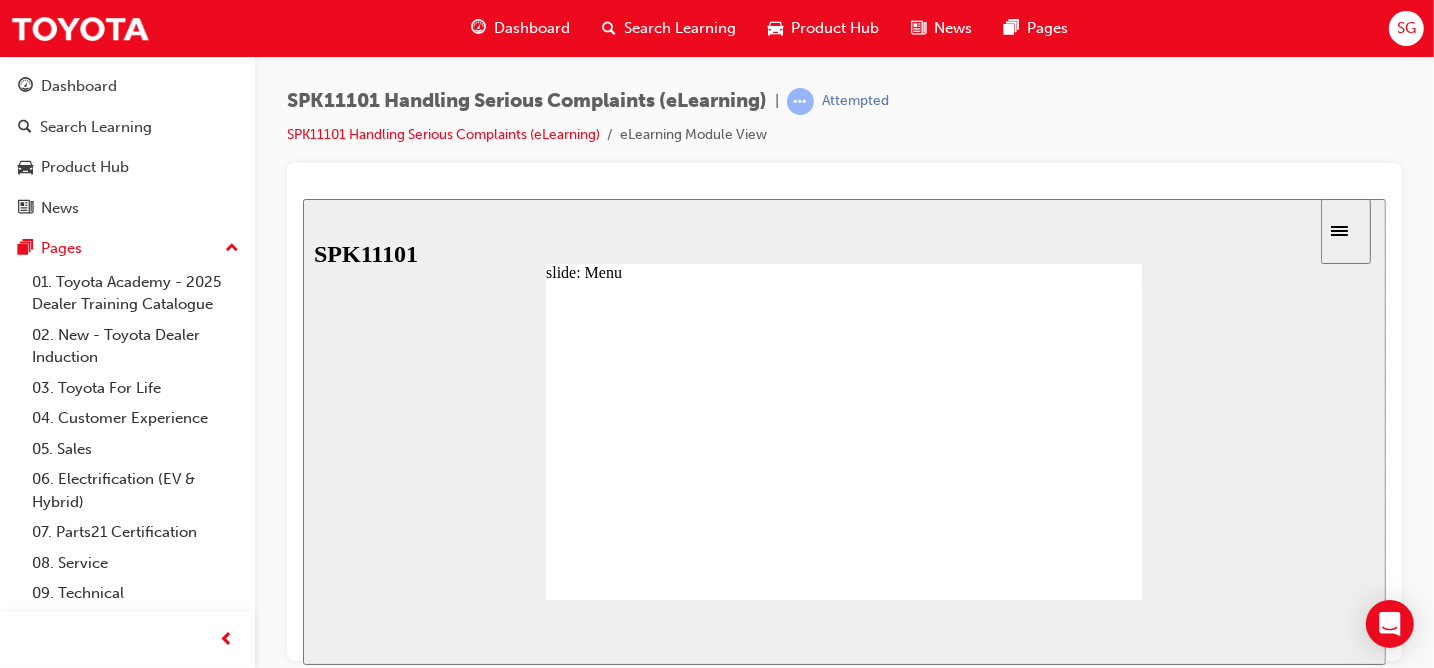 click 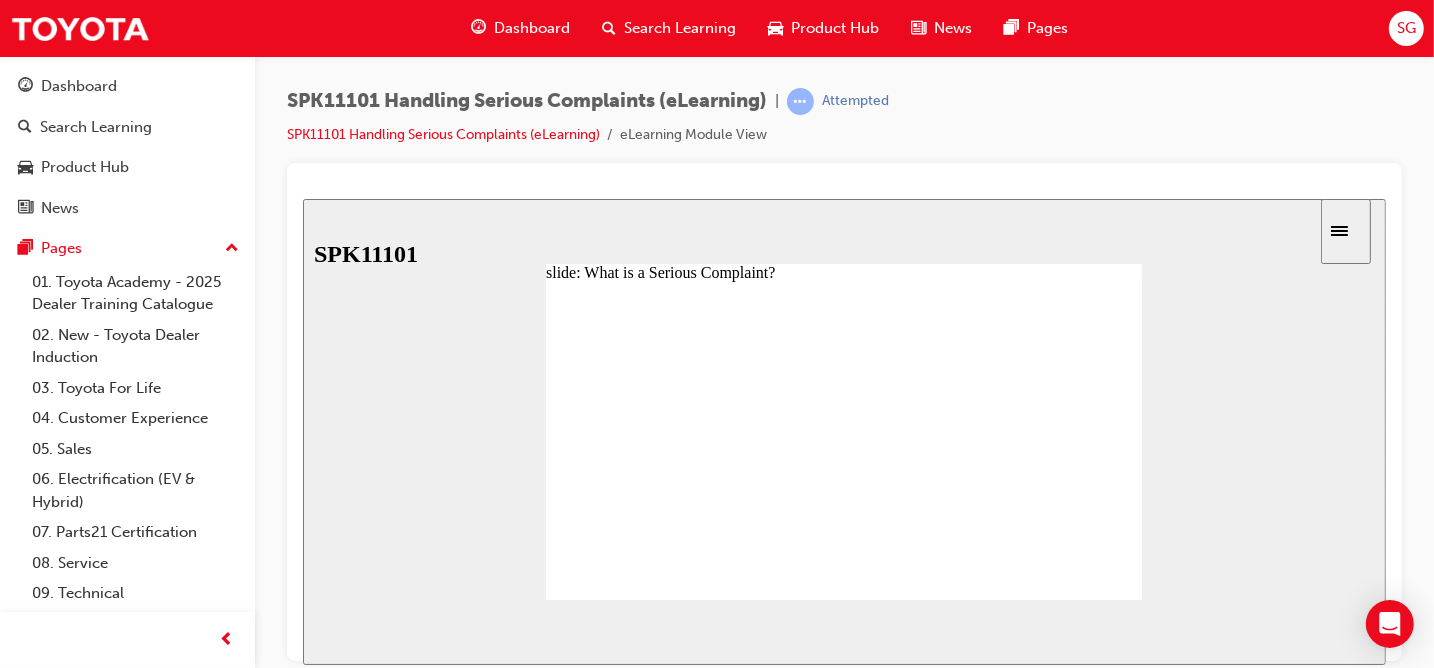 click 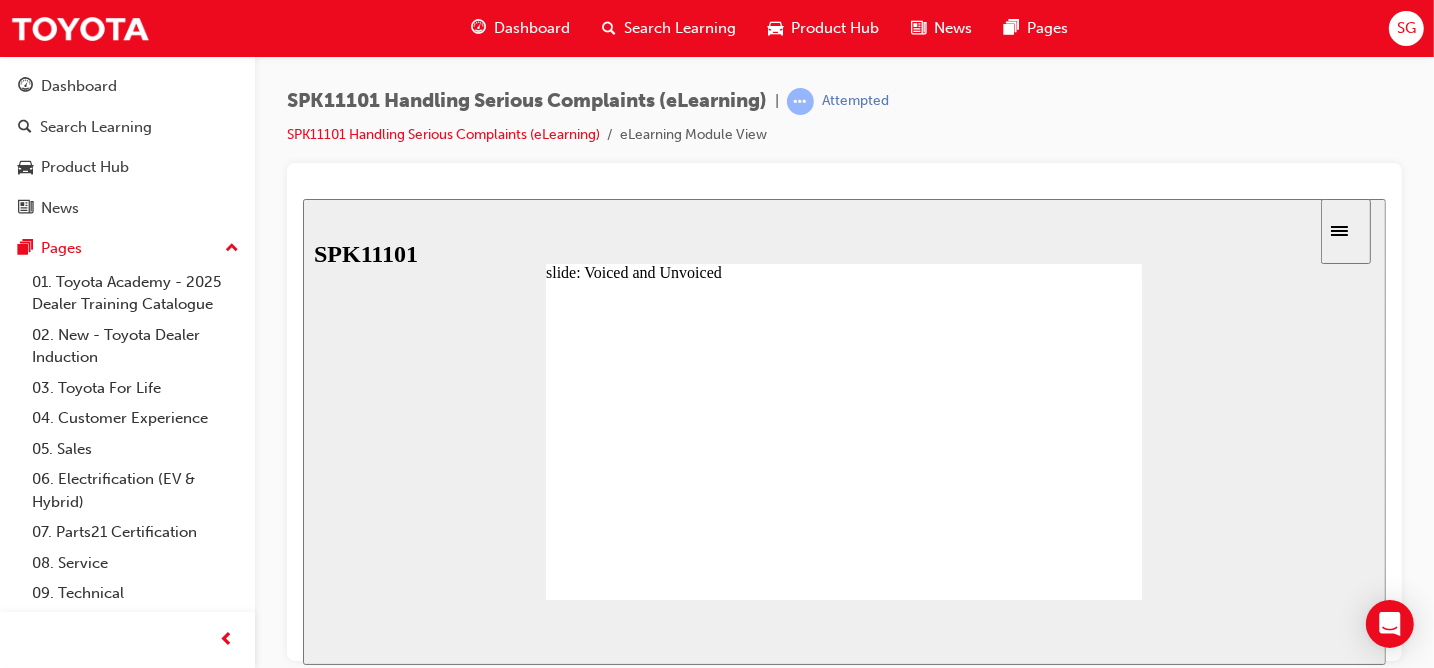 click 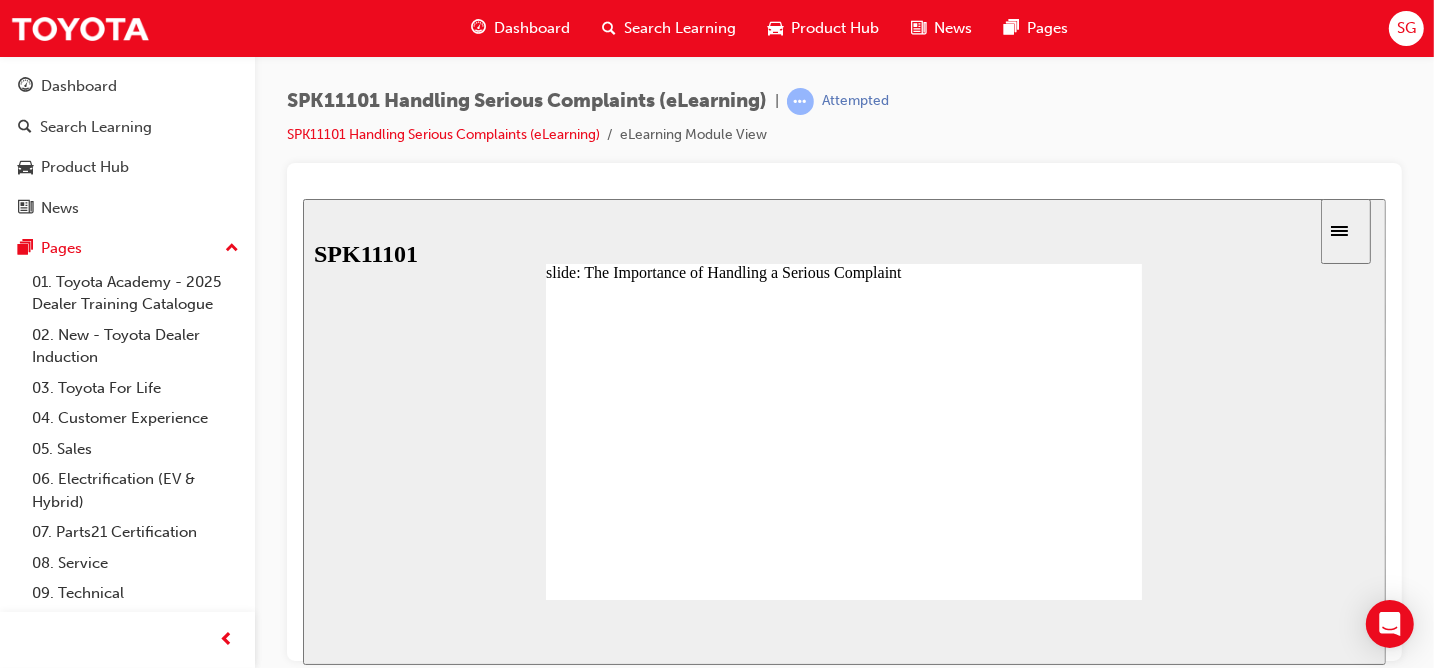 click 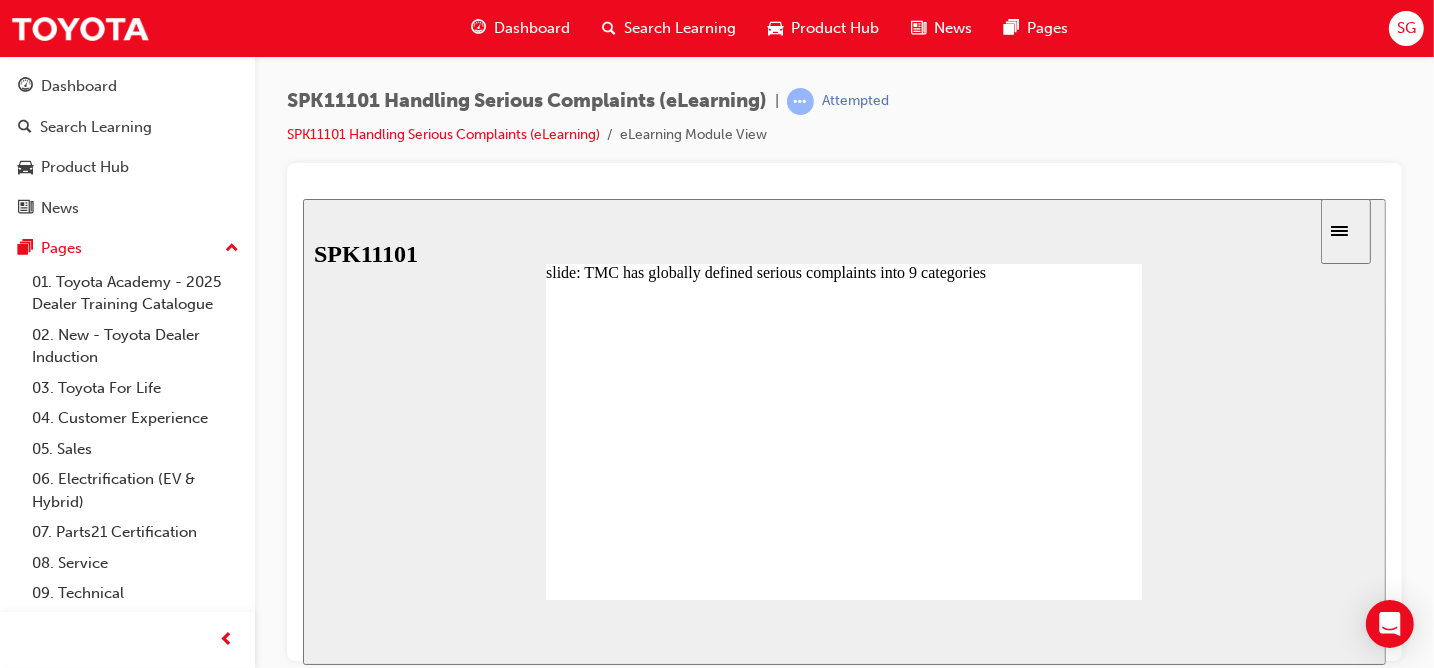click 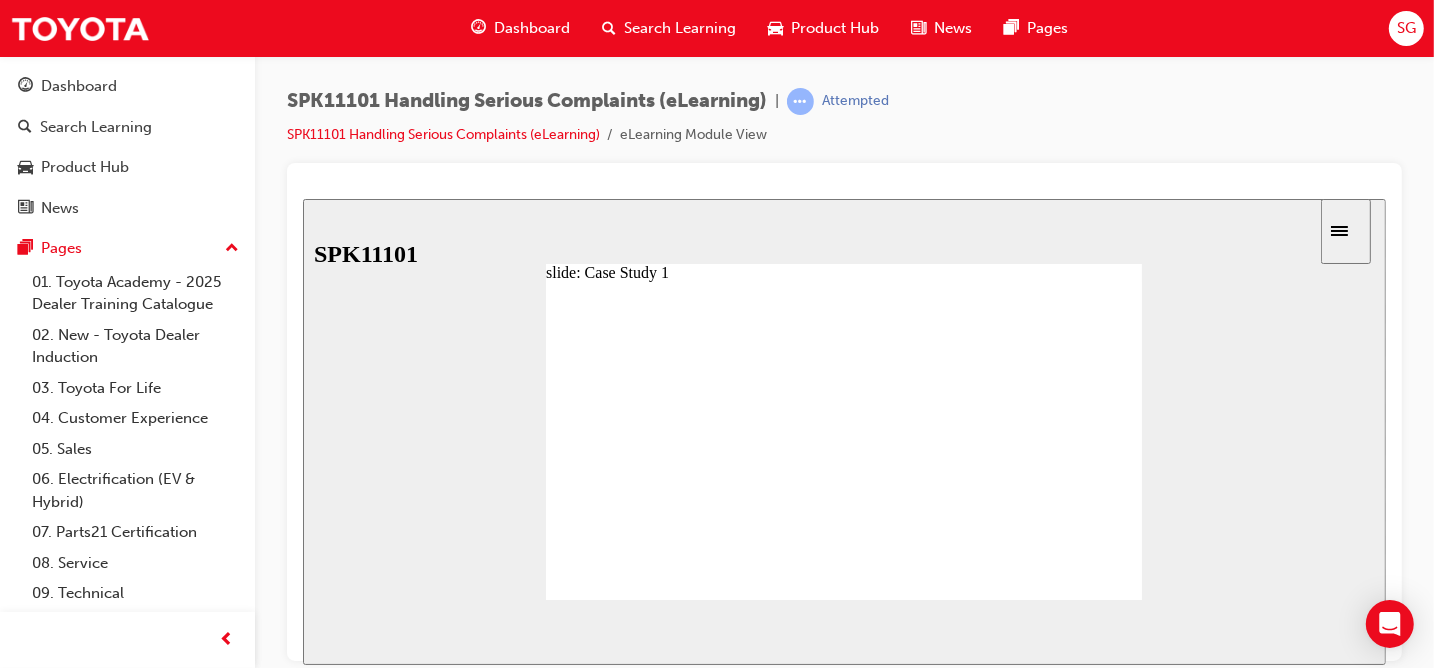 click 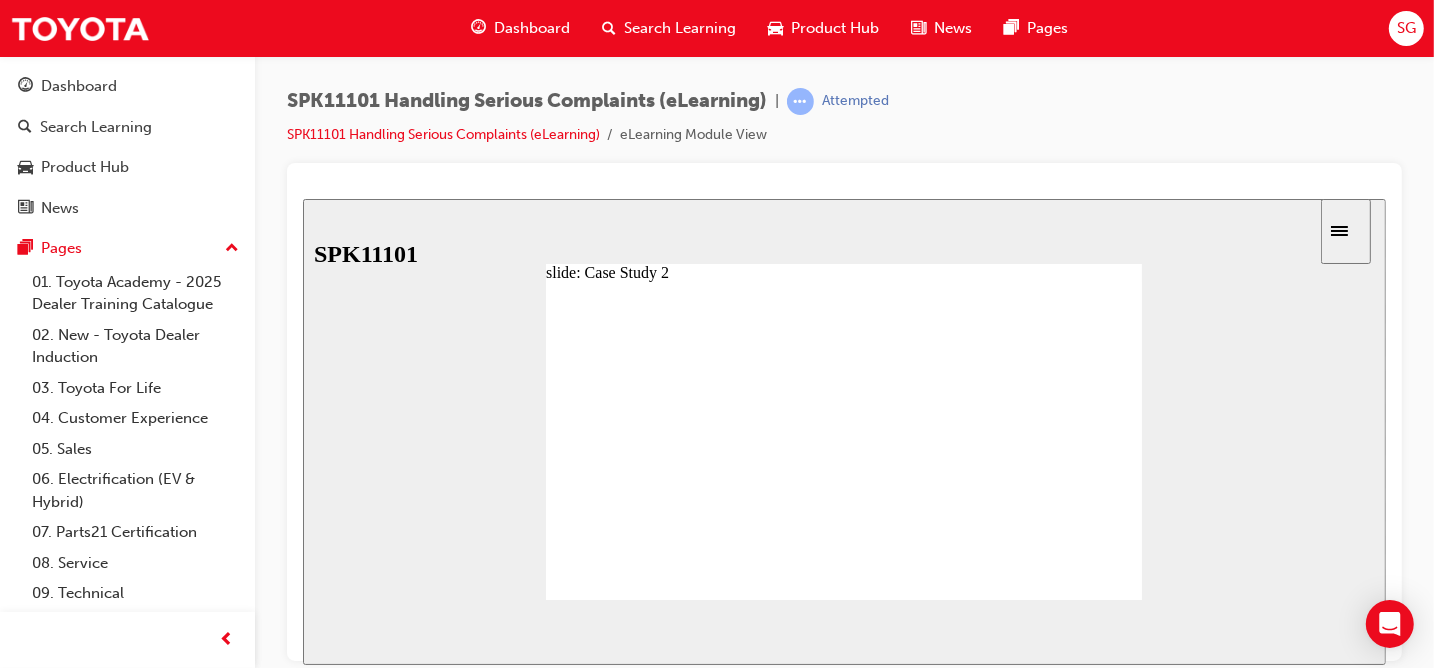click 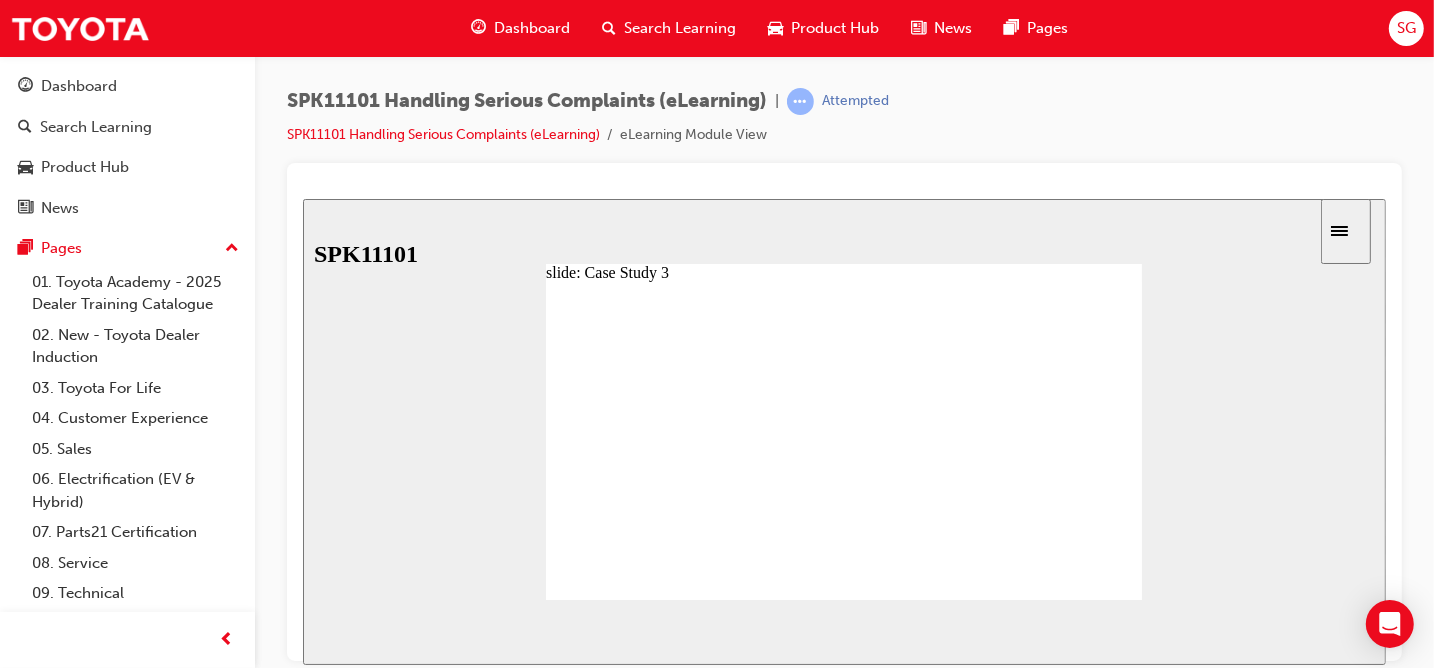 click 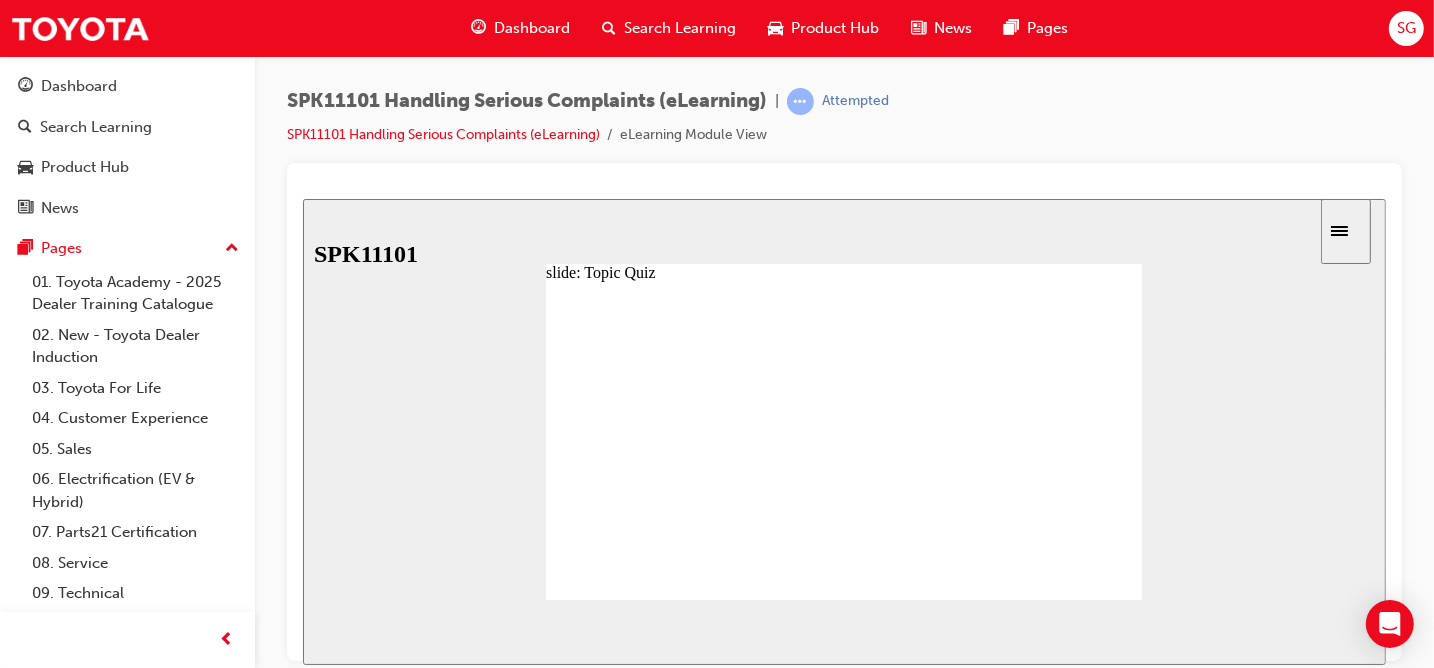 click 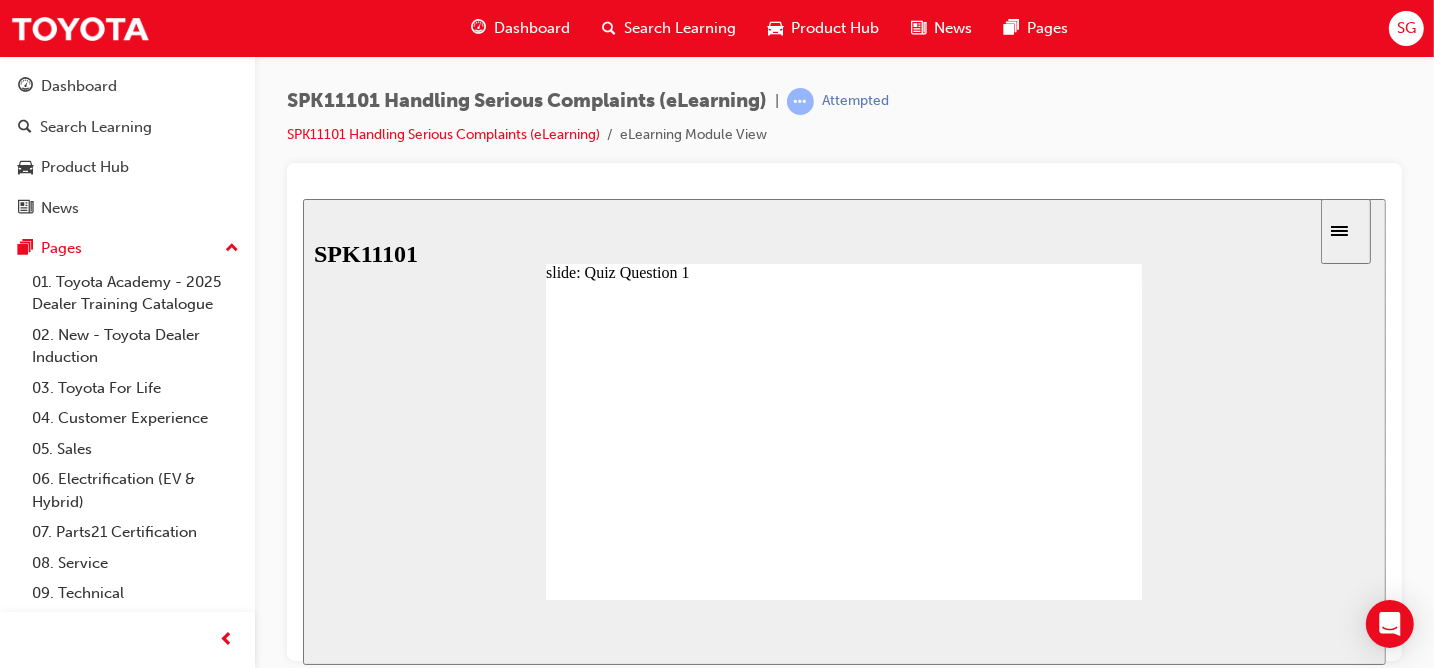 click 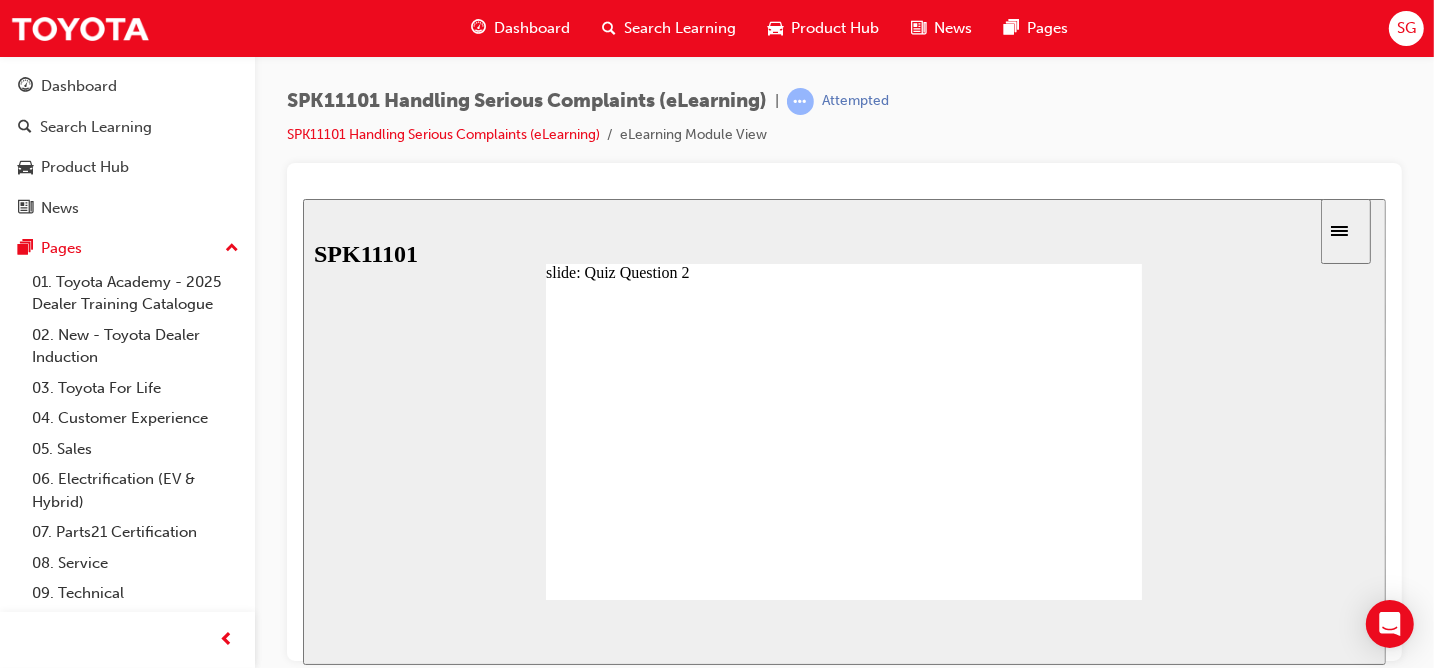 click 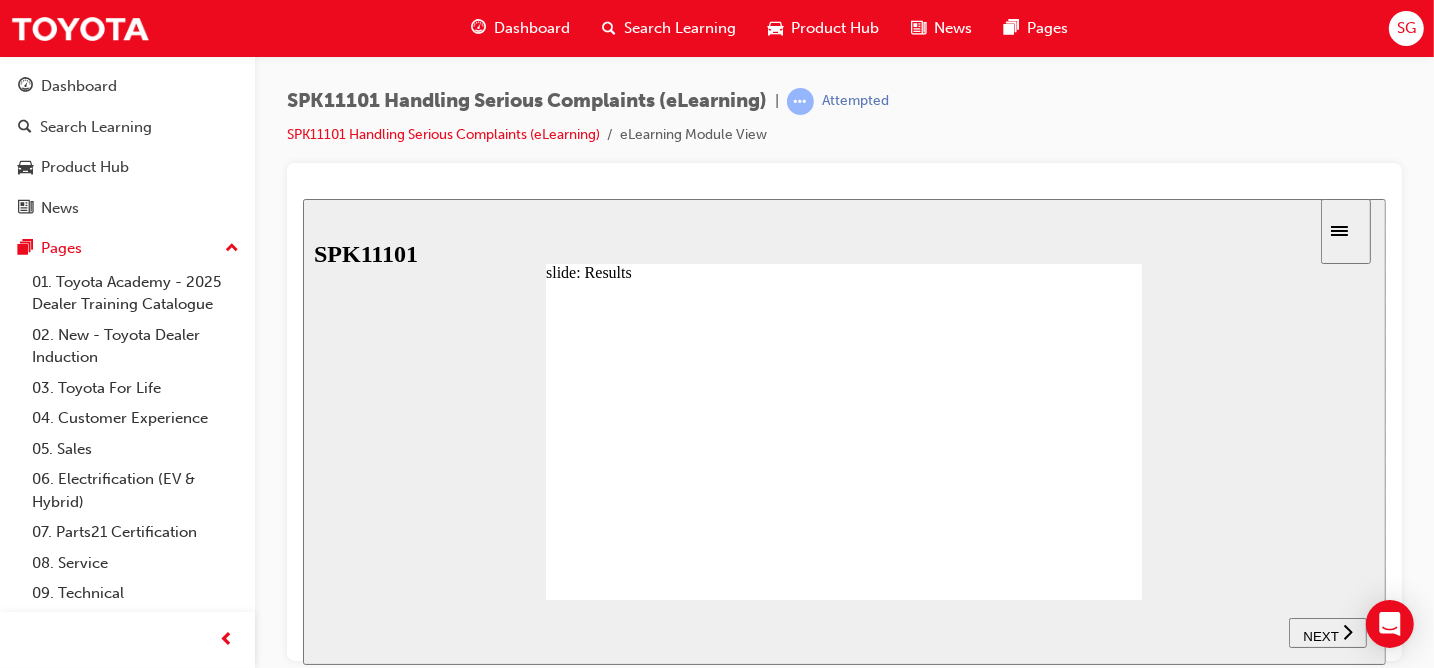 click on "NEXT" at bounding box center (1319, 635) 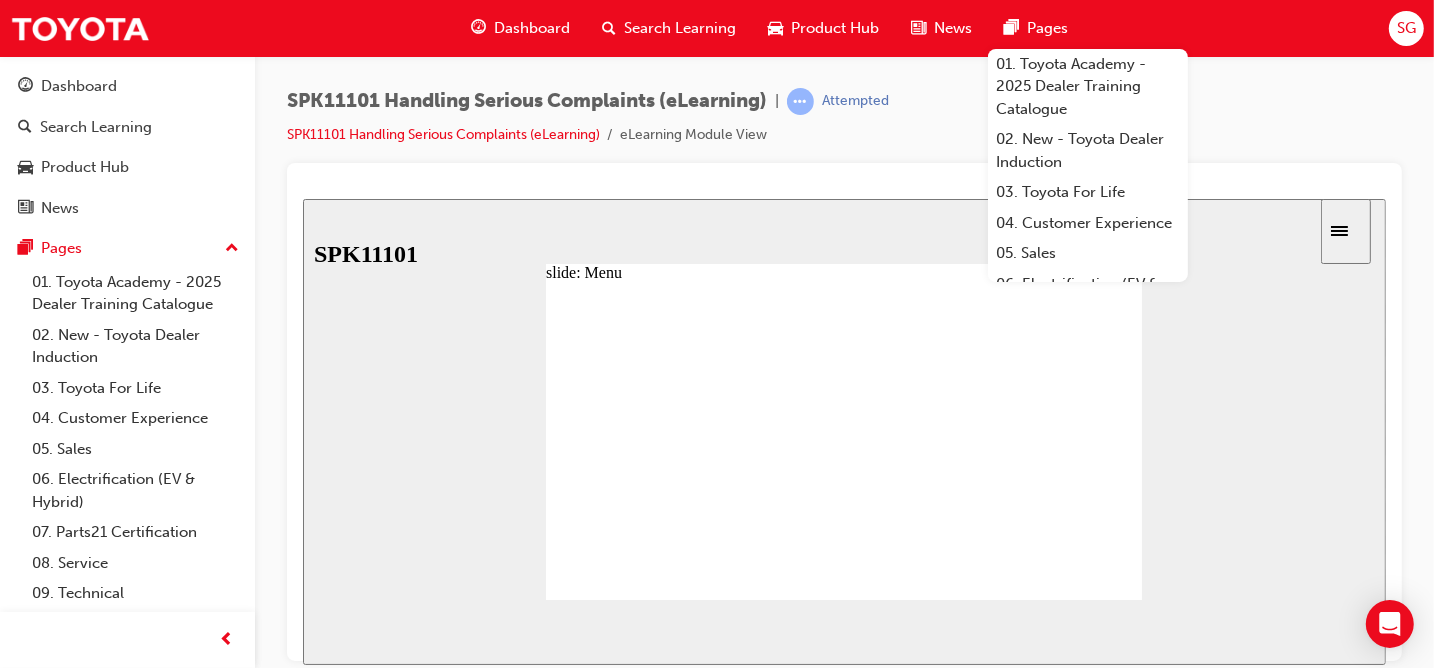 click 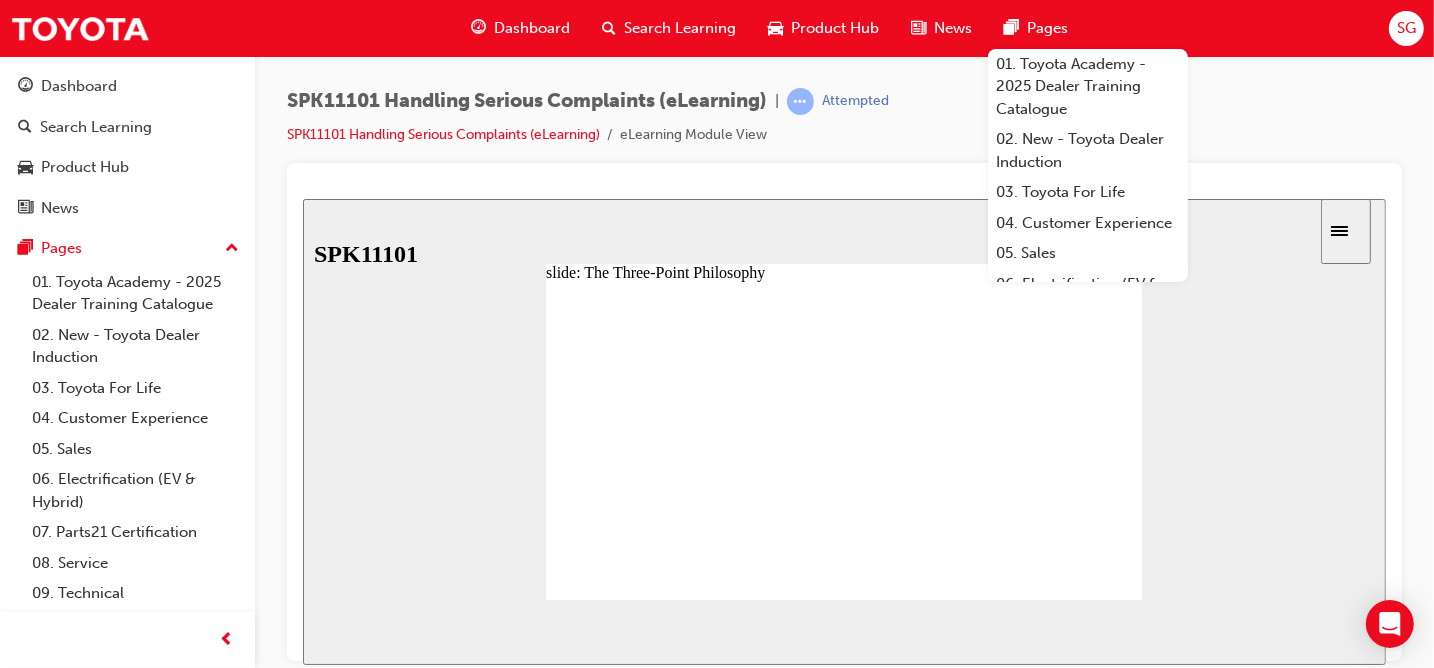 scroll, scrollTop: 0, scrollLeft: 0, axis: both 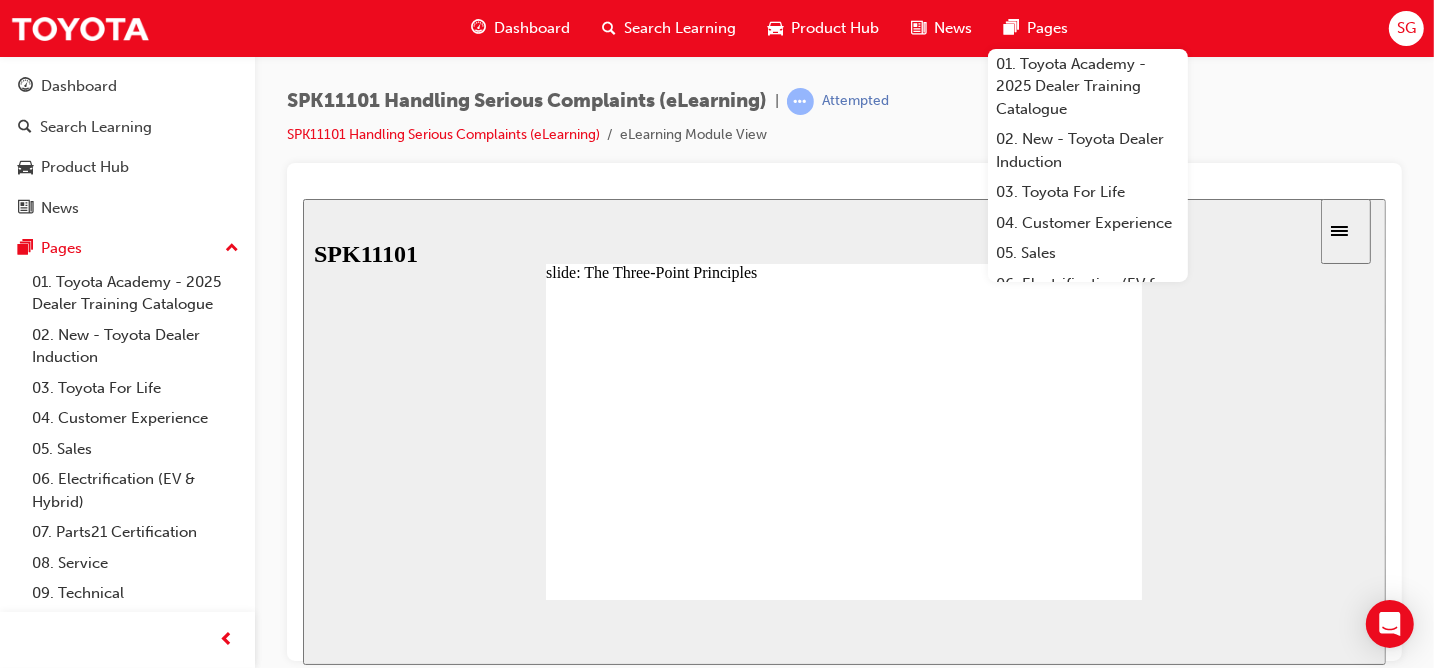 click 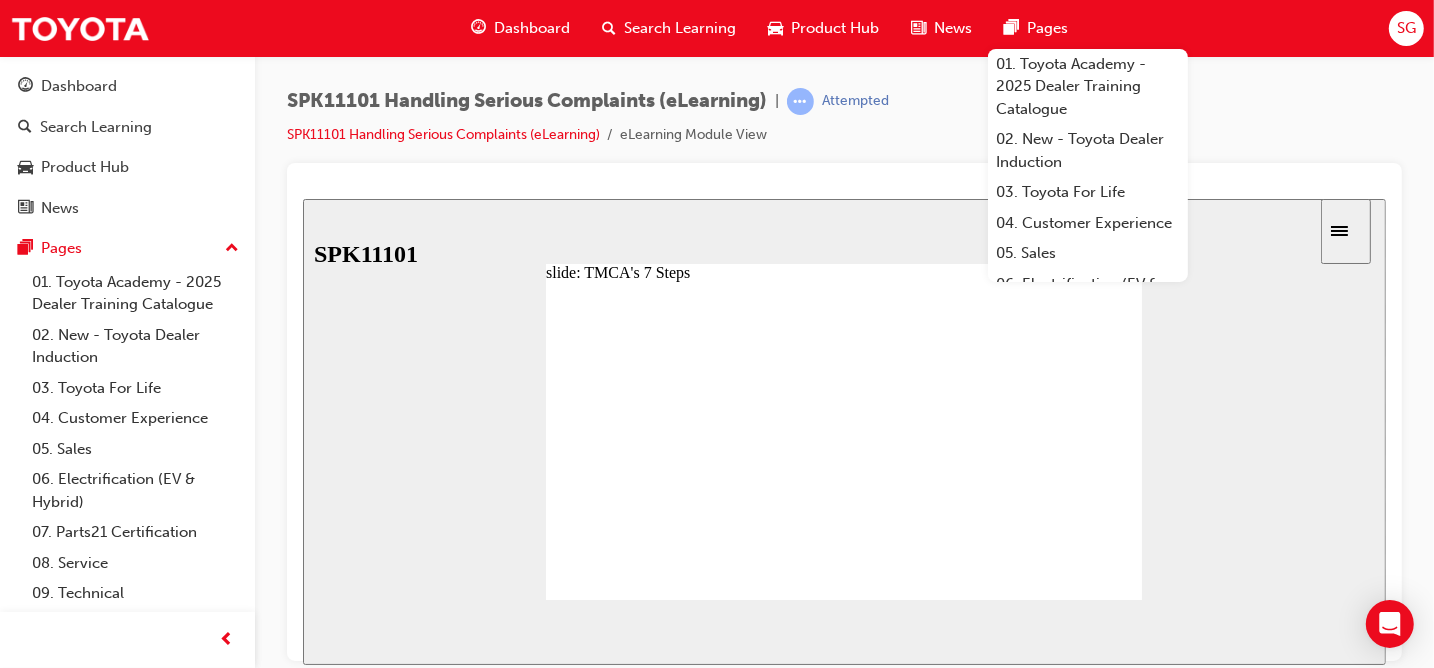 click 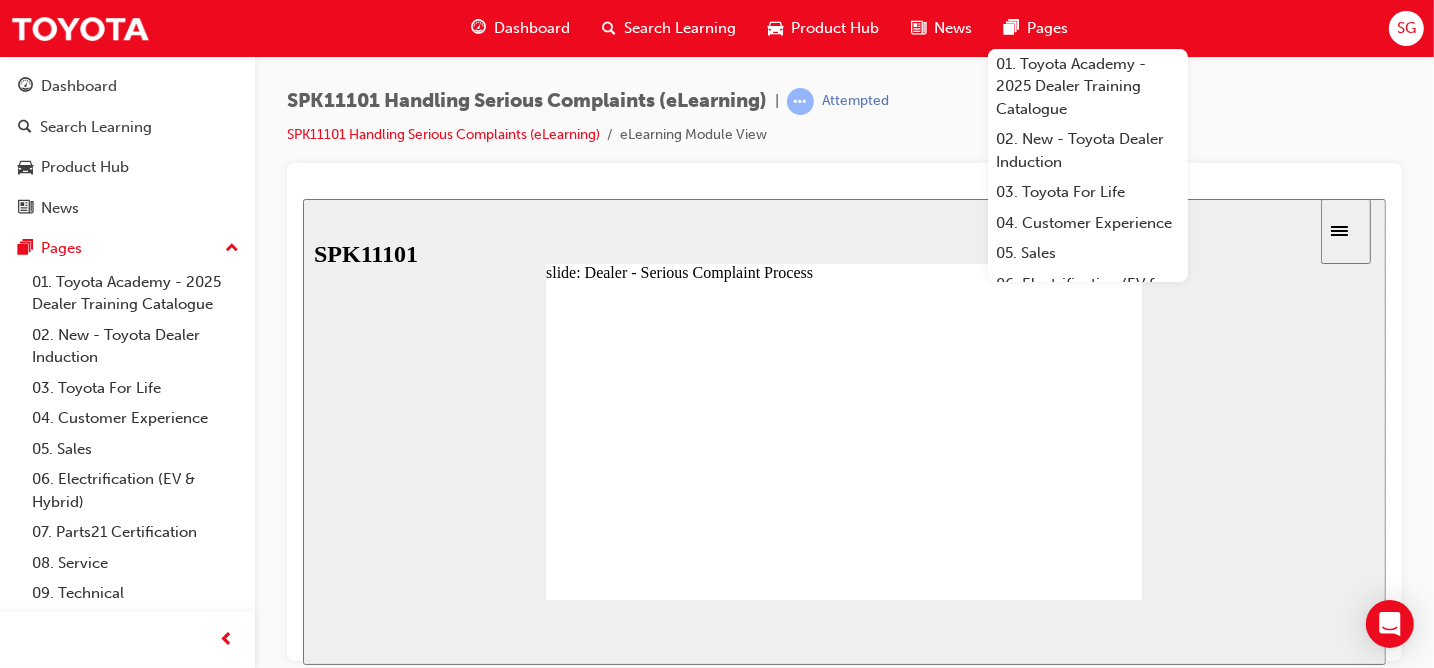 click 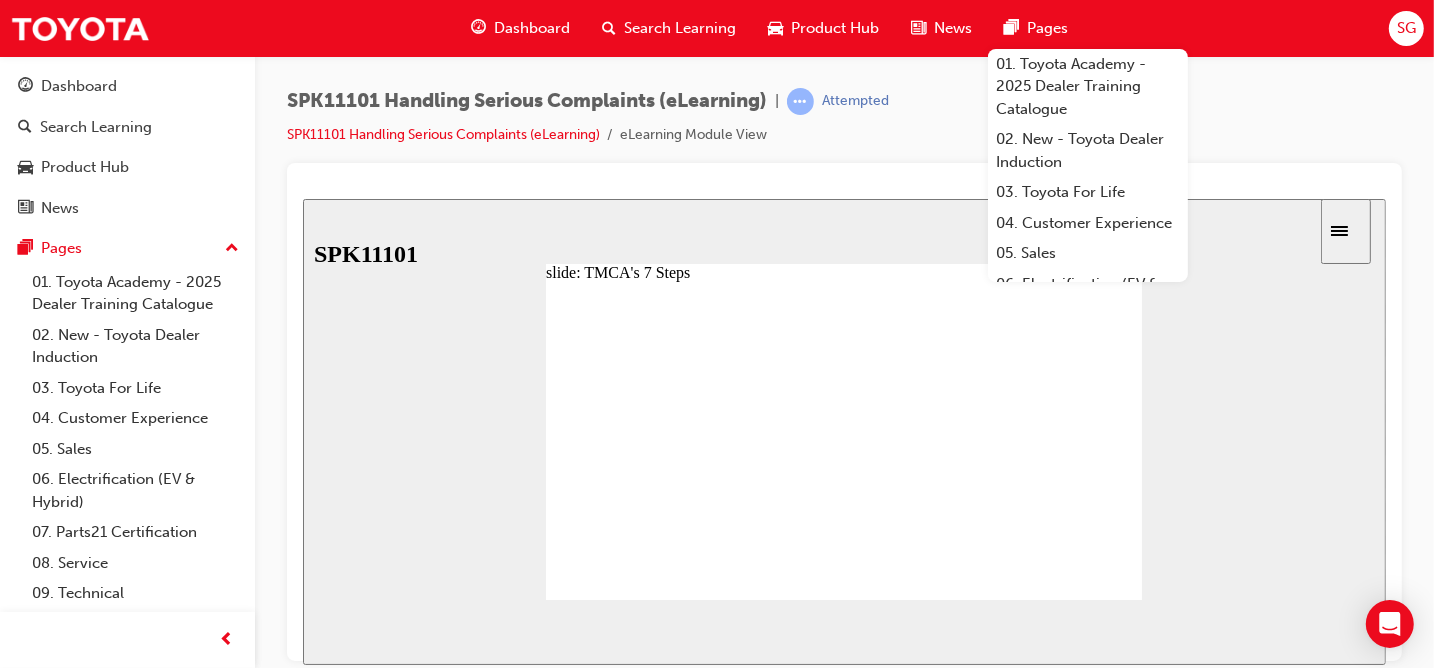 click 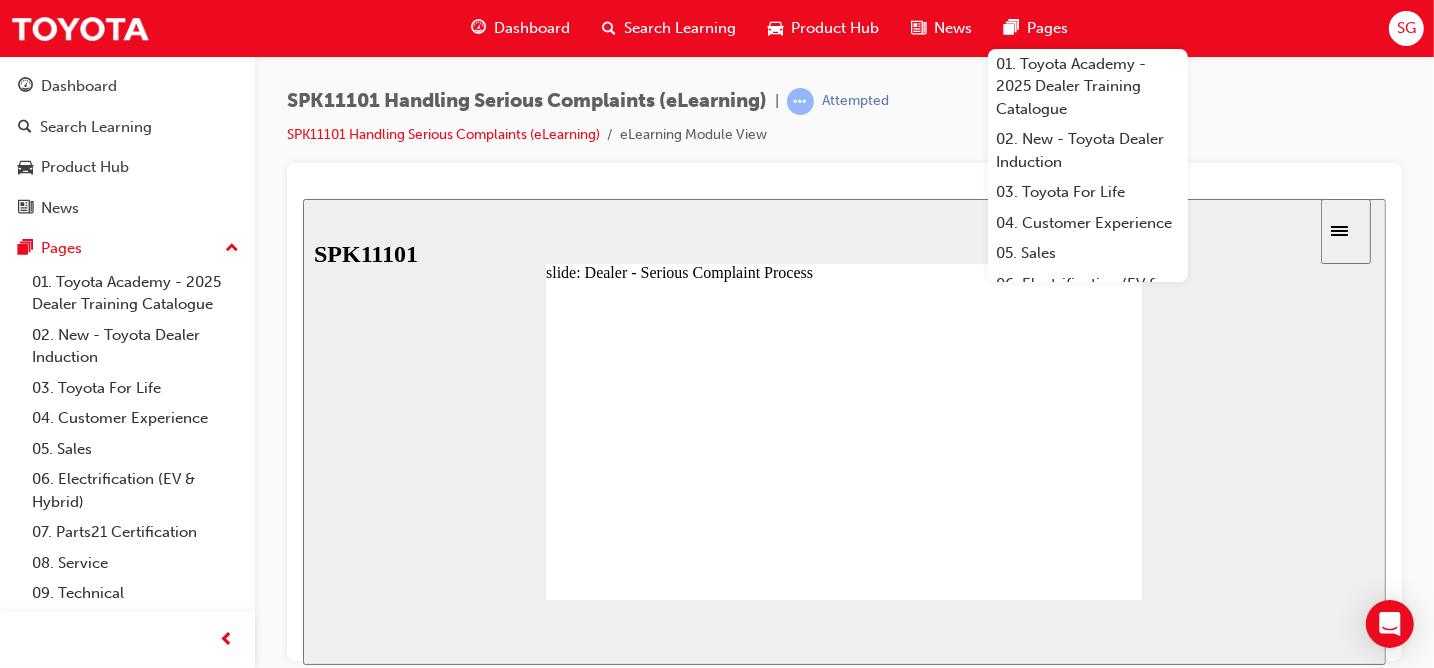 click 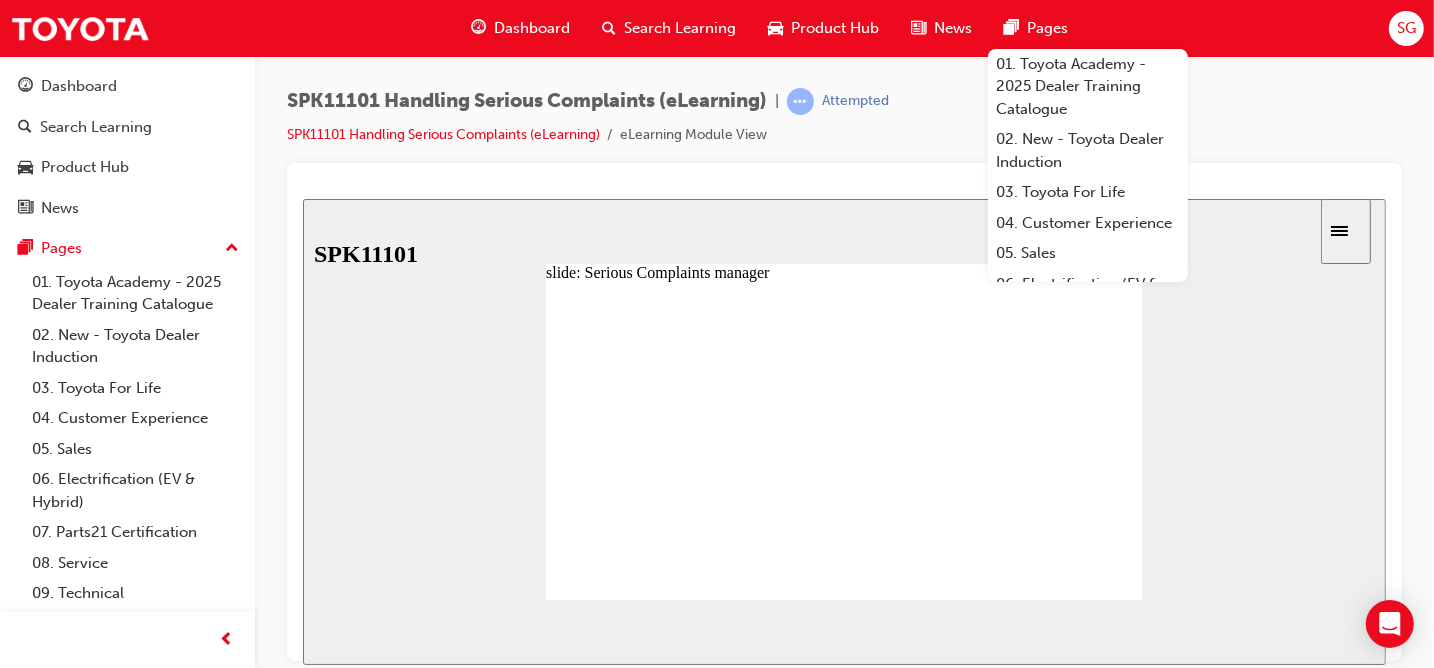 click 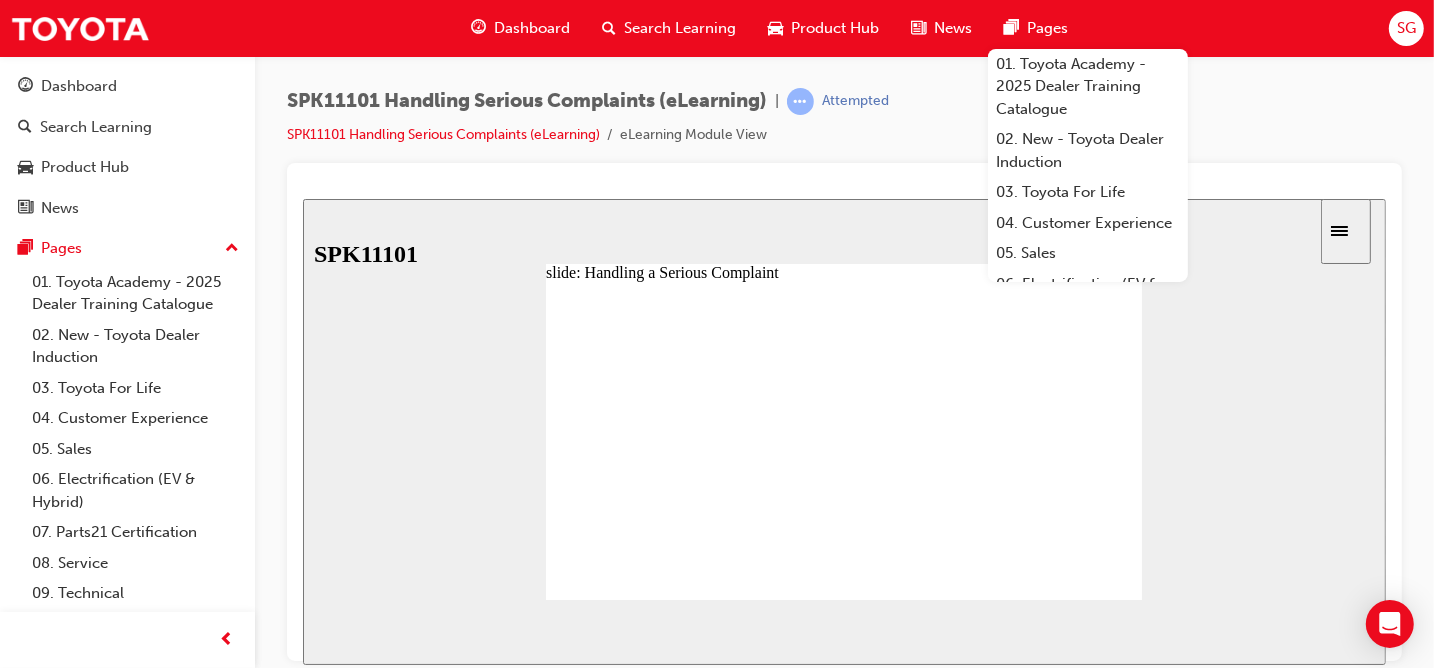 scroll, scrollTop: 0, scrollLeft: 0, axis: both 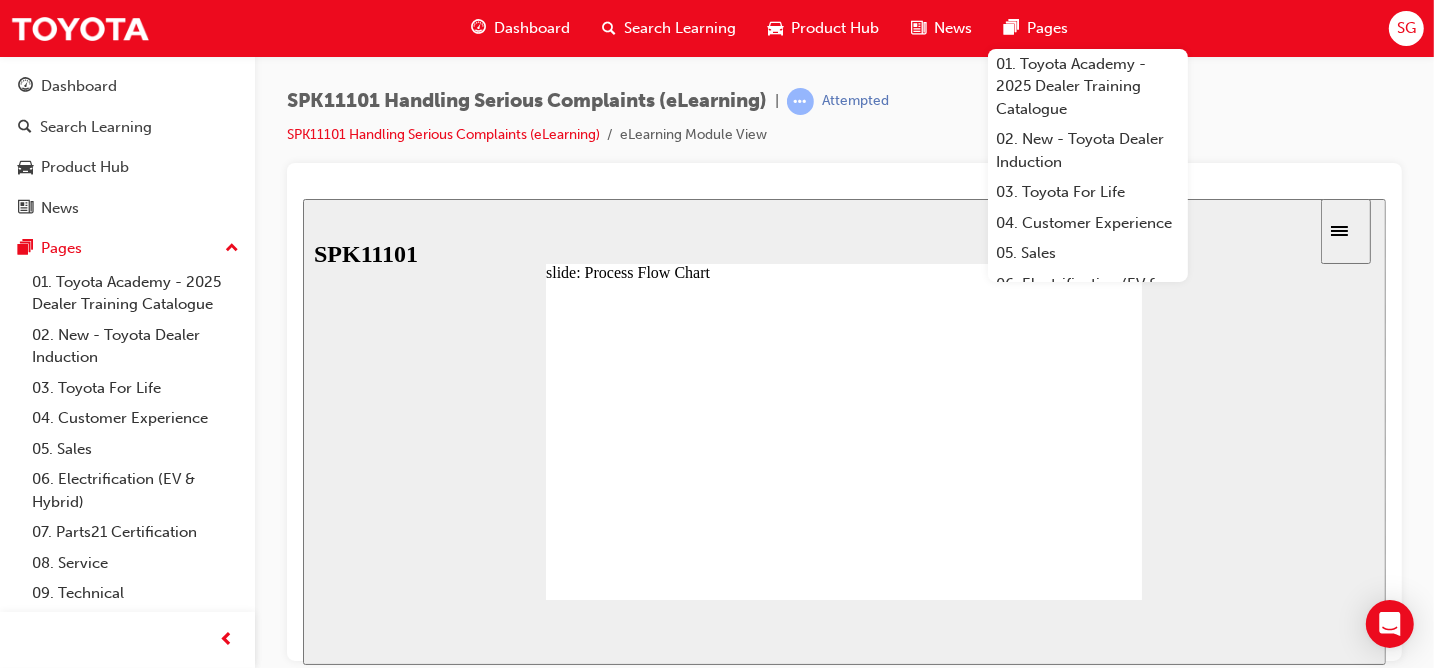click 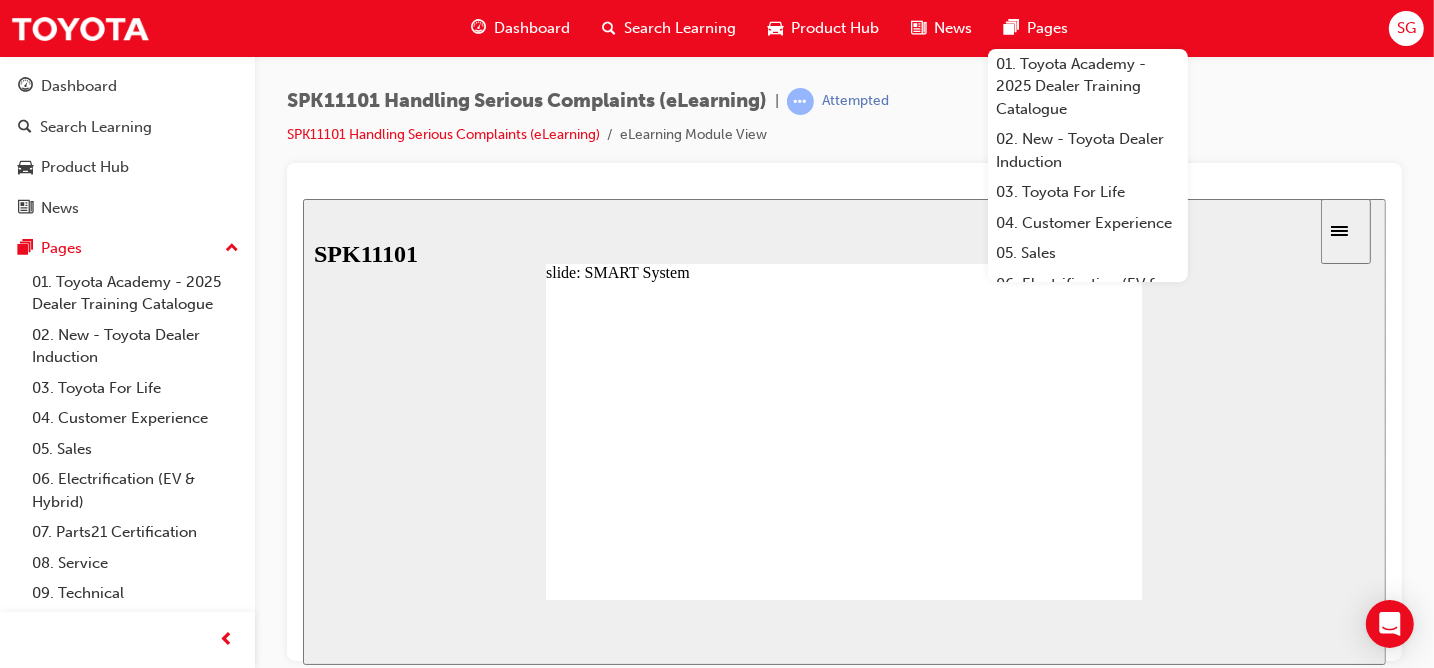 click 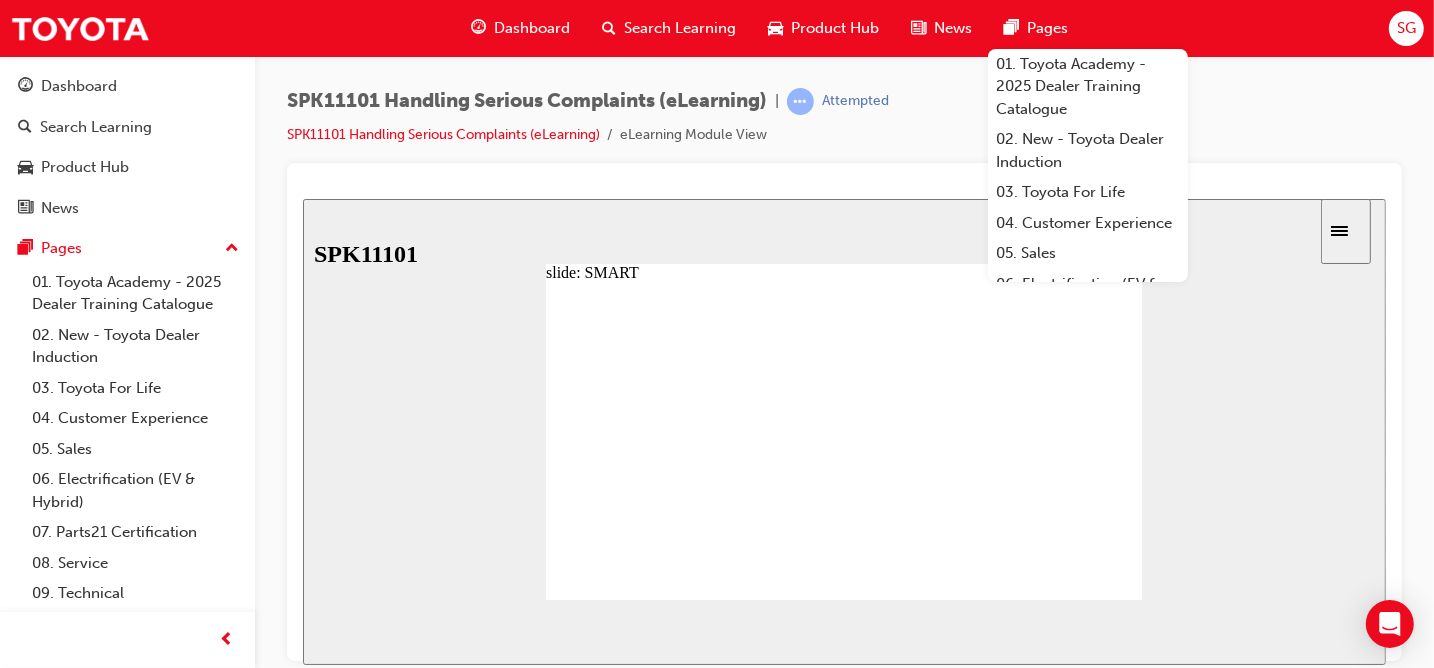 click 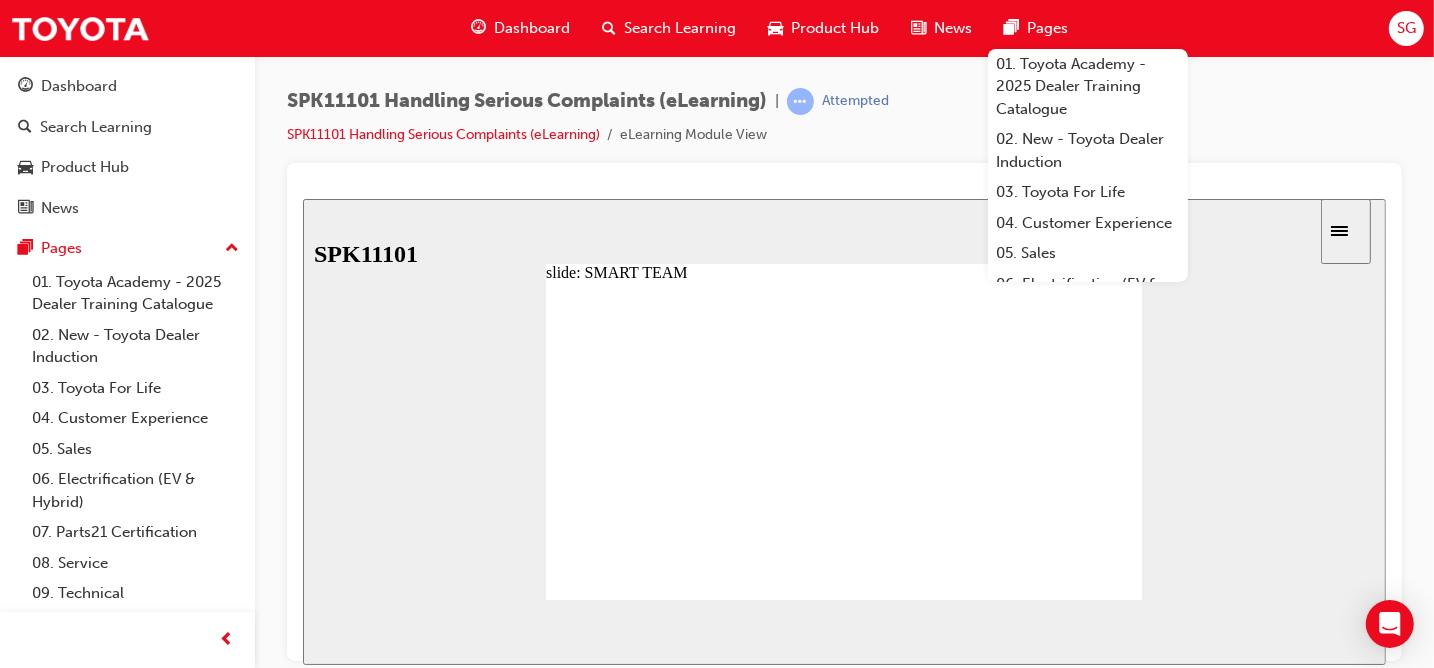click 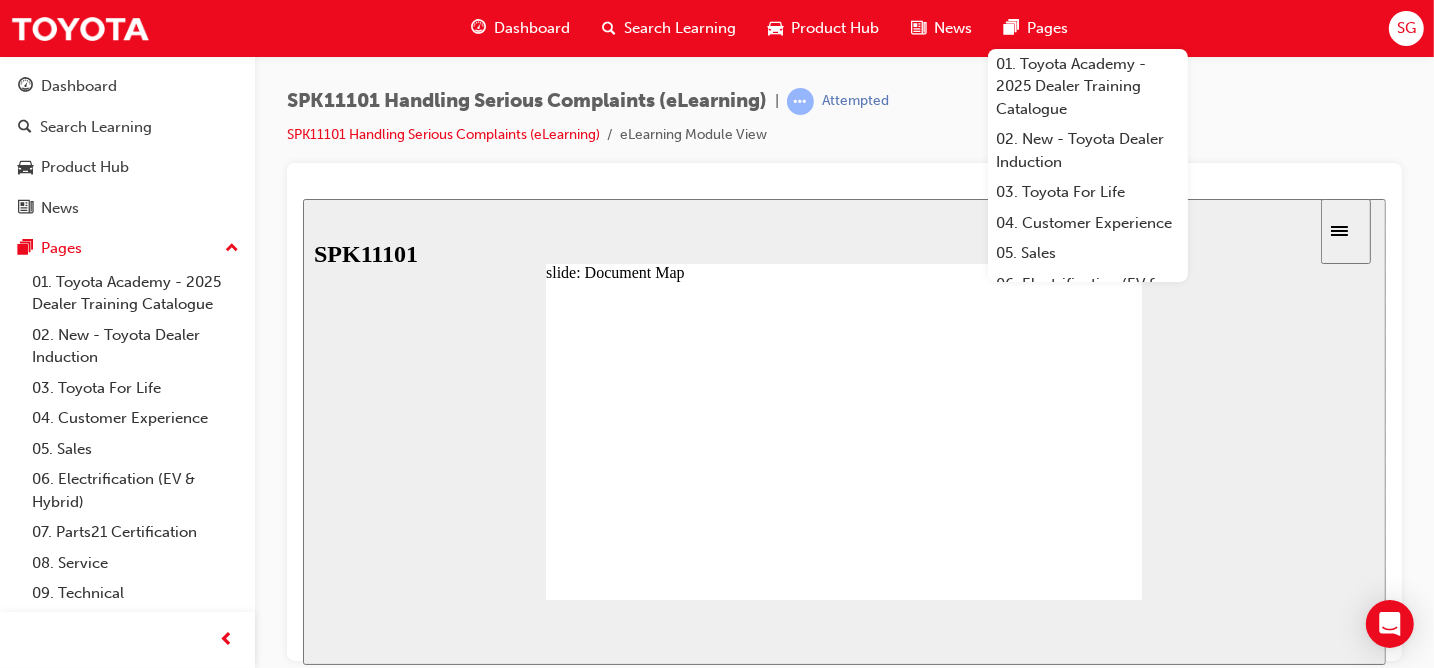 click 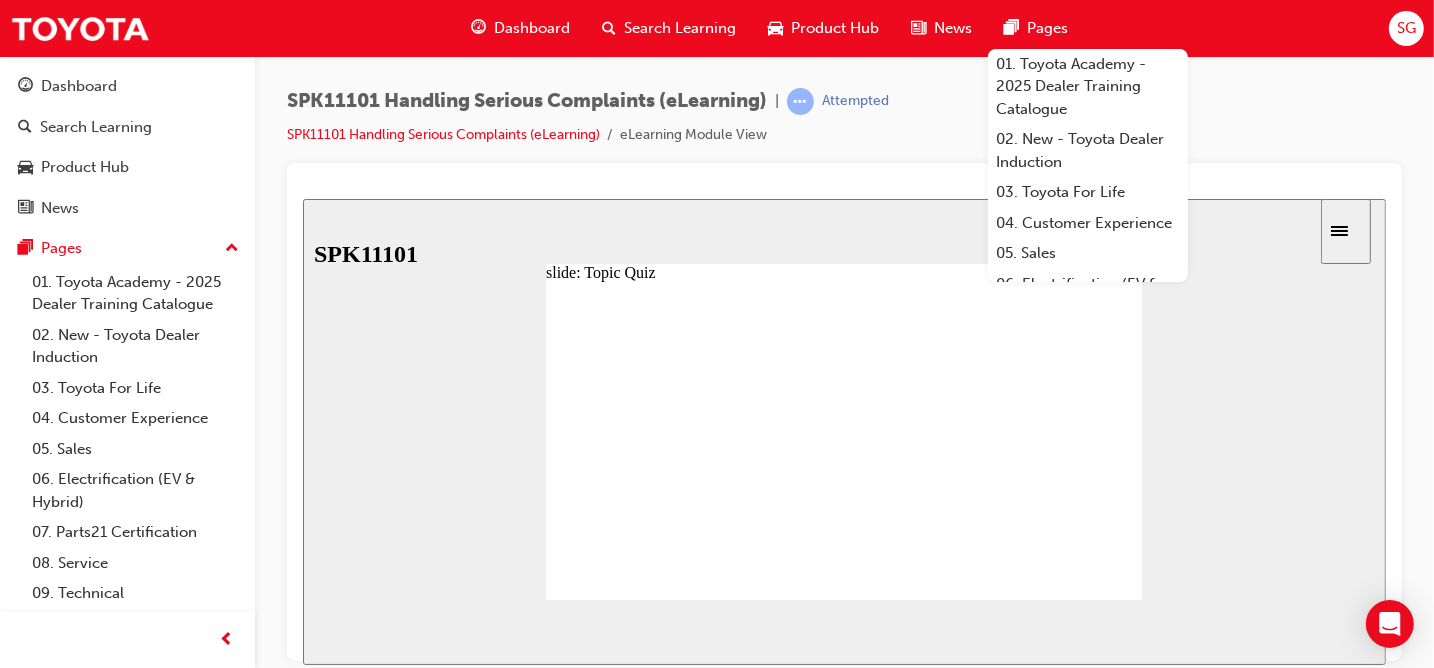 click 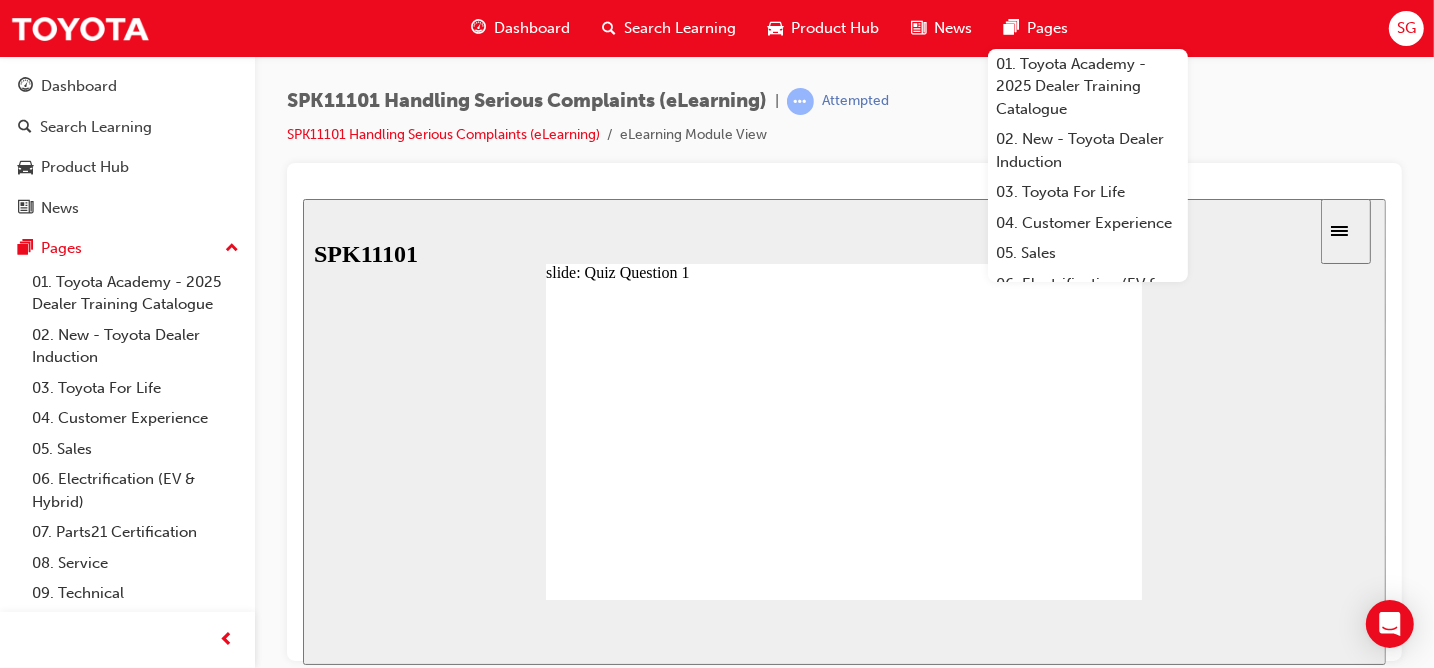 click 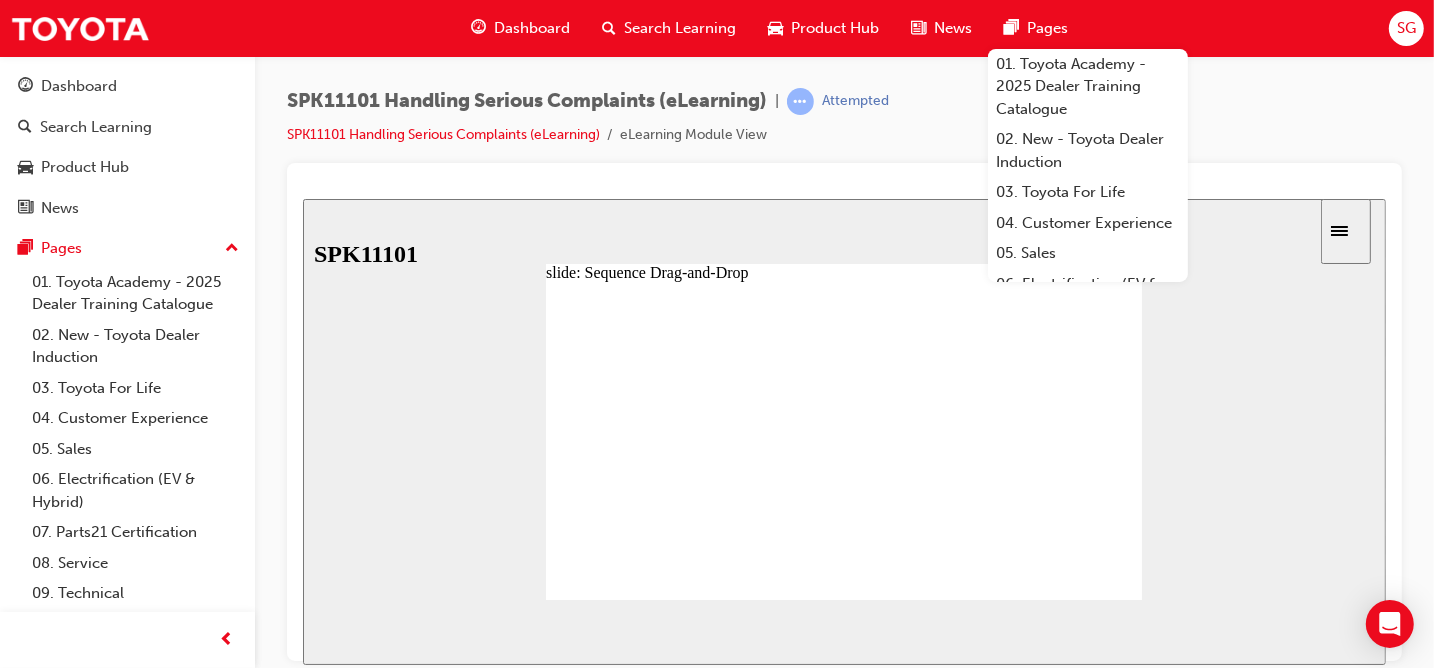 drag, startPoint x: 697, startPoint y: 519, endPoint x: 691, endPoint y: 549, distance: 30.594116 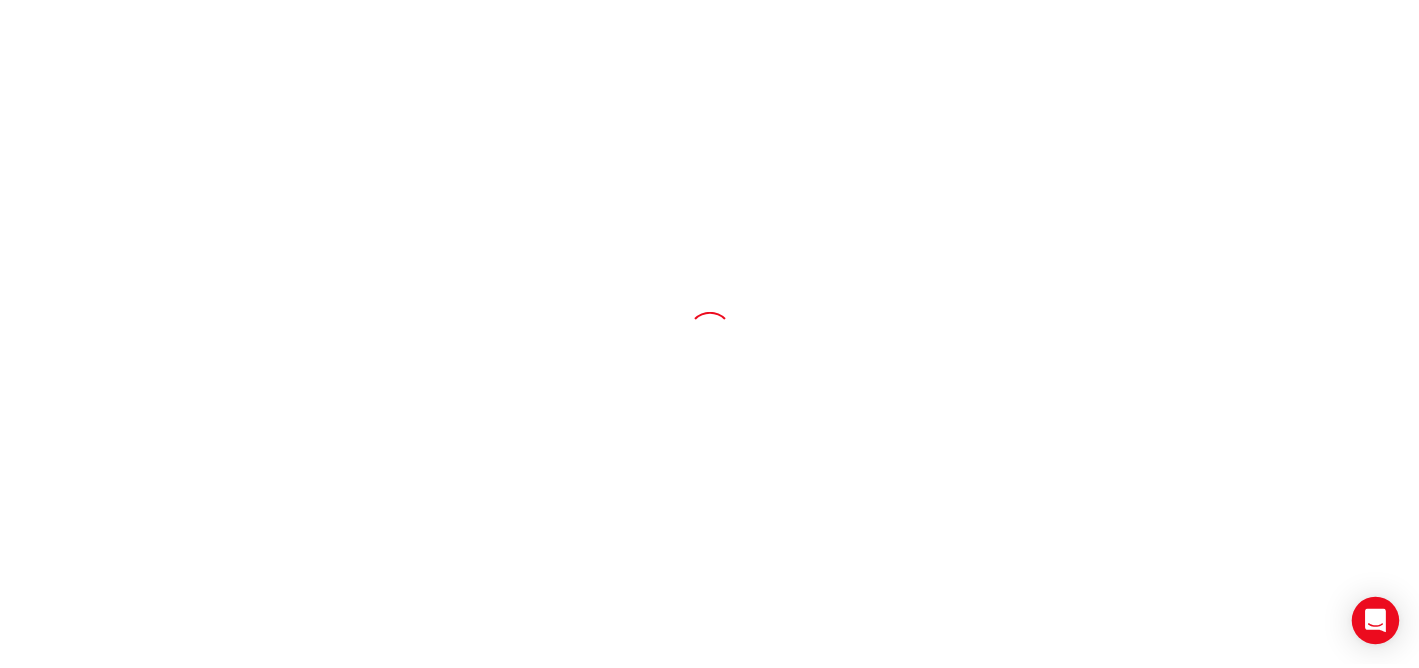 scroll, scrollTop: 0, scrollLeft: 0, axis: both 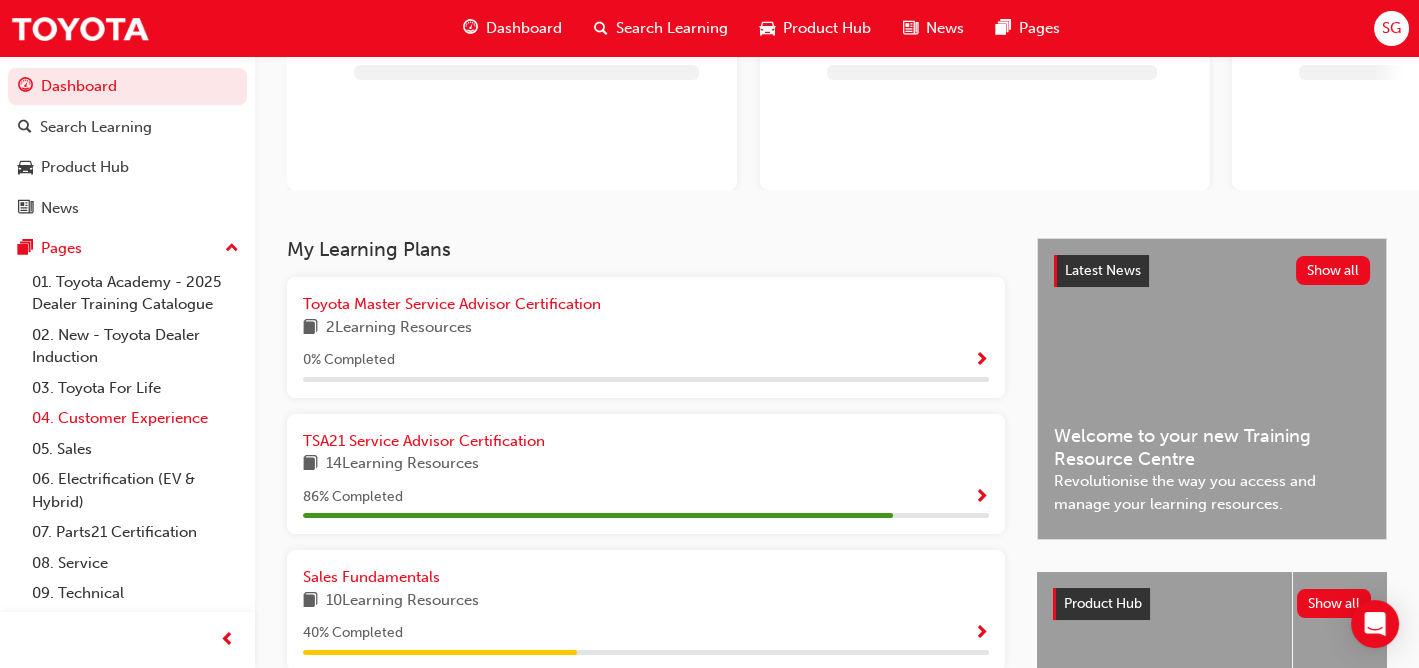 click on "04. Customer Experience" at bounding box center [135, 418] 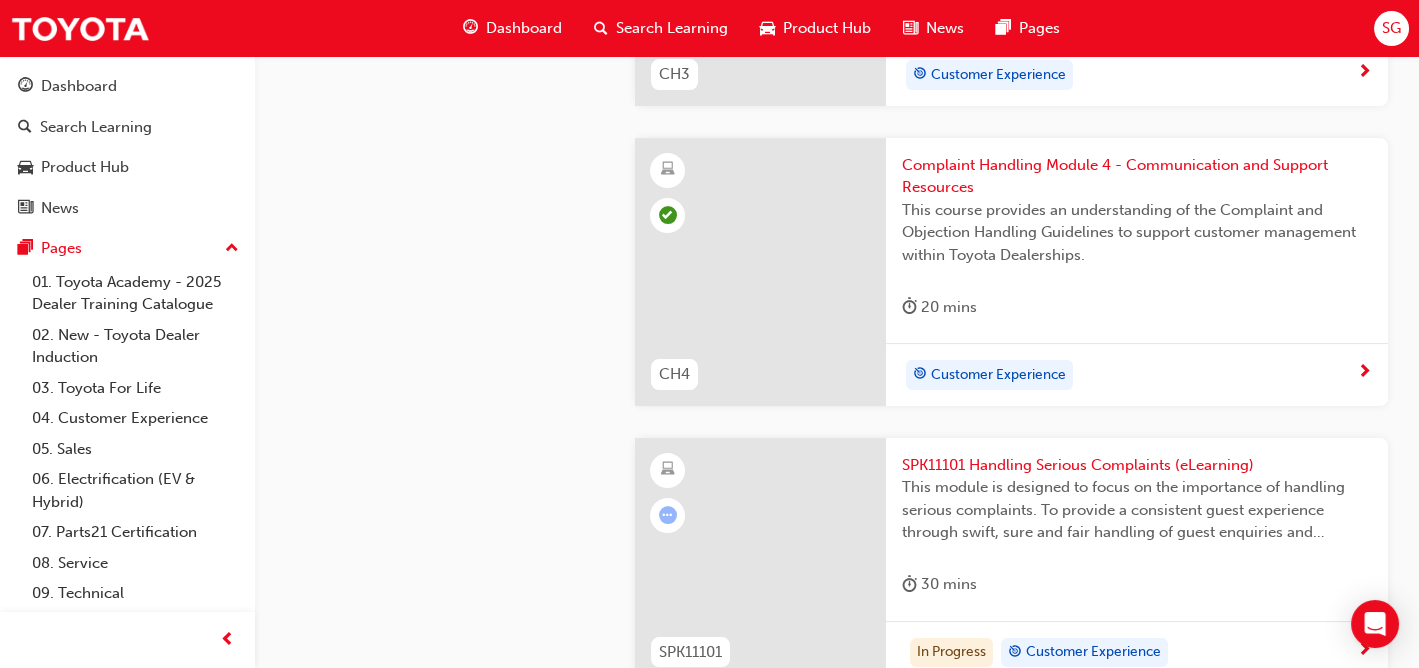 scroll, scrollTop: 1600, scrollLeft: 0, axis: vertical 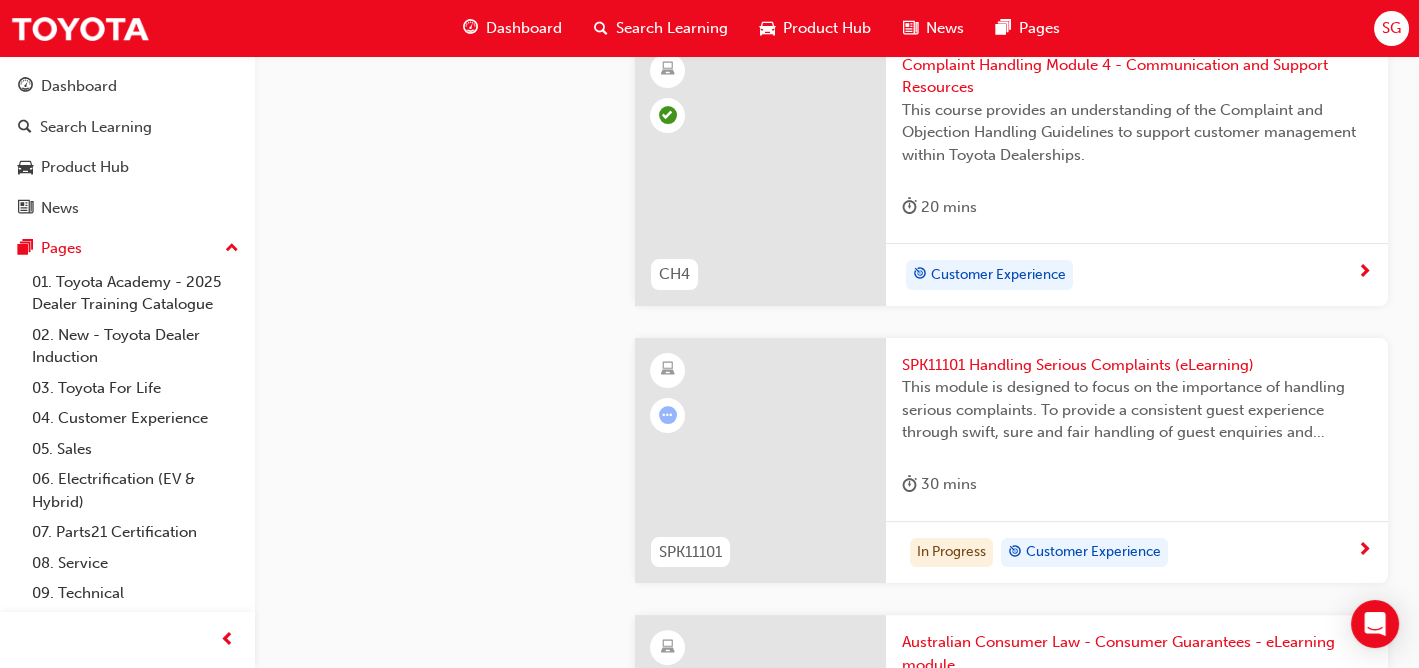 click on "In Progress Customer Experience" at bounding box center [1129, 553] 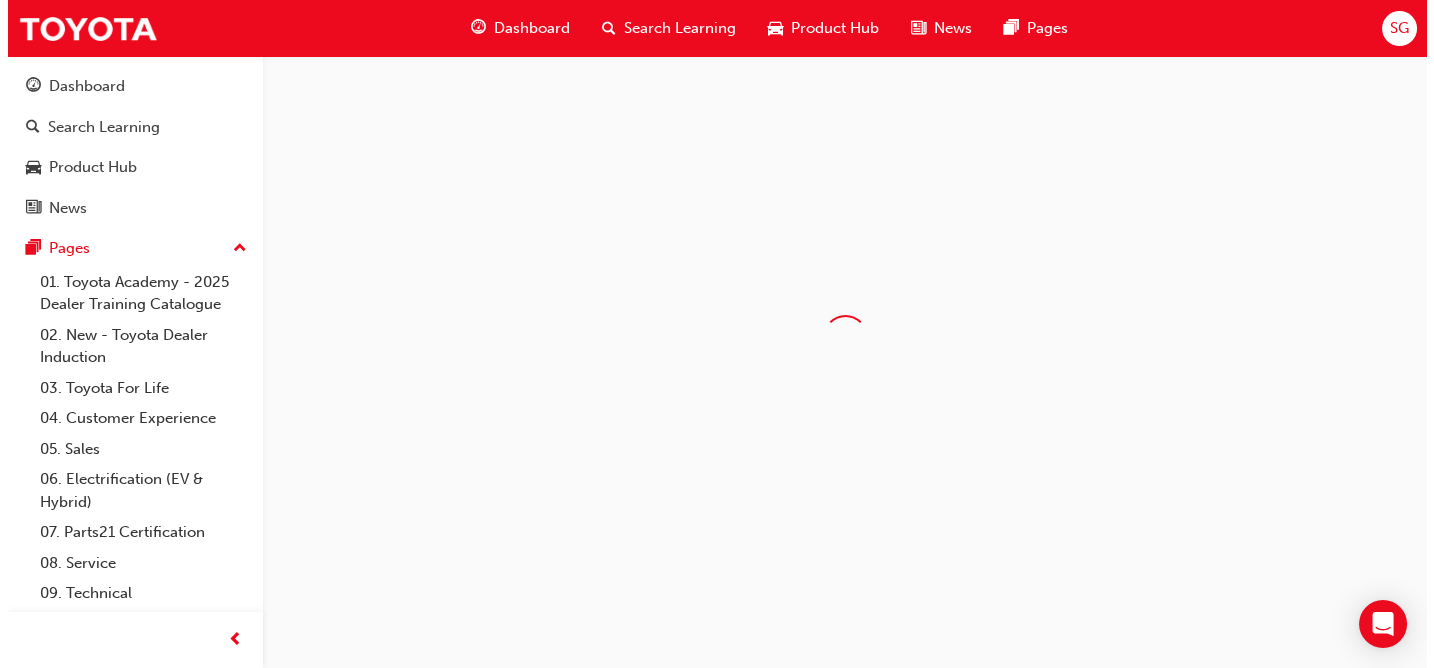 scroll, scrollTop: 0, scrollLeft: 0, axis: both 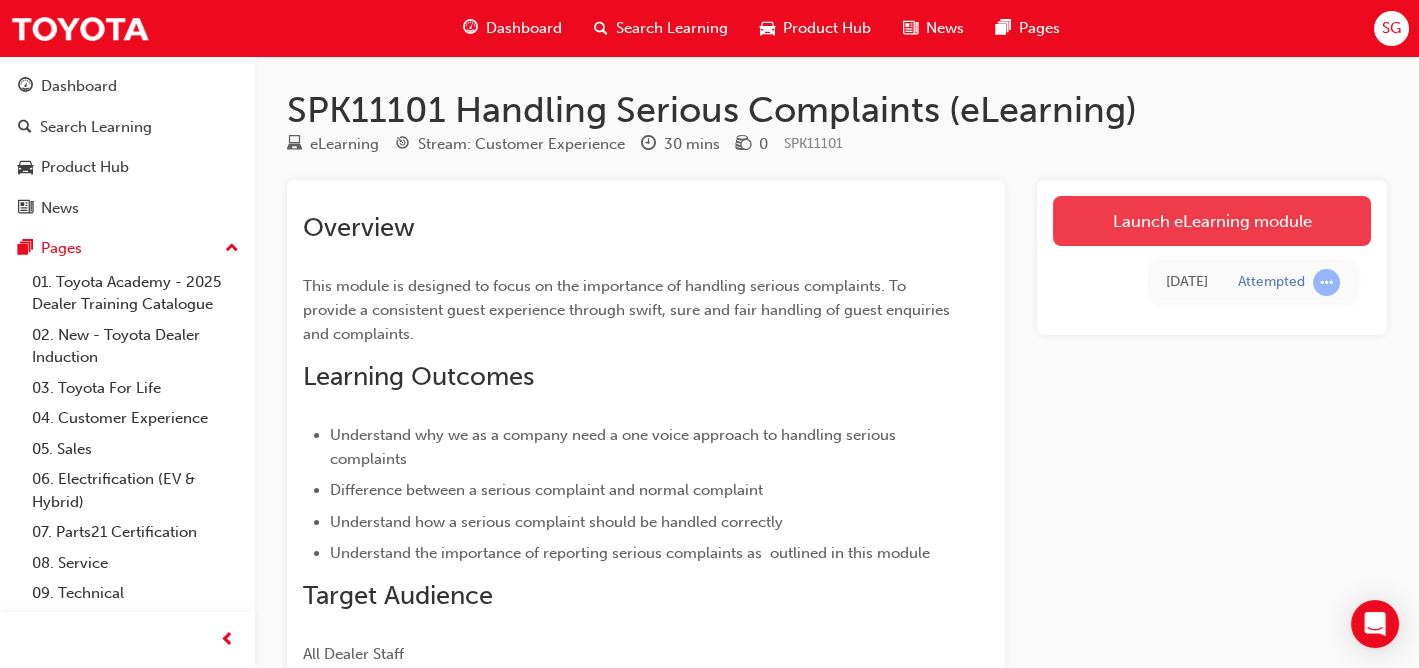 click on "Launch eLearning module" at bounding box center [1212, 221] 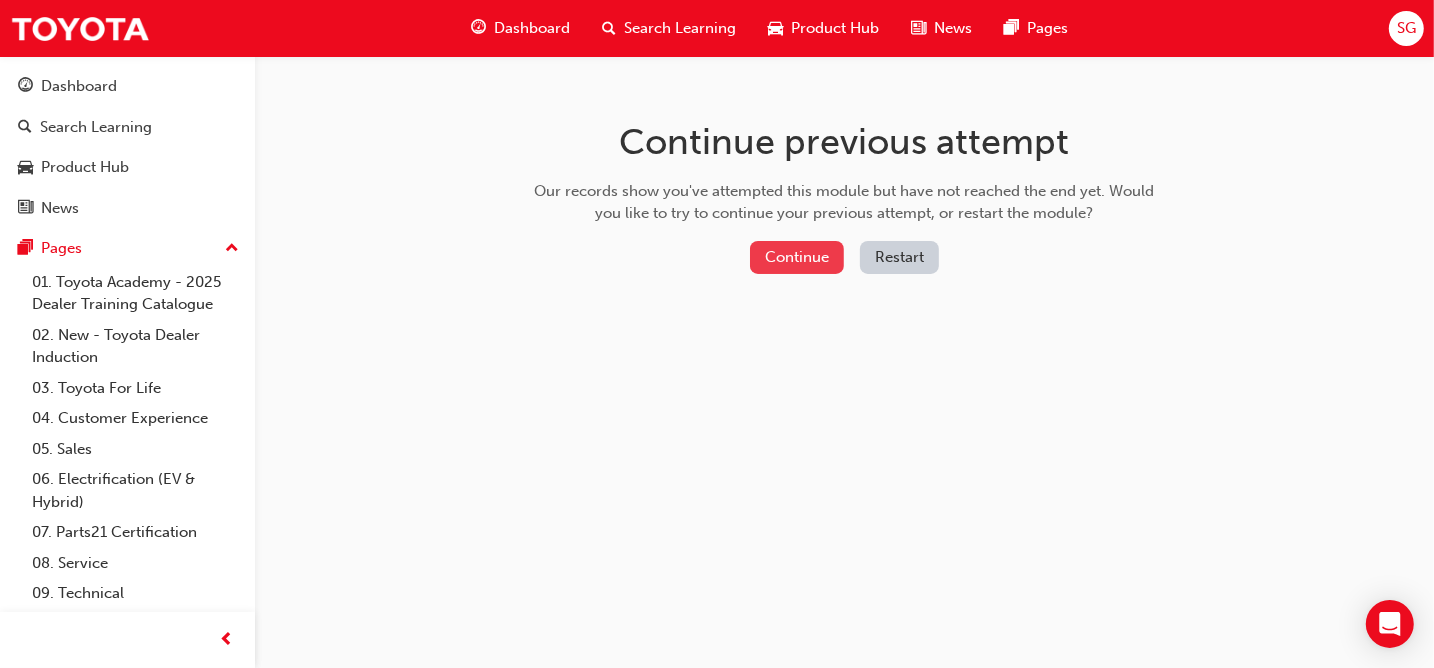 click on "Continue" at bounding box center (797, 257) 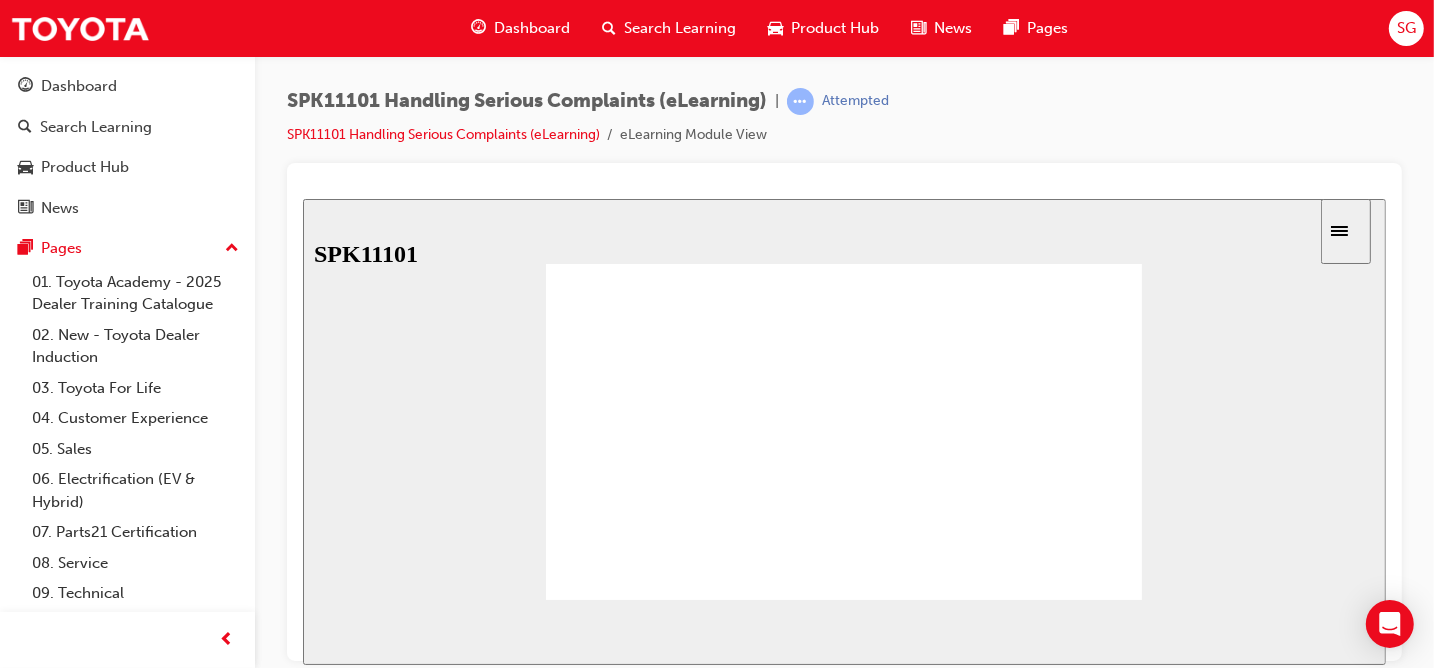scroll, scrollTop: 0, scrollLeft: 0, axis: both 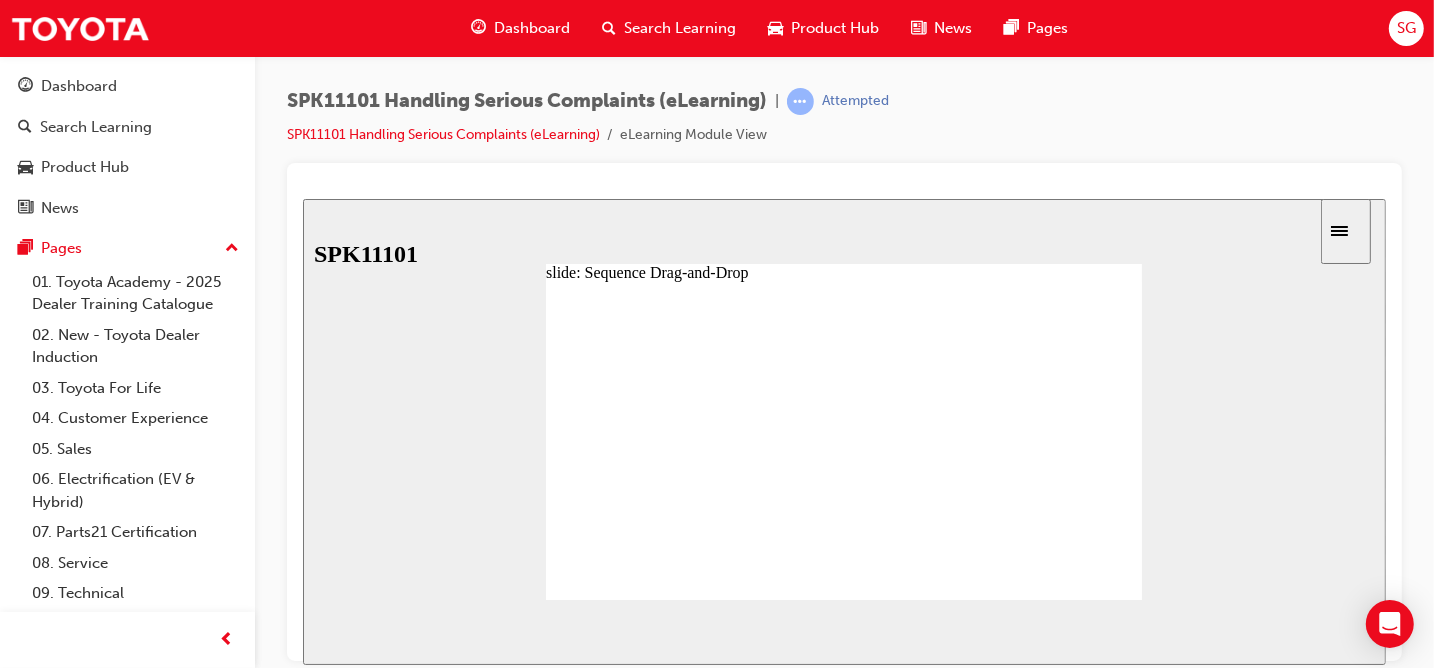 click 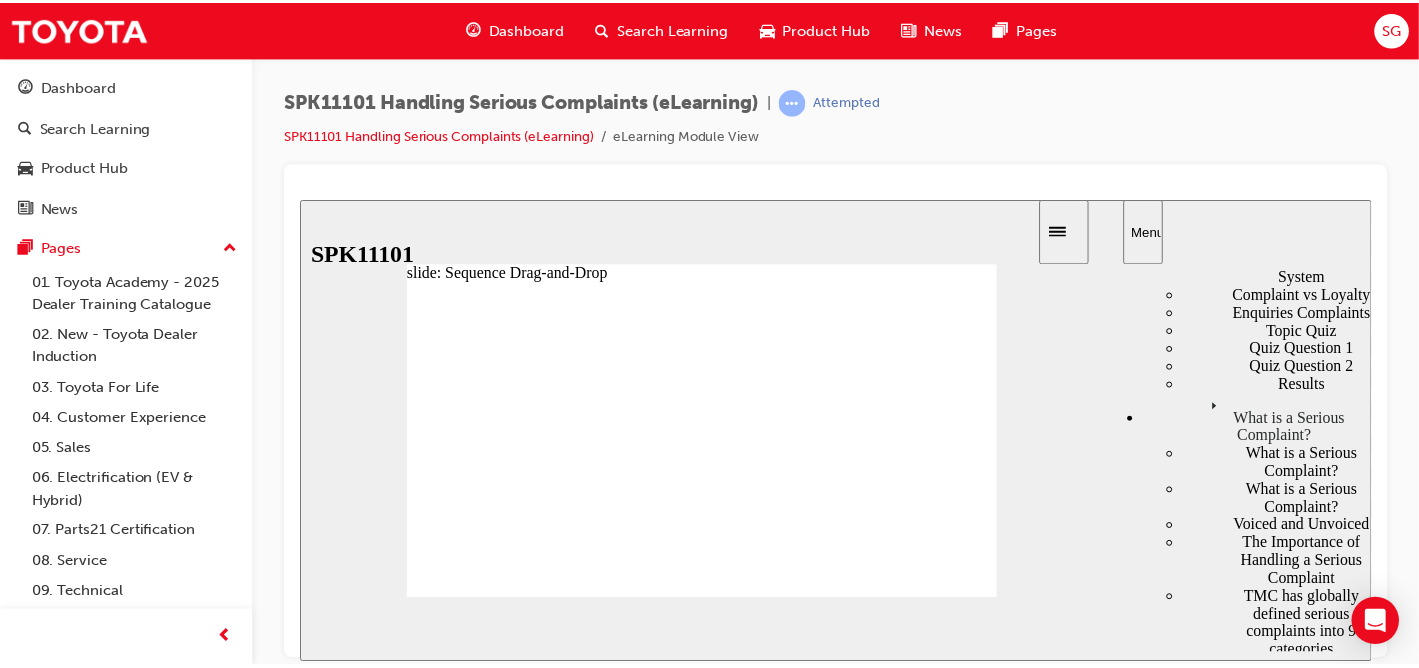 scroll, scrollTop: 1100, scrollLeft: 0, axis: vertical 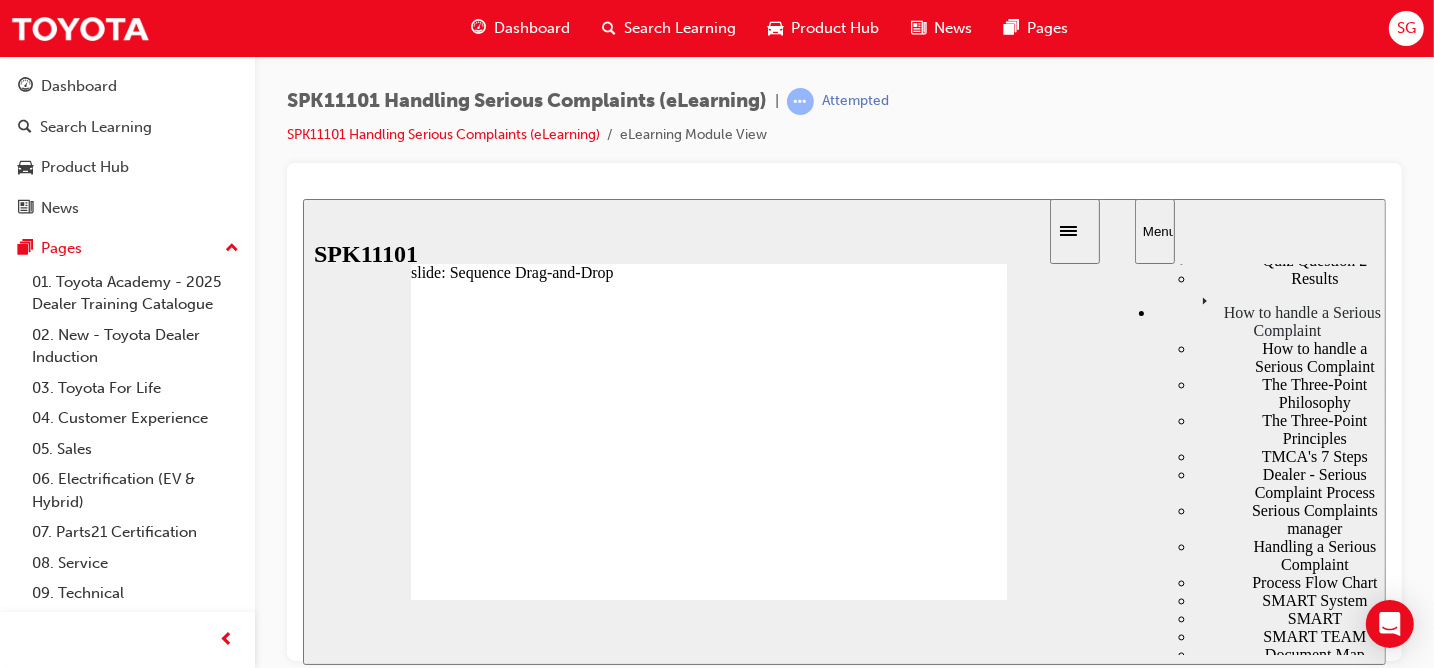 click on "slide: Sequence Drag-and-Drop
Rectangle 1 1. 2. 3. 4. 5. 6. Regional Guest Liaison Regional Technical Dept TMCA Complaint TMC GR Division Dealer Submit Back to top SUBMIT
NEXT
PREV
Menu
Introduction
Title
Module Objectives
Menu" at bounding box center (843, 431) 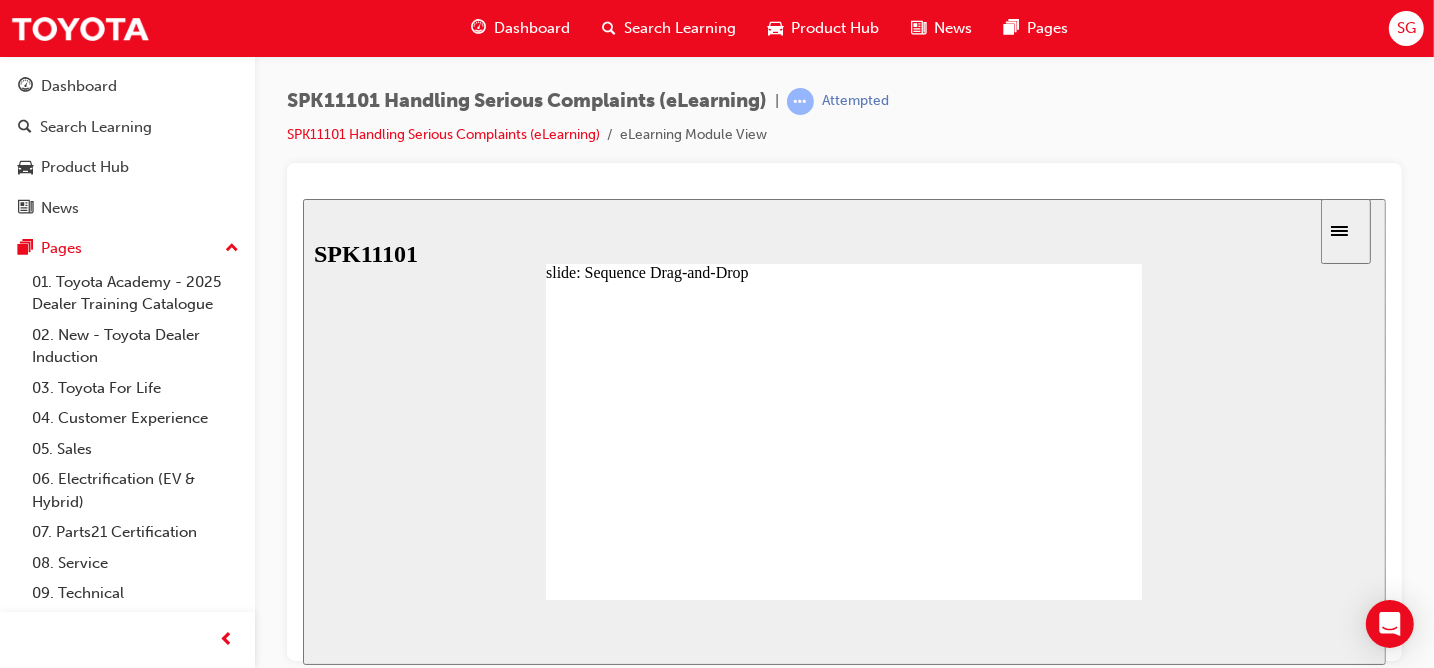 click 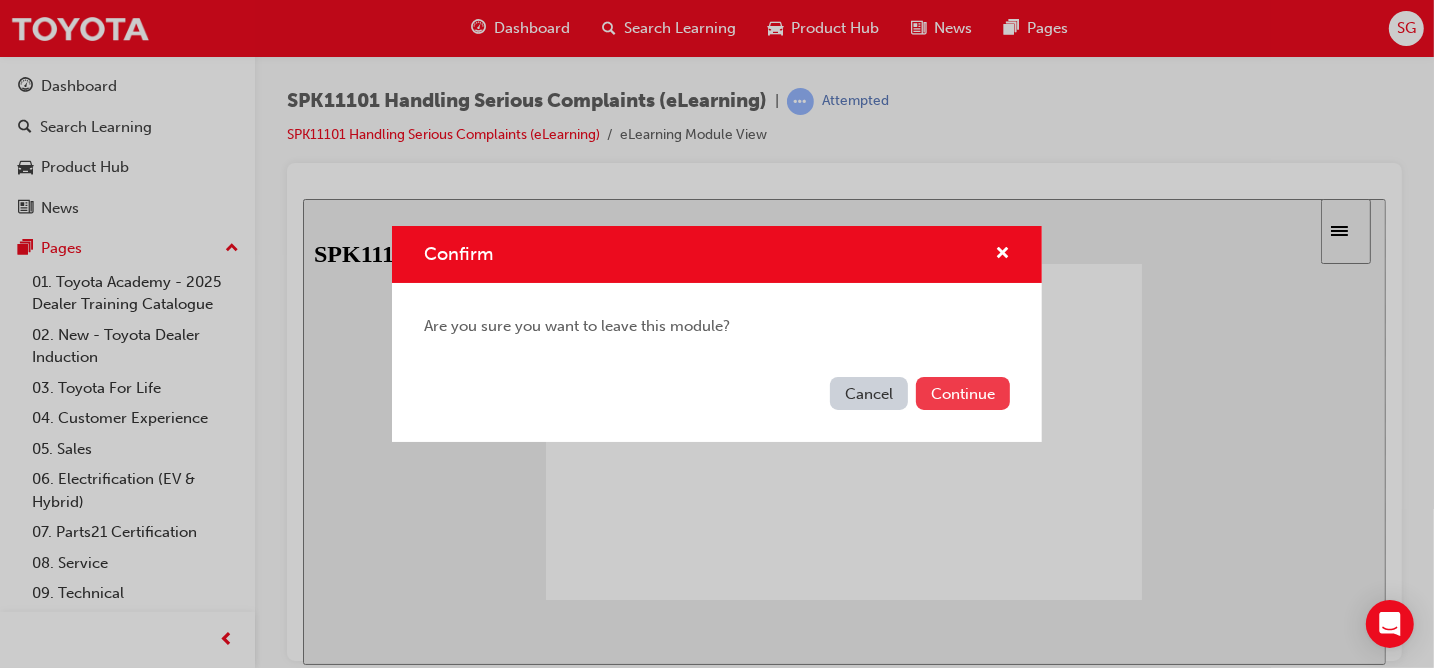 click on "Continue" at bounding box center (963, 393) 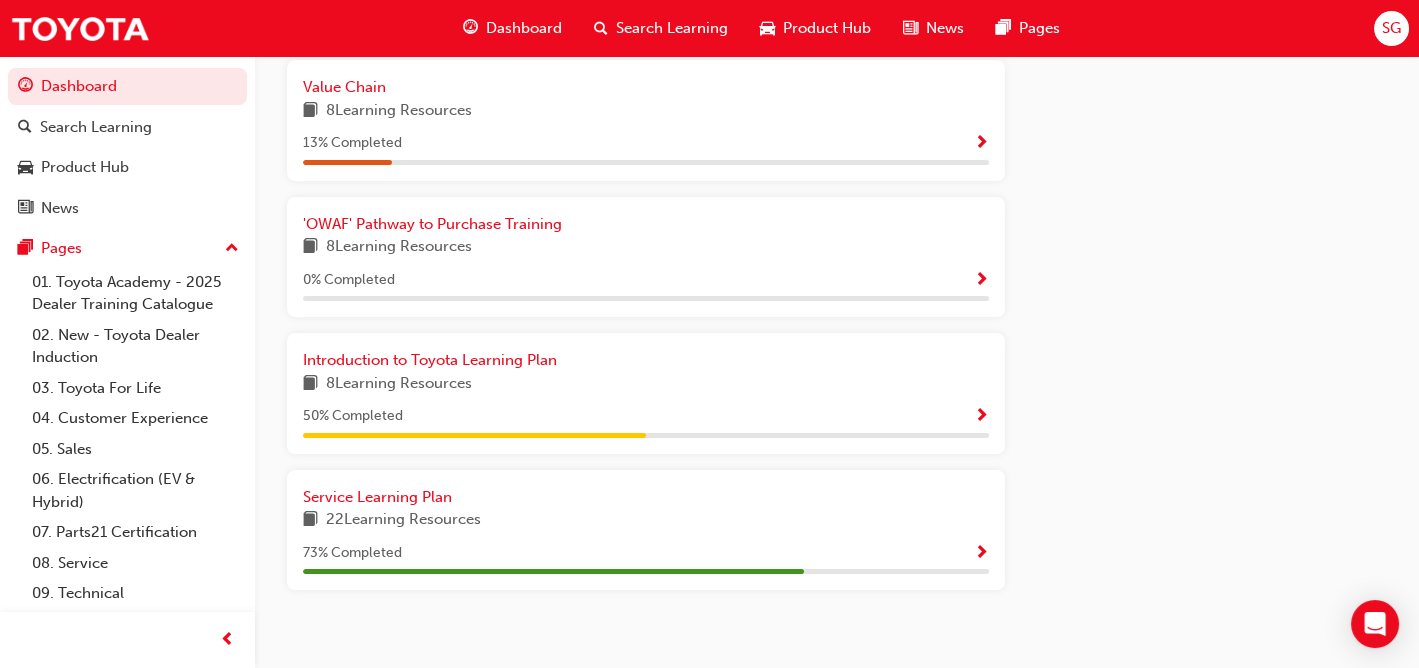 scroll, scrollTop: 1465, scrollLeft: 0, axis: vertical 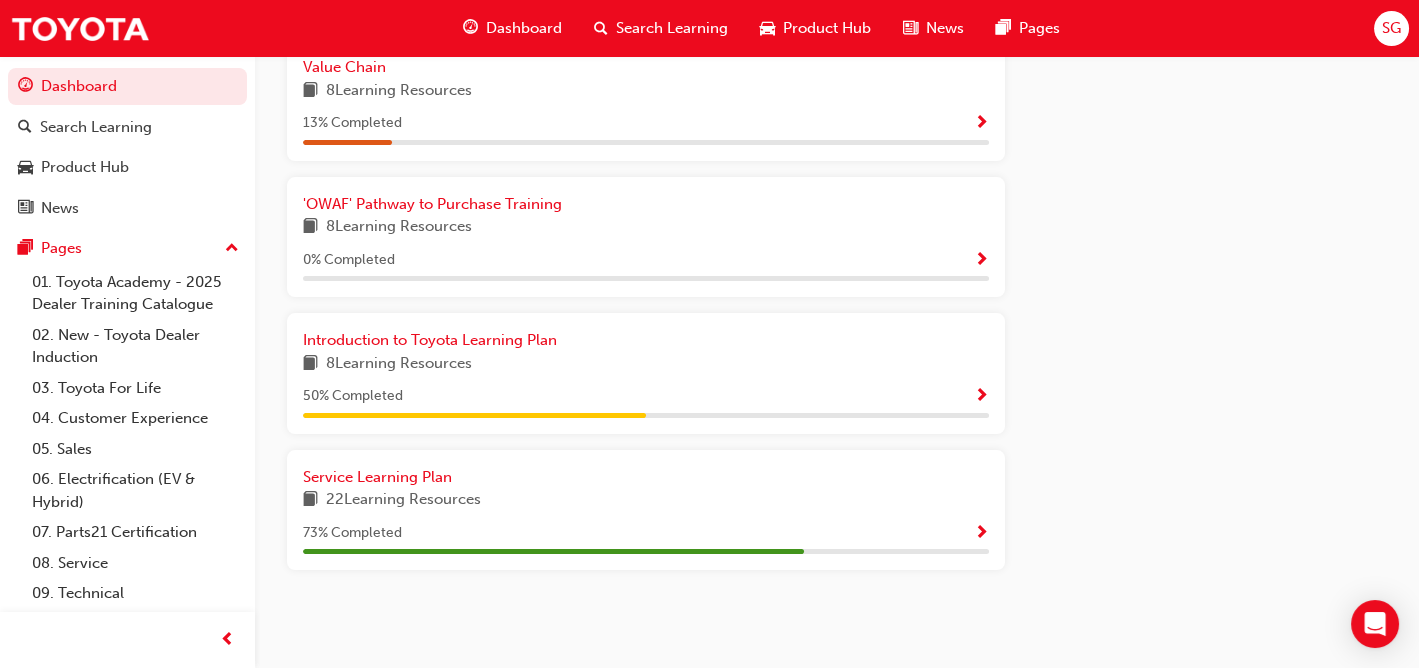 click at bounding box center (981, 534) 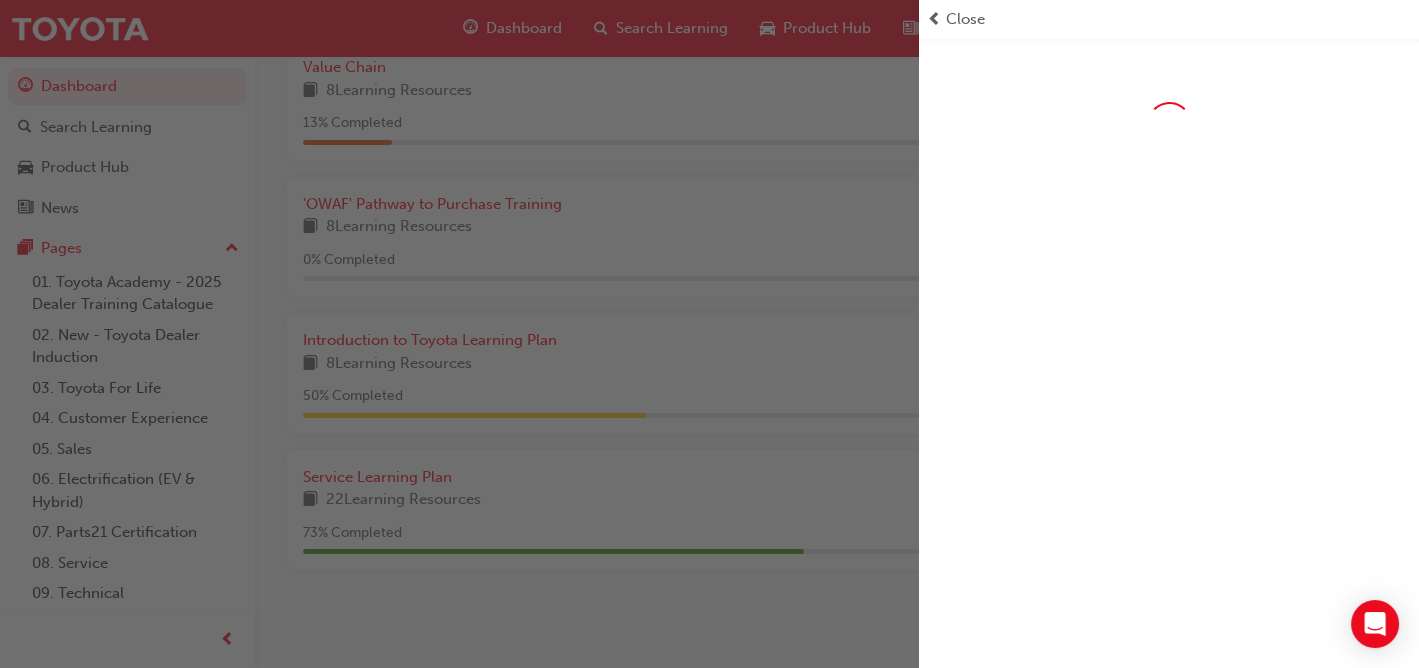 click on "Close" at bounding box center [965, 19] 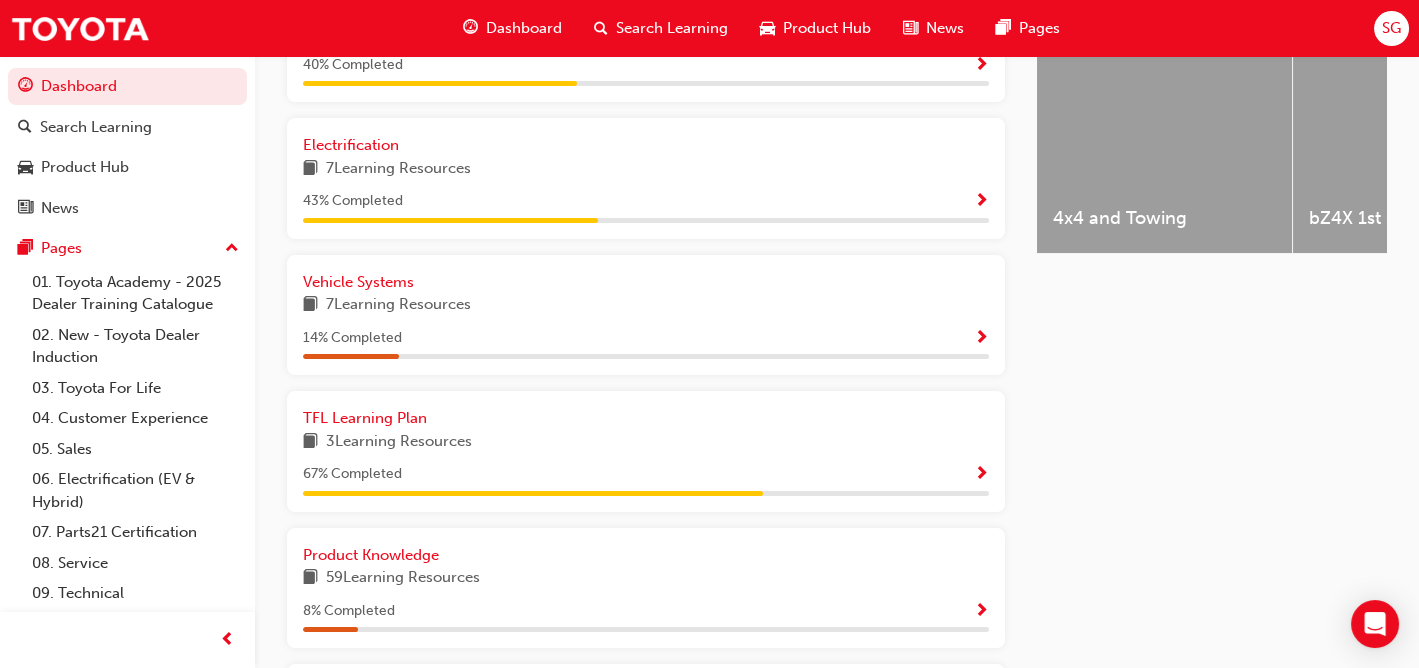 scroll, scrollTop: 865, scrollLeft: 0, axis: vertical 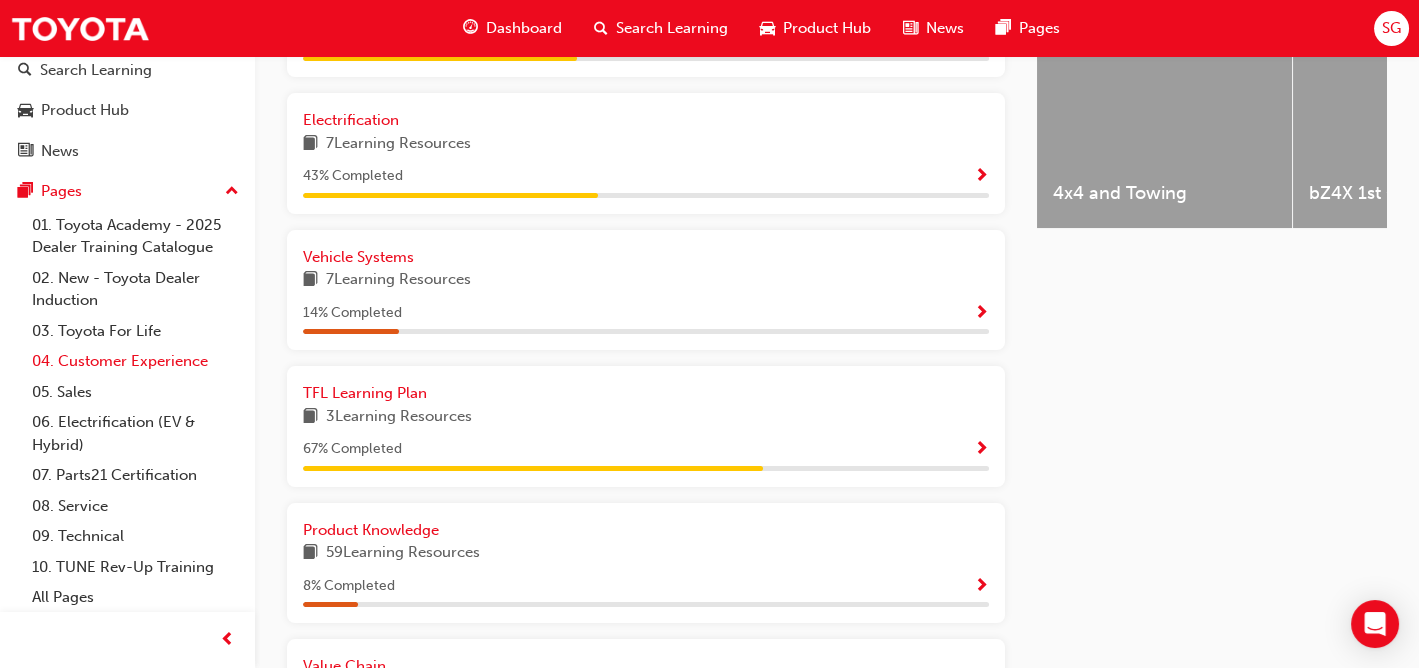 click on "04. Customer Experience" at bounding box center [135, 361] 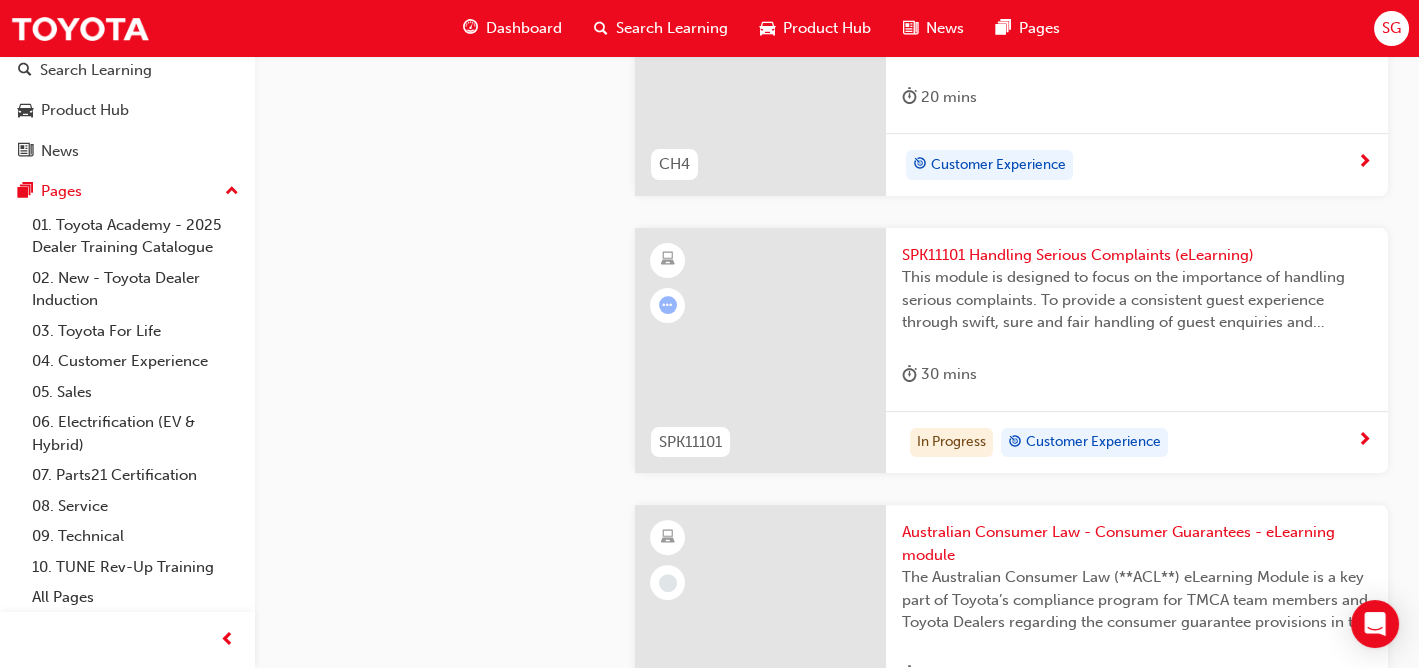 scroll, scrollTop: 1765, scrollLeft: 0, axis: vertical 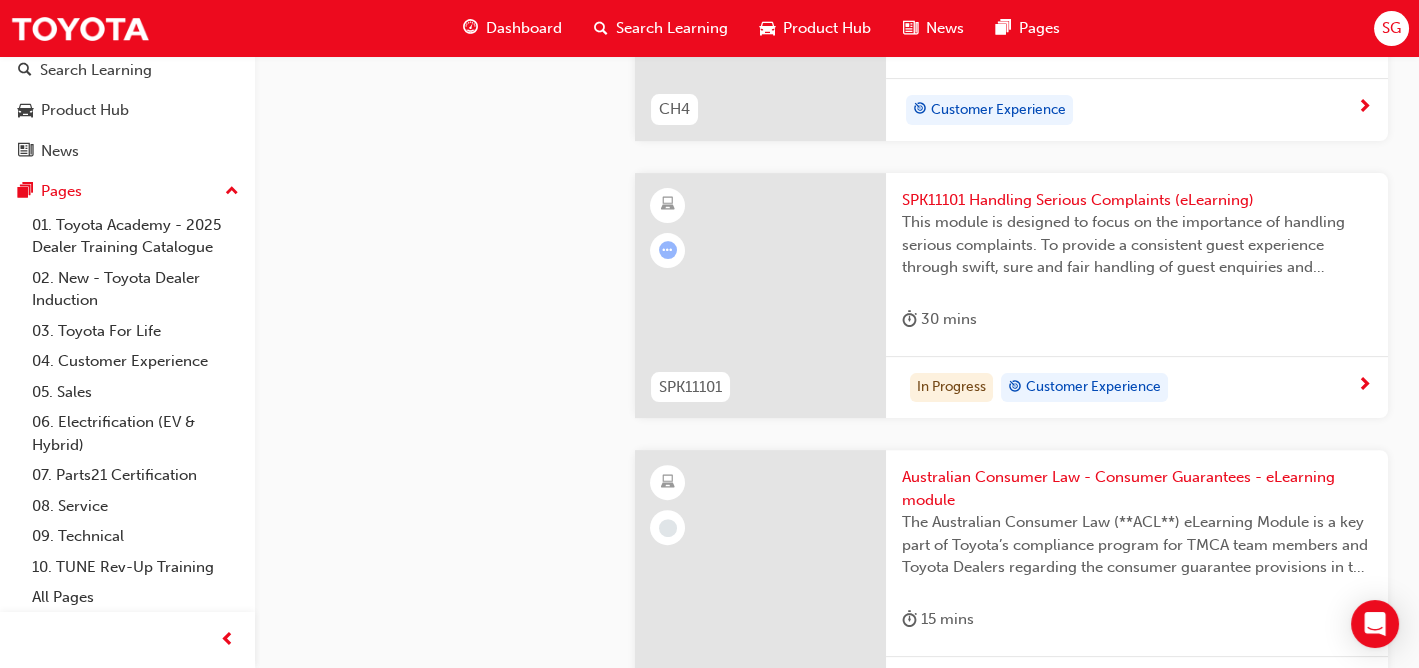 click on "In Progress Customer Experience" at bounding box center (1129, 388) 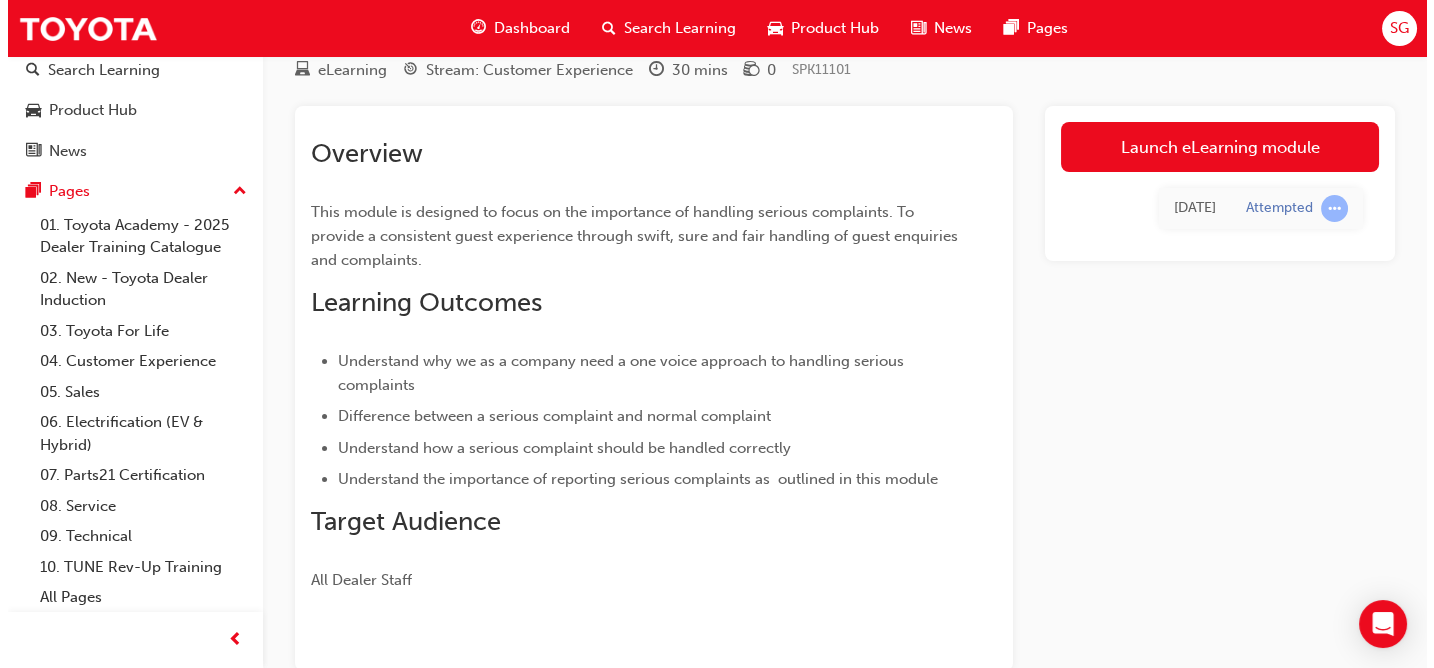 scroll, scrollTop: 0, scrollLeft: 0, axis: both 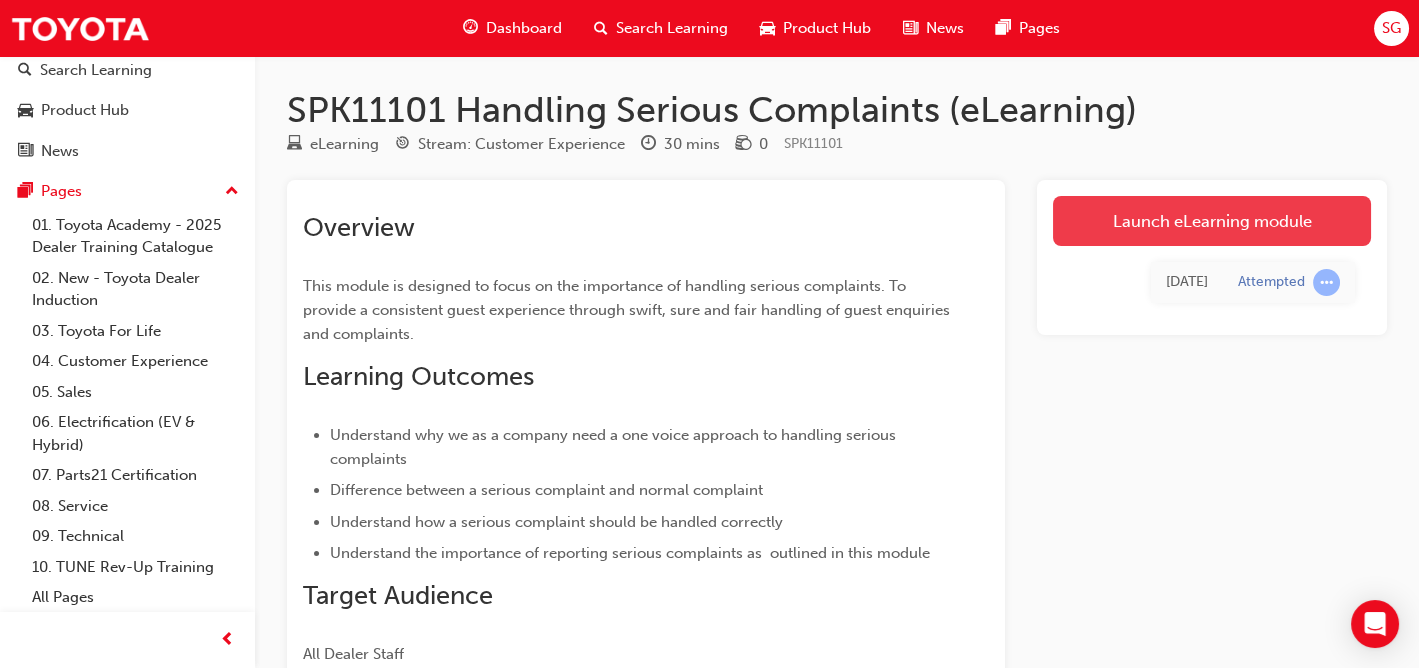 click on "Launch eLearning module" at bounding box center [1212, 221] 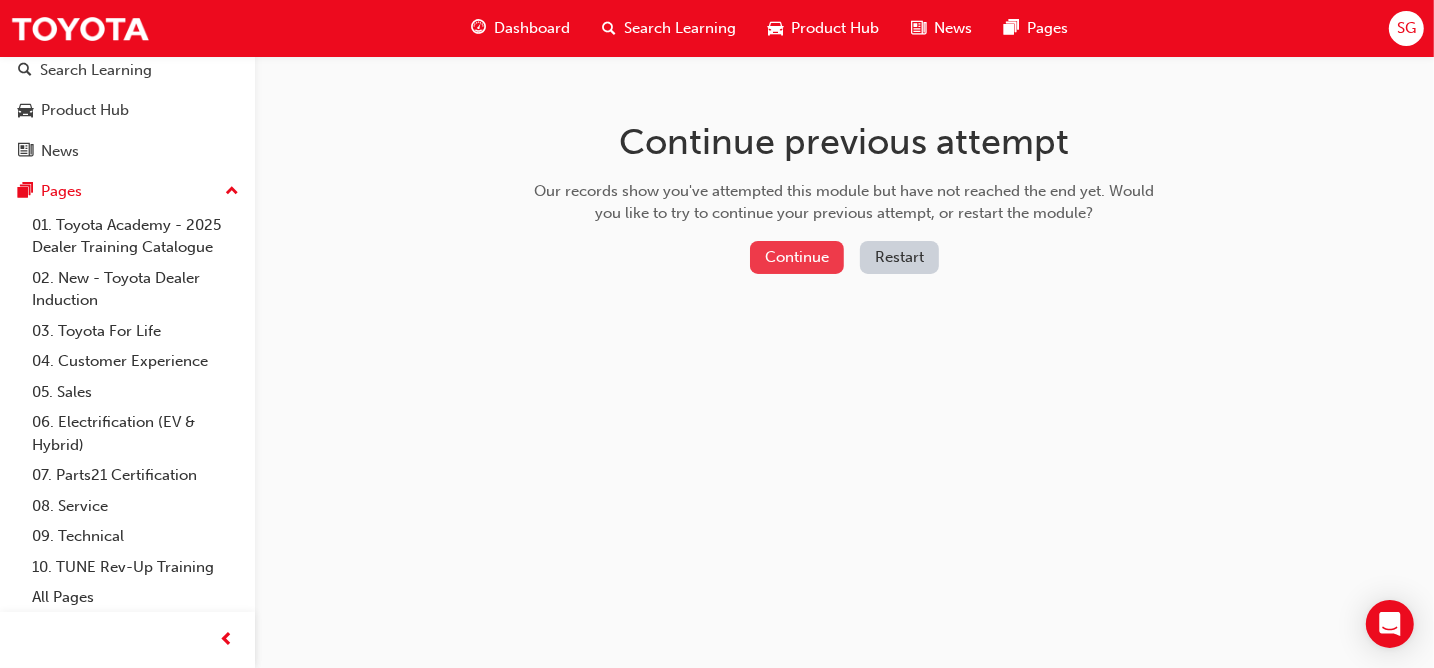 click on "Continue" at bounding box center [797, 257] 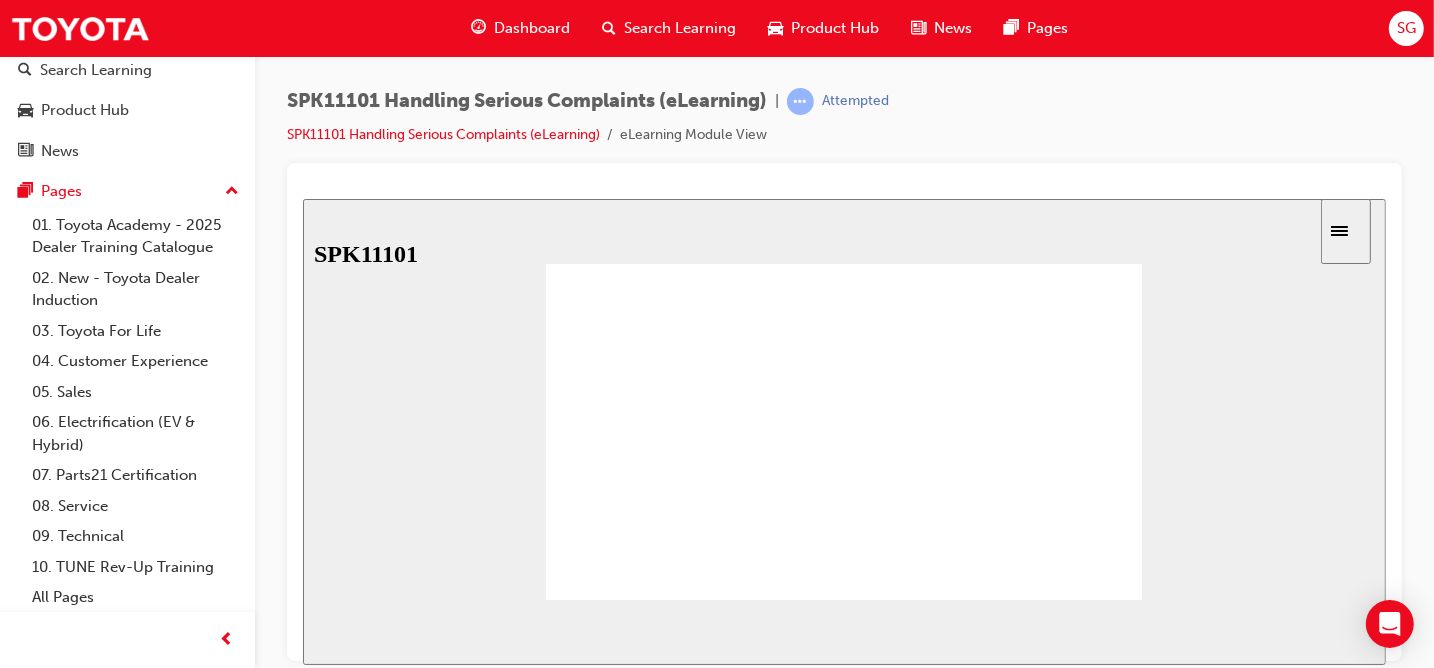 scroll, scrollTop: 0, scrollLeft: 0, axis: both 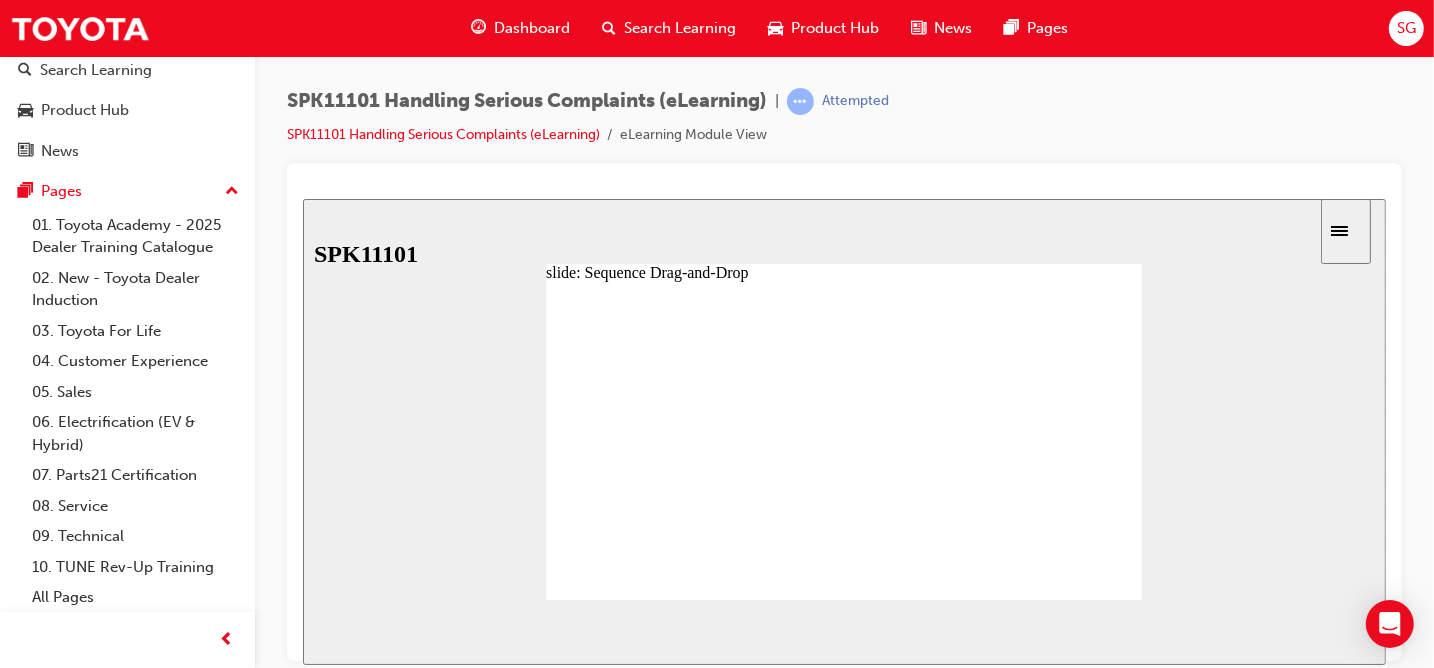 click 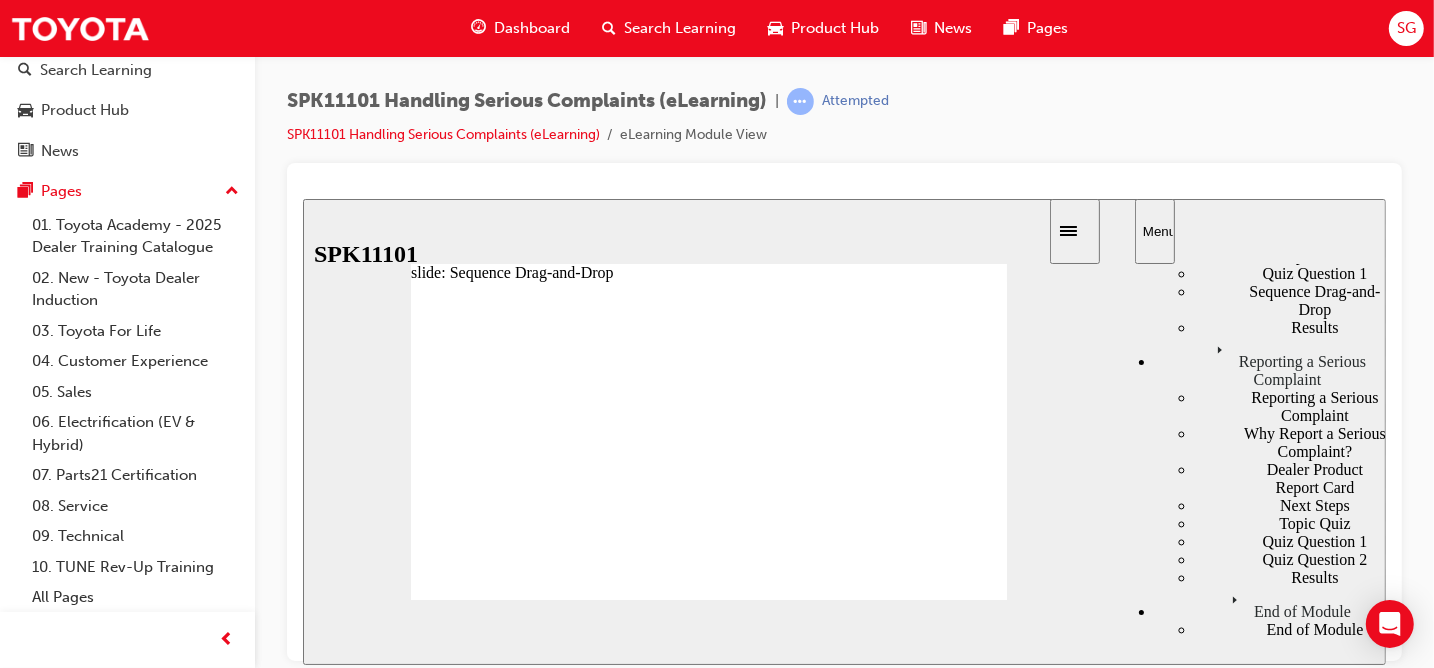 scroll, scrollTop: 1600, scrollLeft: 0, axis: vertical 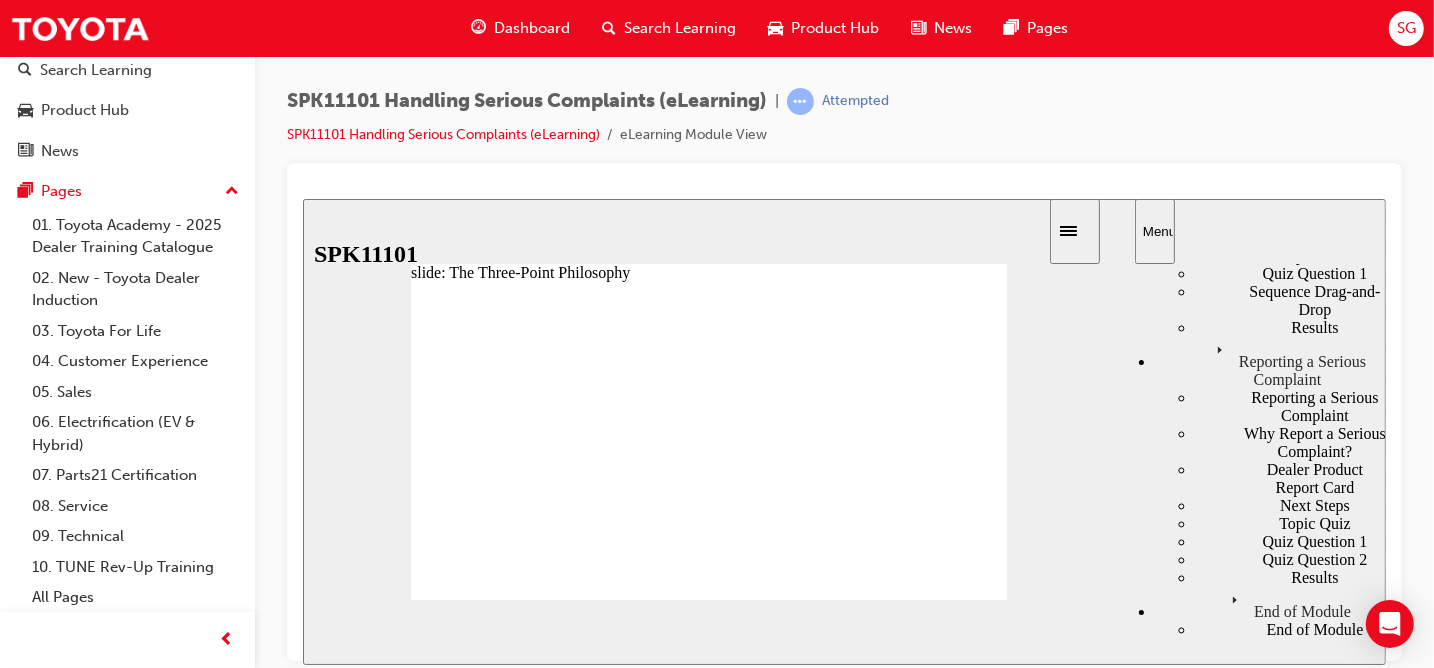 click 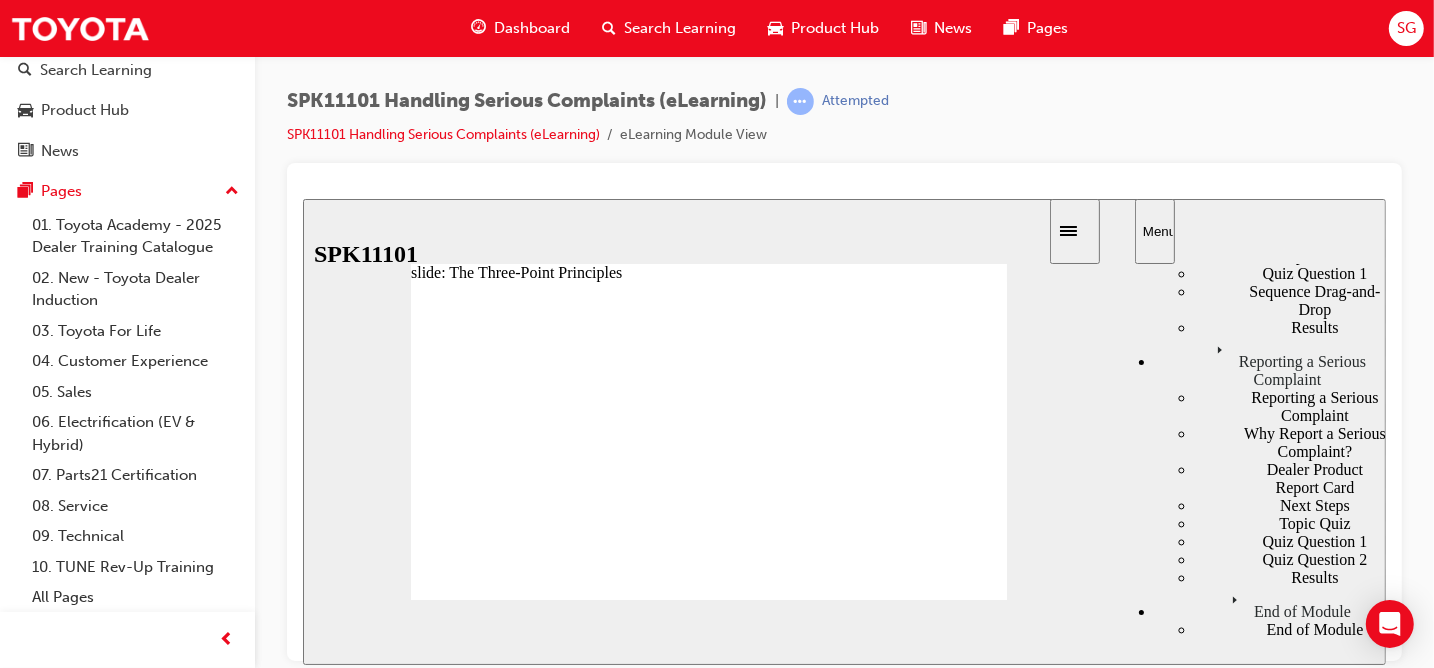 scroll, scrollTop: 0, scrollLeft: 0, axis: both 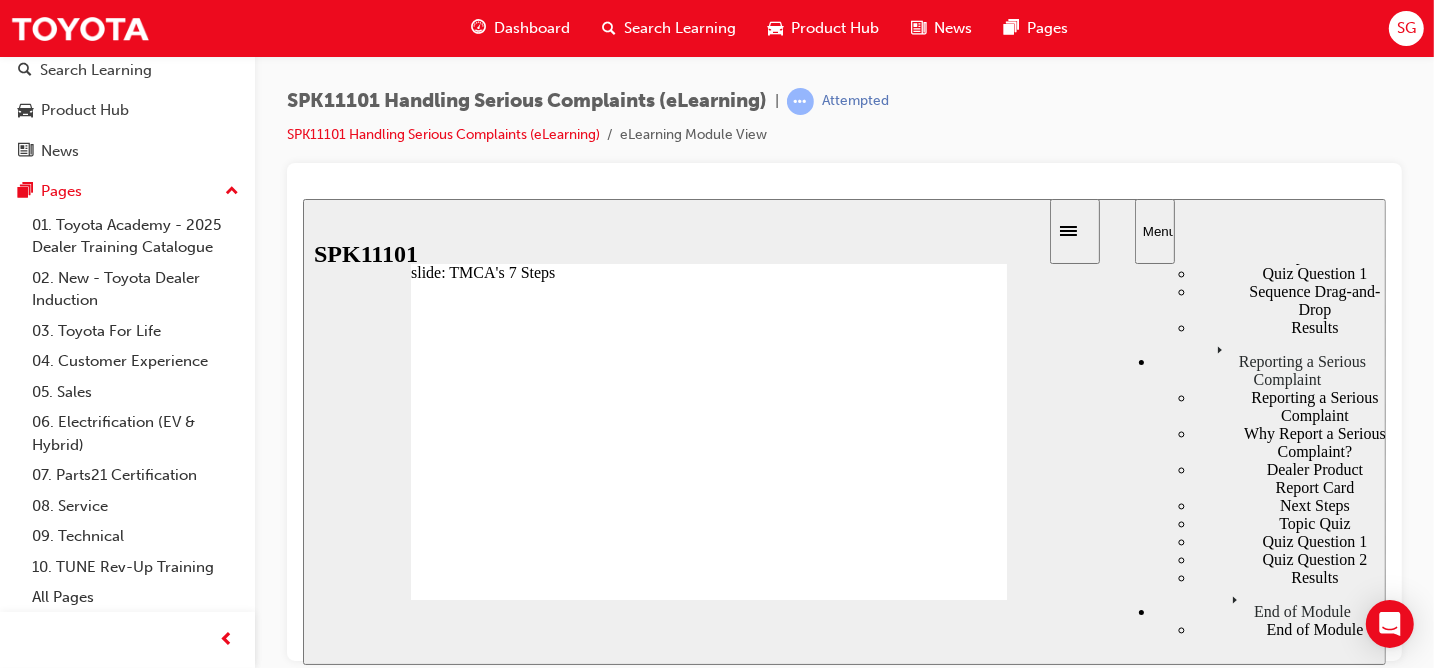 click 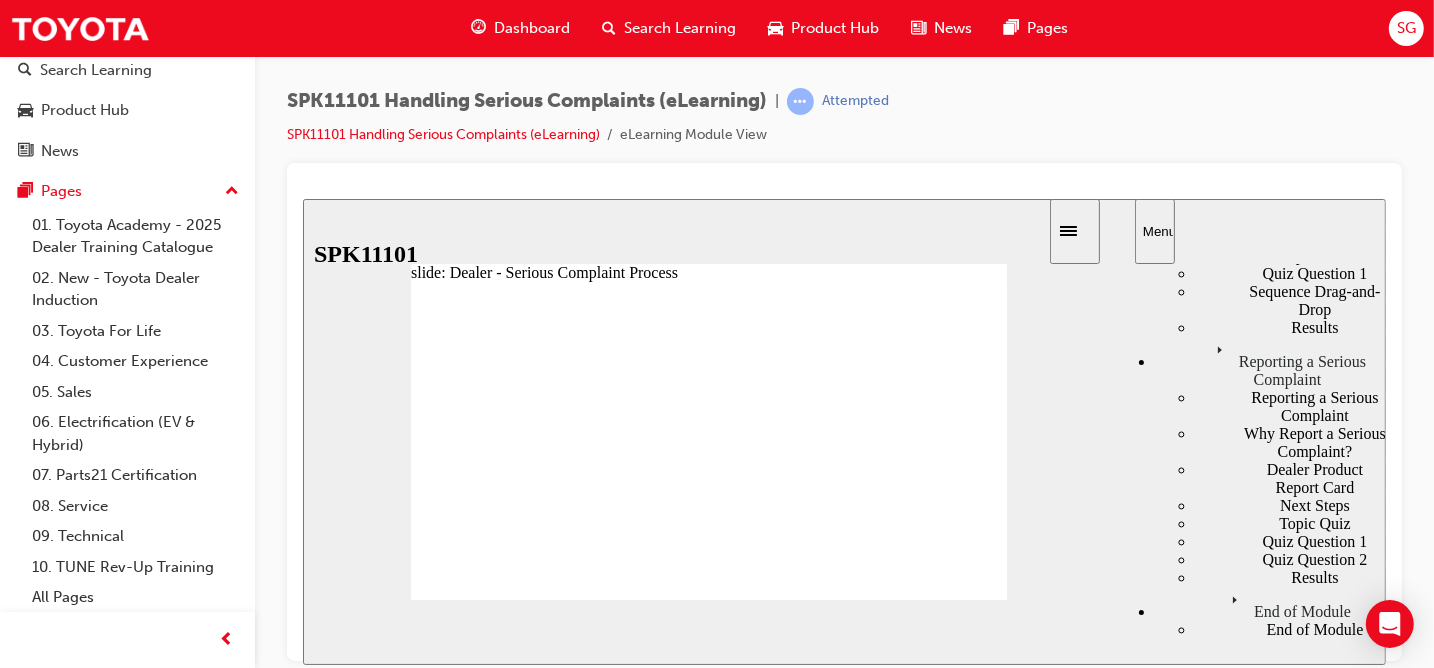 click 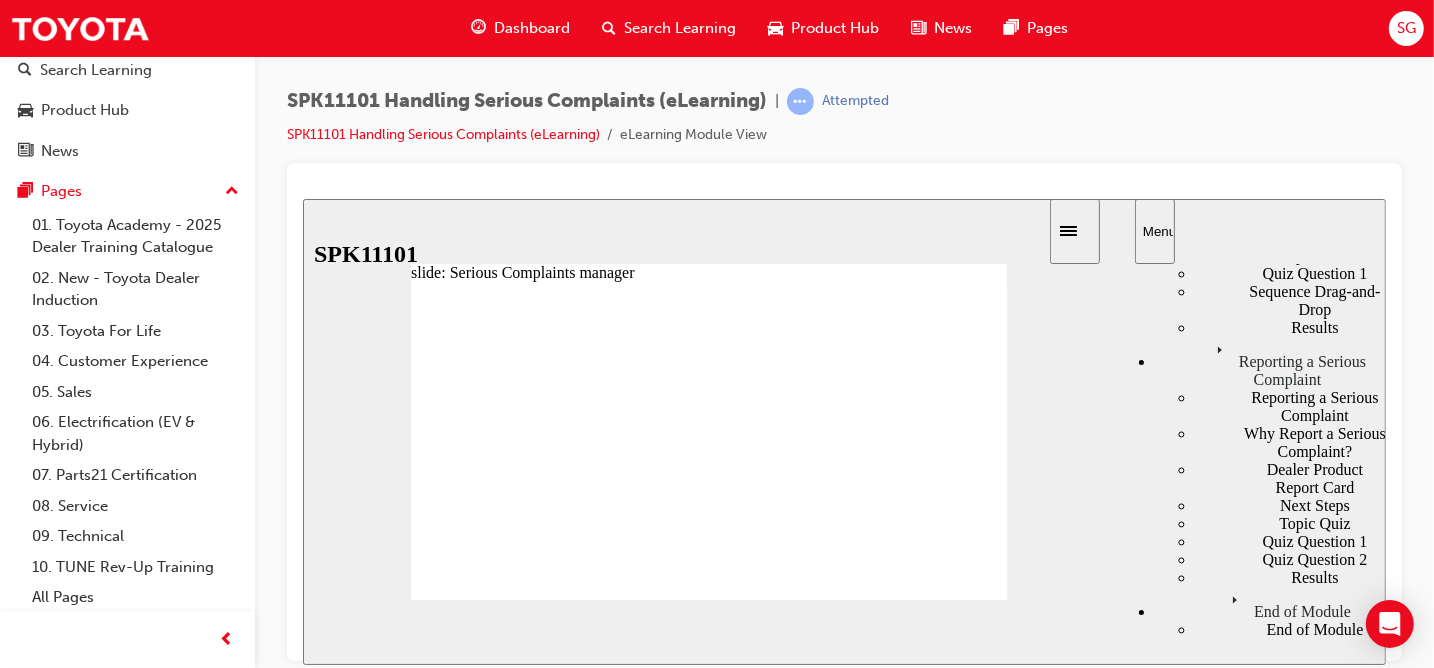 click 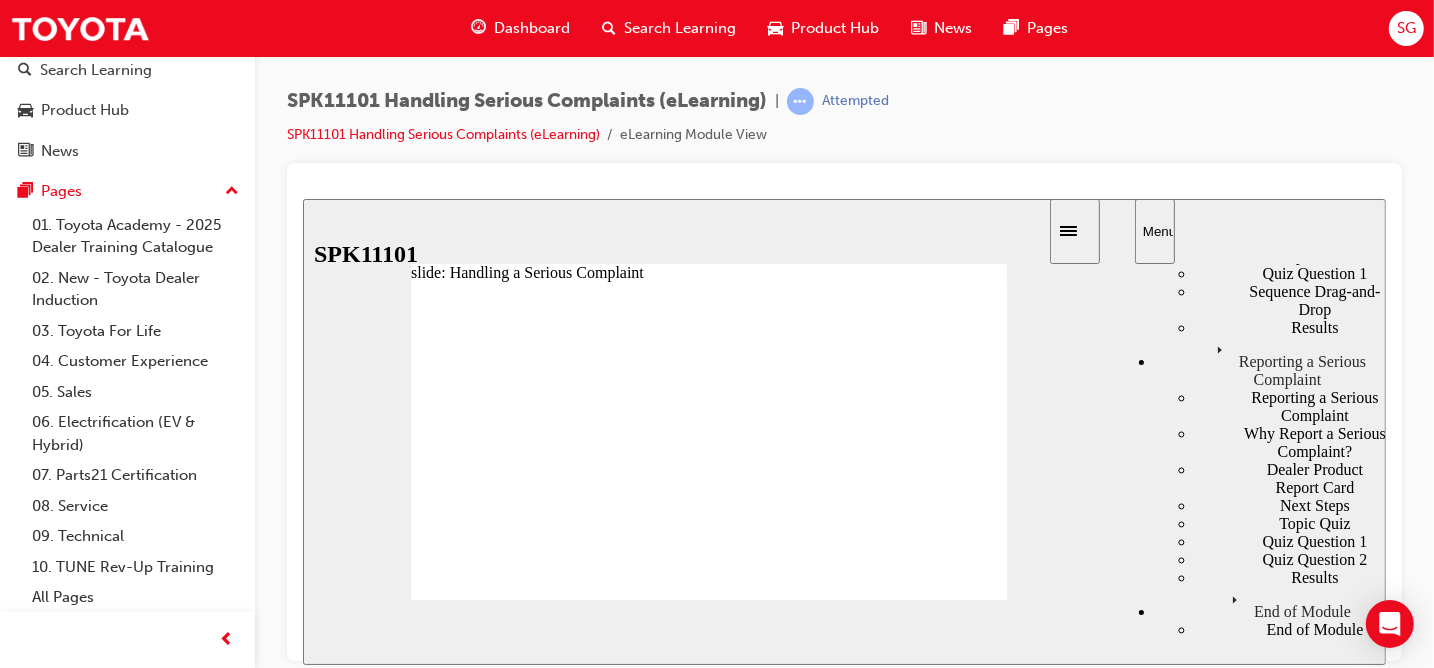 click 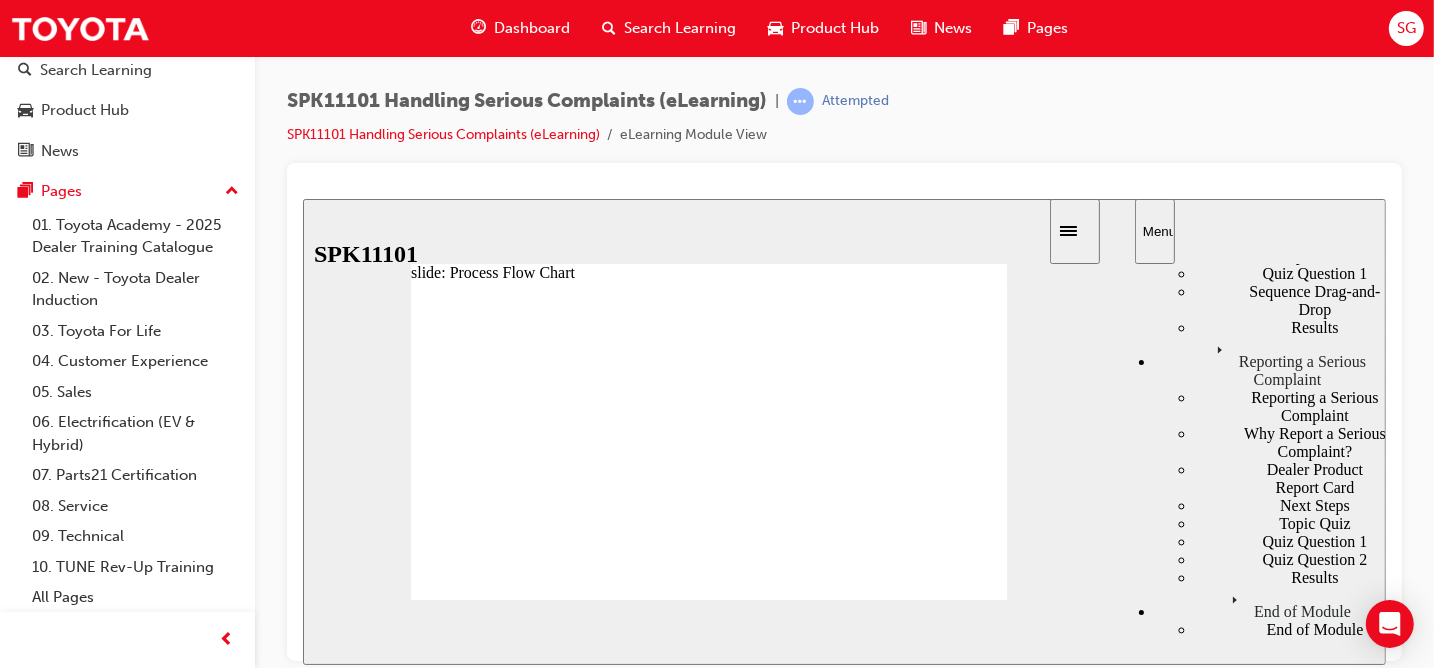 click 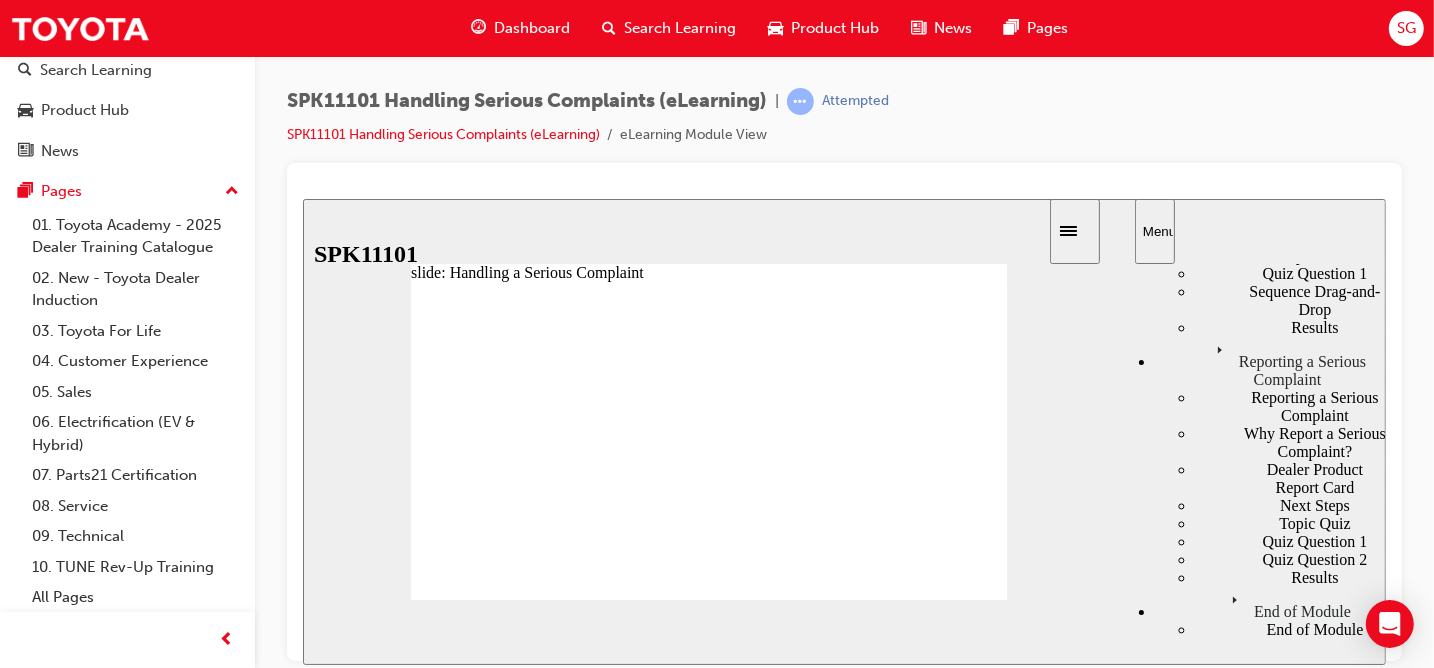 click 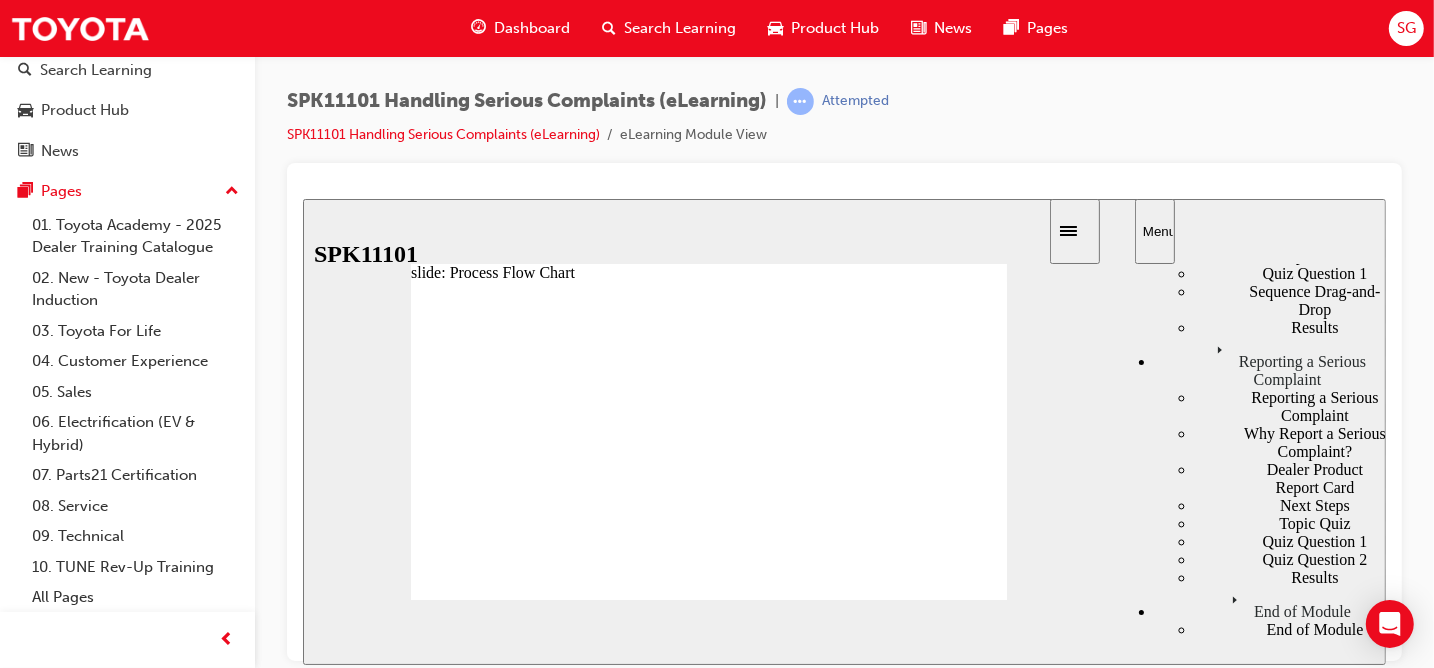 click 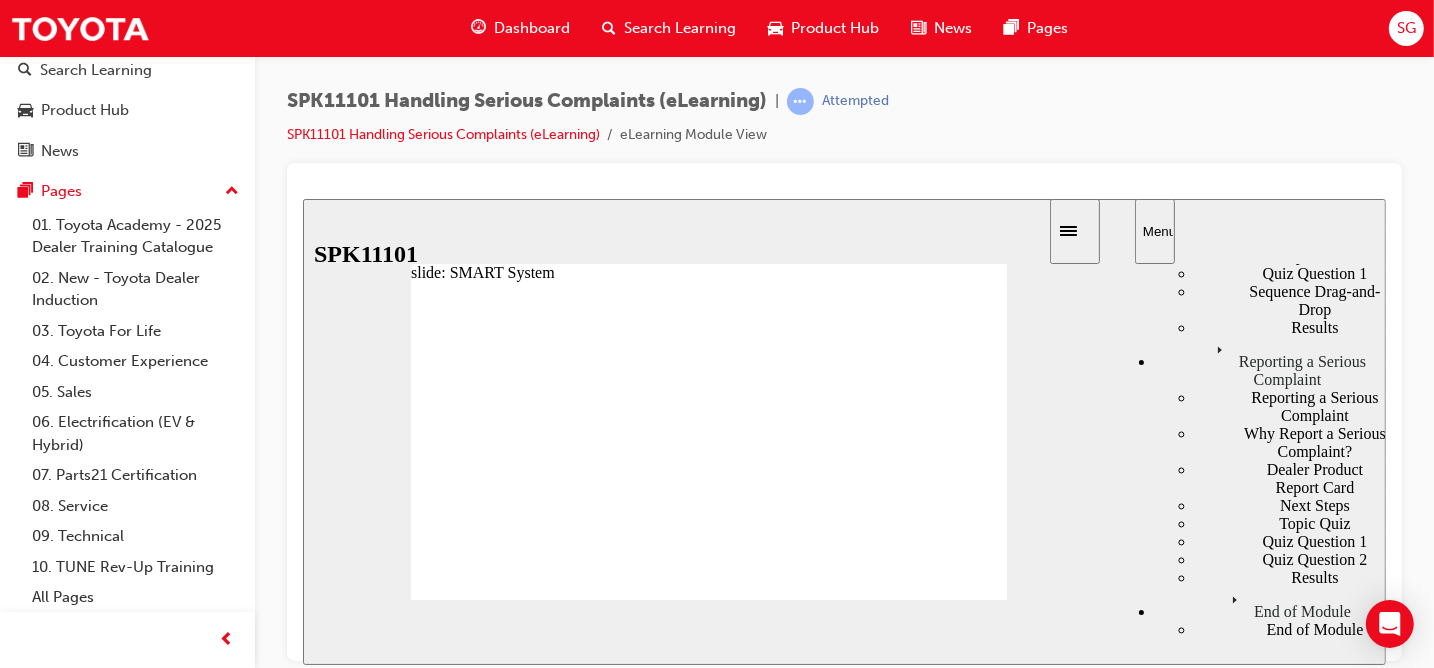 click 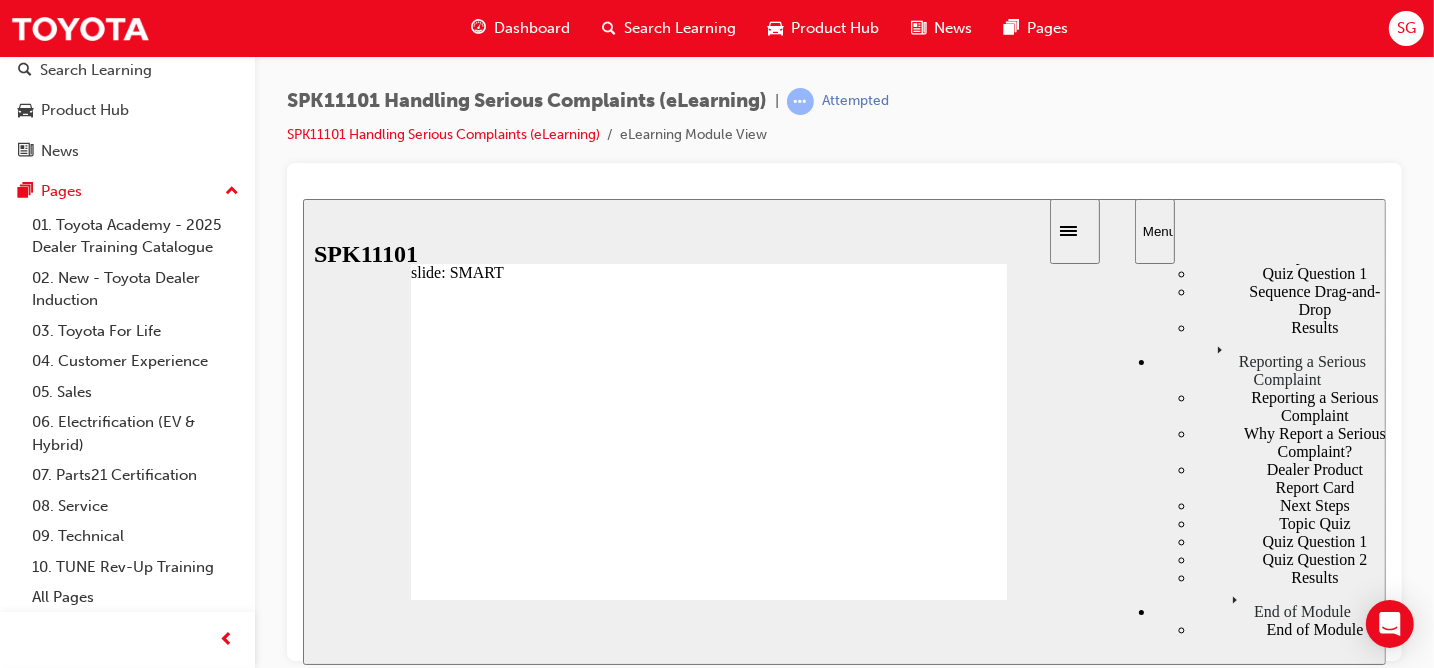 click 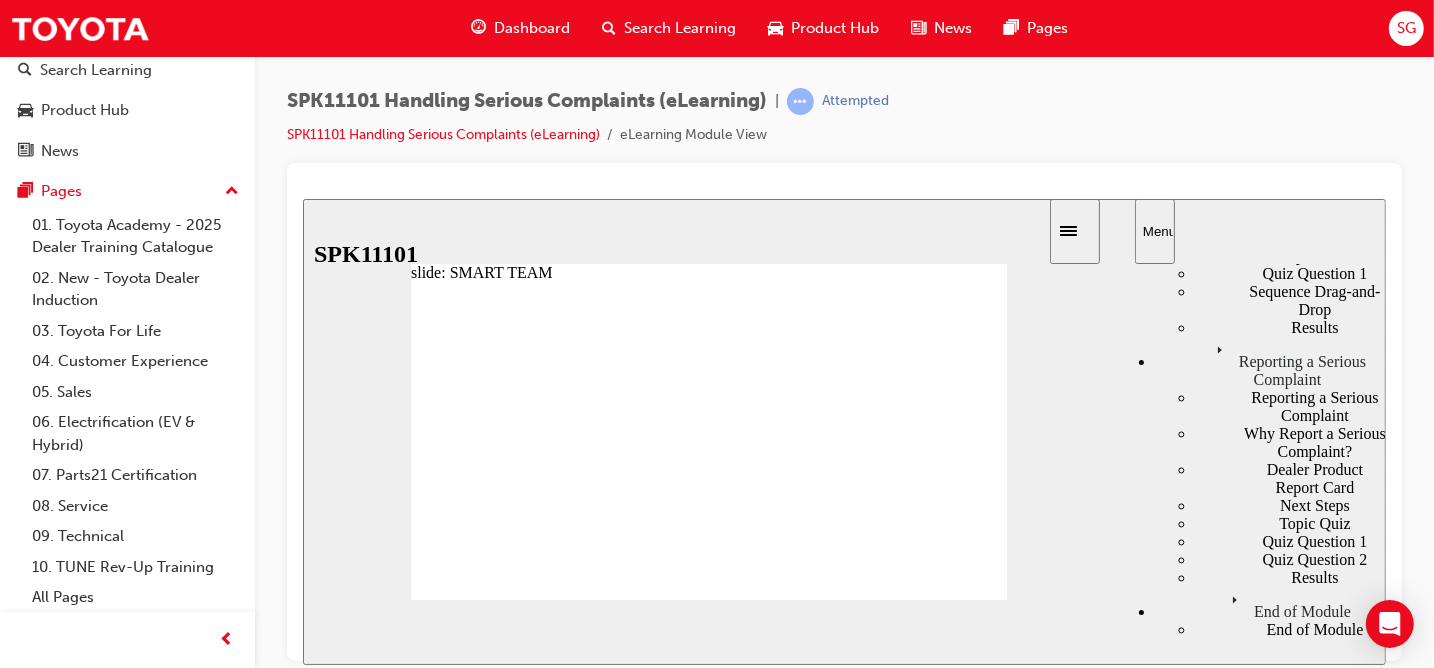 click 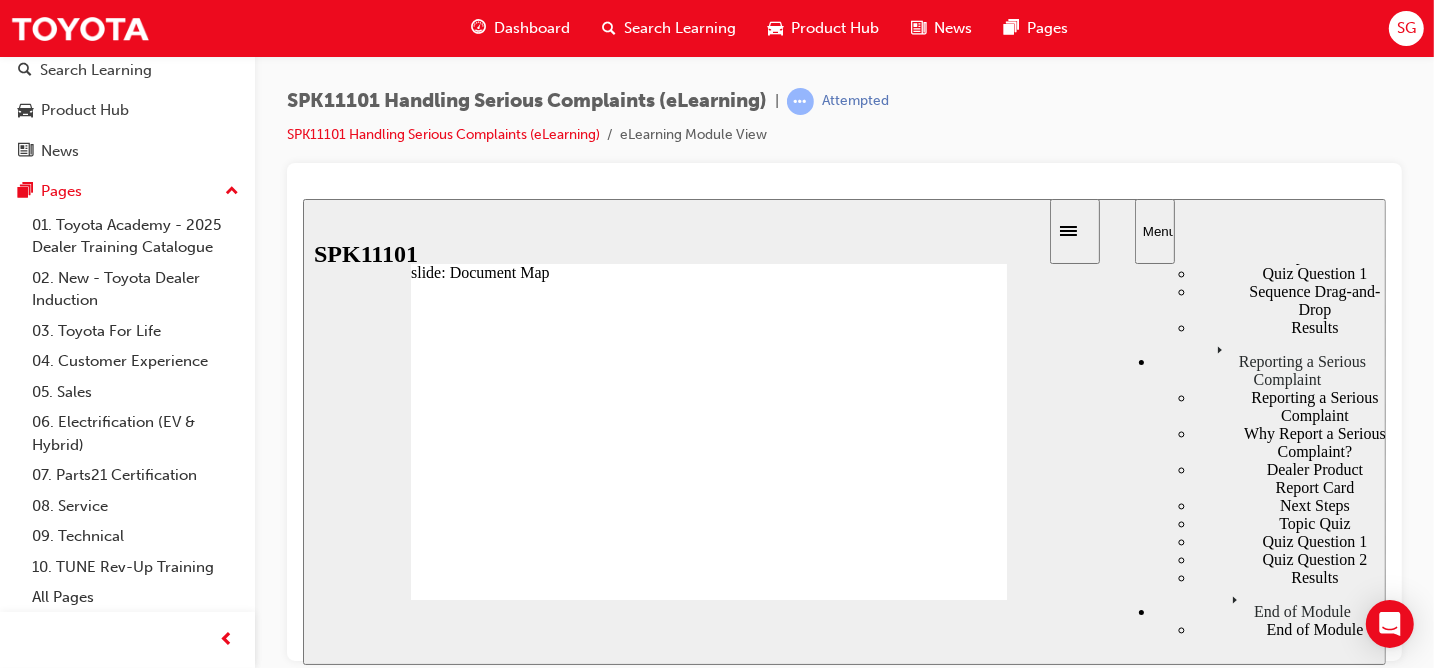 click 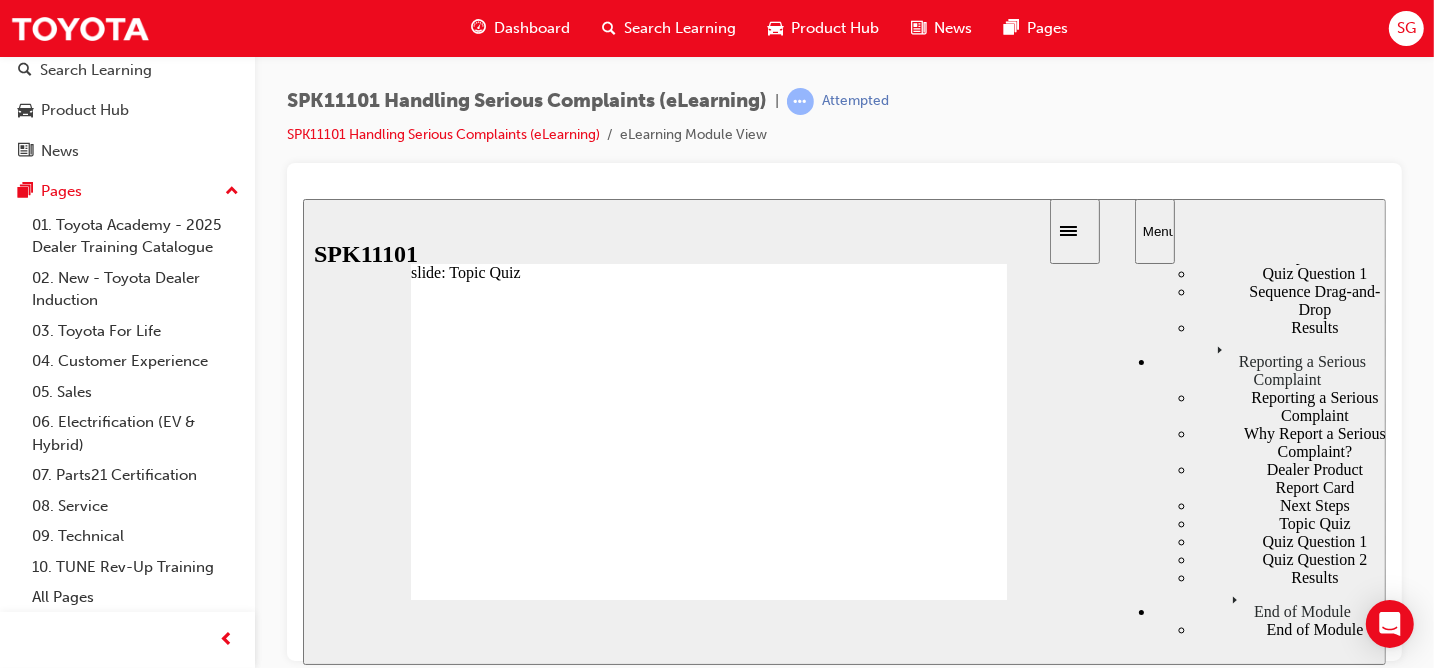 click 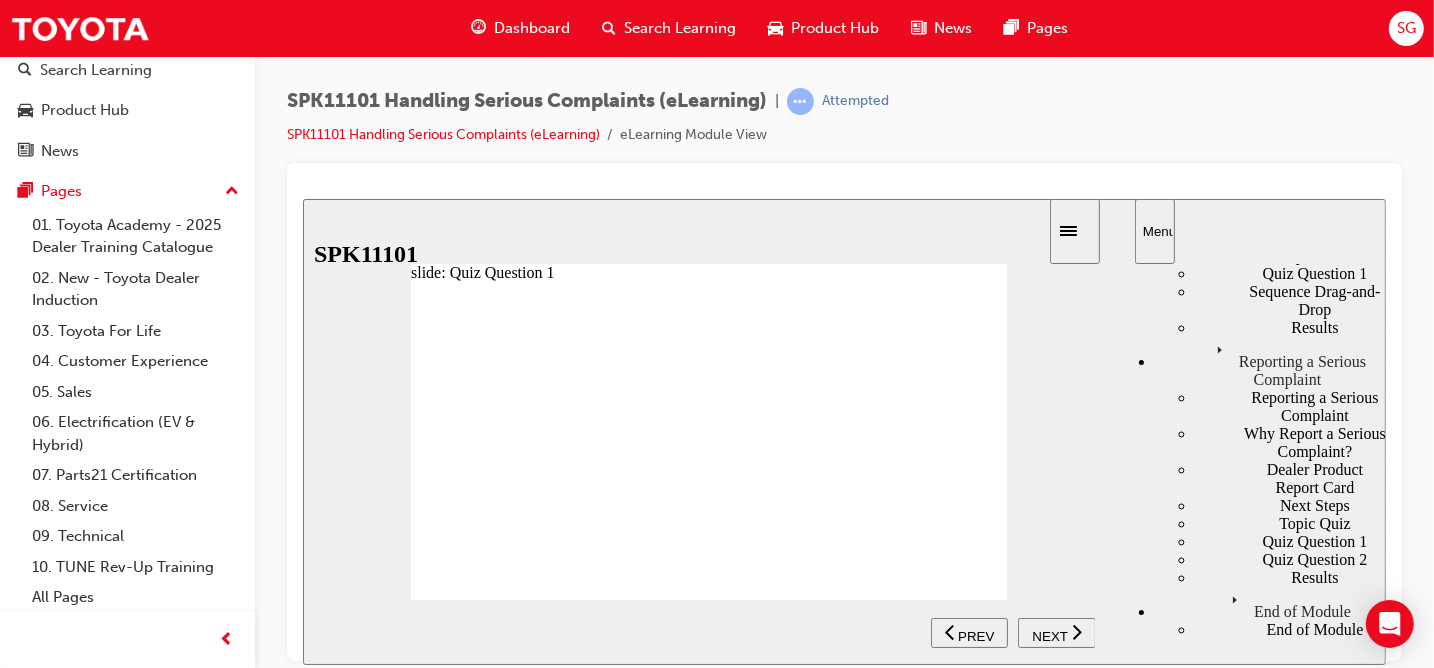 click on "NEXT" at bounding box center [1048, 635] 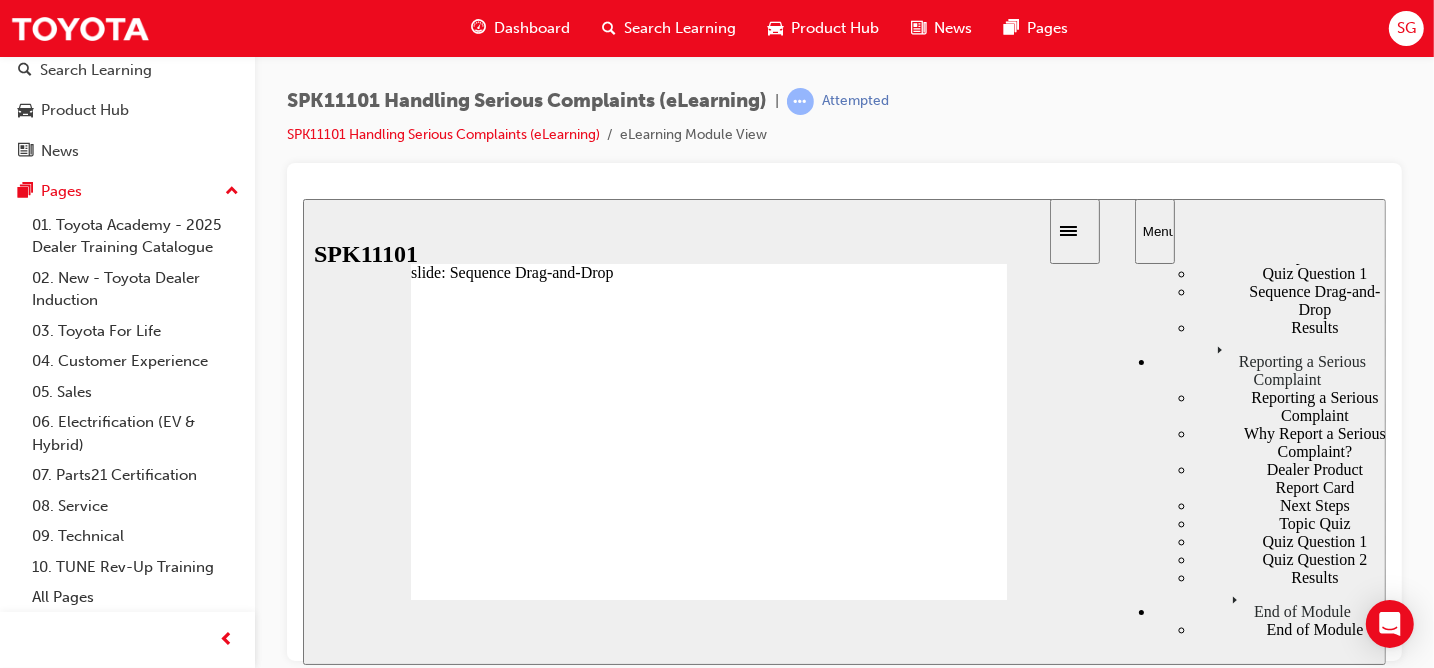 drag, startPoint x: 558, startPoint y: 510, endPoint x: 549, endPoint y: 405, distance: 105.38501 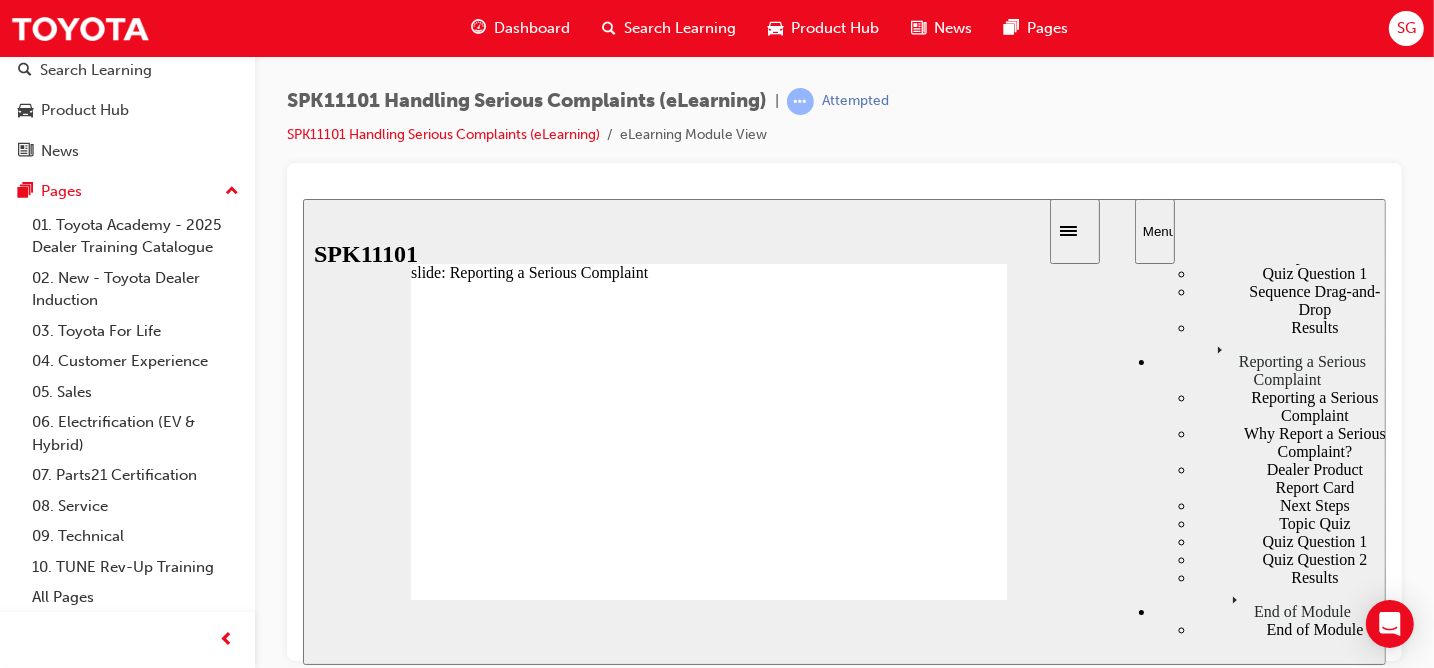 scroll, scrollTop: 57, scrollLeft: 0, axis: vertical 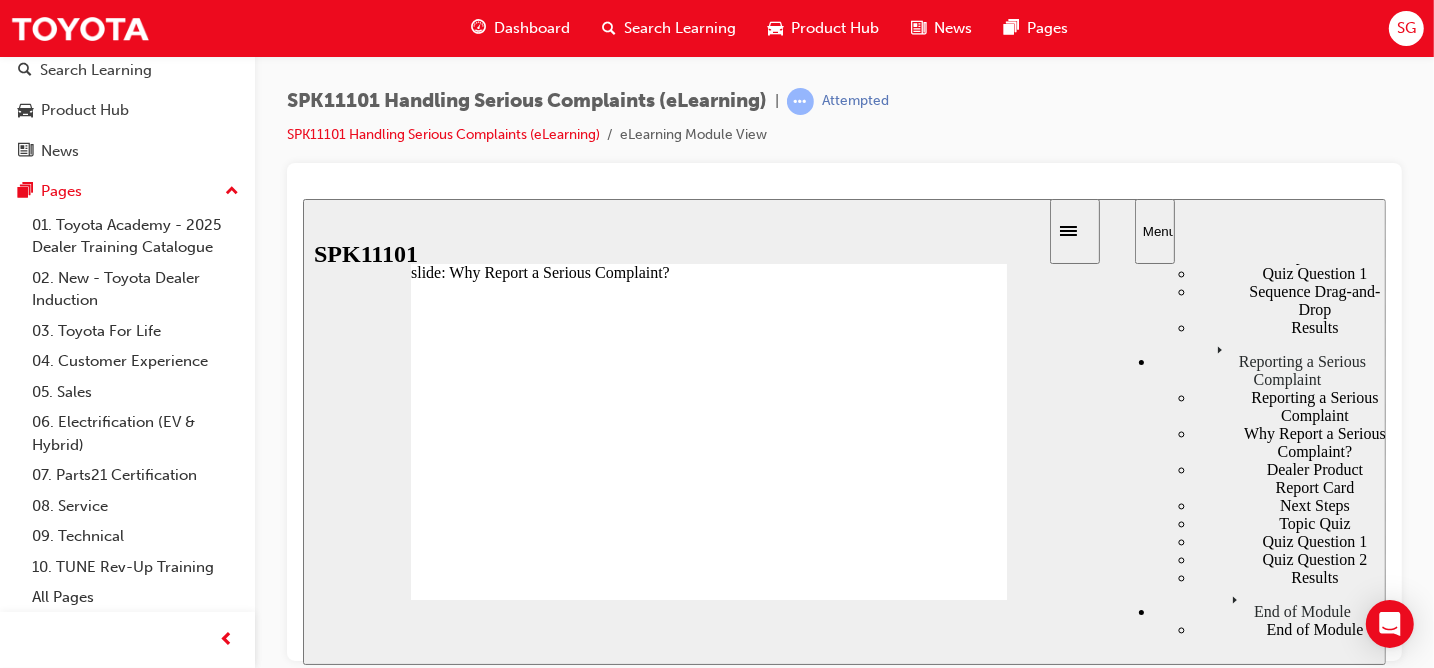 click on "Reporting a Serious Complaint" at bounding box center (1289, 406) 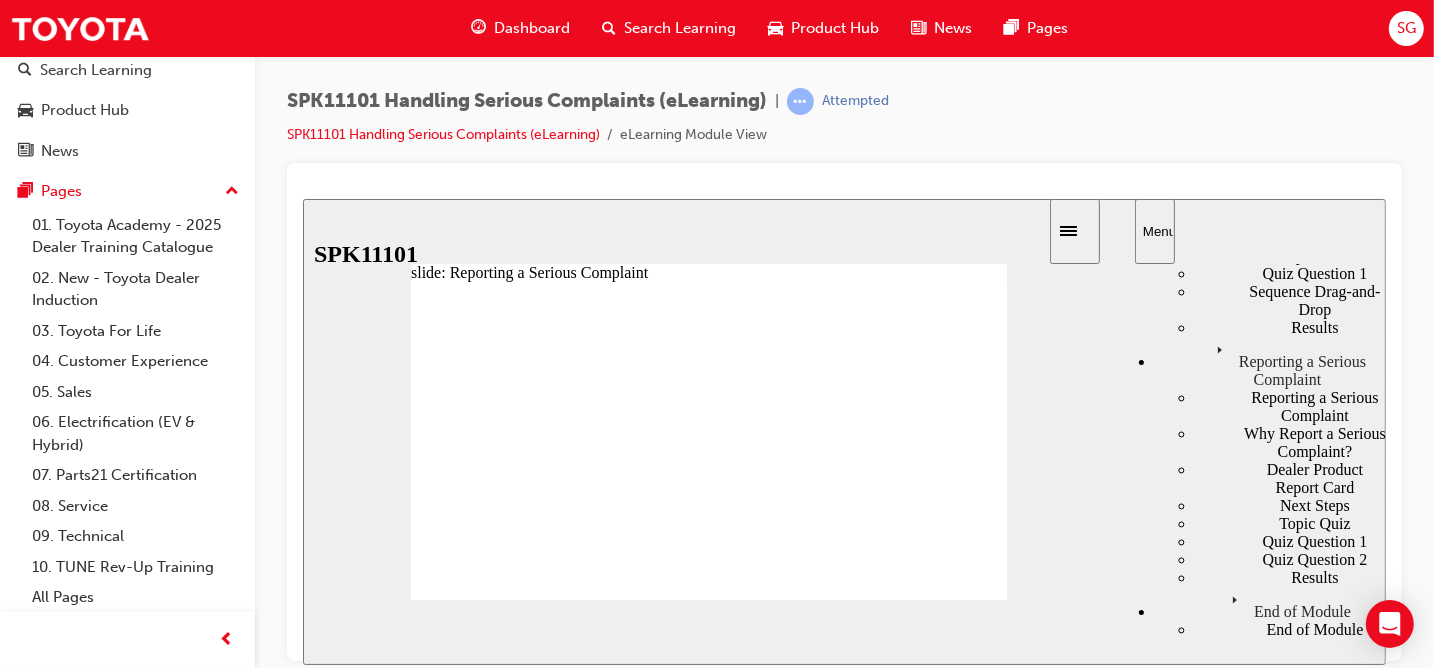 click 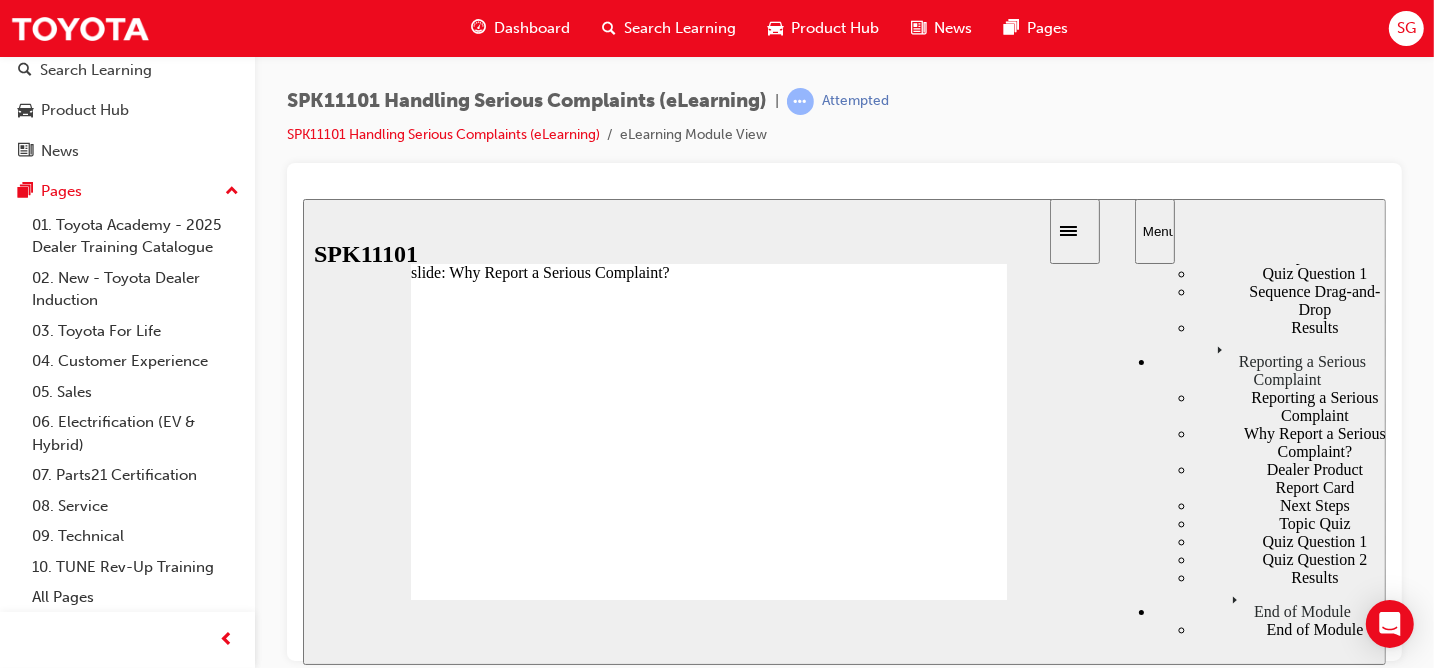 scroll, scrollTop: 1652, scrollLeft: 0, axis: vertical 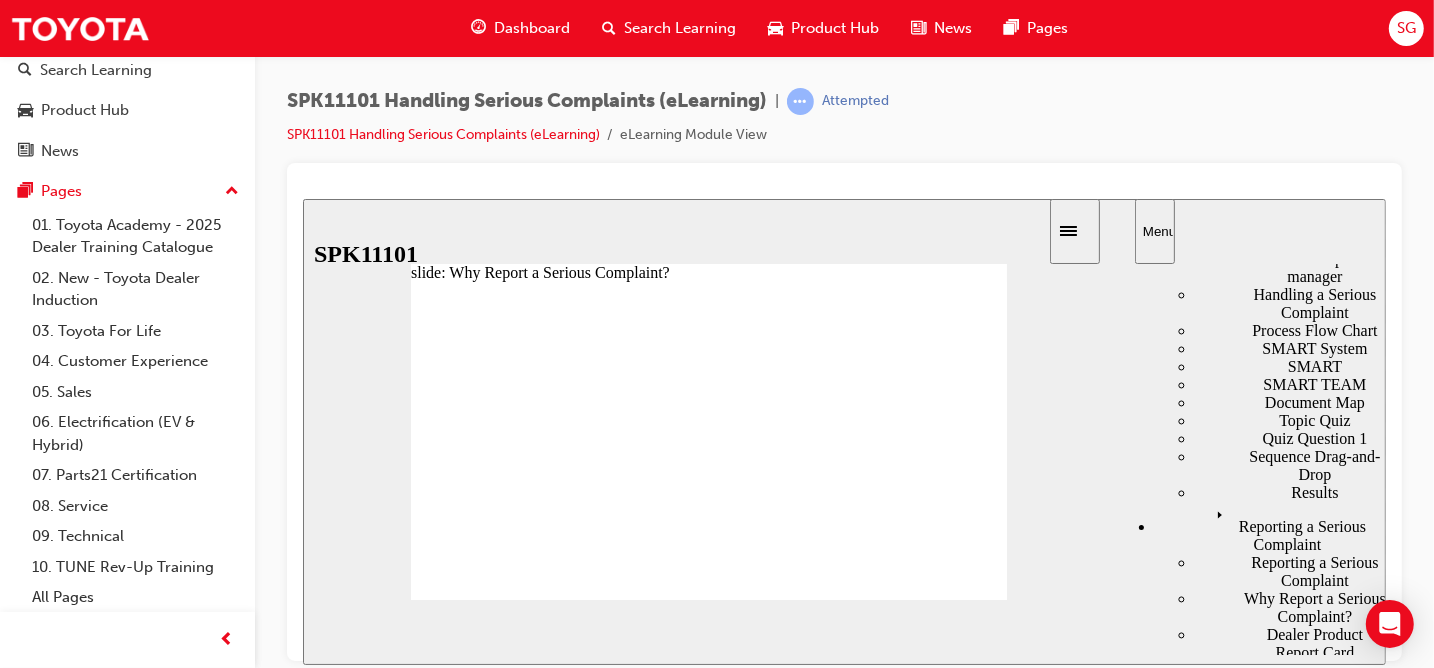 click on "Quiz Question 1" at bounding box center (1289, -10) 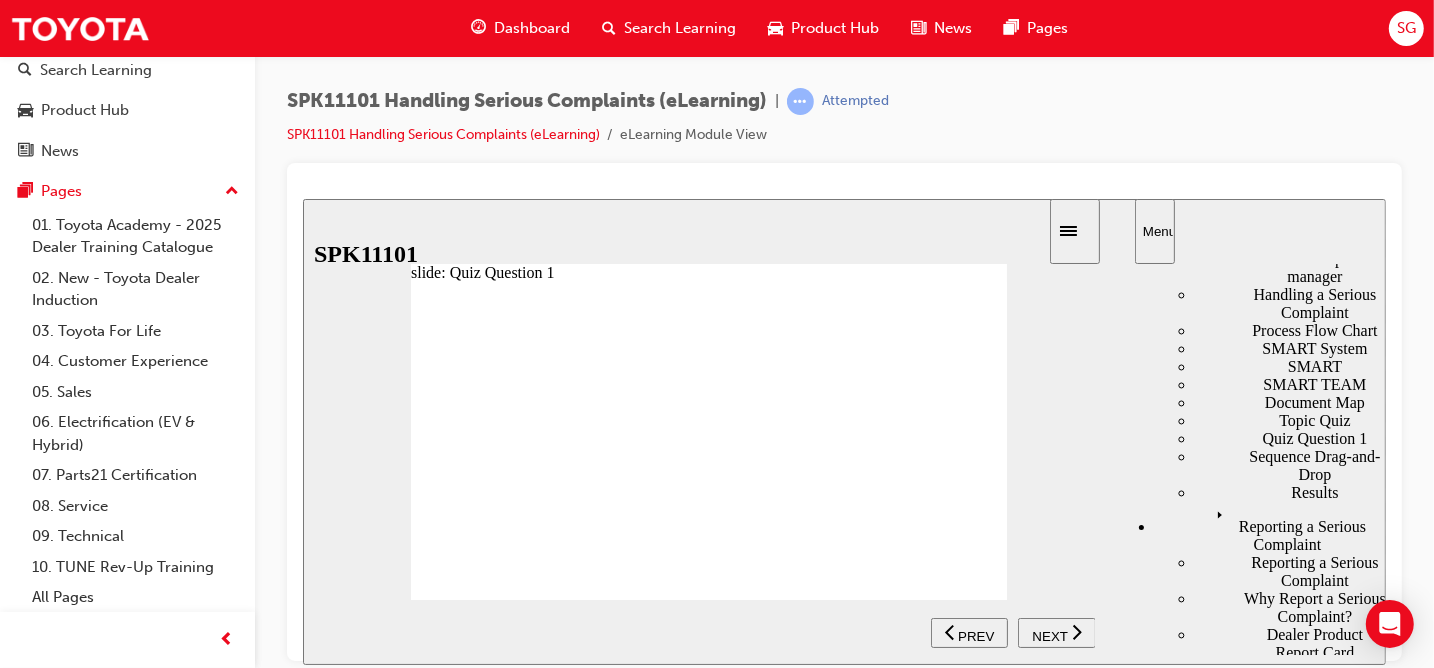click on "Quiz Question 2" at bounding box center [1289, 8] 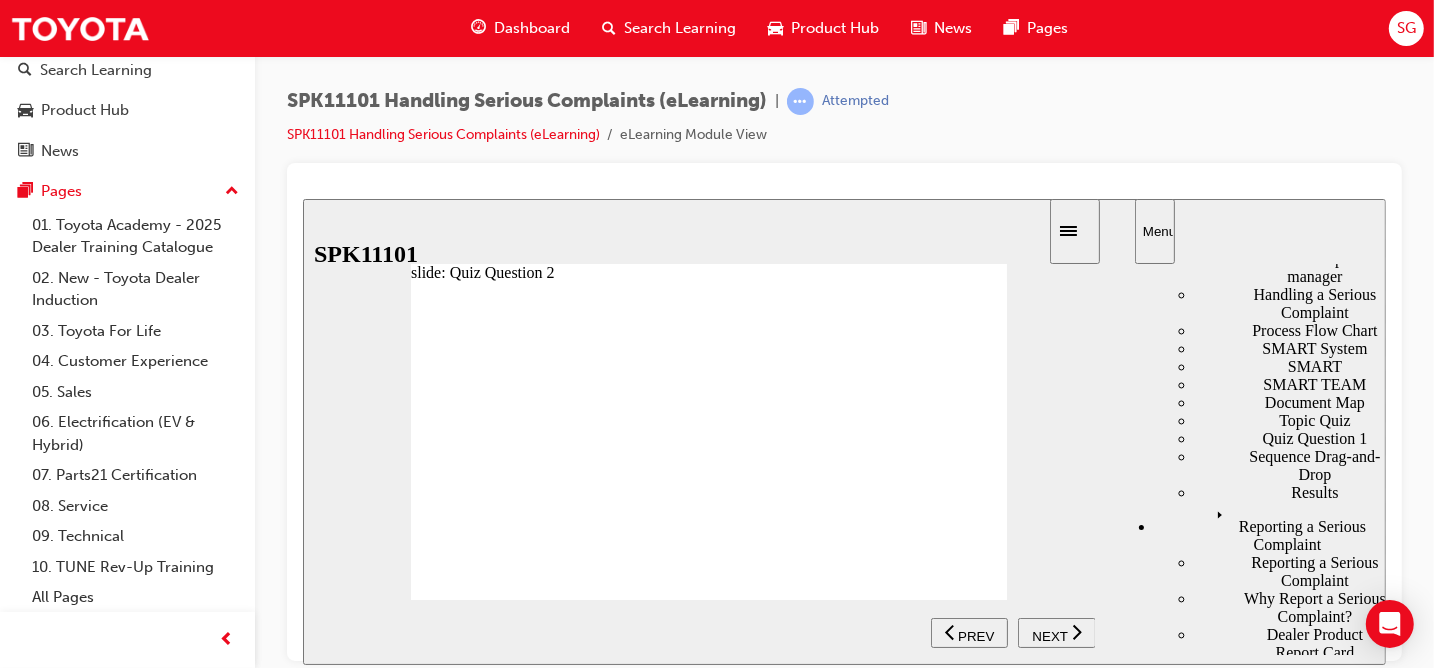 scroll, scrollTop: 1452, scrollLeft: 0, axis: vertical 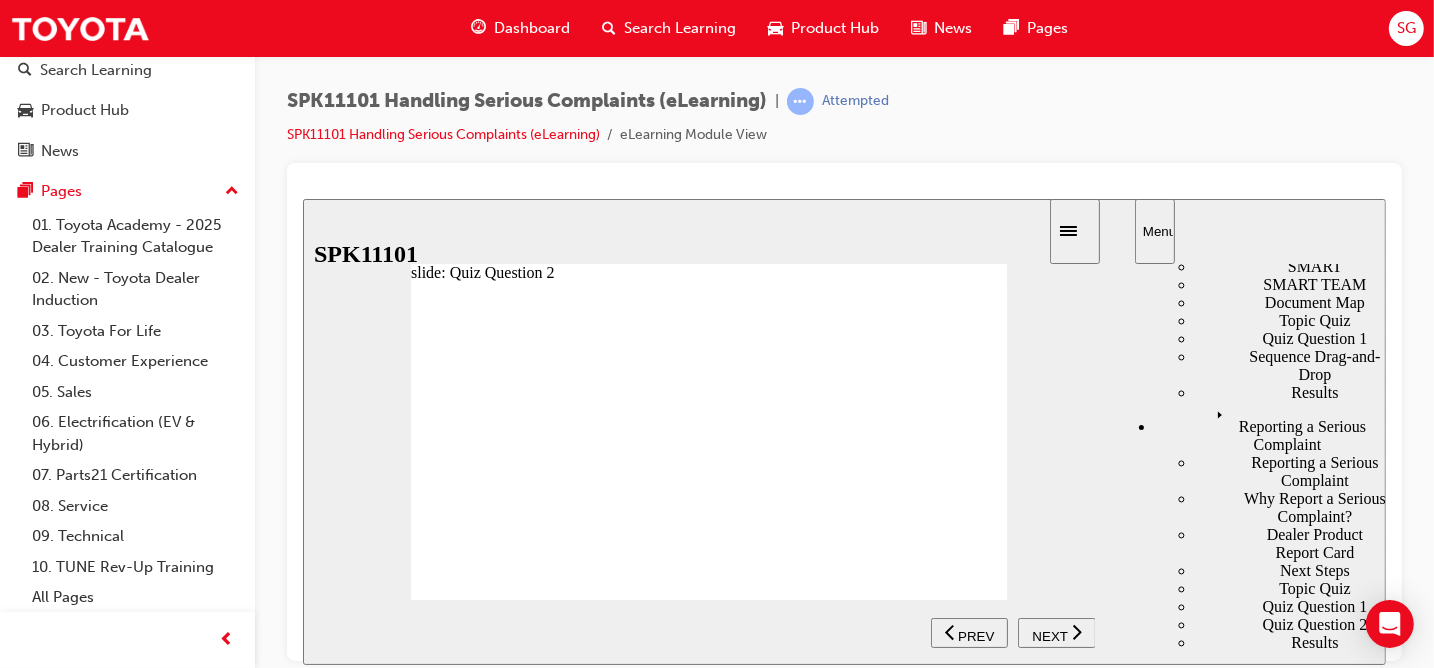 click on "Results" at bounding box center [1289, -74] 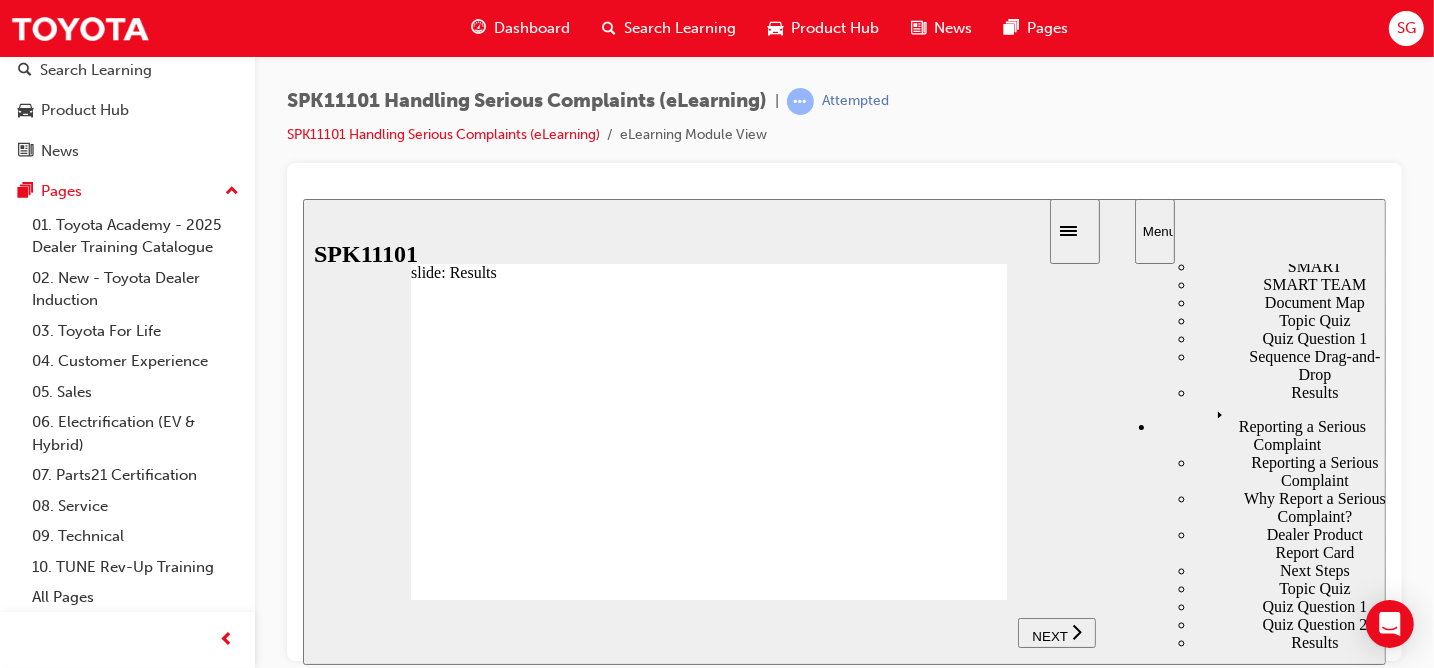 click on "Quiz Question 2" at bounding box center (1289, -92) 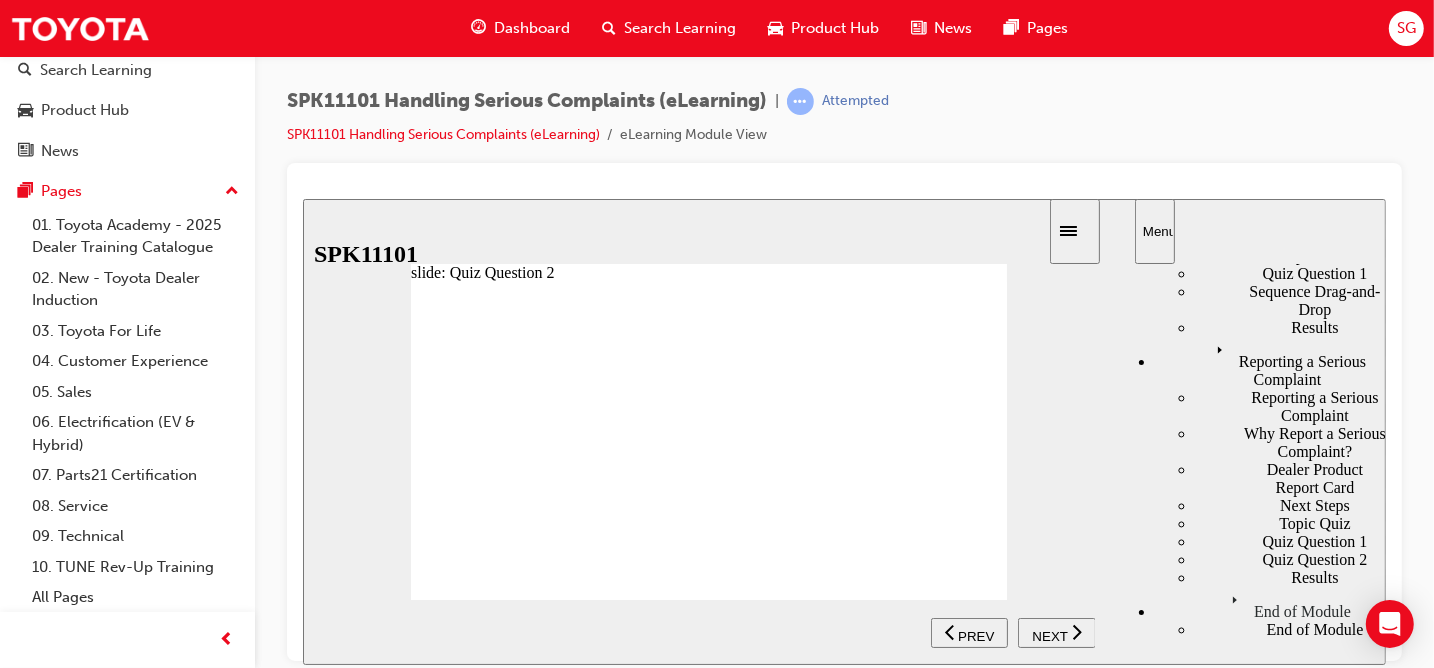 scroll, scrollTop: 1531, scrollLeft: 0, axis: vertical 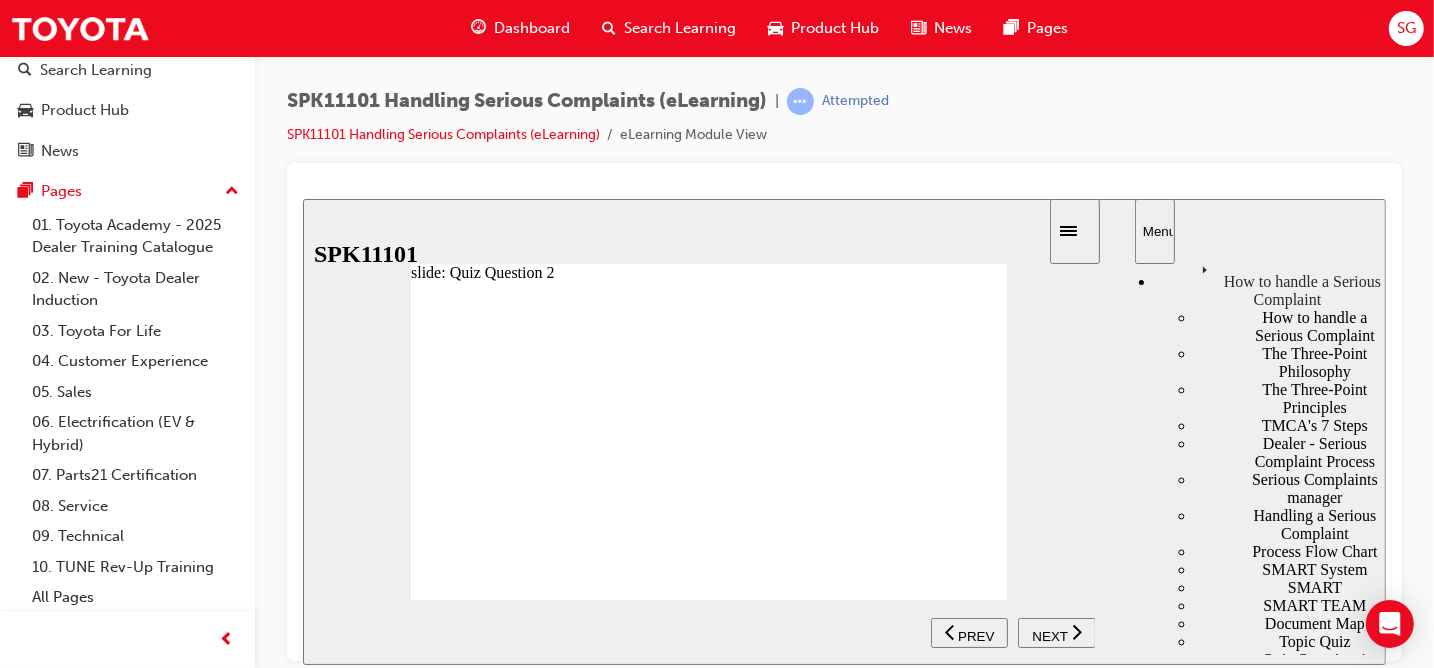 click on "How to handle a Serious Complaint" at bounding box center [1269, 282] 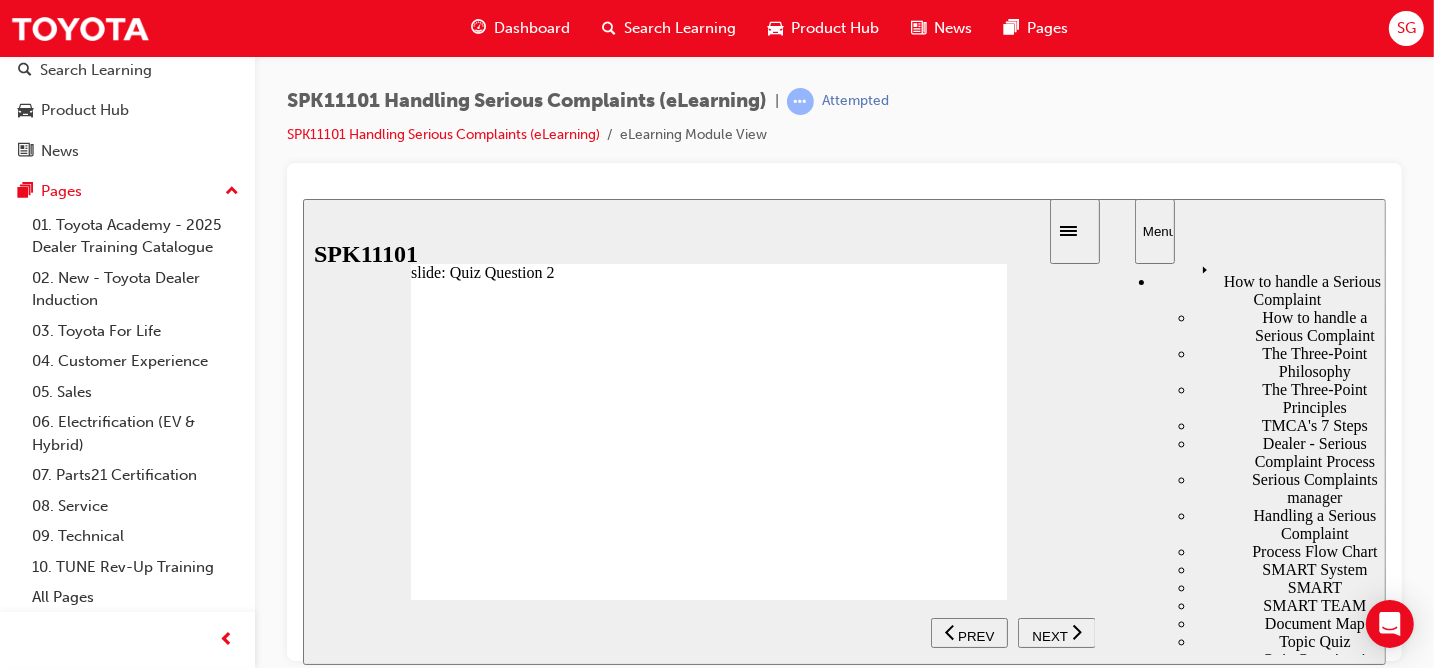 scroll, scrollTop: 1050, scrollLeft: 0, axis: vertical 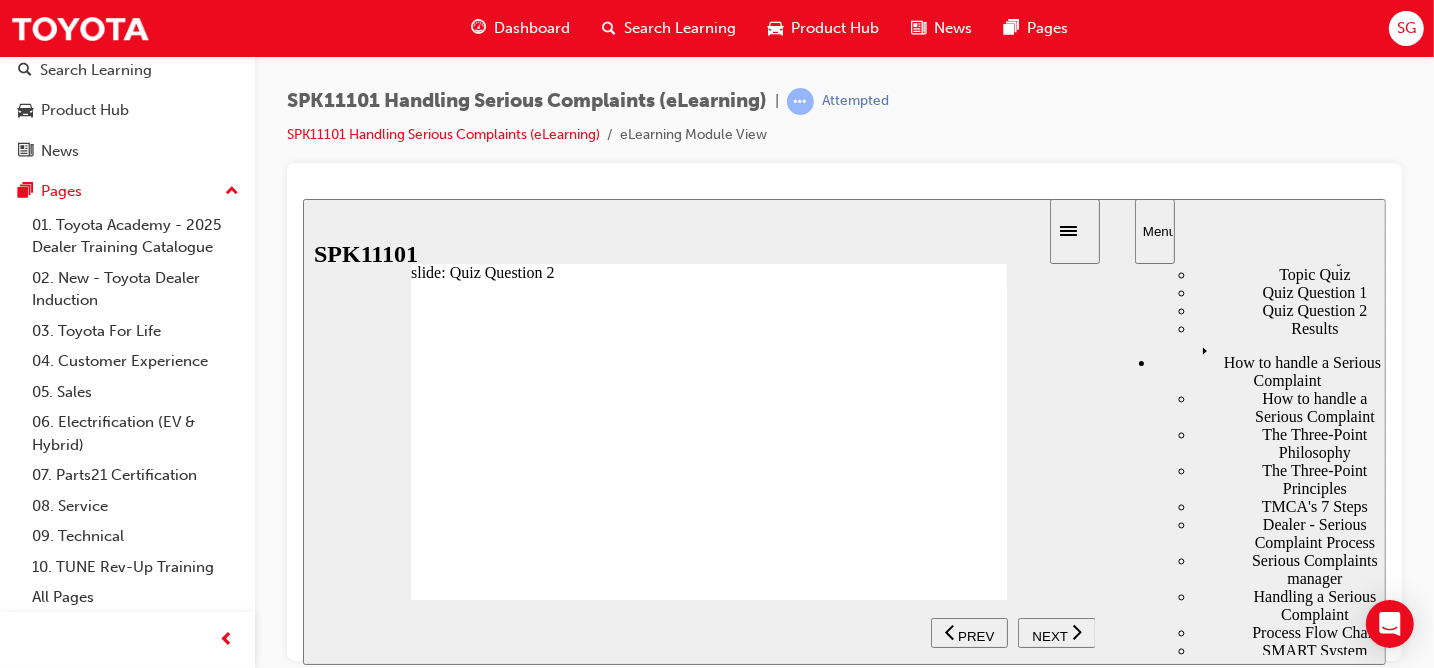 click on "How to handle a Serious Complaint" at bounding box center [1269, 363] 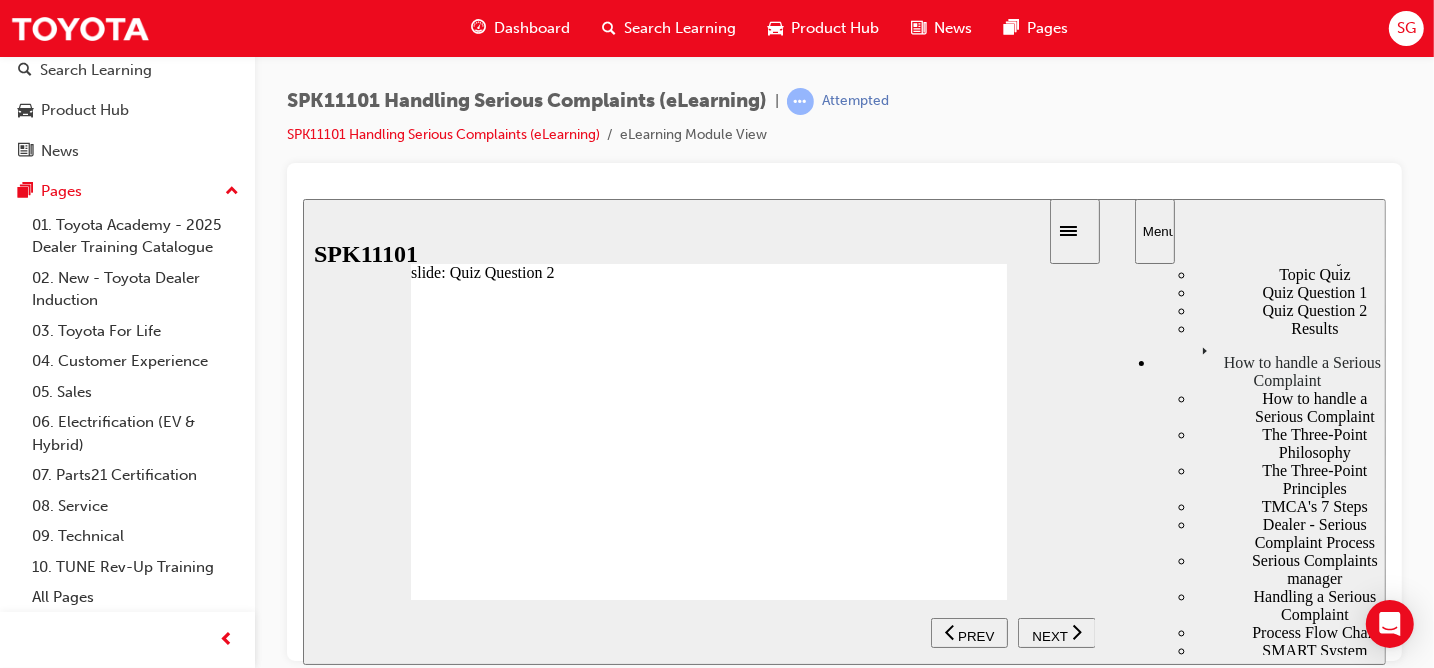 scroll, scrollTop: 1131, scrollLeft: 0, axis: vertical 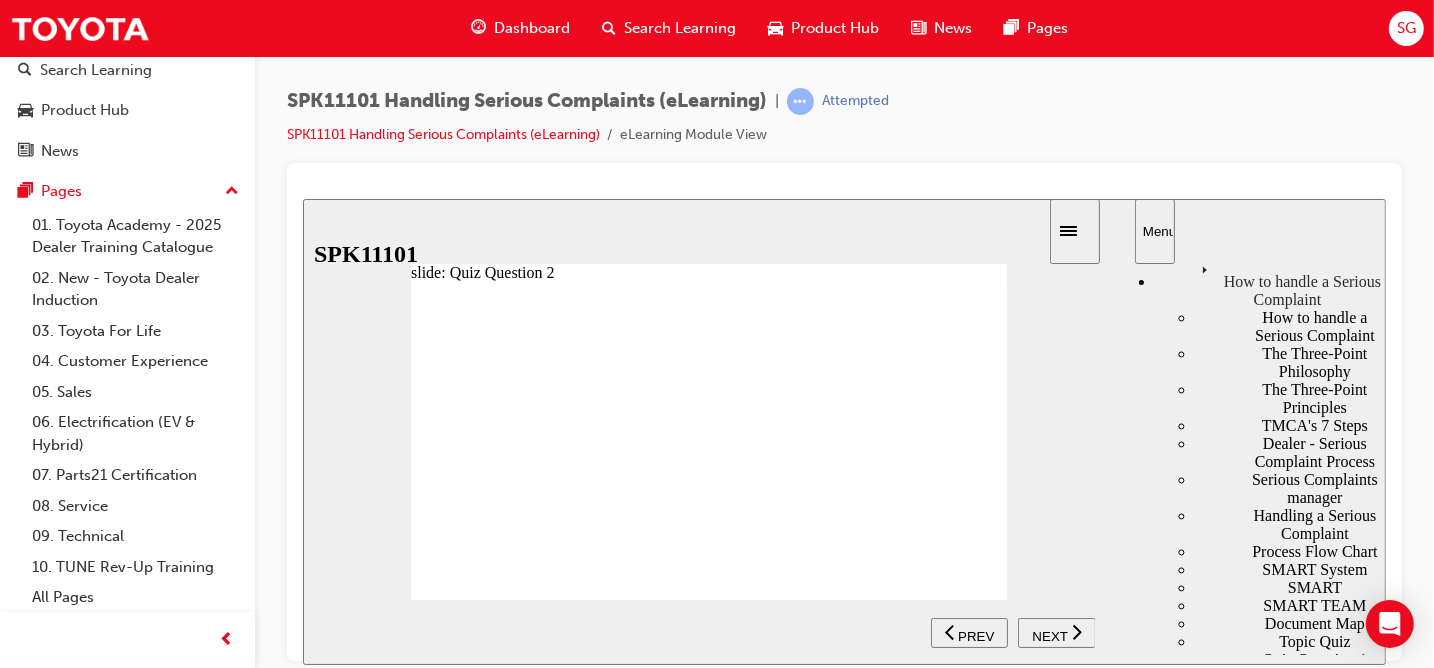 click on "How to handle a Serious Complaint" at bounding box center [1289, 326] 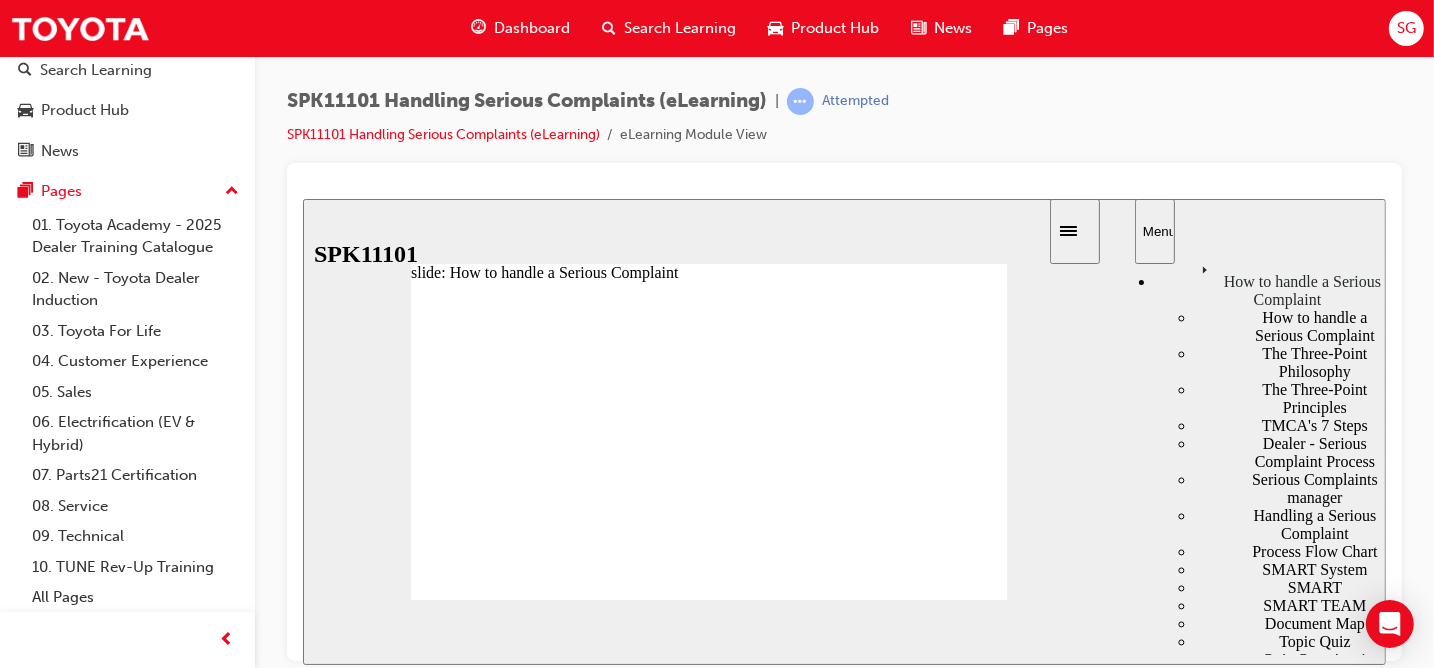 click on "The Three-Point Philosophy" at bounding box center [1289, 362] 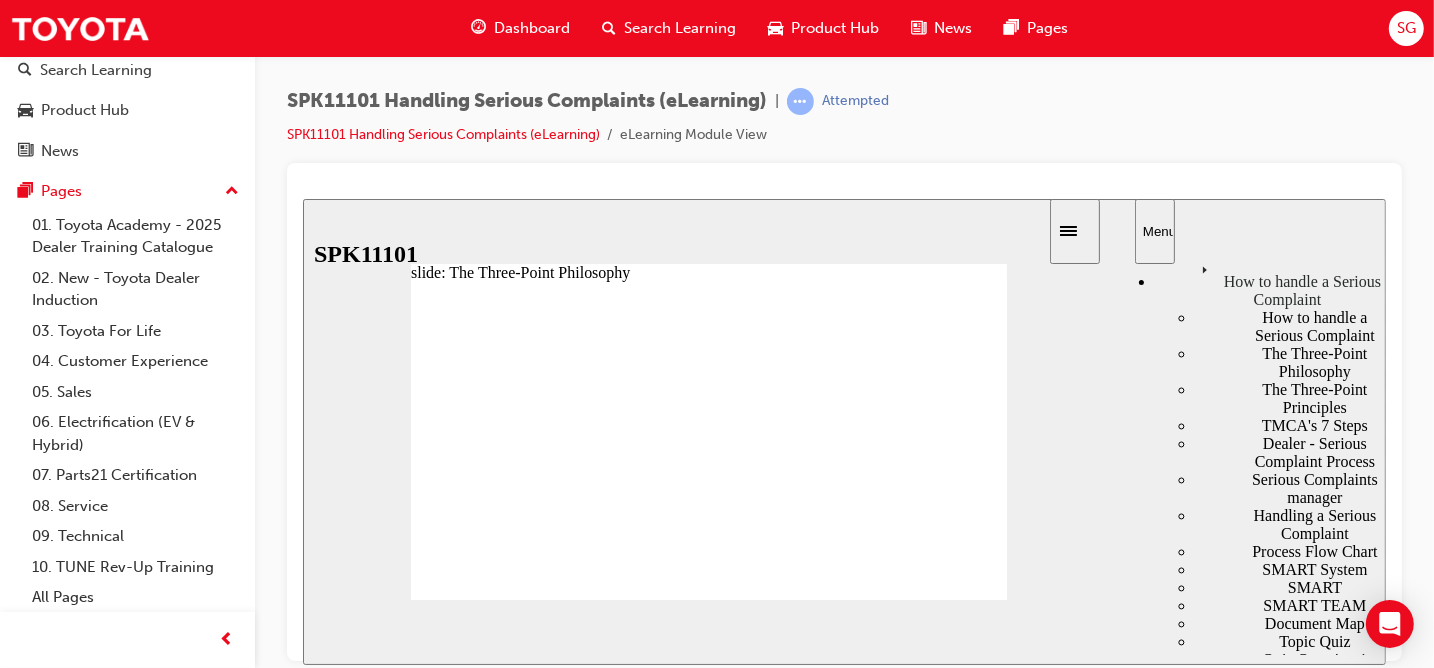 scroll, scrollTop: 0, scrollLeft: 0, axis: both 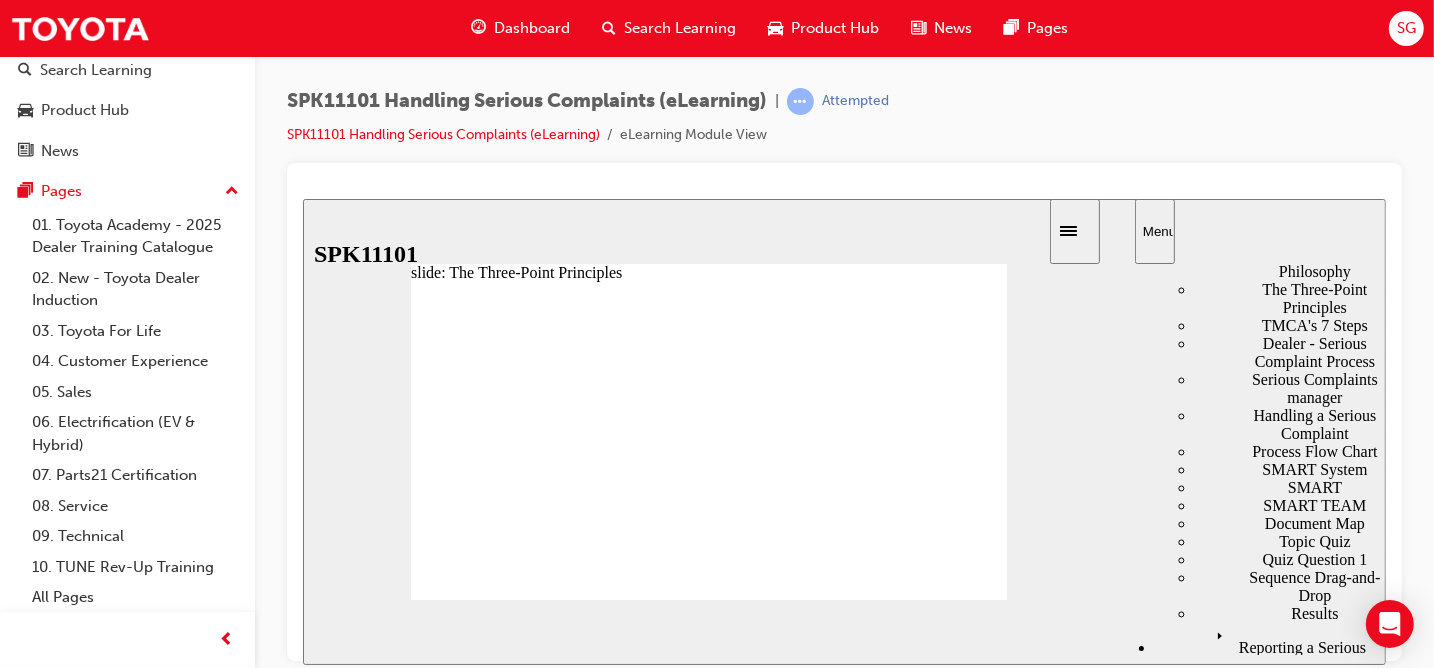 click on "TMCA's 7 Steps" at bounding box center (1289, 325) 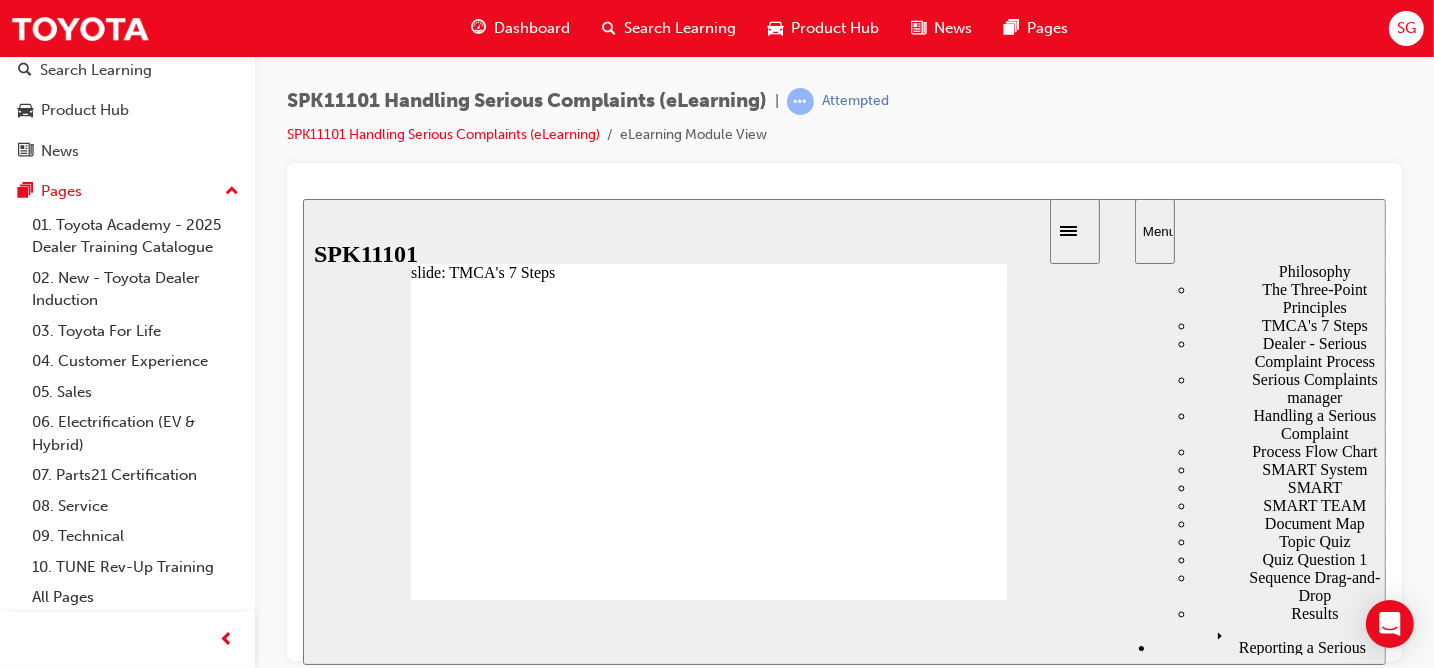 click 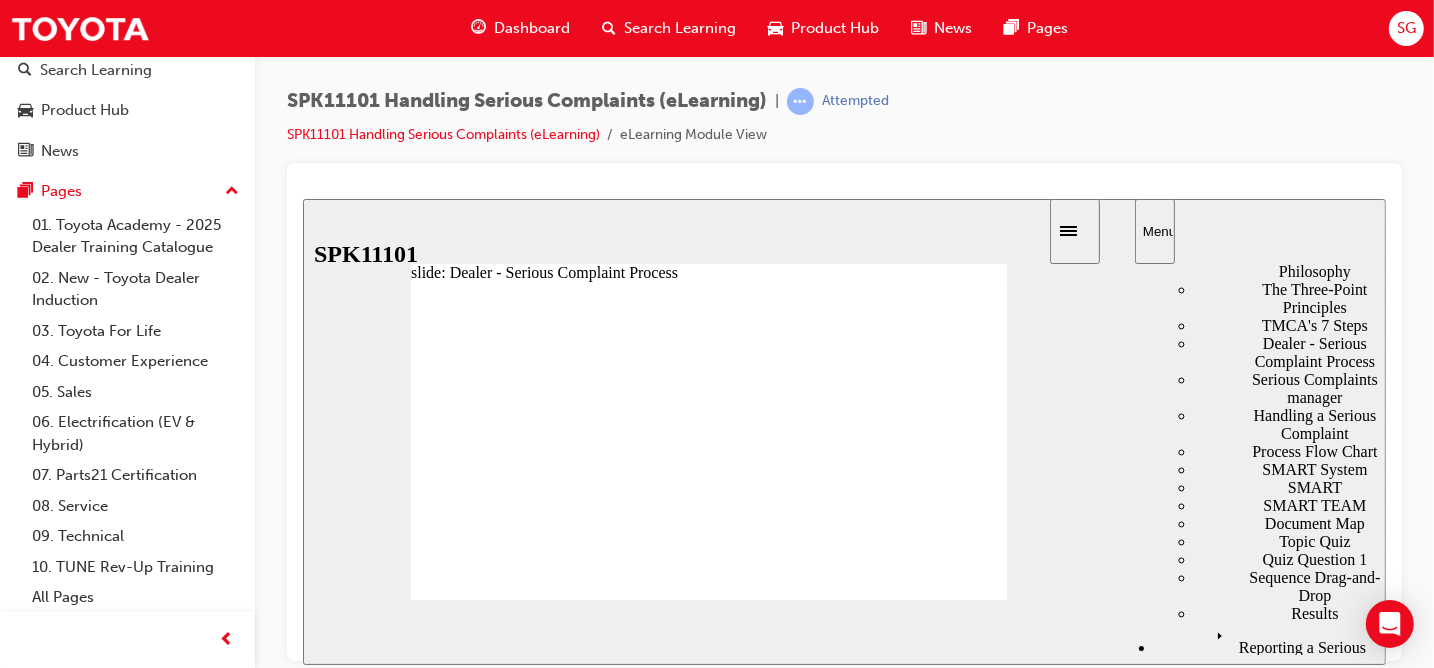 click 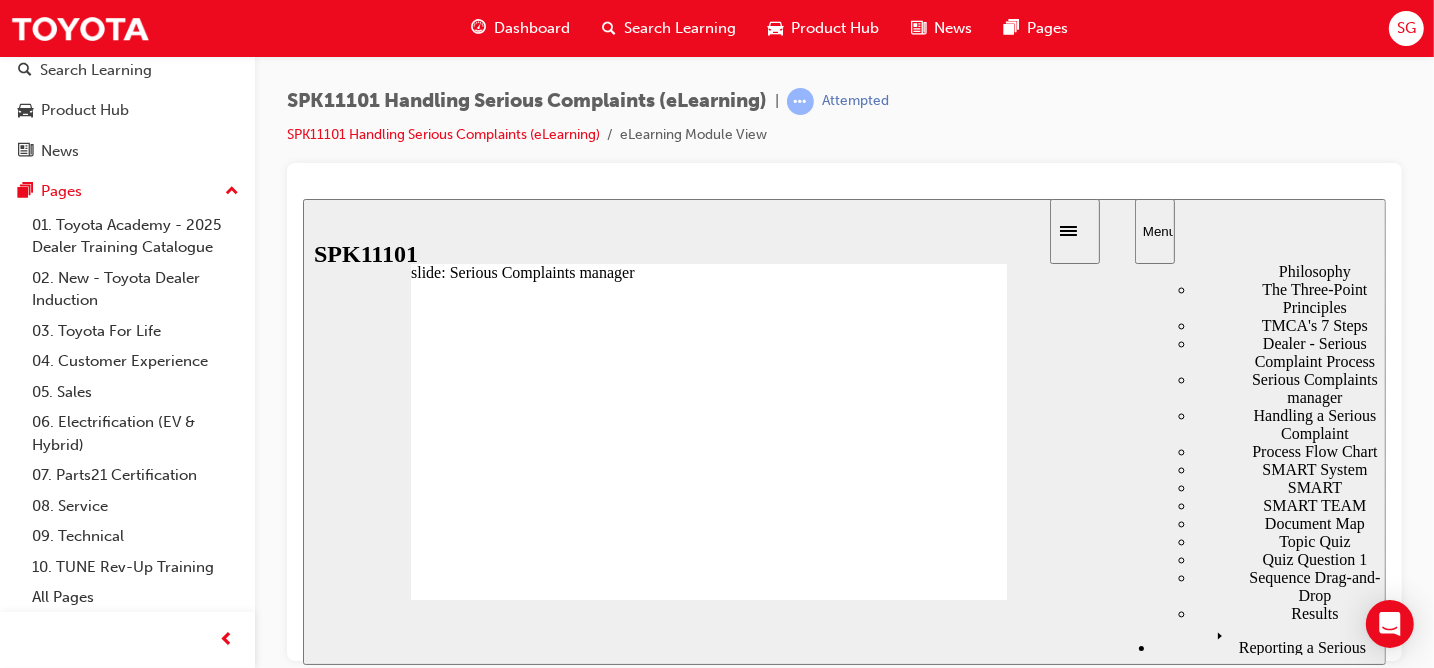 click 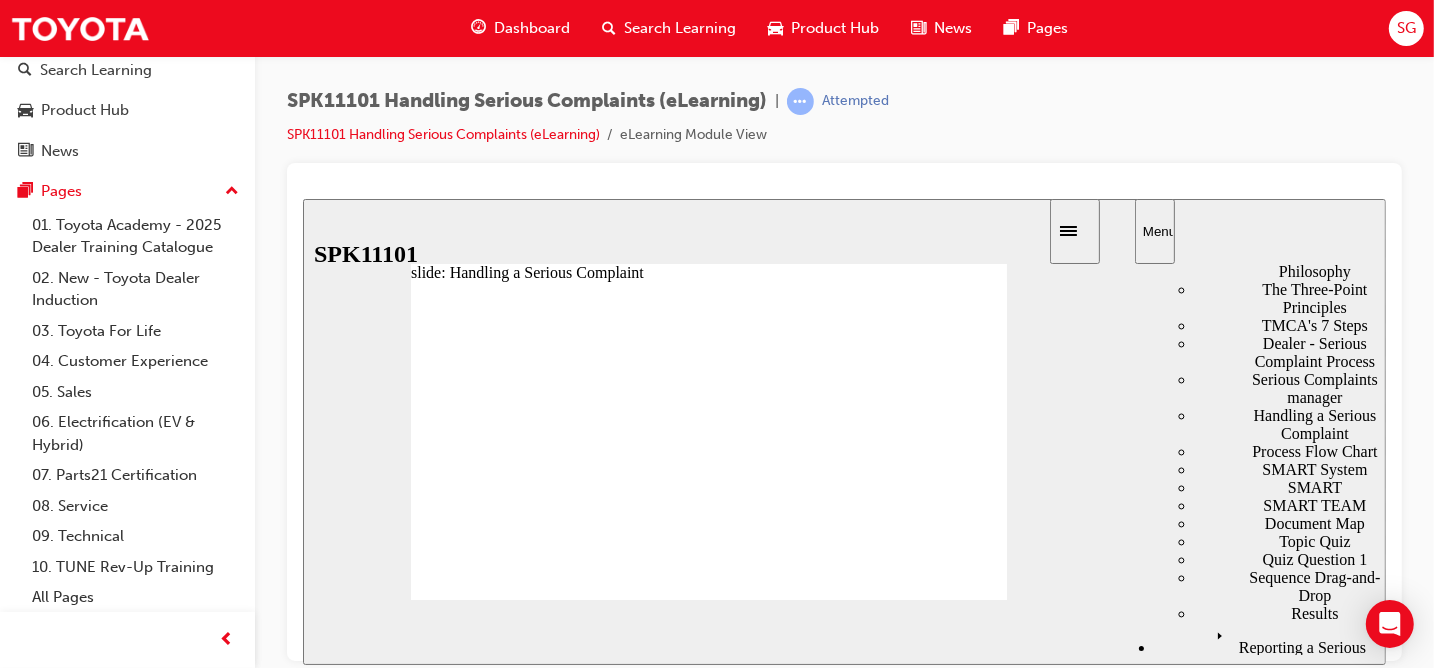 click 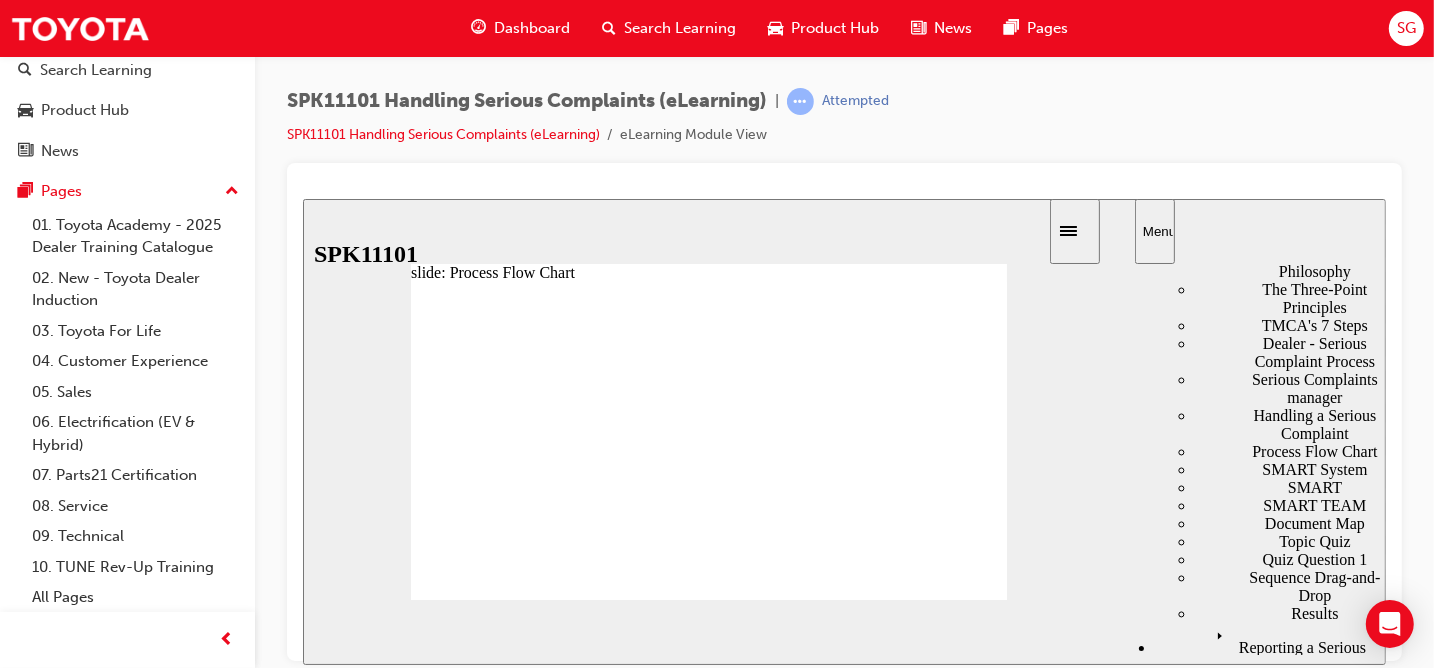 click 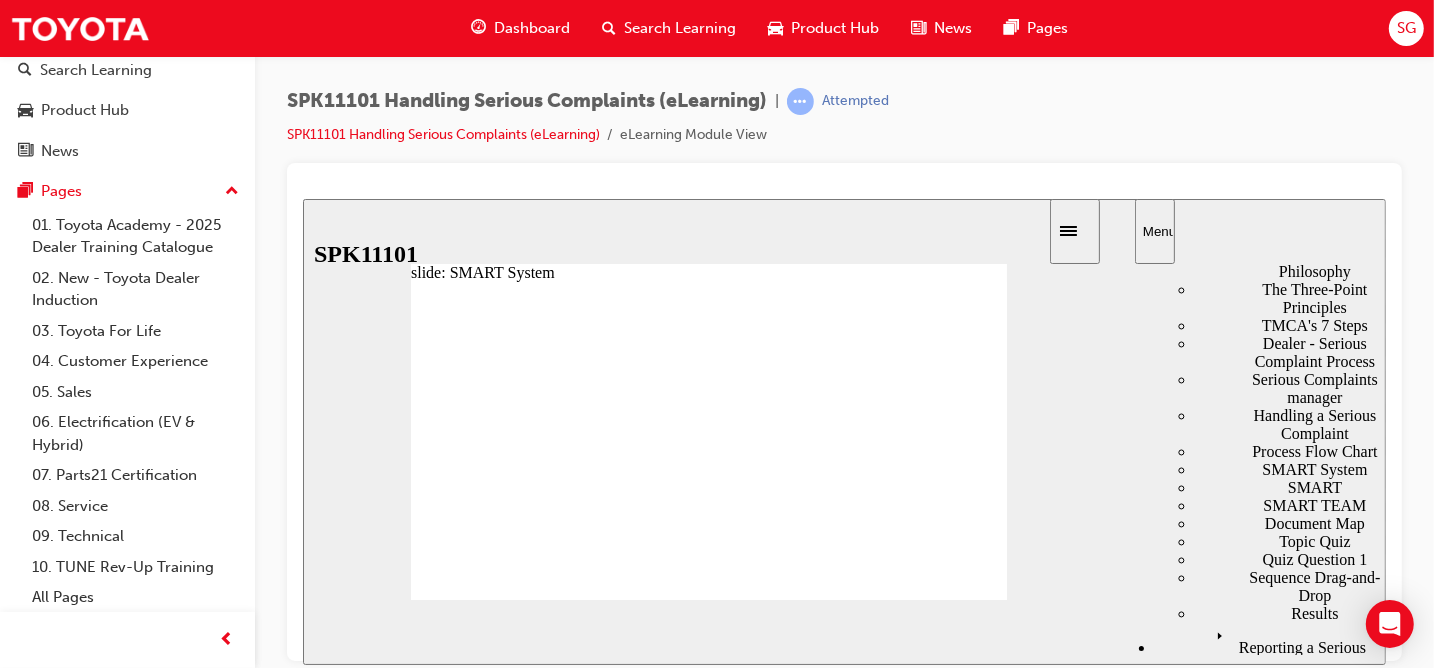 click 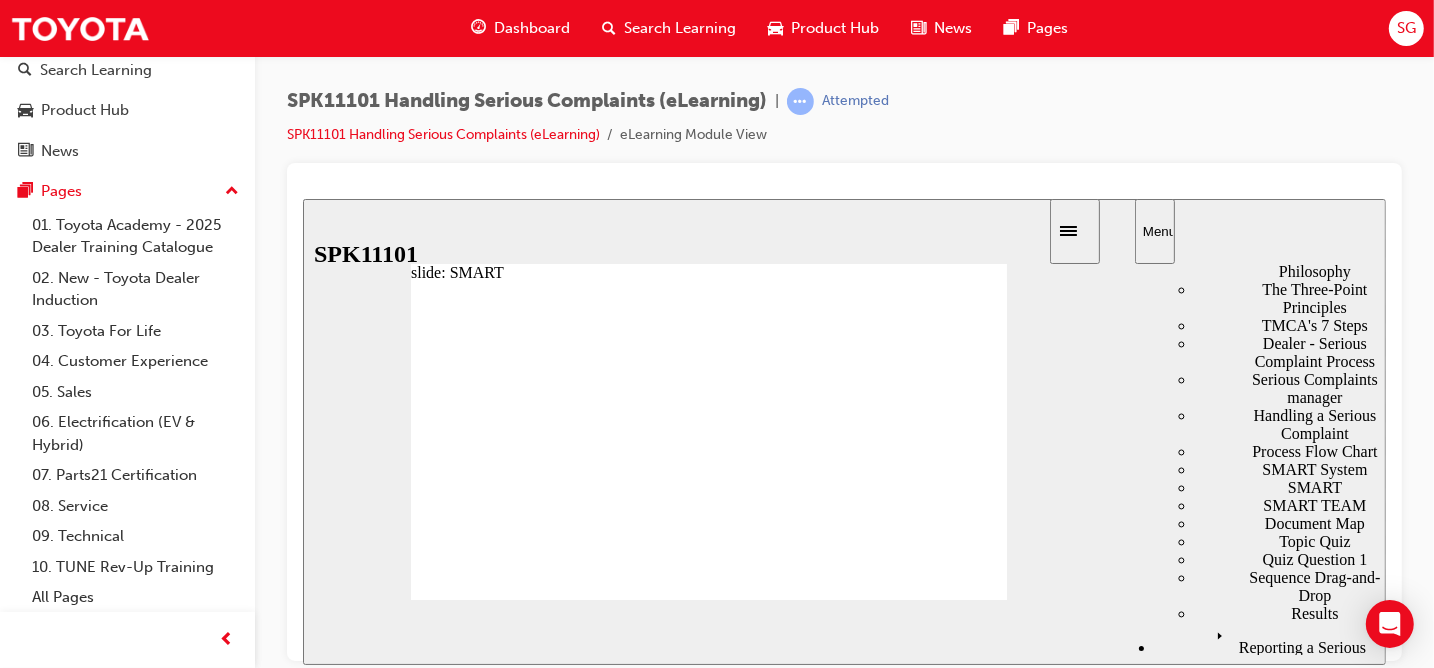 click 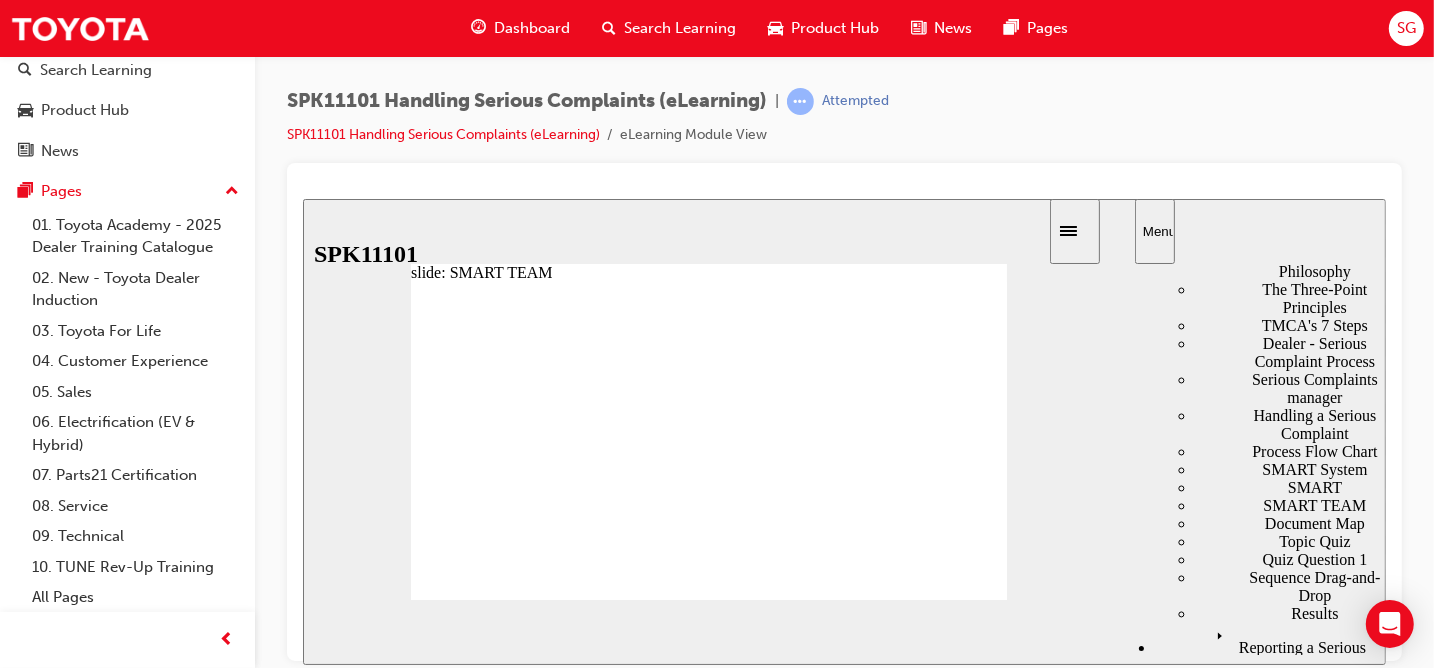 click 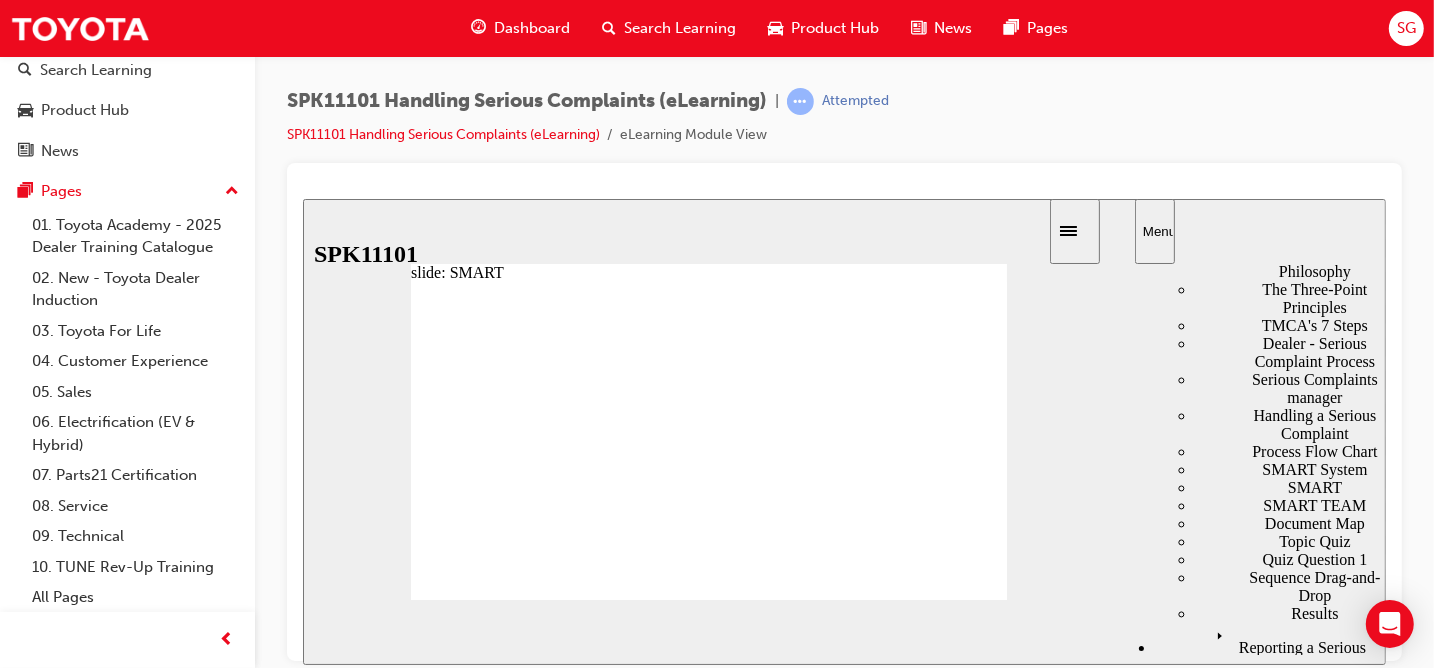 click 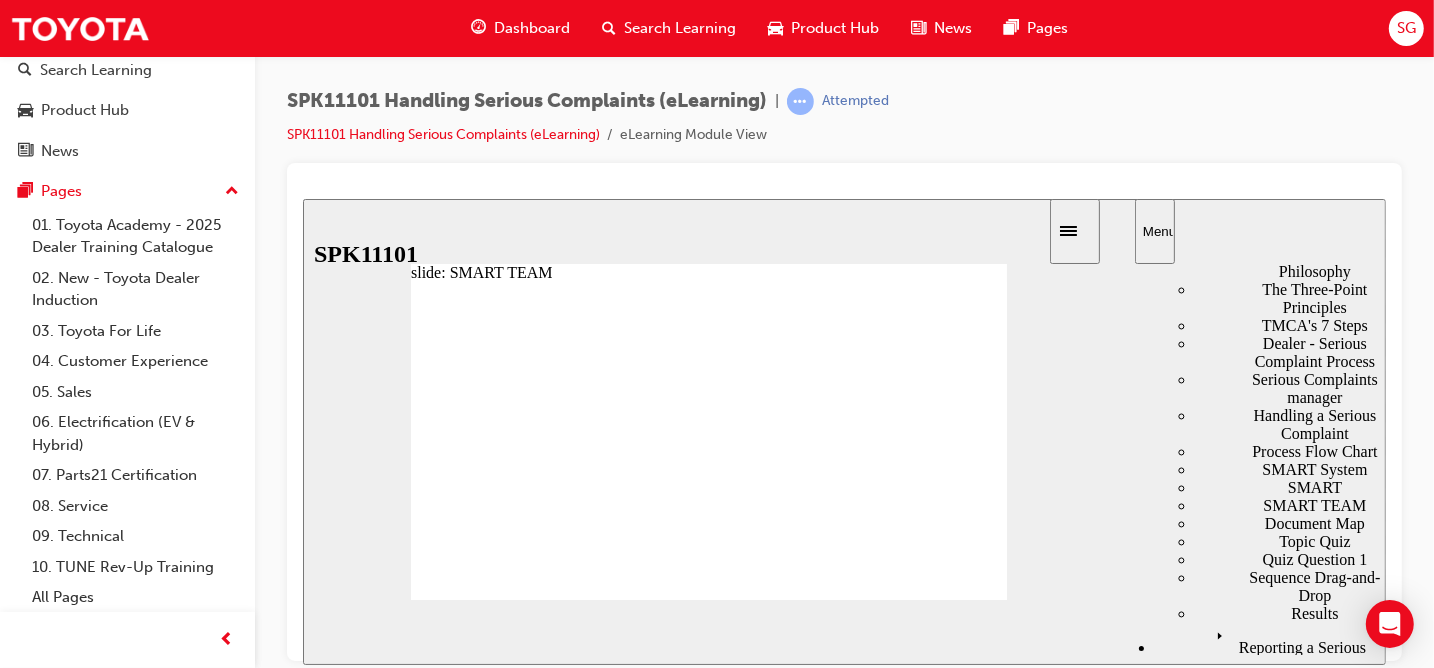 click 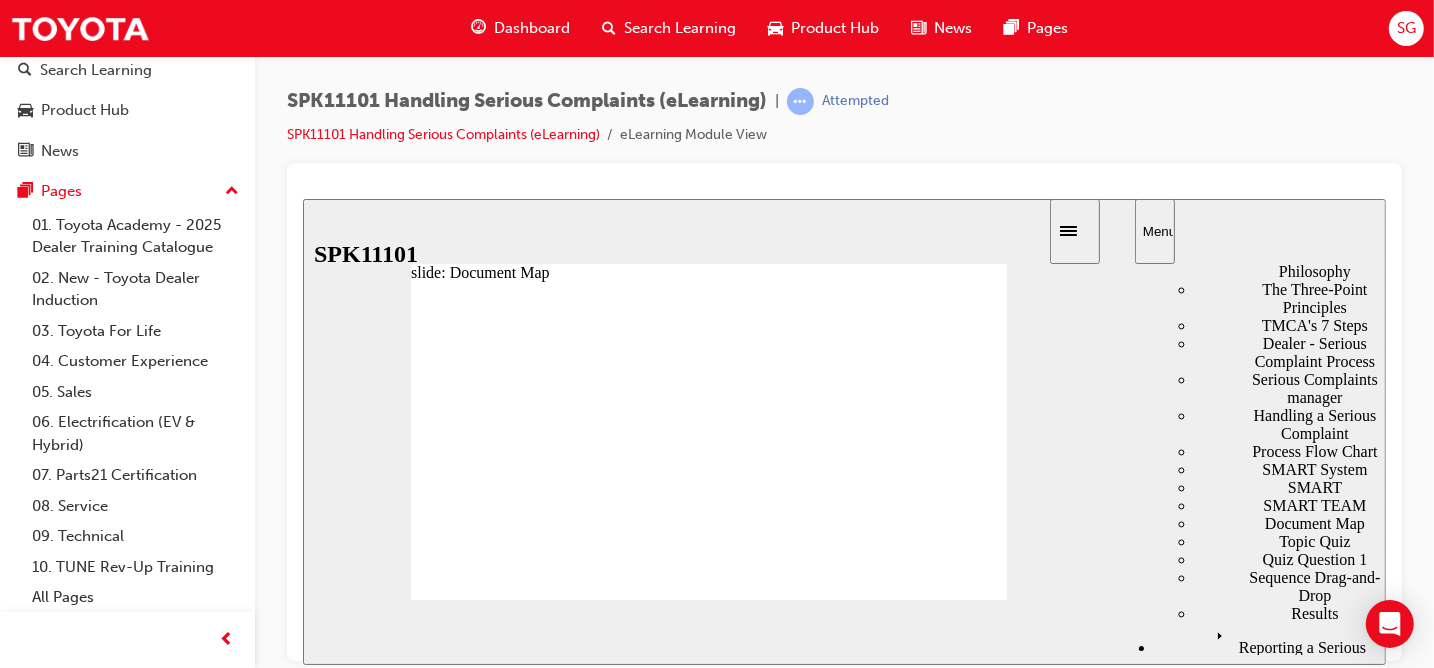 click 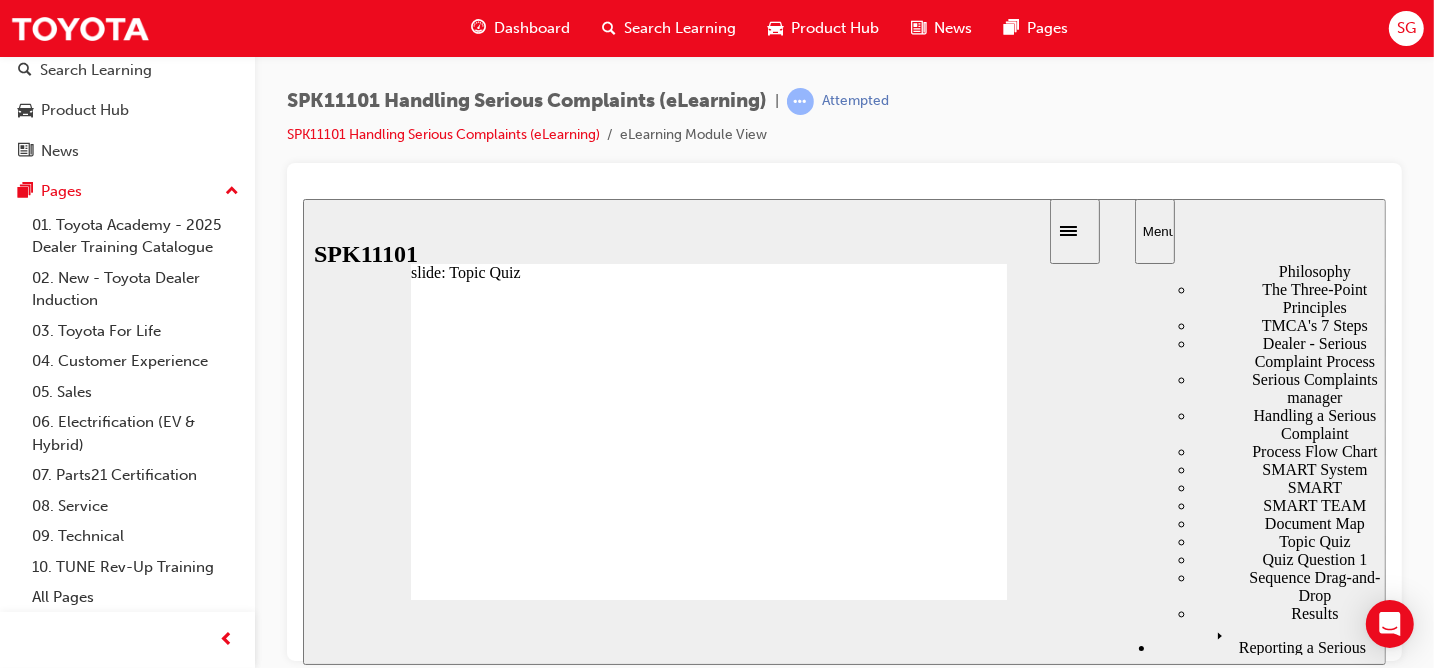 click 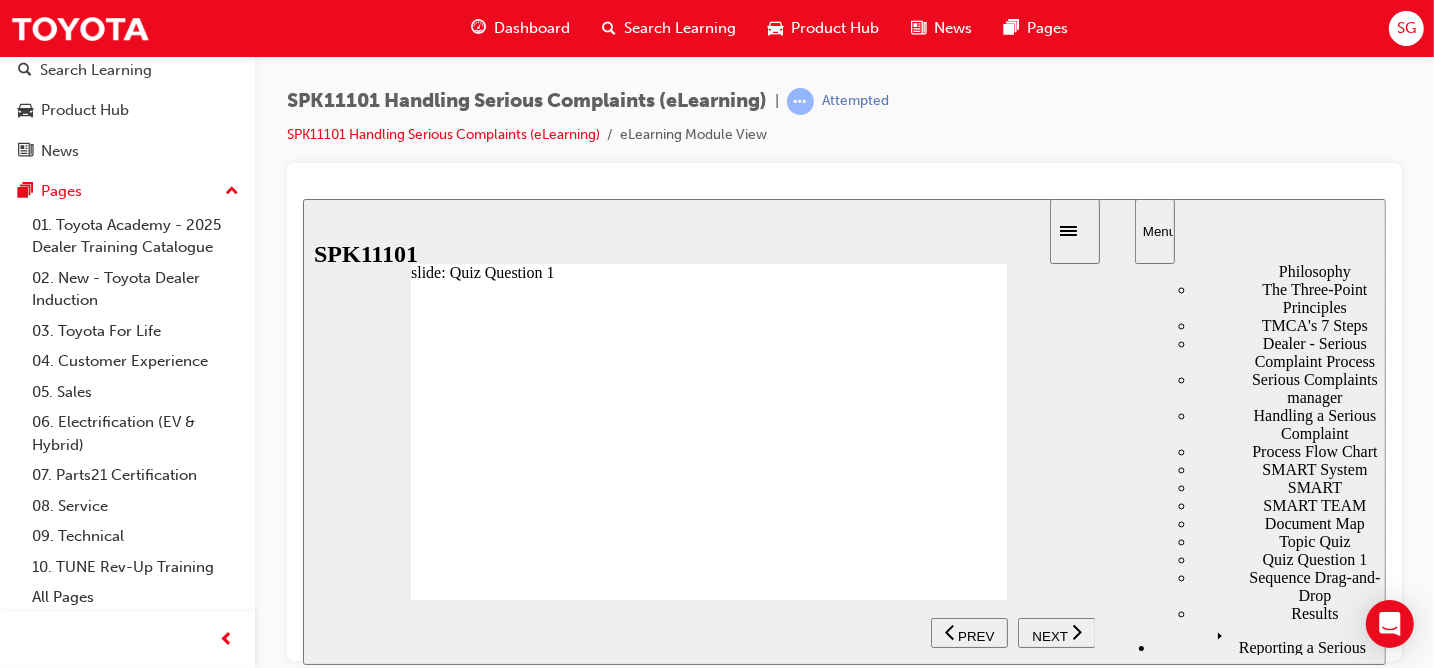 click on "NEXT" at bounding box center [1048, 635] 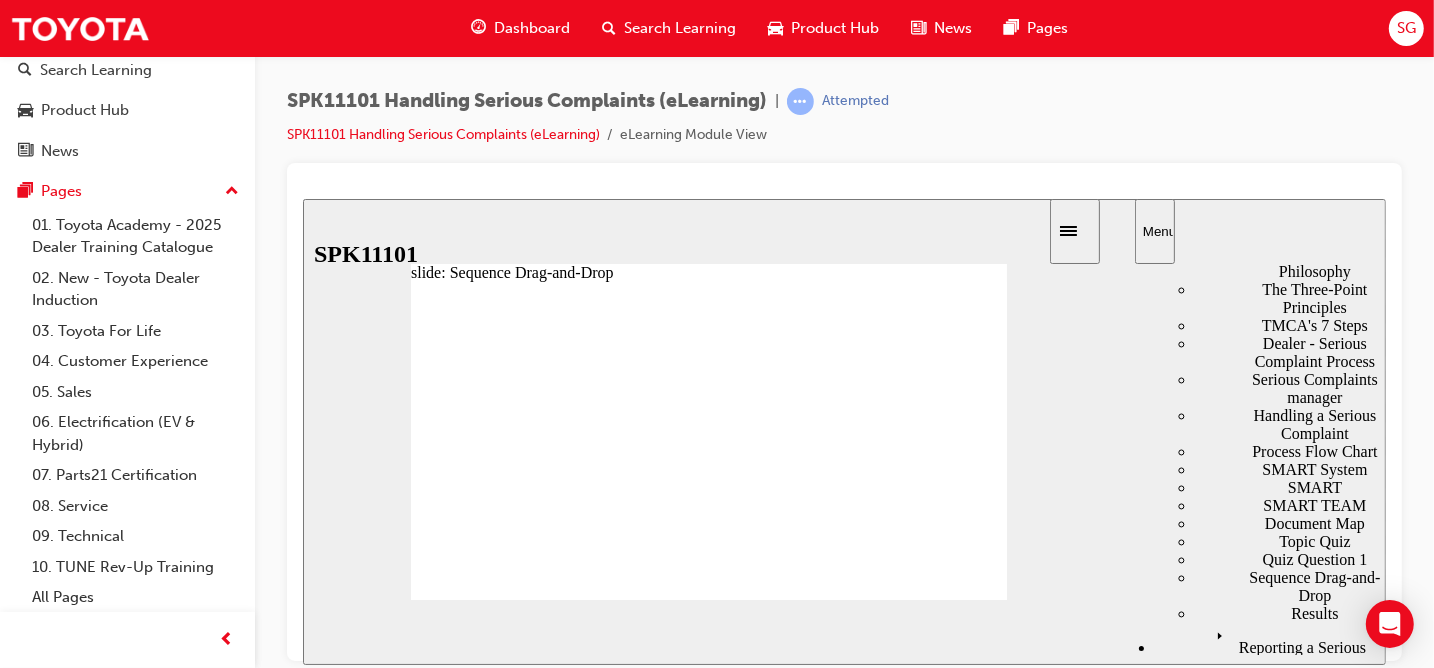 click 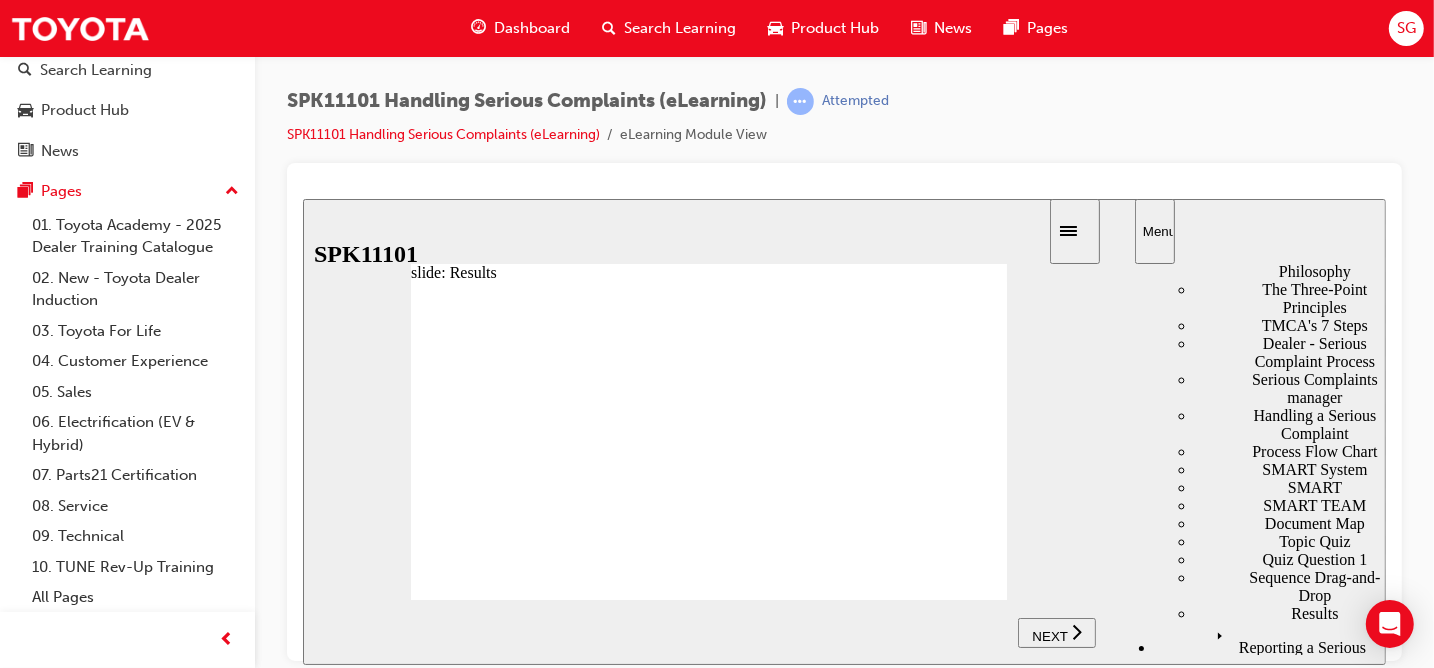 click on "NEXT" at bounding box center [1056, 632] 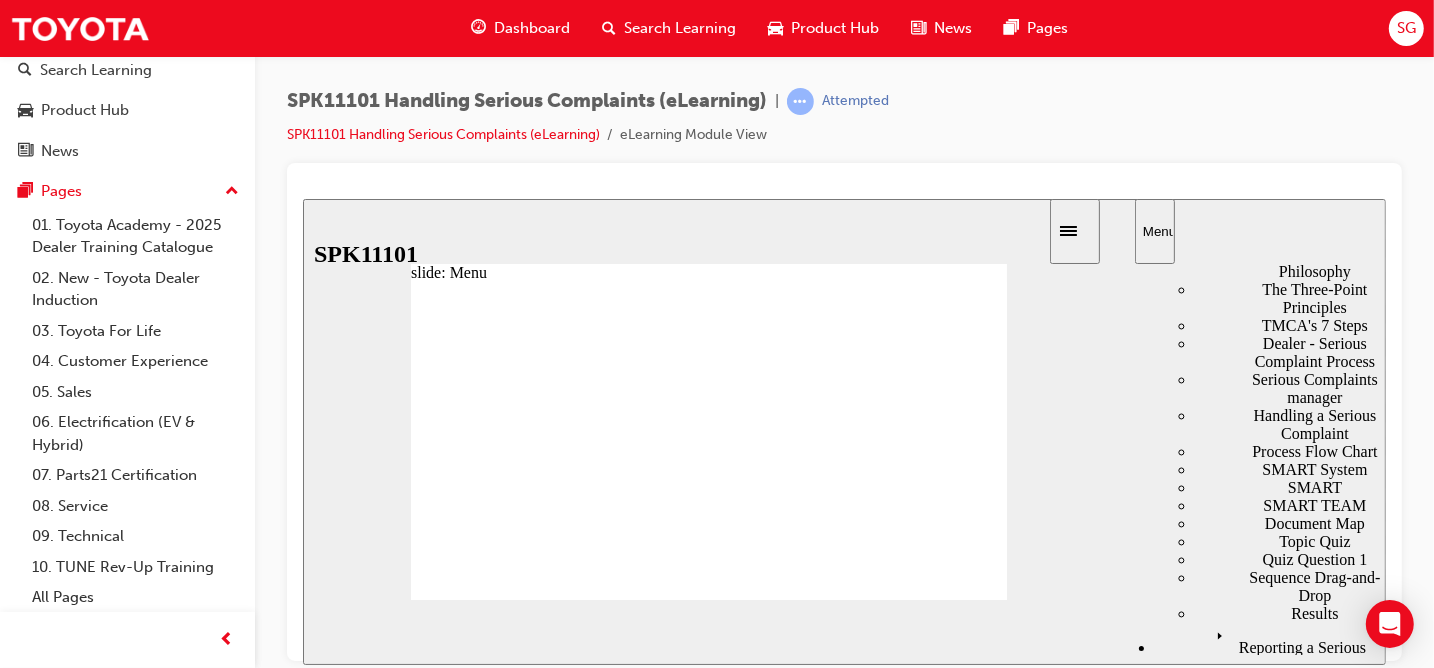 scroll, scrollTop: 1050, scrollLeft: 0, axis: vertical 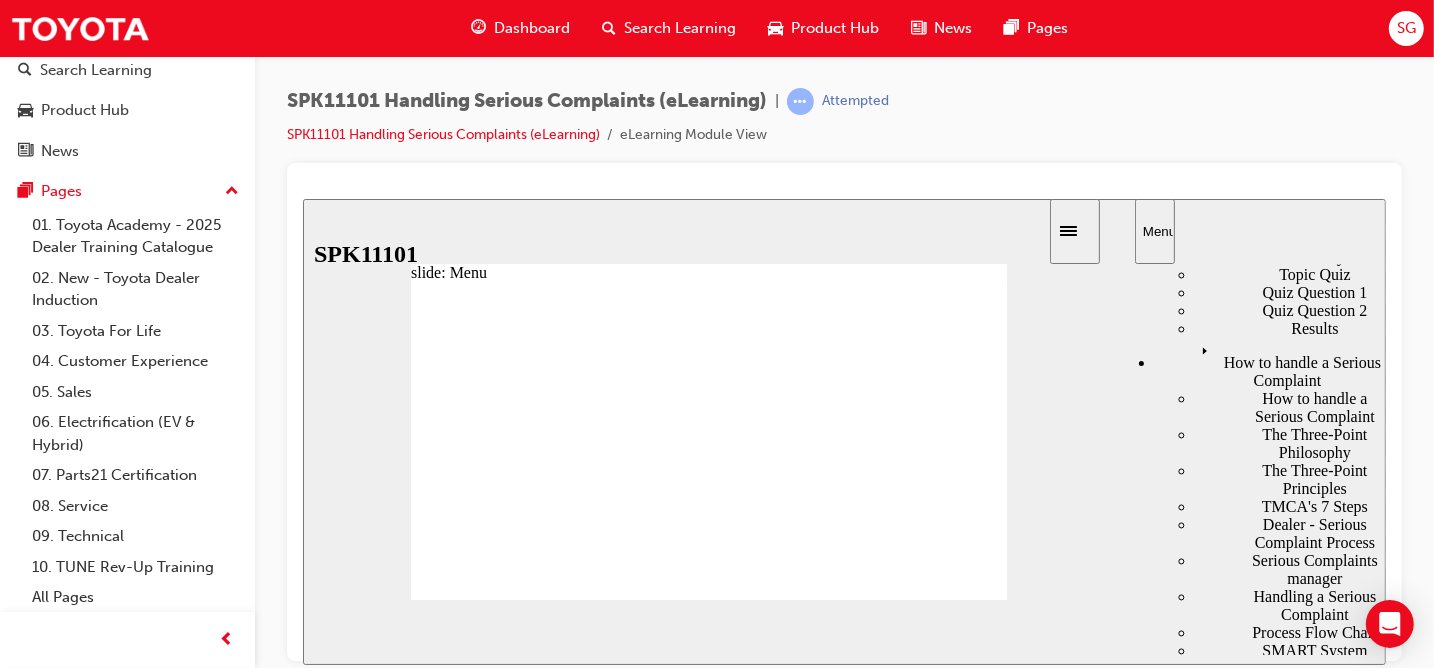 click 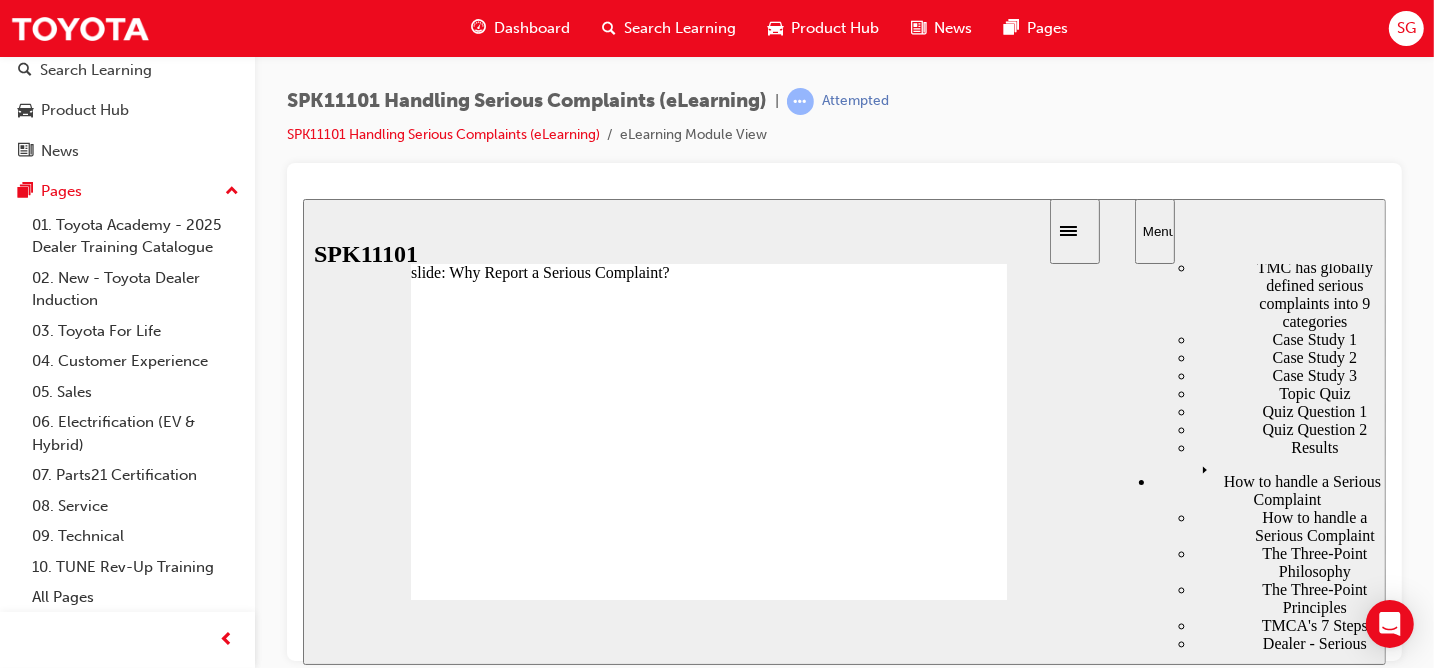 click 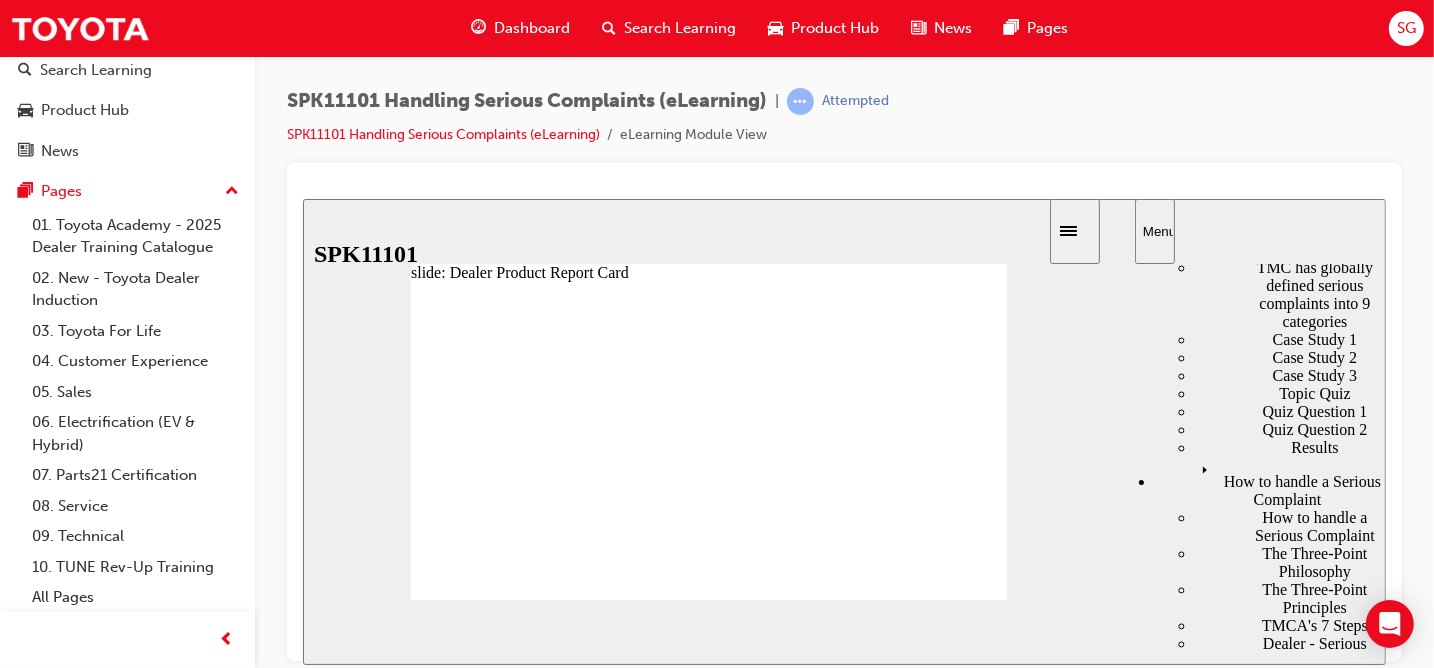 click 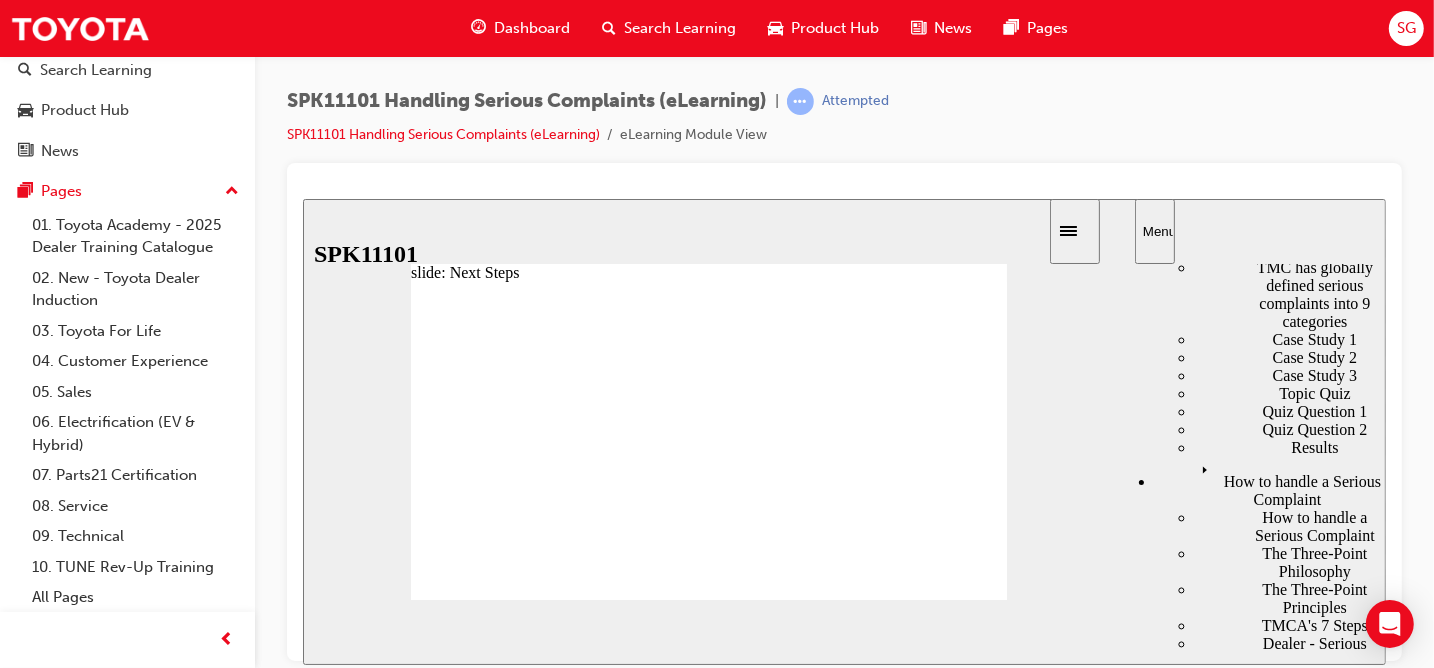 click 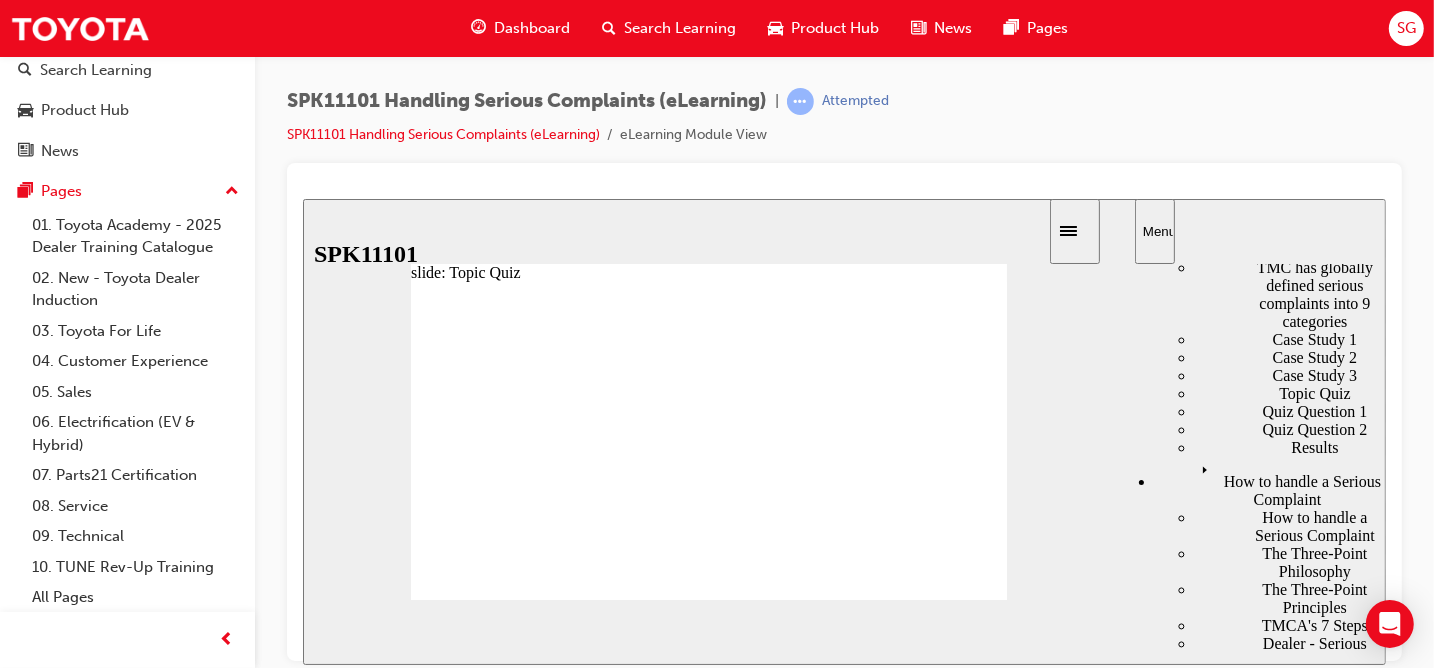 click 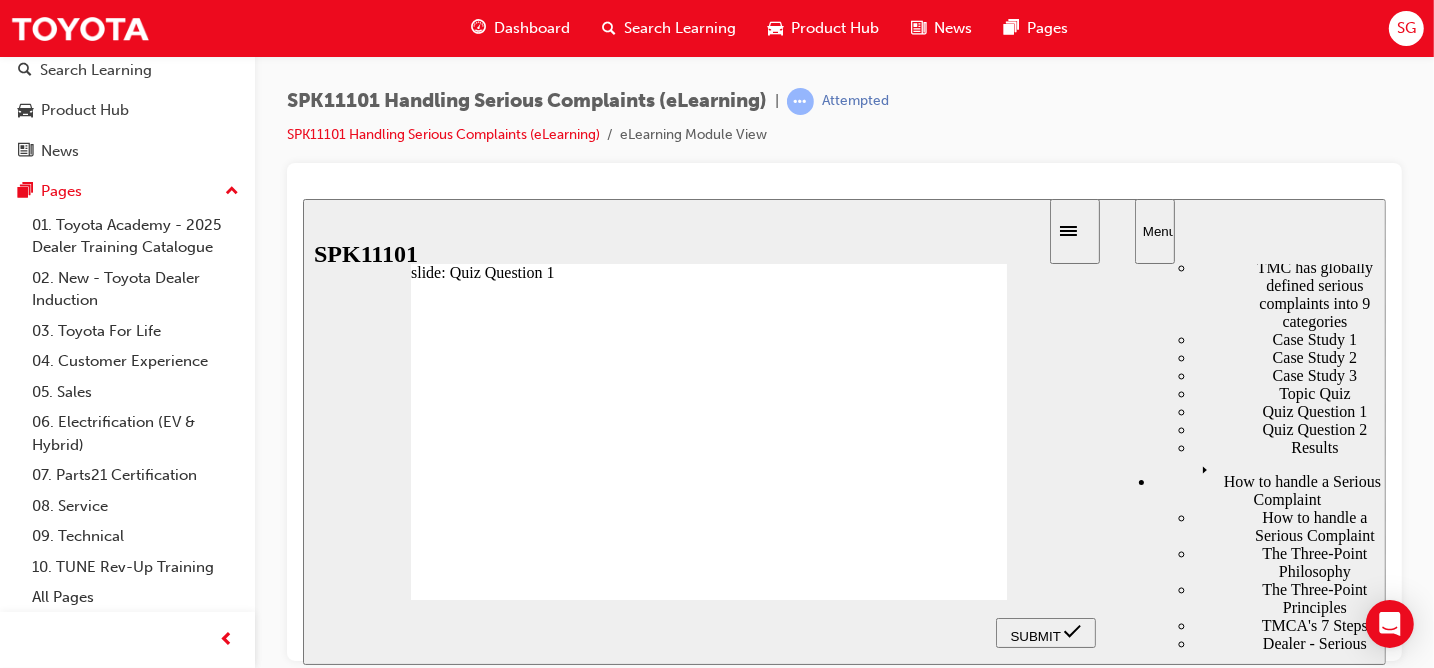 click 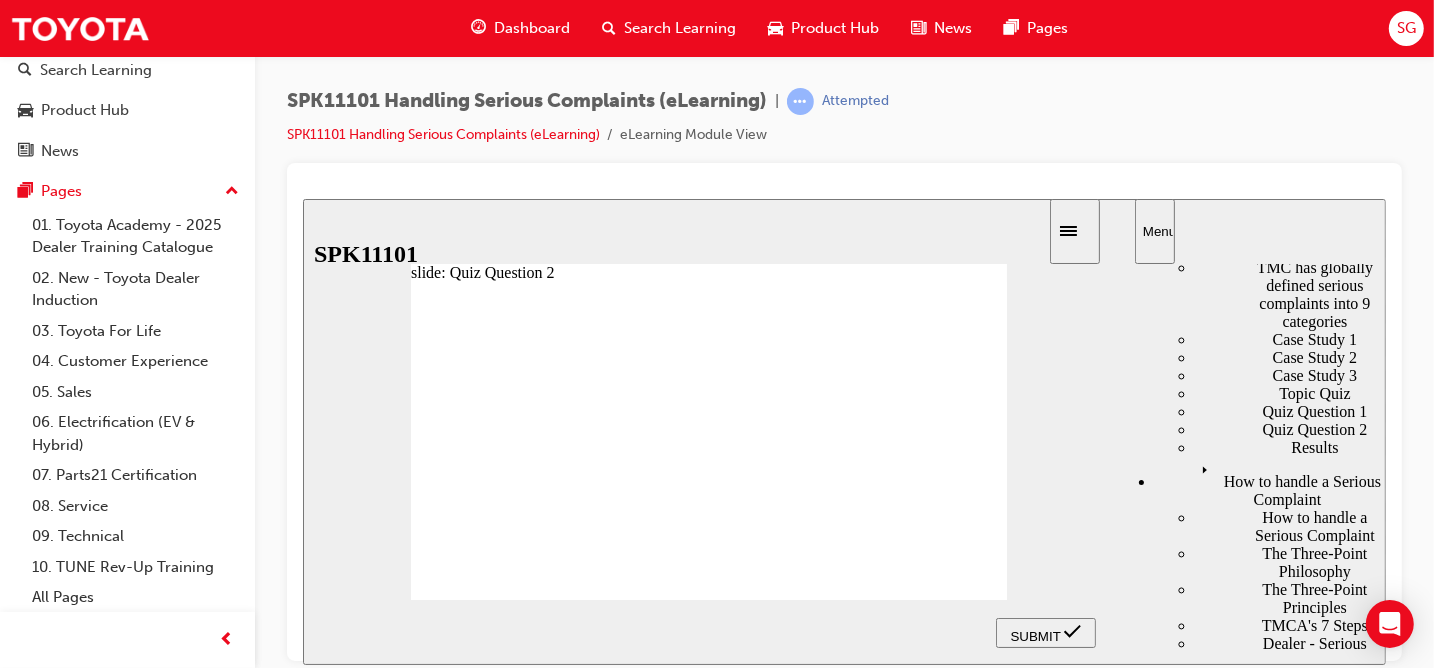 click 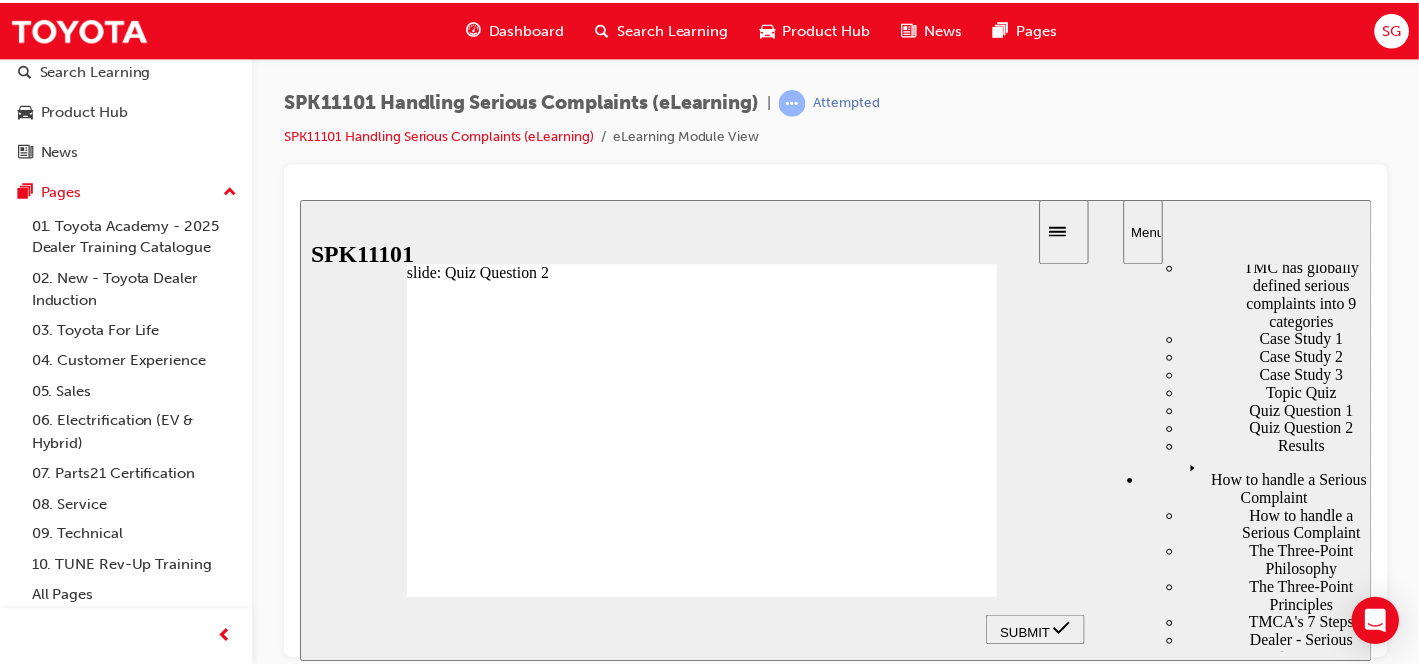 scroll, scrollTop: 0, scrollLeft: 0, axis: both 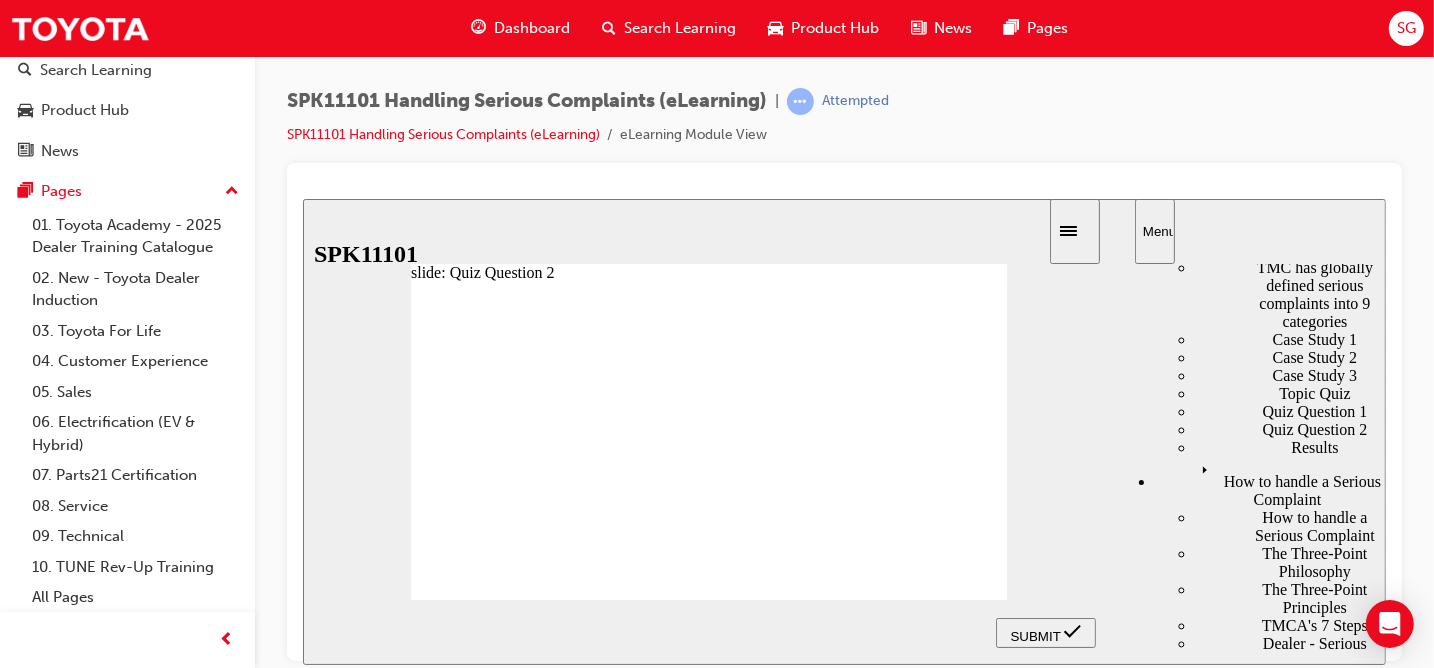 click 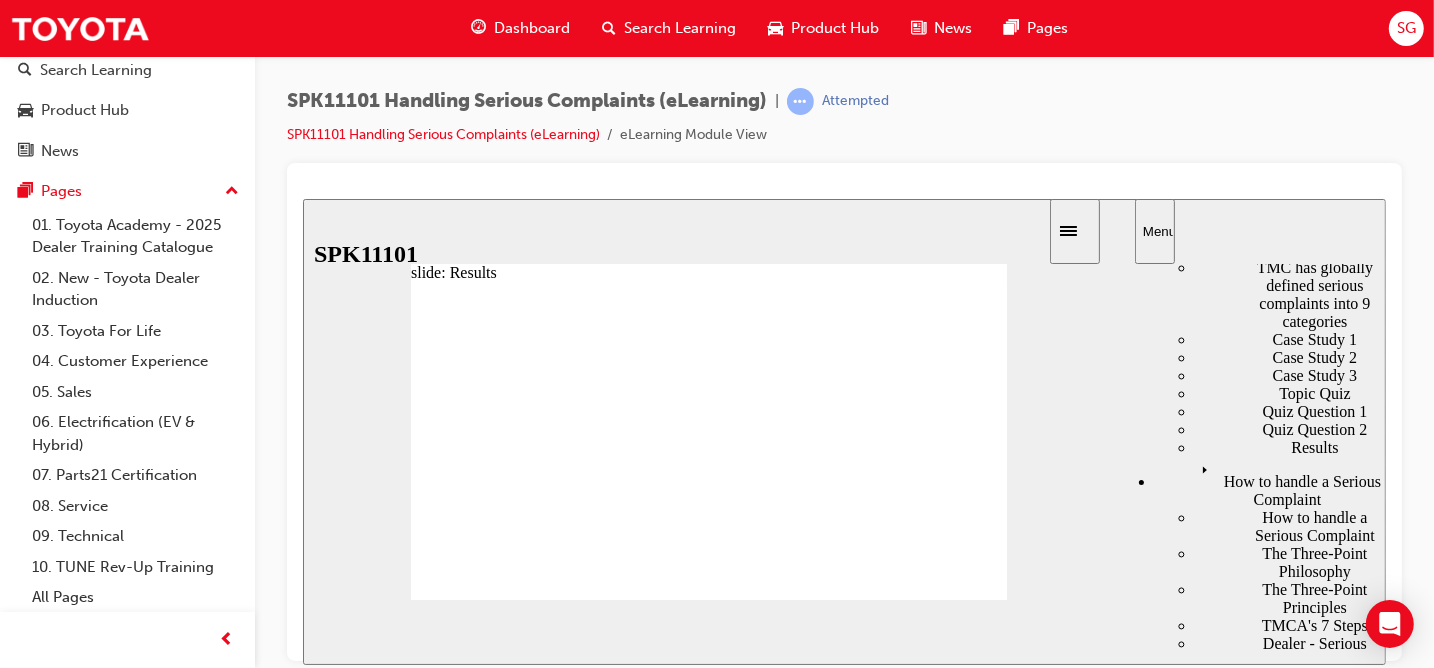 click 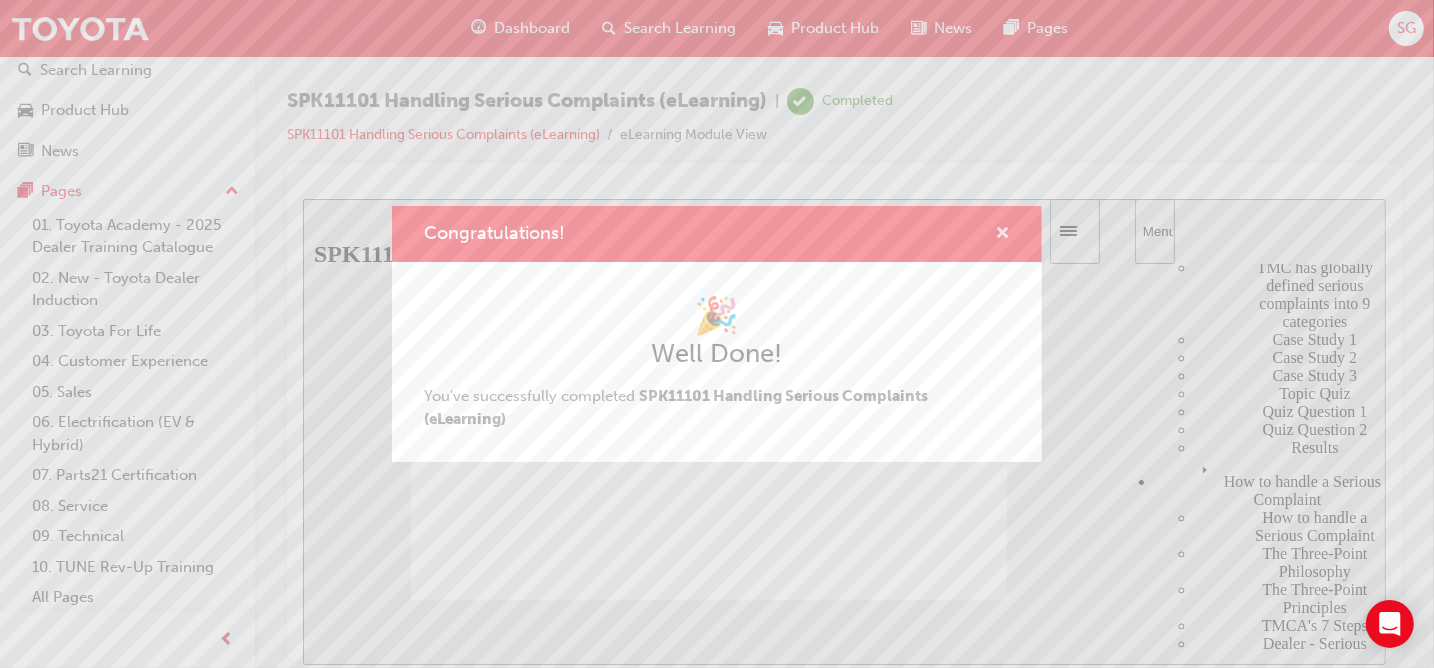click at bounding box center (1002, 235) 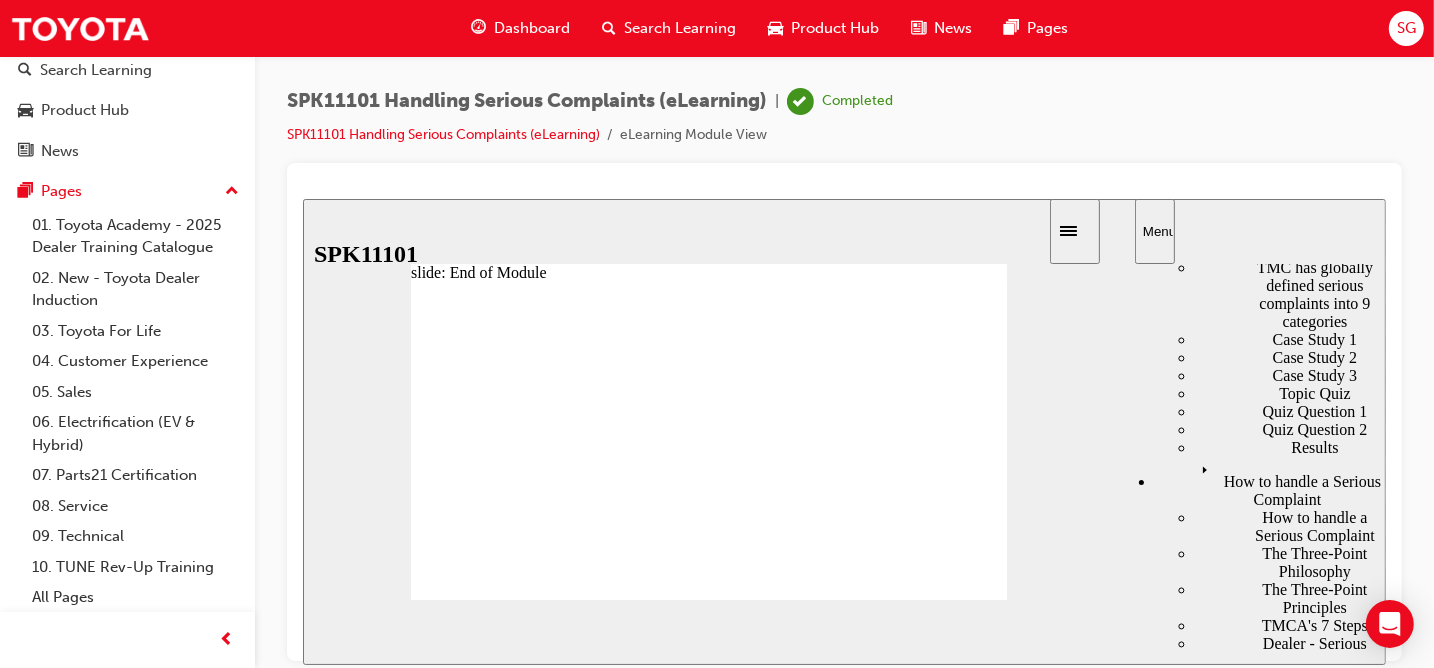 click on "Dashboard" at bounding box center (532, 28) 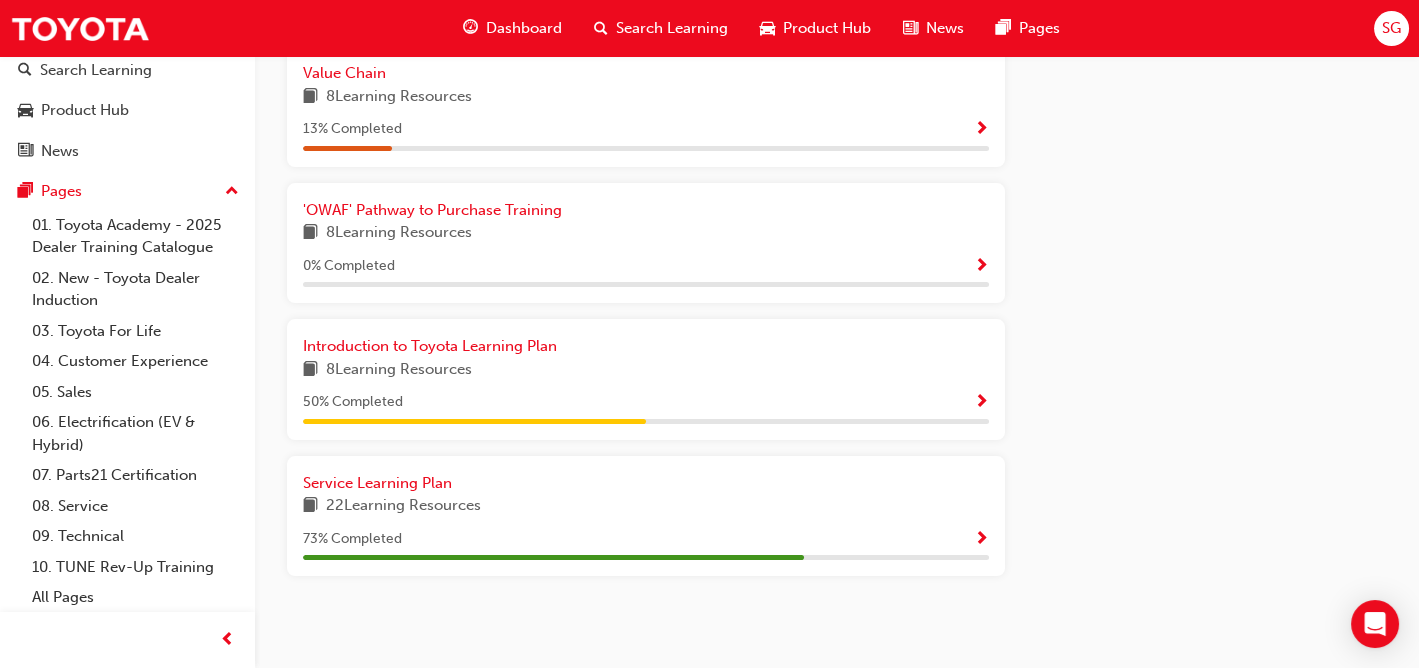 scroll, scrollTop: 1465, scrollLeft: 0, axis: vertical 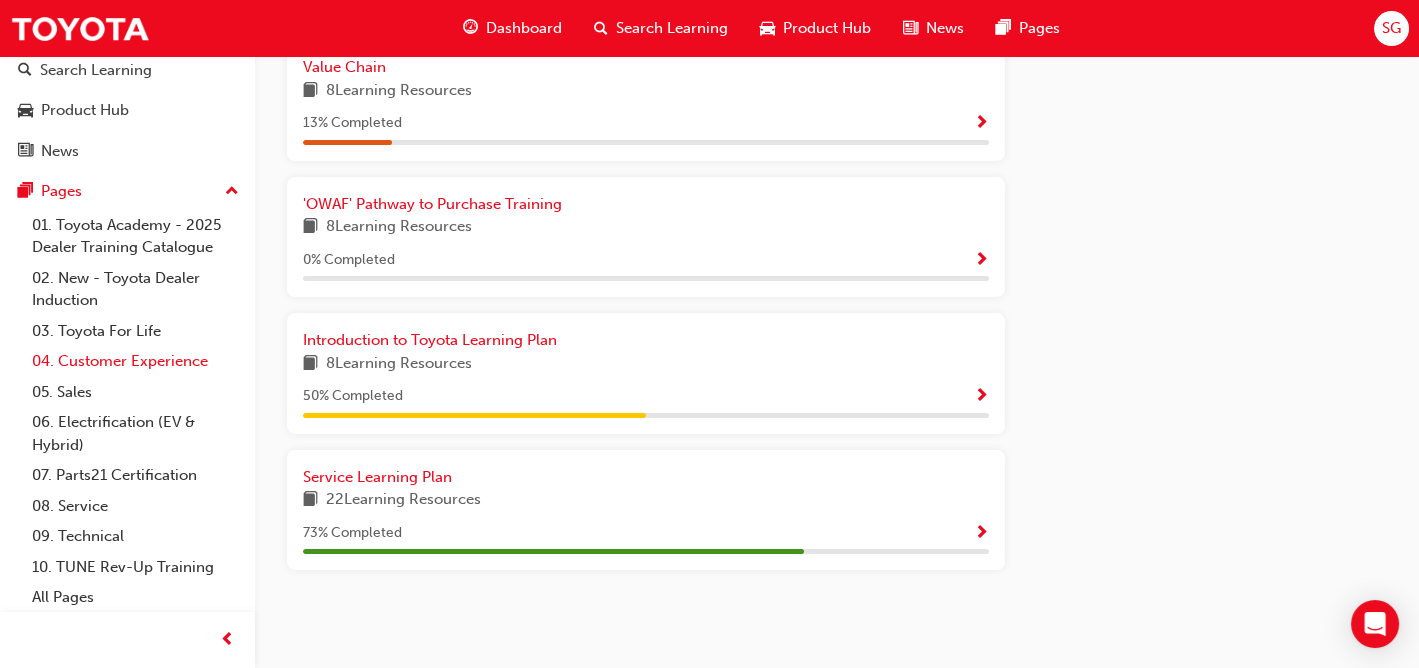click on "04. Customer Experience" at bounding box center [135, 361] 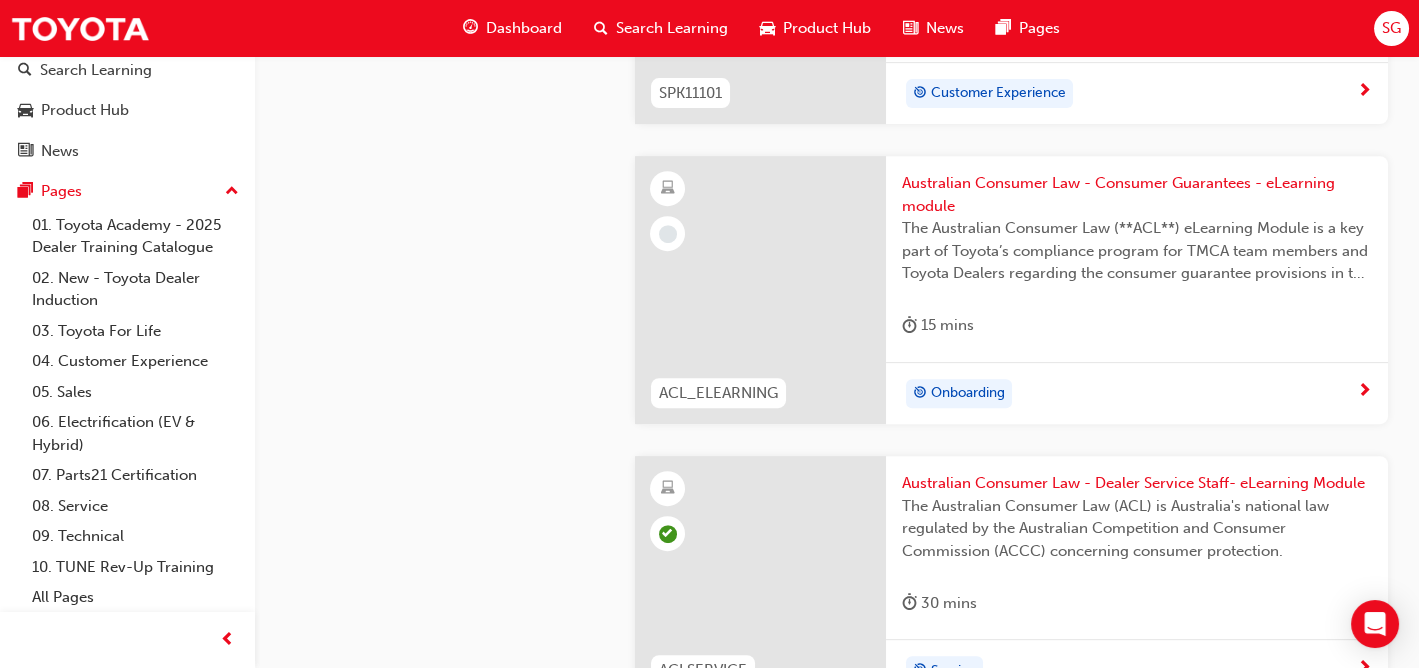 scroll, scrollTop: 2065, scrollLeft: 0, axis: vertical 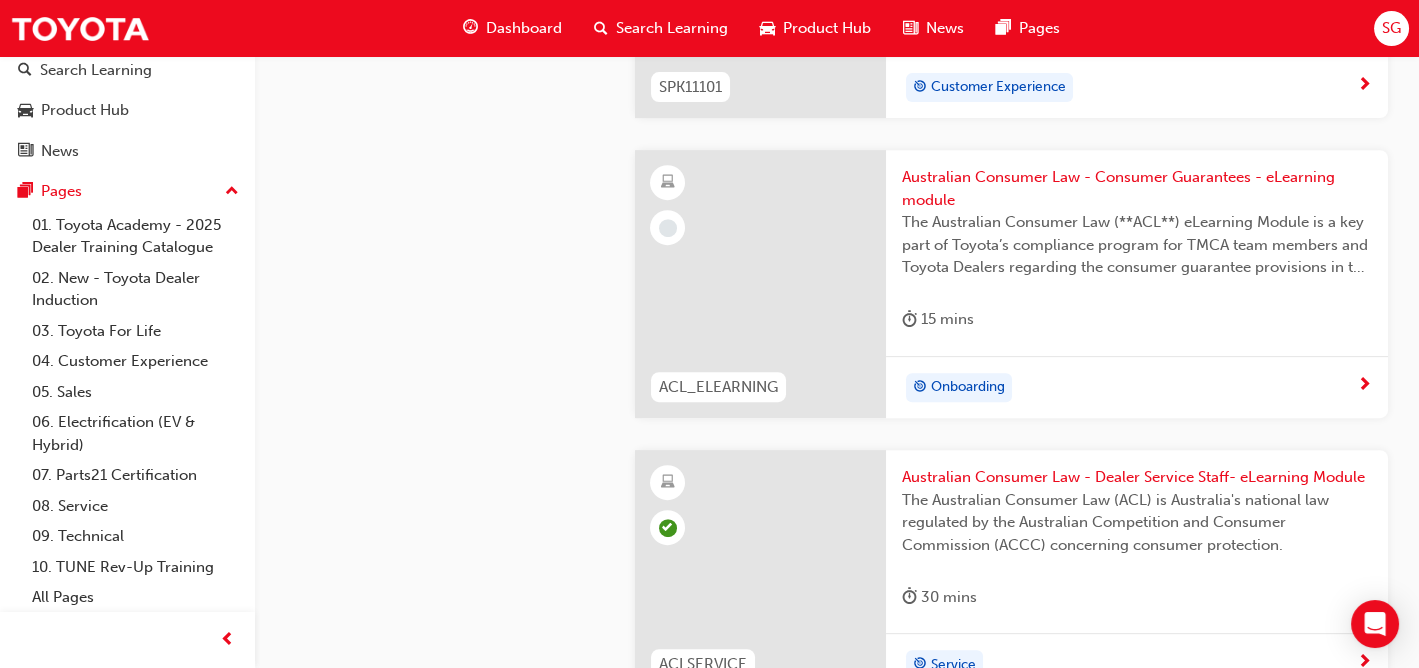 click on "Onboarding" at bounding box center (1129, 388) 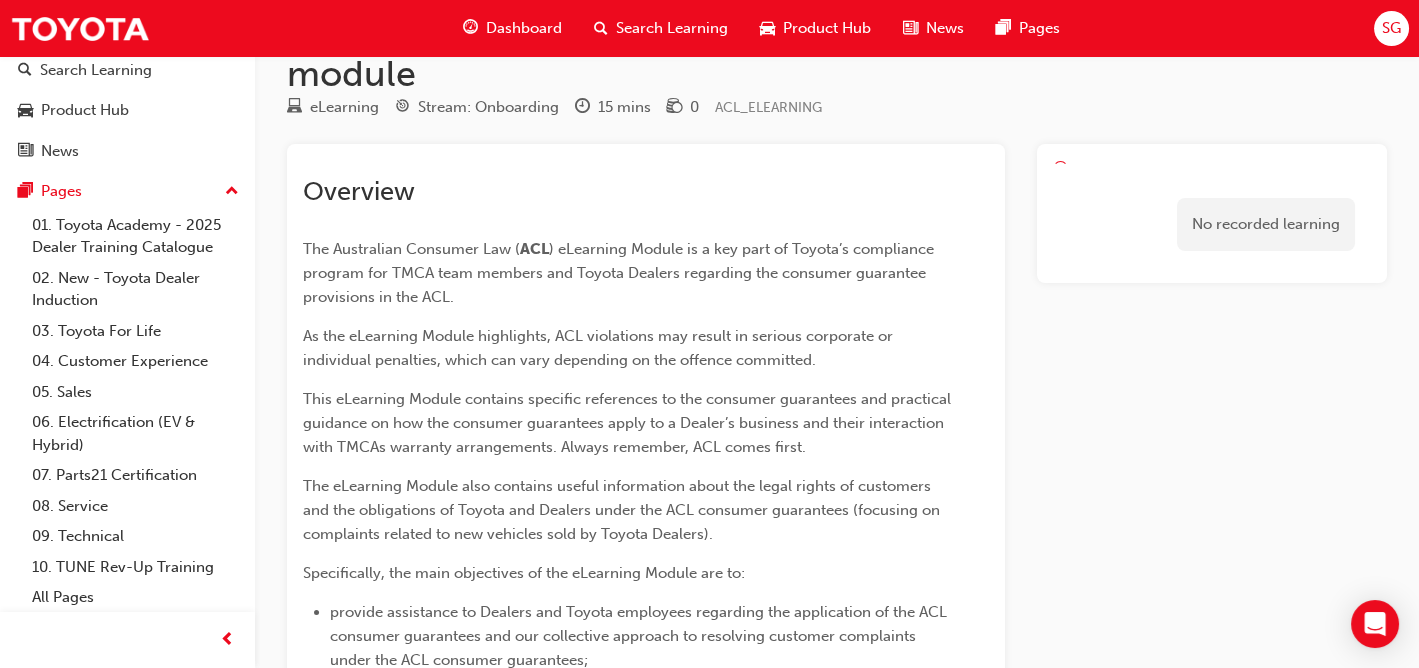 scroll, scrollTop: 0, scrollLeft: 0, axis: both 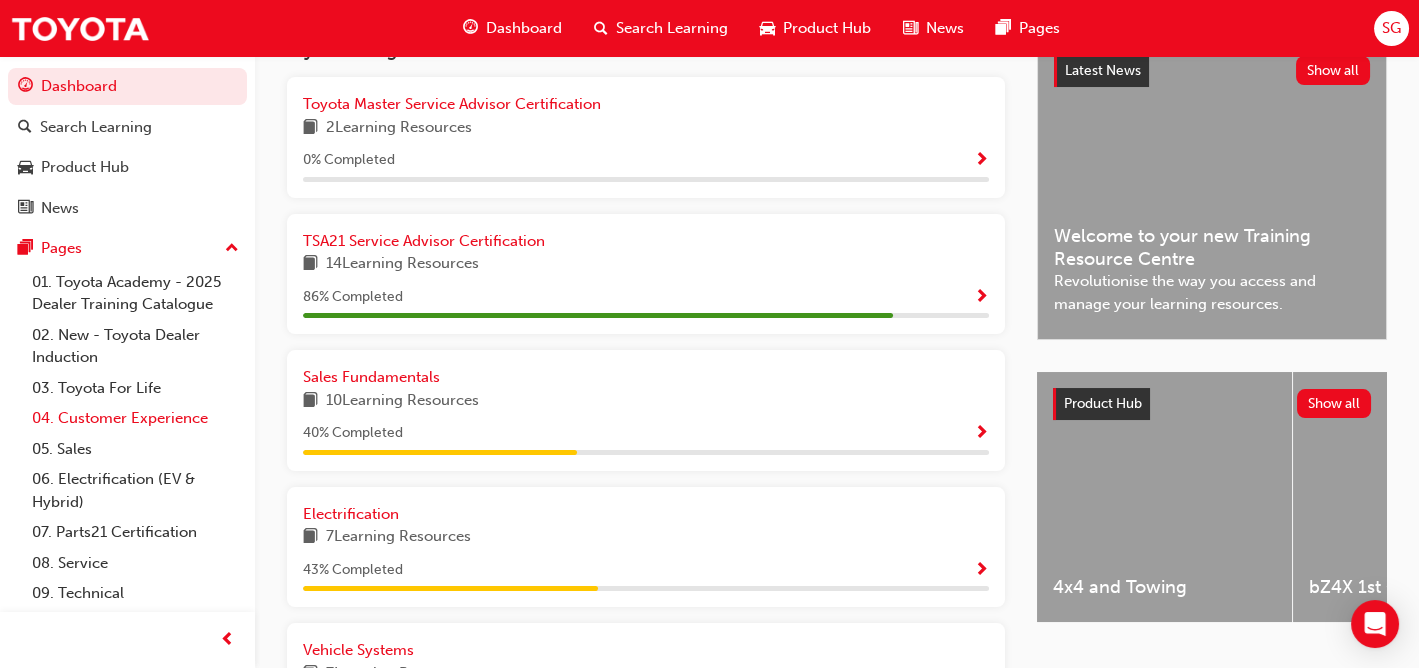 click on "04. Customer Experience" at bounding box center [135, 418] 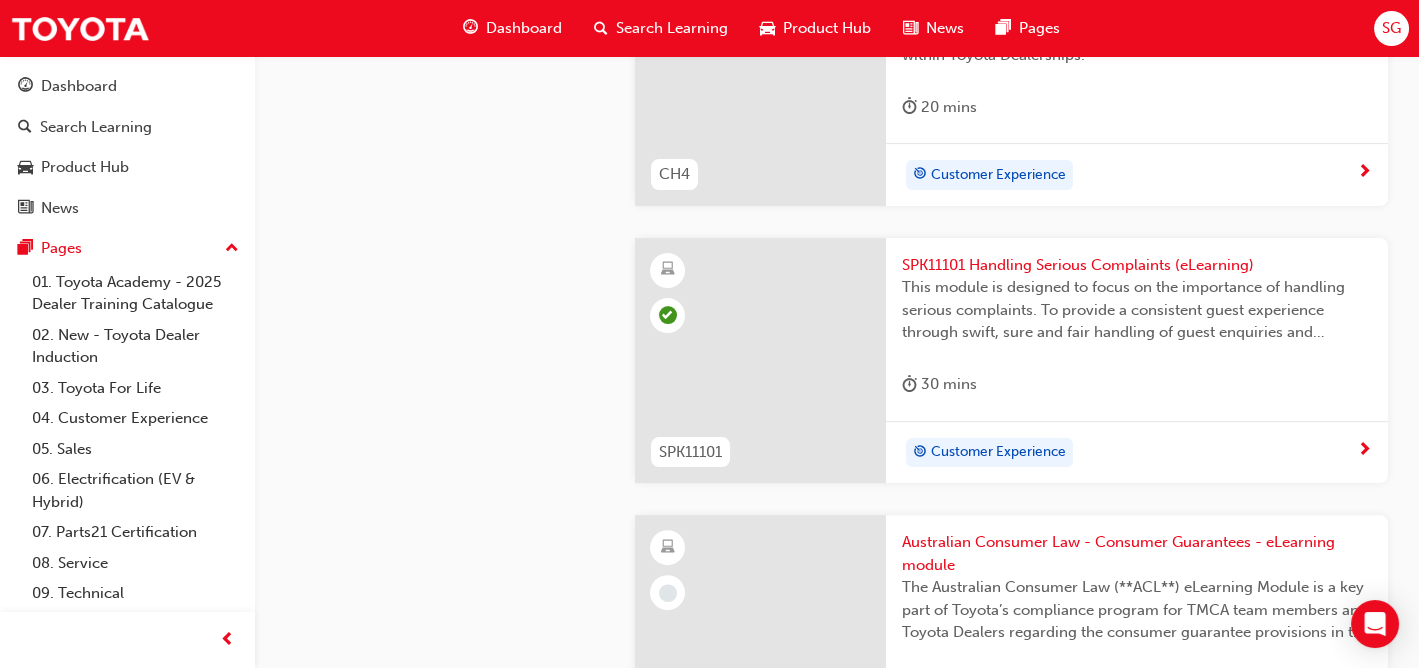 scroll, scrollTop: 1900, scrollLeft: 0, axis: vertical 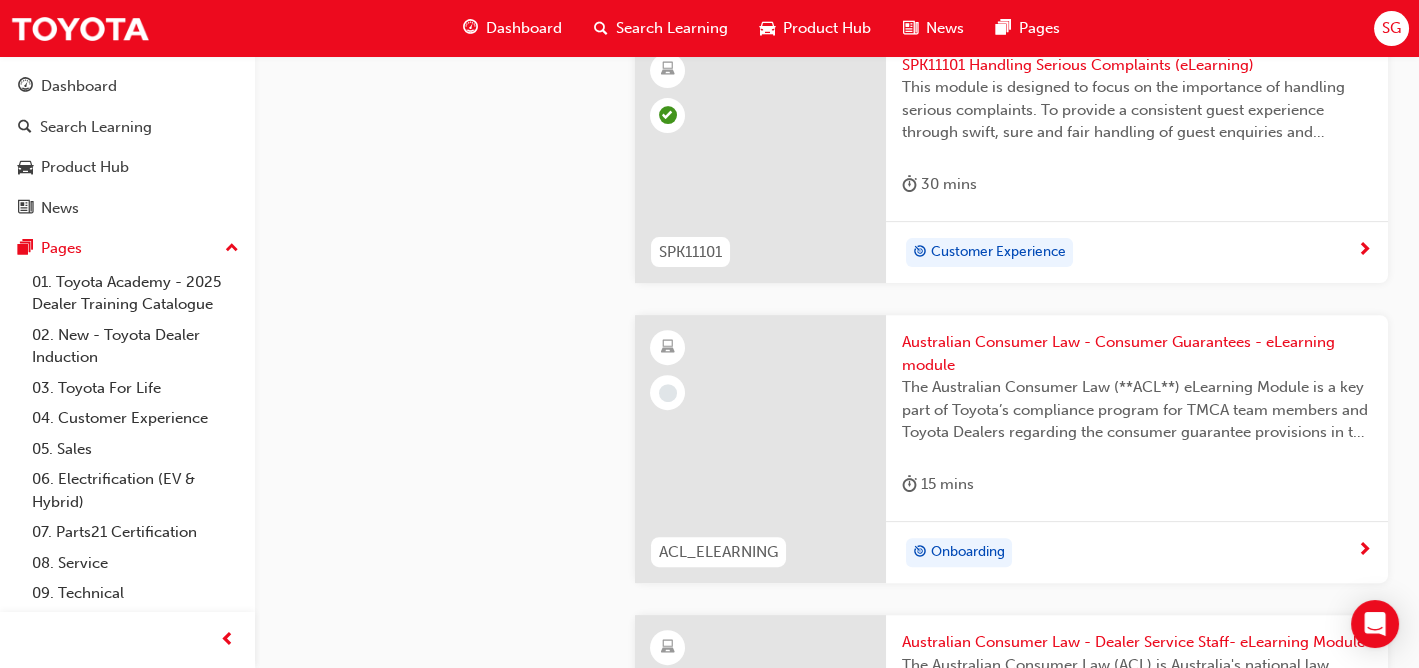click on "Onboarding" at bounding box center [1129, 553] 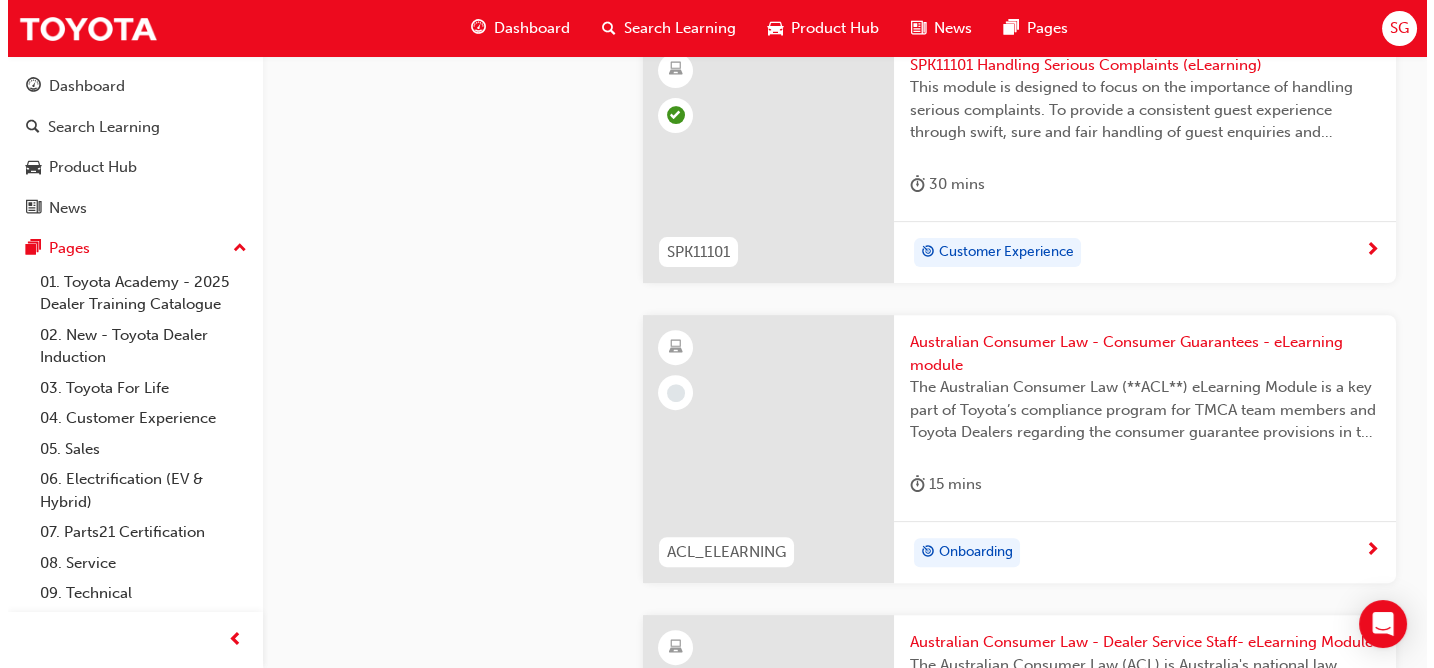 scroll, scrollTop: 0, scrollLeft: 0, axis: both 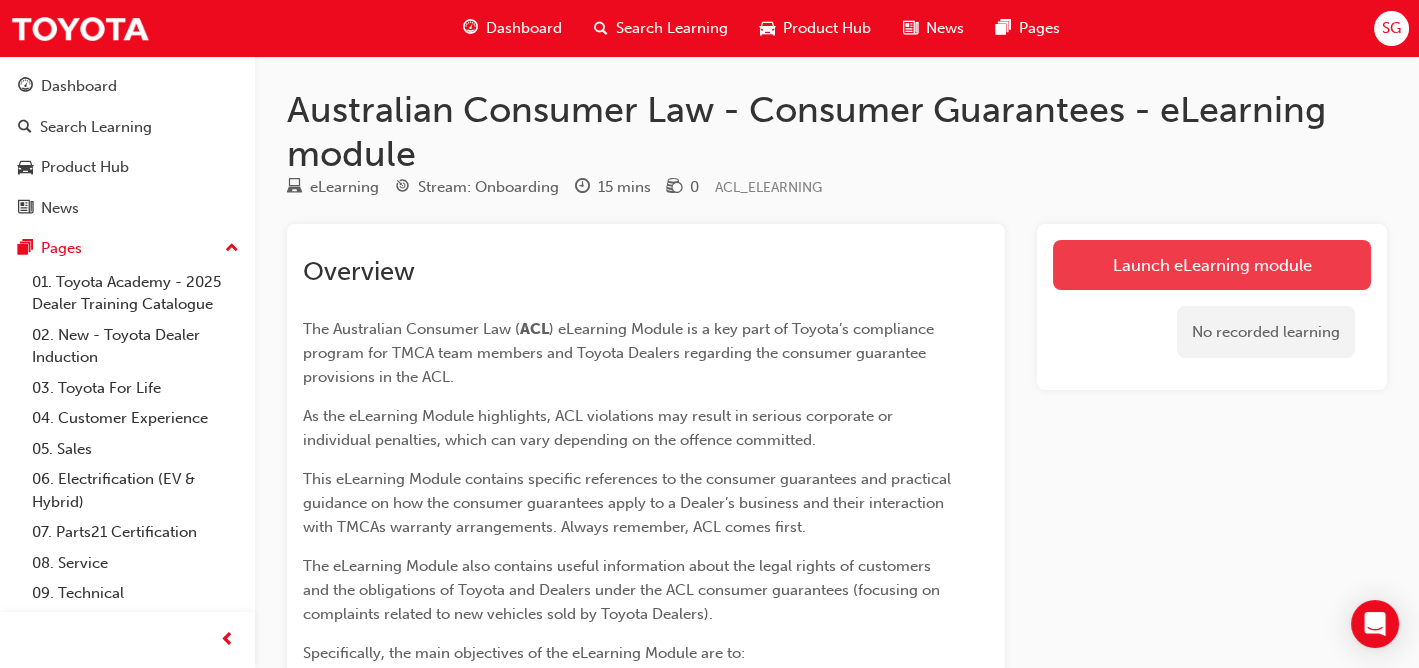 click on "Launch eLearning module" at bounding box center (1212, 265) 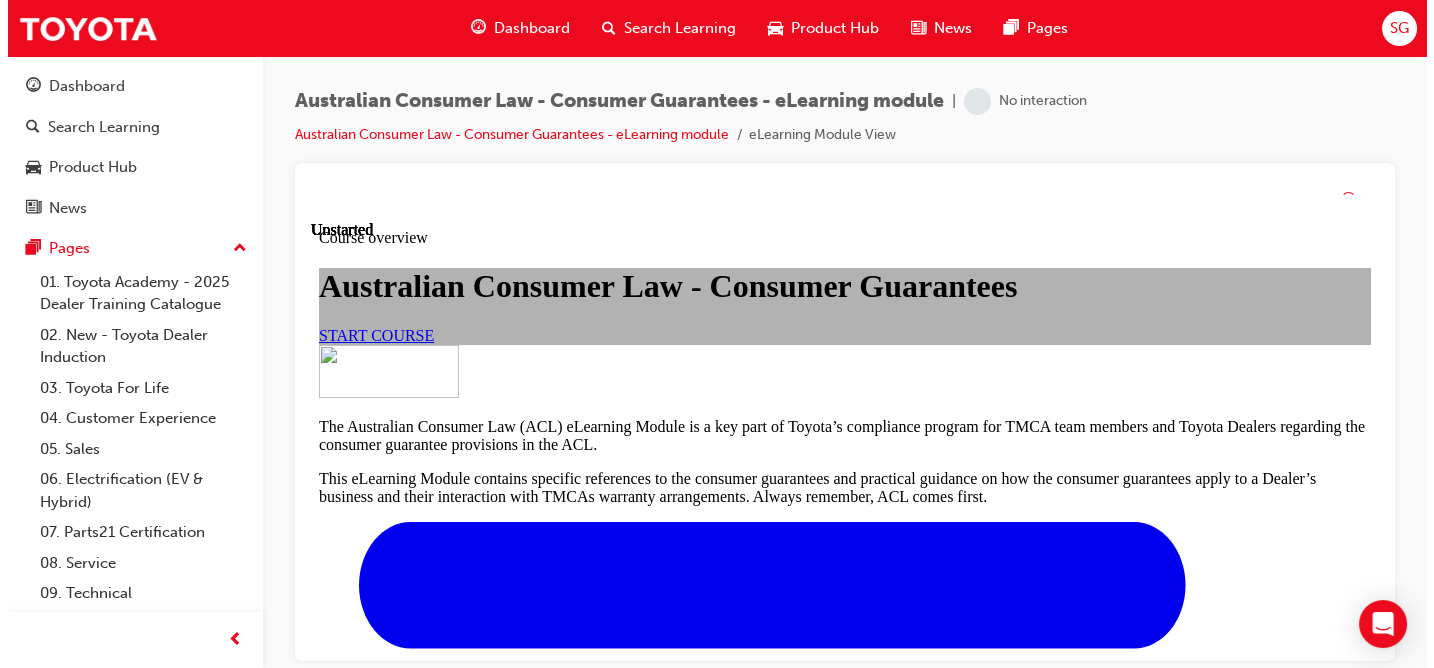 scroll, scrollTop: 0, scrollLeft: 0, axis: both 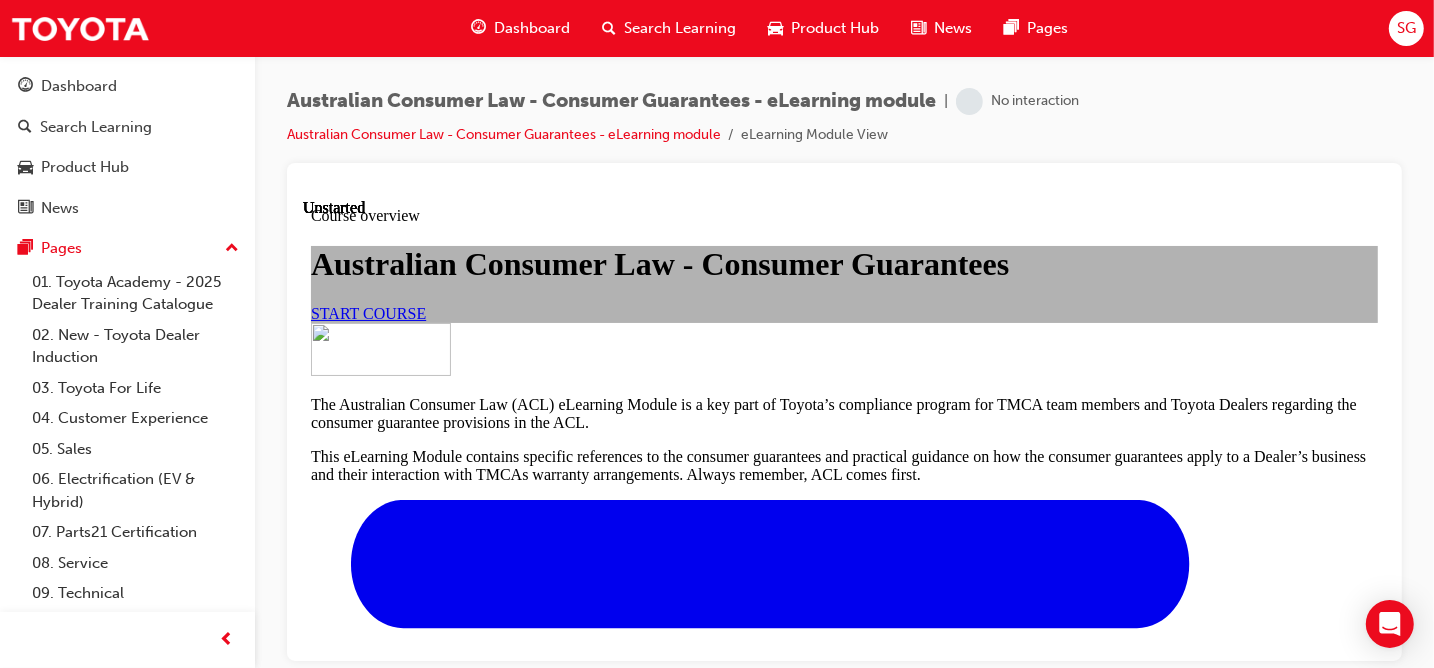 click on "START COURSE" at bounding box center [367, 312] 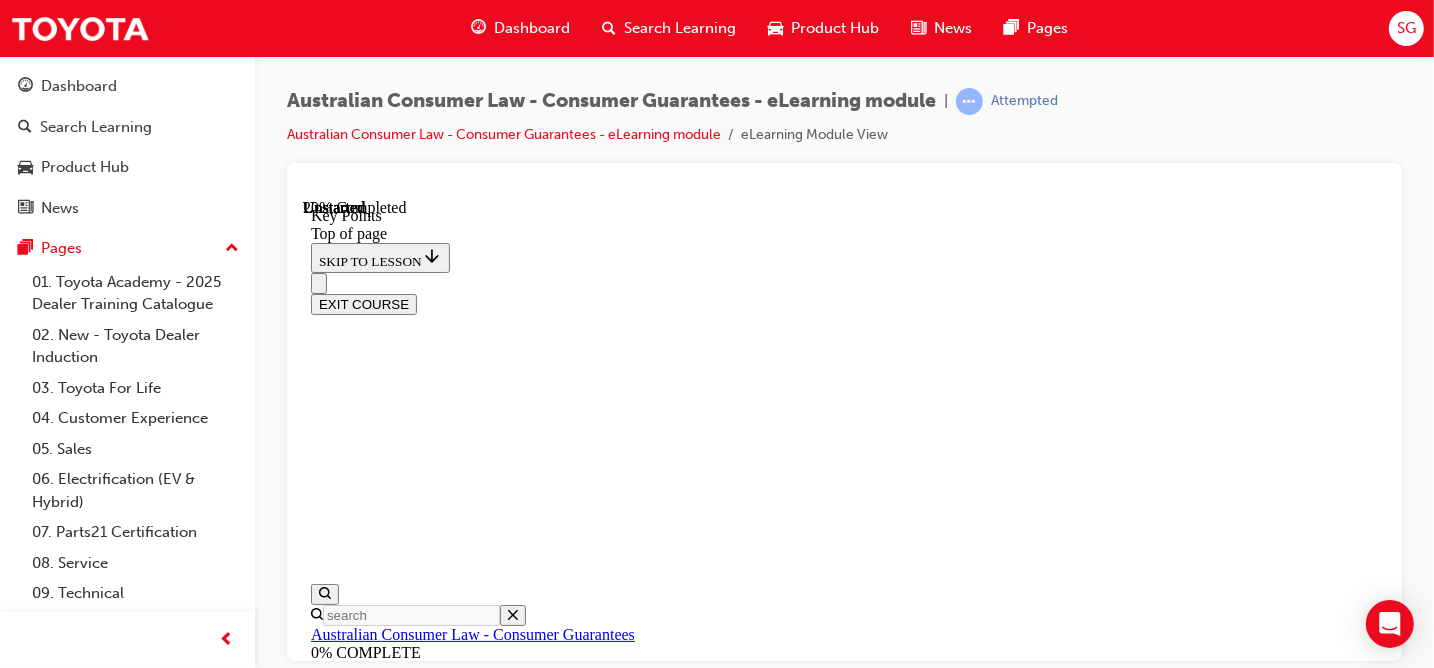 scroll, scrollTop: 1090, scrollLeft: 0, axis: vertical 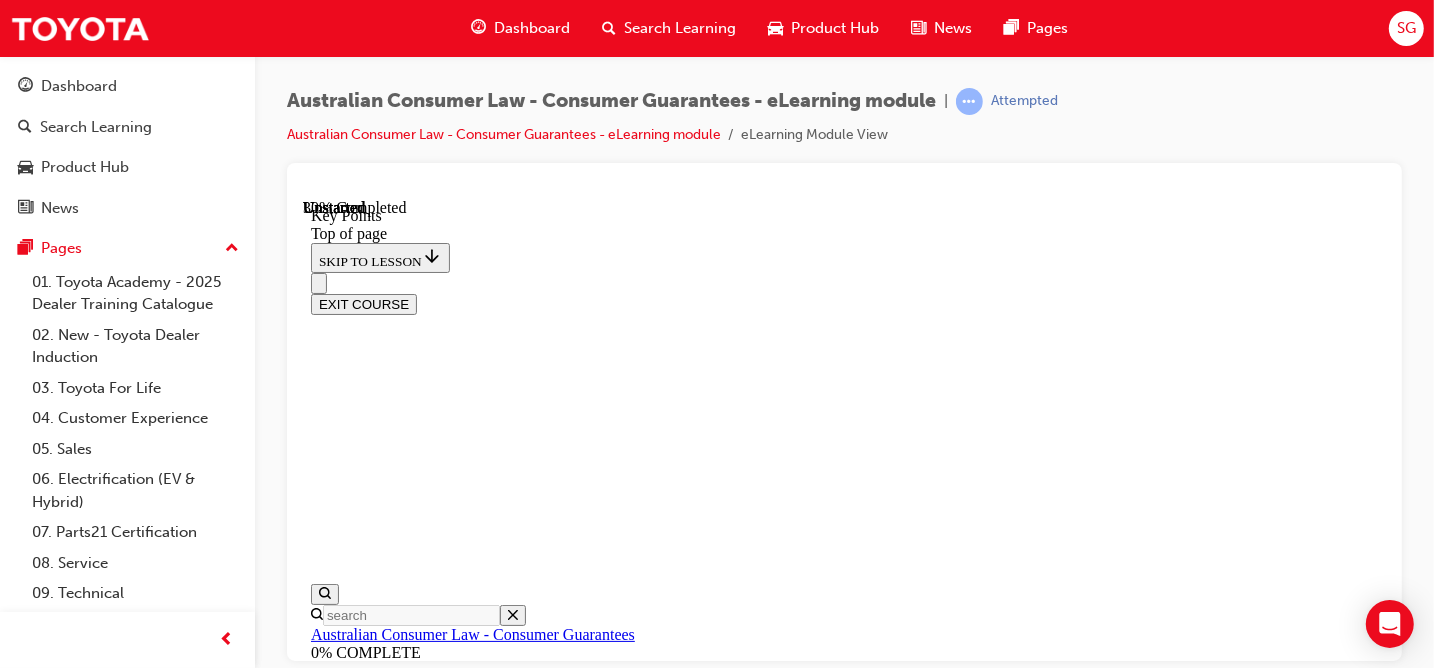 click on "CONTINUE" at bounding box center [352, 8952] 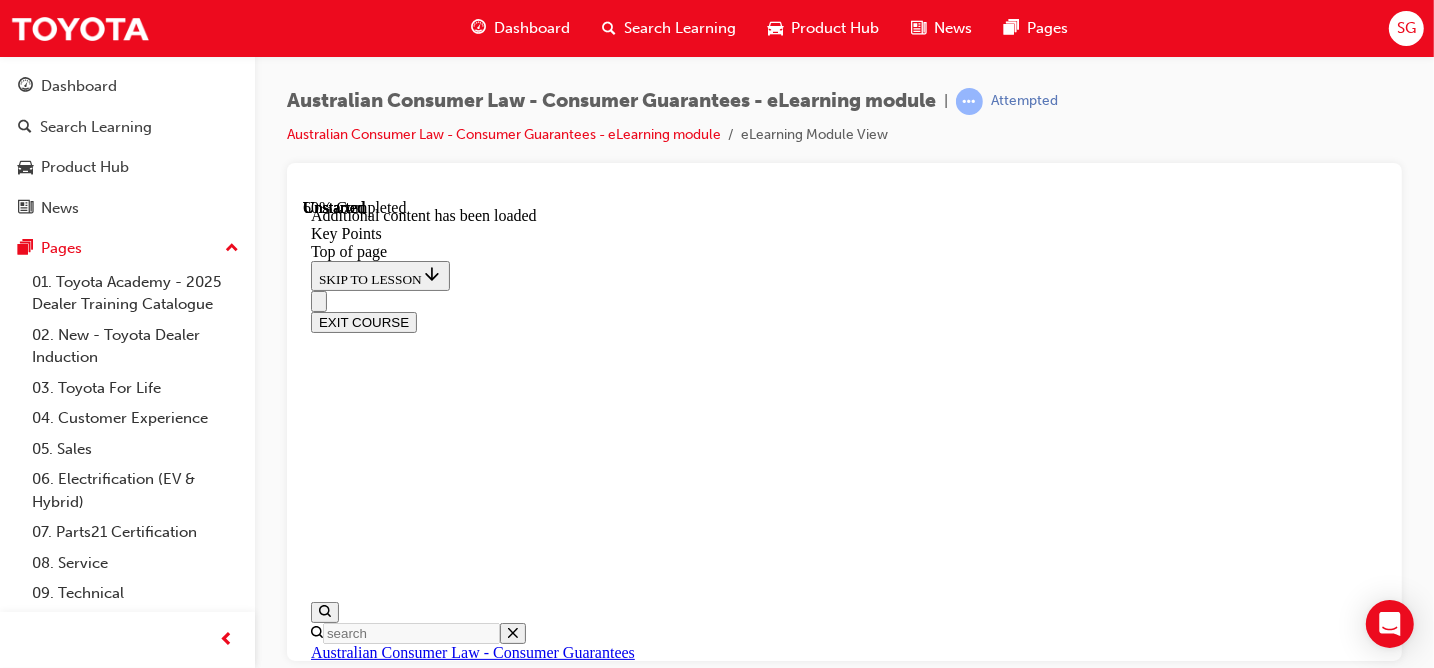 scroll, scrollTop: 2993, scrollLeft: 0, axis: vertical 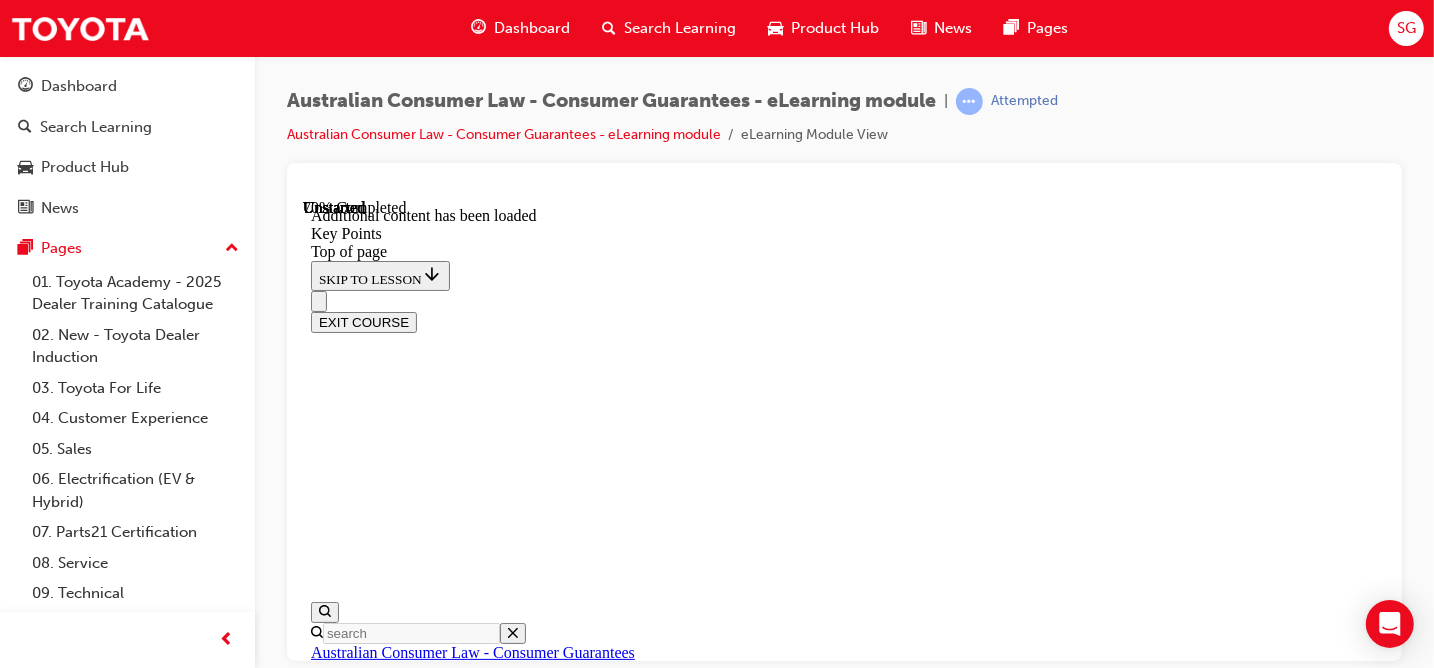 click on "CONTINUE" at bounding box center [352, 15406] 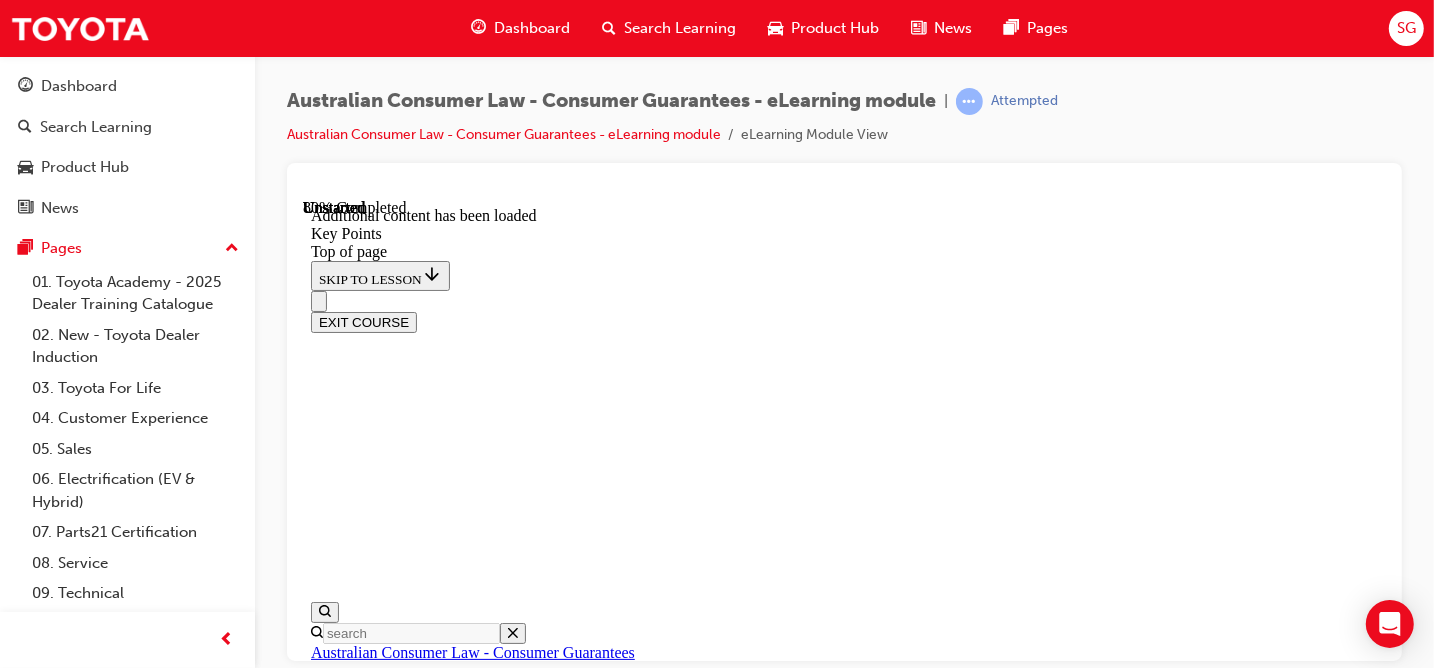 scroll, scrollTop: 3347, scrollLeft: 0, axis: vertical 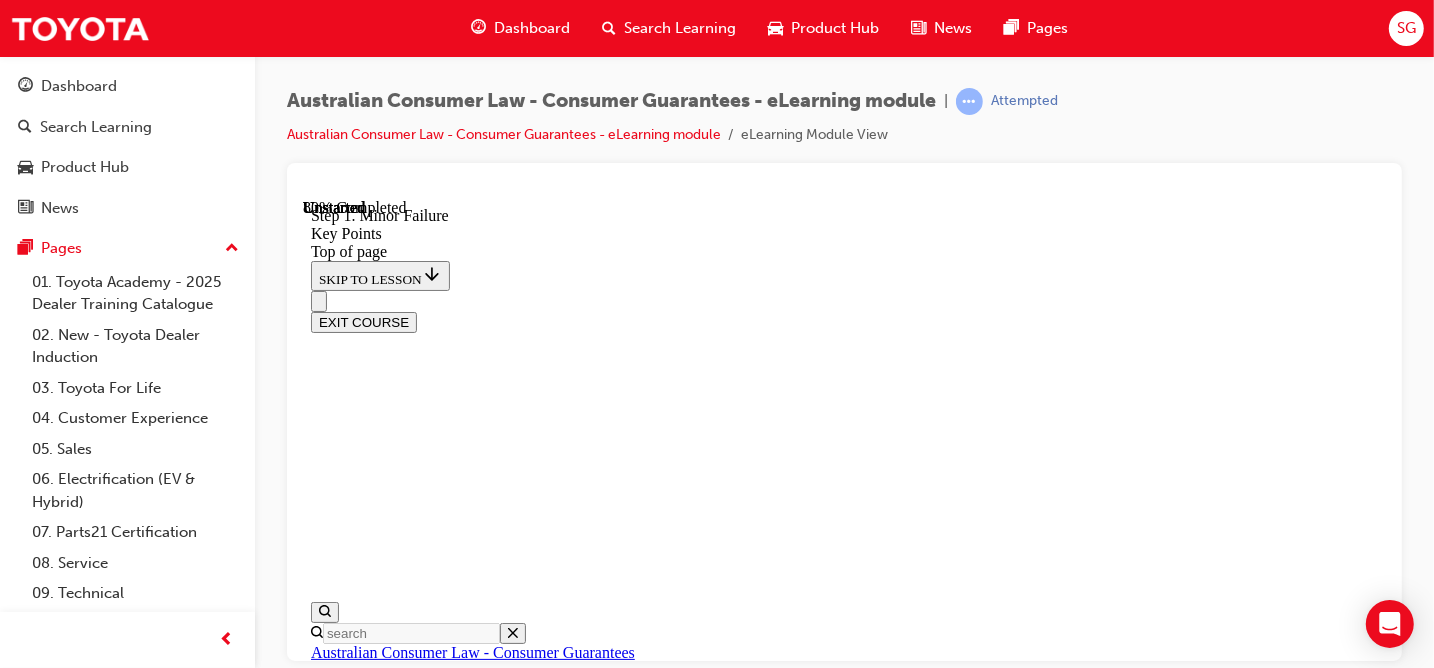 click 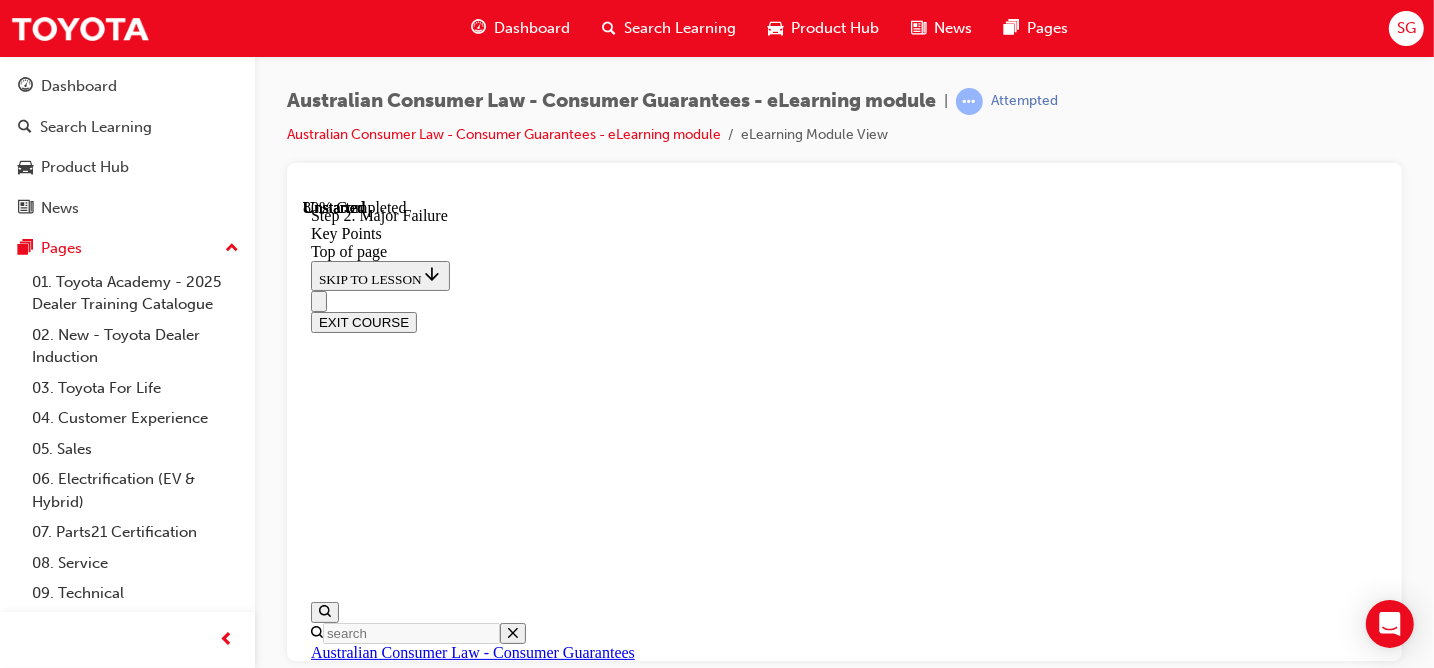 click at bounding box center (334, 15423) 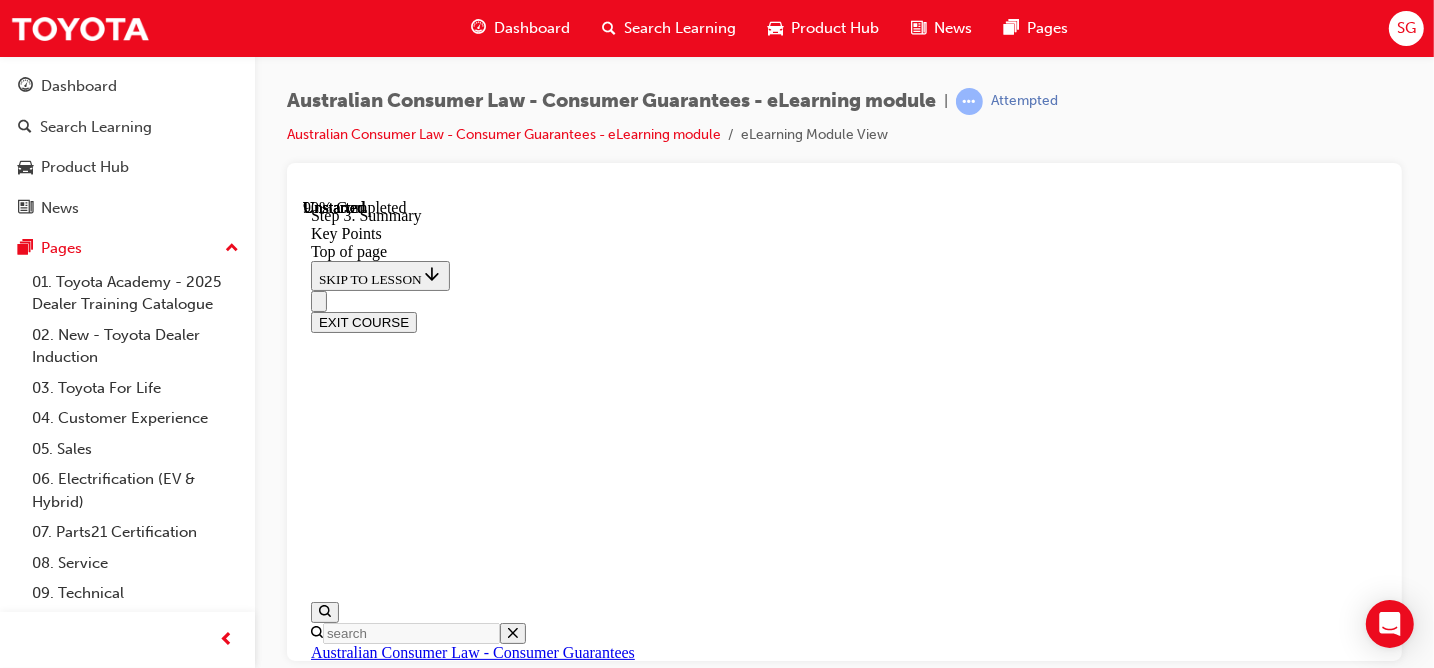 scroll, scrollTop: 3620, scrollLeft: 0, axis: vertical 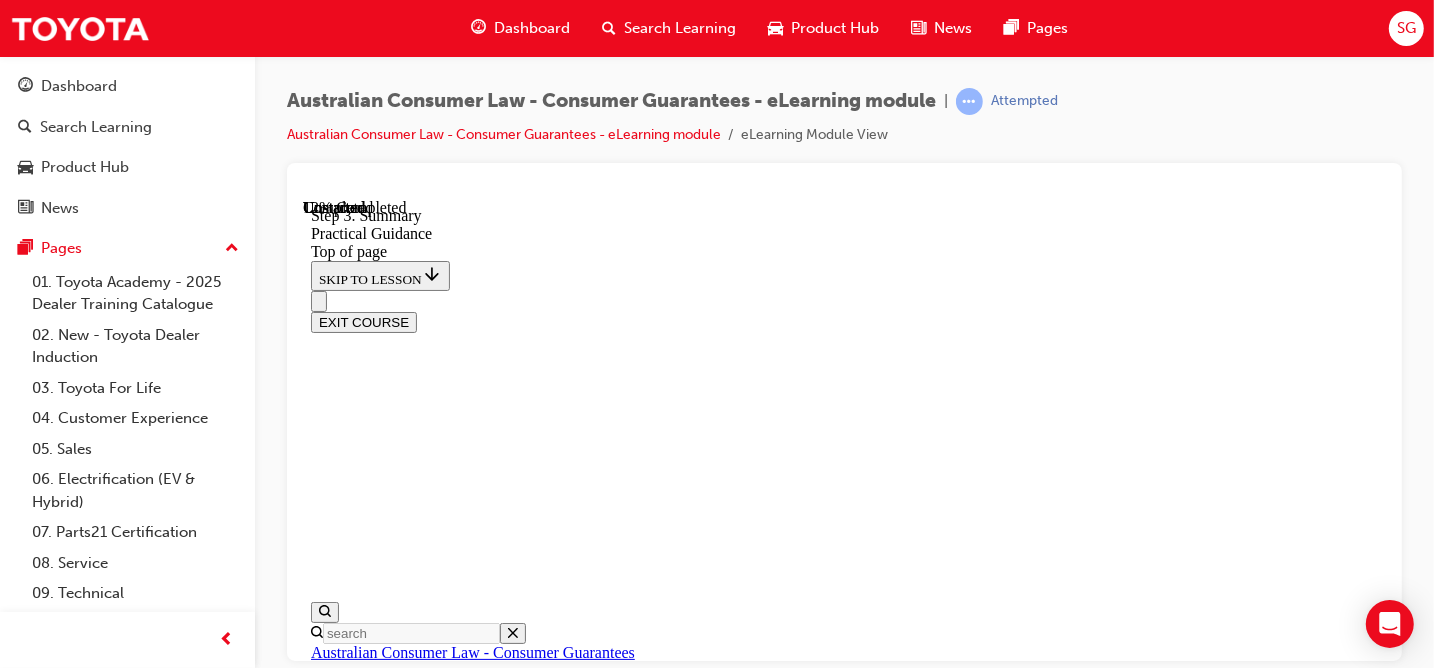 click at bounding box center [863, 8798] 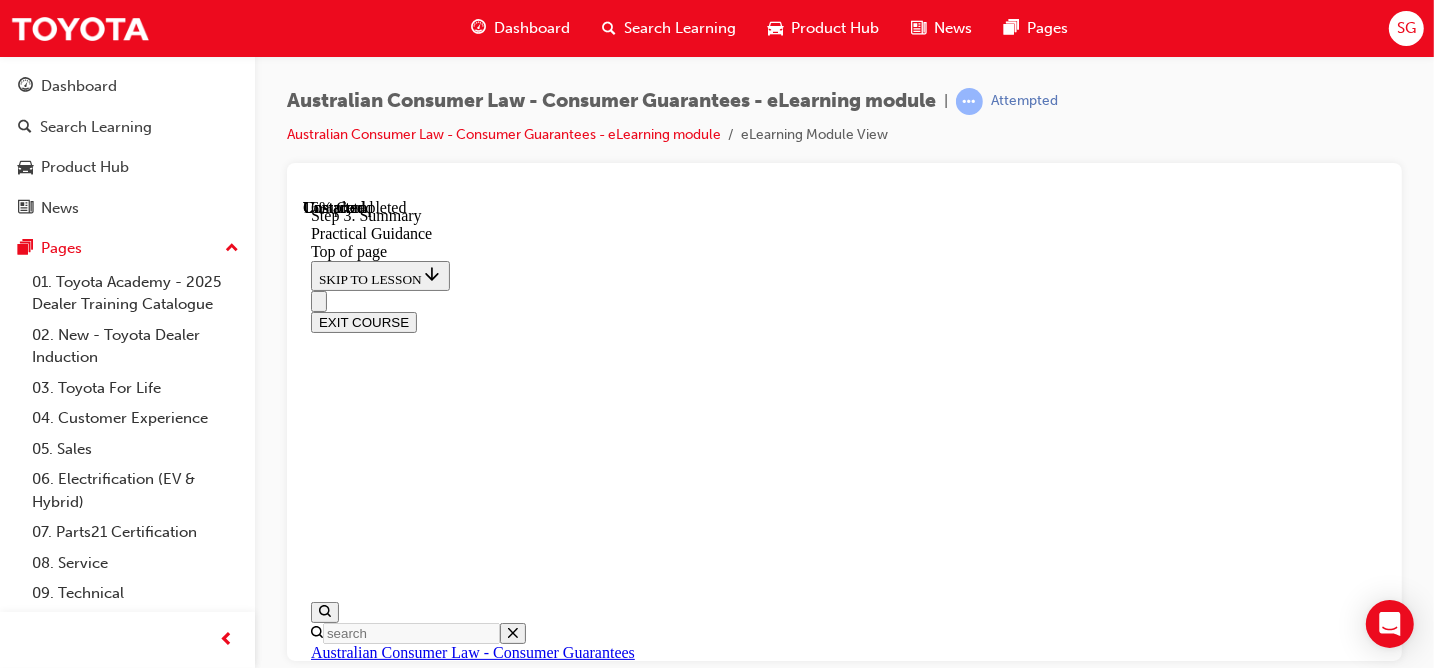 click on "CONTINUE" at bounding box center (352, 9107) 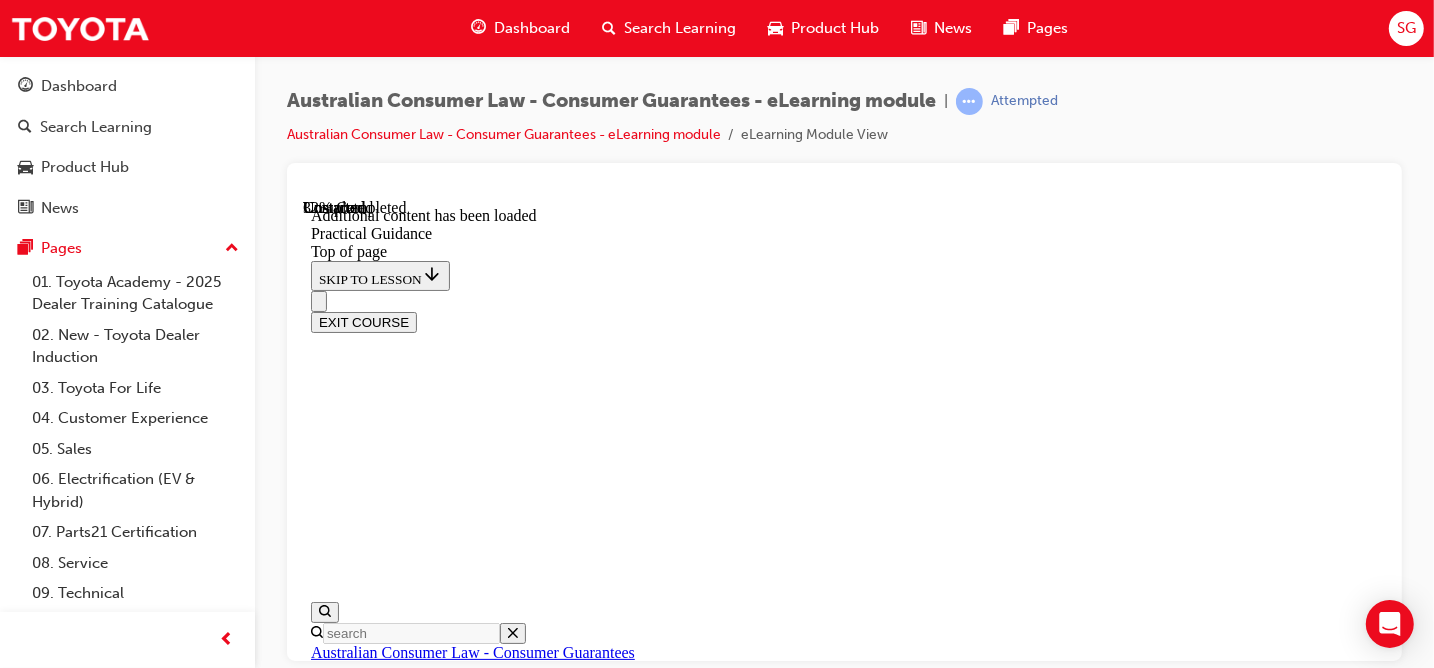 scroll, scrollTop: 1640, scrollLeft: 0, axis: vertical 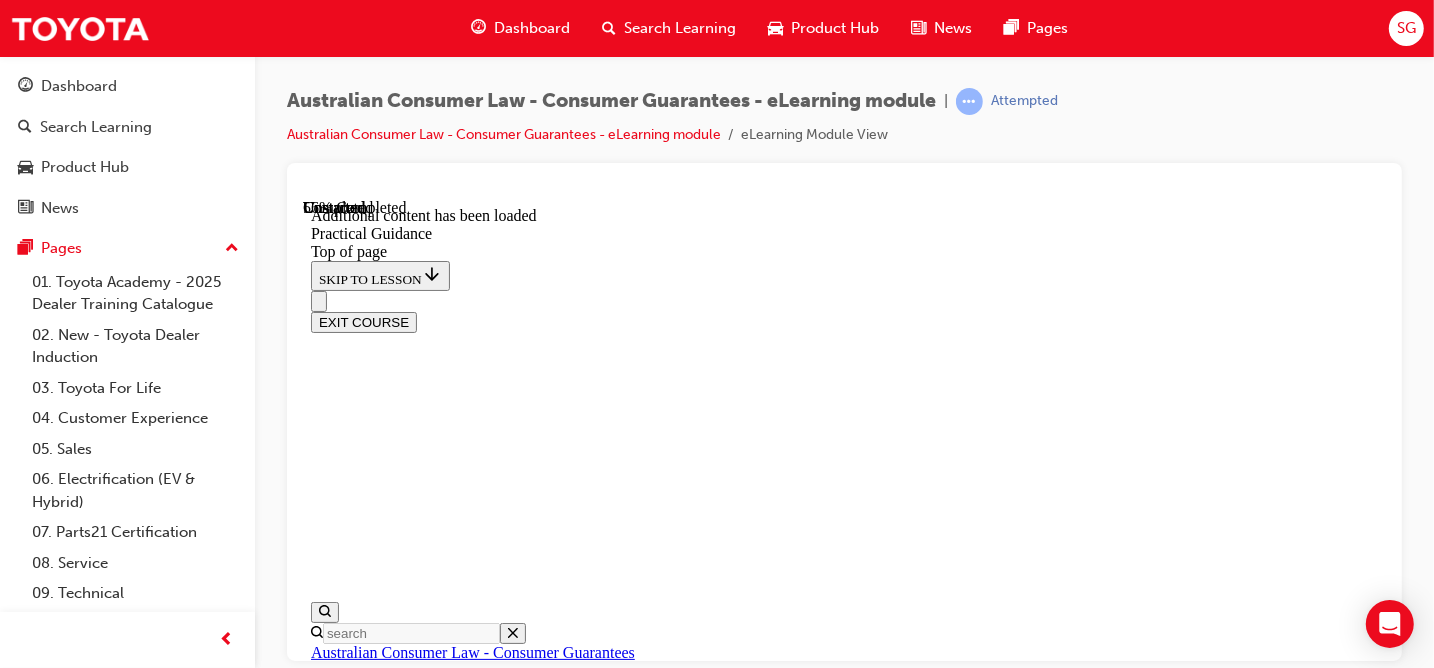 click on "CONTINUE" at bounding box center [352, 17108] 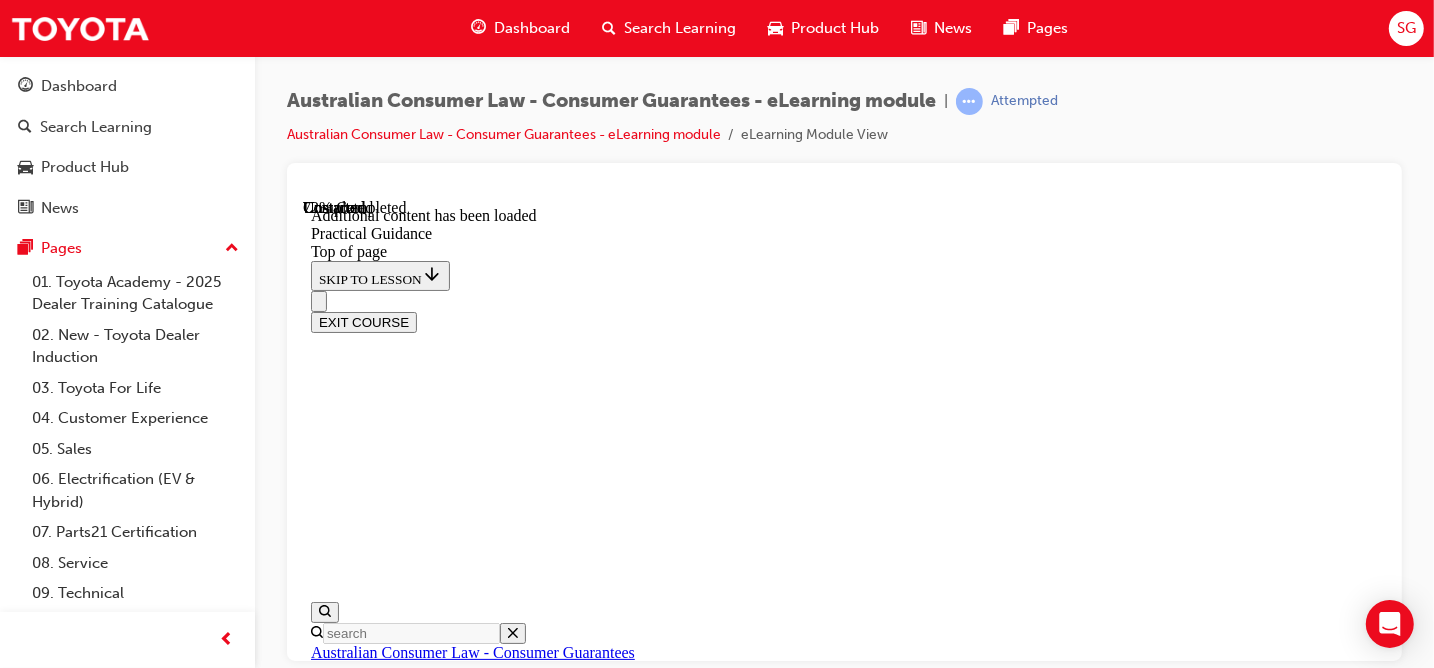 scroll, scrollTop: 4122, scrollLeft: 0, axis: vertical 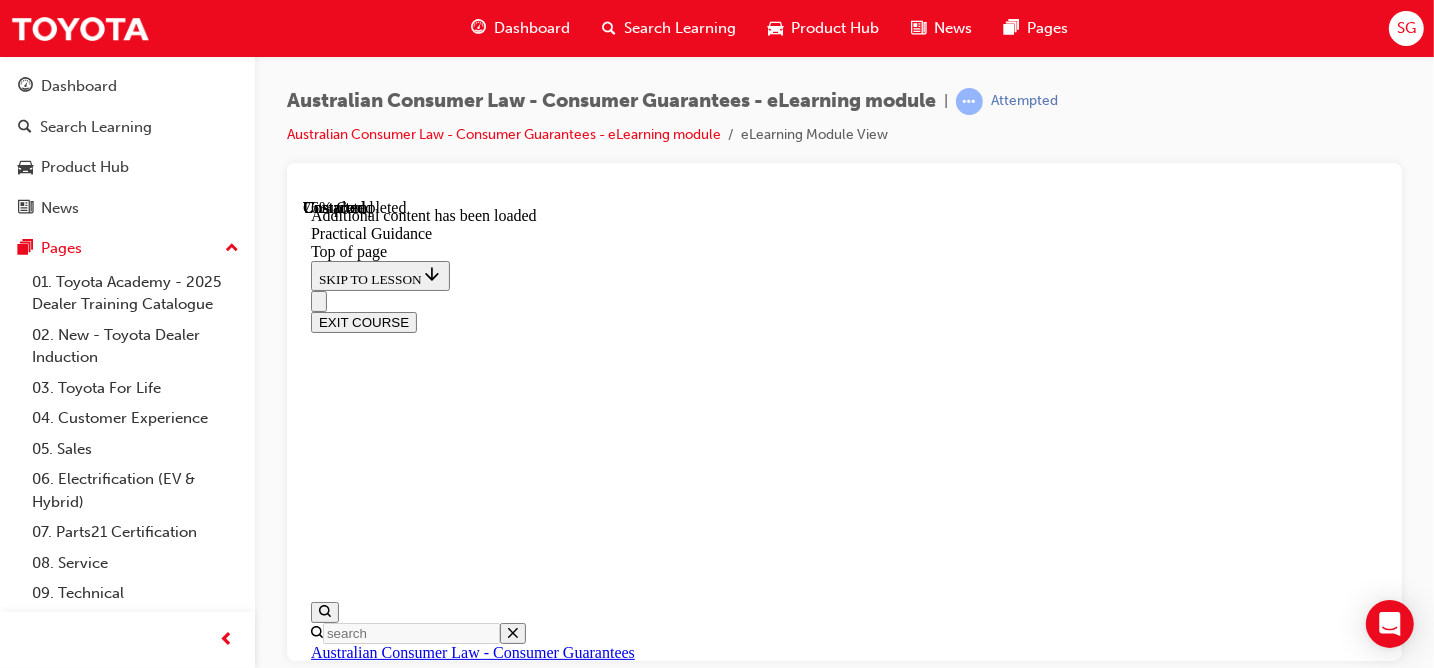 click on "CONTINUE" at bounding box center [352, 23141] 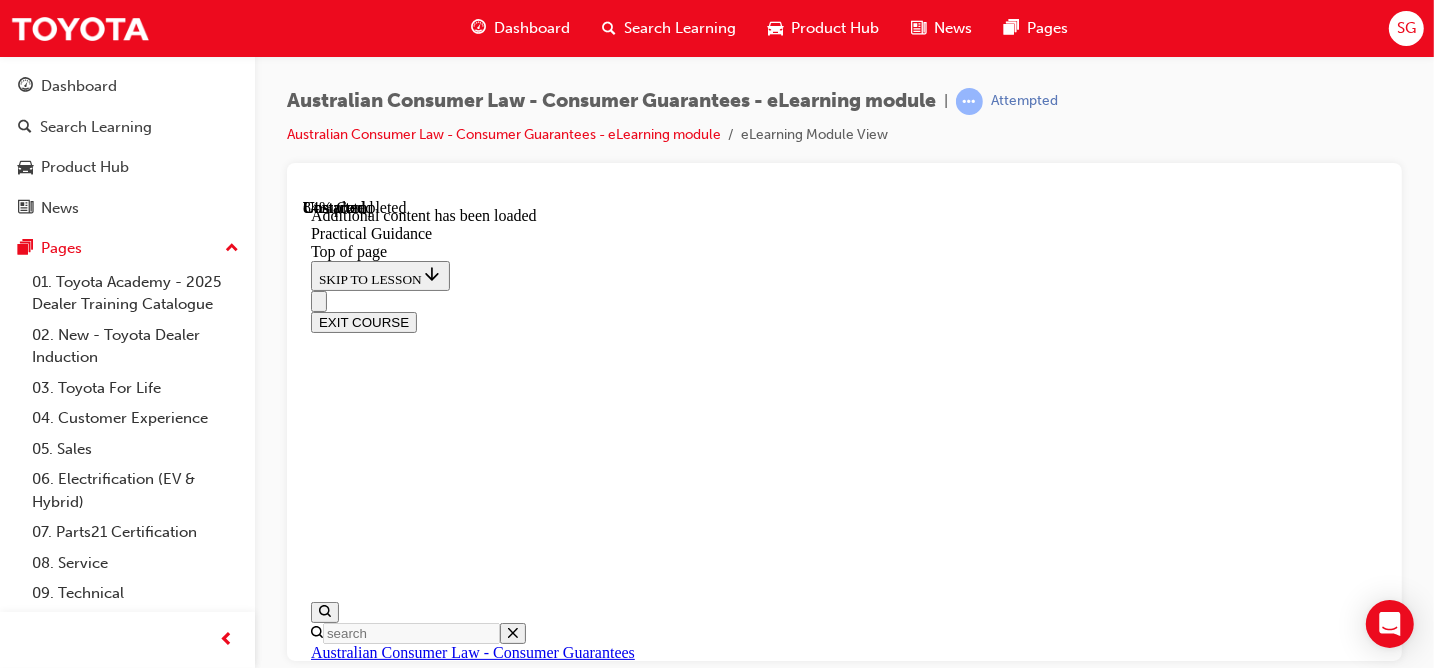 scroll, scrollTop: 5476, scrollLeft: 0, axis: vertical 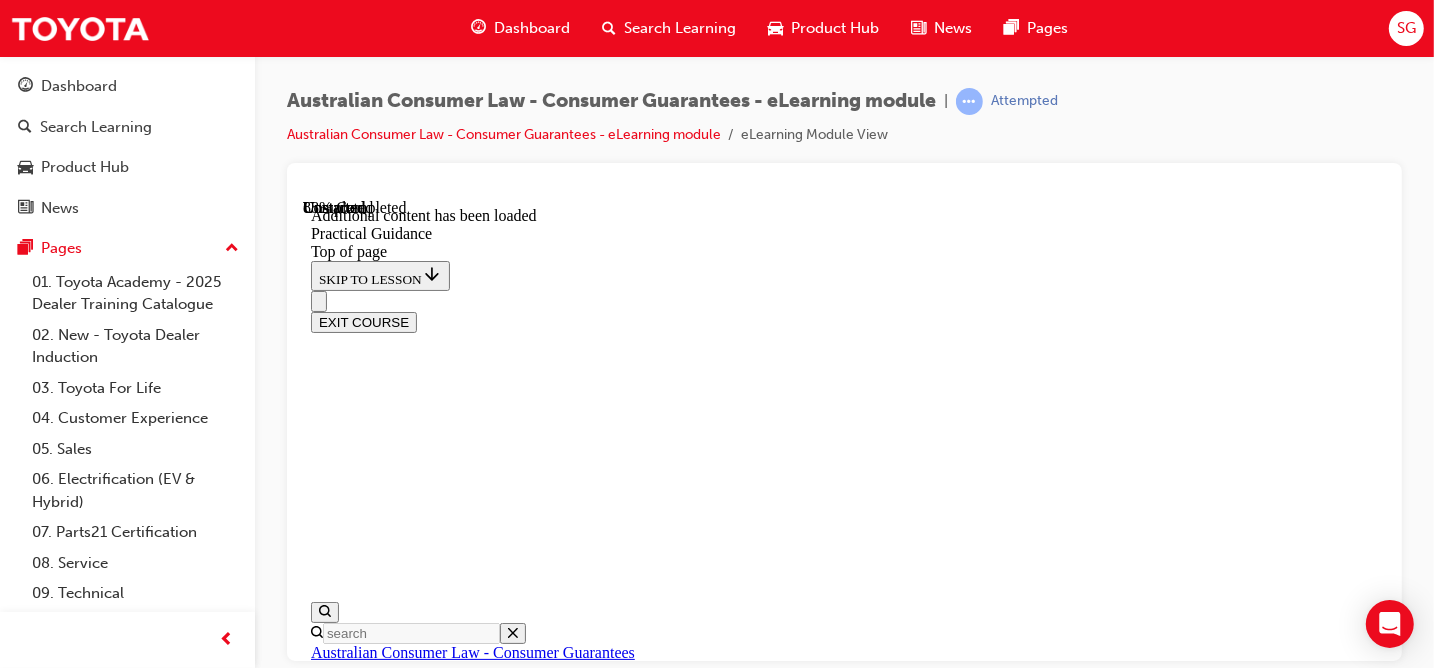 click on "CONTINUE" at bounding box center (352, 23596) 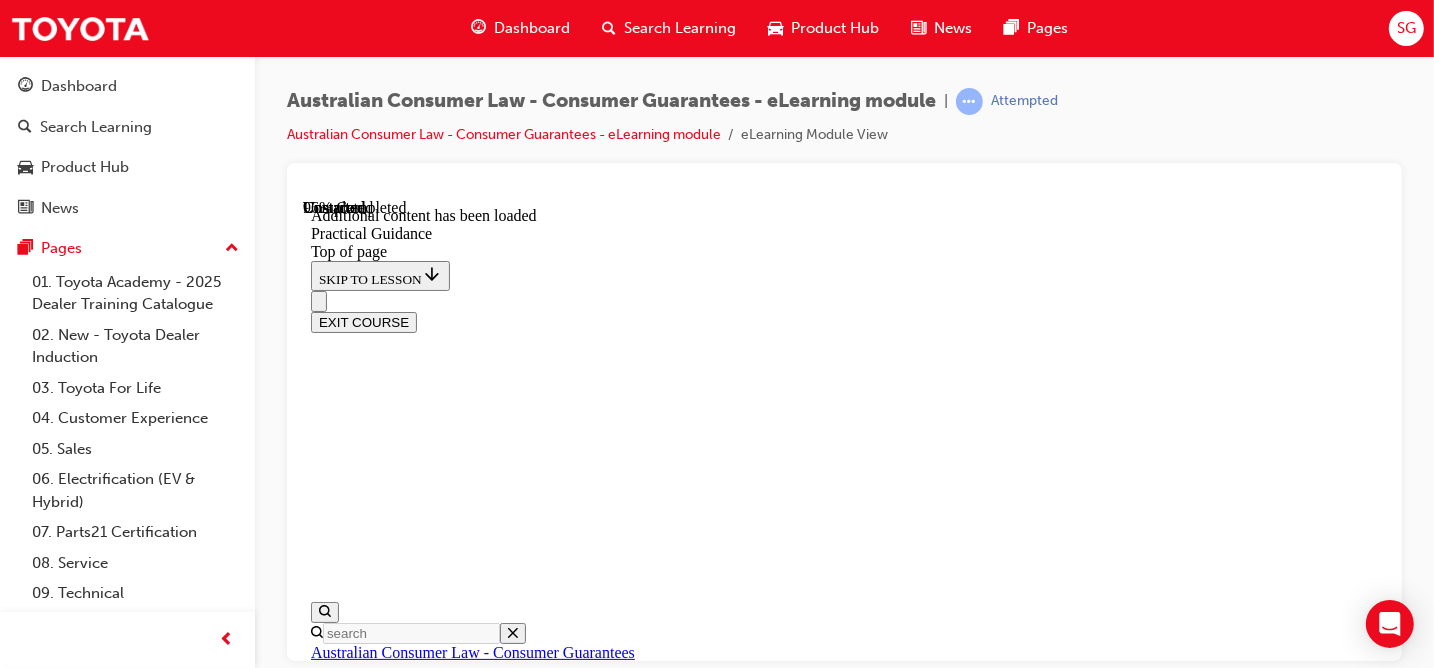 scroll, scrollTop: 6002, scrollLeft: 0, axis: vertical 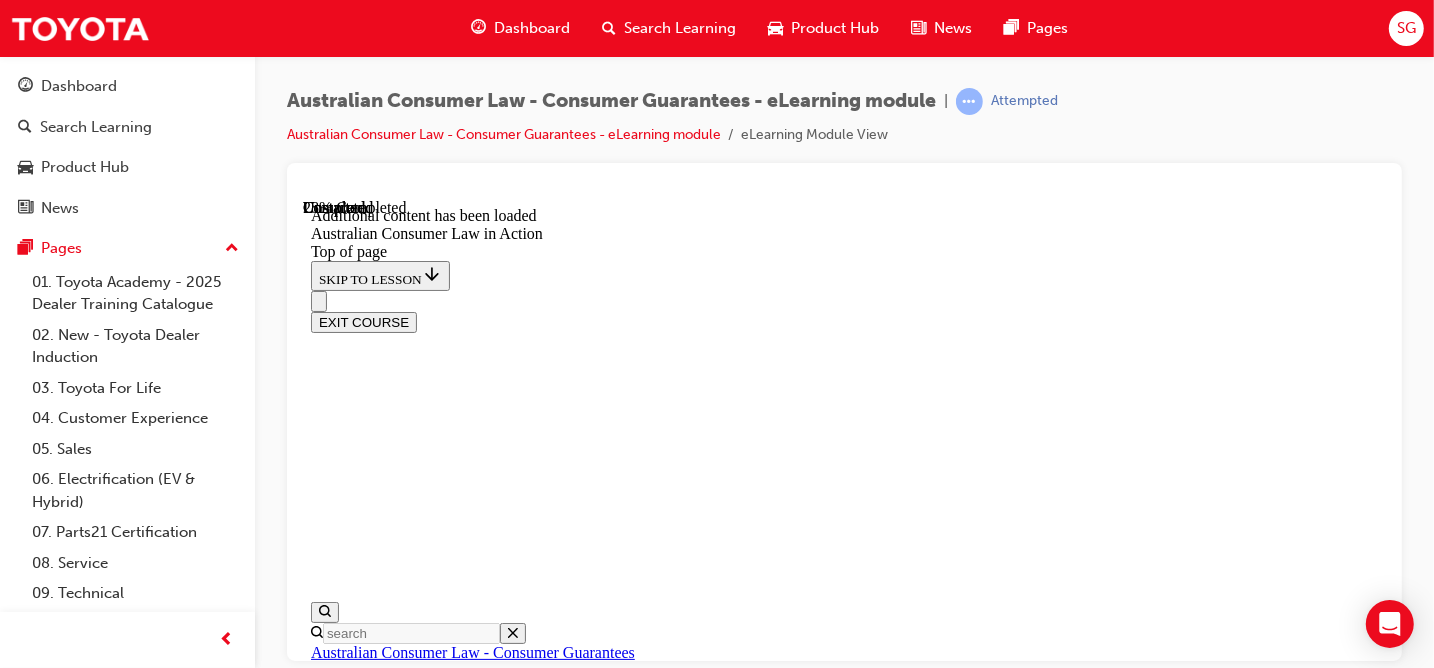 click on "CONTINUE" at bounding box center (352, 11535) 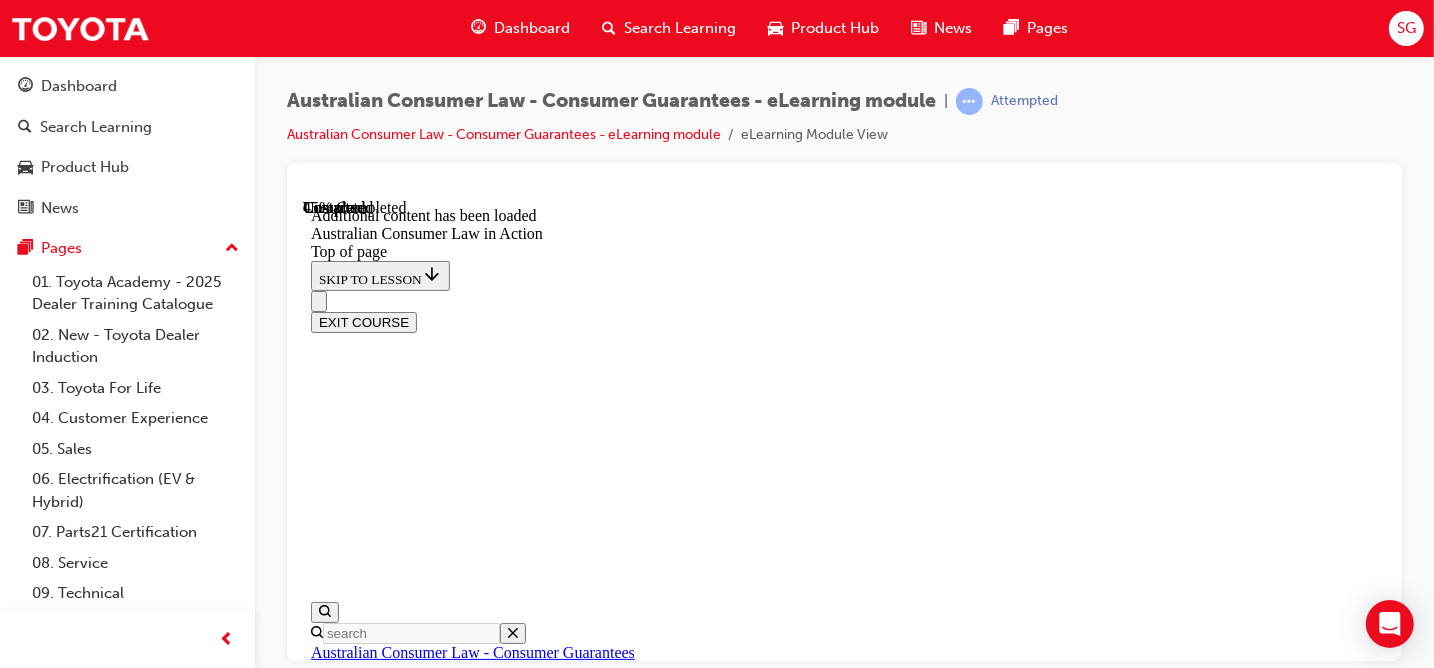 scroll, scrollTop: 2045, scrollLeft: 0, axis: vertical 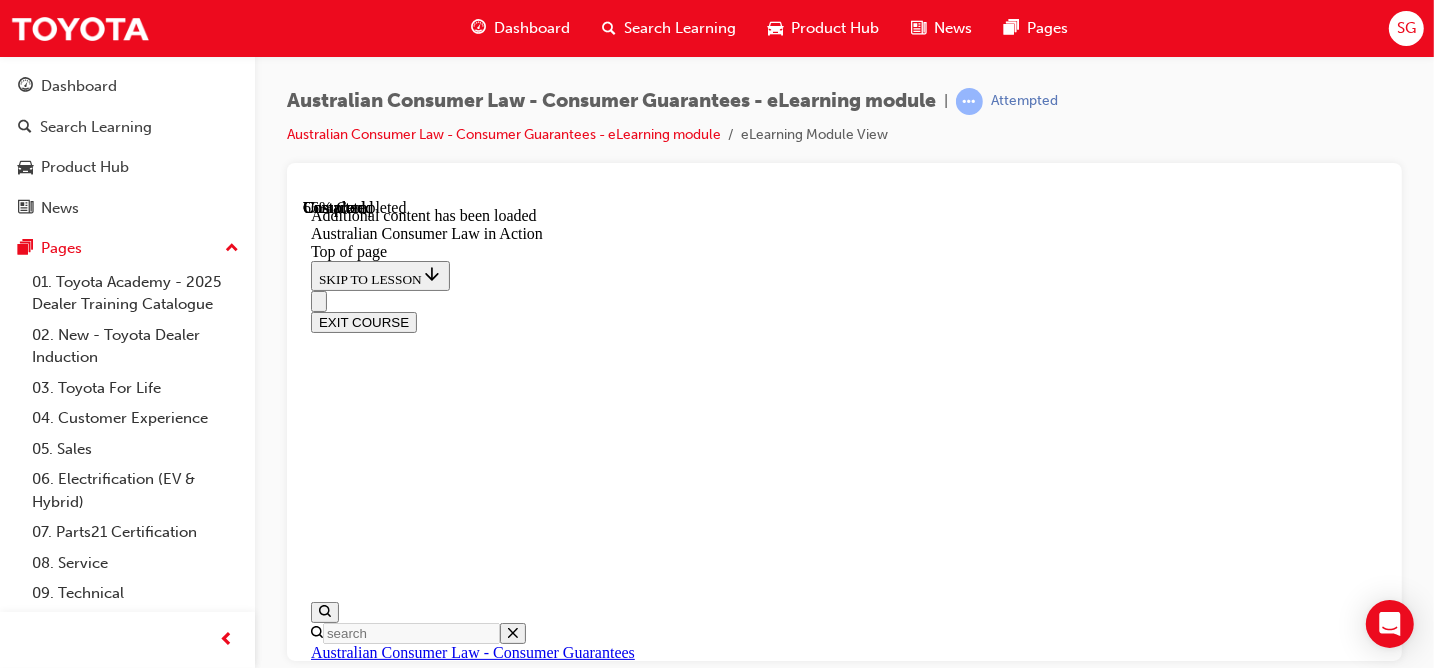 click on "CONTINUE" at bounding box center (352, 18029) 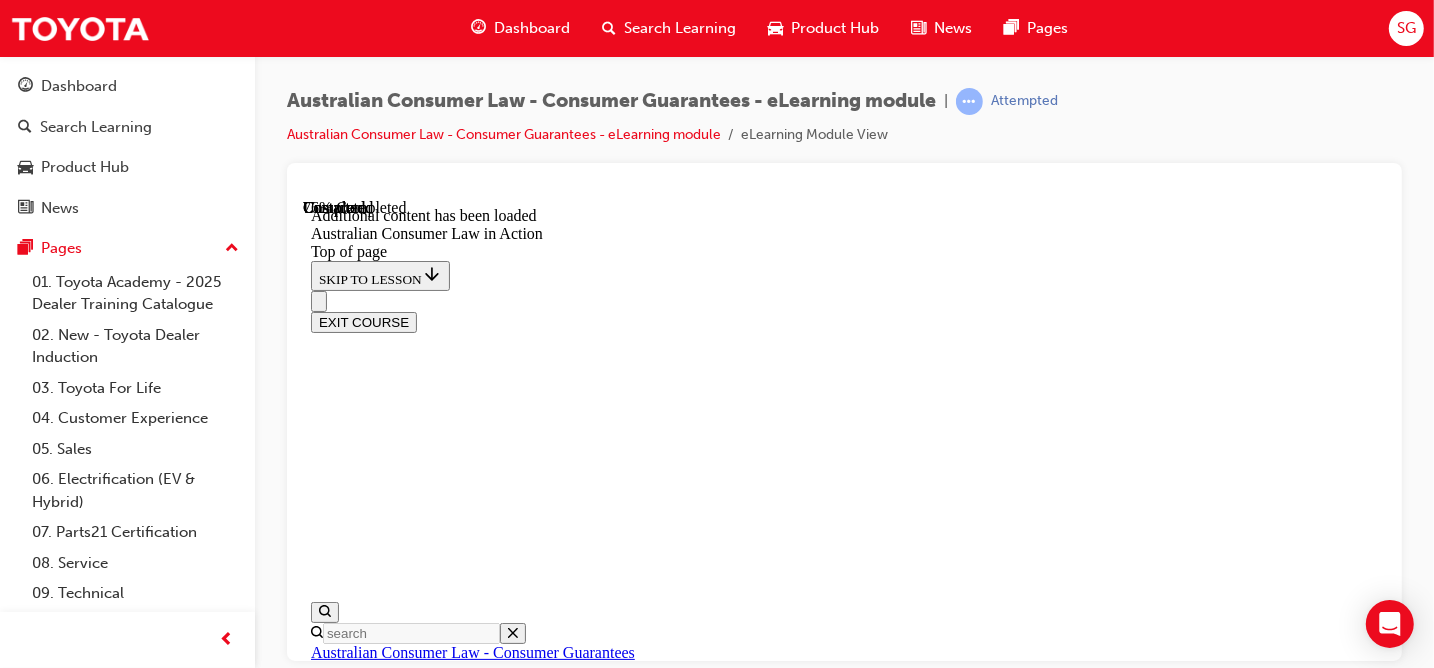 scroll, scrollTop: 3736, scrollLeft: 0, axis: vertical 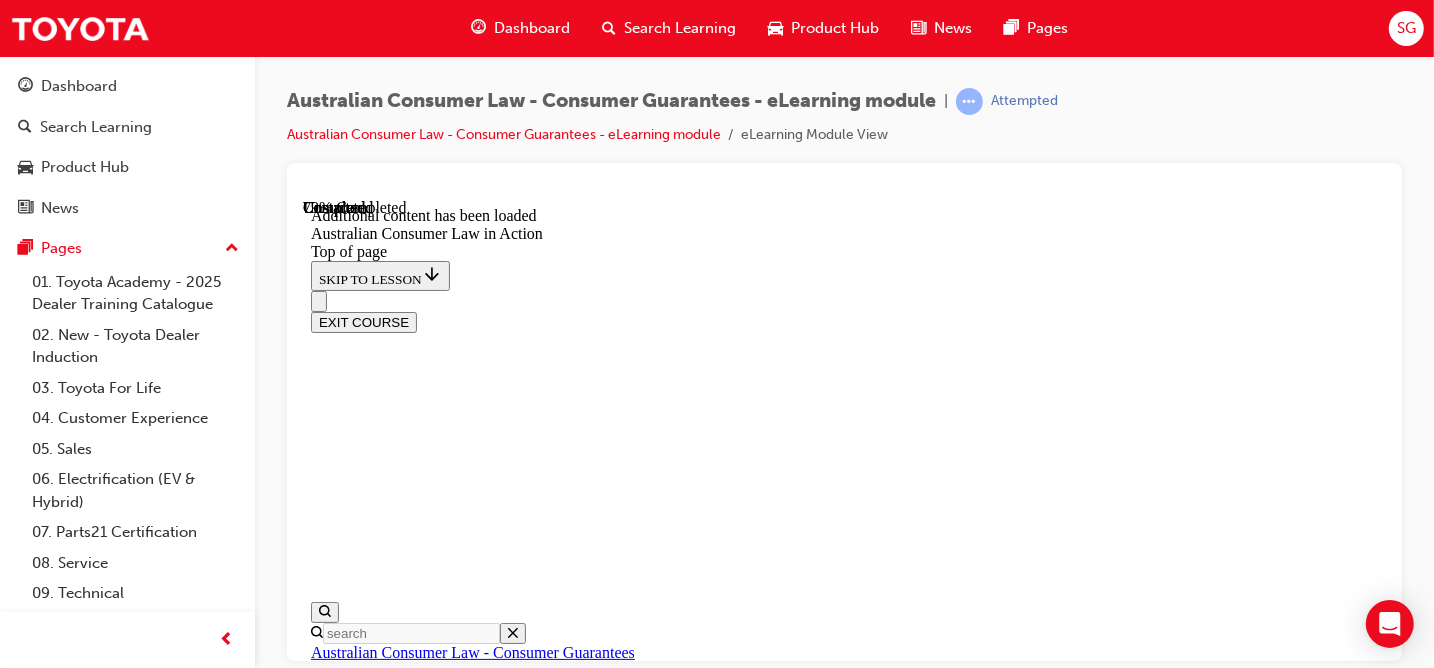 click on "CONTINUE" at bounding box center [352, 21776] 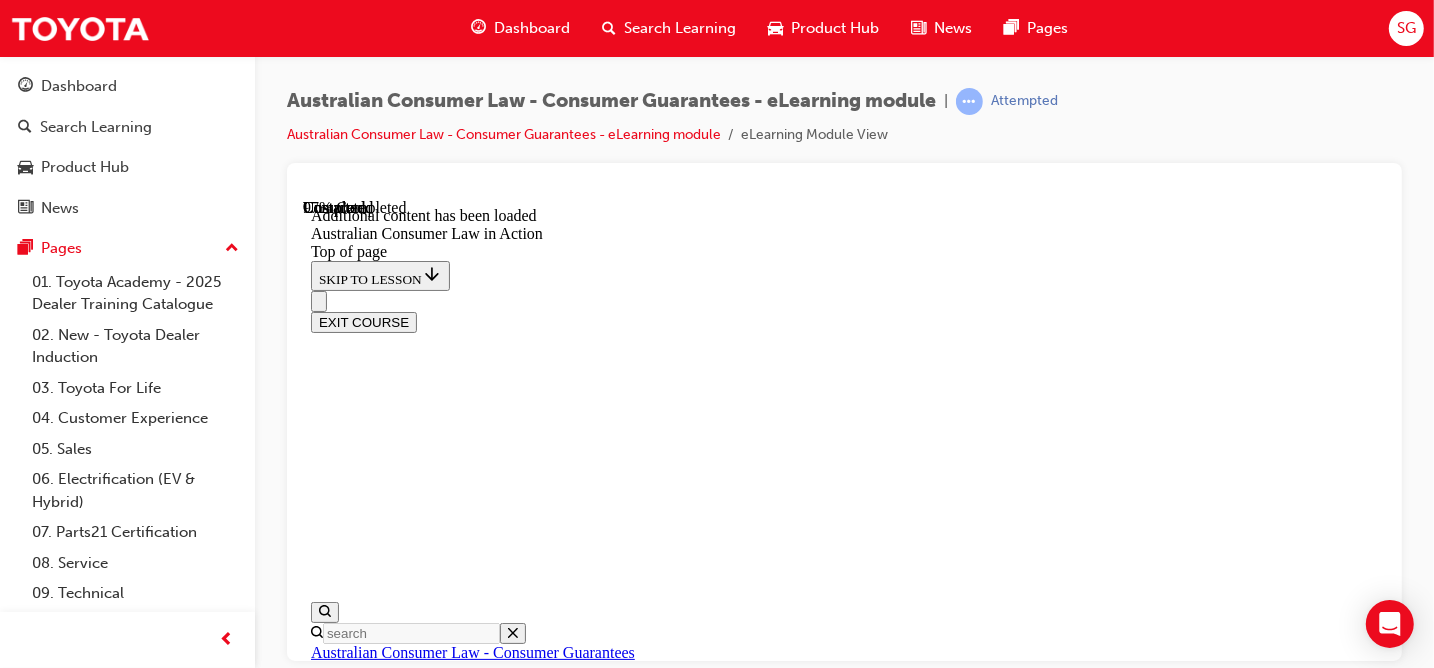 click on "CONTINUE" at bounding box center (352, 25587) 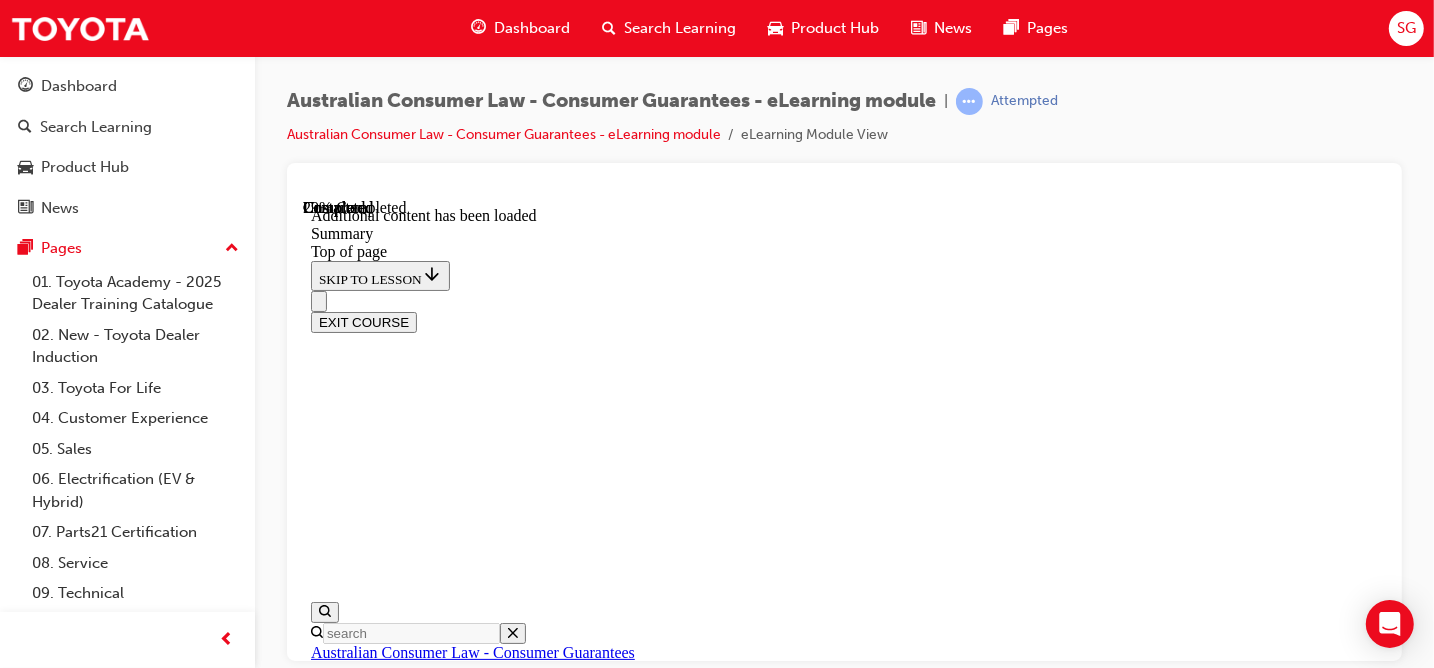 scroll, scrollTop: 1125, scrollLeft: 0, axis: vertical 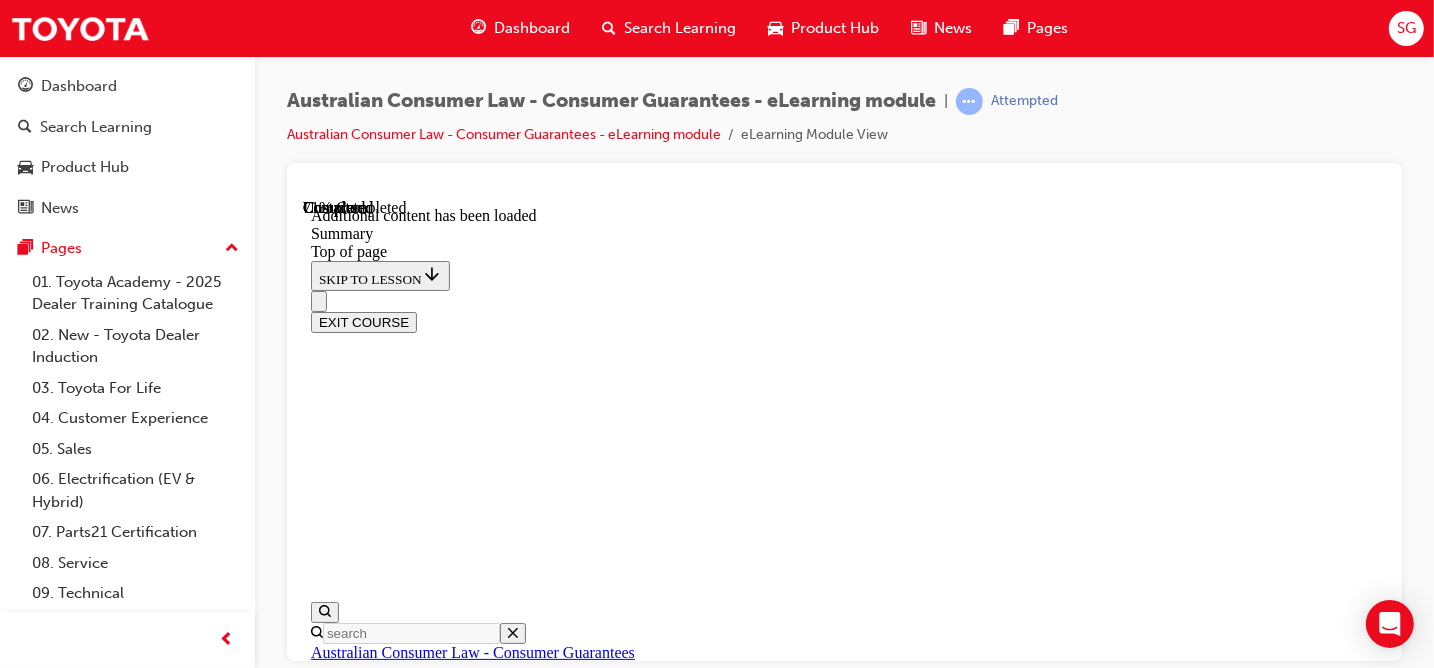 click on "Warranty and Service Books" at bounding box center (863, 9203) 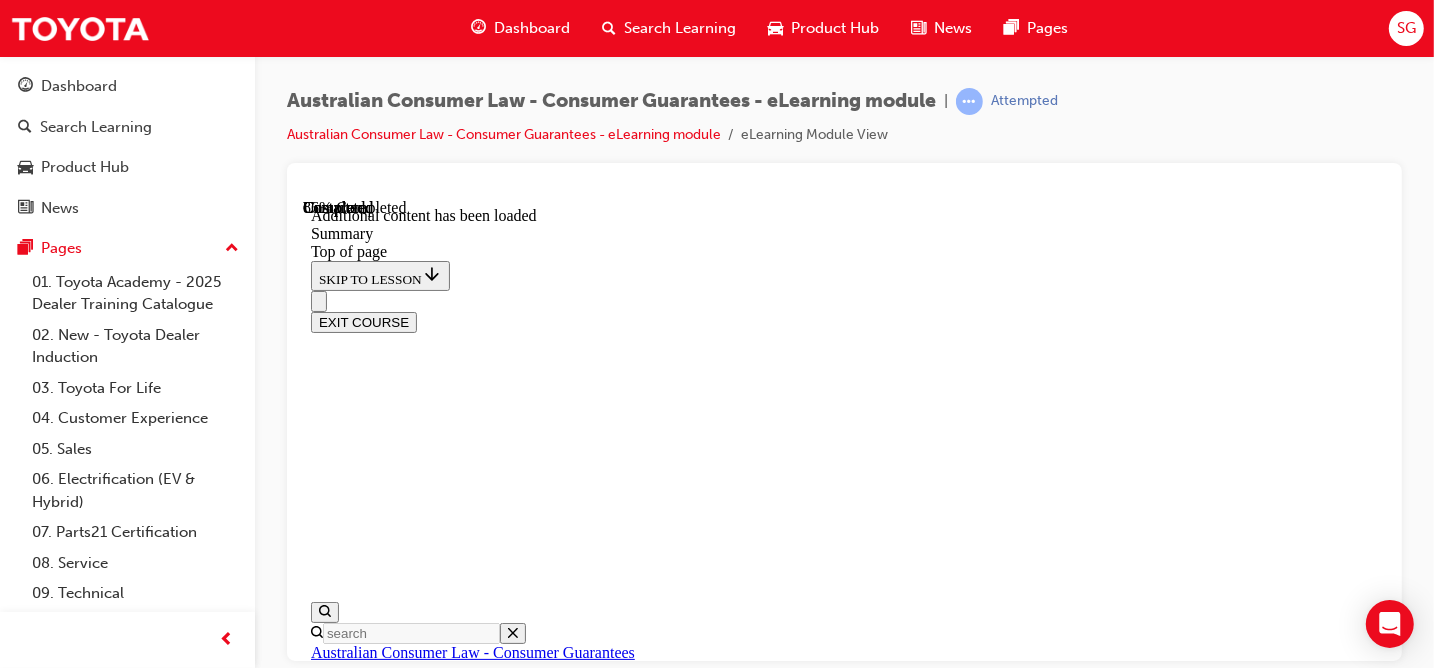 scroll, scrollTop: 2732, scrollLeft: 0, axis: vertical 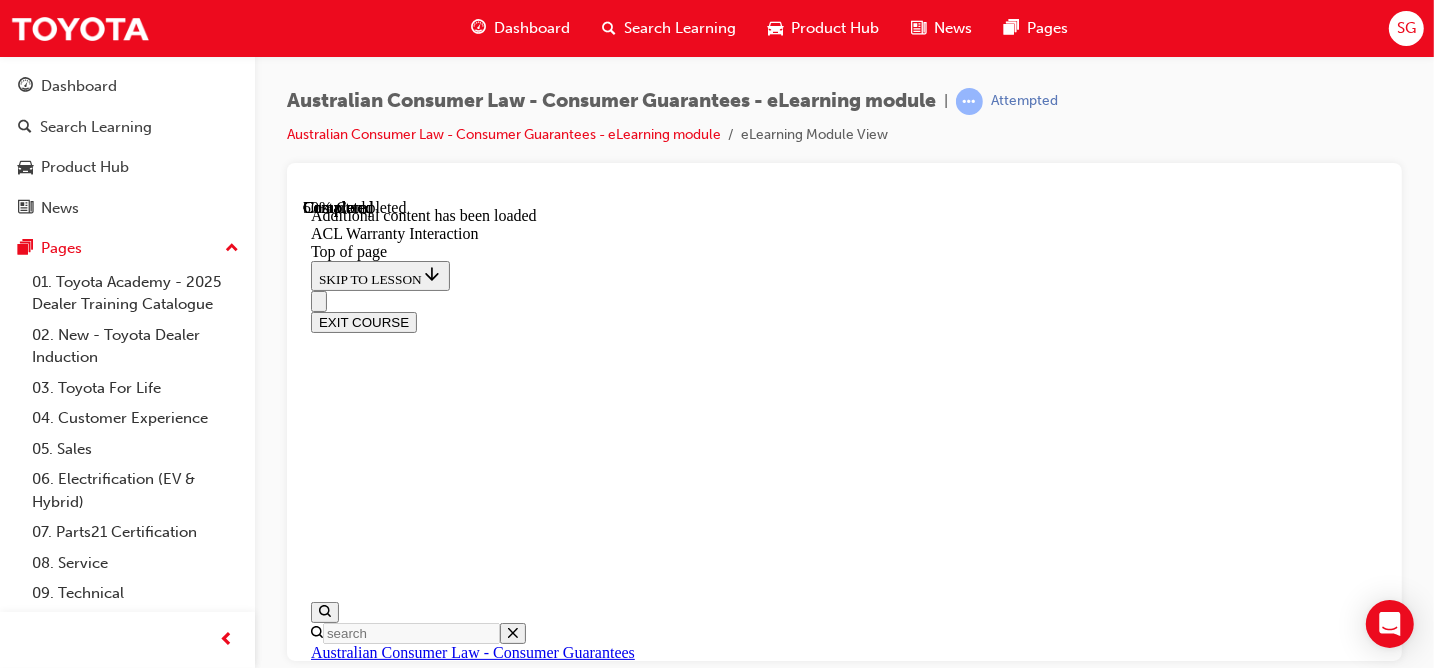 click at bounding box center (863, 8955) 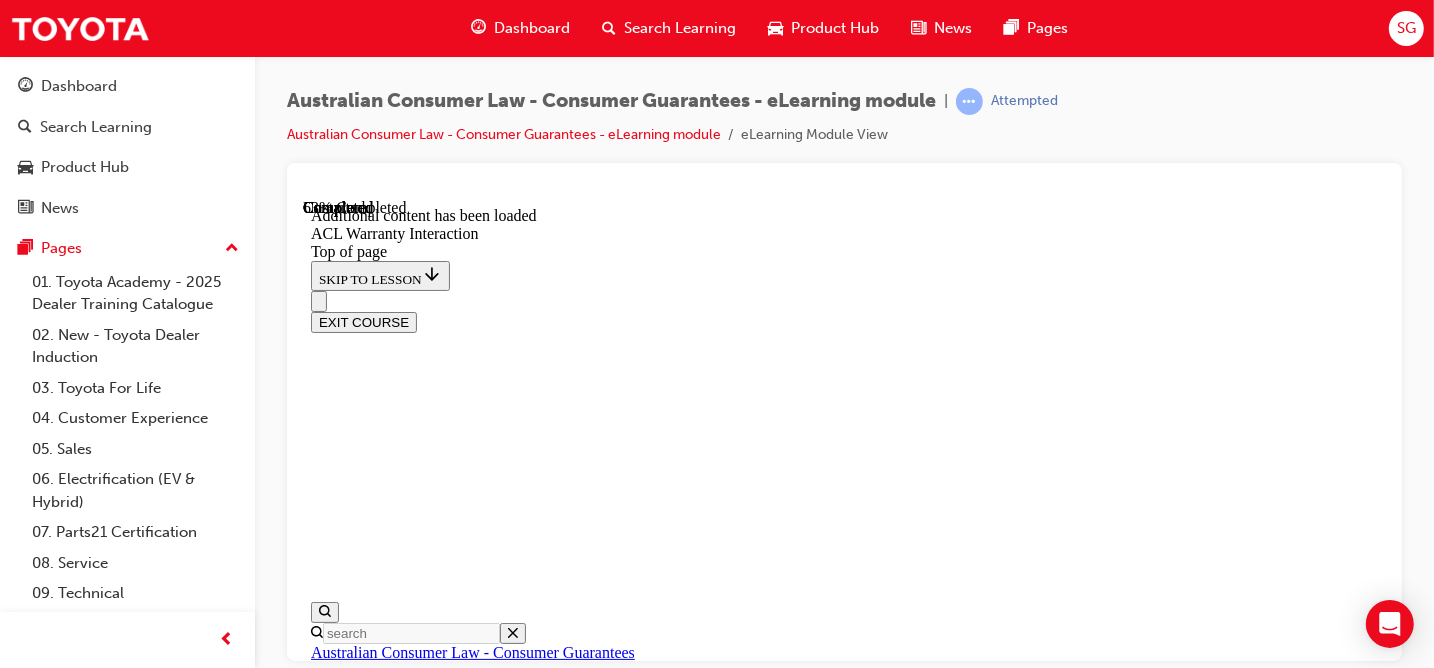 click on "CONTINUE" at bounding box center [352, 9230] 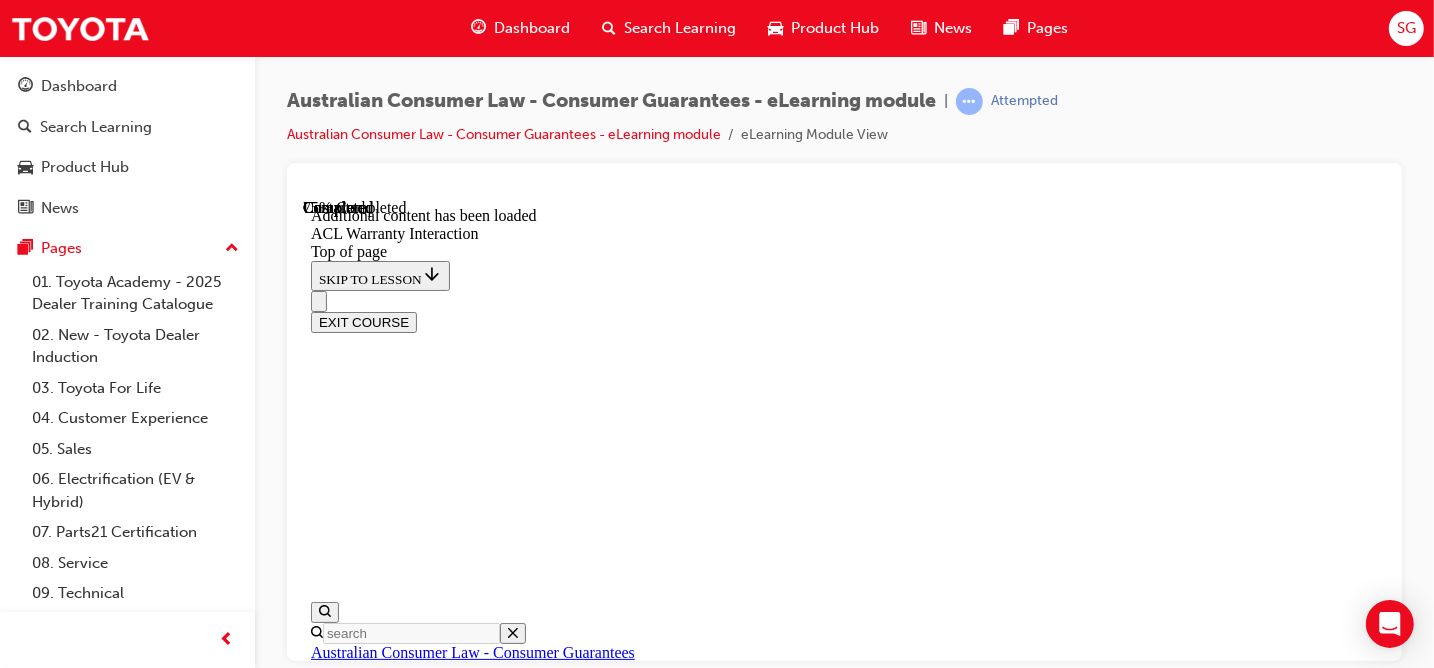 scroll, scrollTop: 2652, scrollLeft: 0, axis: vertical 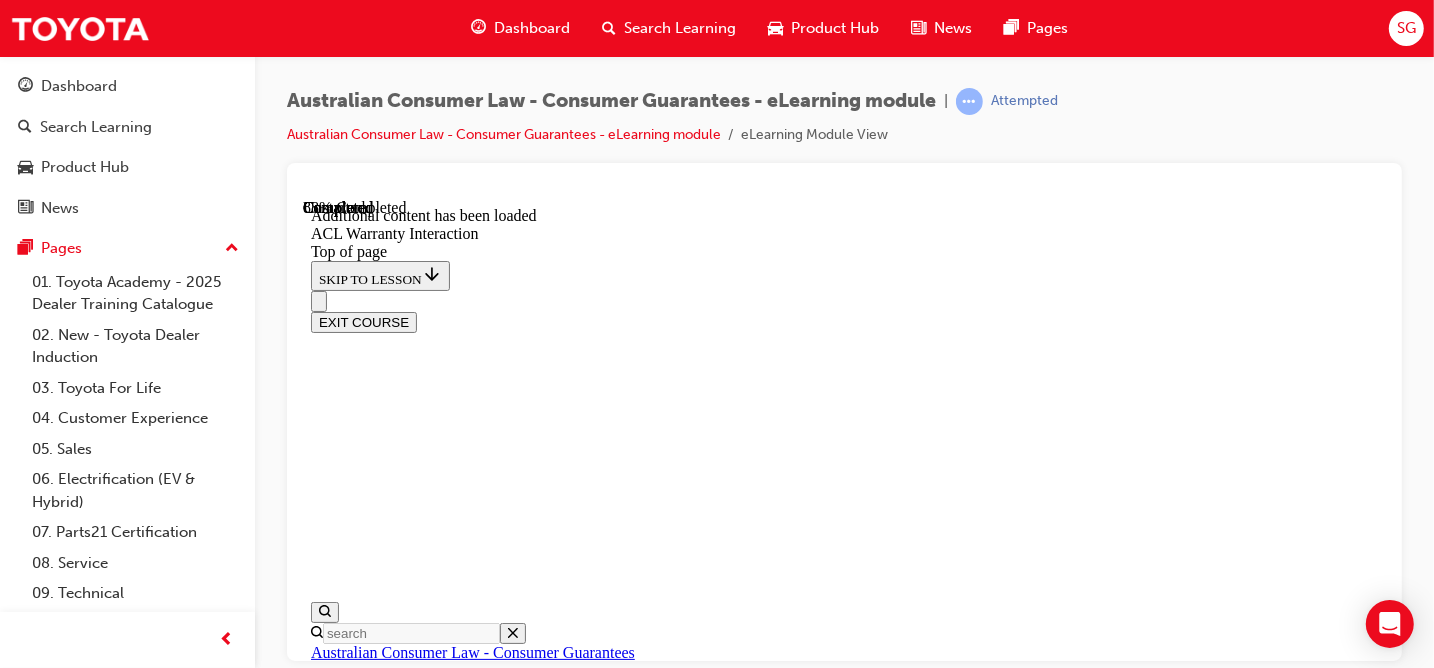 click on "CONTINUE" at bounding box center [352, 9721] 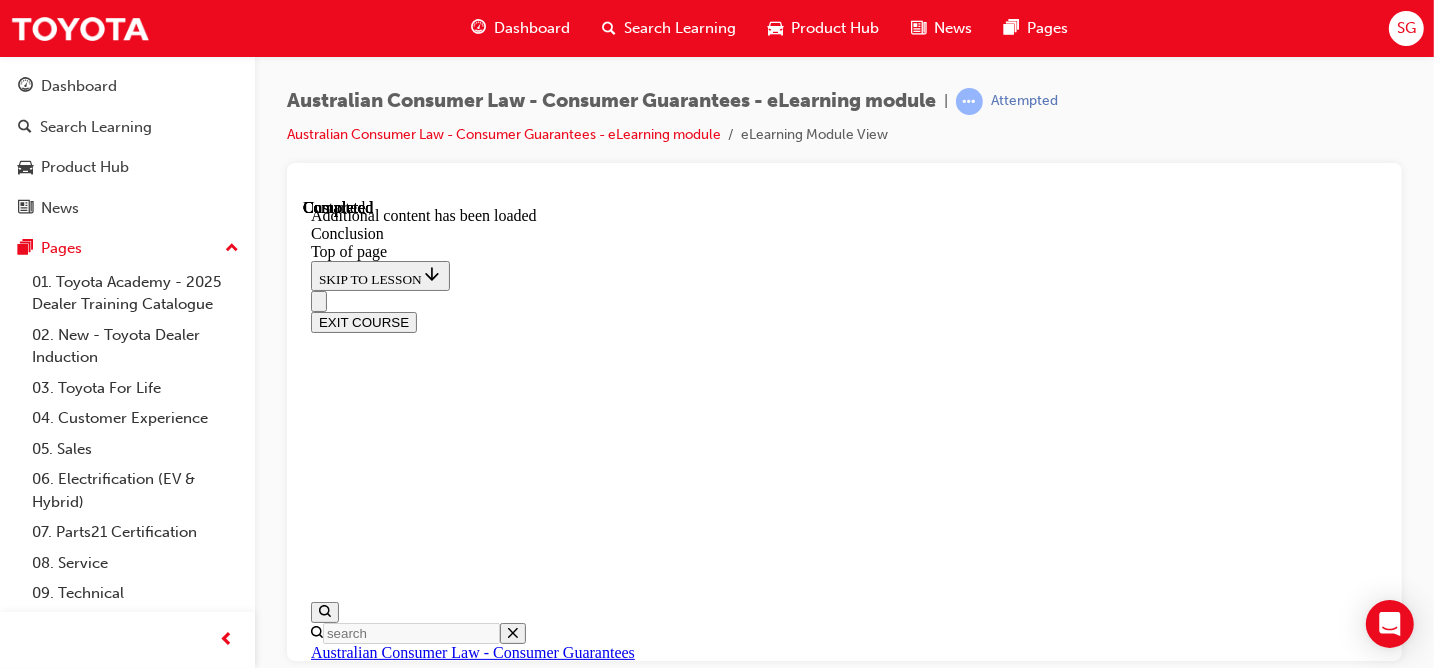 scroll, scrollTop: 0, scrollLeft: 0, axis: both 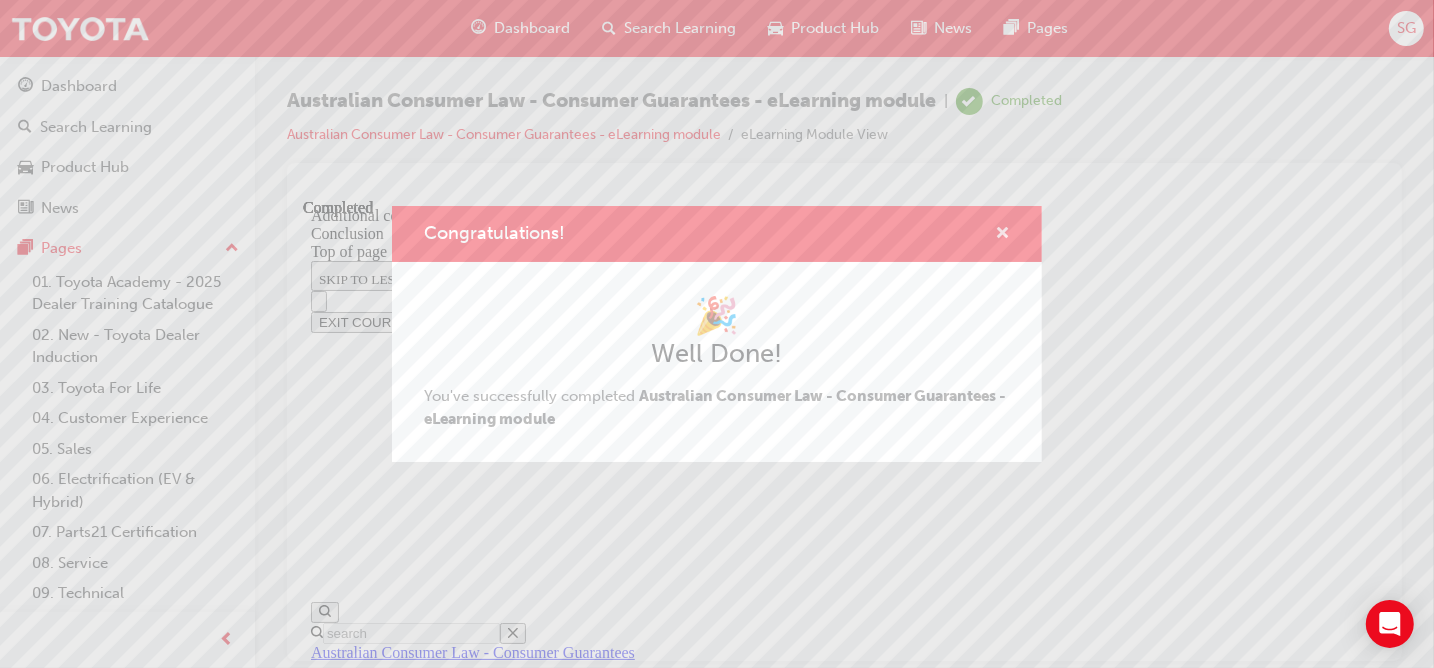 click at bounding box center (1002, 235) 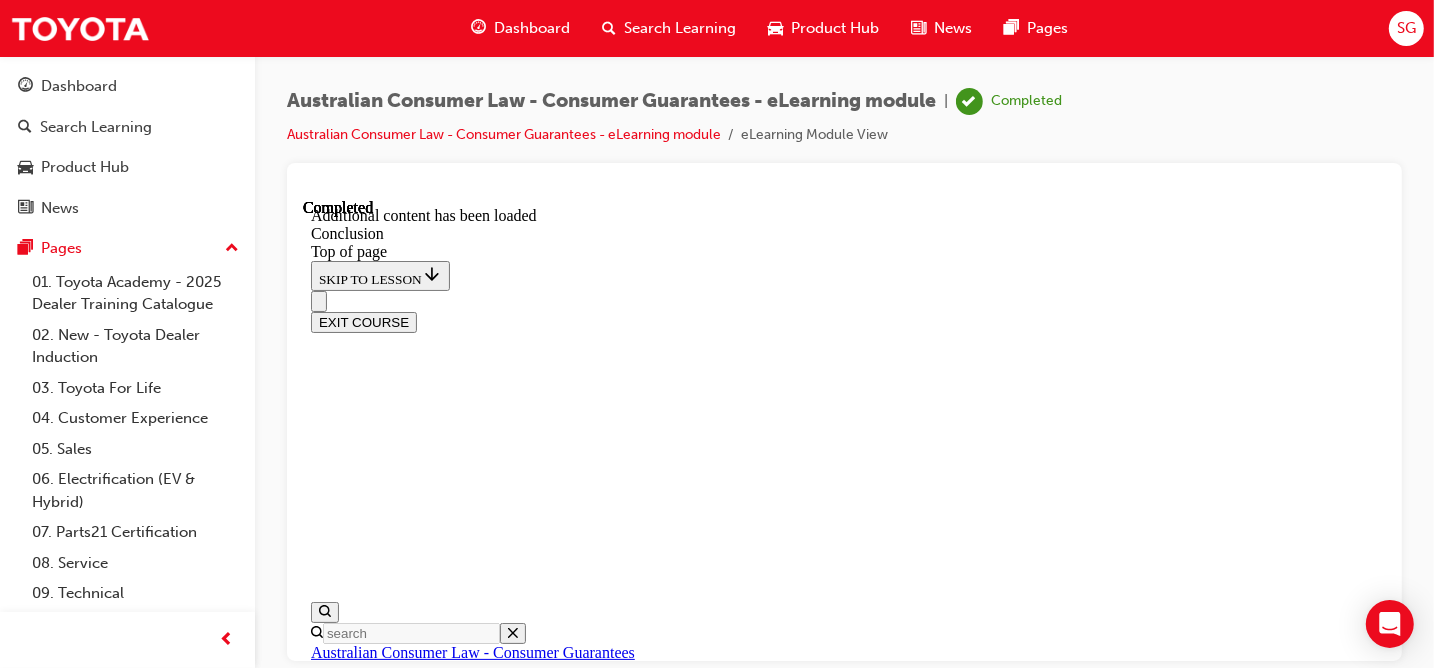 click on "Dashboard" at bounding box center (520, 28) 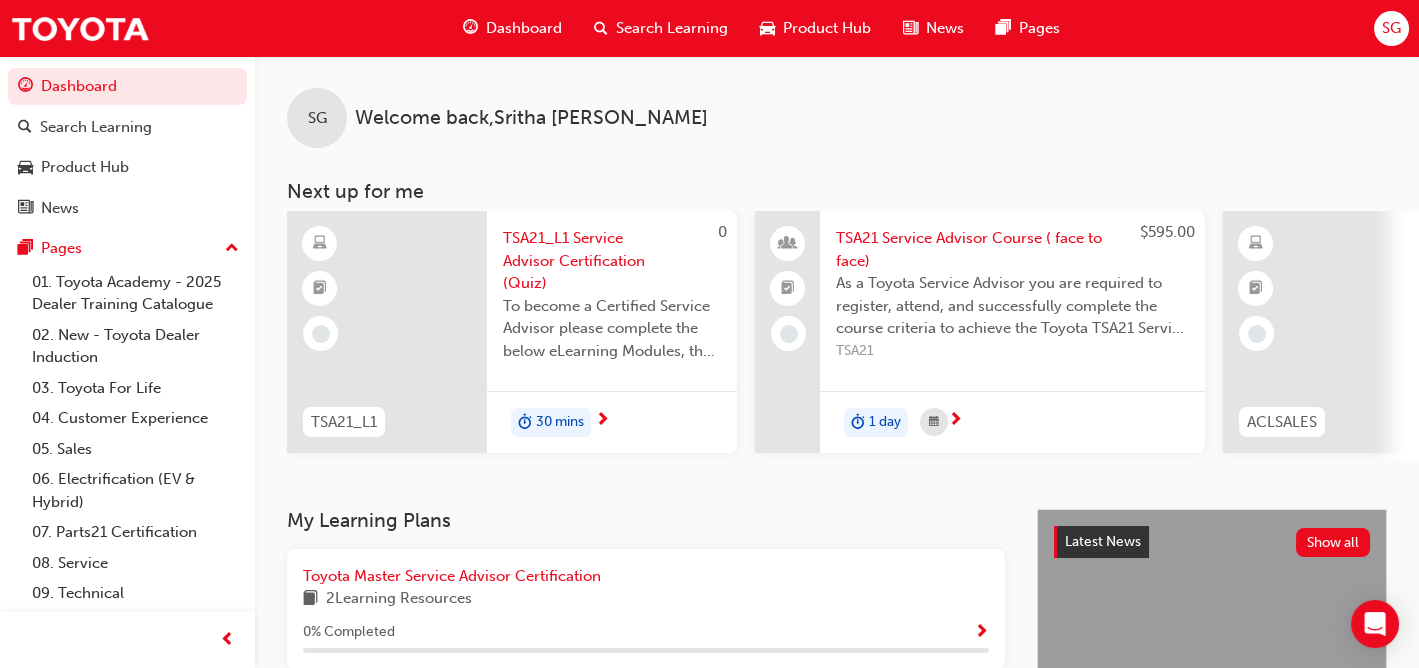 scroll, scrollTop: 300, scrollLeft: 0, axis: vertical 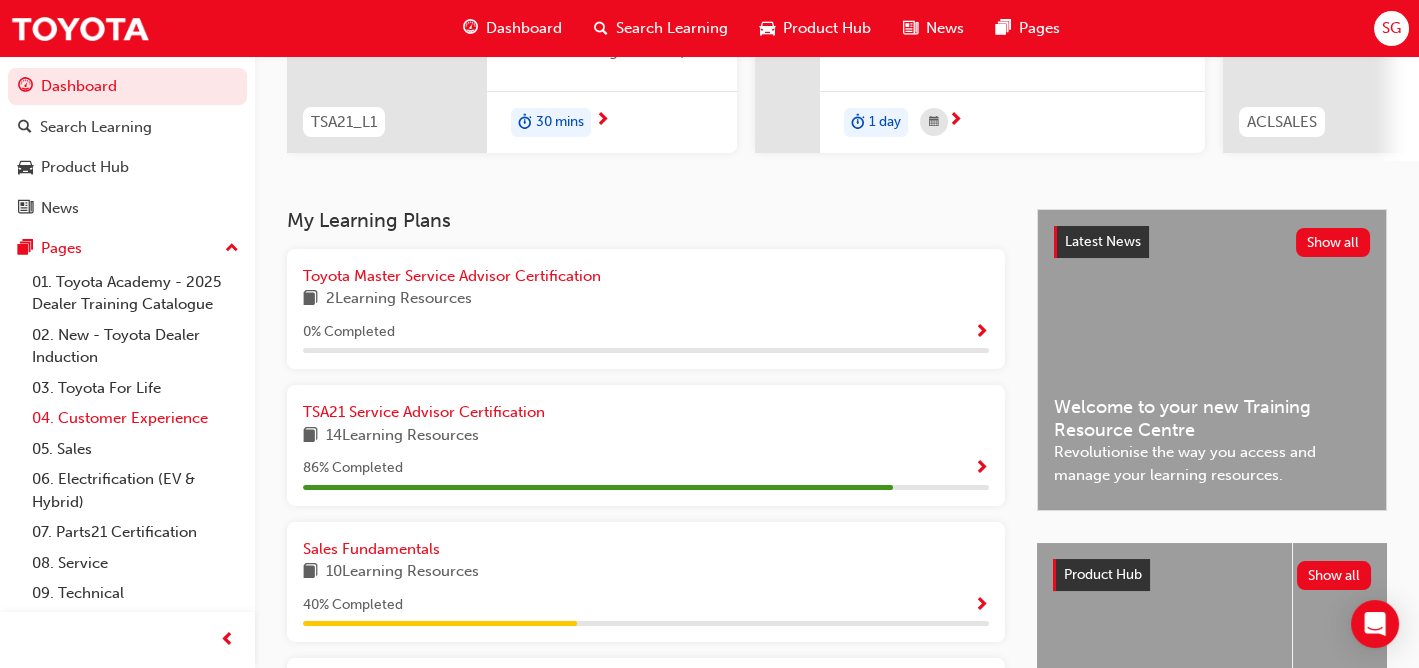 click on "04. Customer Experience" at bounding box center (135, 418) 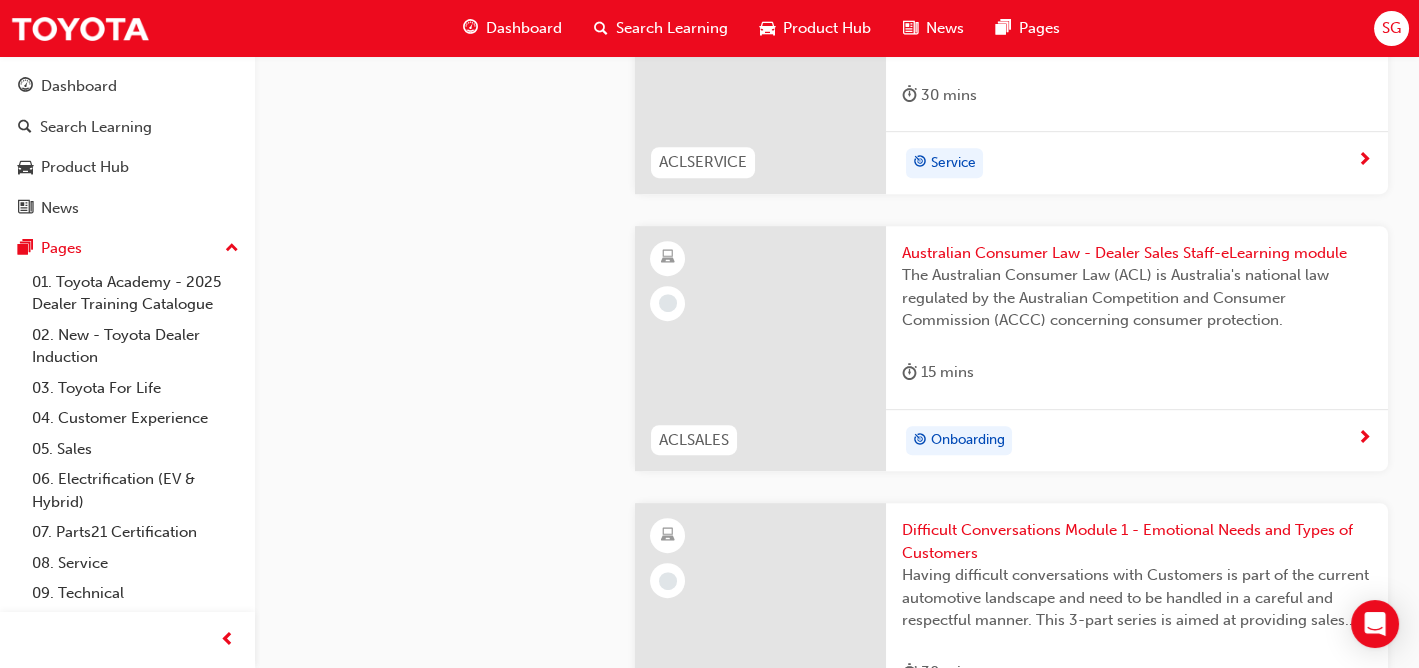scroll, scrollTop: 2600, scrollLeft: 0, axis: vertical 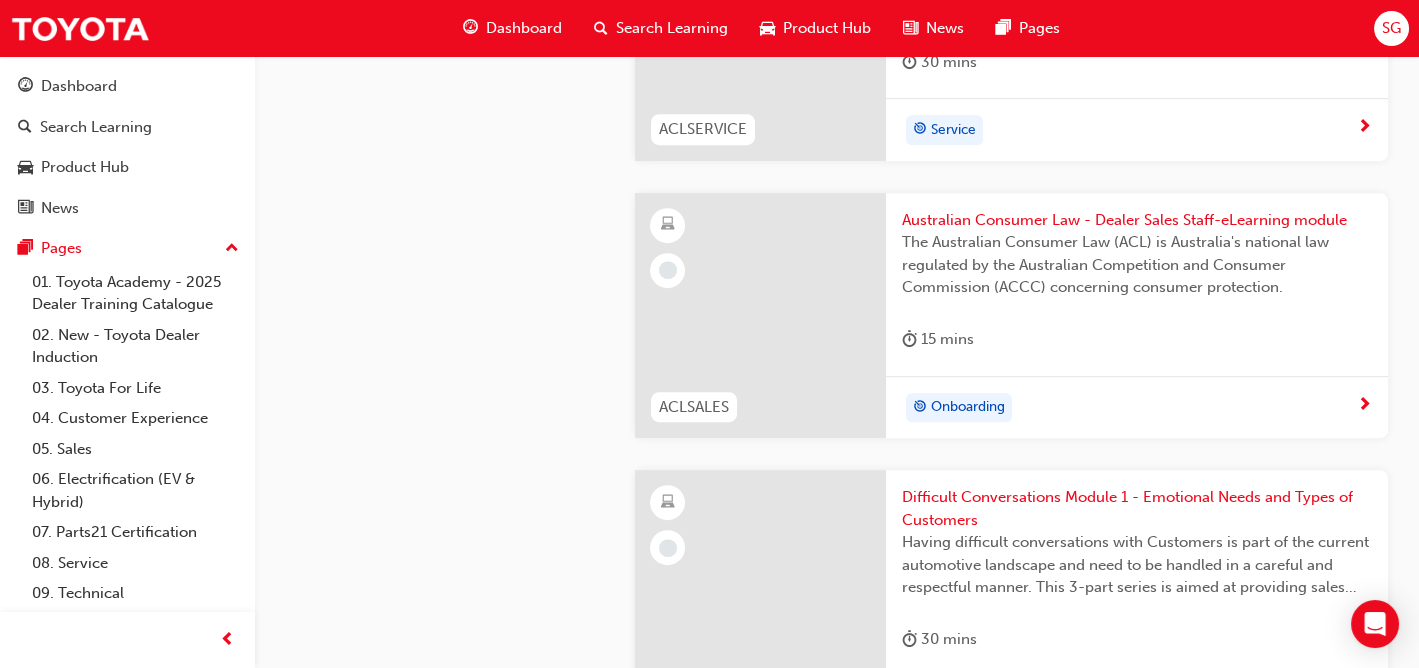 click on "Onboarding" at bounding box center (1129, 408) 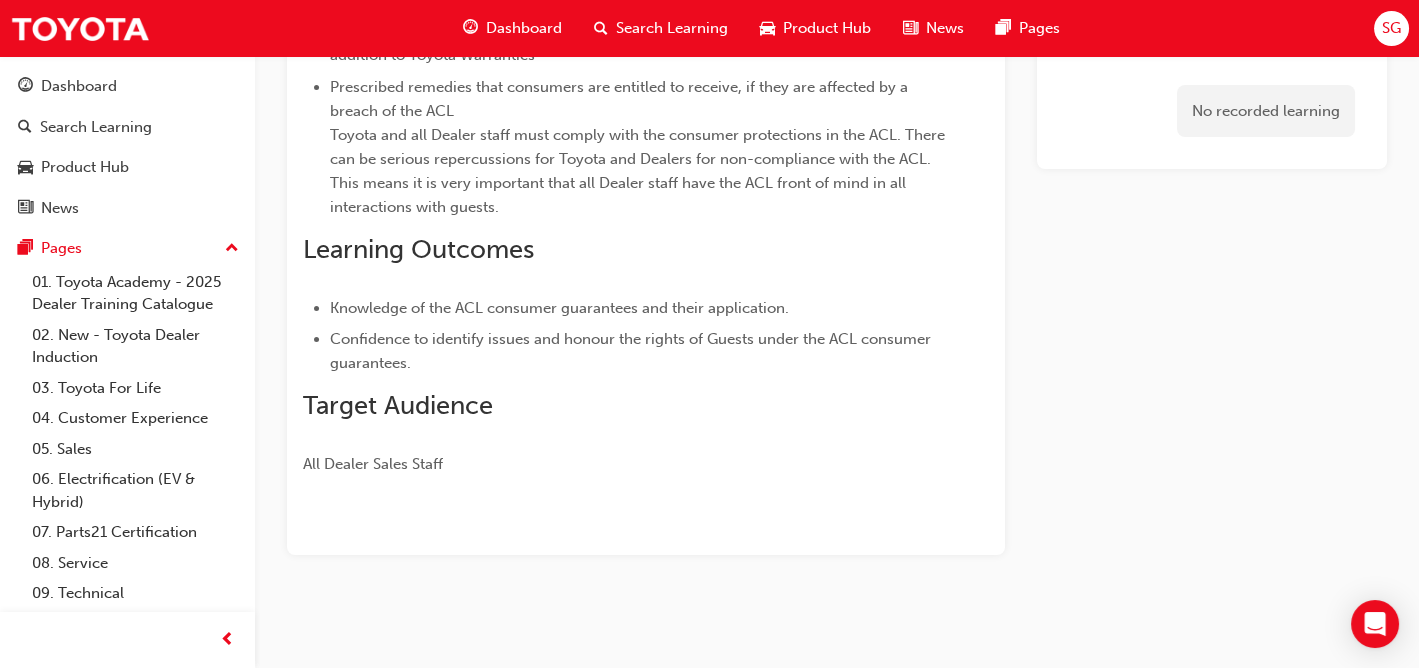 scroll, scrollTop: 0, scrollLeft: 0, axis: both 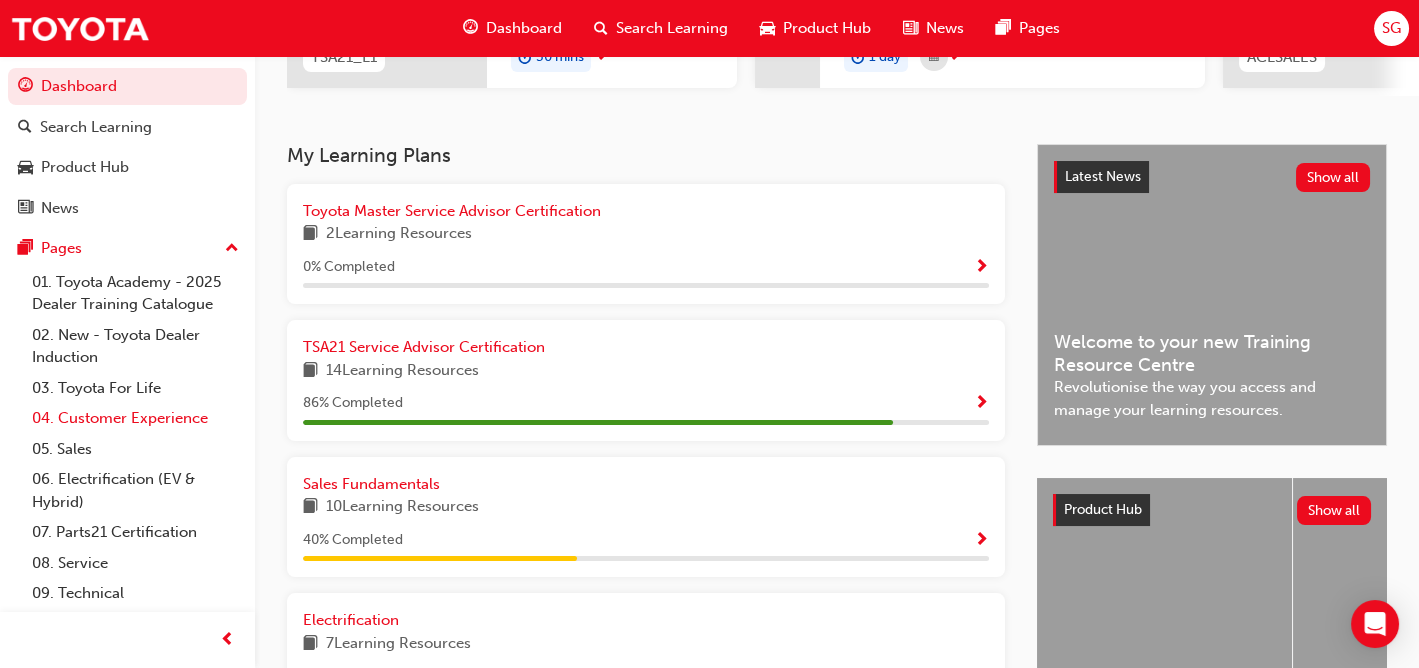 click on "04. Customer Experience" at bounding box center [135, 418] 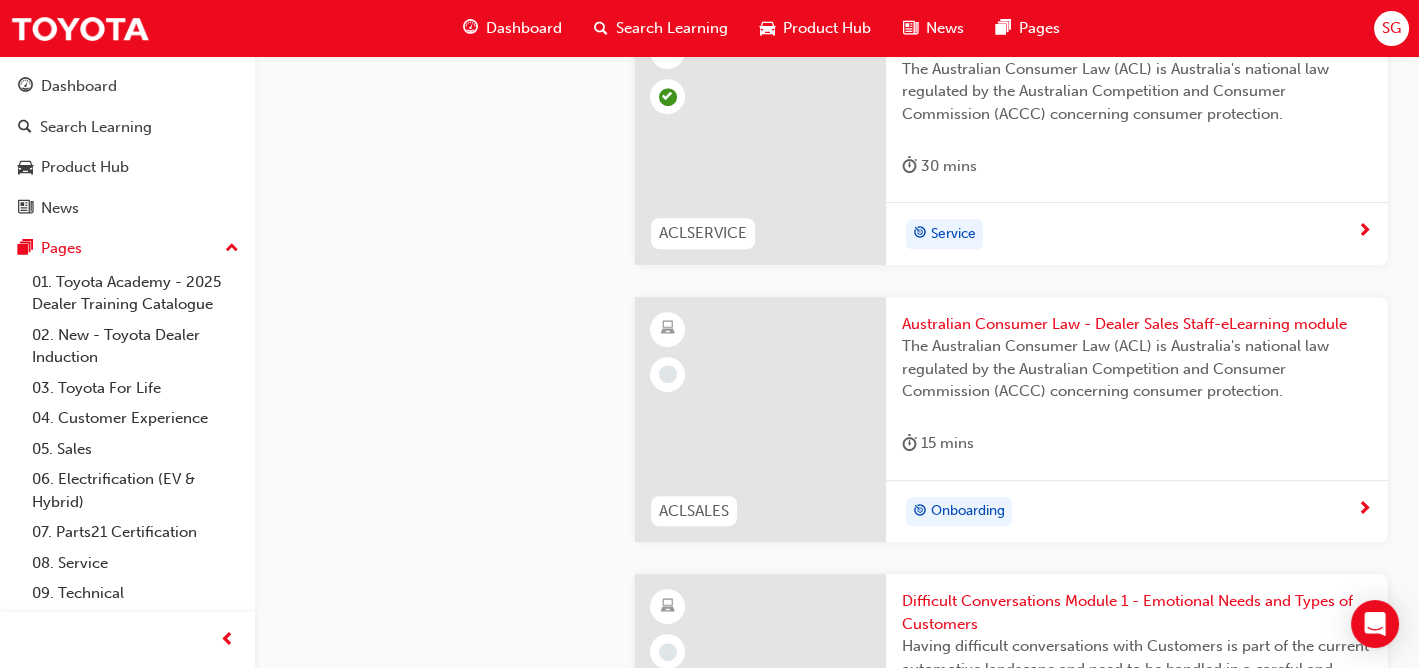 scroll, scrollTop: 2500, scrollLeft: 0, axis: vertical 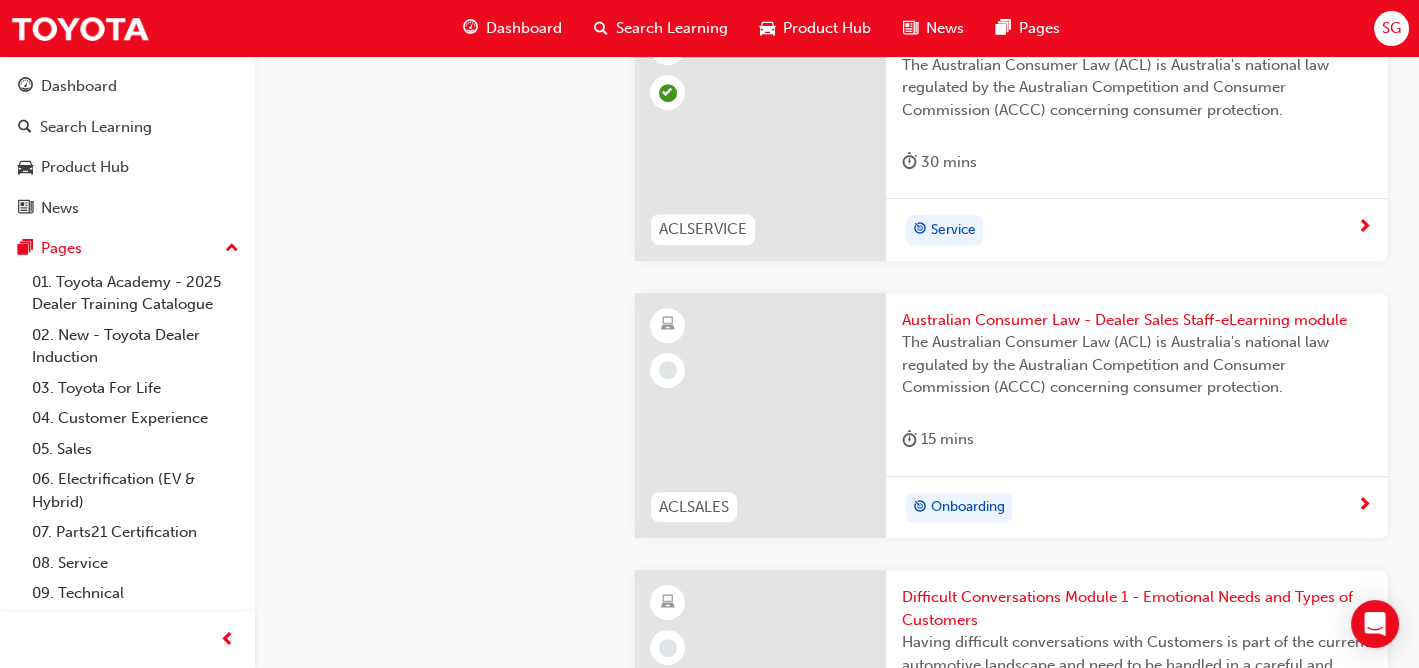 click on "Onboarding" at bounding box center (1137, 507) 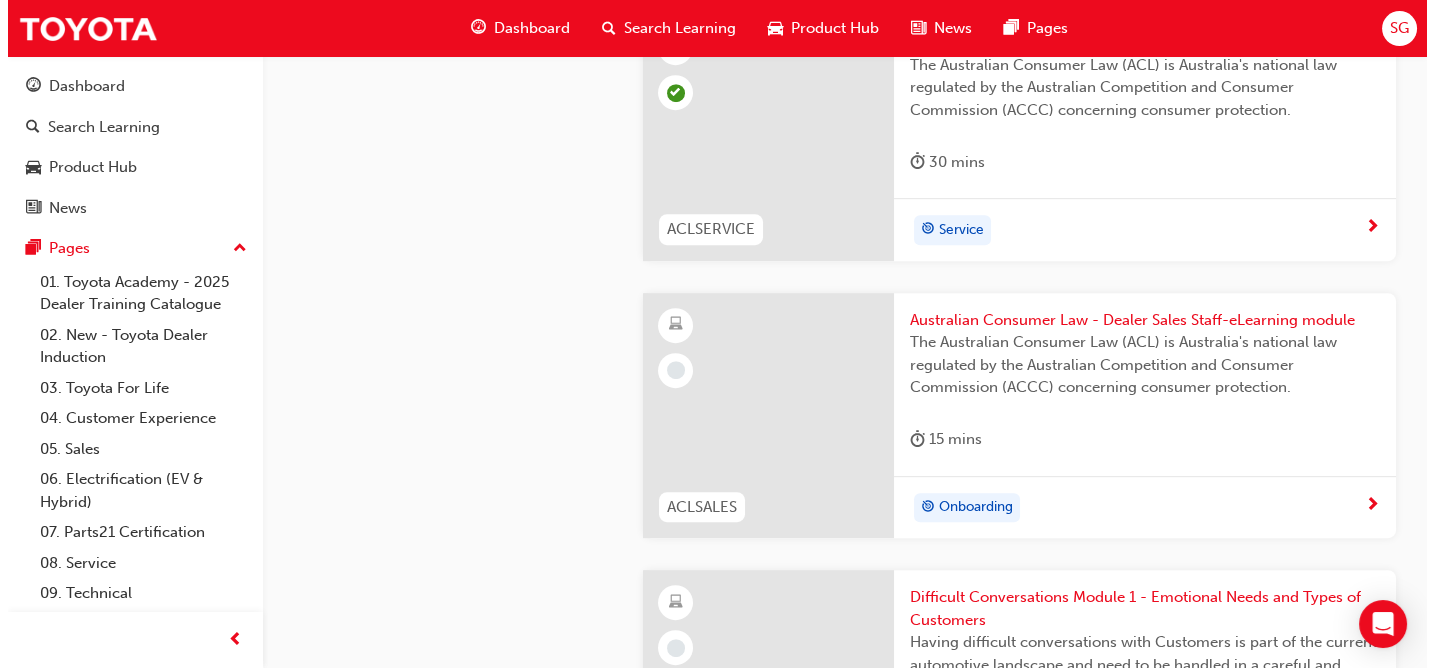 scroll, scrollTop: 0, scrollLeft: 0, axis: both 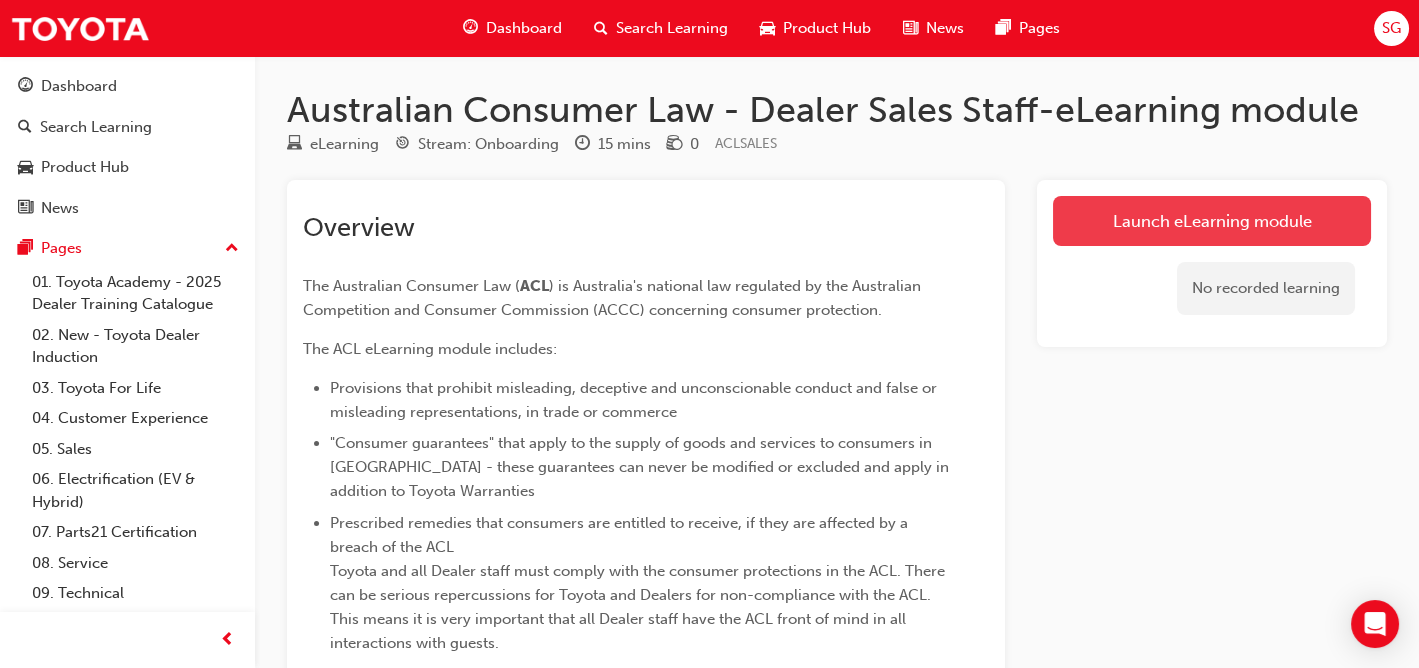 click on "Launch eLearning module" at bounding box center [1212, 221] 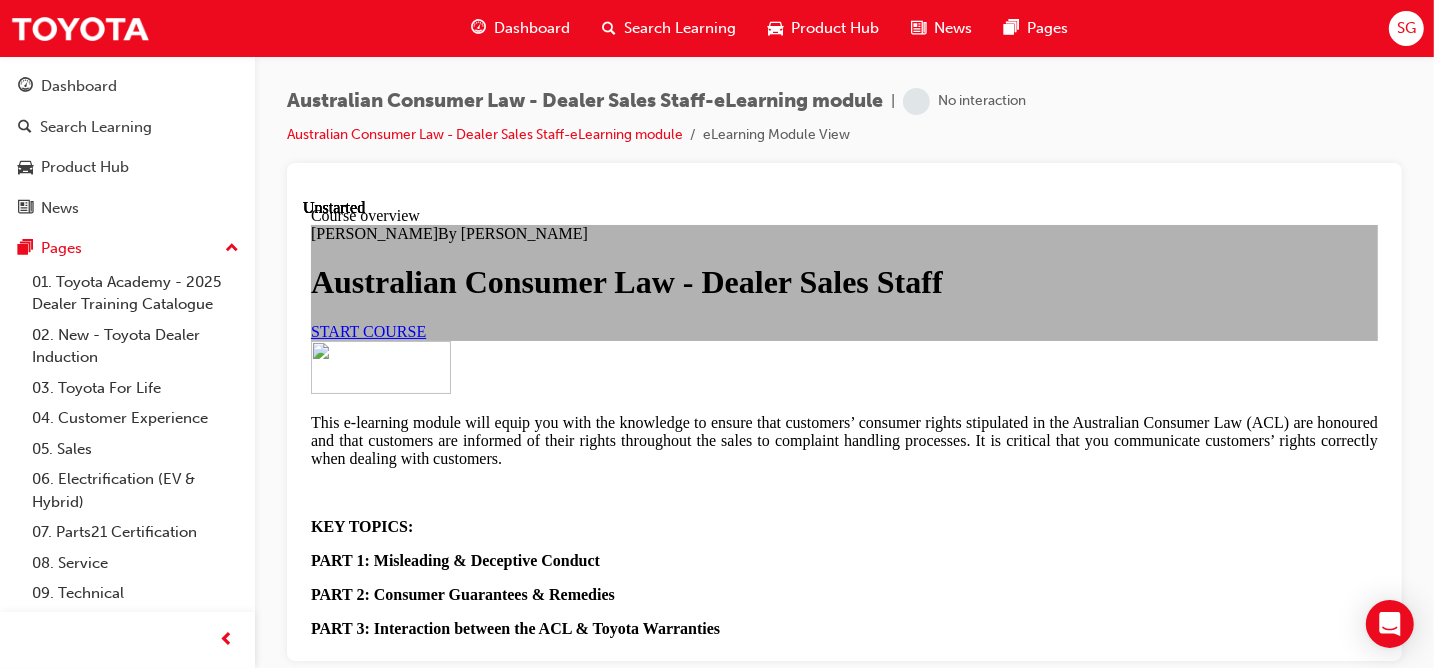 scroll, scrollTop: 0, scrollLeft: 0, axis: both 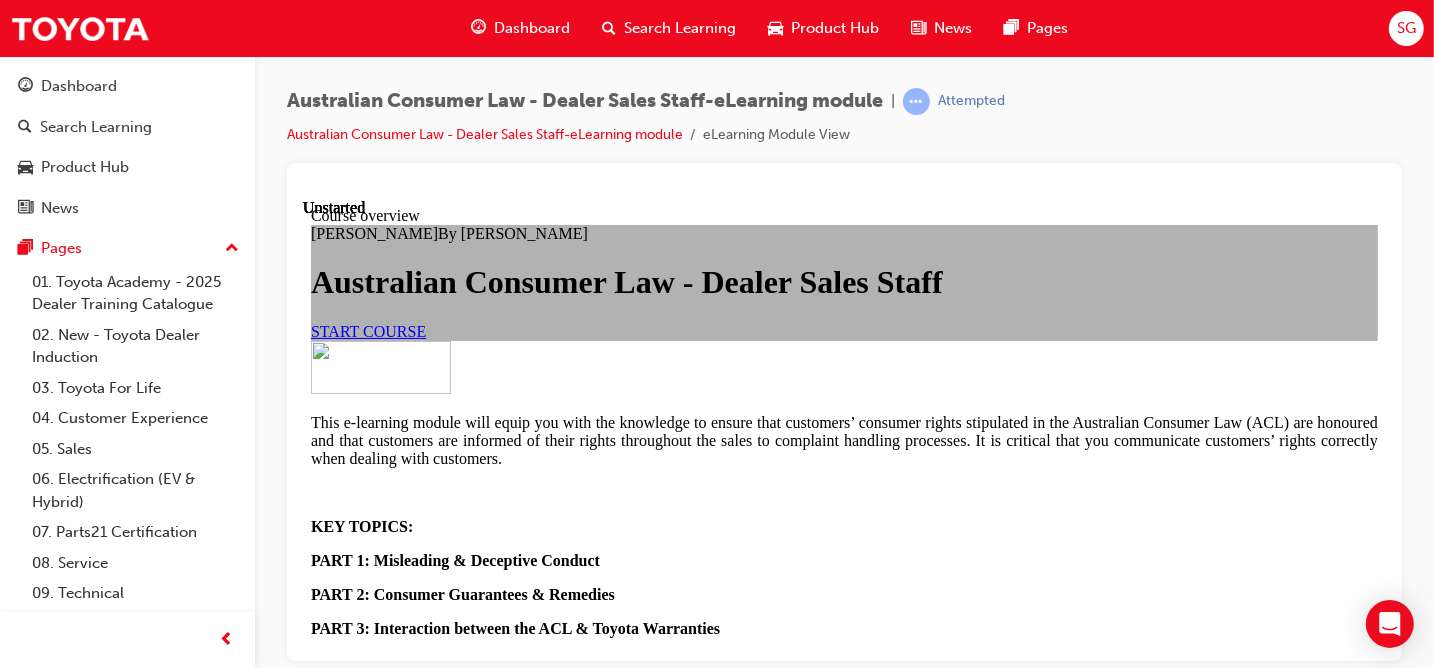 click on "START COURSE" at bounding box center [367, 330] 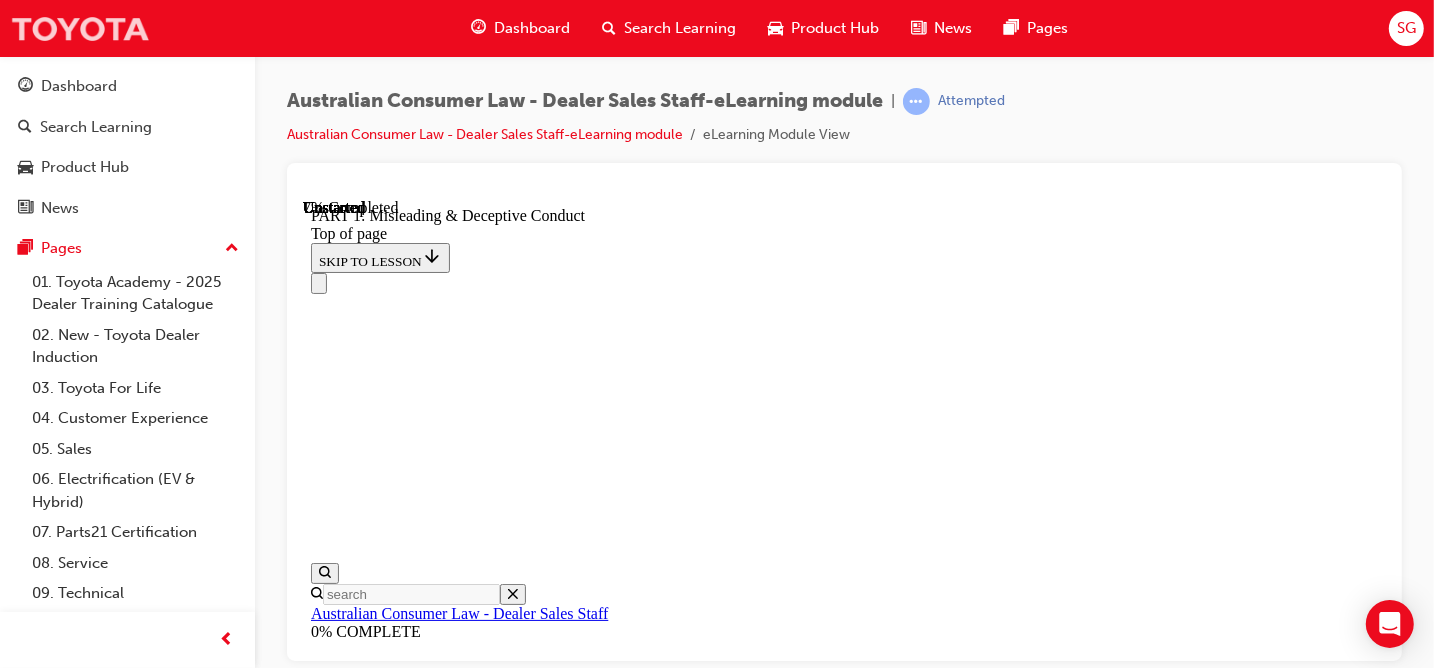 scroll, scrollTop: 62, scrollLeft: 0, axis: vertical 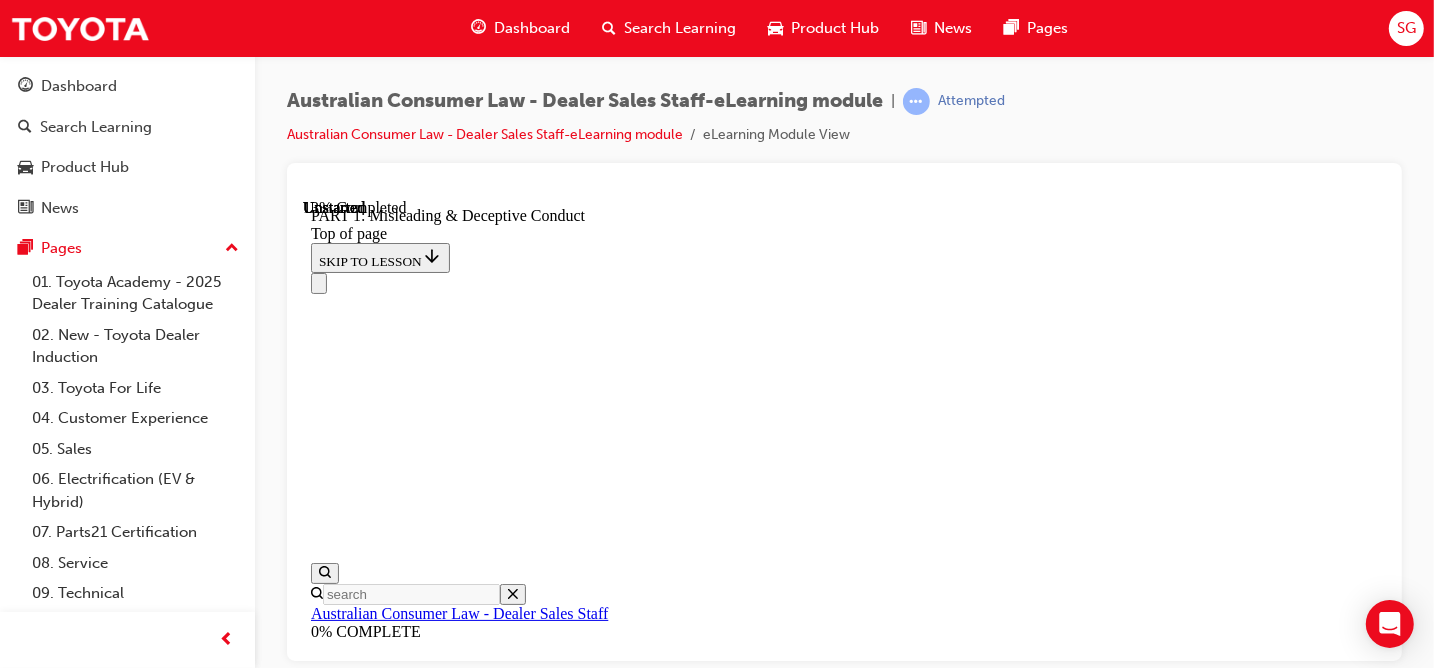 click on "CONTINUE" at bounding box center [353, 8247] 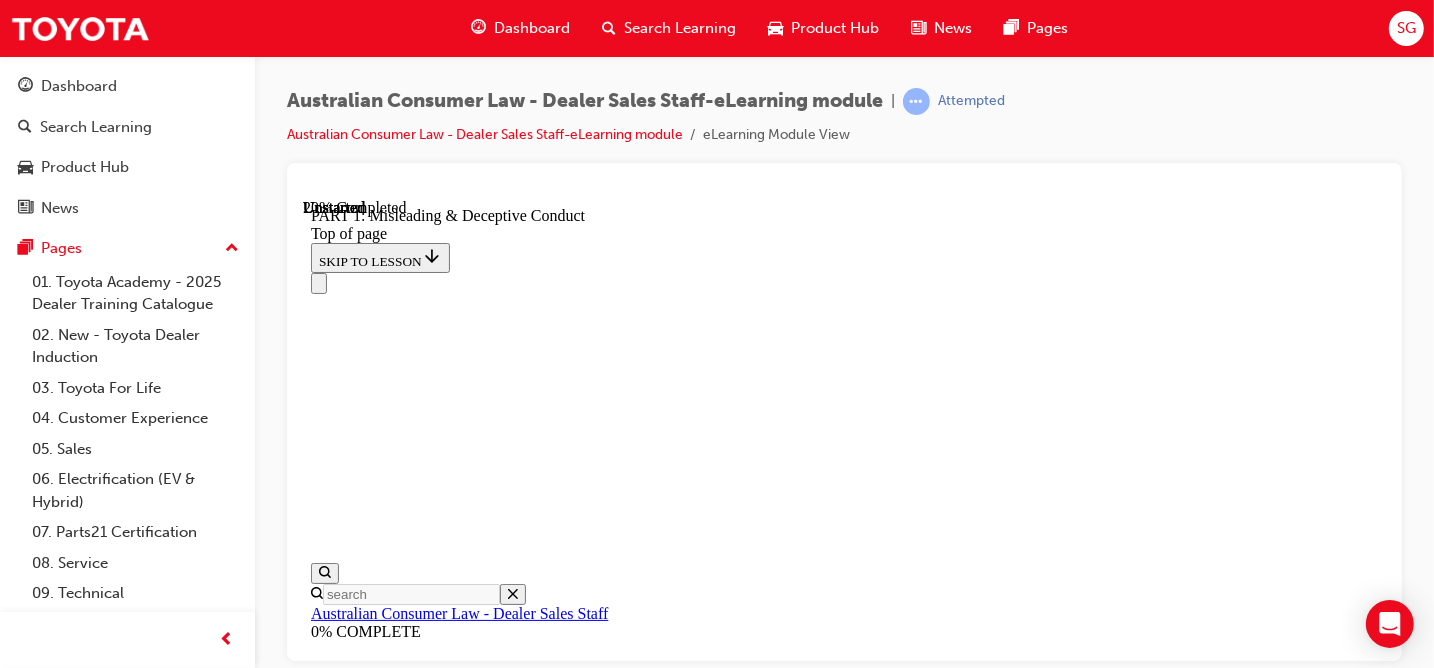 click on "CONTINUE" at bounding box center (352, 8274) 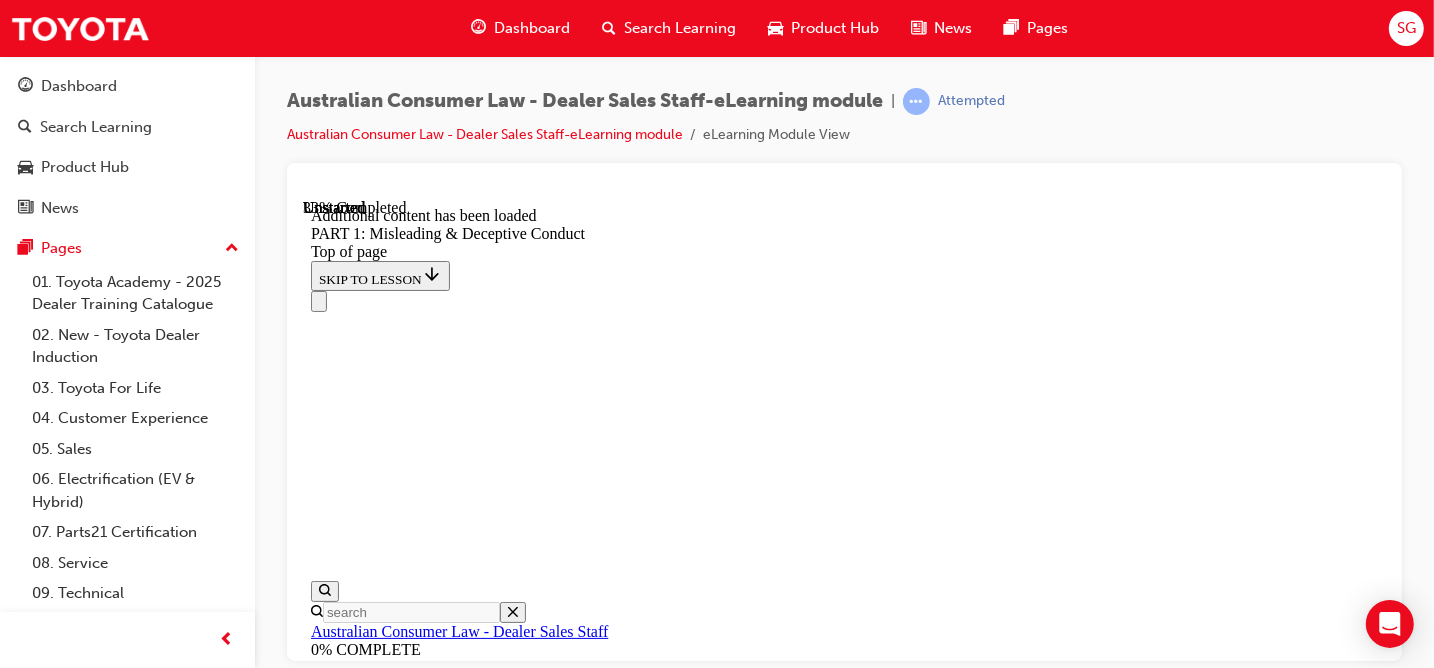 scroll, scrollTop: 2752, scrollLeft: 0, axis: vertical 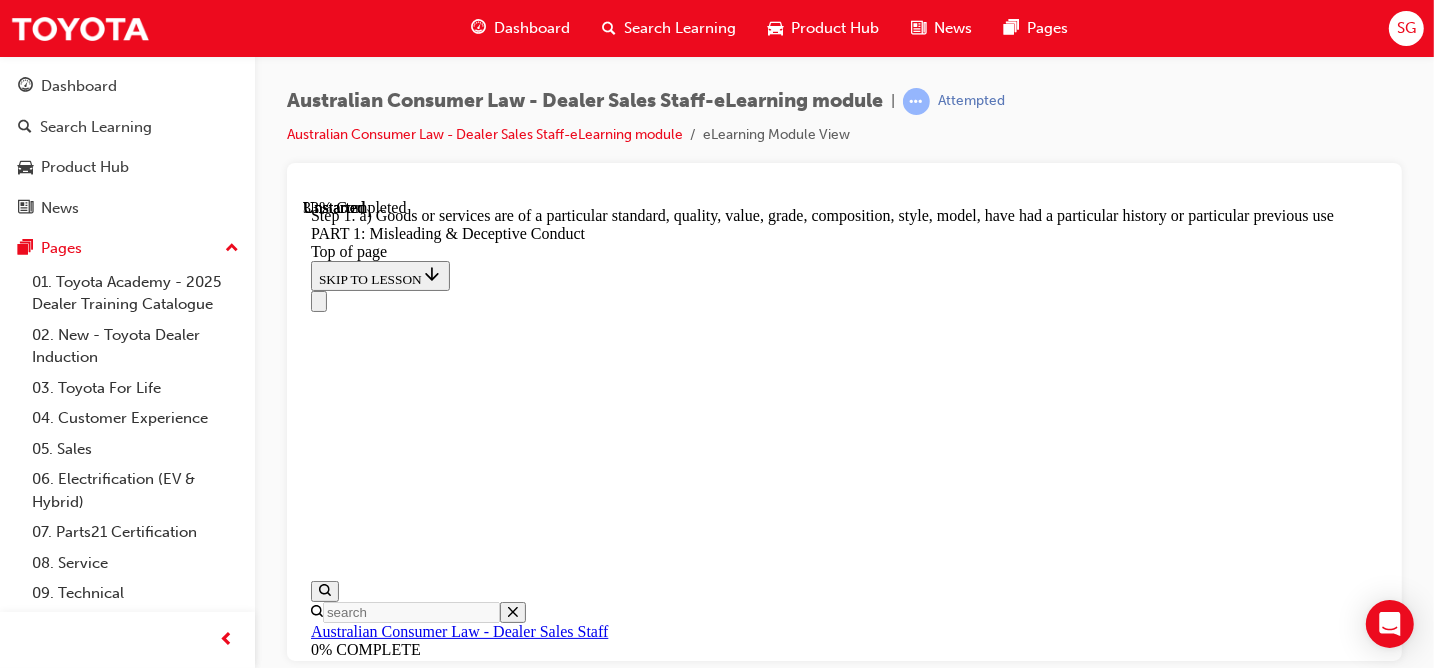 click 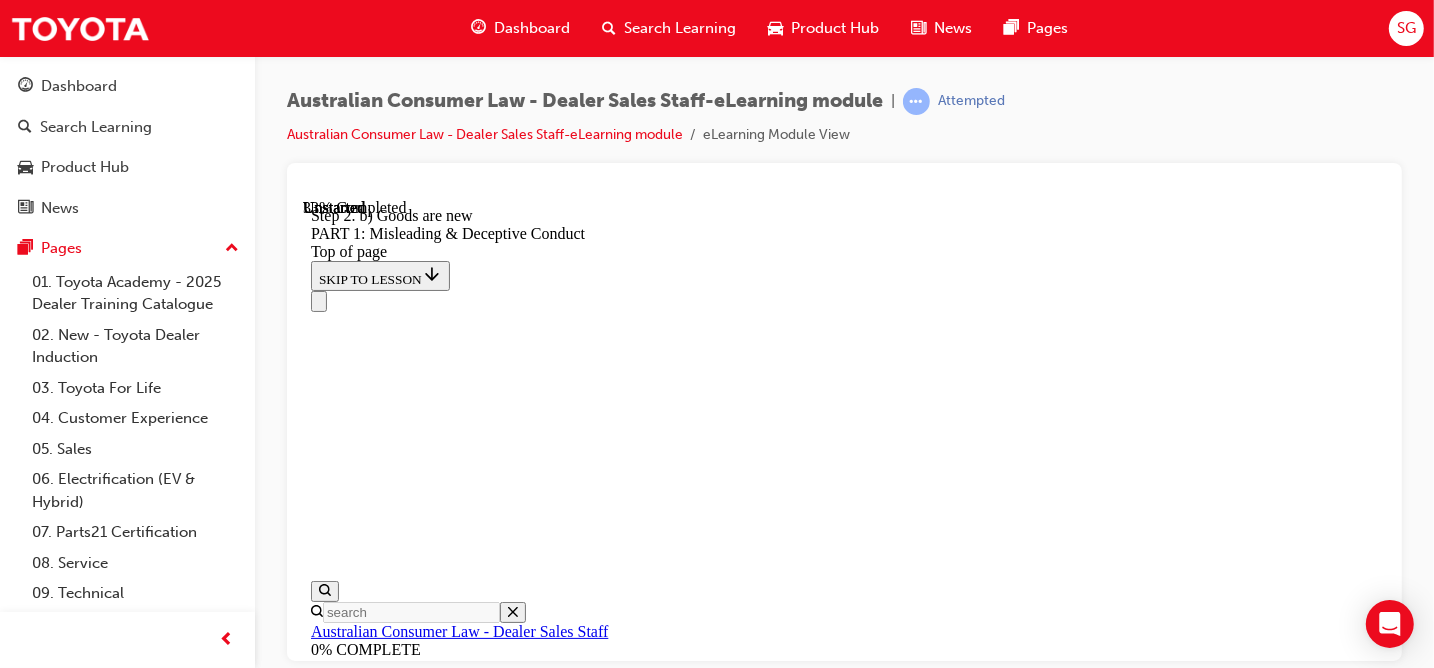 scroll, scrollTop: 2538, scrollLeft: 0, axis: vertical 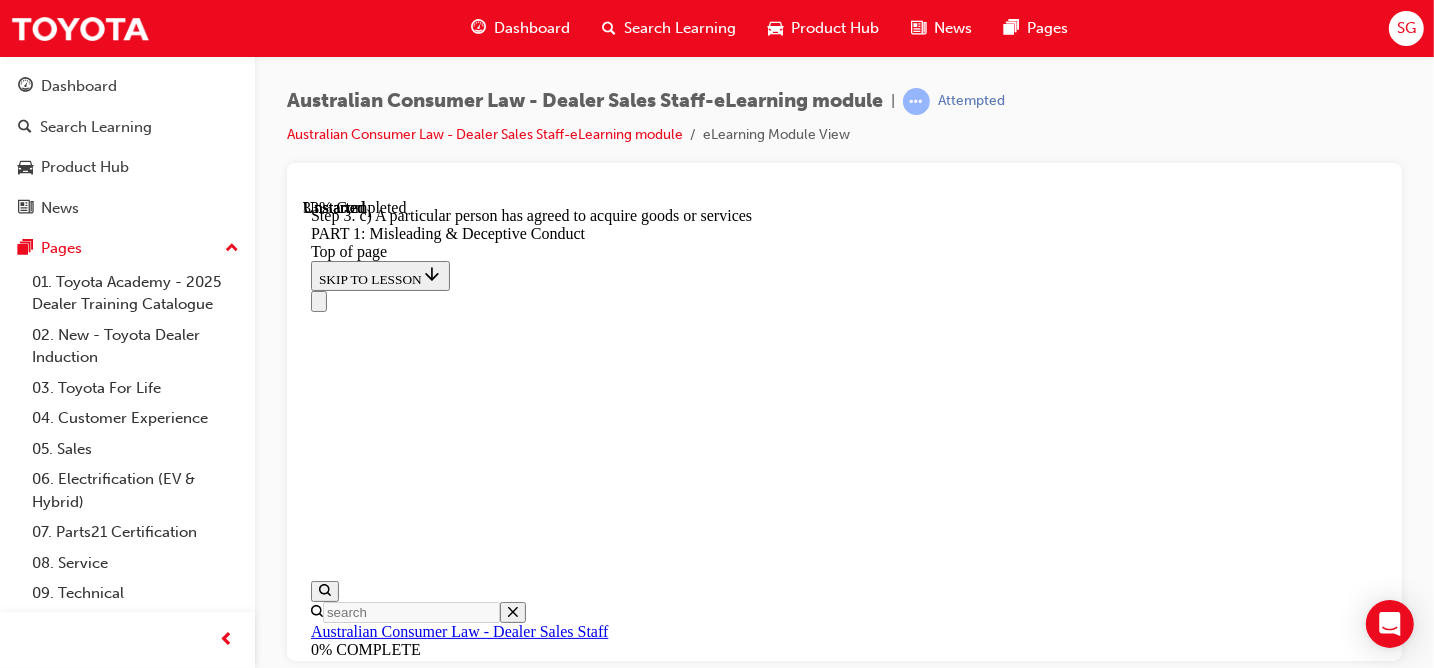 click 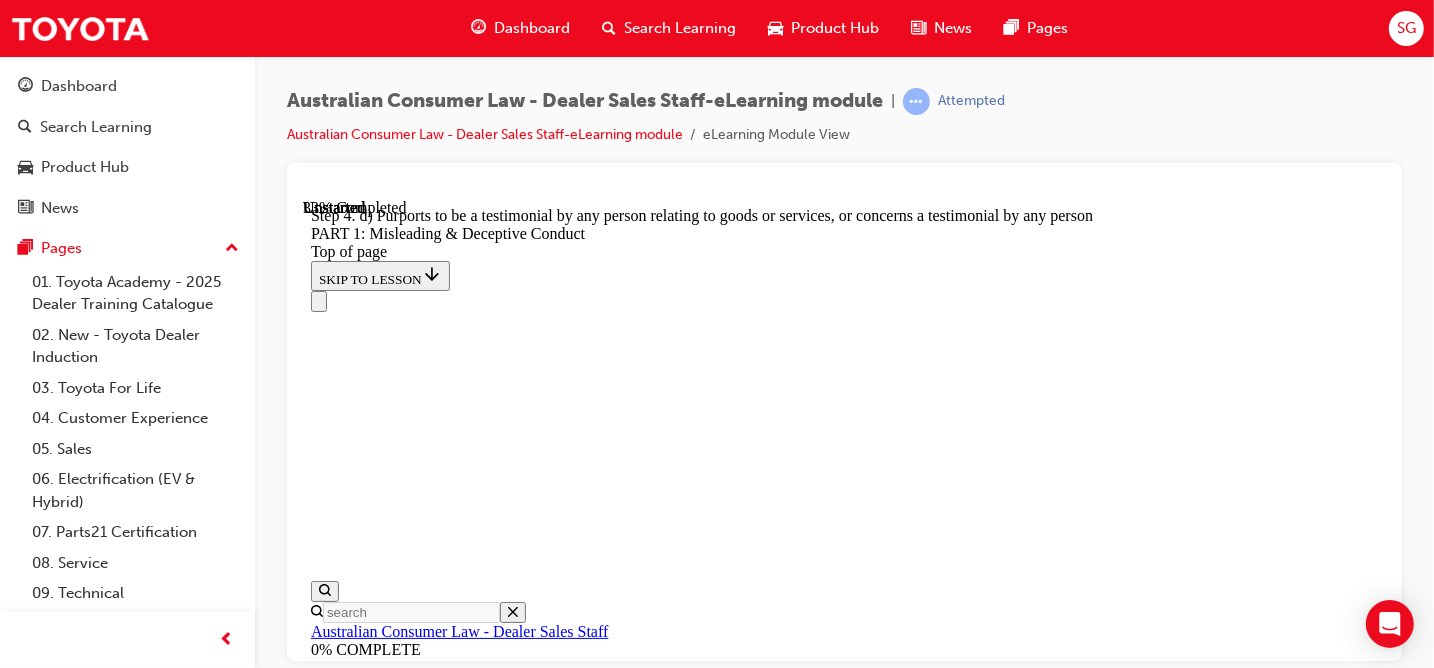 scroll, scrollTop: 2538, scrollLeft: 0, axis: vertical 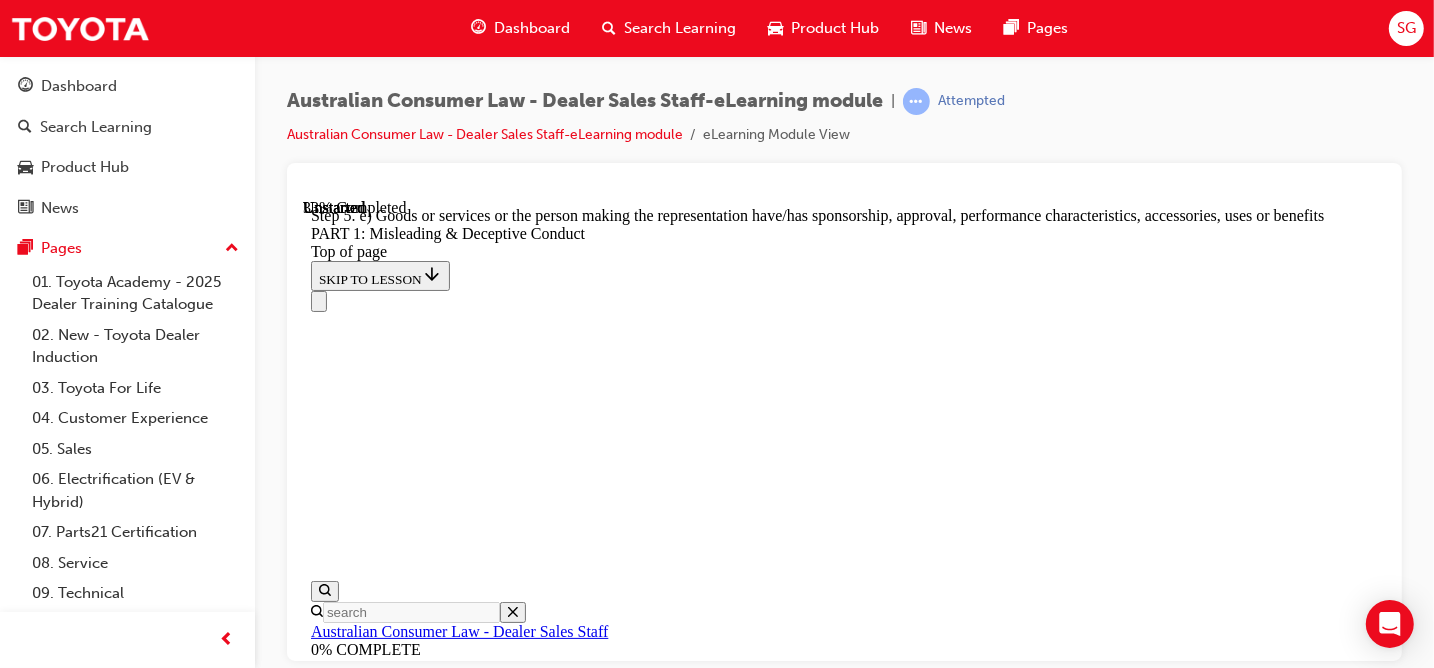 click 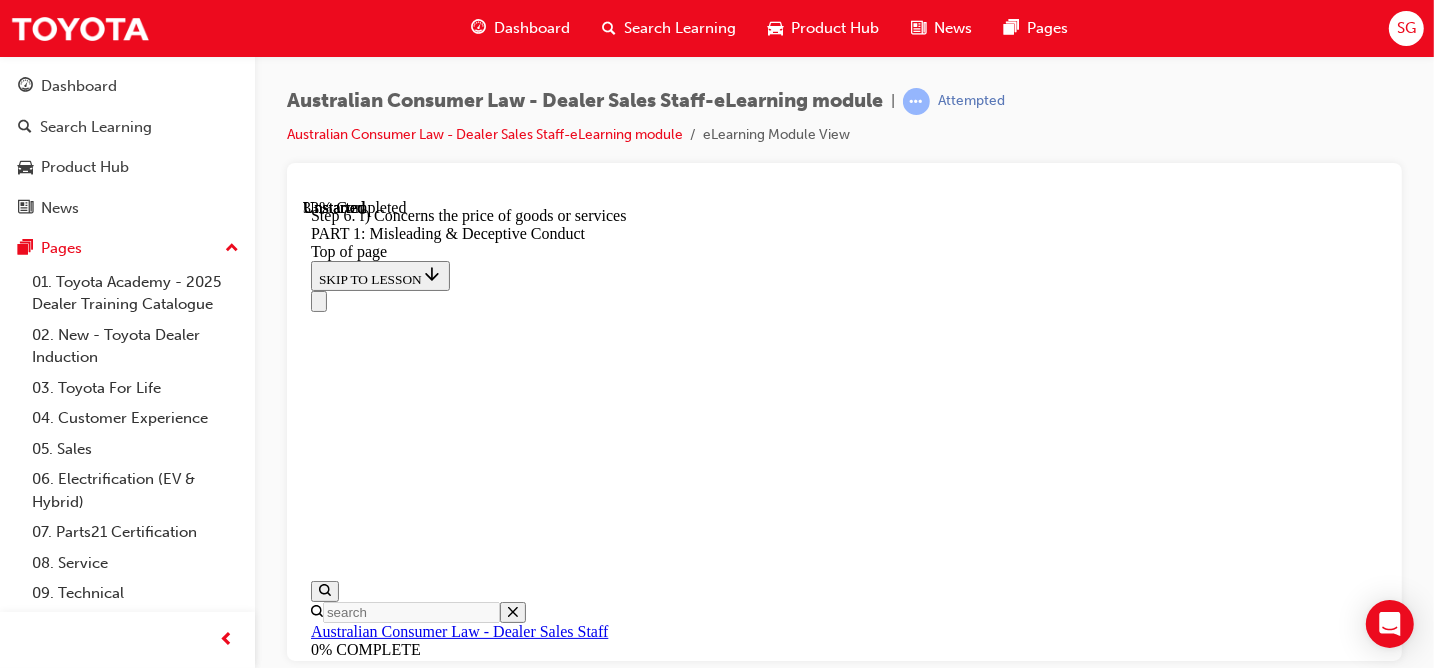 click 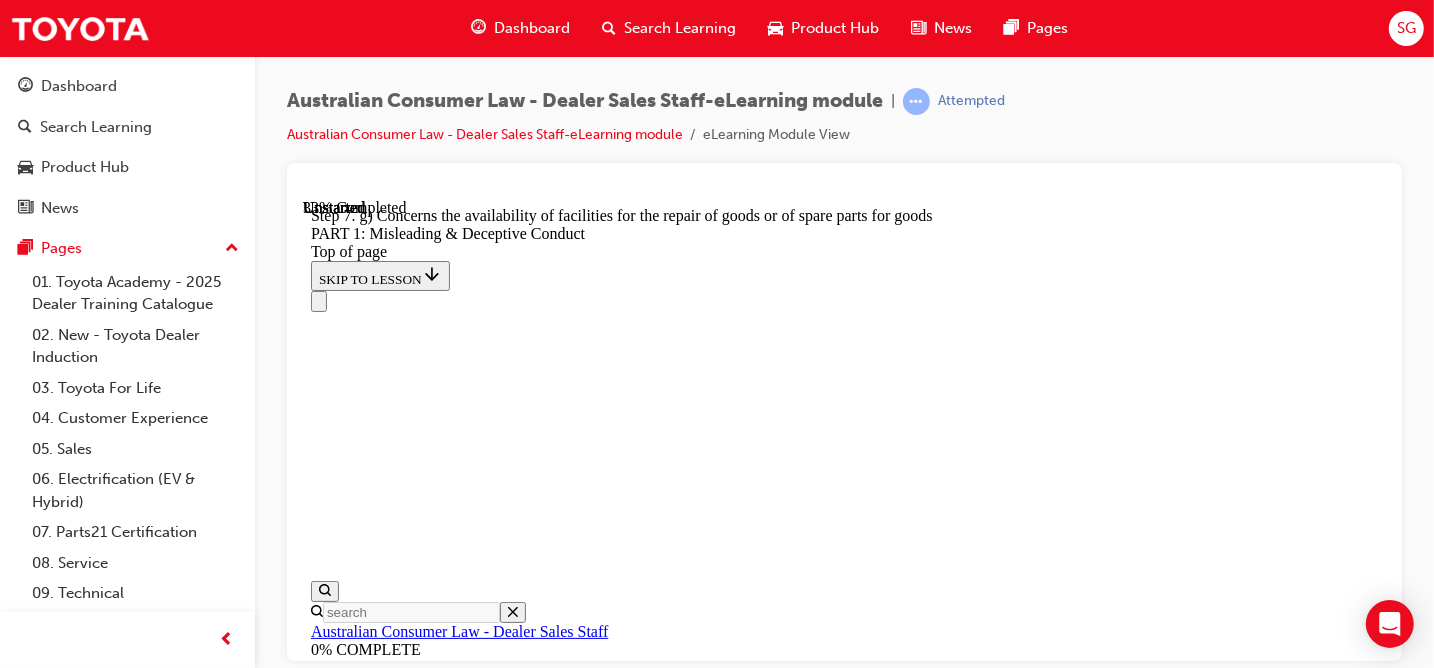 click 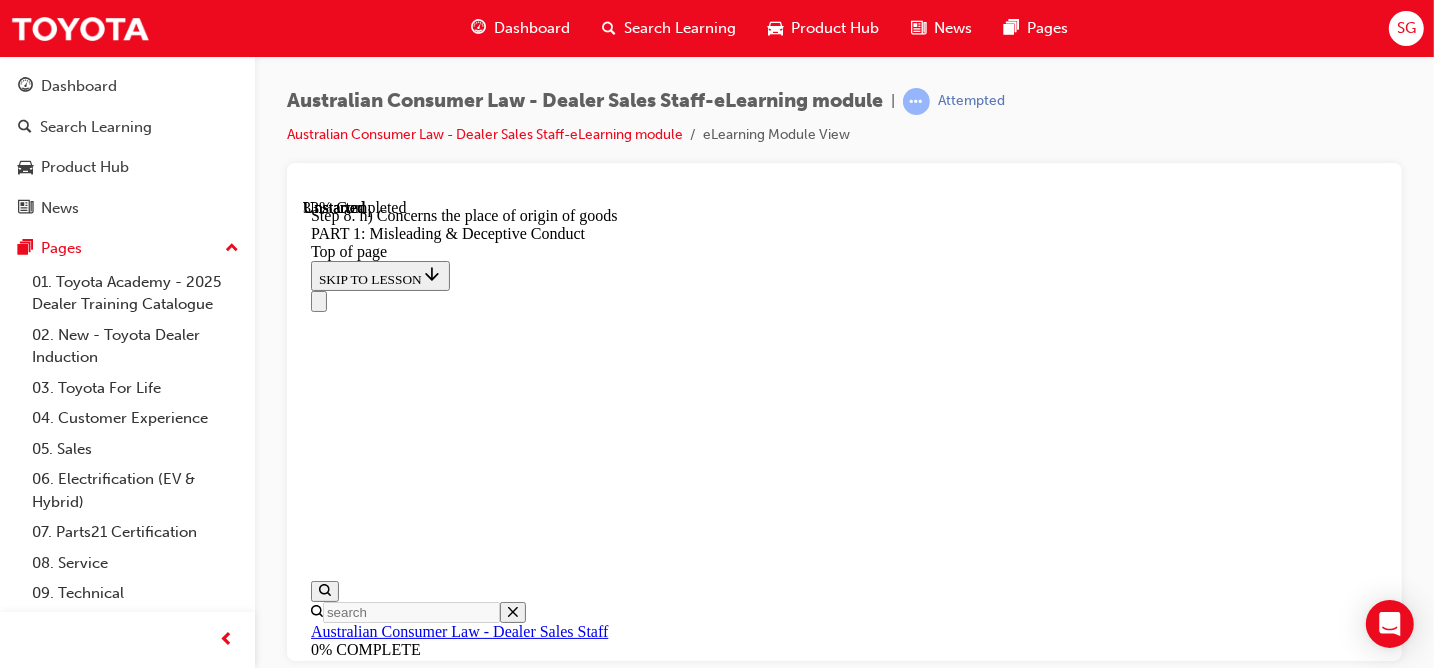 click 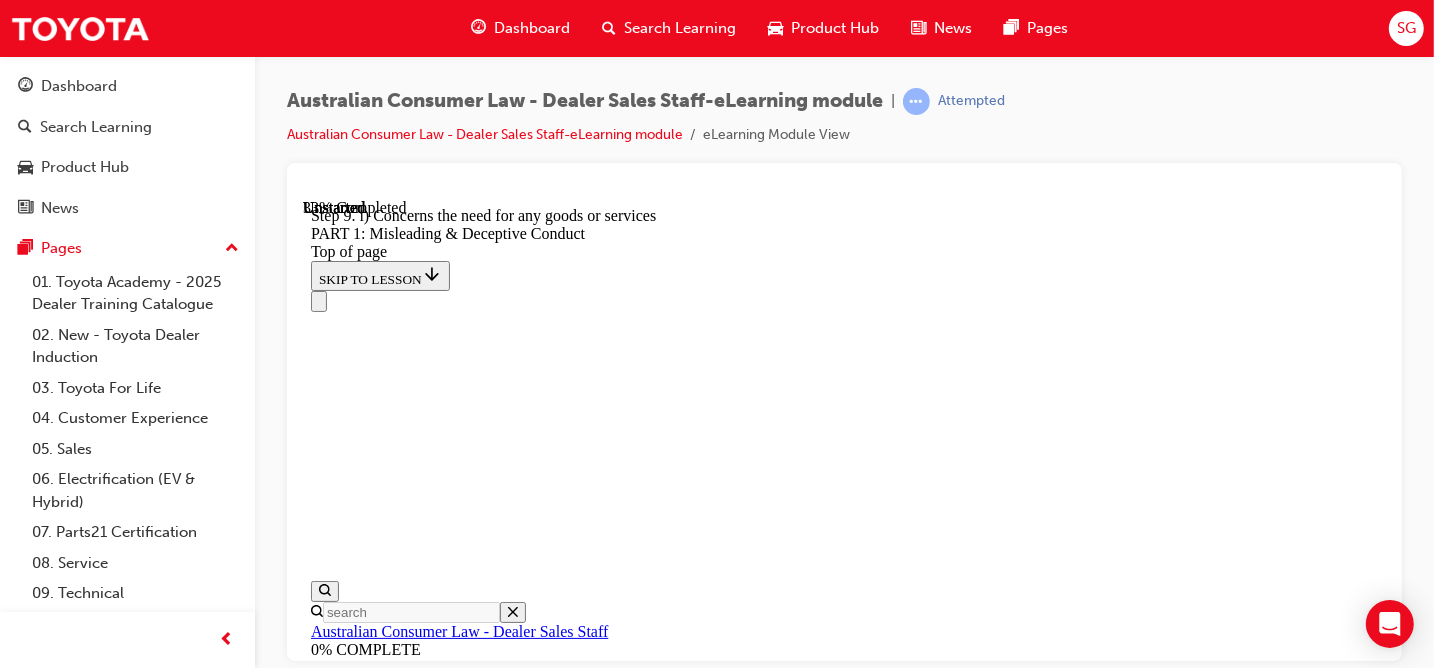 click at bounding box center (334, 8491) 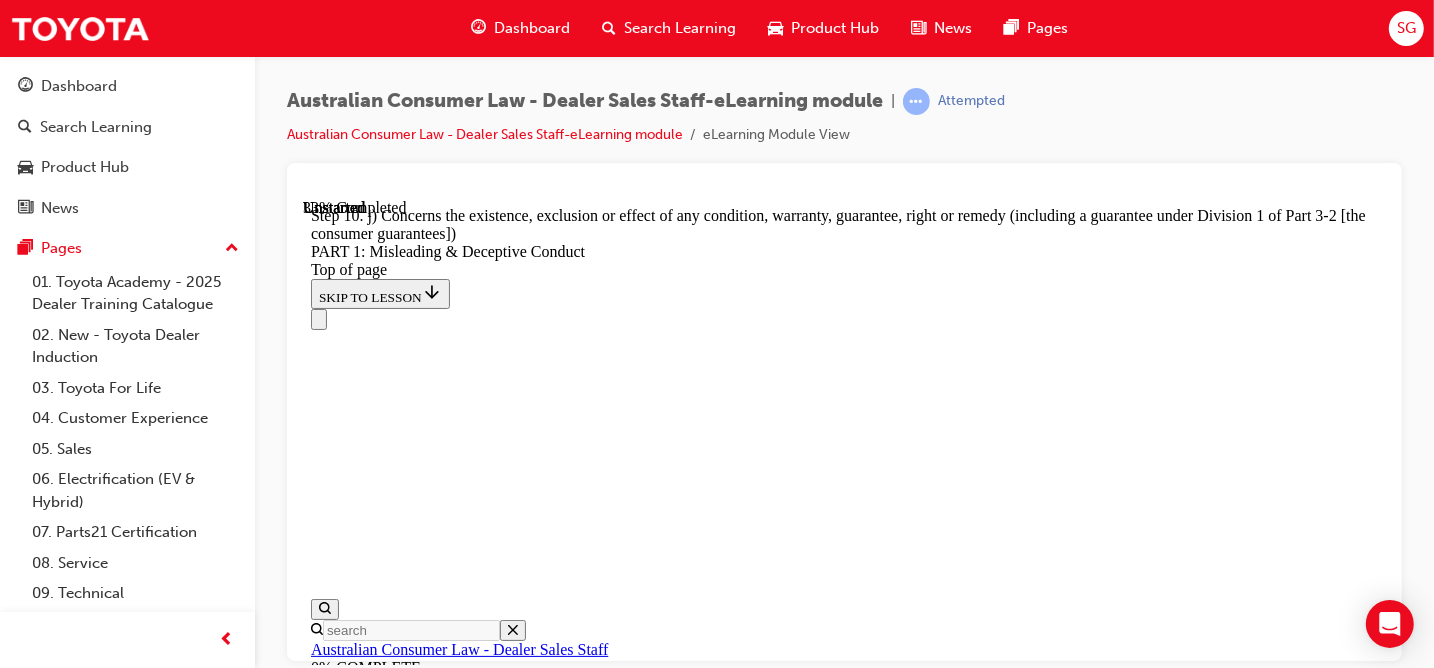 click at bounding box center [334, 8509] 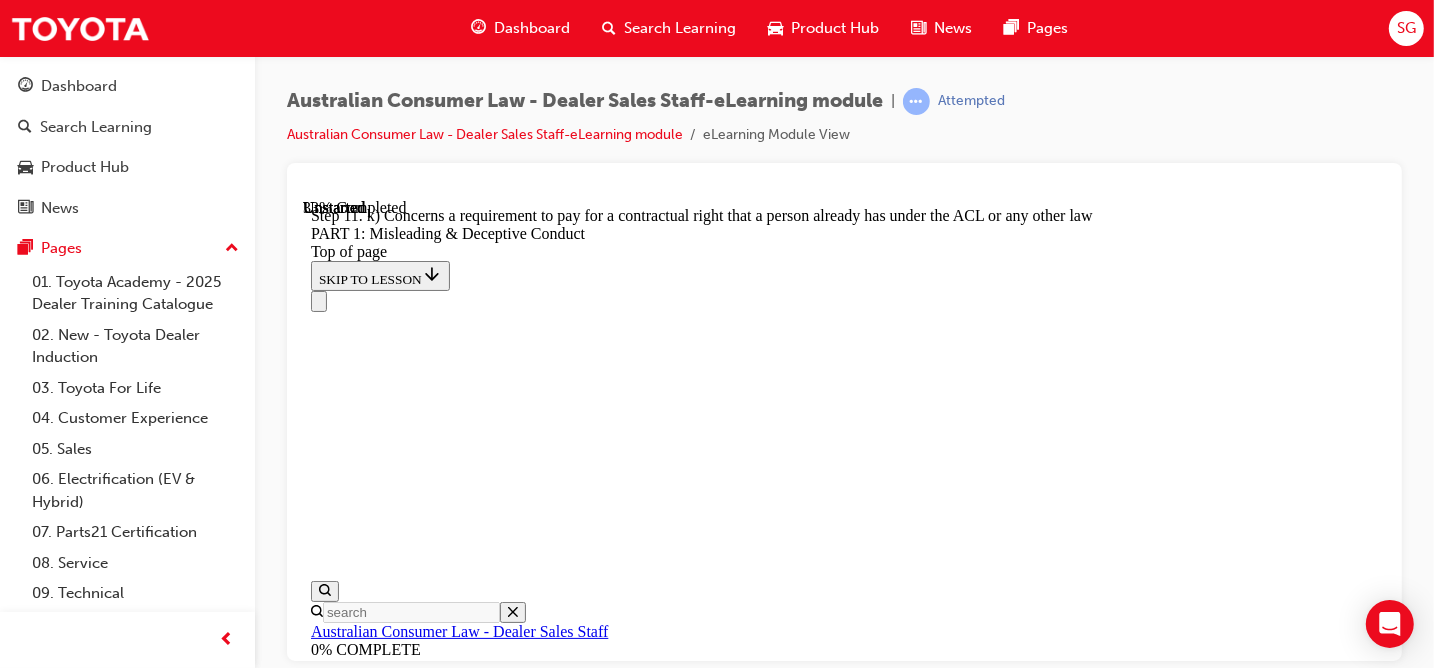 scroll, scrollTop: 2845, scrollLeft: 0, axis: vertical 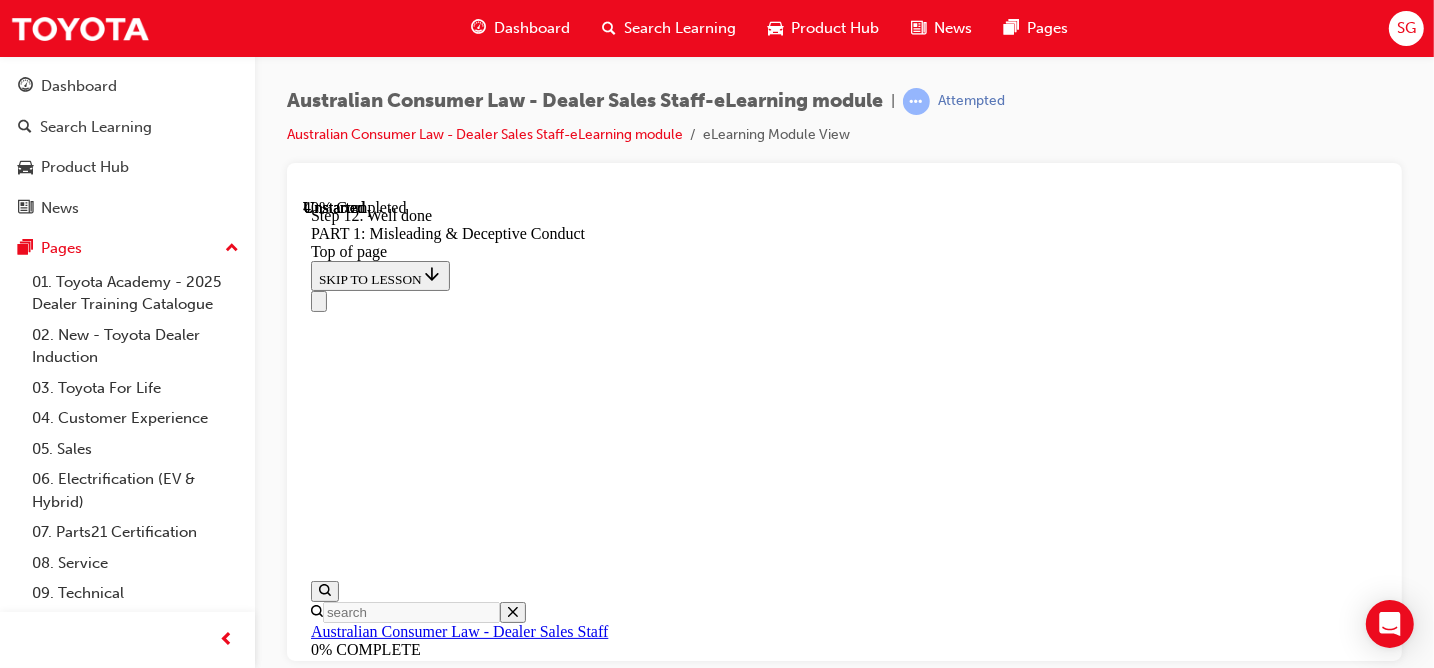 click on "CONTINUE" at bounding box center (352, 8932) 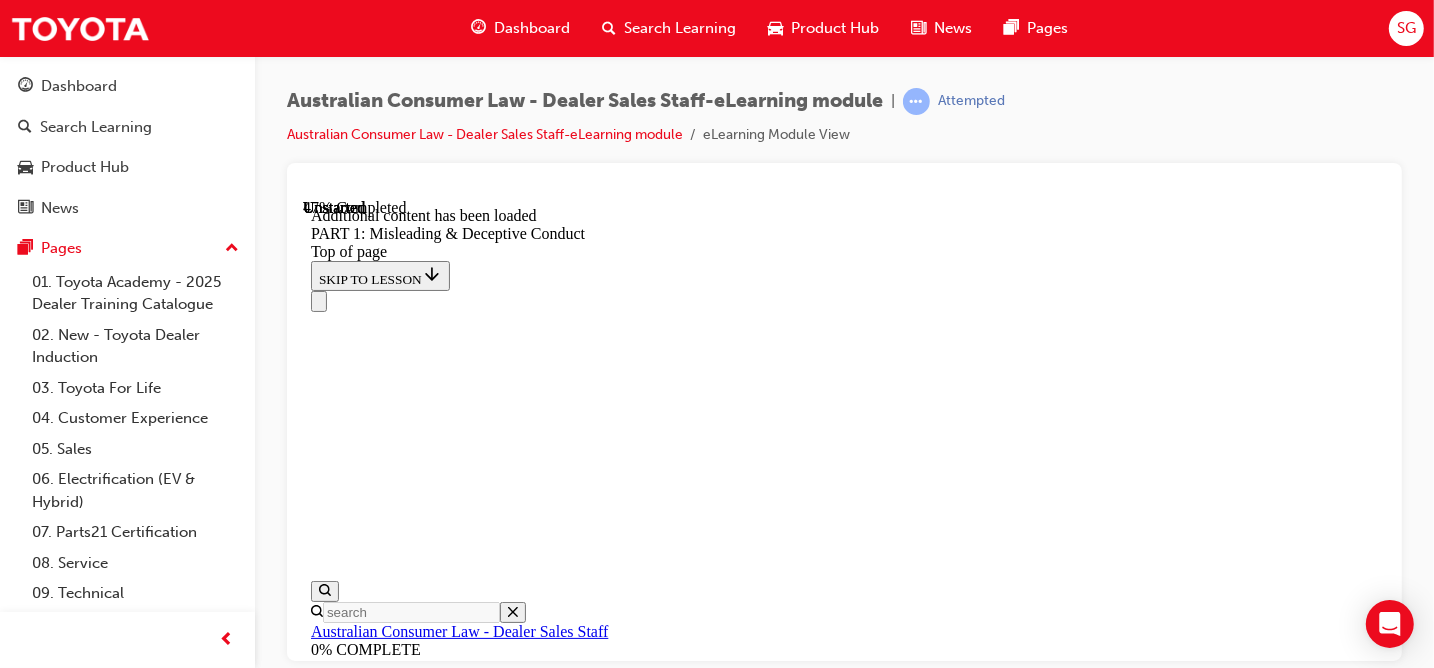 scroll, scrollTop: 3178, scrollLeft: 0, axis: vertical 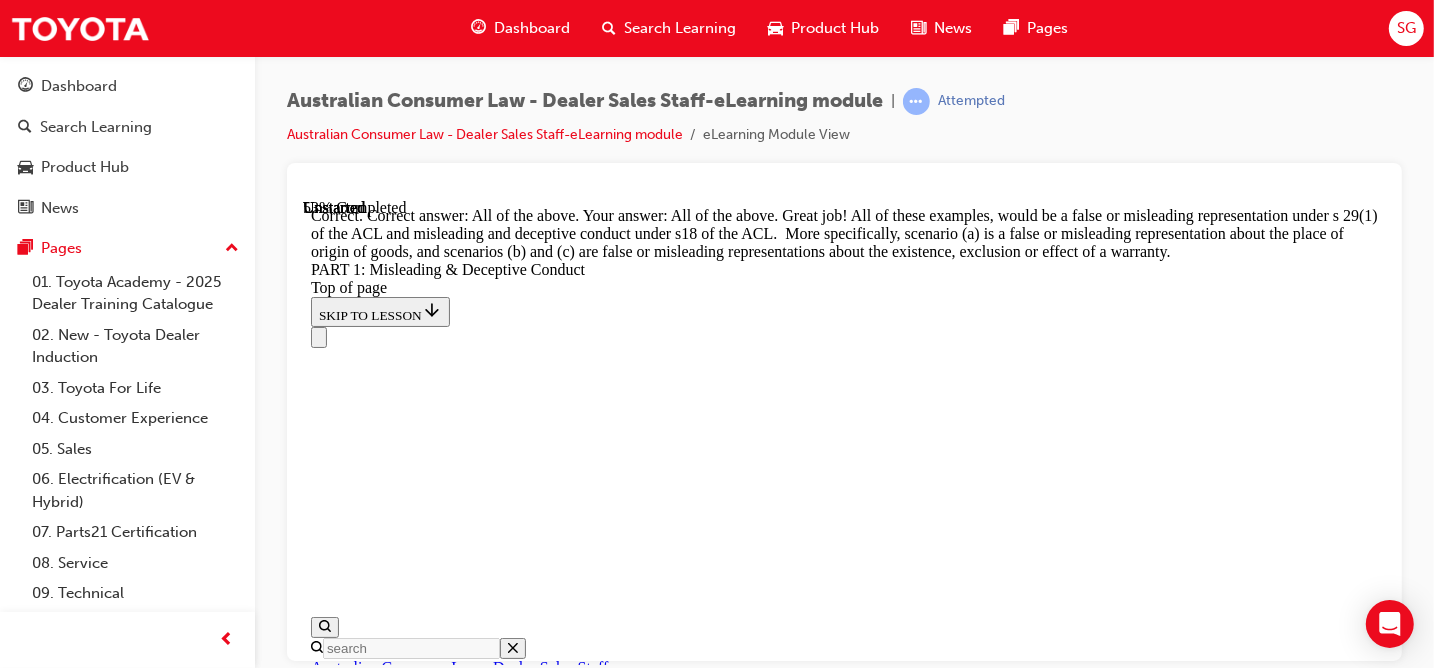 click on "CONTINUE" at bounding box center (352, 17010) 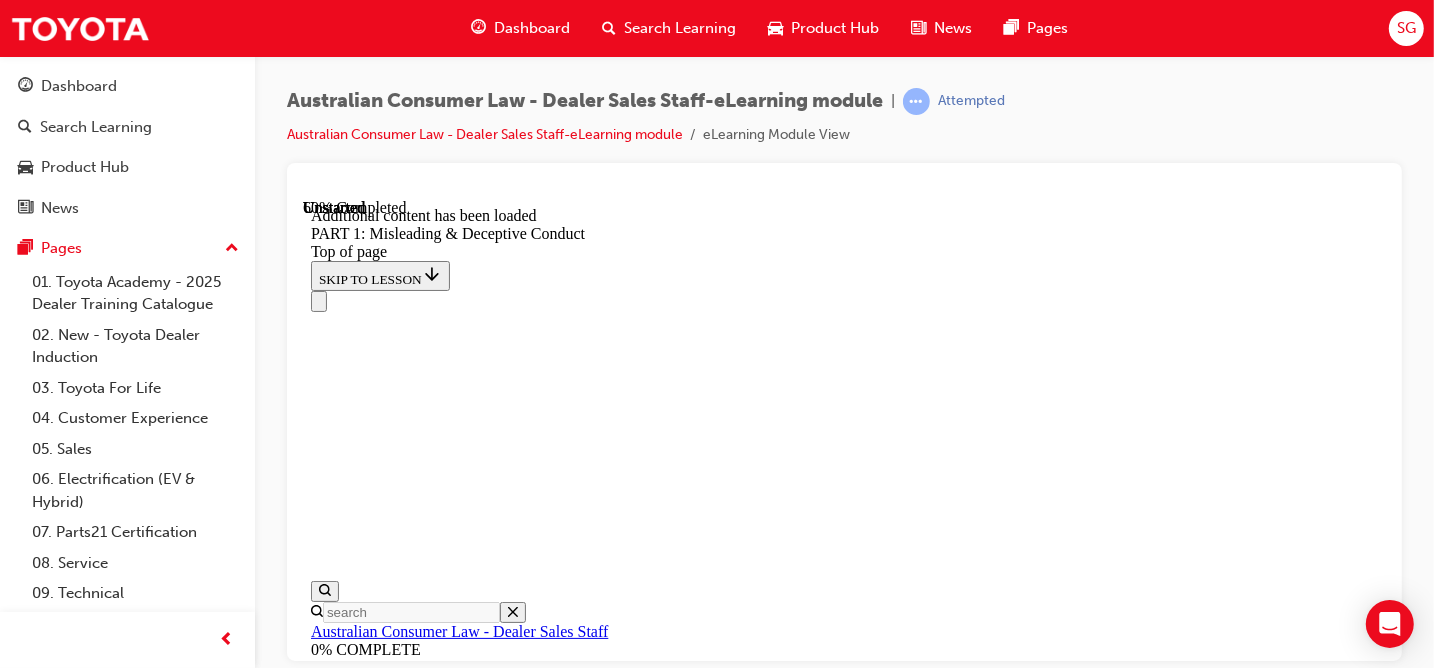 scroll, scrollTop: 4415, scrollLeft: 0, axis: vertical 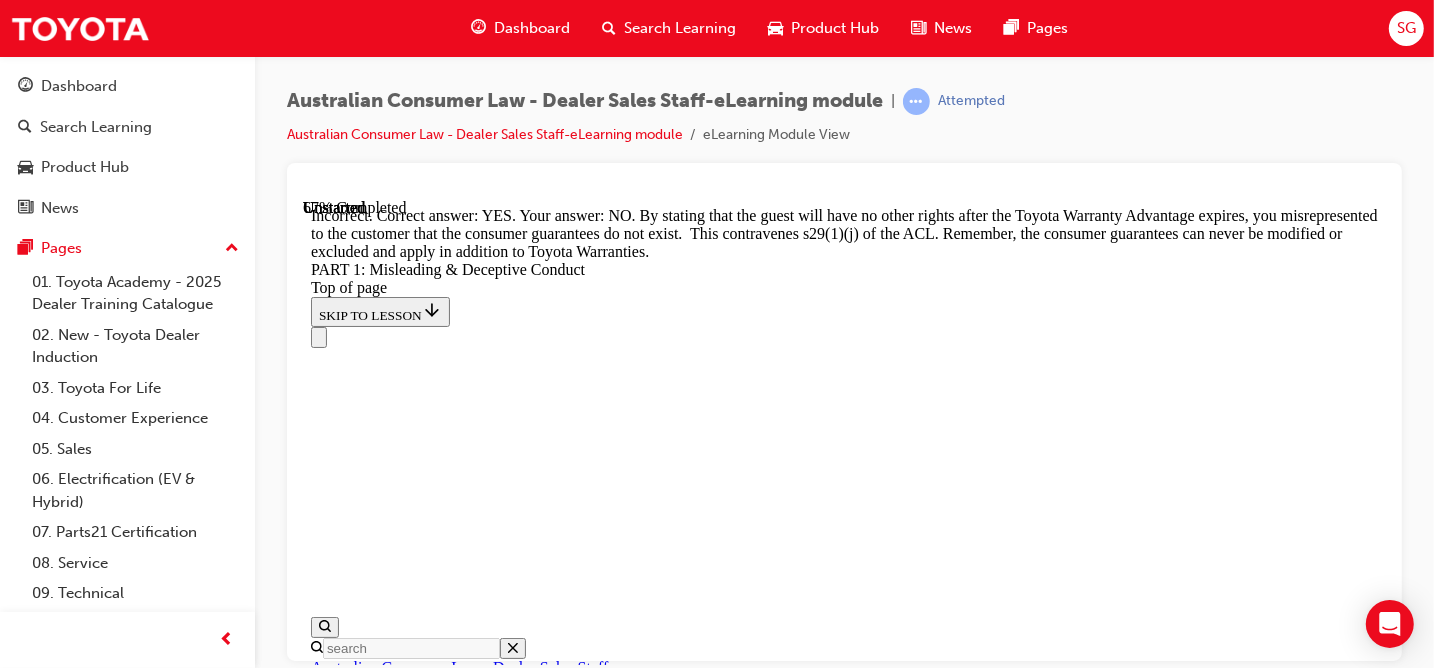 click at bounding box center [358, 21074] 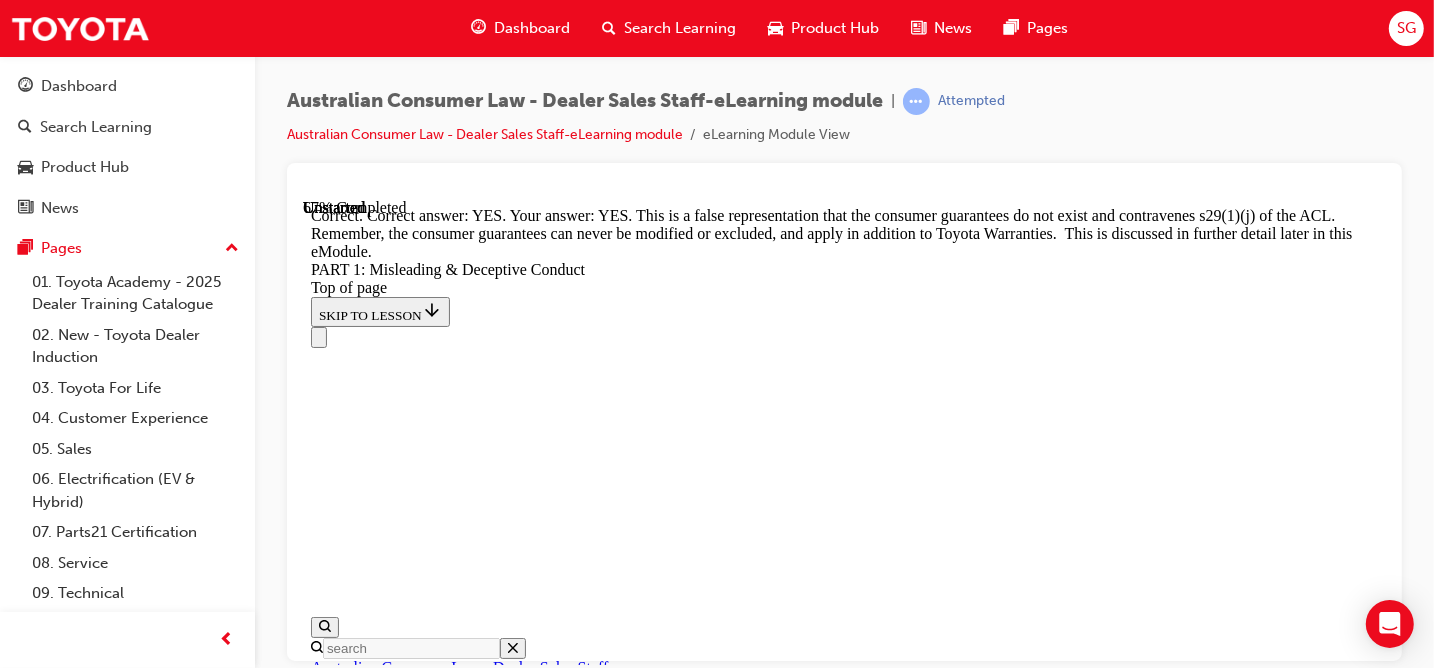 click on "CONTINUE" at bounding box center [352, 21148] 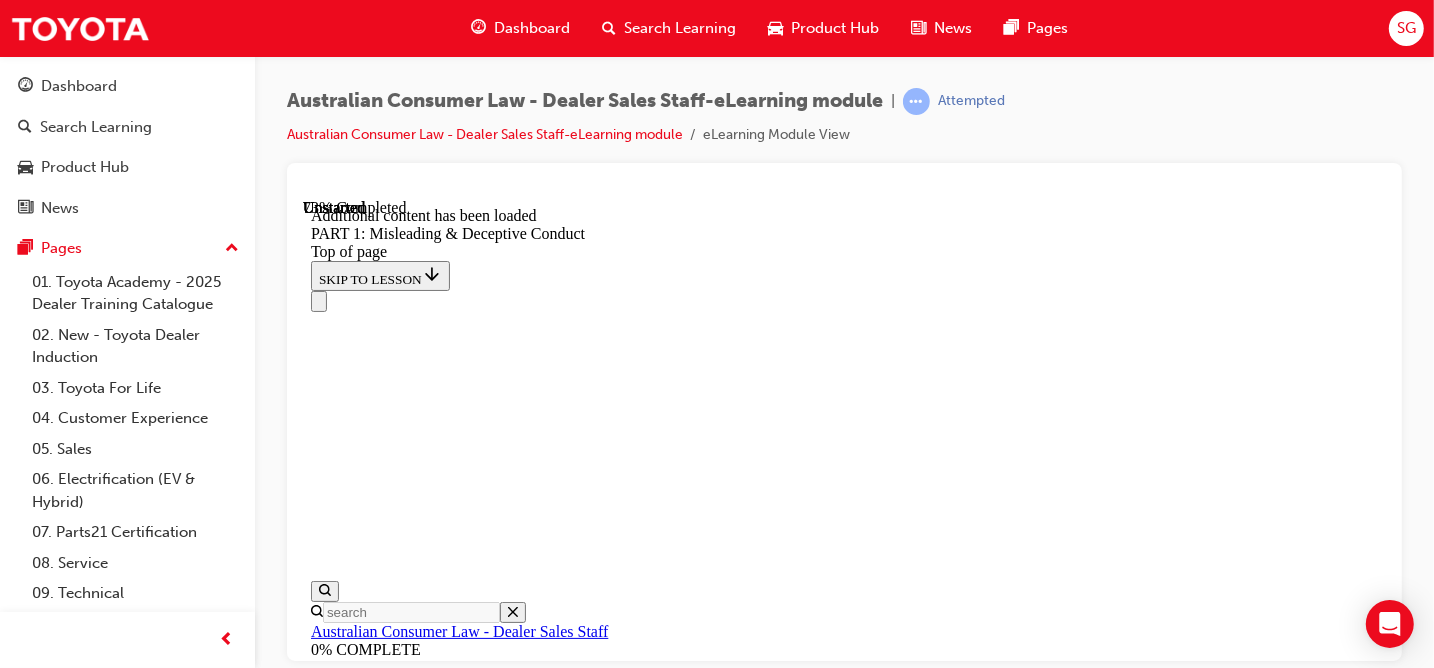 scroll, scrollTop: 5394, scrollLeft: 0, axis: vertical 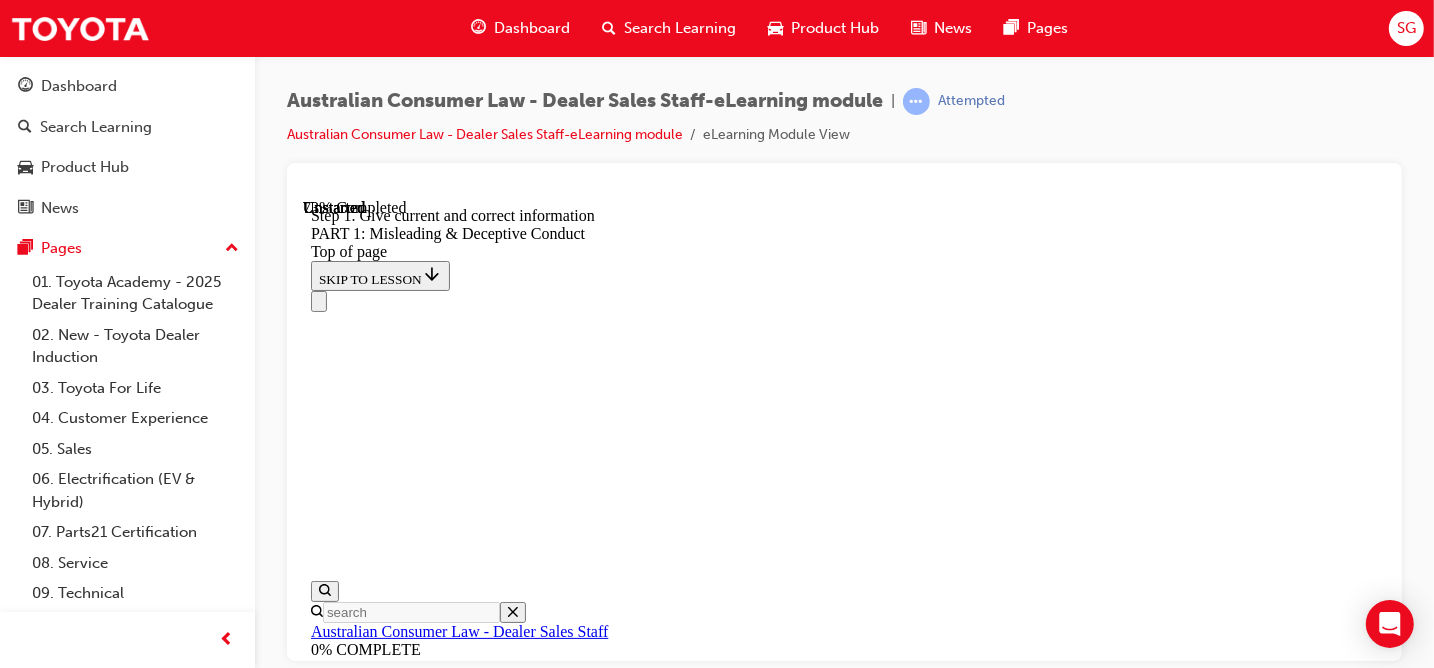 click at bounding box center (334, 21129) 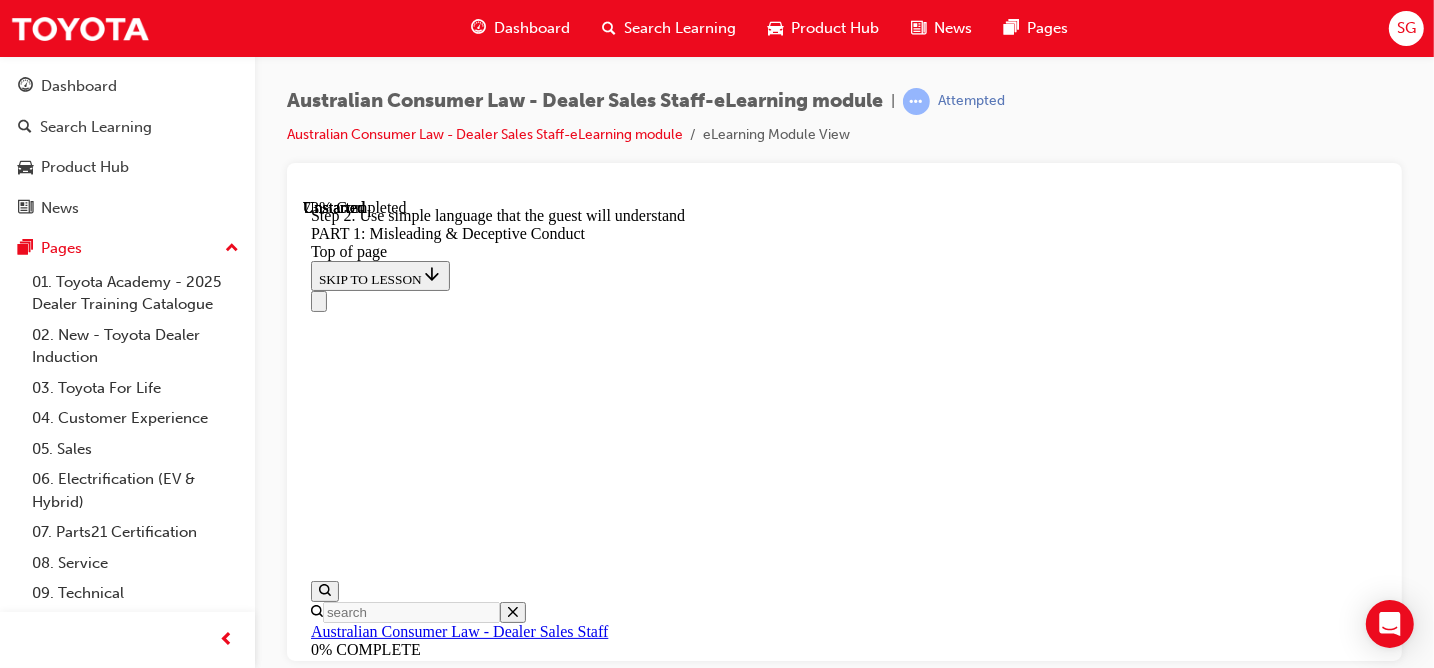 click 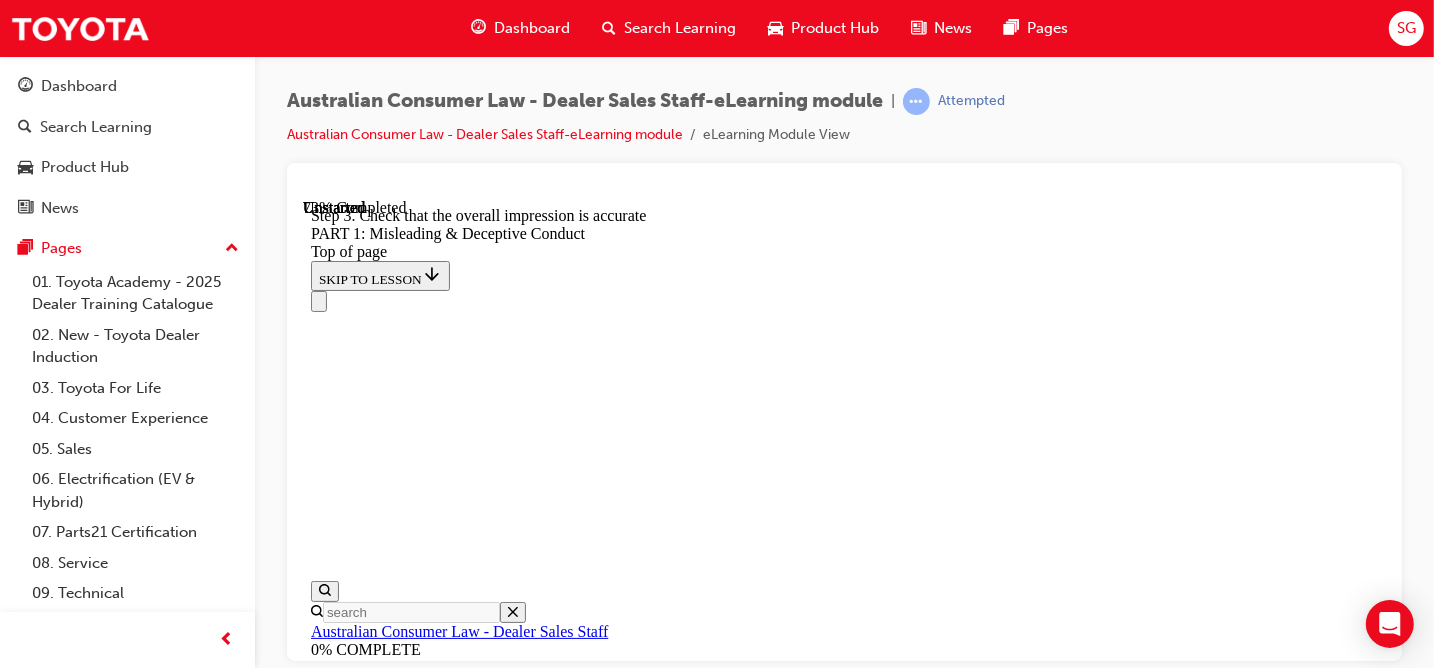 click 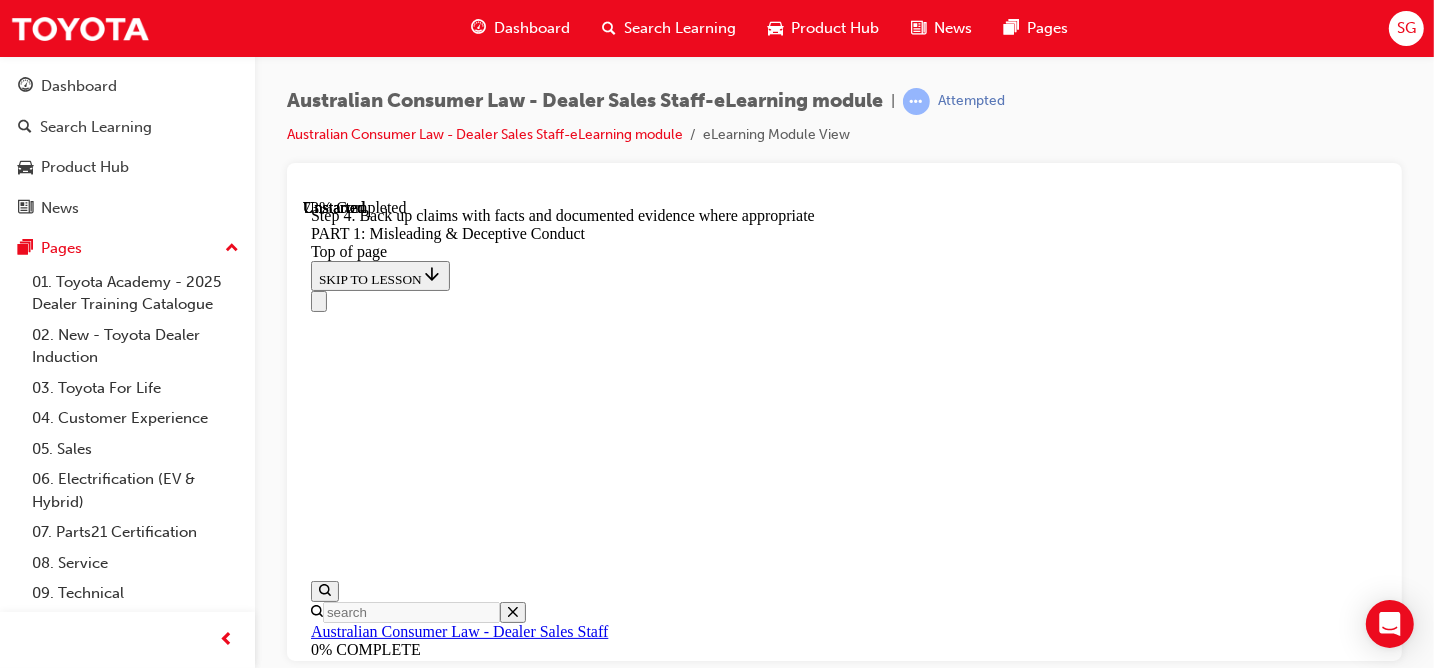click at bounding box center (334, 21129) 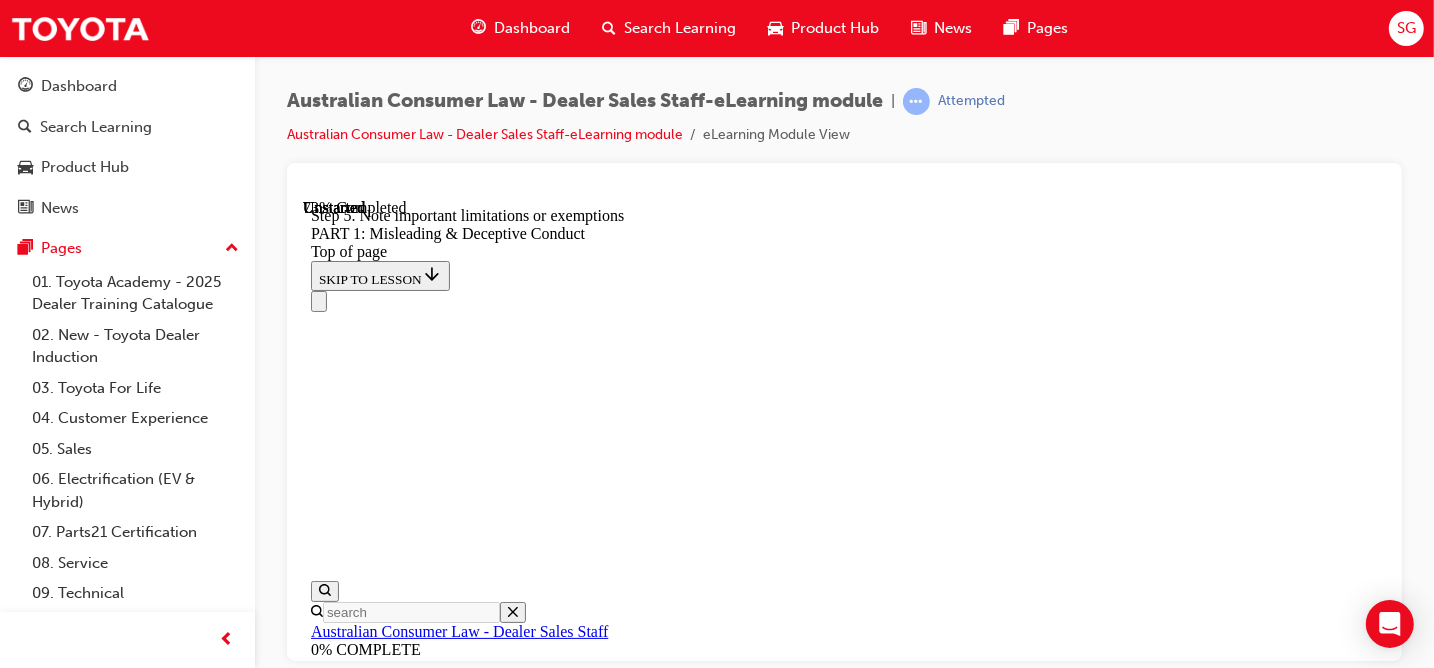 click at bounding box center [334, 21129] 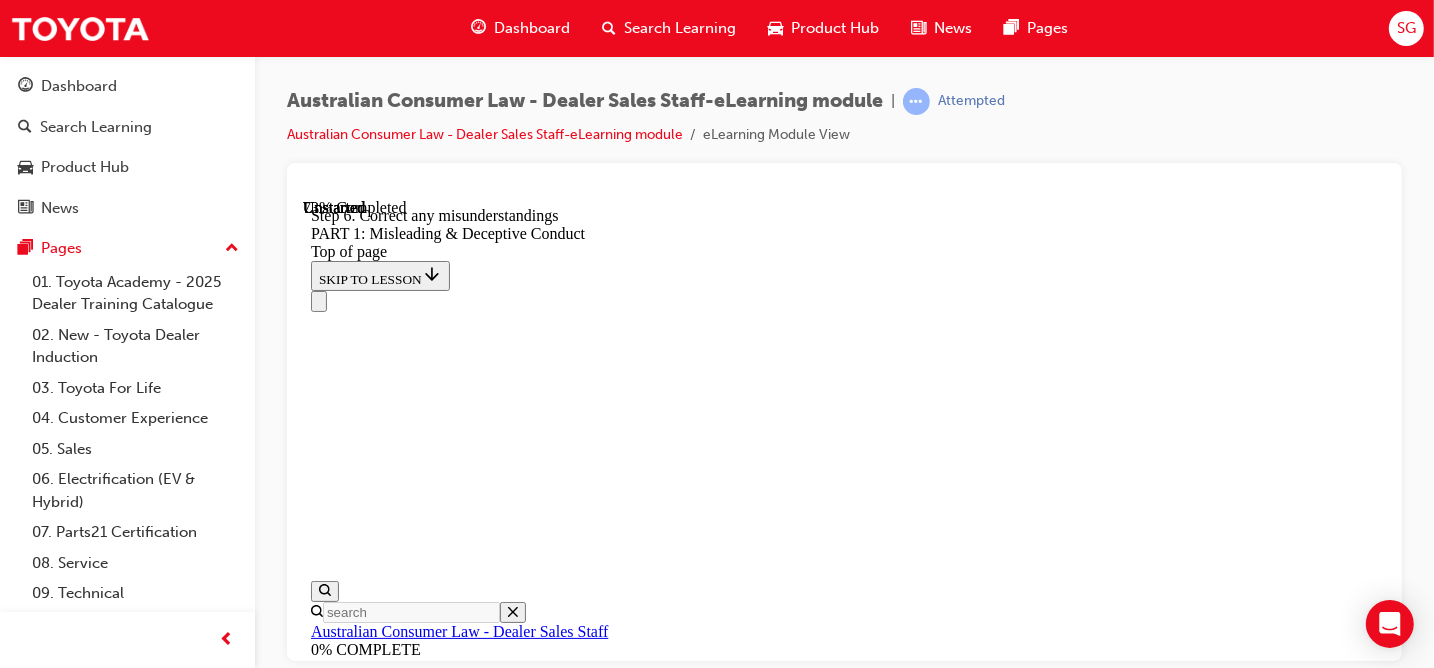 click 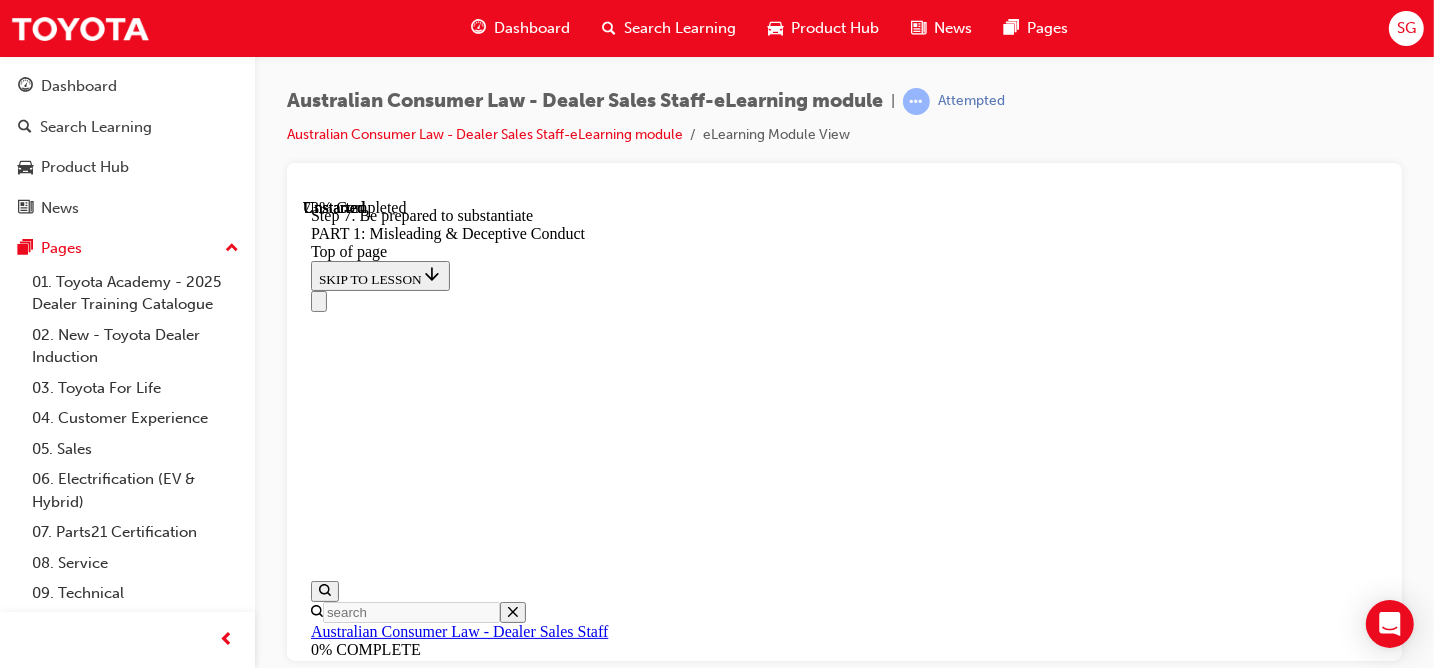 click 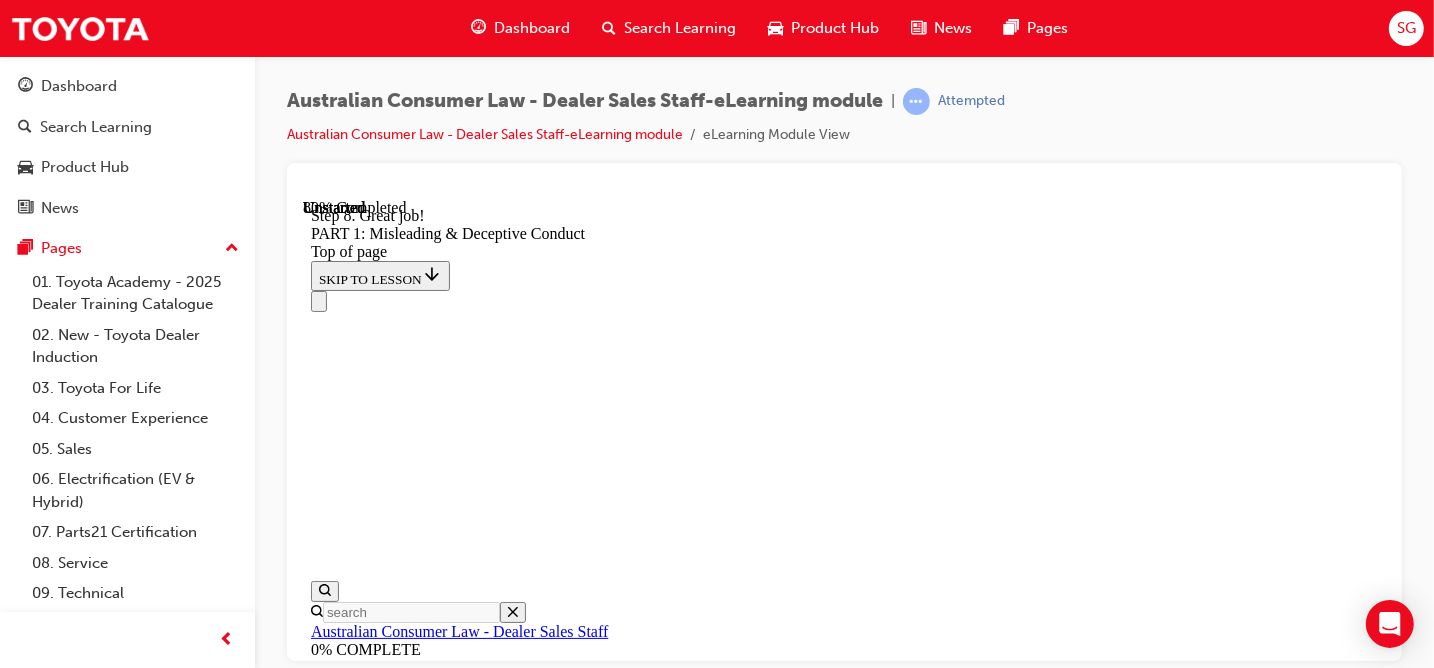 click on "CONTINUE" at bounding box center (352, 21570) 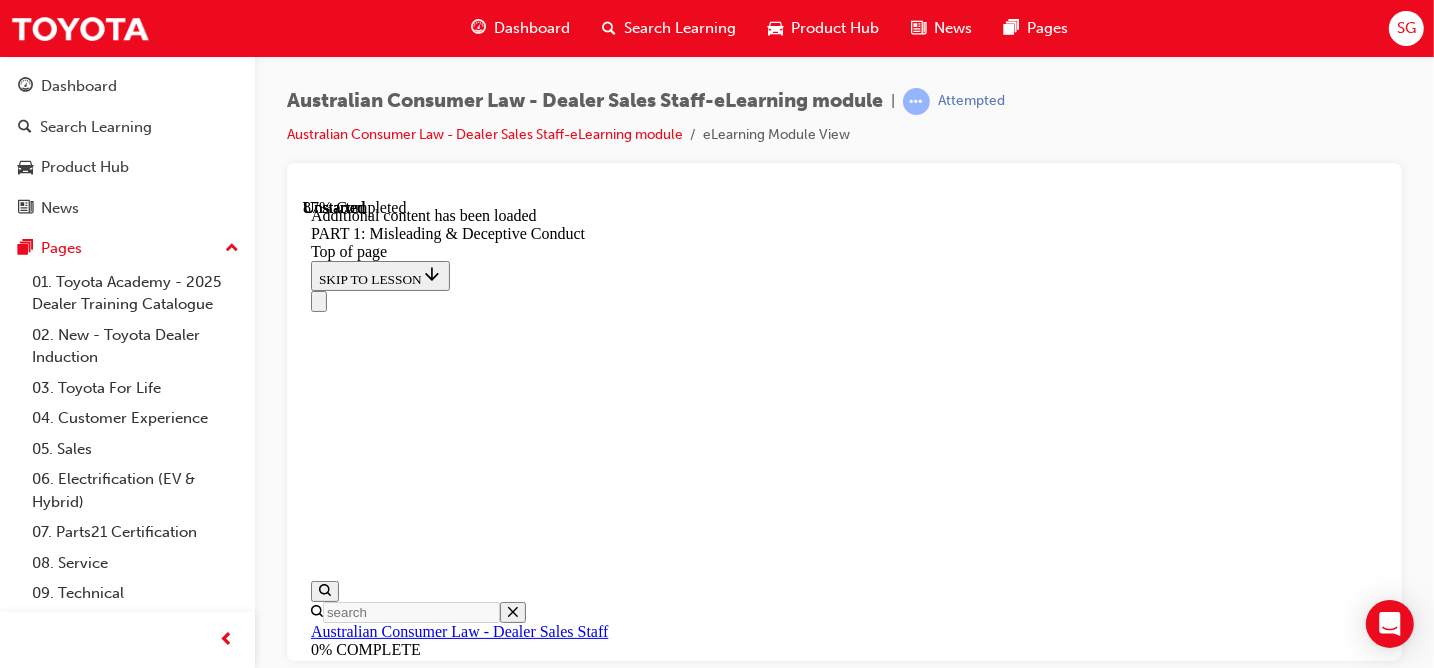 scroll, scrollTop: 5934, scrollLeft: 0, axis: vertical 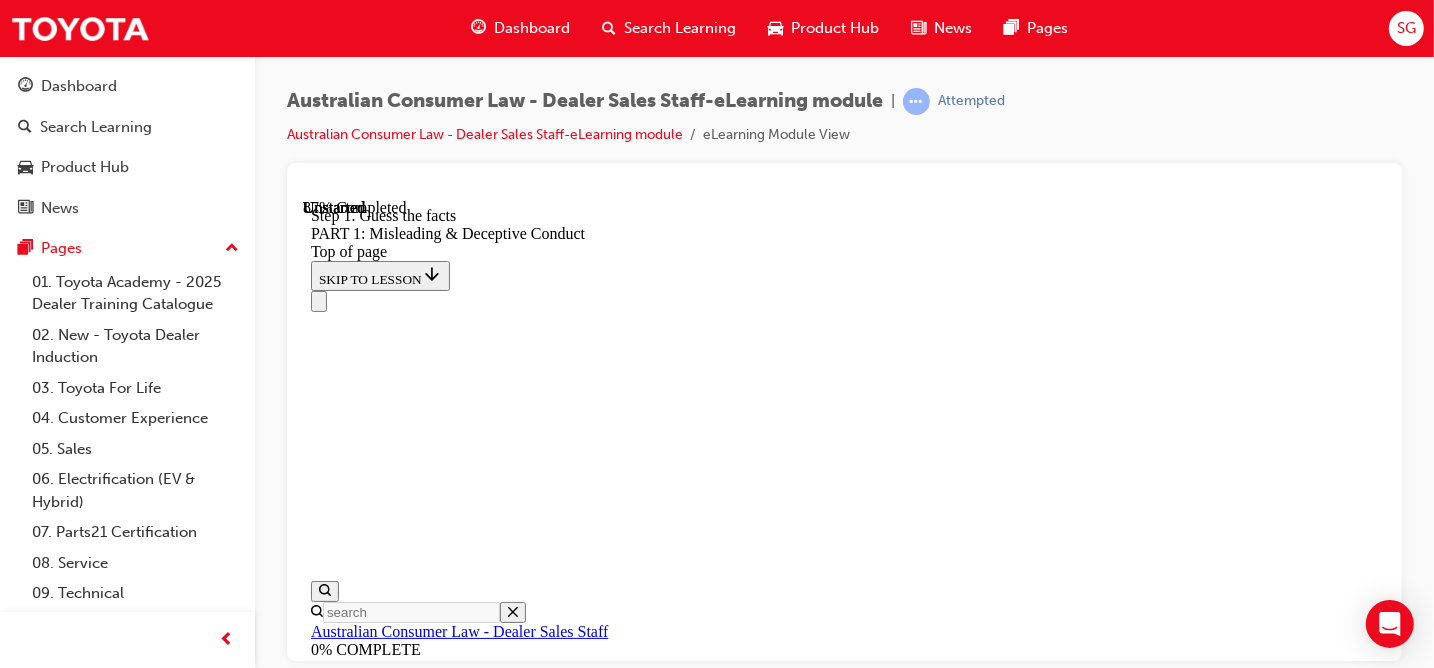 click 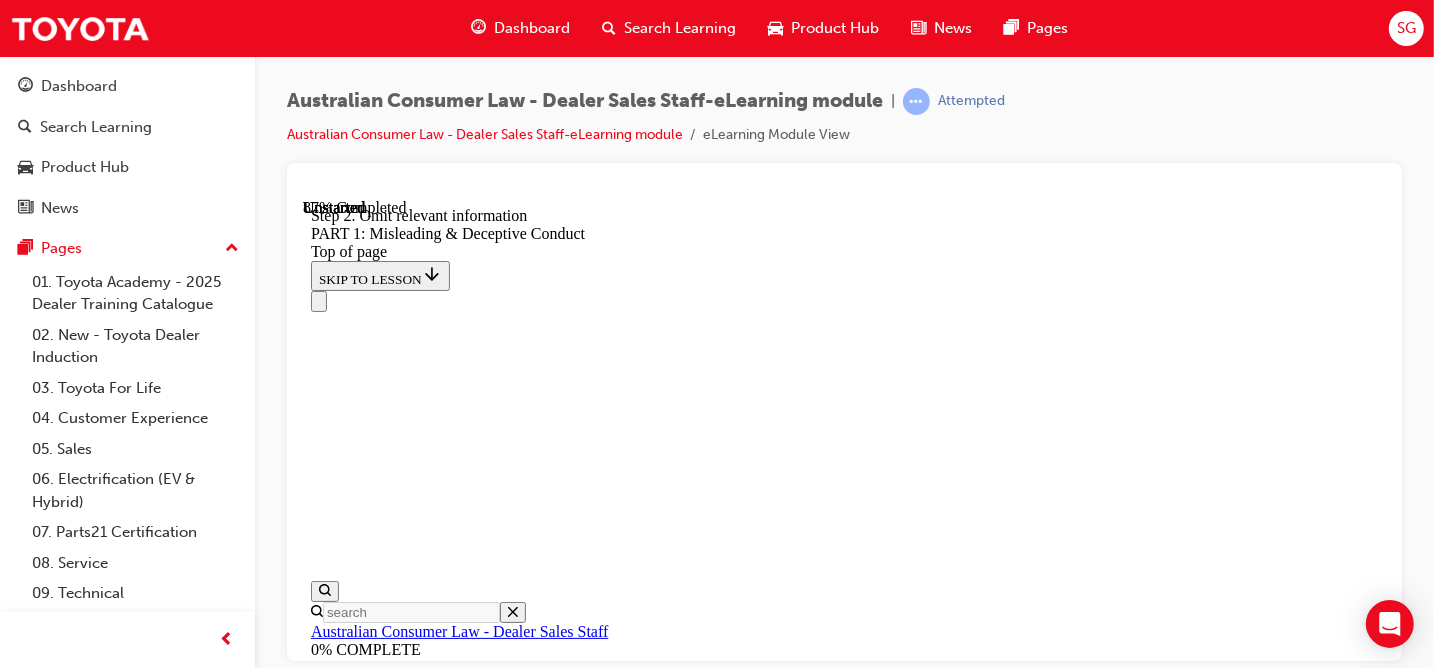 click at bounding box center (334, 21587) 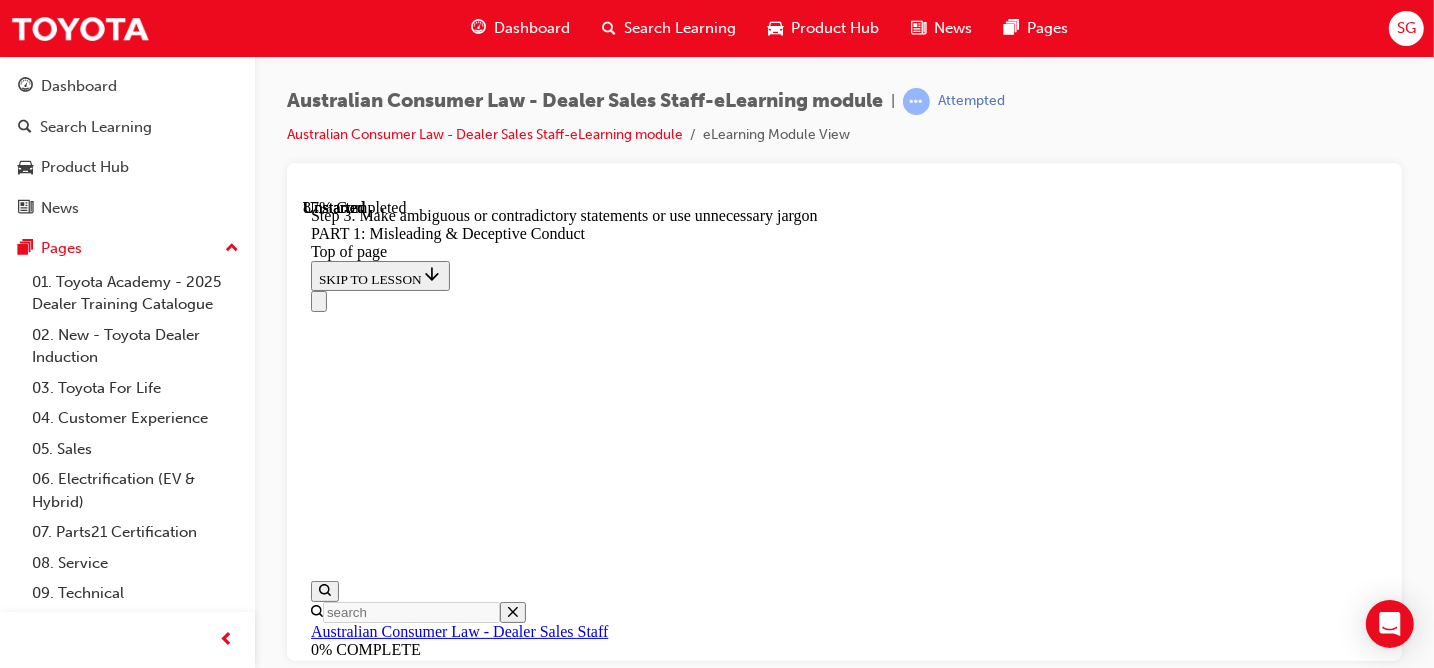 click at bounding box center [334, 21587] 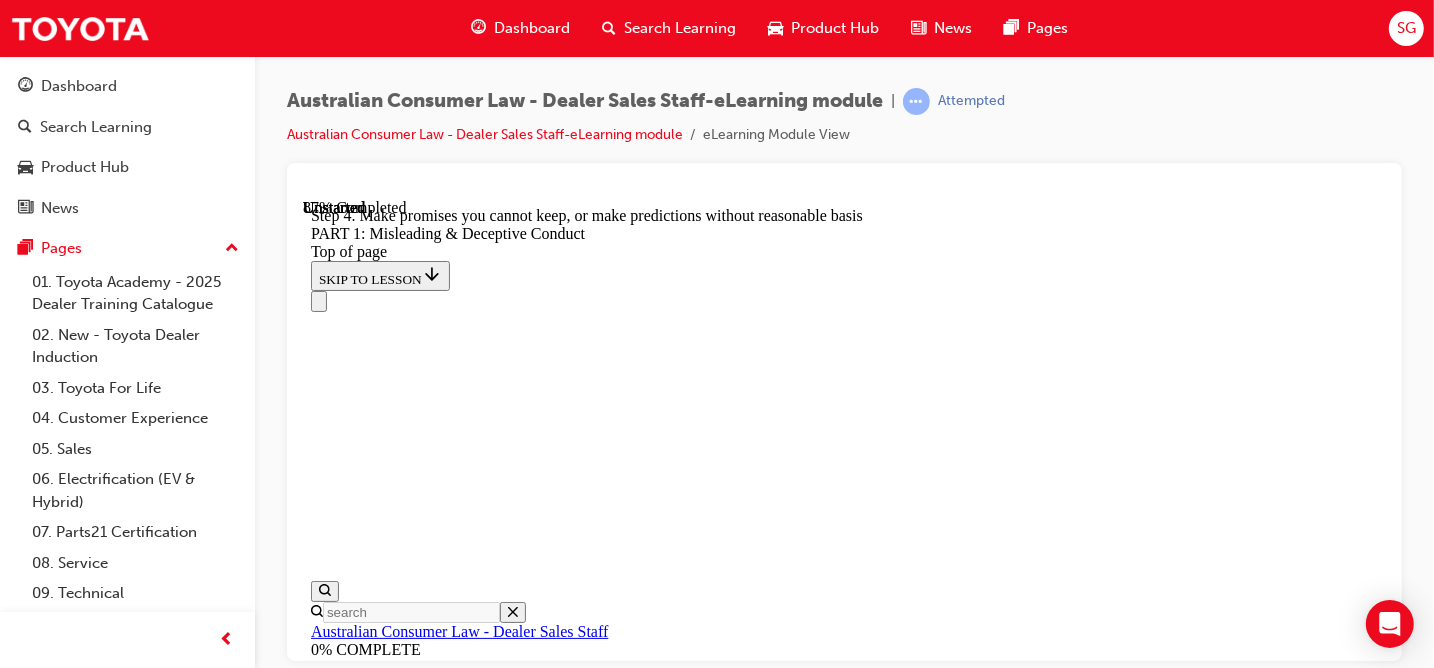 click at bounding box center (334, 21587) 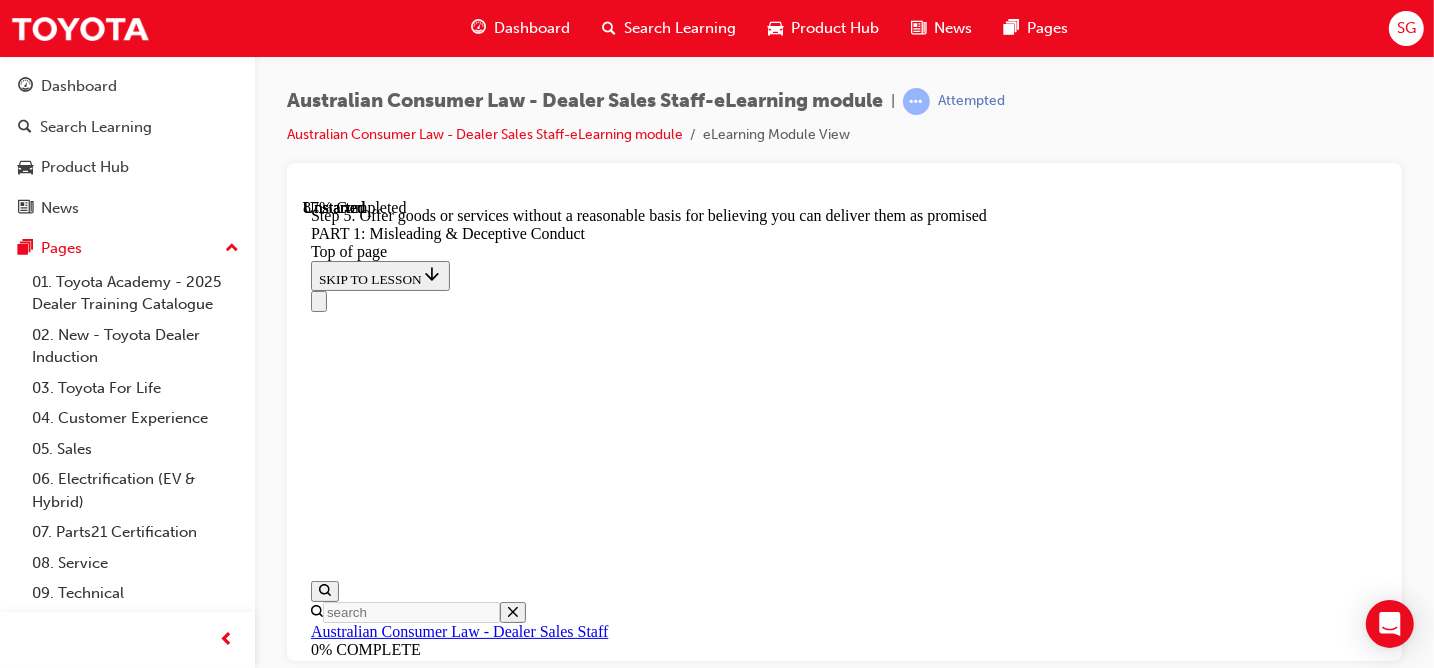 click 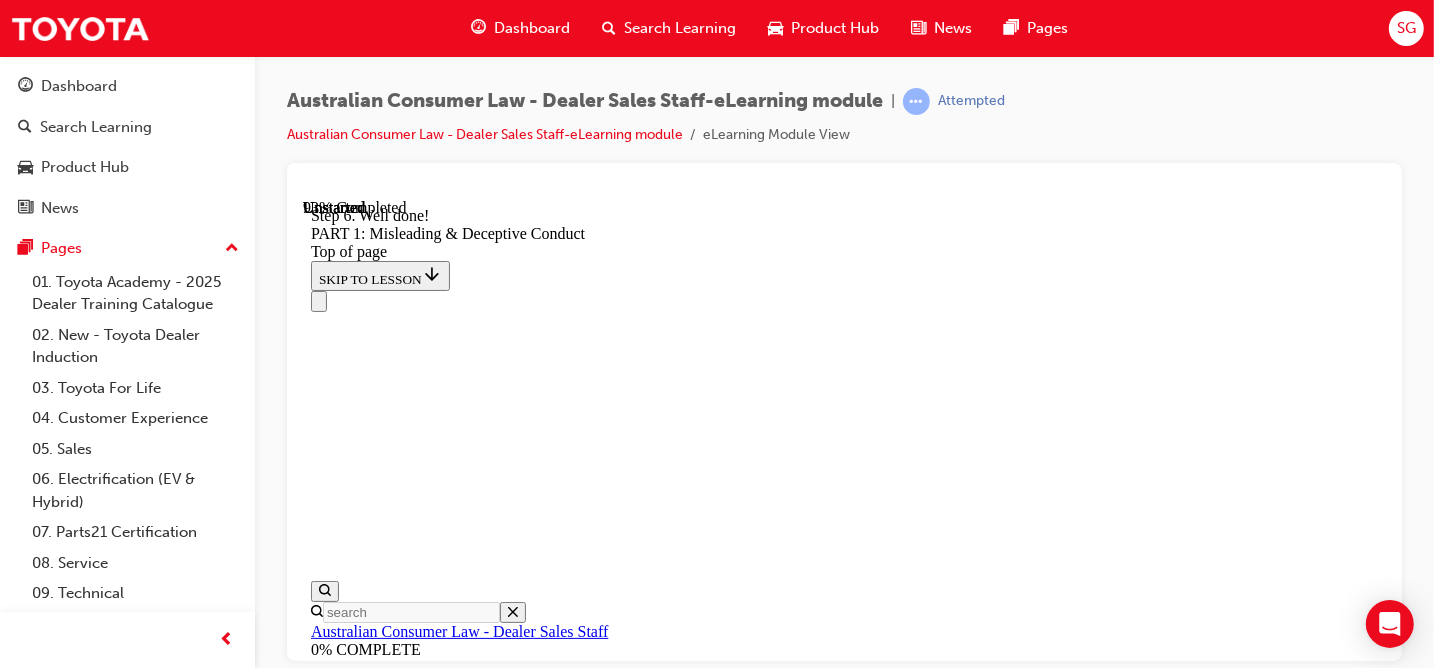 scroll, scrollTop: 6134, scrollLeft: 0, axis: vertical 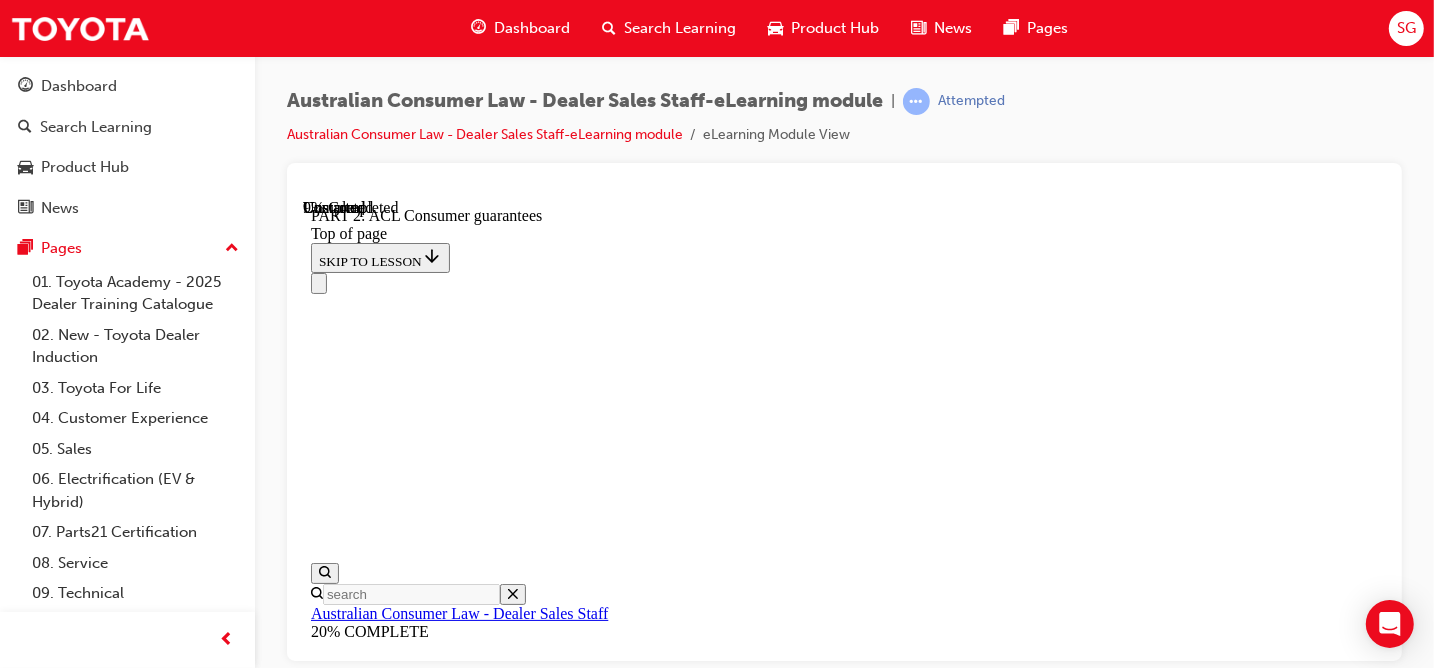 click on "START" at bounding box center (338, 8880) 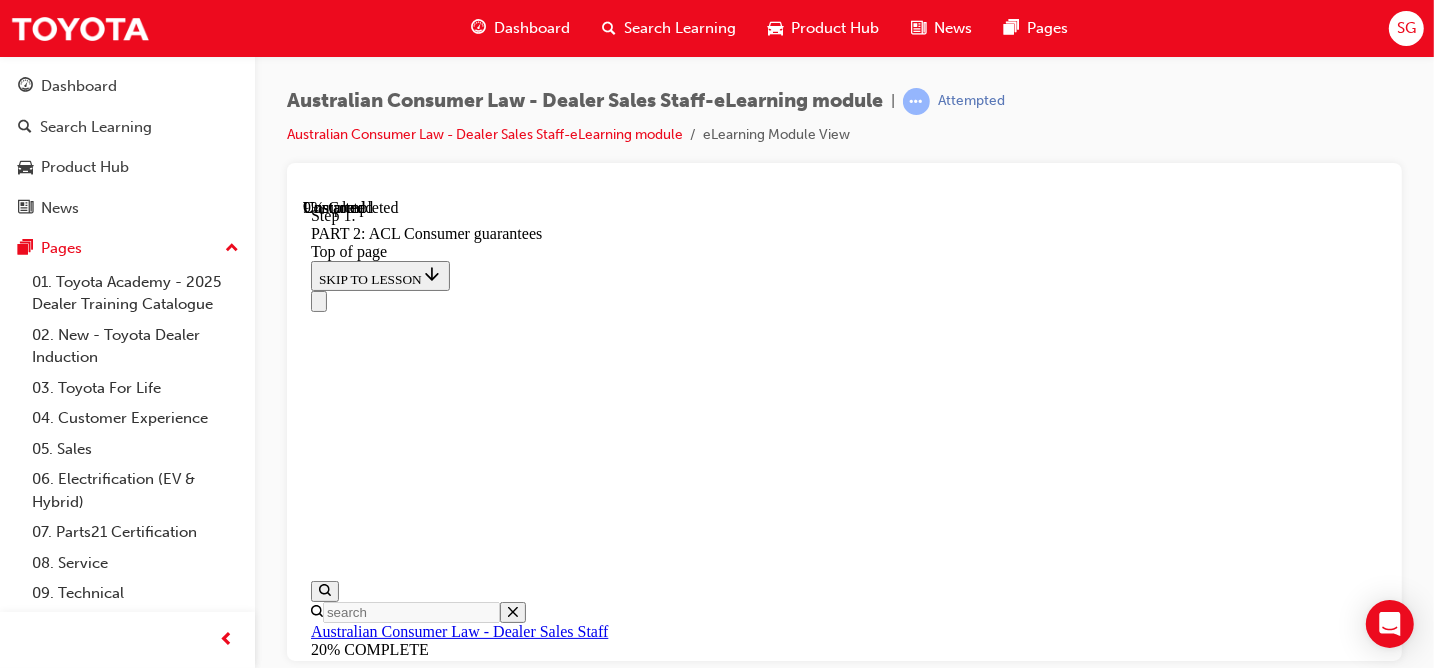 click 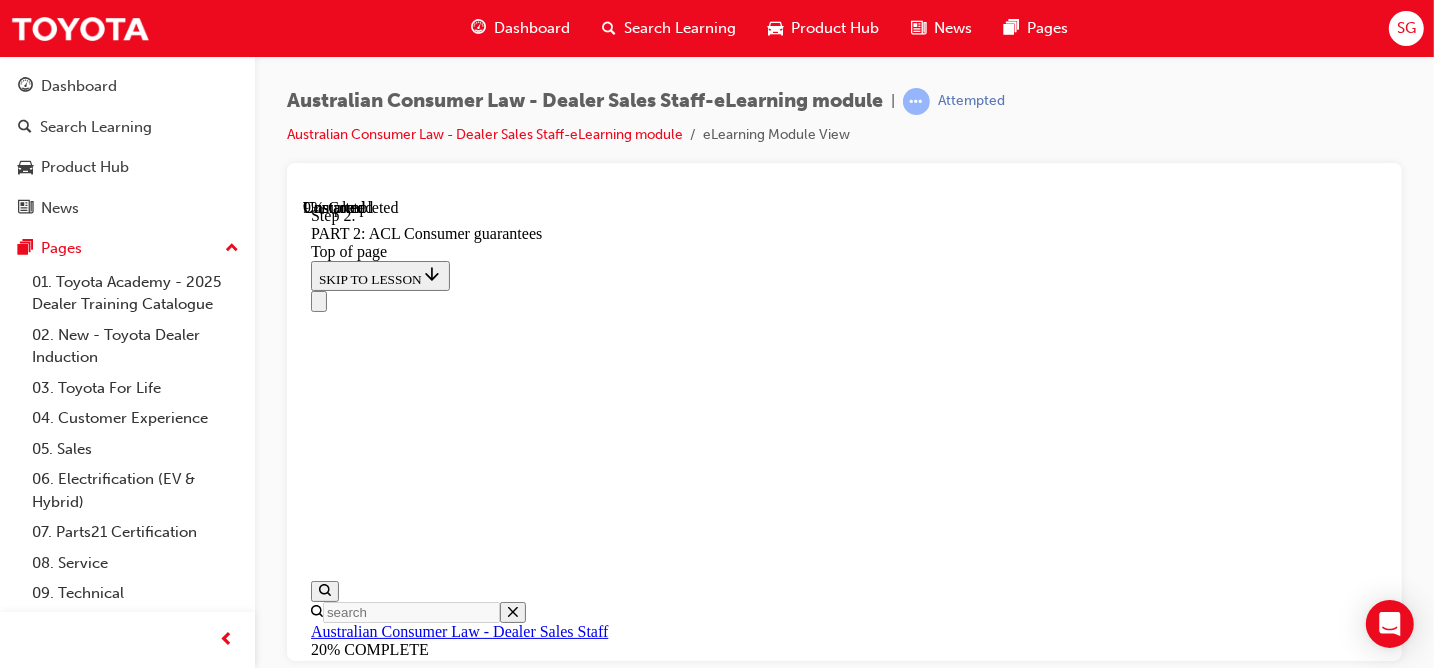 click 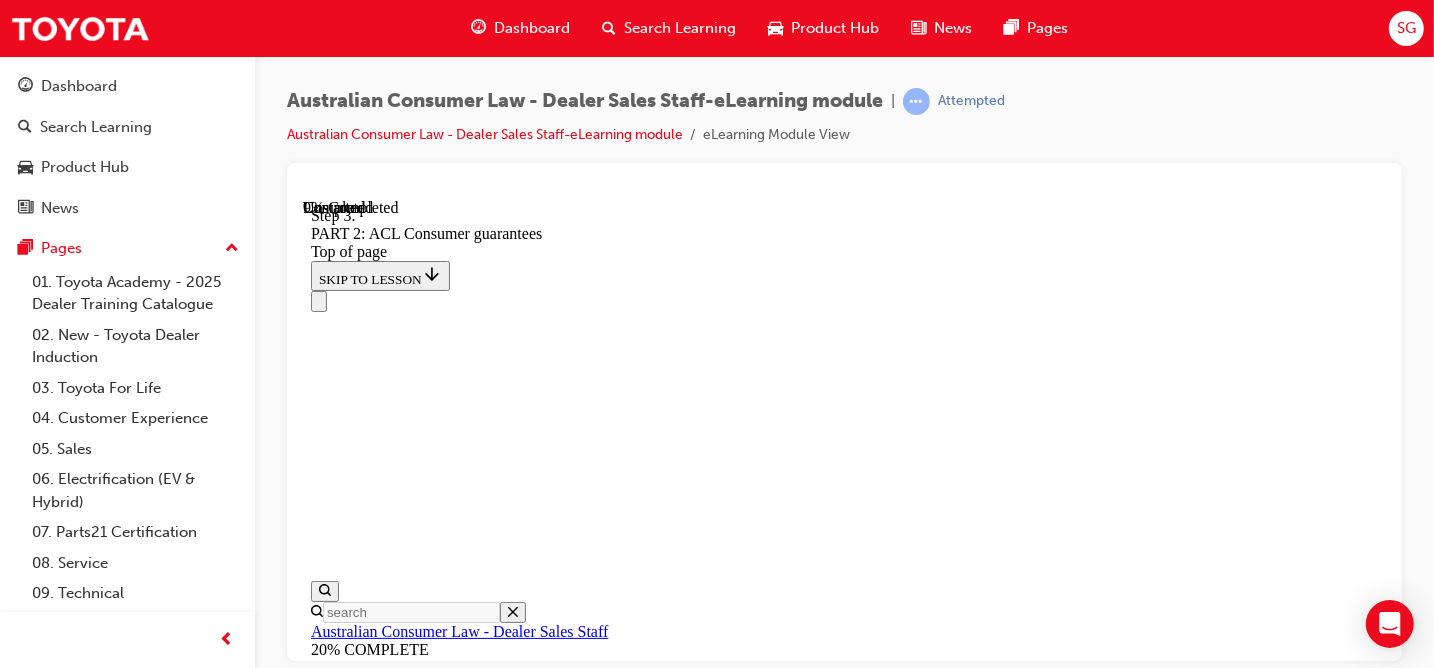 click 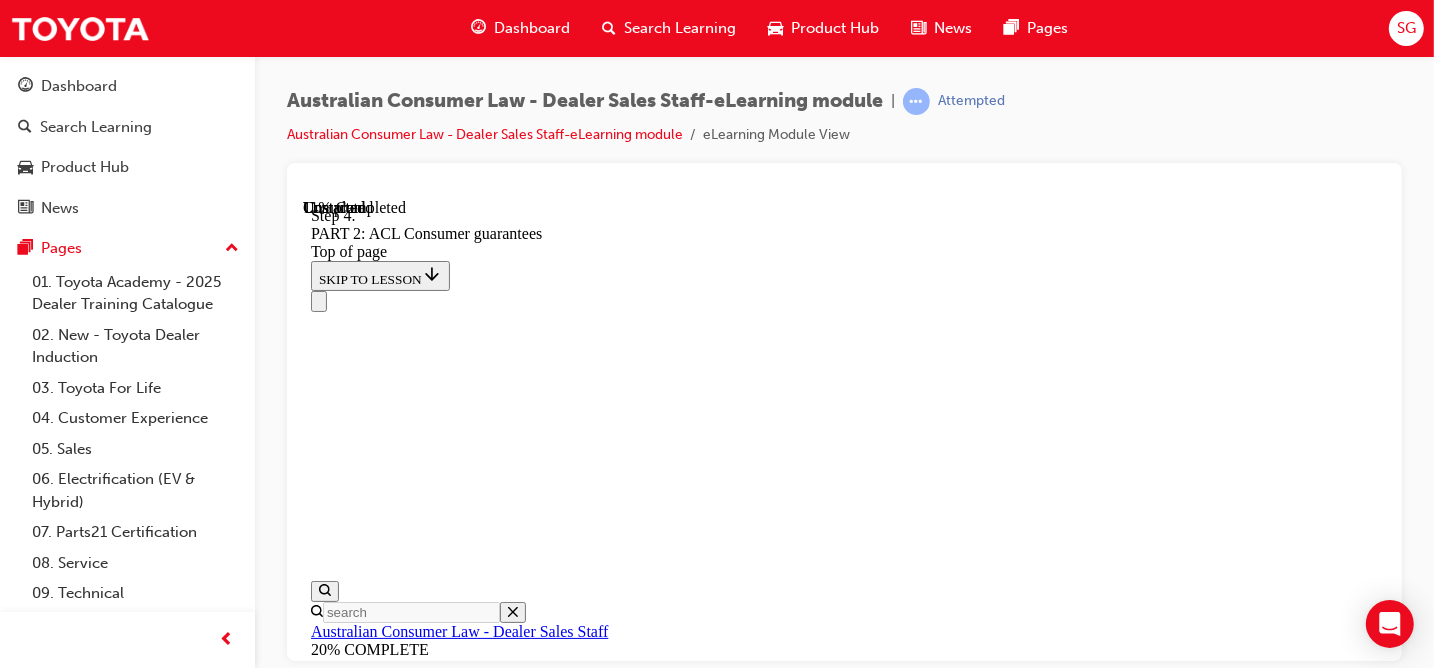 click on "CONTINUE" at bounding box center (352, 9182) 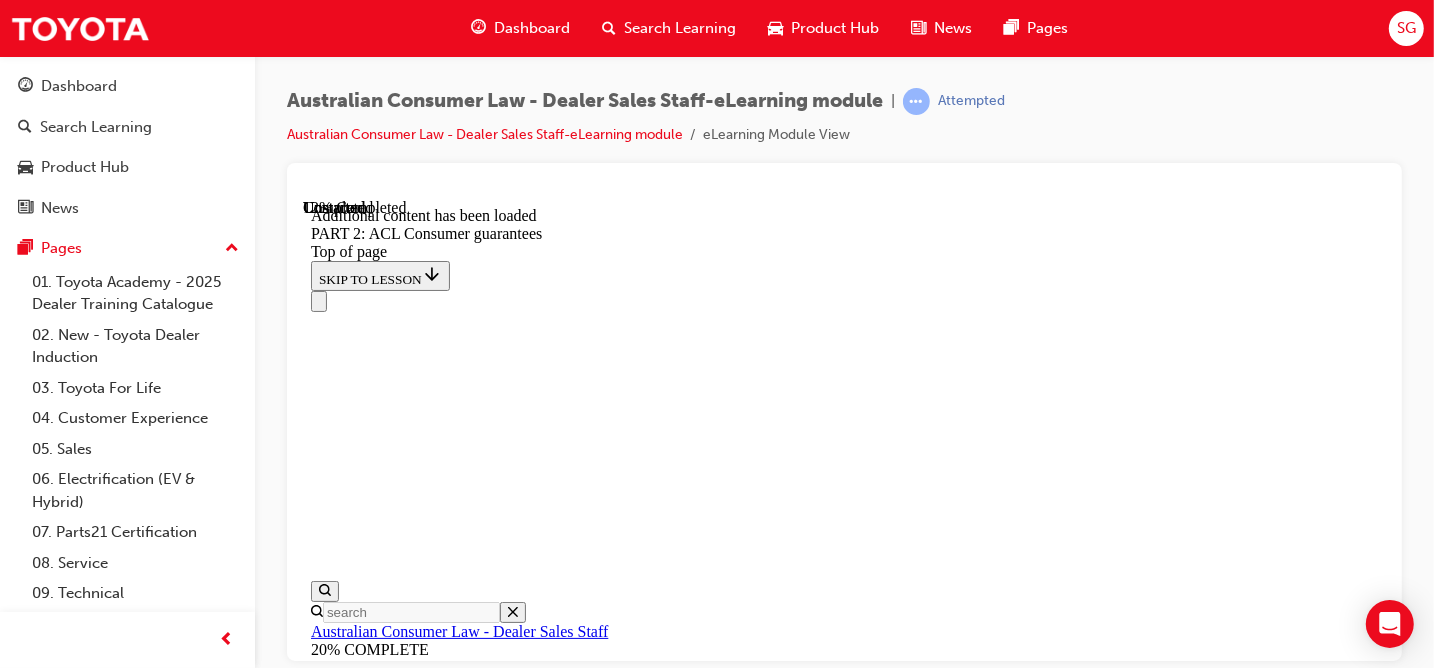 scroll, scrollTop: 4031, scrollLeft: 0, axis: vertical 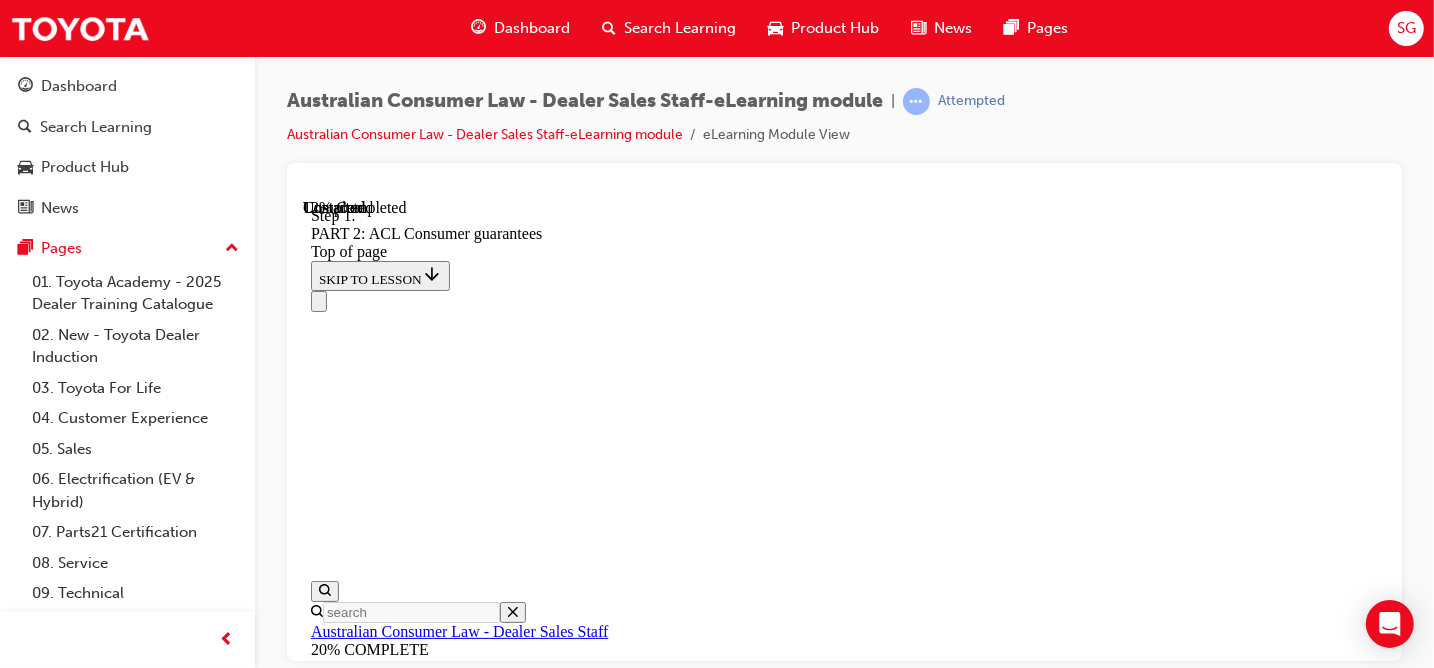 click 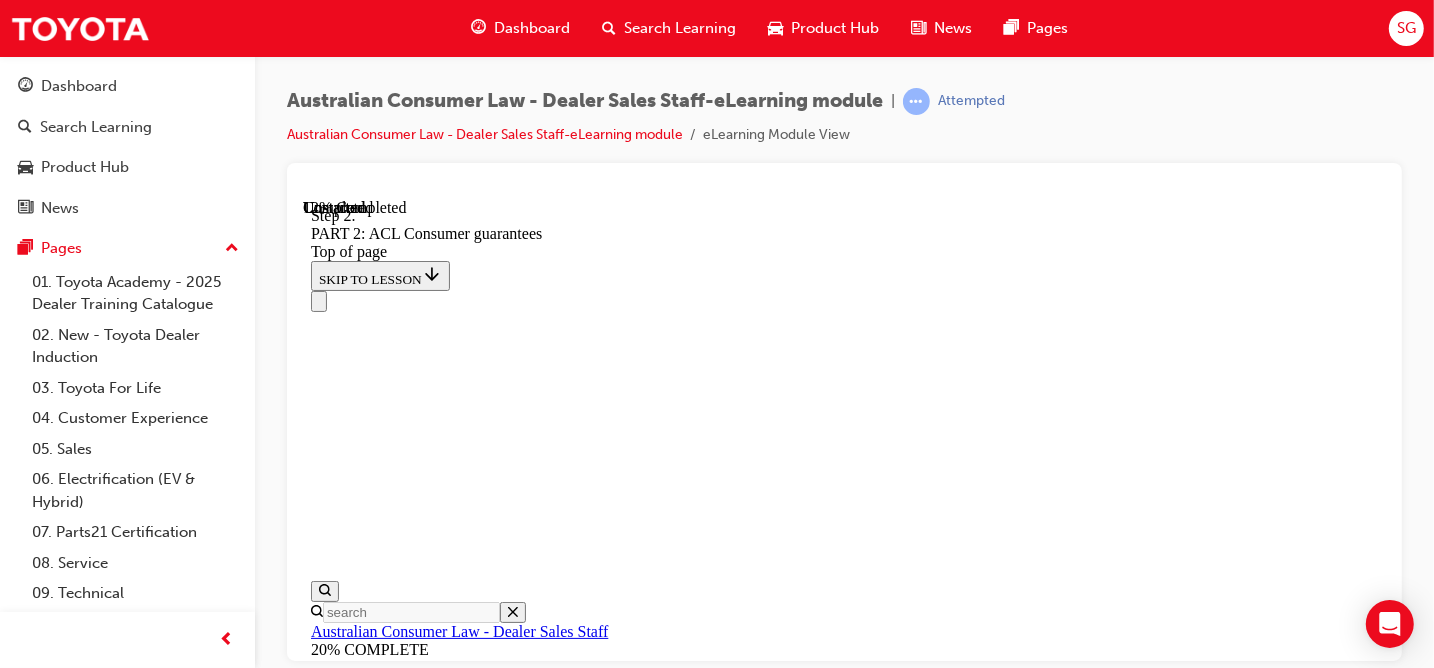 scroll, scrollTop: 4020, scrollLeft: 0, axis: vertical 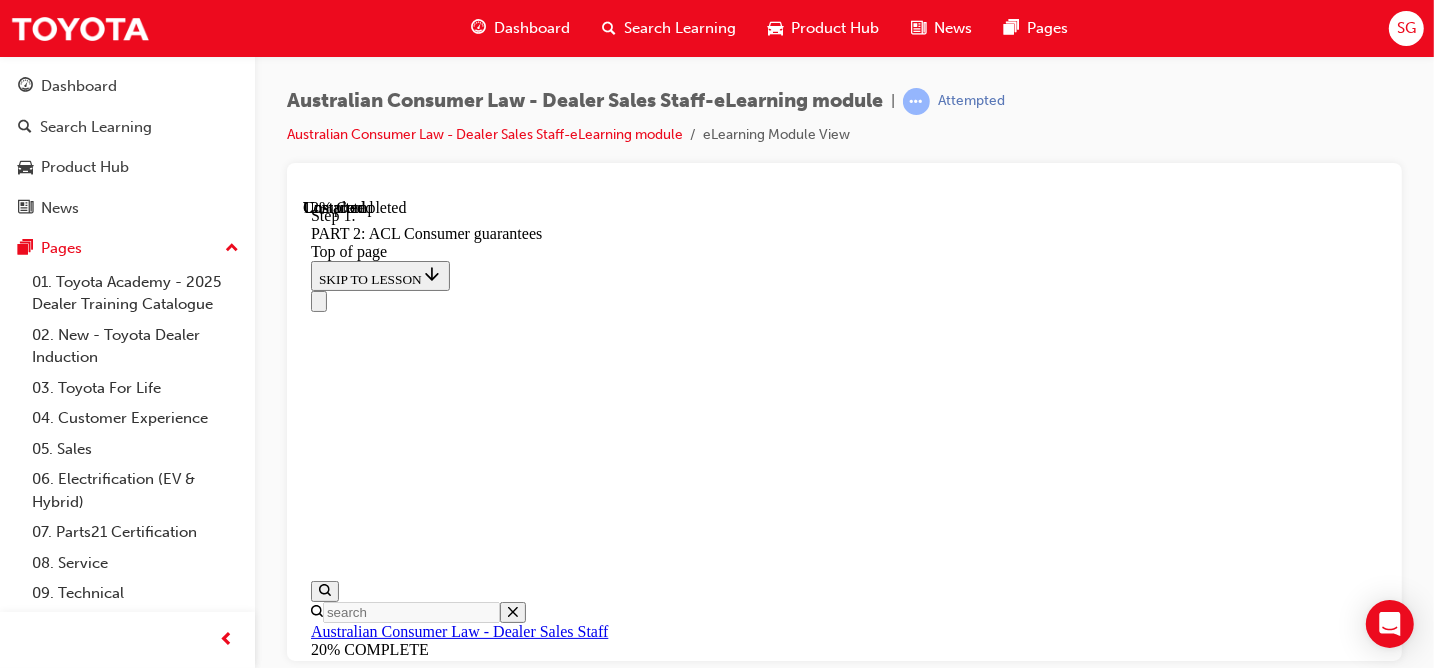 click 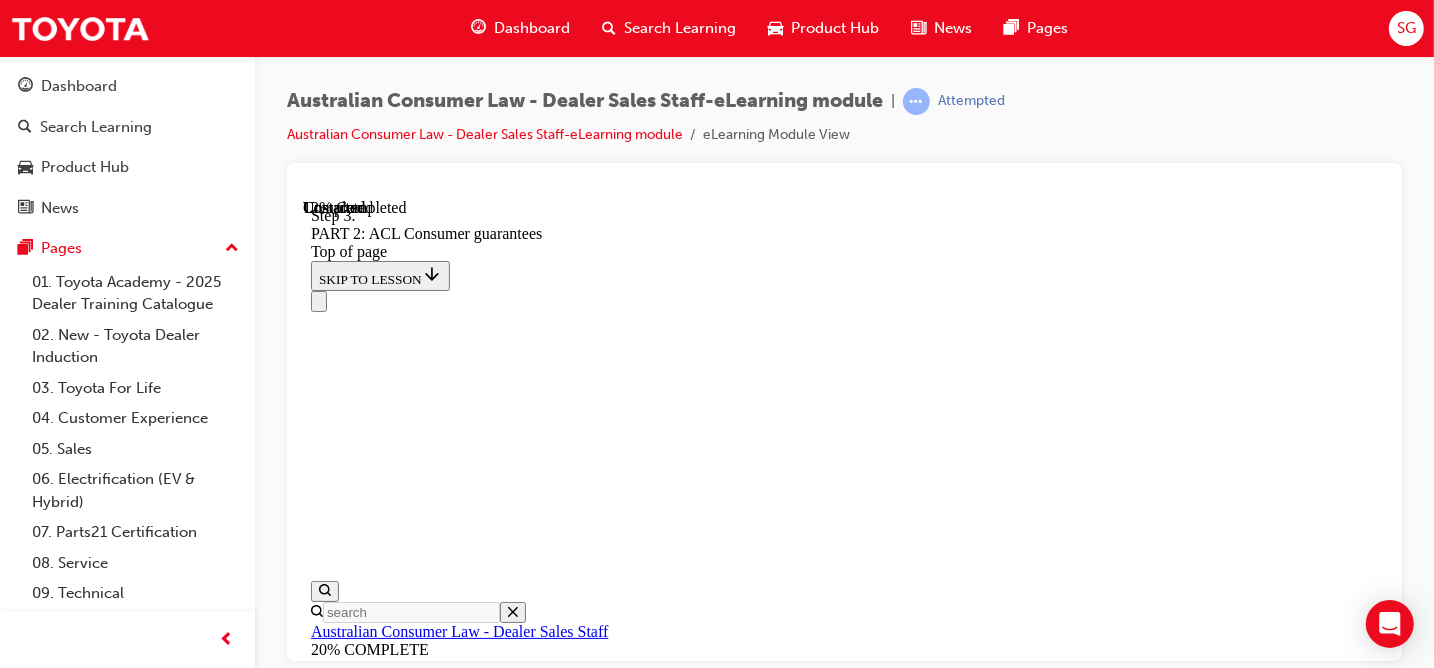 click on "Example 1 Vehicle is marketed as a "family sedan" with only seatbelts for two passengers in the back row of seats. Generally, the customer would have a reasonable expectation that a family sedan would safely transport at least 5 passengers. However, this vehicle would not be fit for all purposes that are commonly expected of a family sedan.   START     1   The vehicle has not met the guarantee of acceptable quality as it is not fit for all purposes which goods are usually supplied.   1 2 3     2   The failure to comply with the consumer guarantee (acceptable quality) can be remedied by installing a centre seatbelt at no cost to the customer. 1 2 3     3   The failure would not occur if the customer had been informed of the lack of a middle seat belt prior to the purchase of the vehicle.   1 2 3 START AGAIN 1 2 3" at bounding box center (843, 8921) 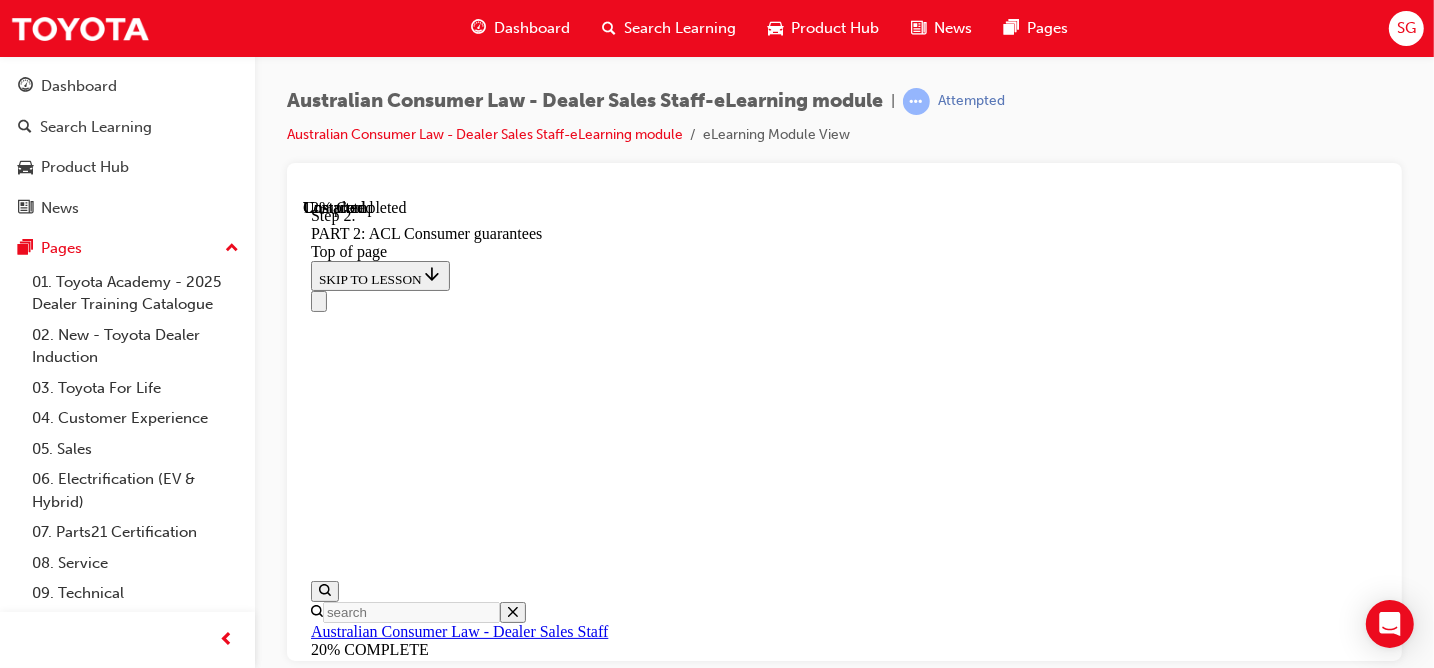 scroll, scrollTop: 1420, scrollLeft: 0, axis: vertical 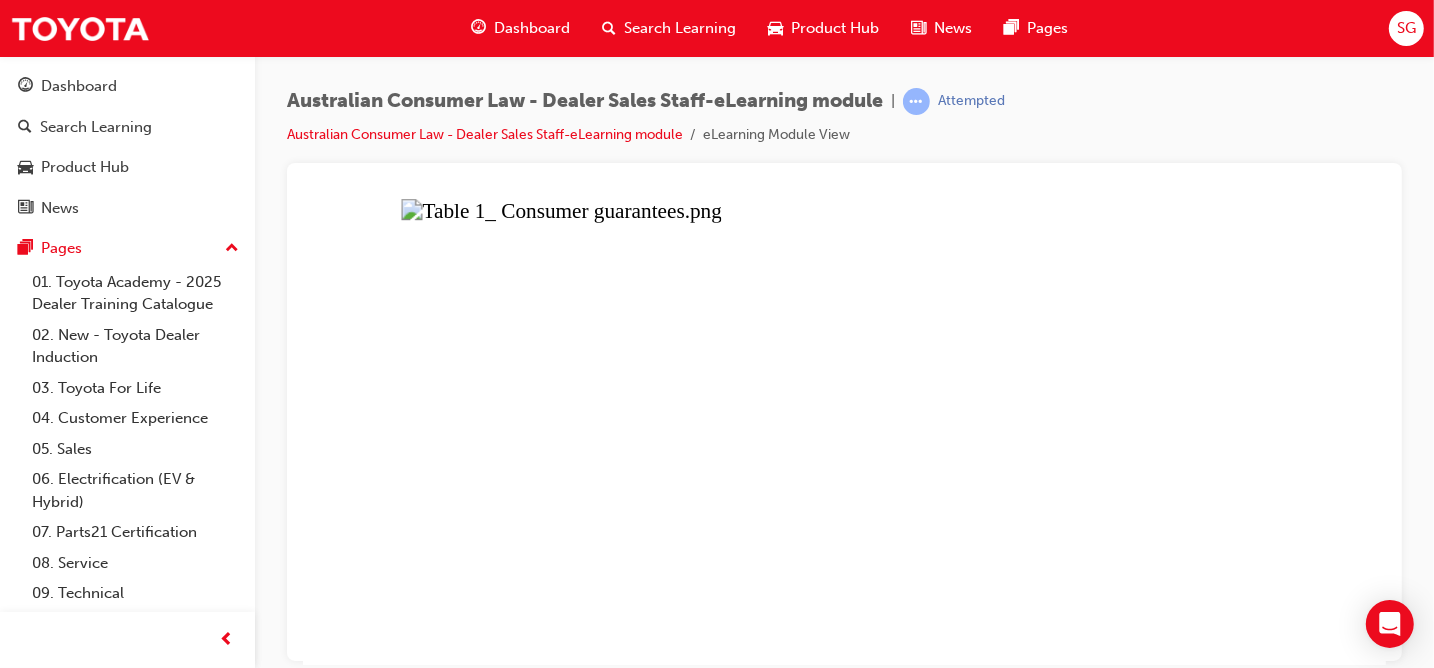 click at bounding box center (843, 431) 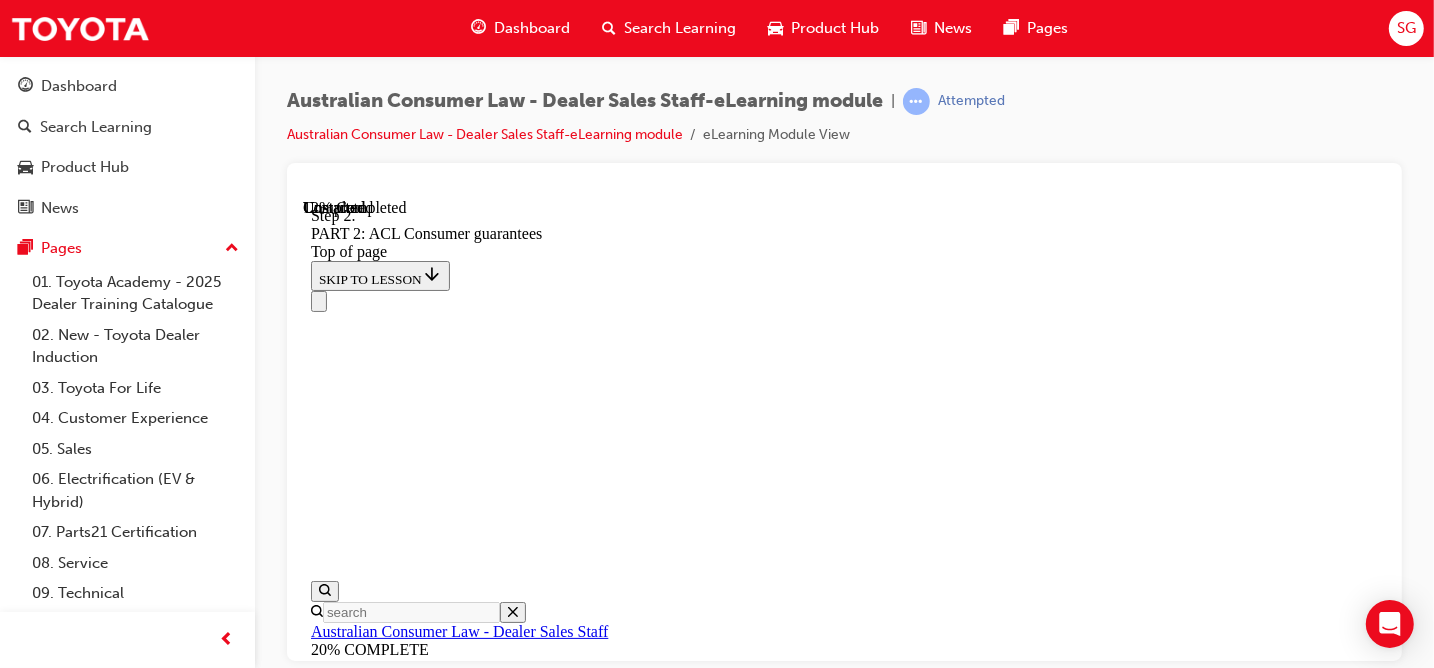scroll, scrollTop: 1720, scrollLeft: 0, axis: vertical 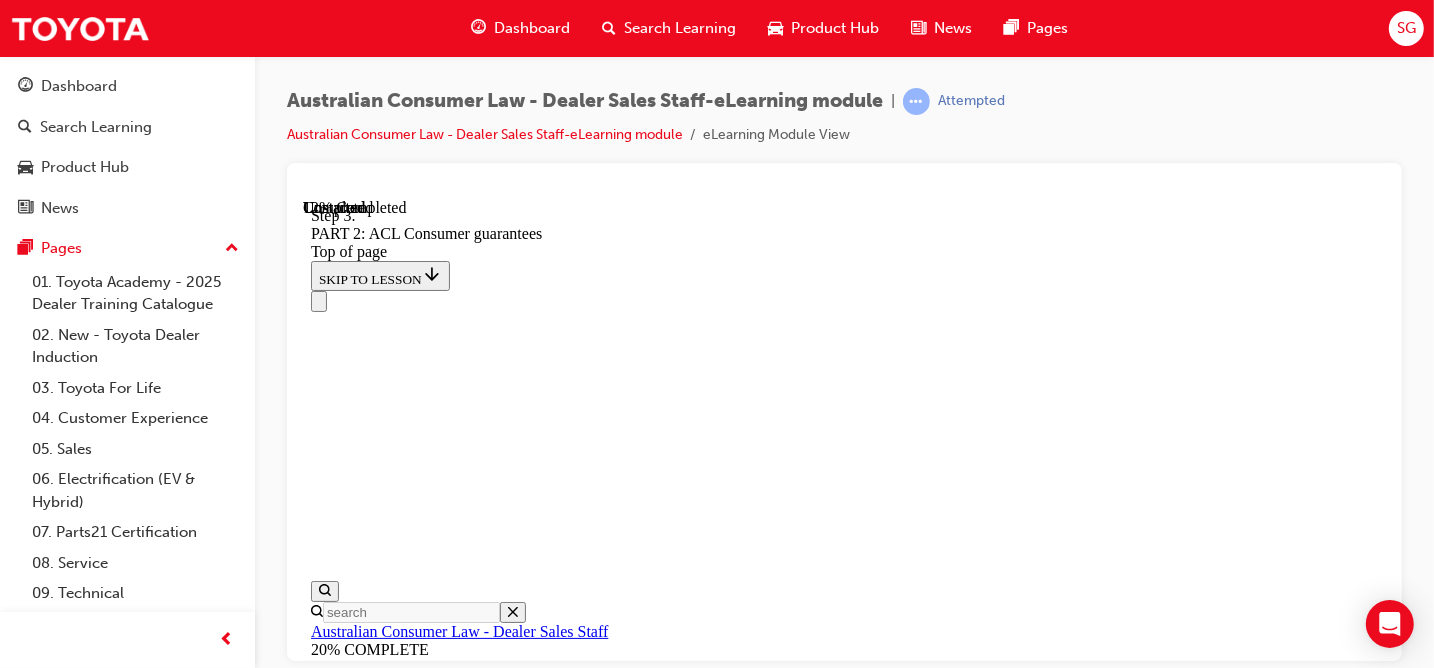click 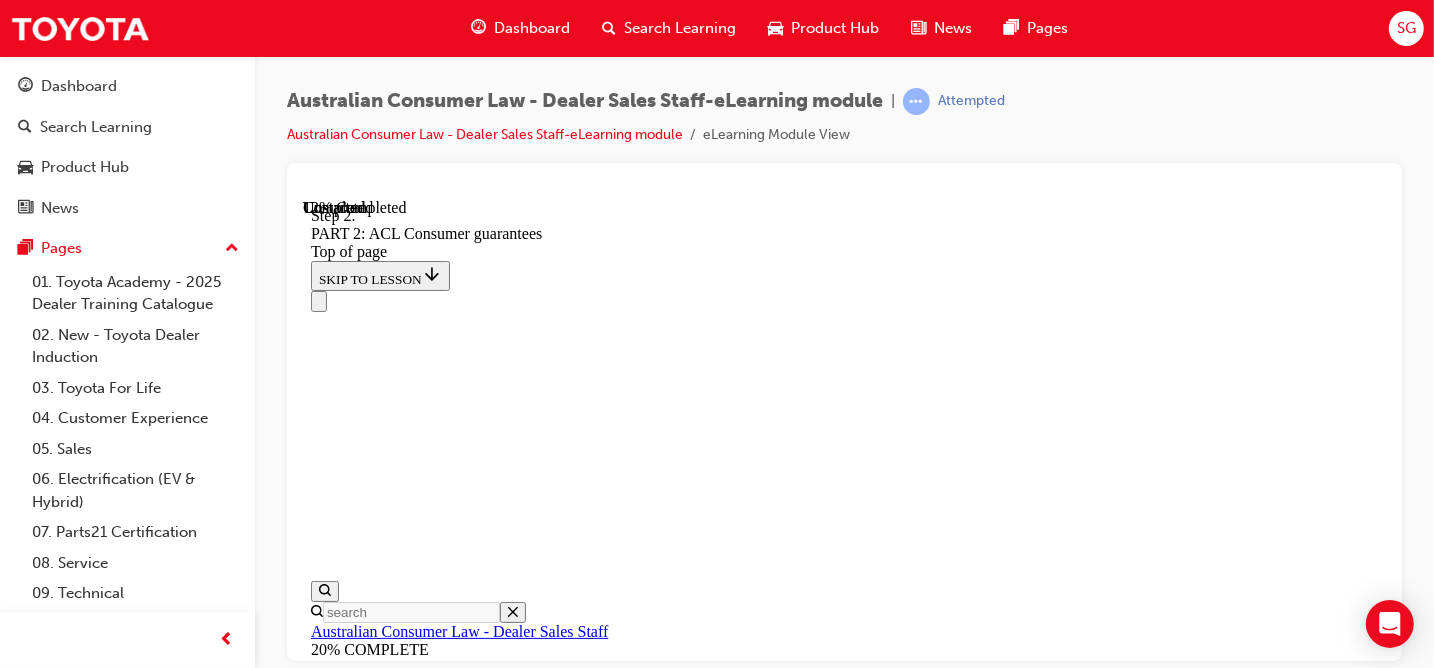 scroll, scrollTop: 4031, scrollLeft: 0, axis: vertical 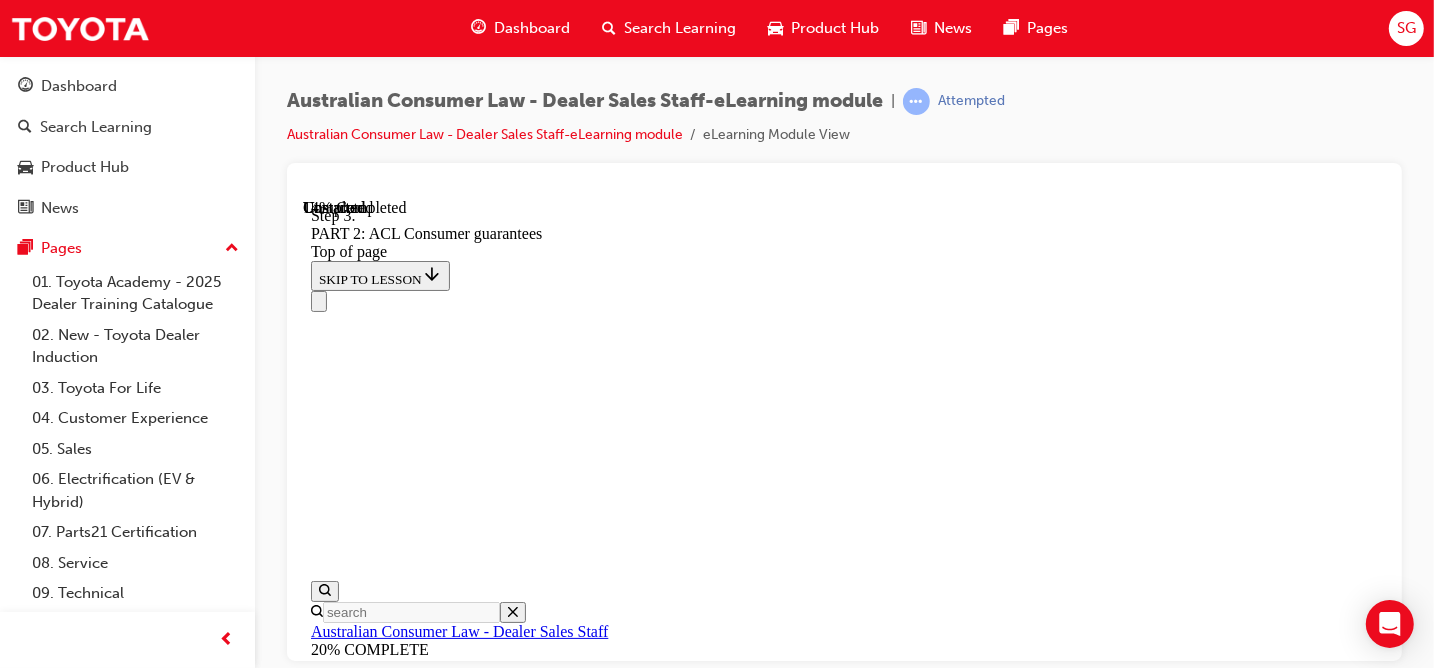click on "CONTINUE" at bounding box center [352, 9640] 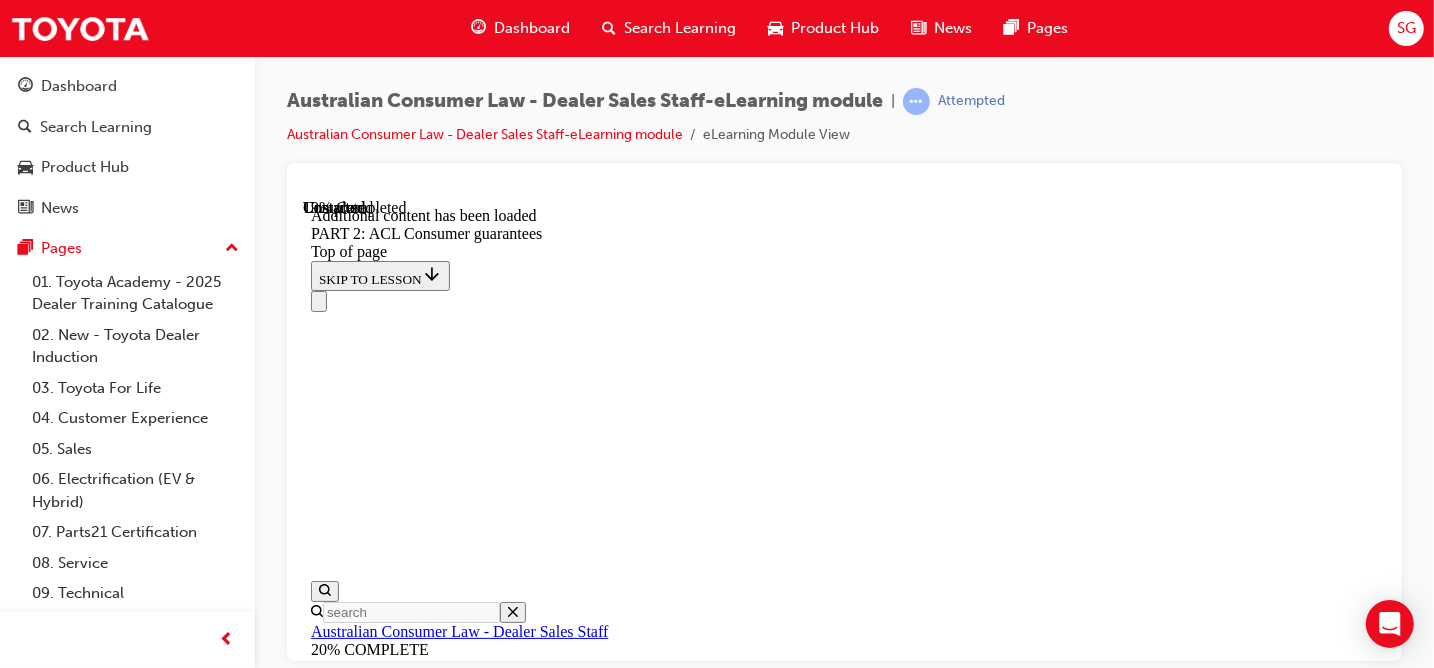 scroll, scrollTop: 5471, scrollLeft: 0, axis: vertical 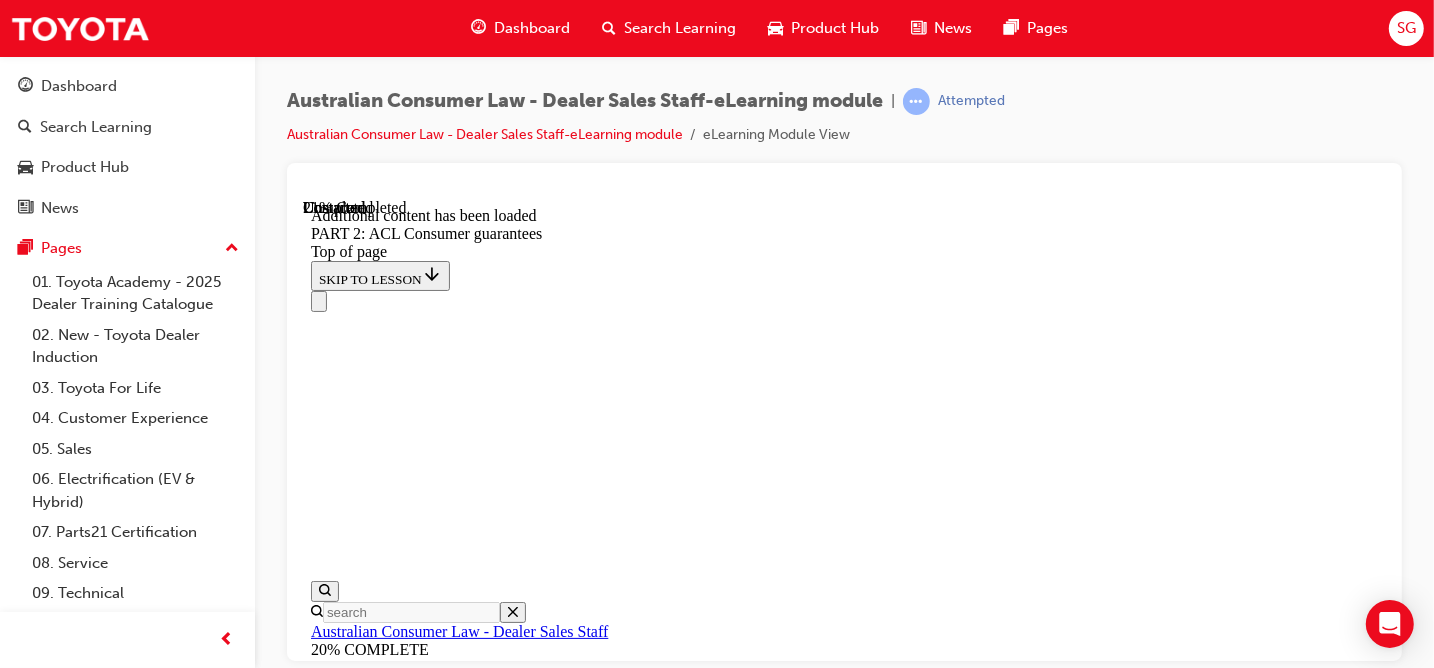 click on "CONTINUE" at bounding box center [352, 10388] 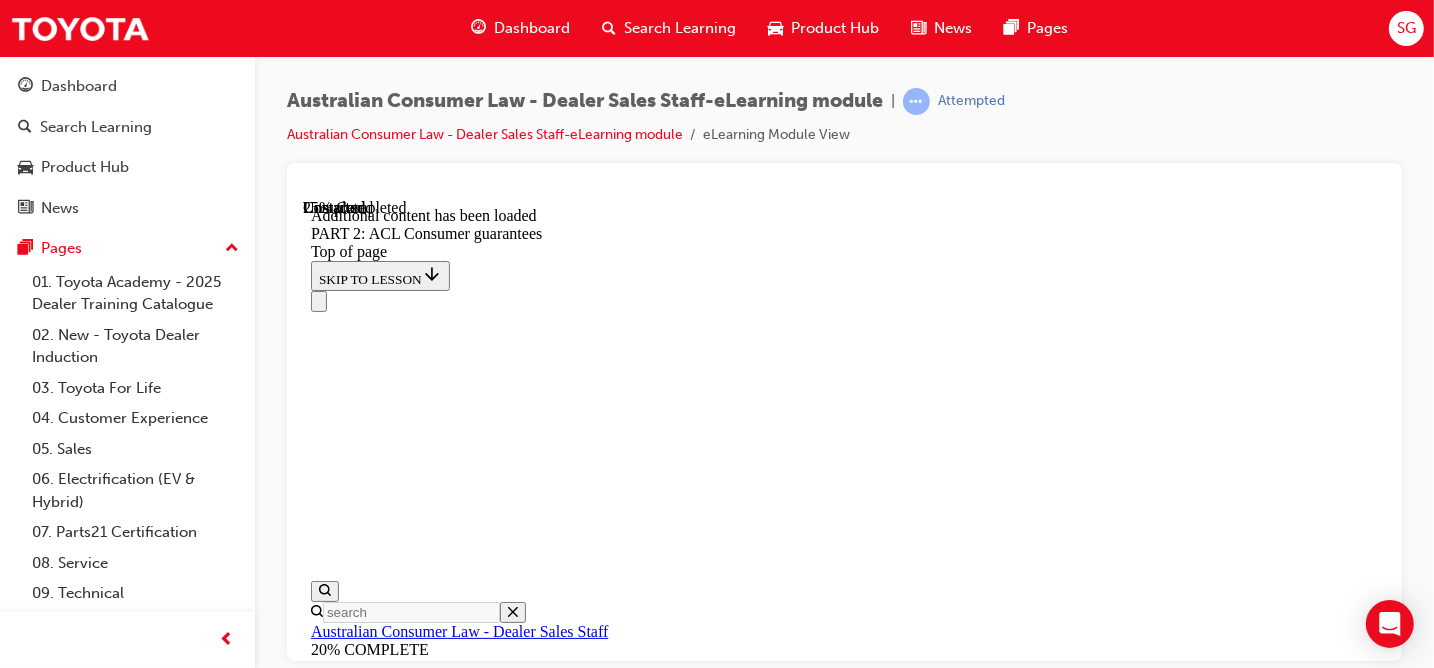 scroll, scrollTop: 5931, scrollLeft: 0, axis: vertical 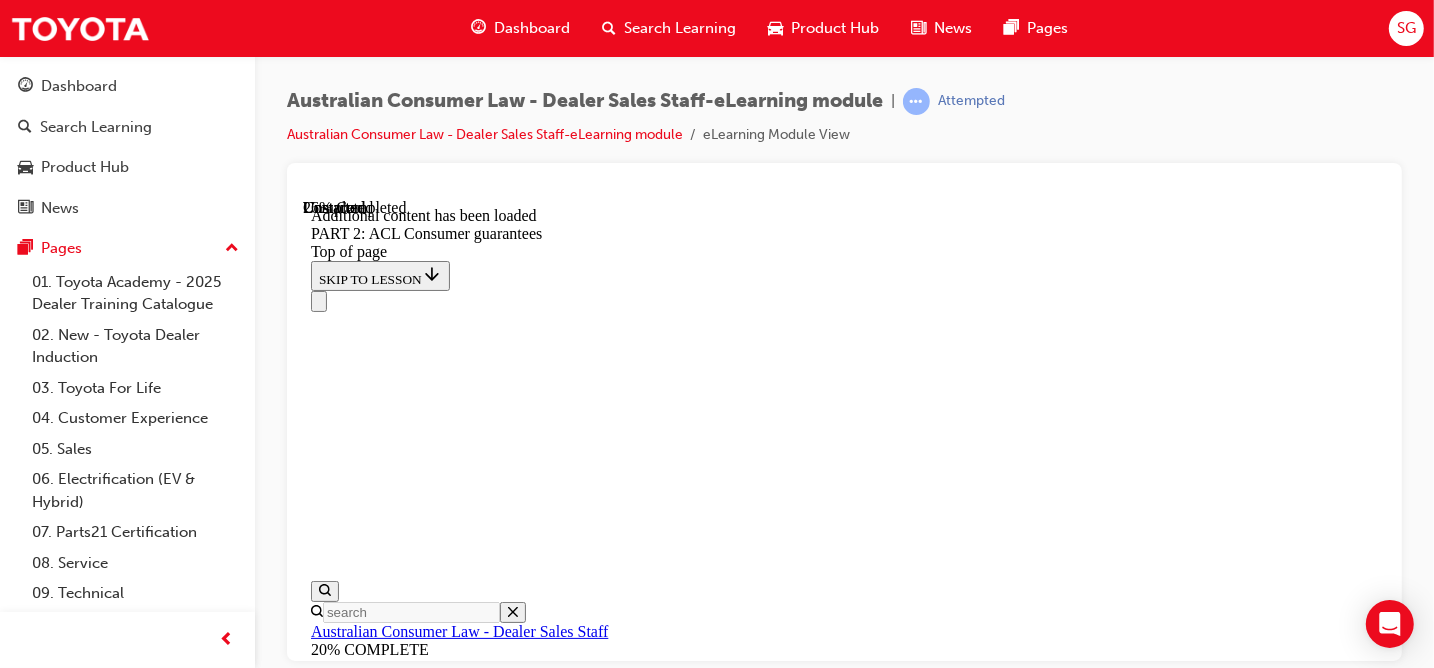 click on "CONTINUE" at bounding box center (352, 11001) 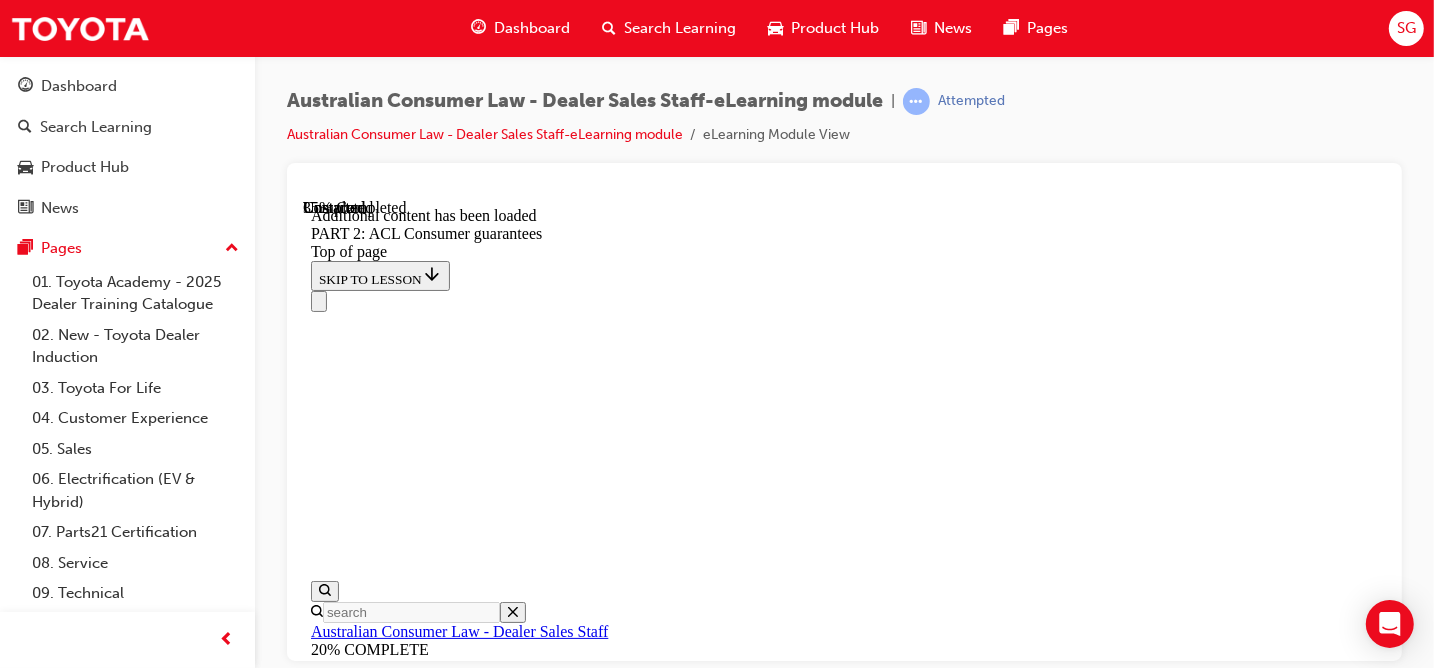 scroll, scrollTop: 9637, scrollLeft: 0, axis: vertical 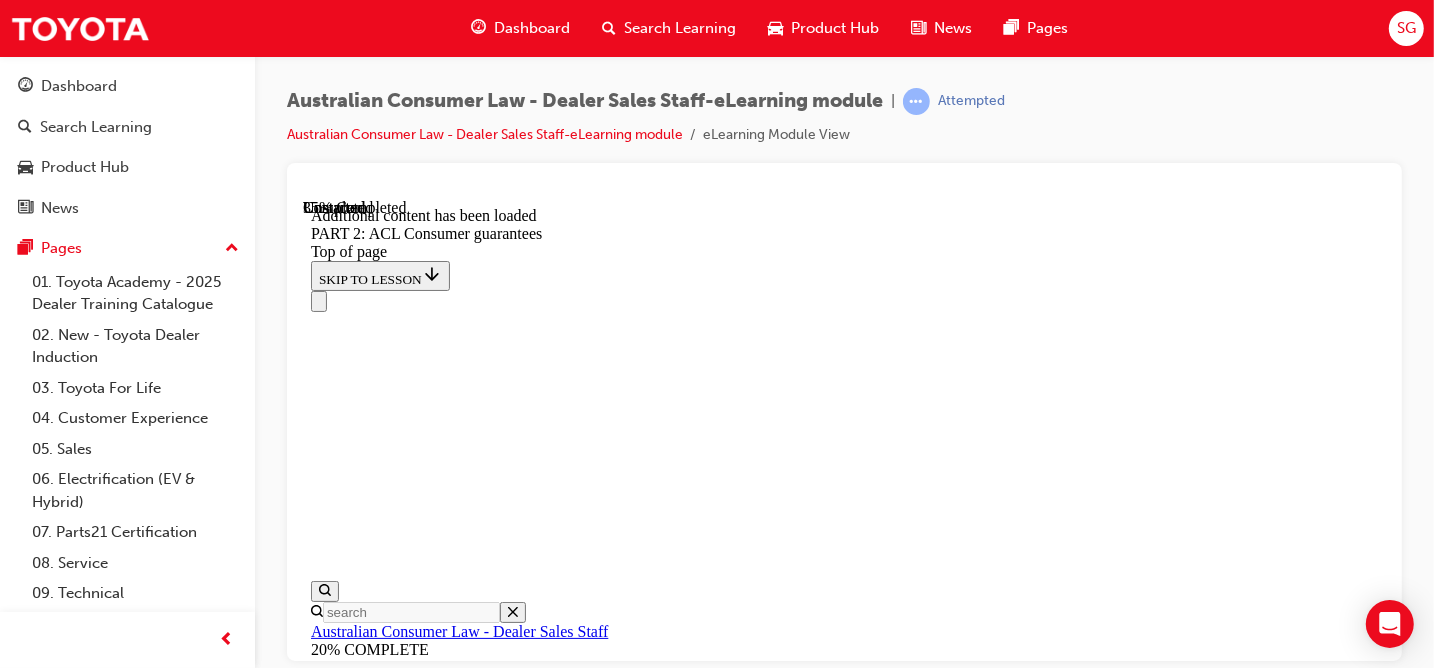 click at bounding box center (843, 13105) 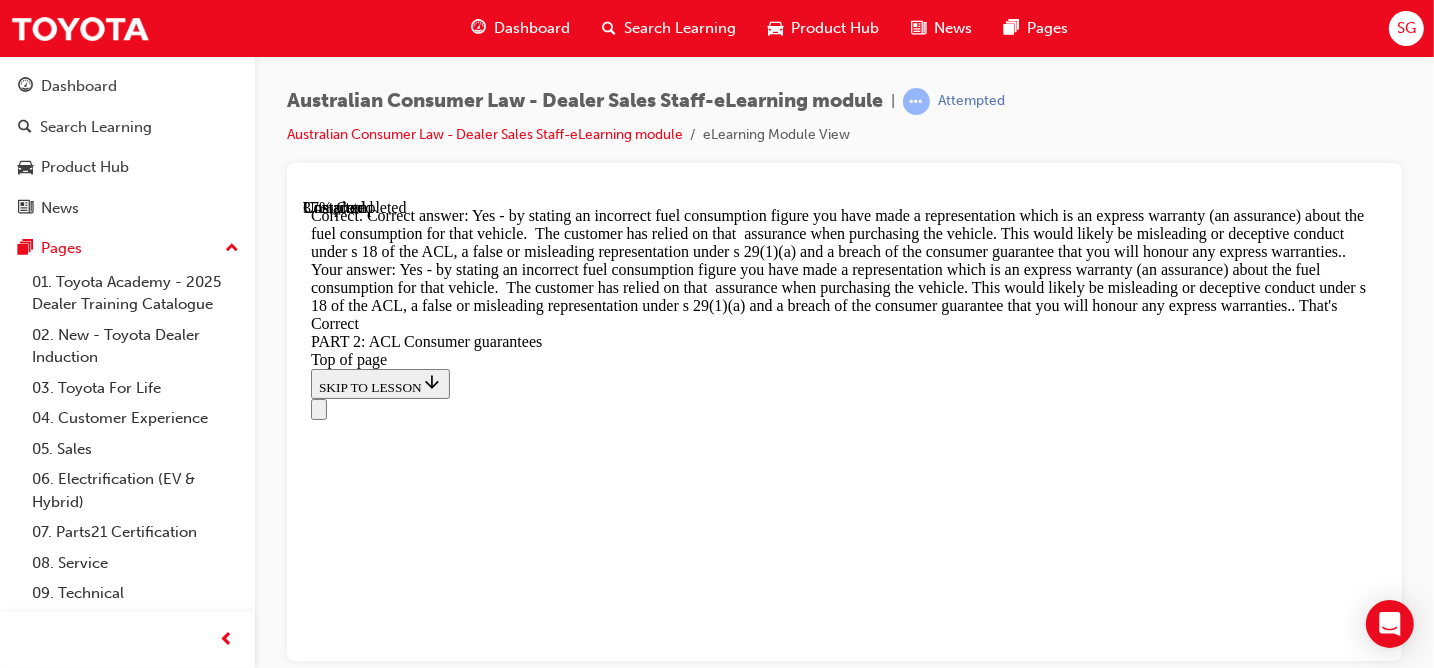 scroll, scrollTop: 10665, scrollLeft: 0, axis: vertical 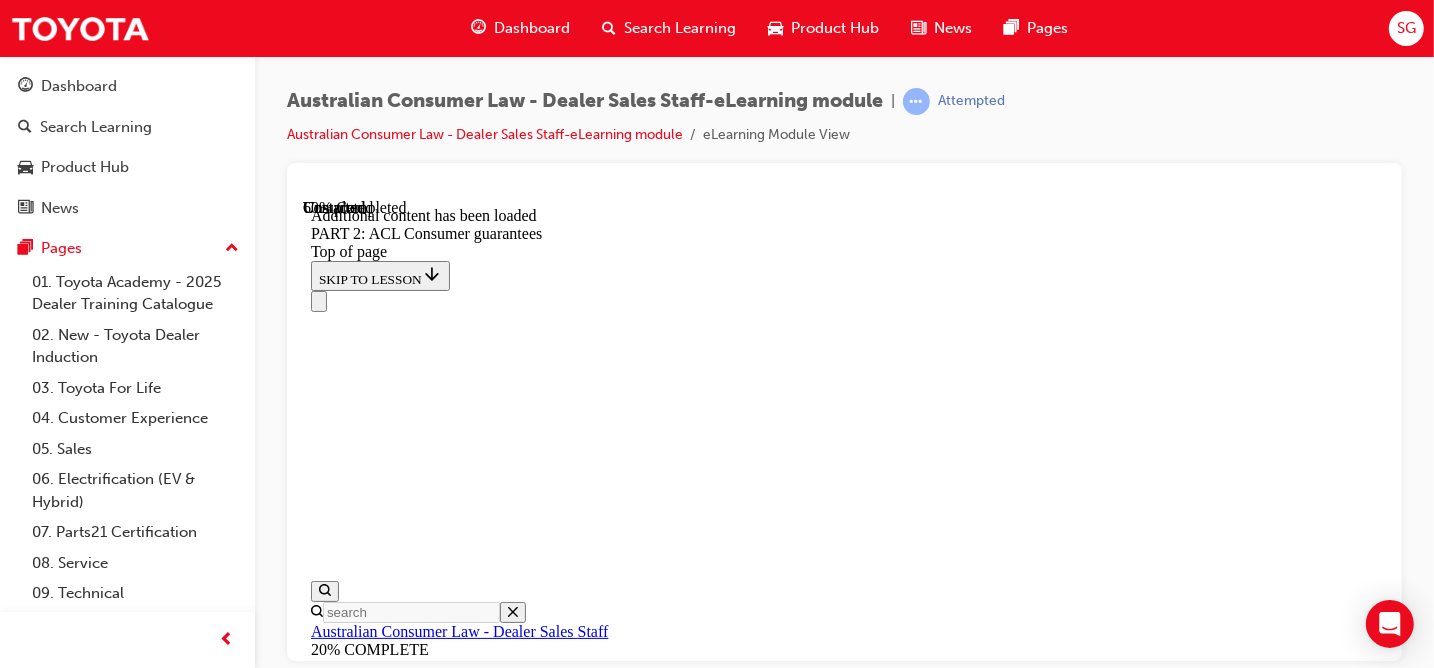 click on "START" at bounding box center [338, 19719] 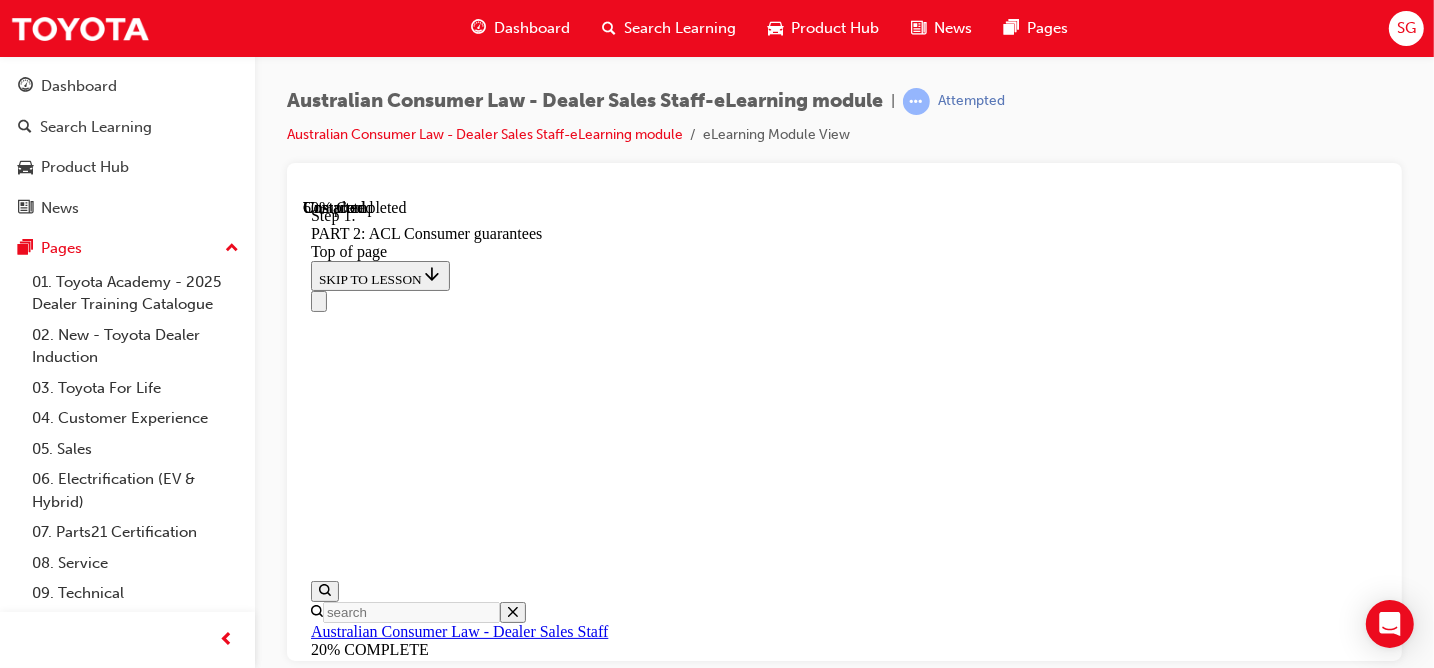 click 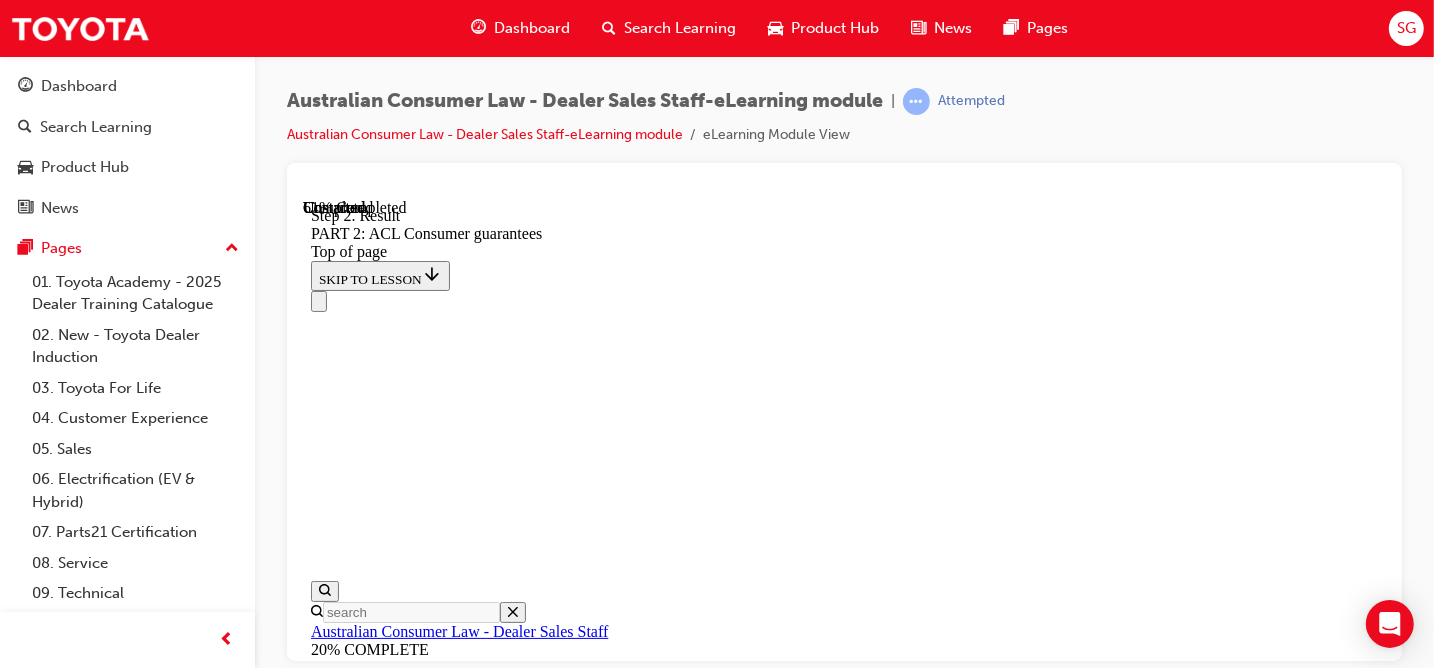 click on "CONTINUE" at bounding box center [352, 20189] 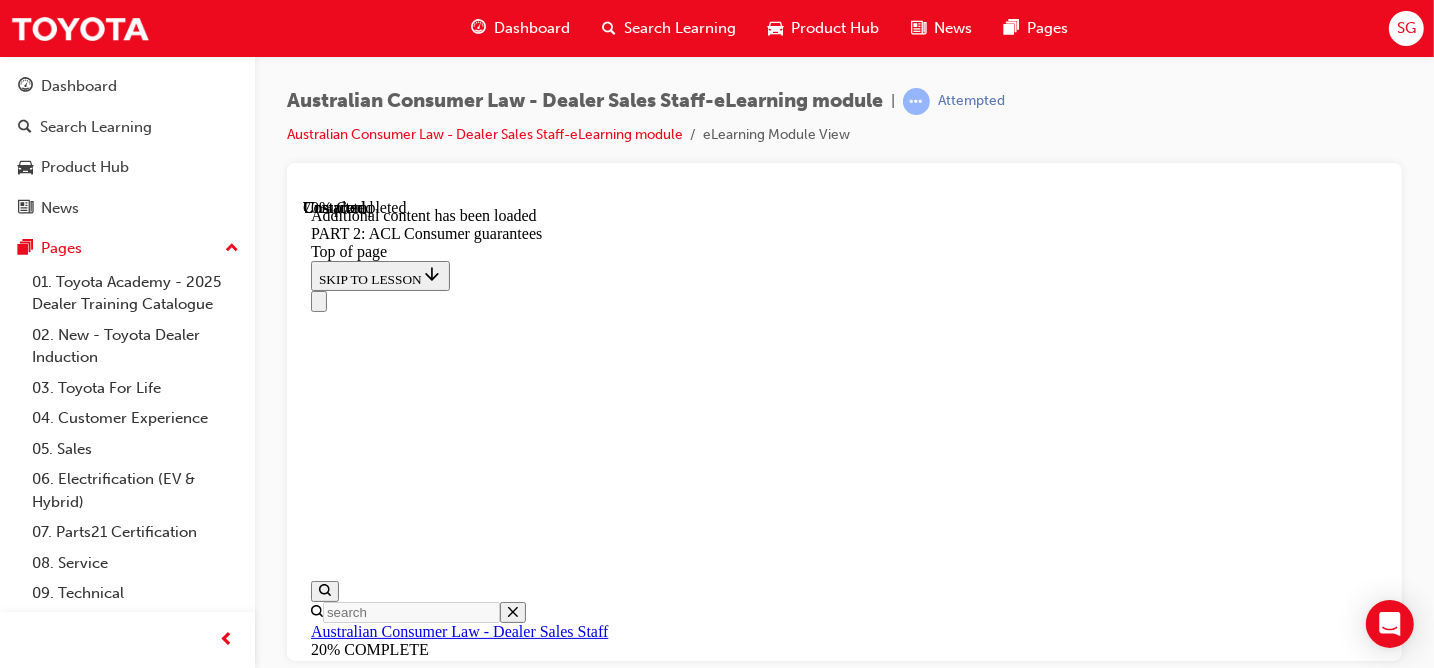scroll, scrollTop: 16966, scrollLeft: 0, axis: vertical 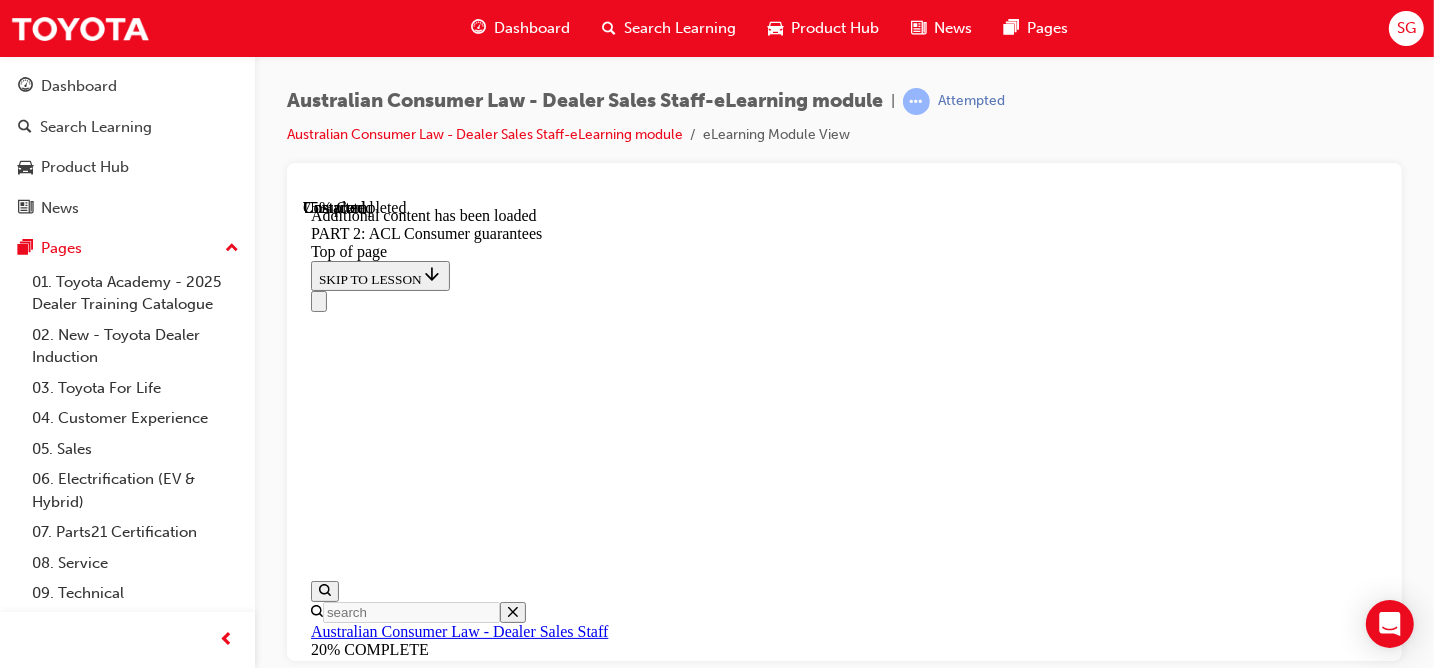 click on "Engine fault which cannot be repaired making the vehicle undriveable" at bounding box center (863, 22564) 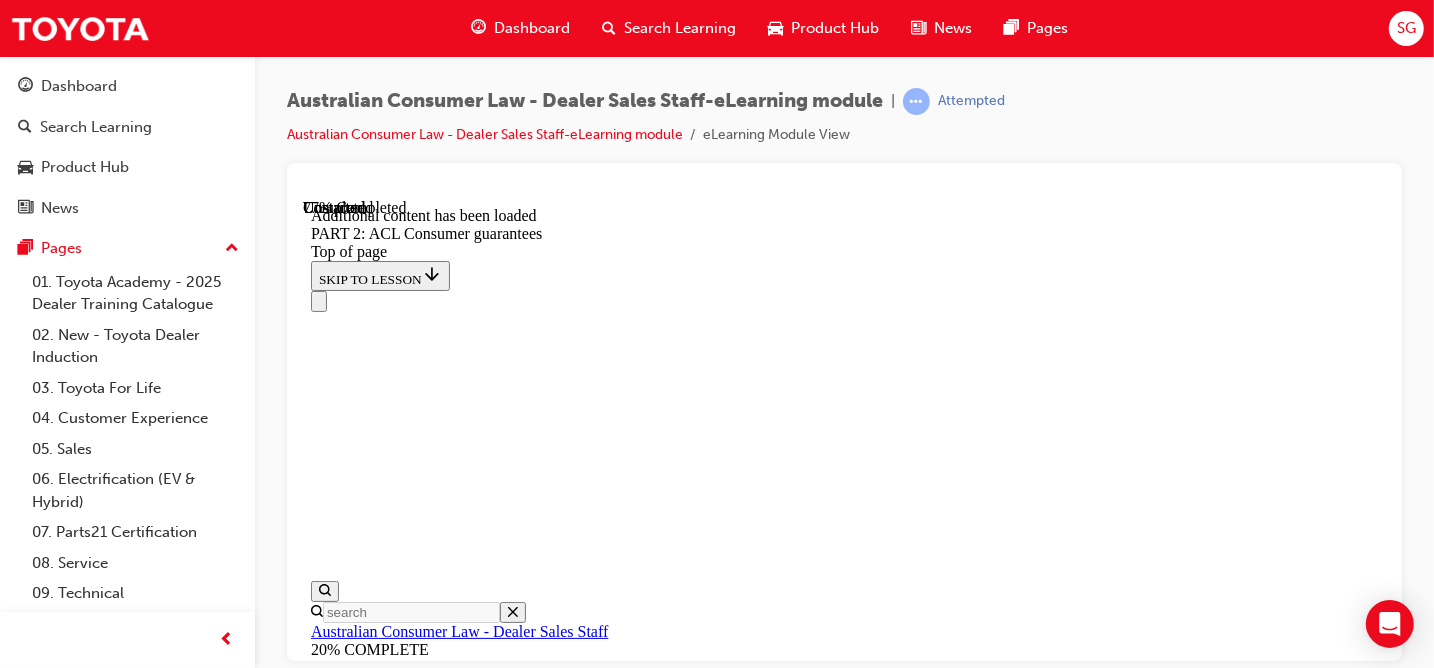 scroll, scrollTop: 19482, scrollLeft: 0, axis: vertical 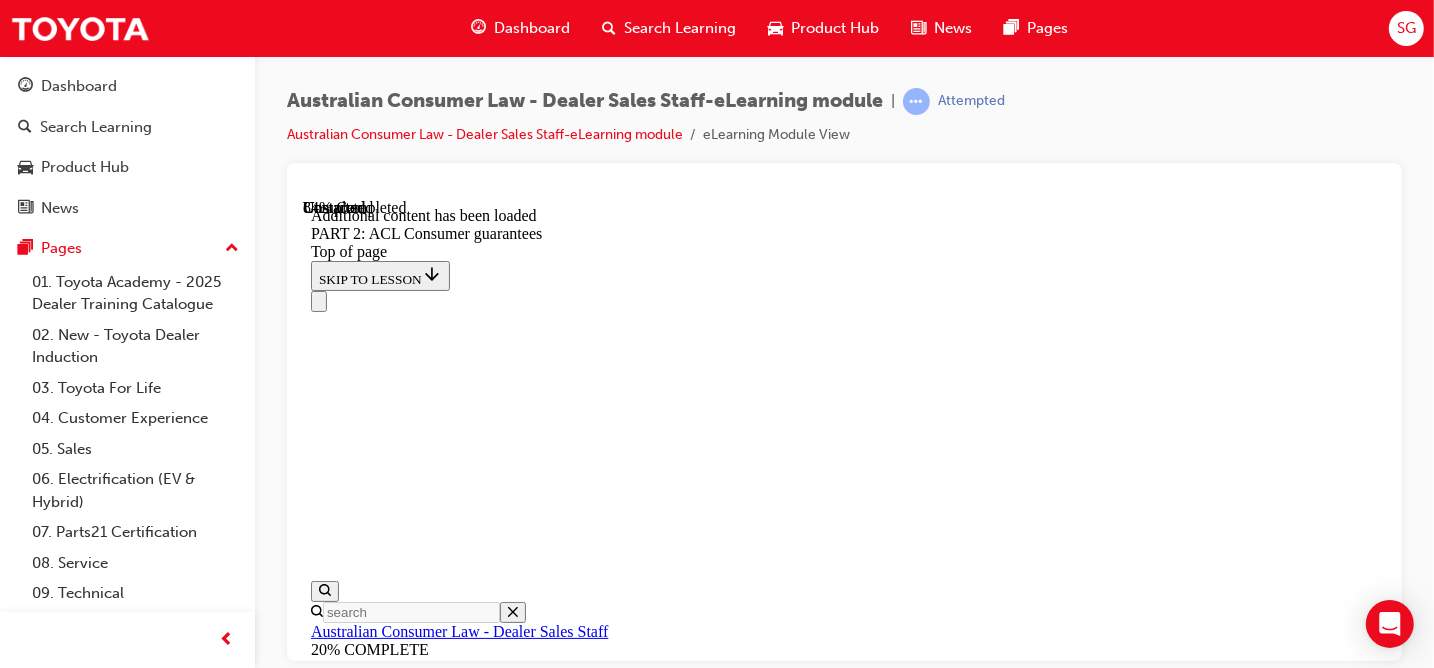 click at bounding box center (863, 25620) 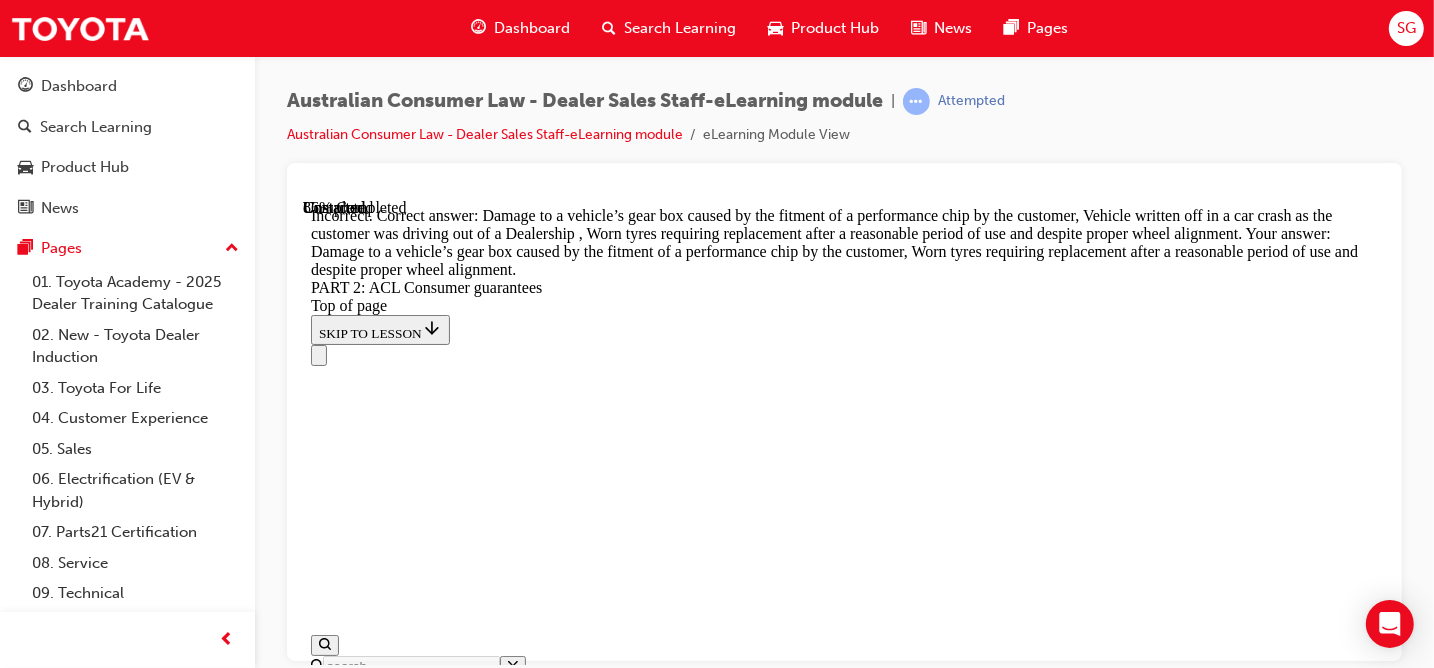 scroll, scrollTop: 23027, scrollLeft: 0, axis: vertical 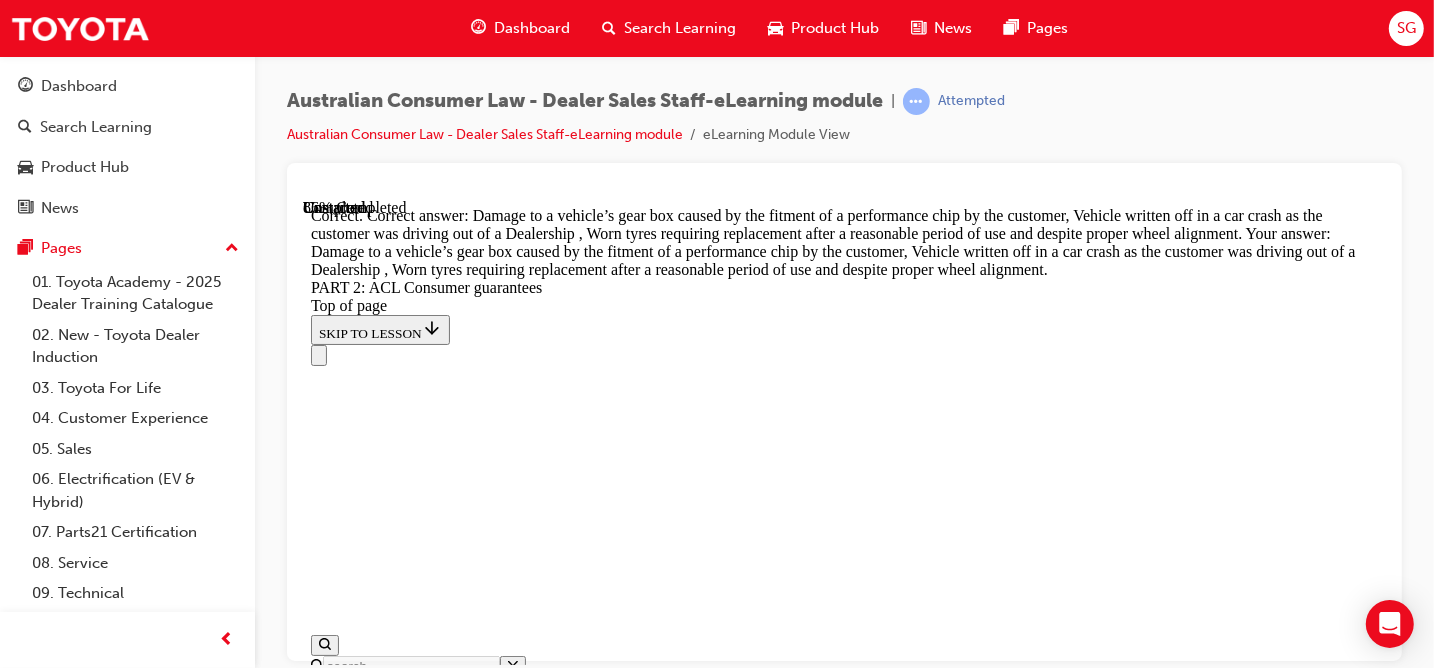 click on "CONTINUE" at bounding box center [352, 28805] 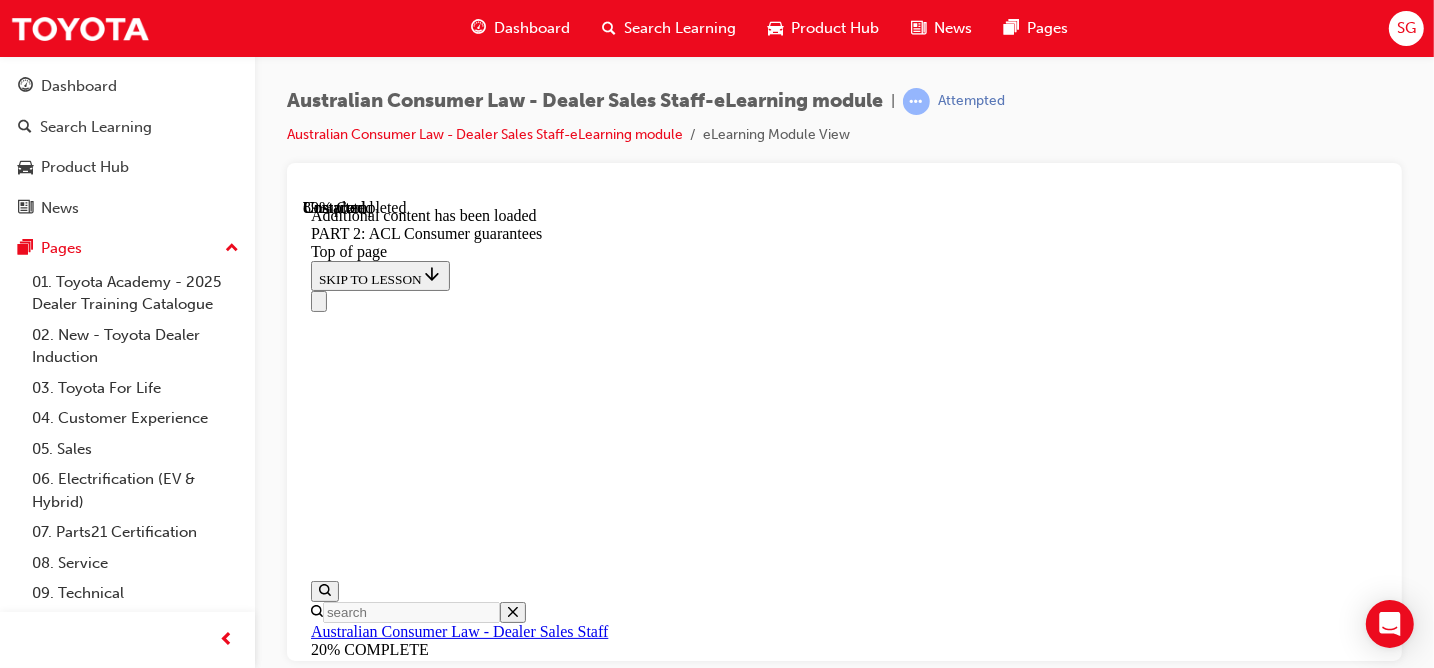 scroll, scrollTop: 24888, scrollLeft: 0, axis: vertical 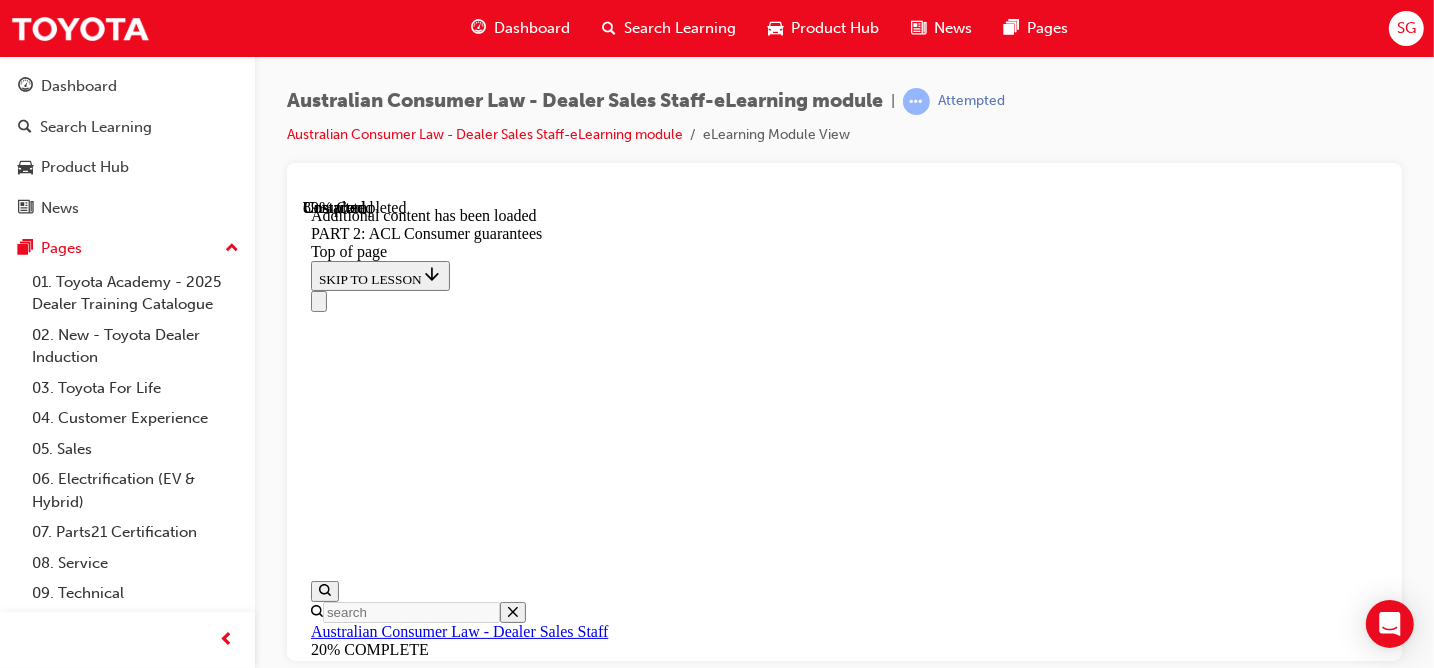 click on "SUBMIT" at bounding box center (343, 35203) 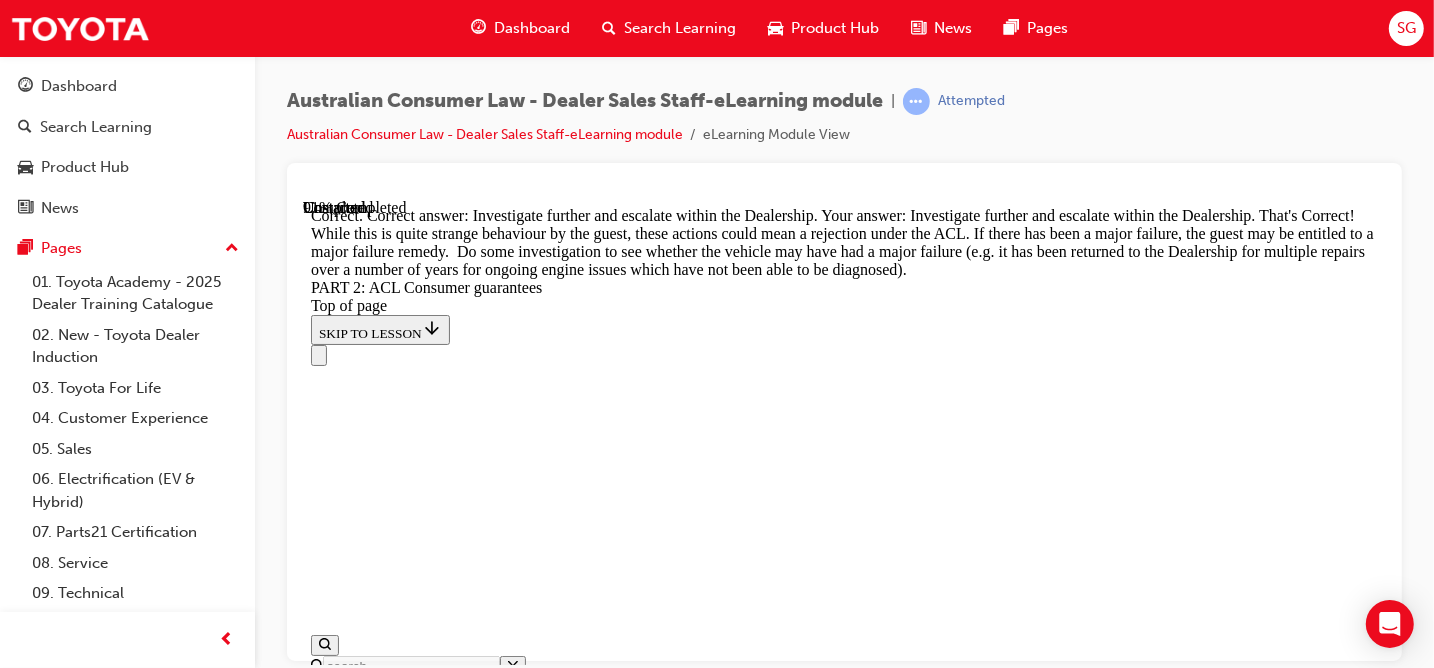 click on "CONTINUE" at bounding box center [352, 35537] 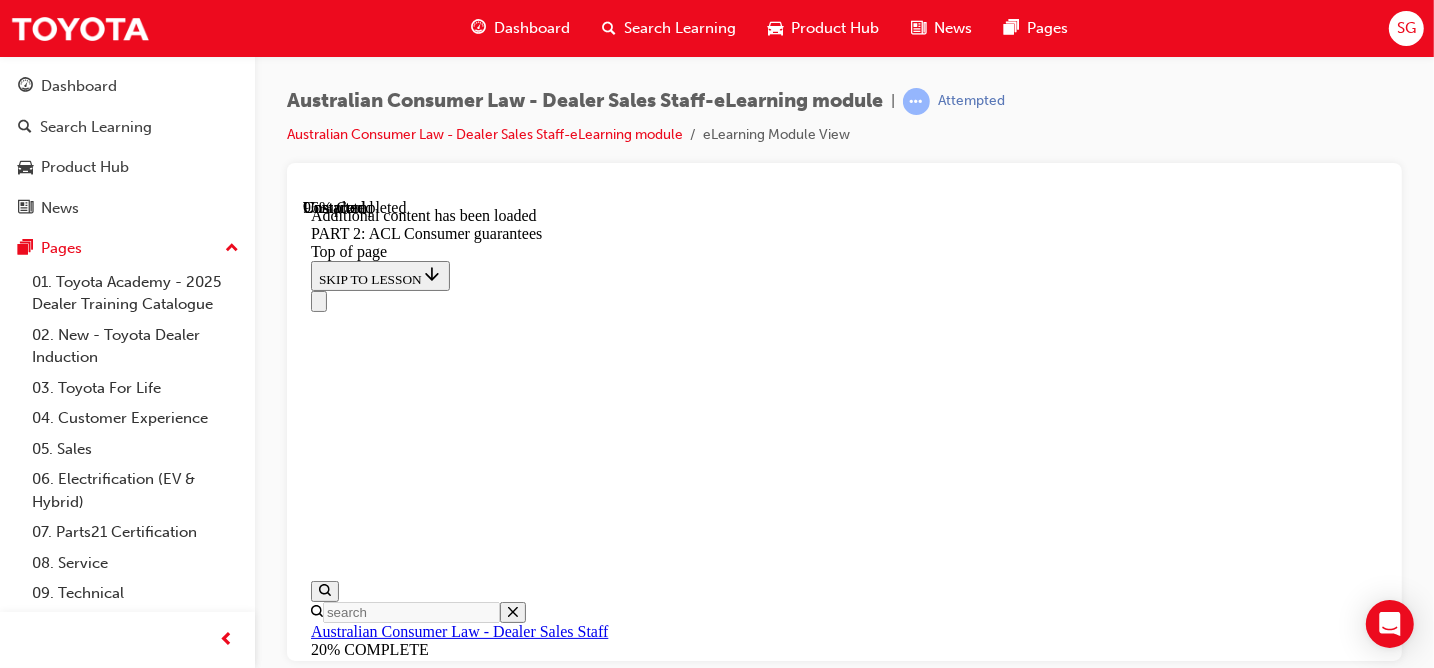 scroll, scrollTop: 27679, scrollLeft: 0, axis: vertical 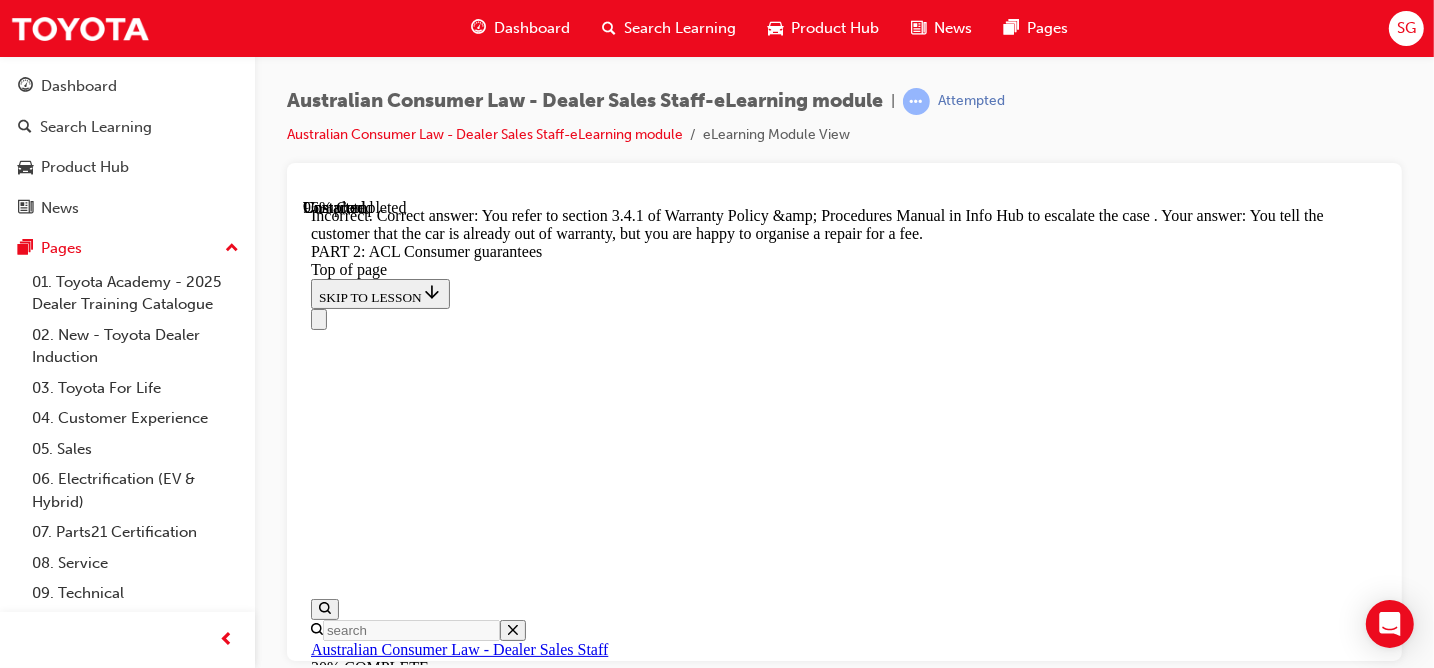 click at bounding box center (358, 40098) 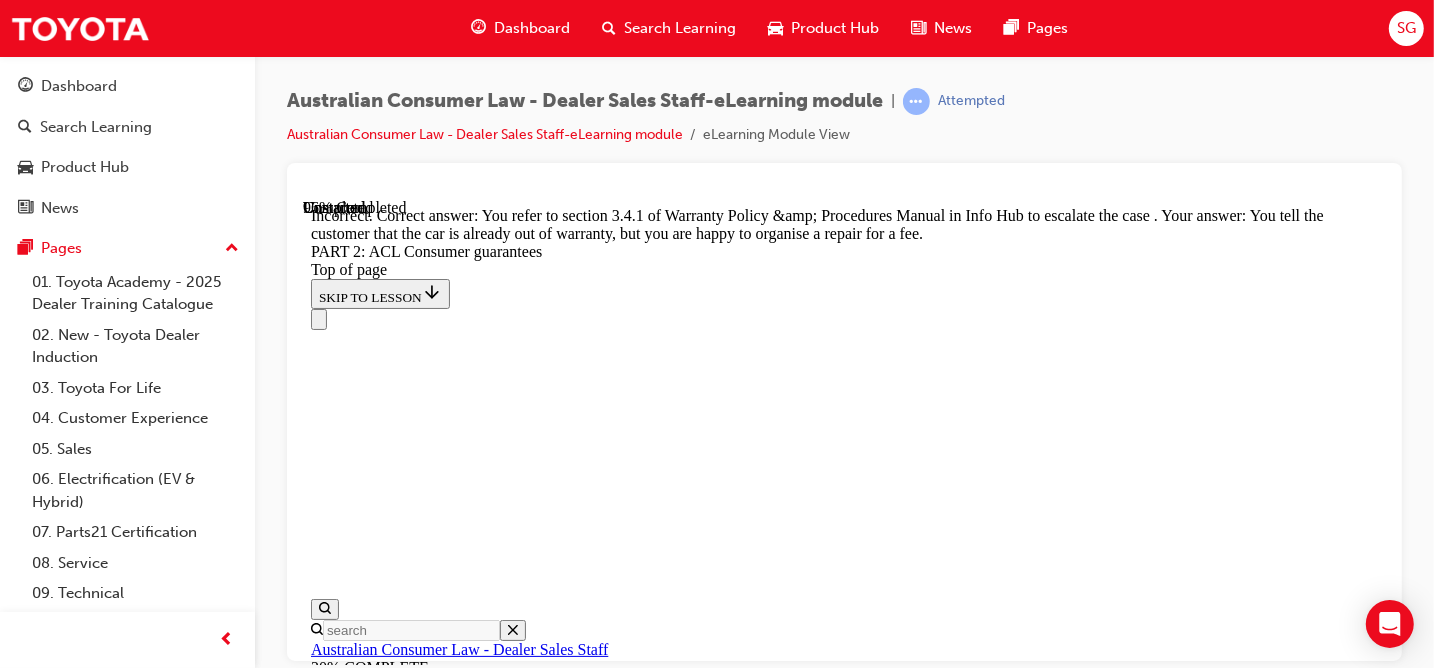 click at bounding box center [843, 37081] 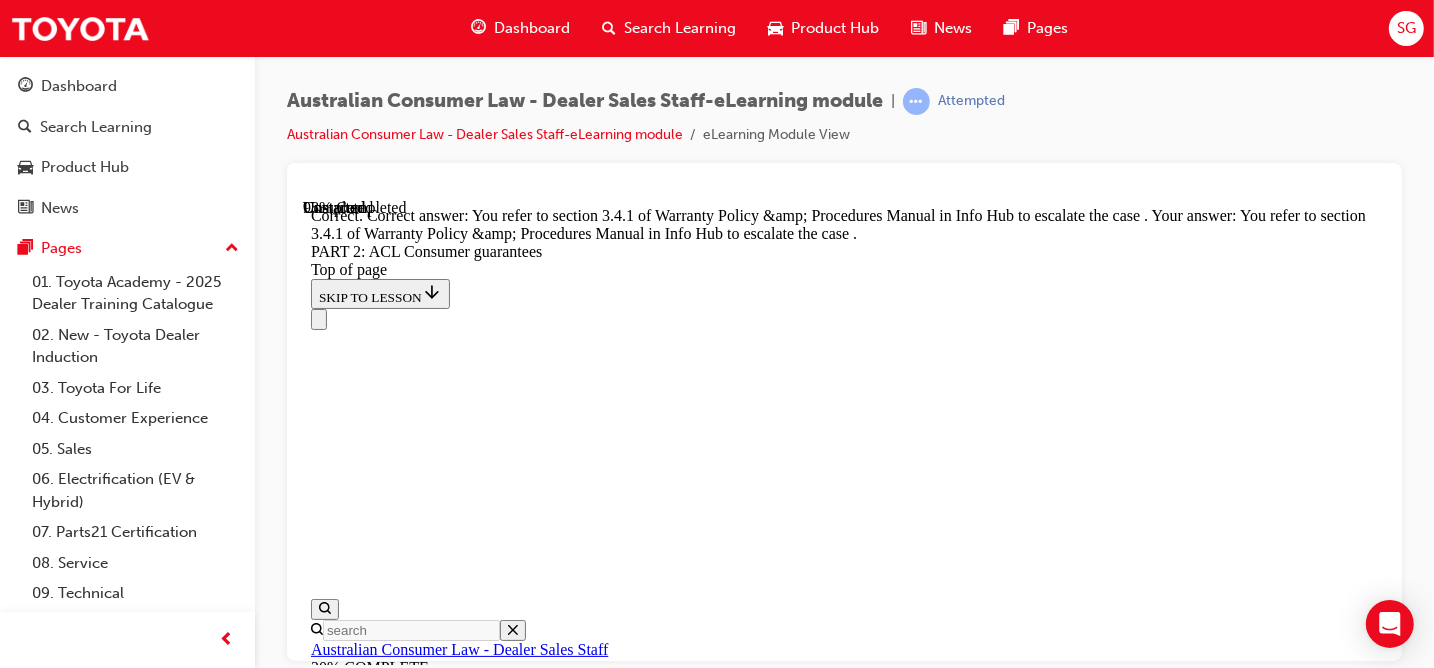 scroll, scrollTop: 28918, scrollLeft: 0, axis: vertical 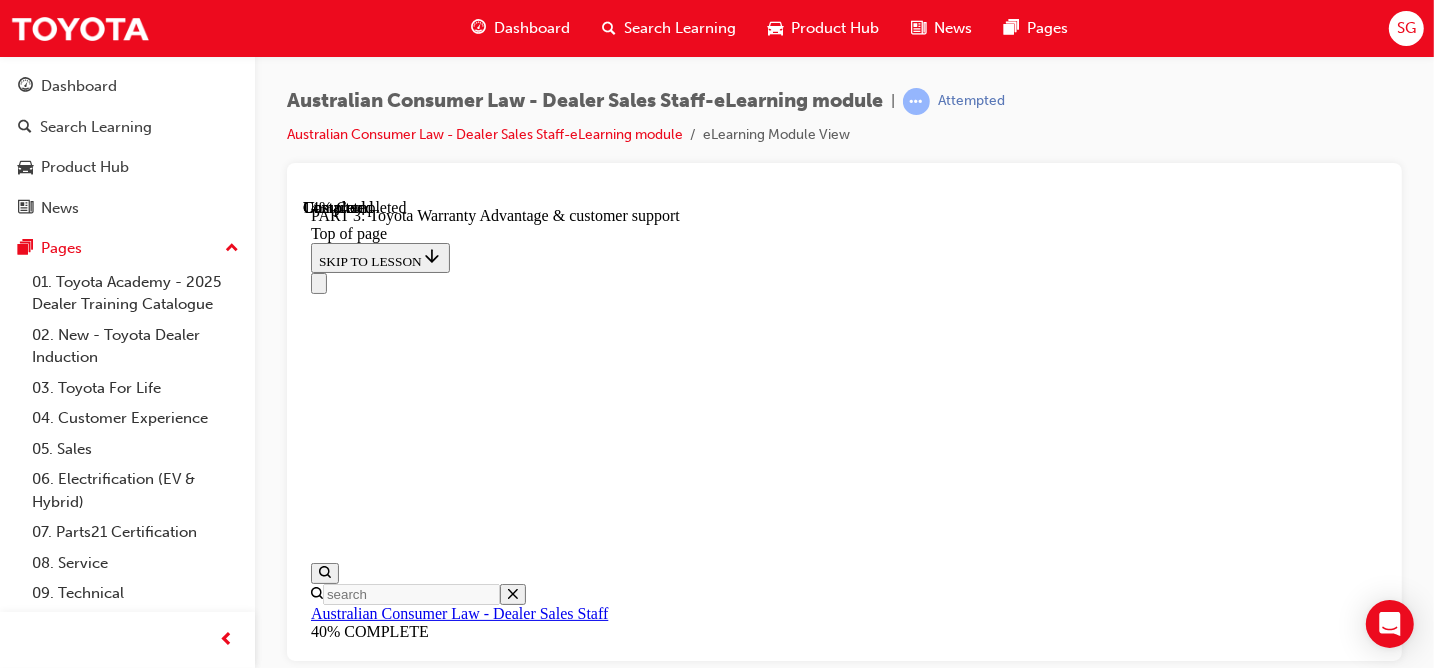 click on "Tell the customer that she does not need to service the car at a Toyota Dealership to maintain the warranty. She only needs to get it serviced at regular intervals in accordance with the vehicle Warranty and Service book. If she wishes, she can go to a local mechanic." at bounding box center [843, 9854] 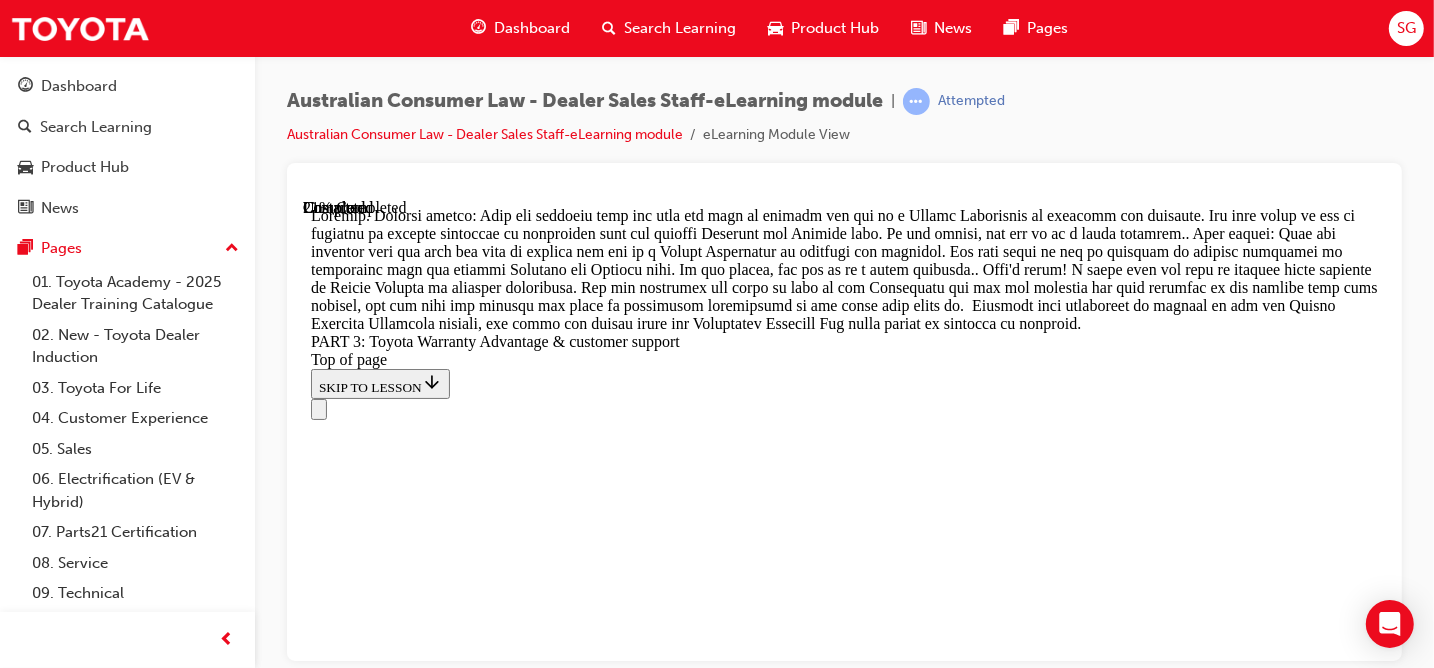 click on "CONTINUE" at bounding box center [352, 12242] 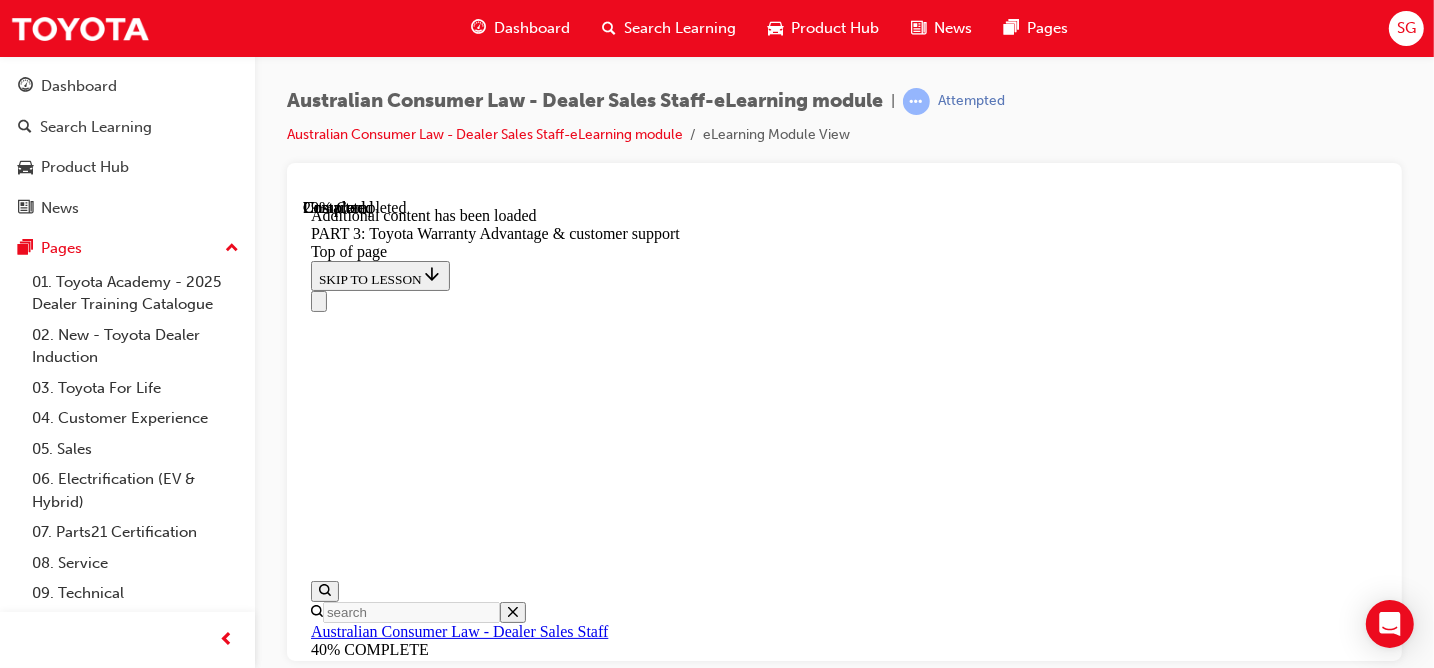 scroll, scrollTop: 3161, scrollLeft: 0, axis: vertical 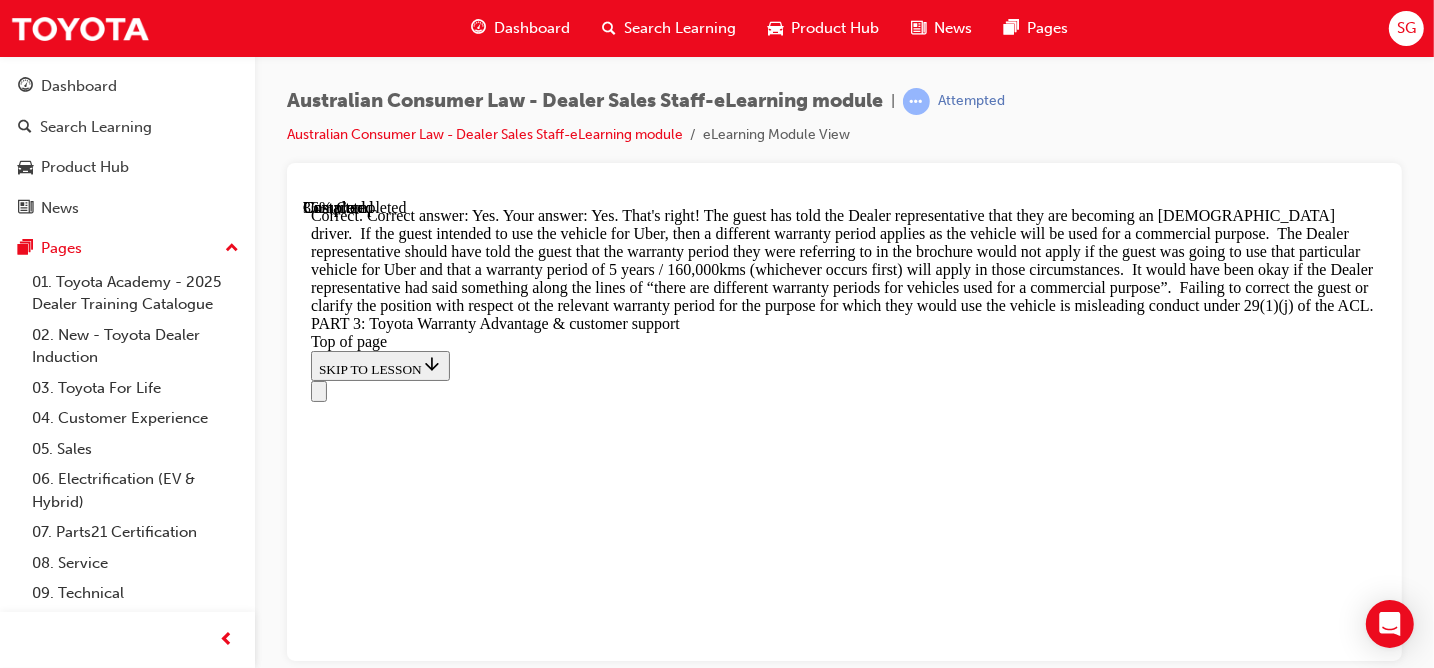 click on "CONTINUE" at bounding box center (352, 16482) 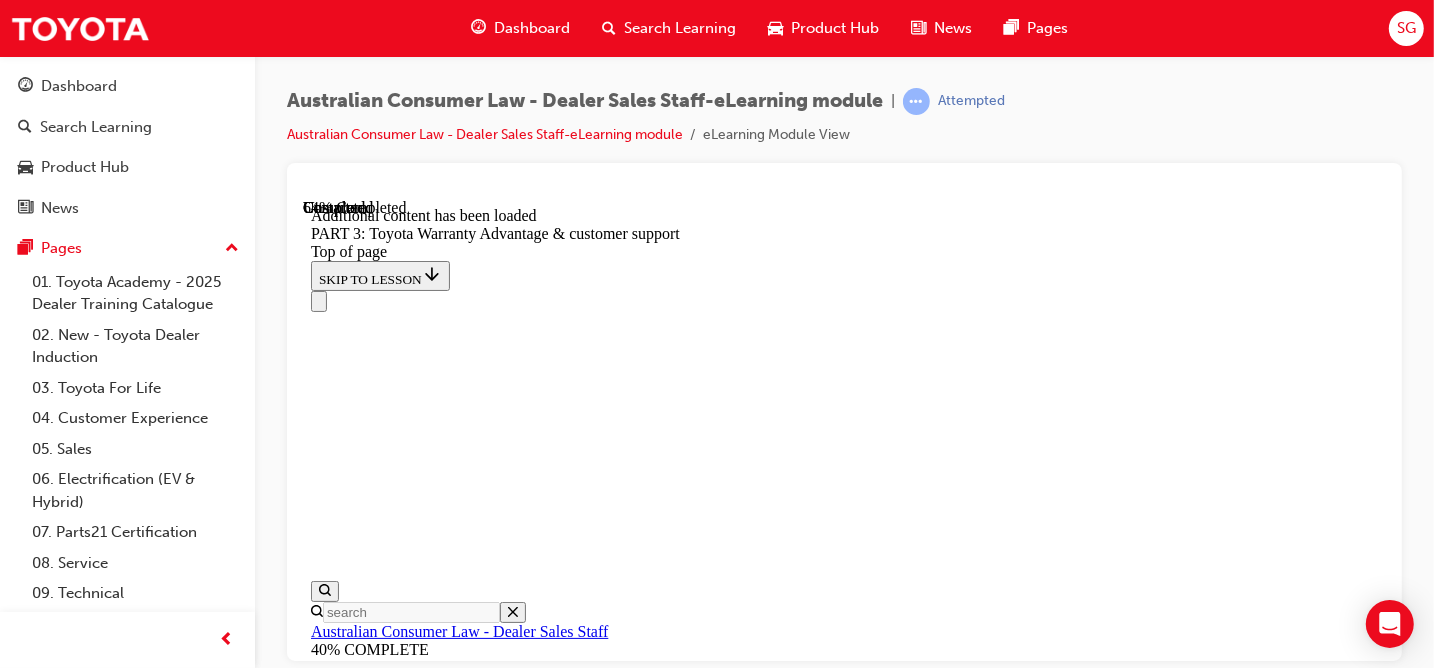 scroll, scrollTop: 6145, scrollLeft: 0, axis: vertical 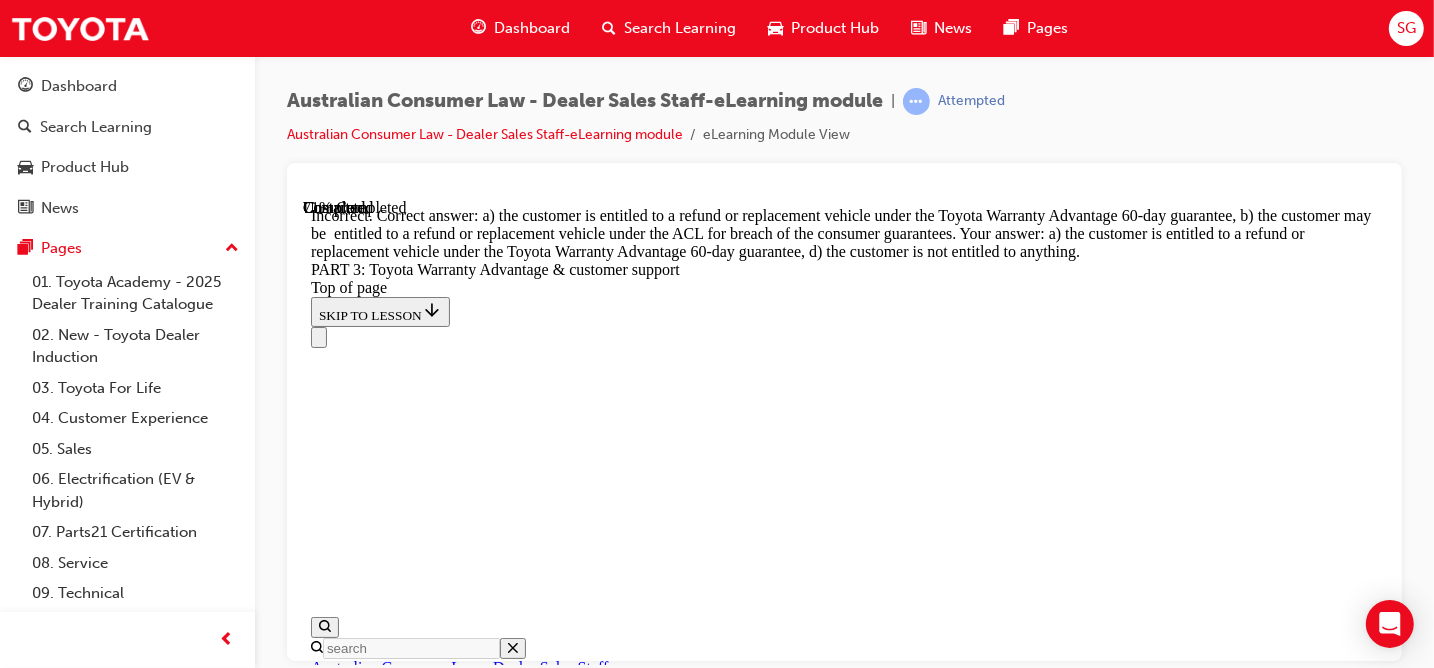 click on "TAKE AGAIN" at bounding box center [358, 20773] 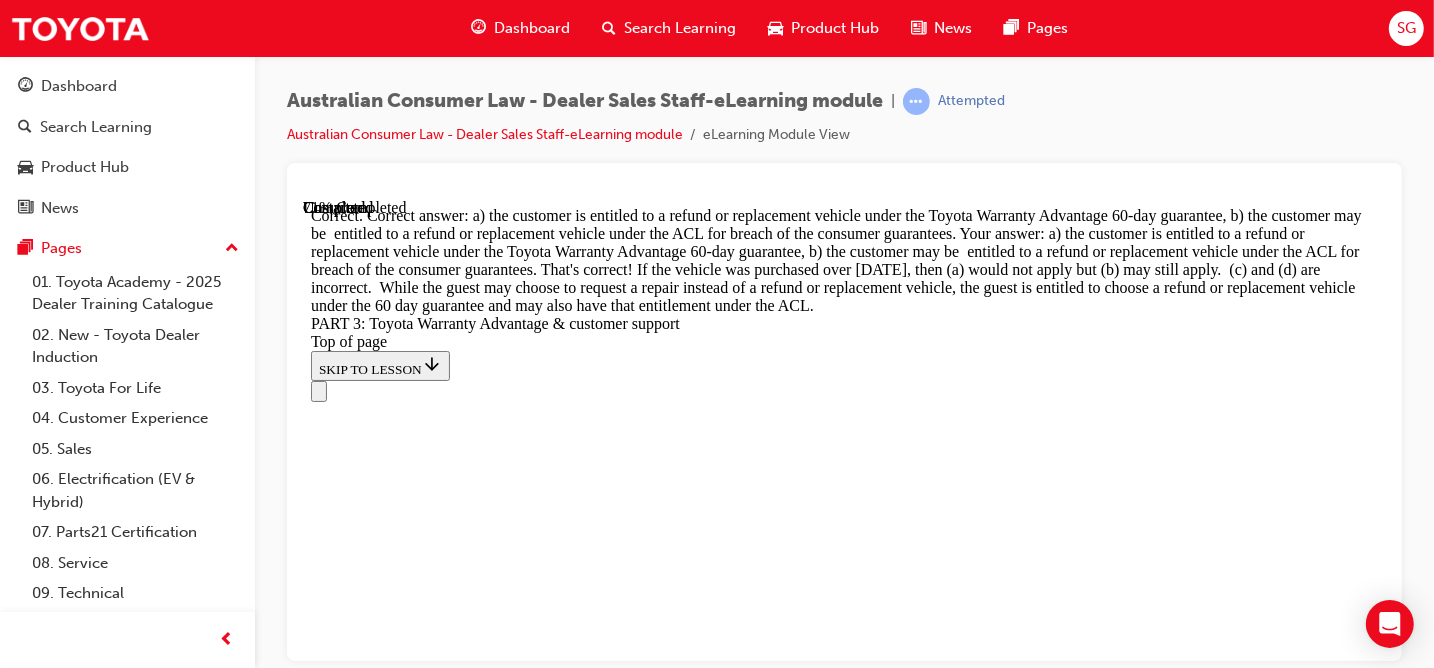 click on "CONTINUE" at bounding box center [352, 21011] 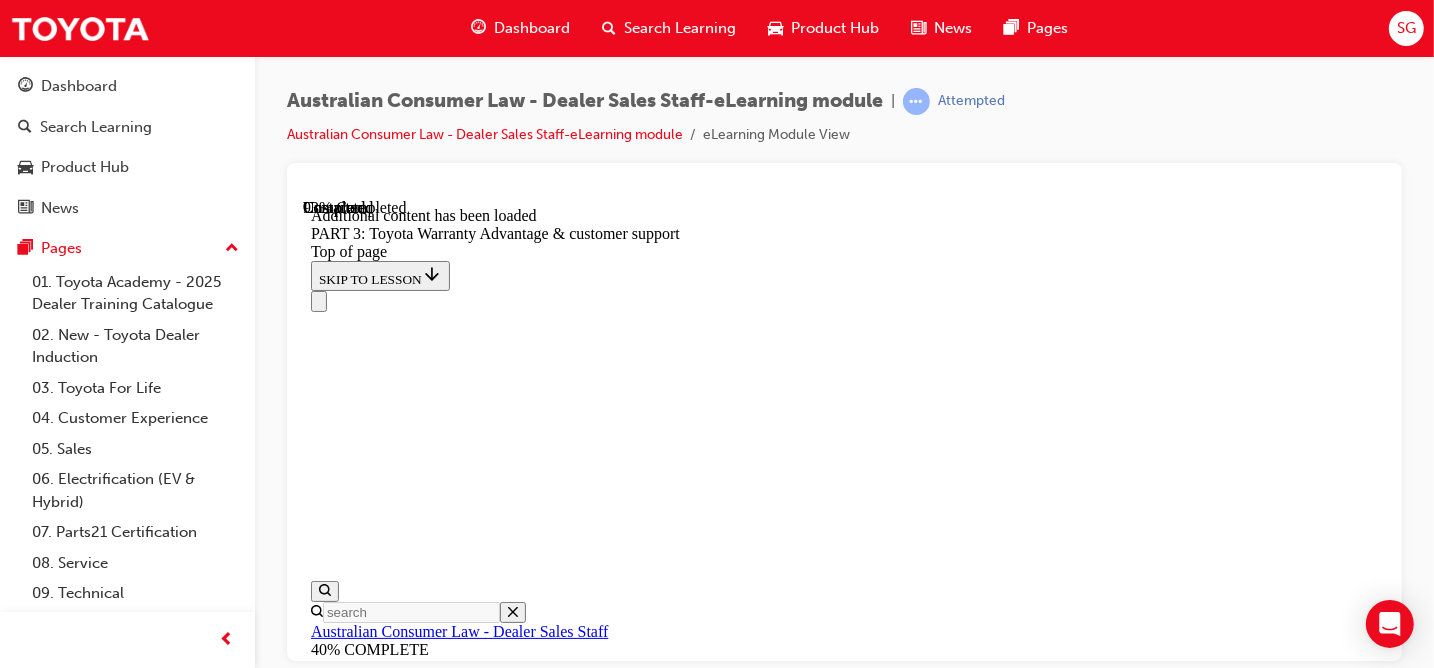 scroll, scrollTop: 7826, scrollLeft: 0, axis: vertical 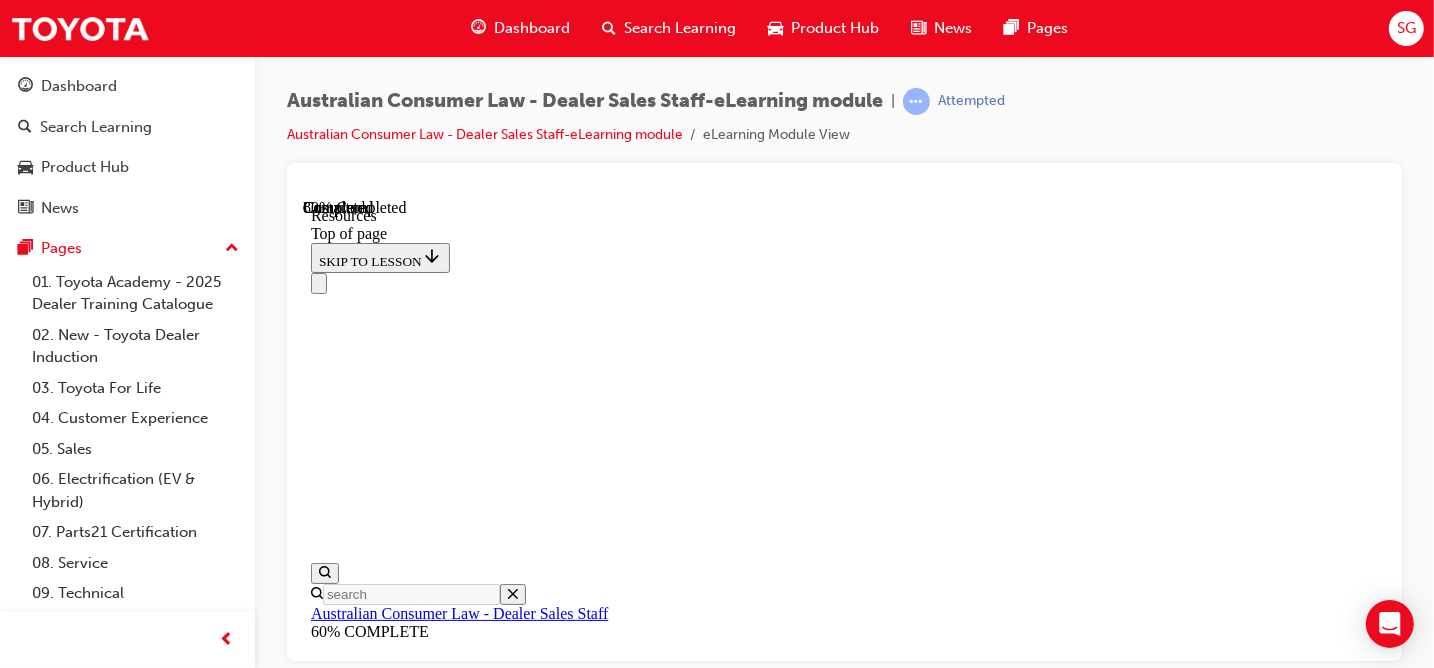 click on "CONTINUE" at bounding box center (352, 8119) 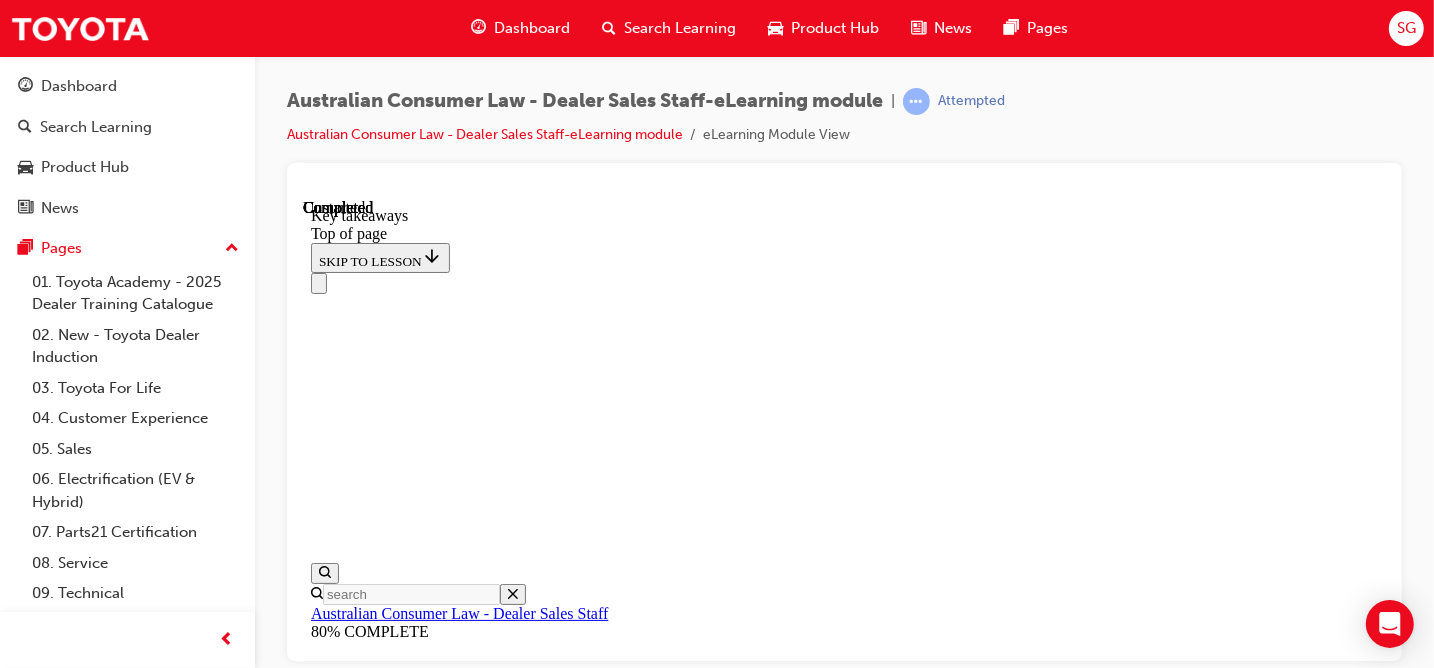 scroll, scrollTop: 0, scrollLeft: 0, axis: both 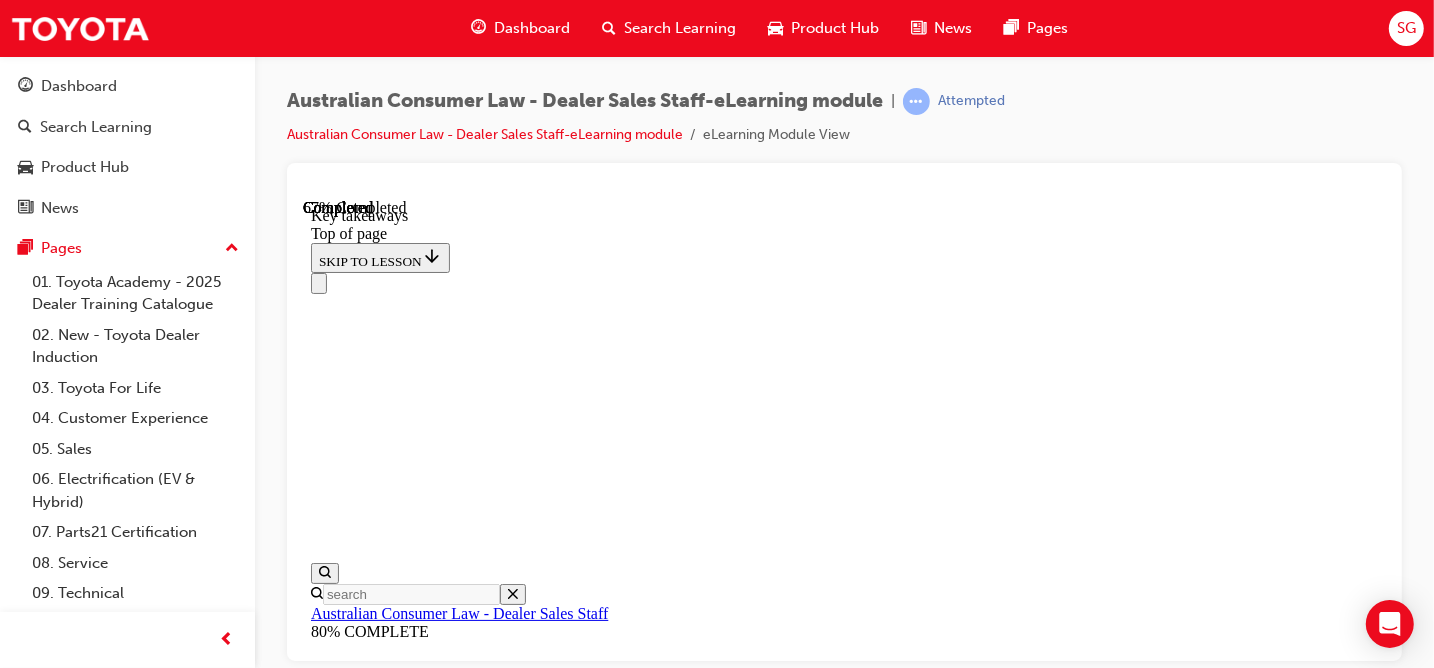 click on "CONTINUE" at bounding box center (352, 7738) 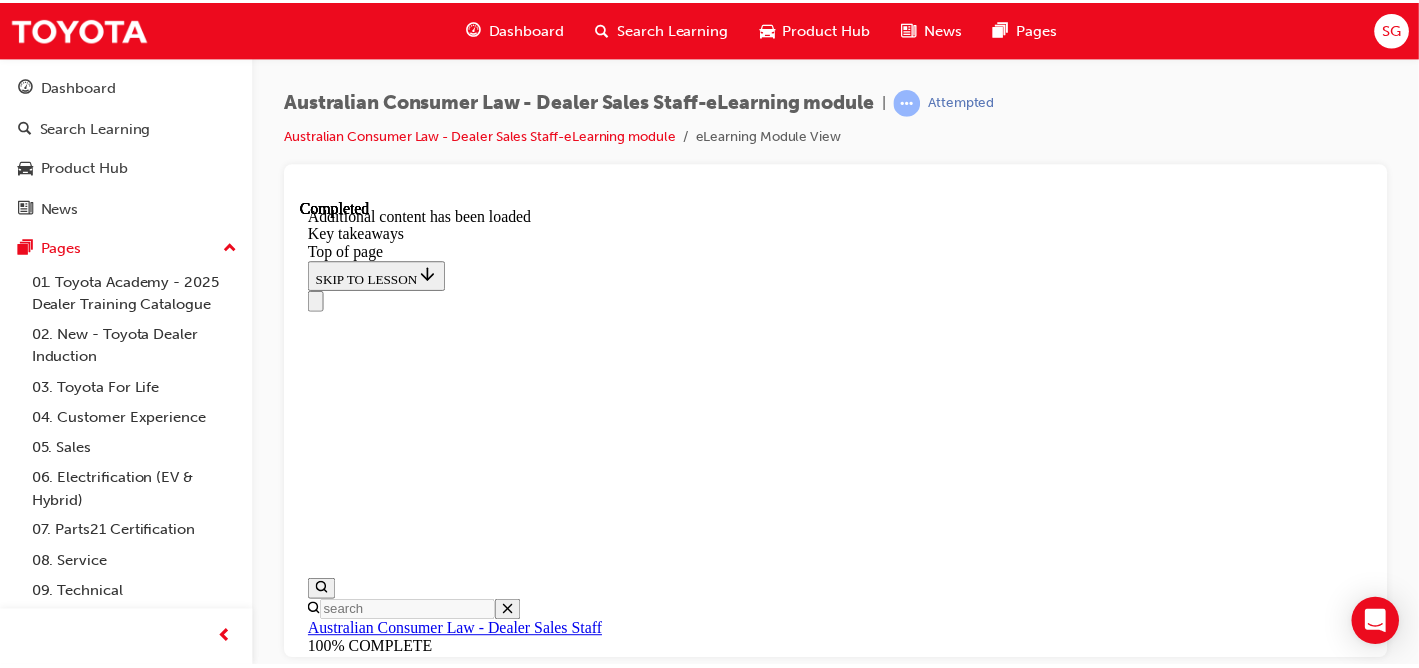 scroll, scrollTop: 732, scrollLeft: 0, axis: vertical 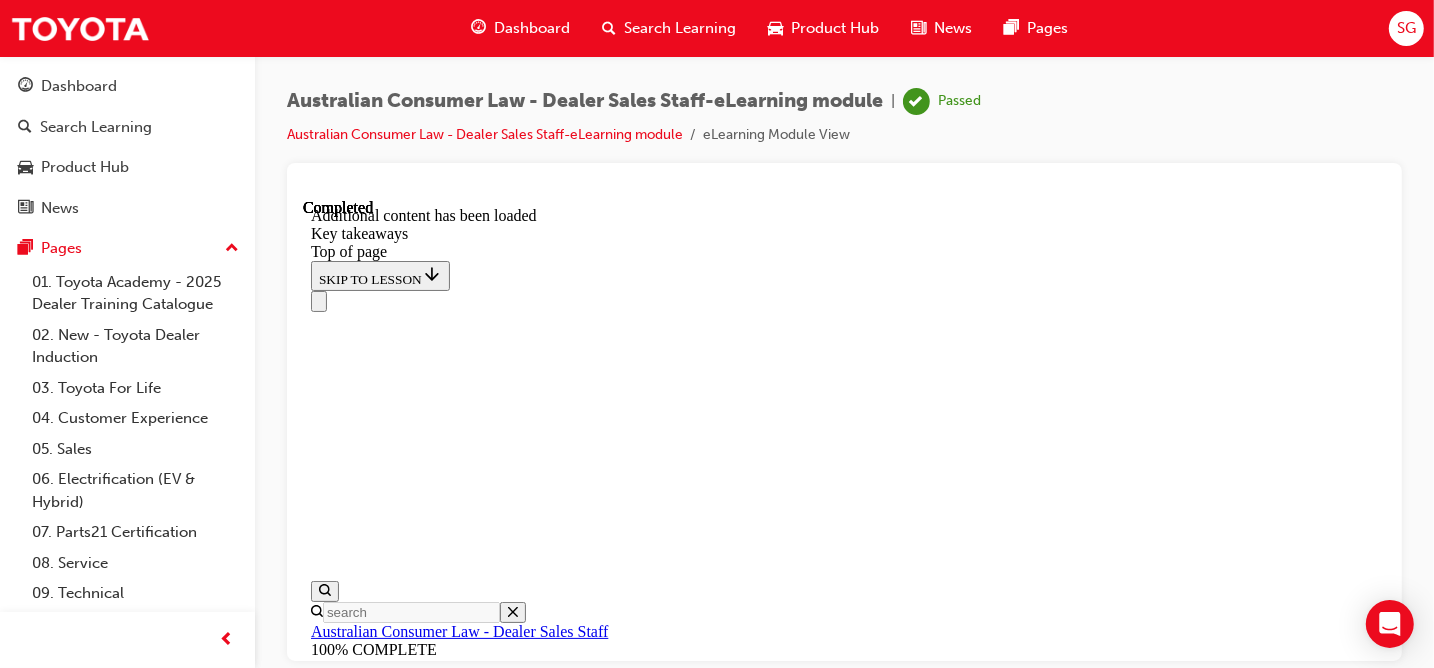 click on "When considering customer support, the following order must be considered: The ACL The Toyota Warranty Advantage Additional customer support That concludes the module. Thank you!  Continued" at bounding box center [843, 7570] 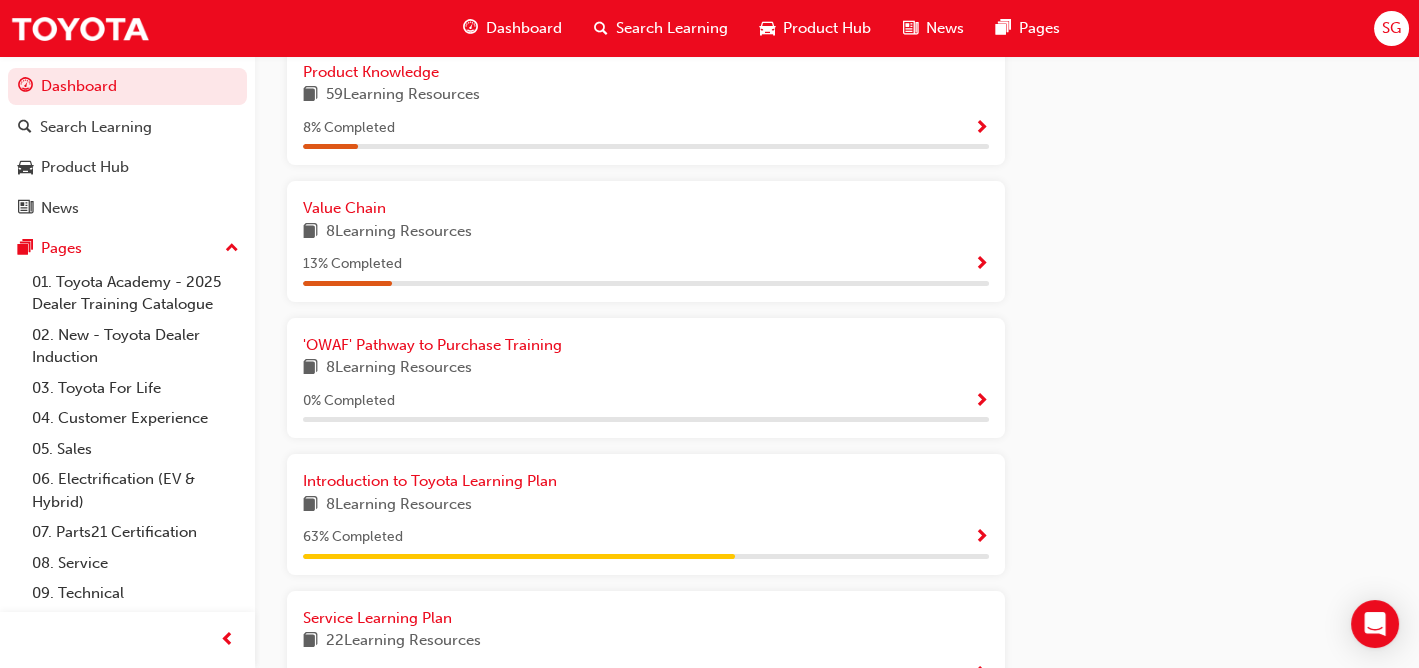 scroll, scrollTop: 1465, scrollLeft: 0, axis: vertical 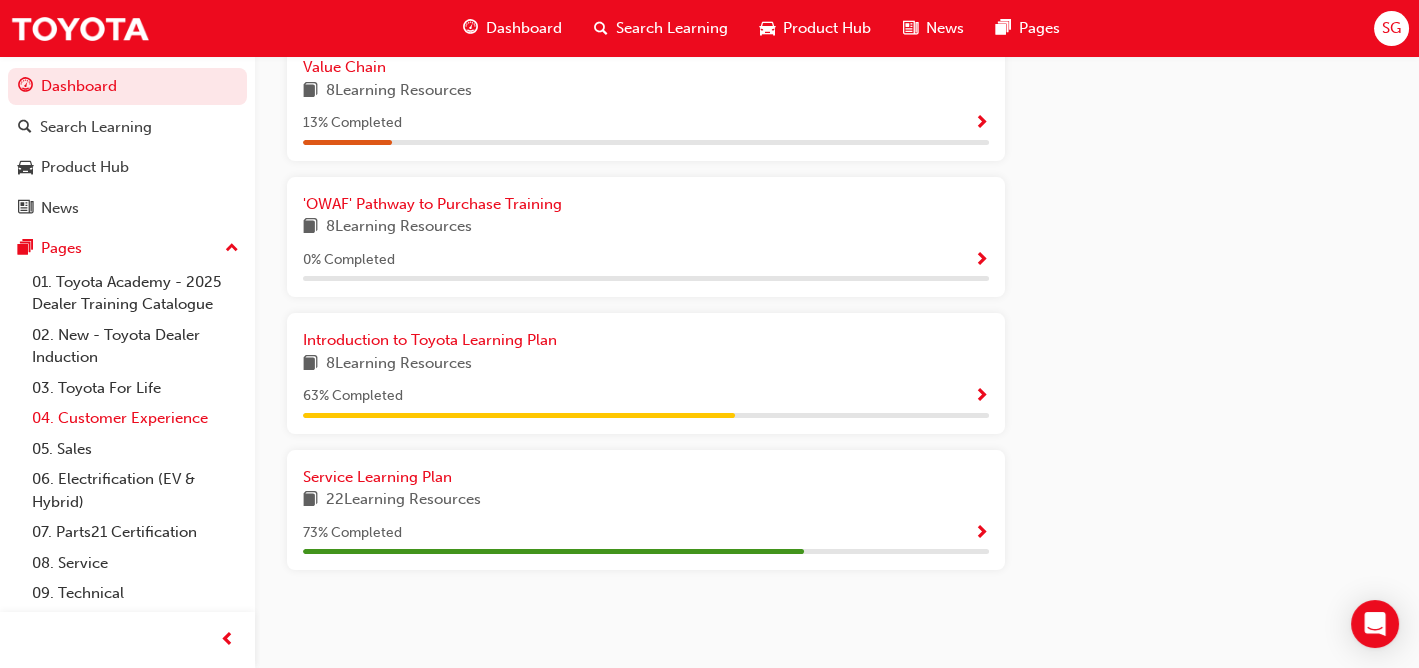 click on "04. Customer Experience" at bounding box center [135, 418] 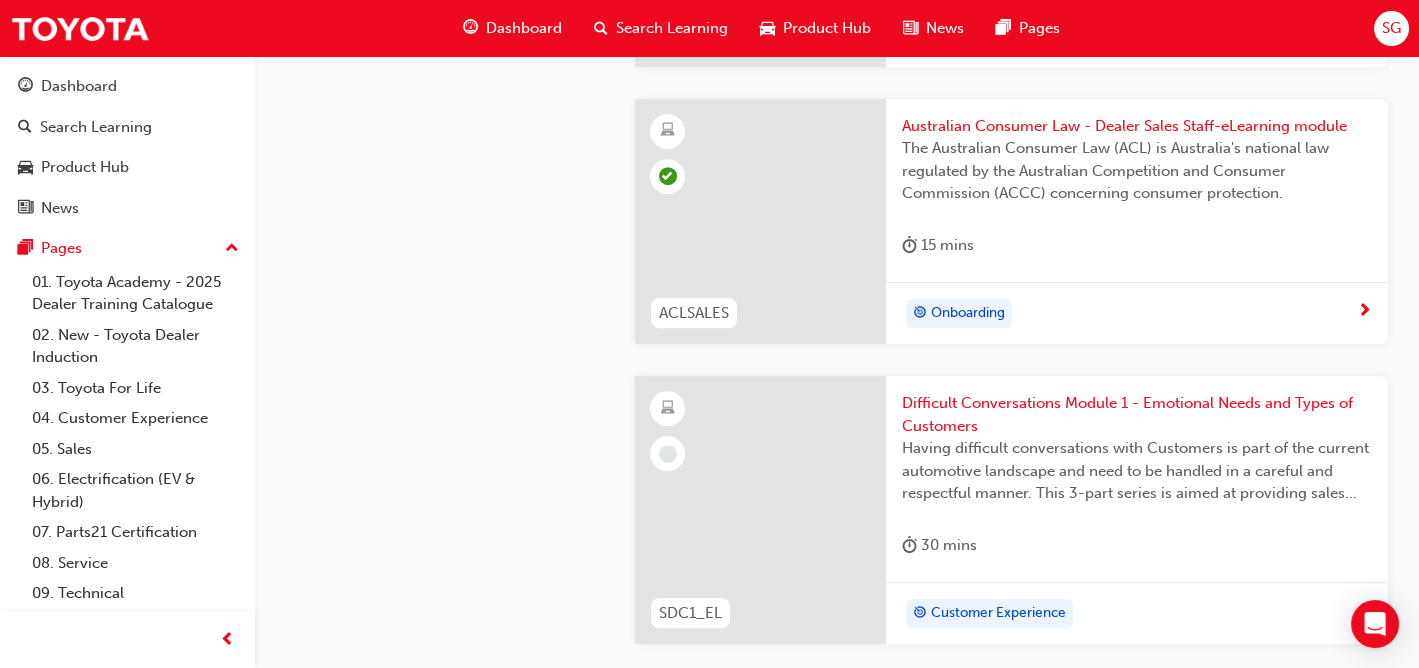 scroll, scrollTop: 2765, scrollLeft: 0, axis: vertical 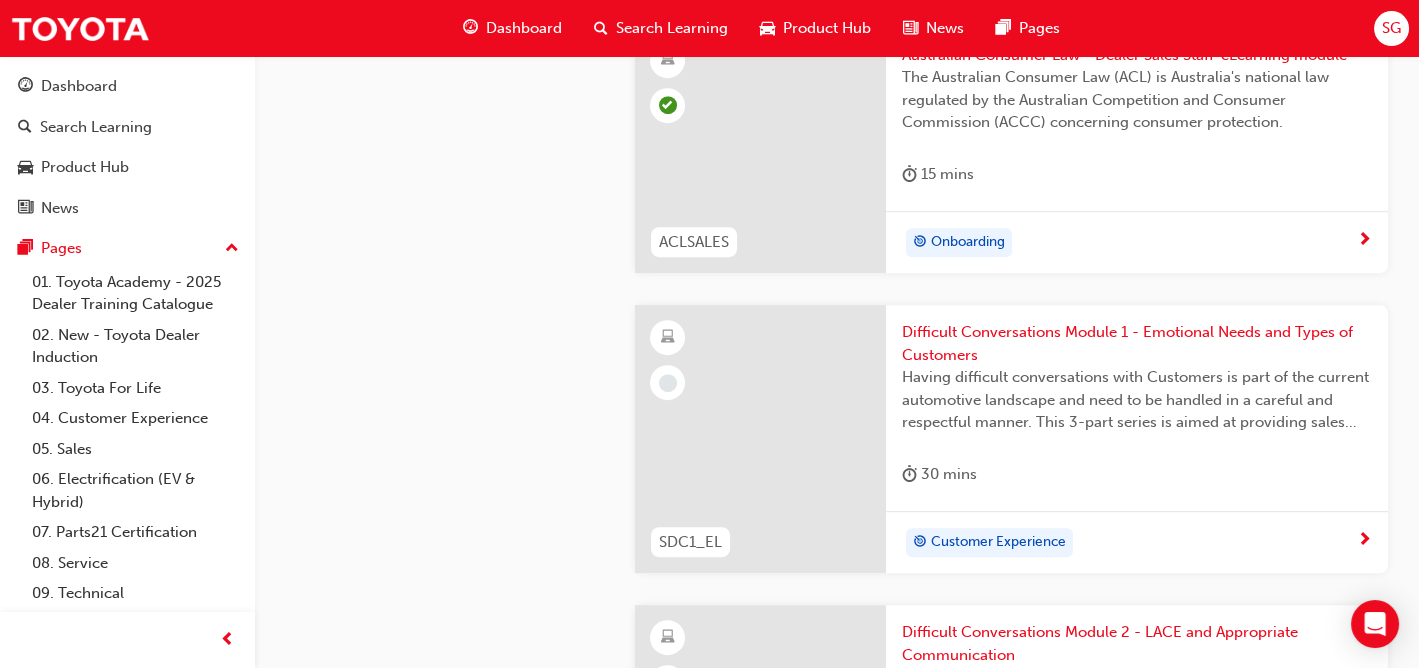 click on "Difficult Conversations Module 1 - Emotional Needs and Types of Customers" at bounding box center [1137, 343] 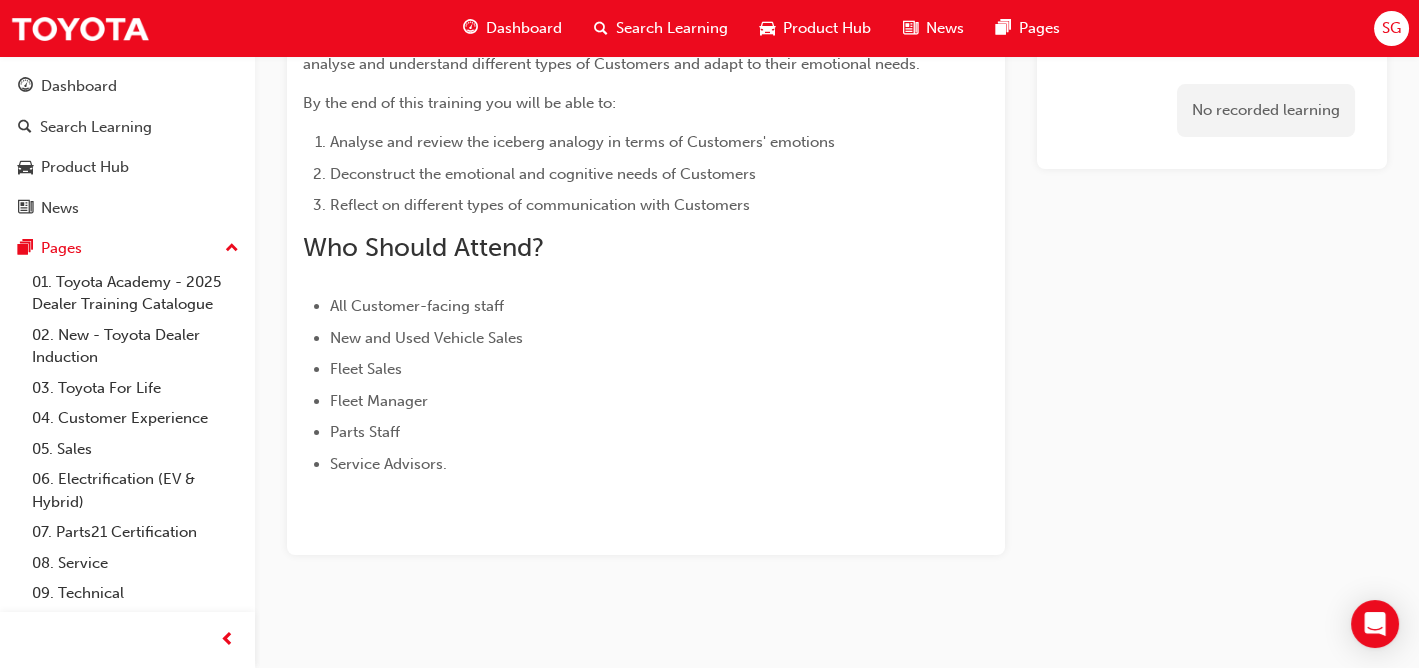 scroll, scrollTop: 0, scrollLeft: 0, axis: both 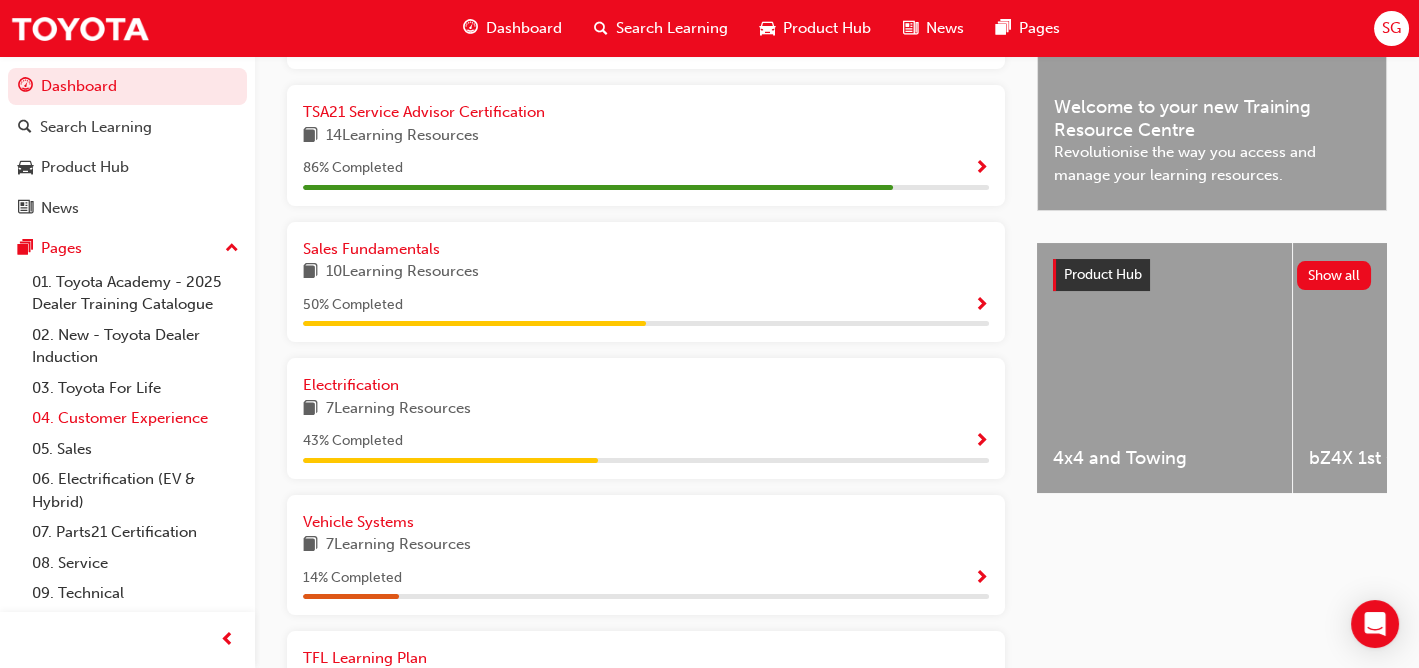 click on "04. Customer Experience" at bounding box center [135, 418] 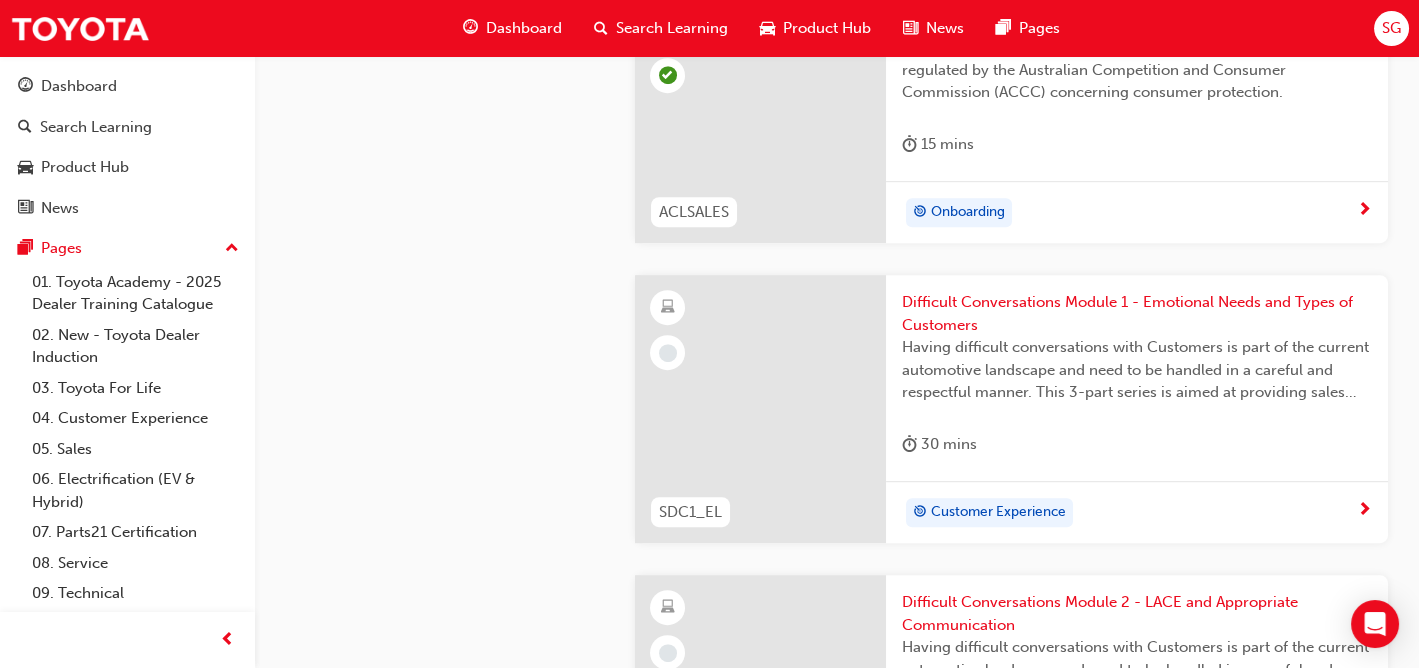 scroll, scrollTop: 2800, scrollLeft: 0, axis: vertical 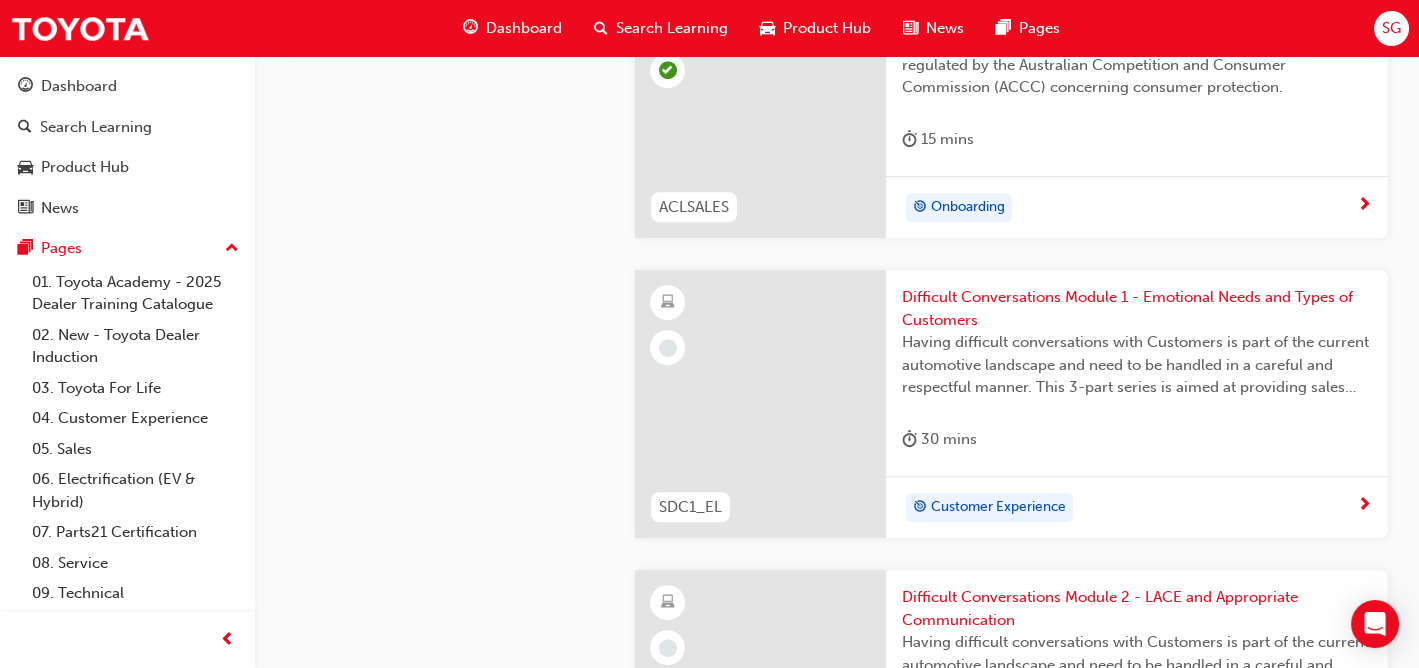 click on "Difficult Conversations Module 1 - Emotional Needs and Types of Customers" at bounding box center (1137, 308) 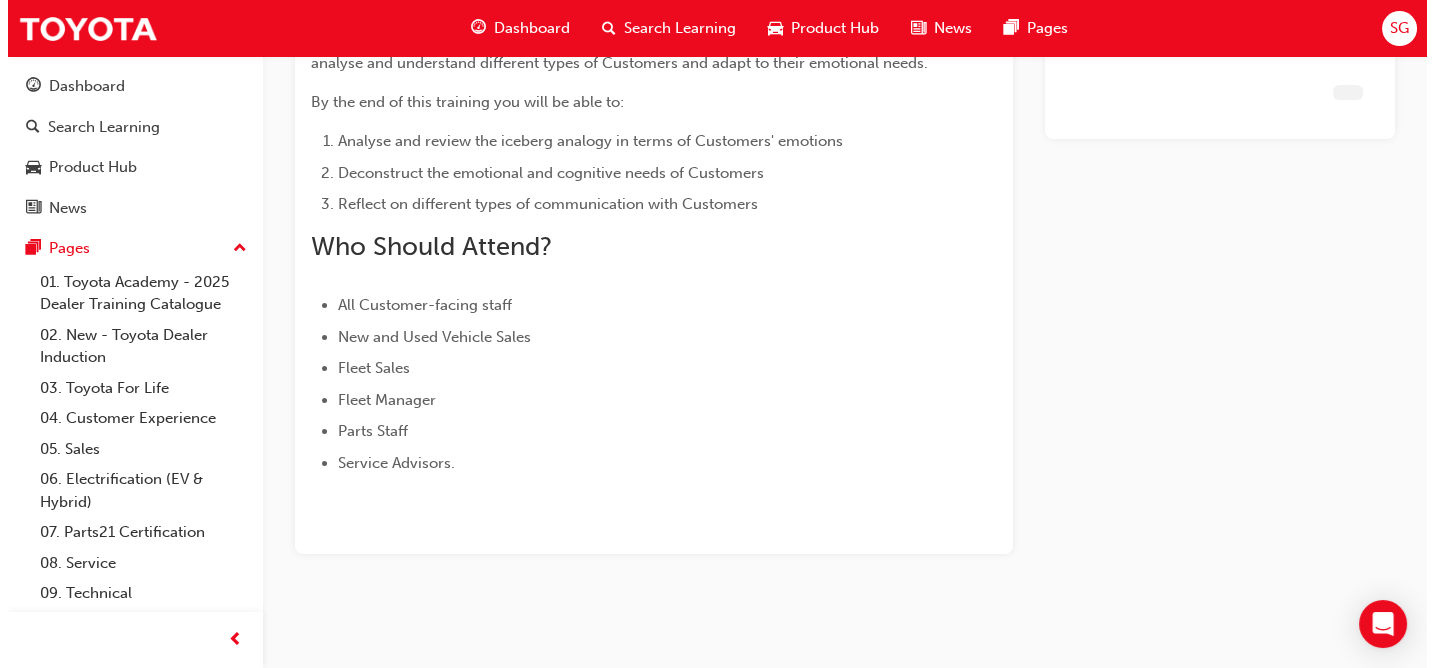 scroll, scrollTop: 0, scrollLeft: 0, axis: both 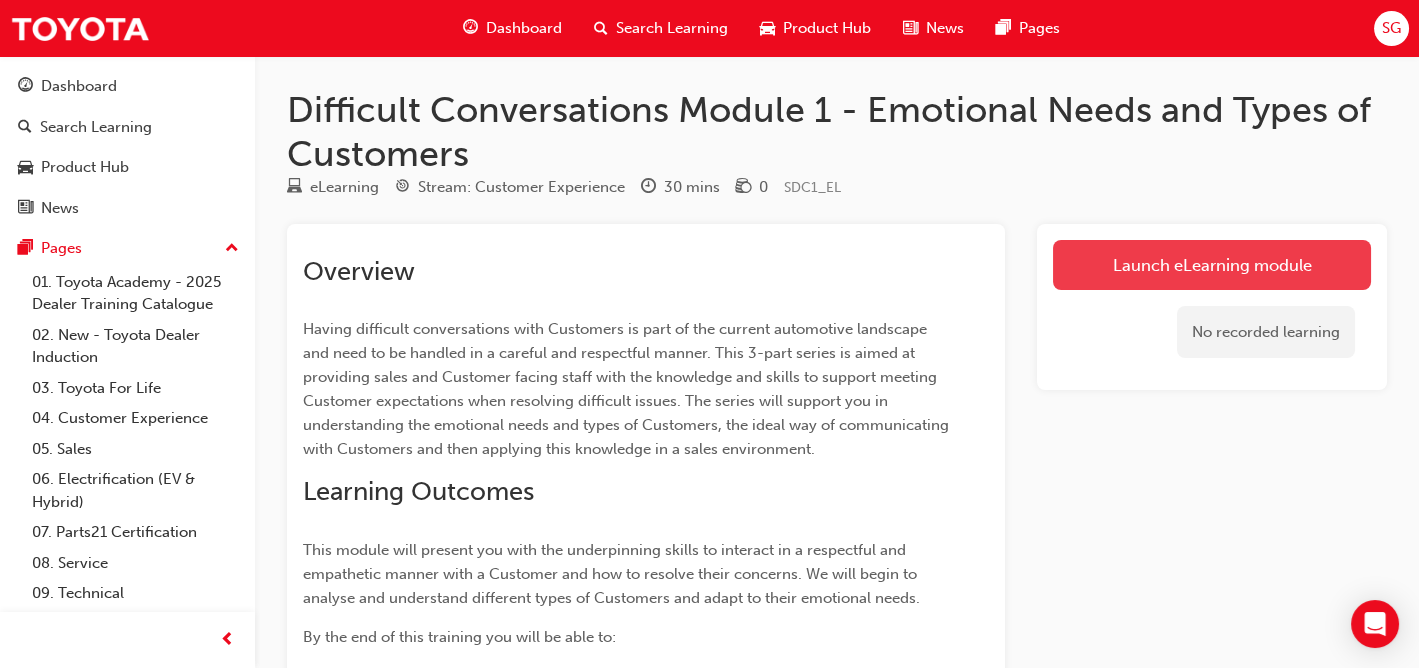 click on "Launch eLearning module" at bounding box center [1212, 265] 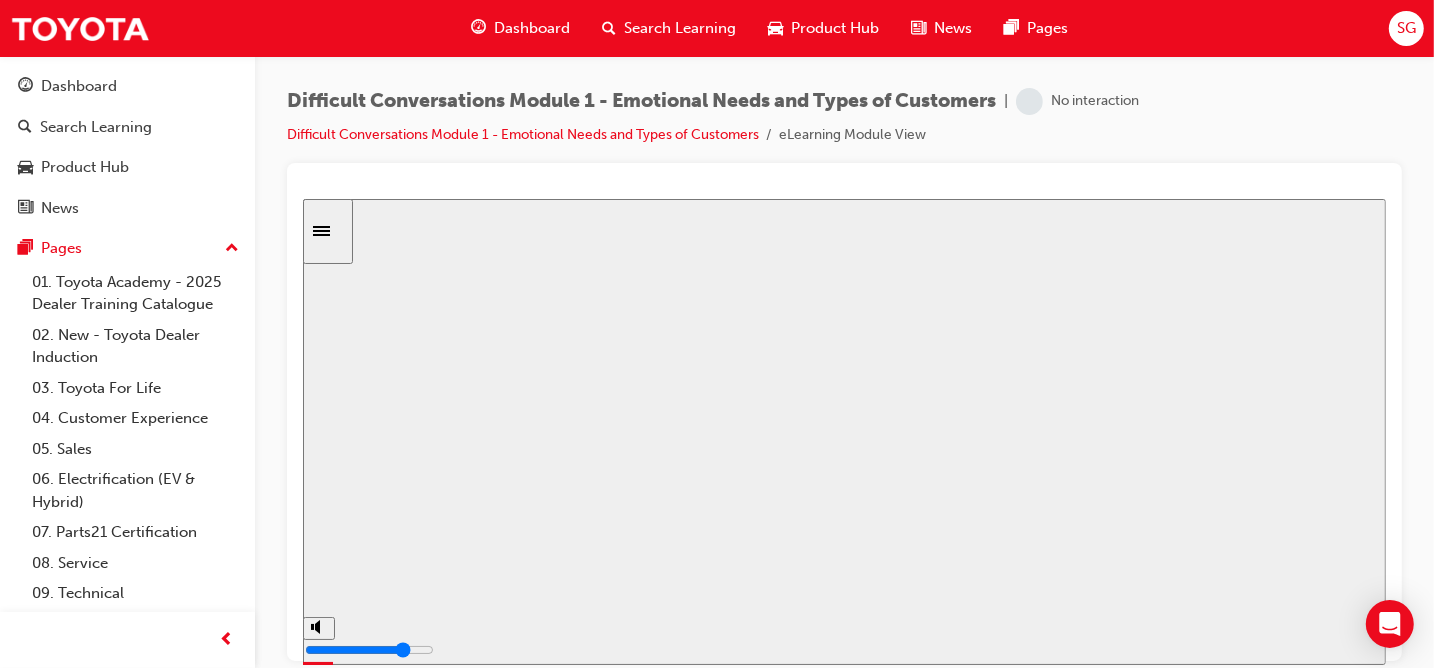 scroll, scrollTop: 0, scrollLeft: 0, axis: both 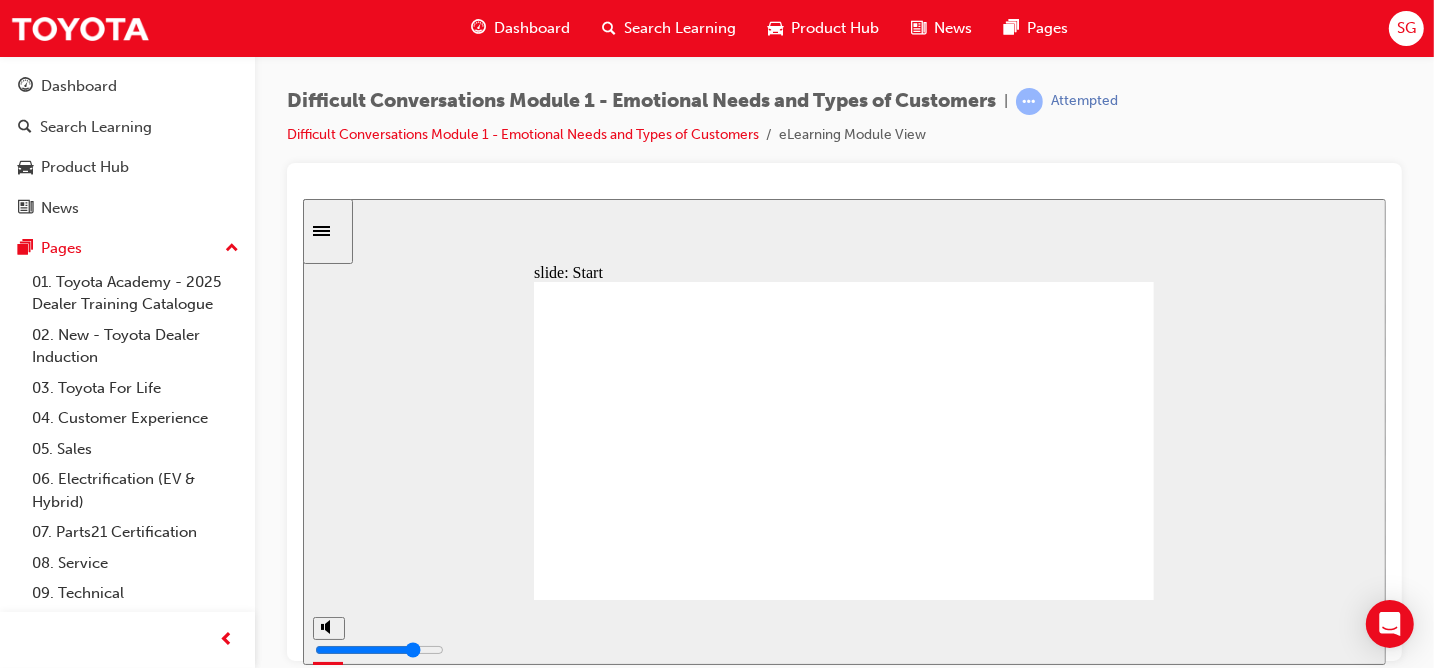 click 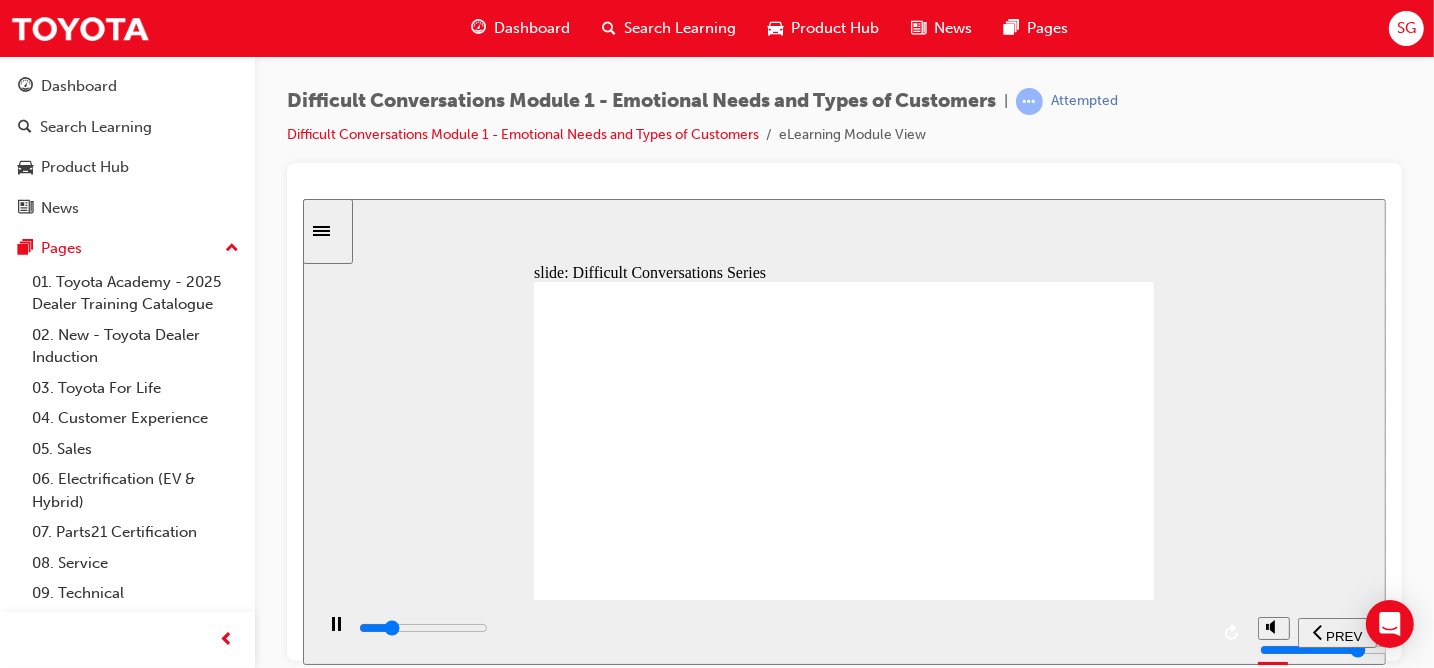 click 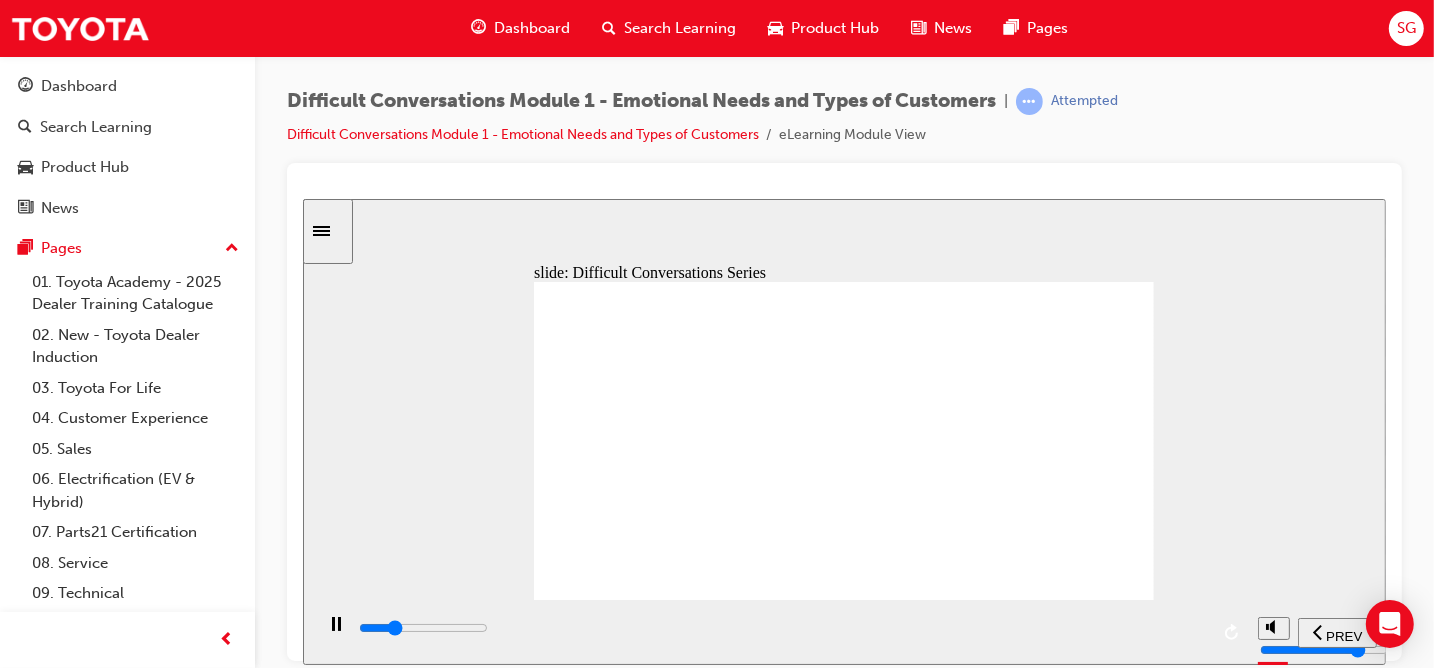 click 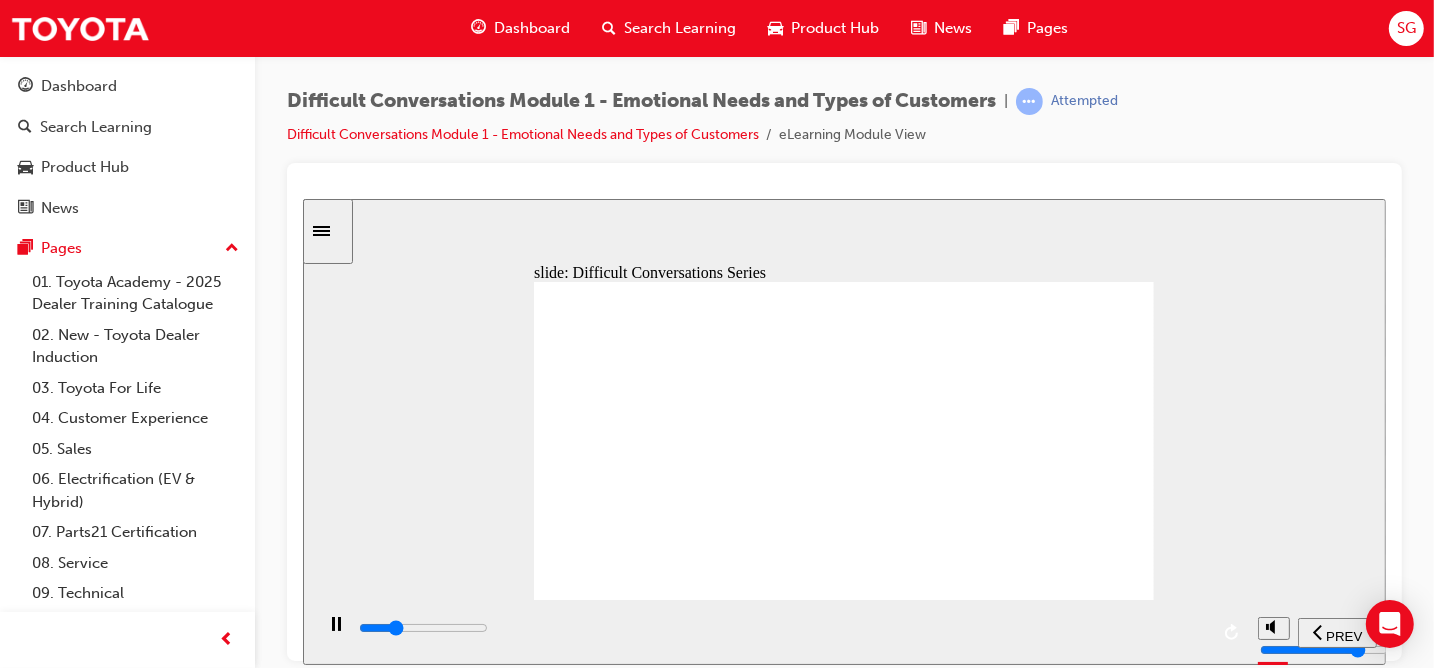 click 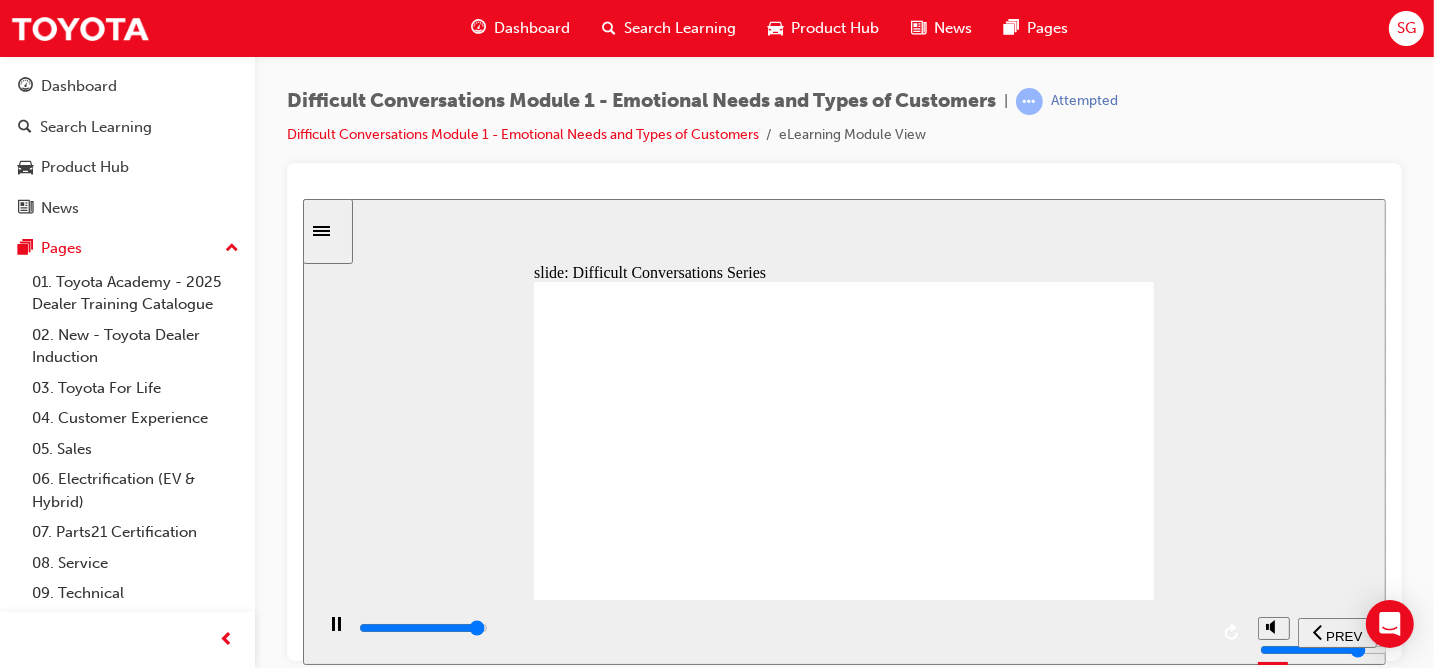 click at bounding box center (422, 627) 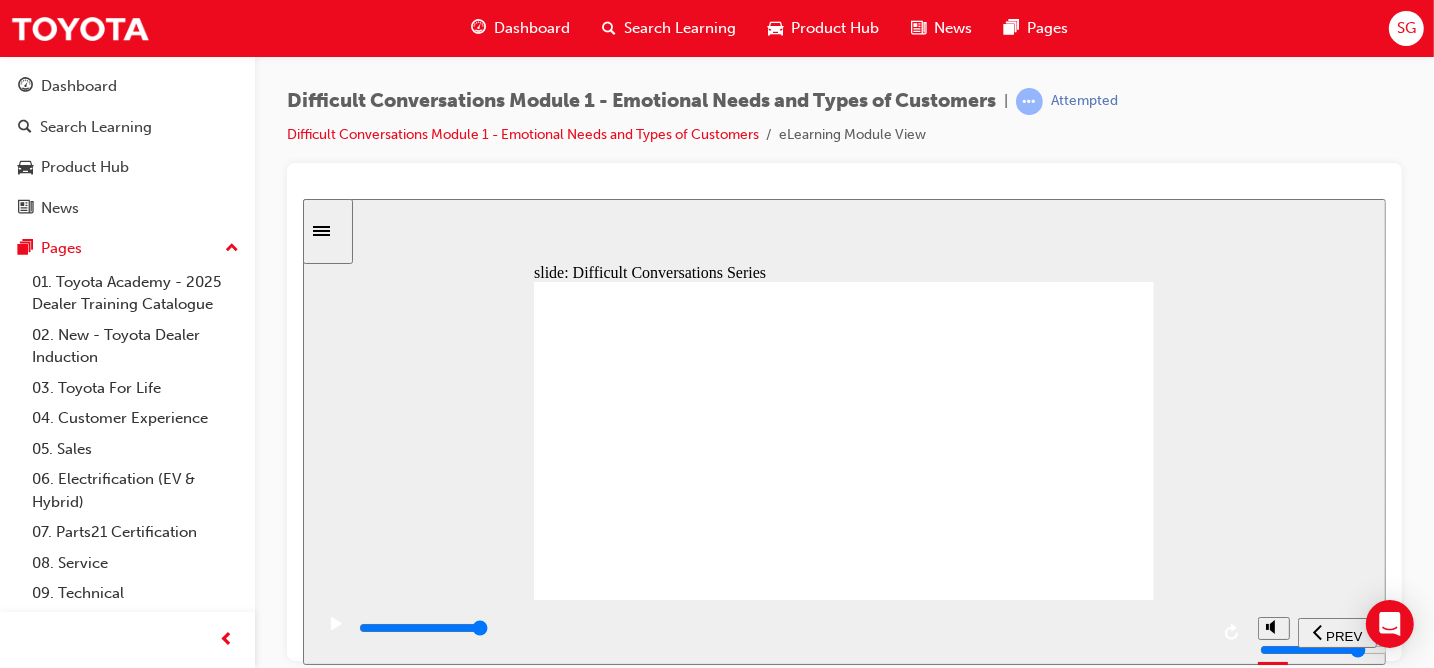 click 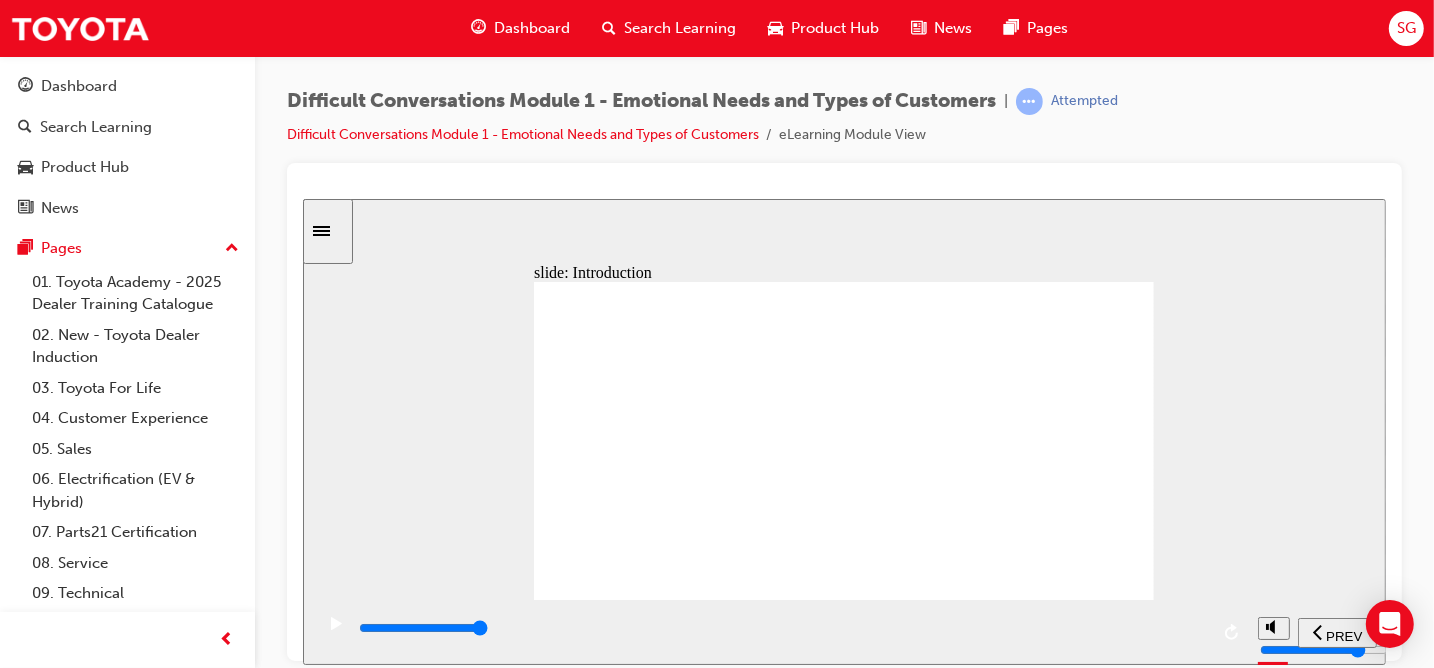 click 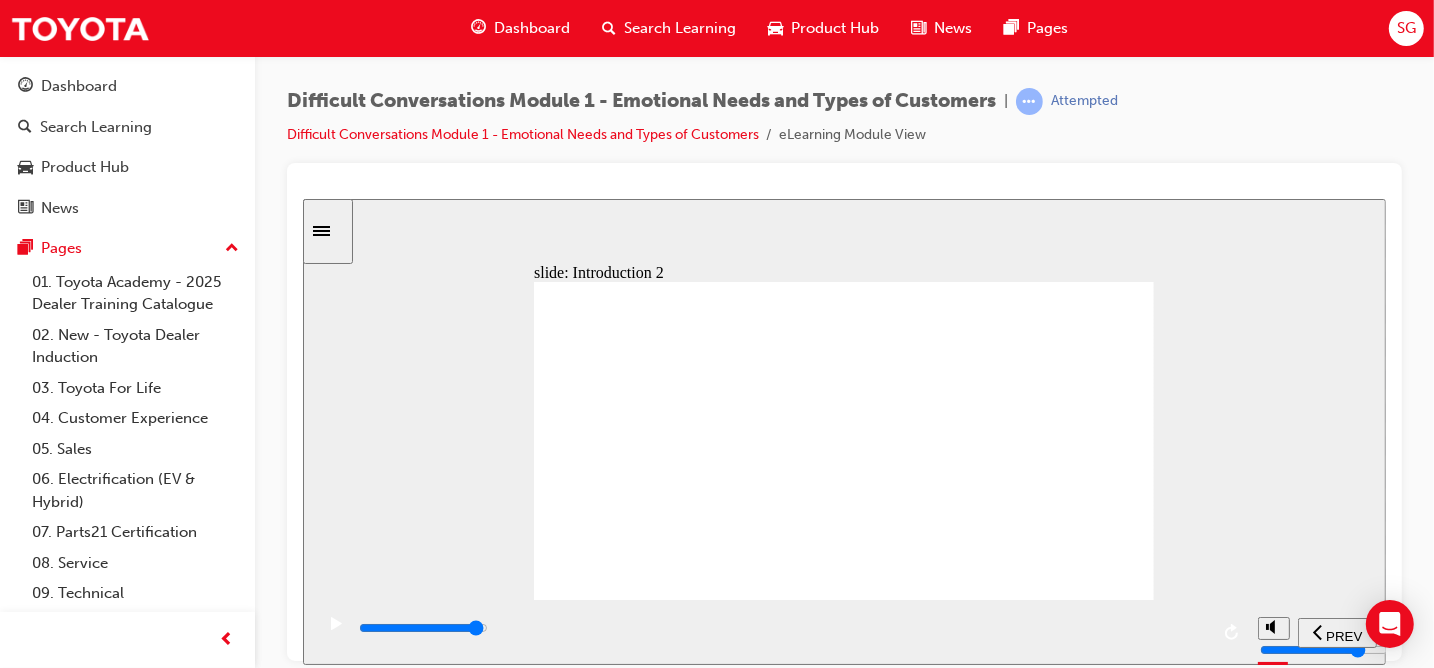 click at bounding box center [422, 627] 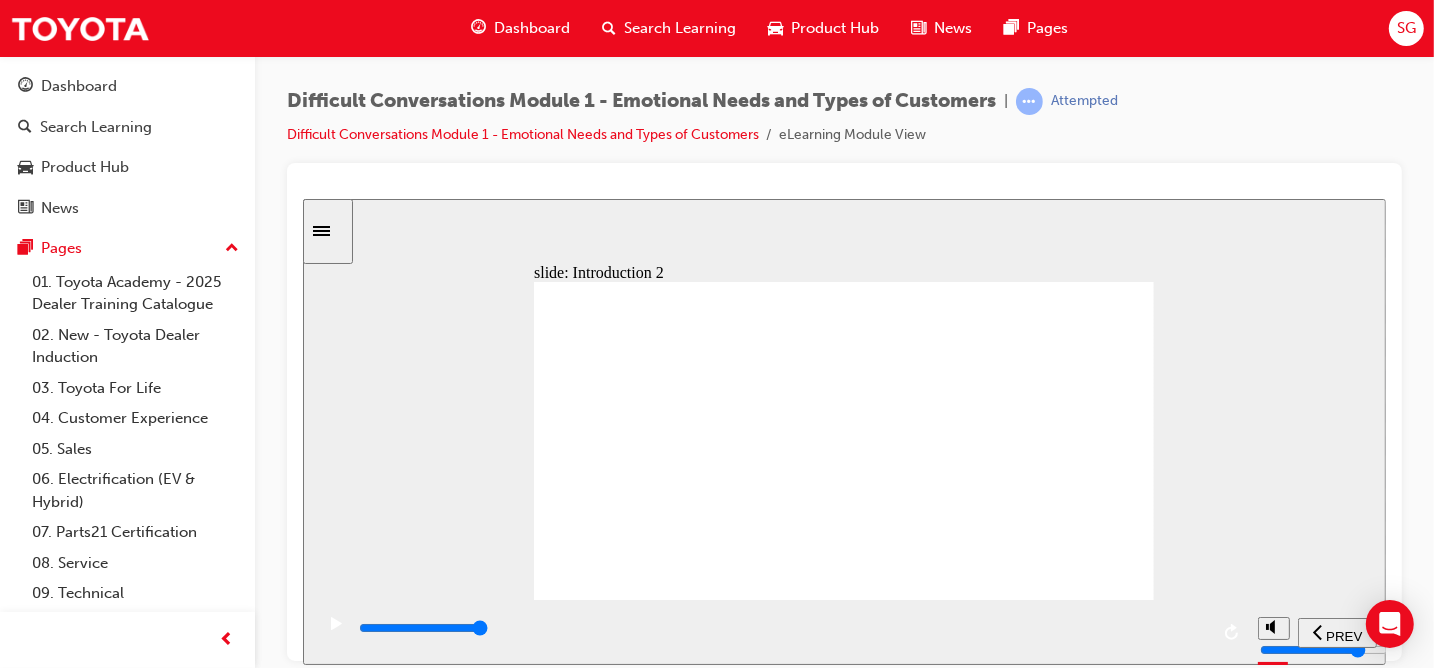 click 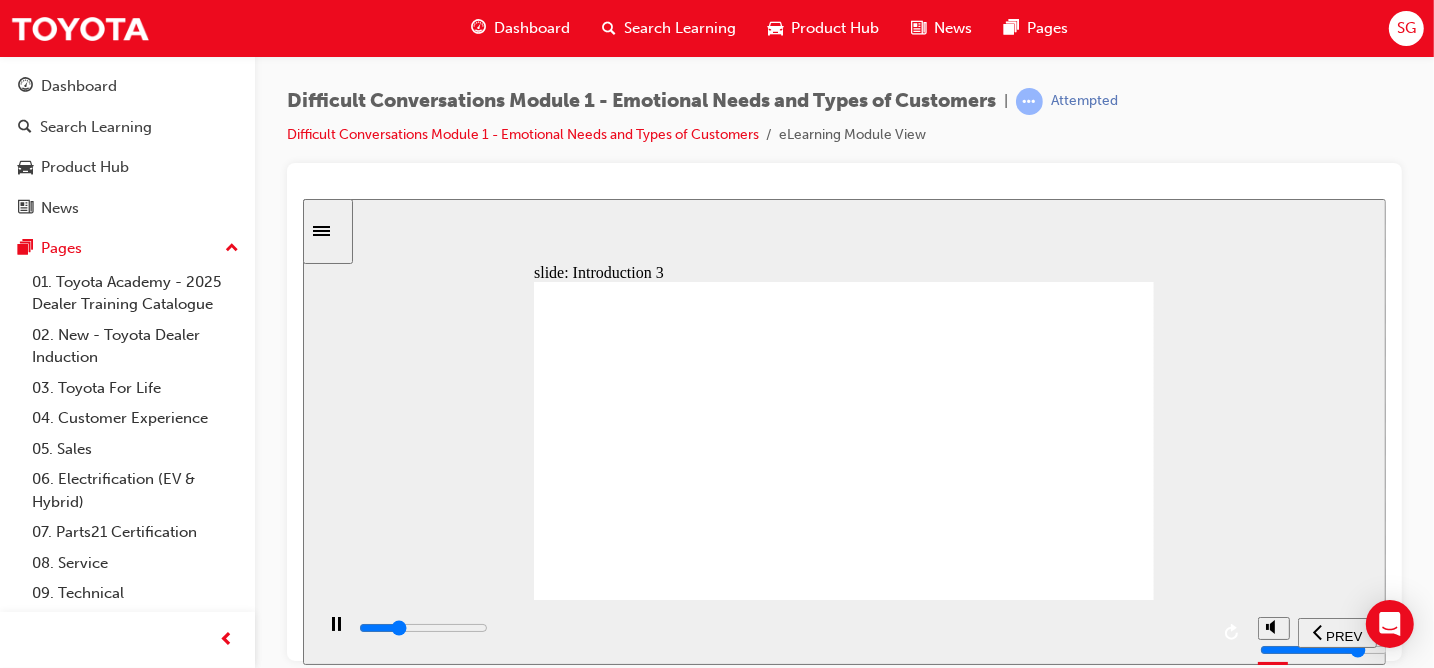 click at bounding box center (781, 628) 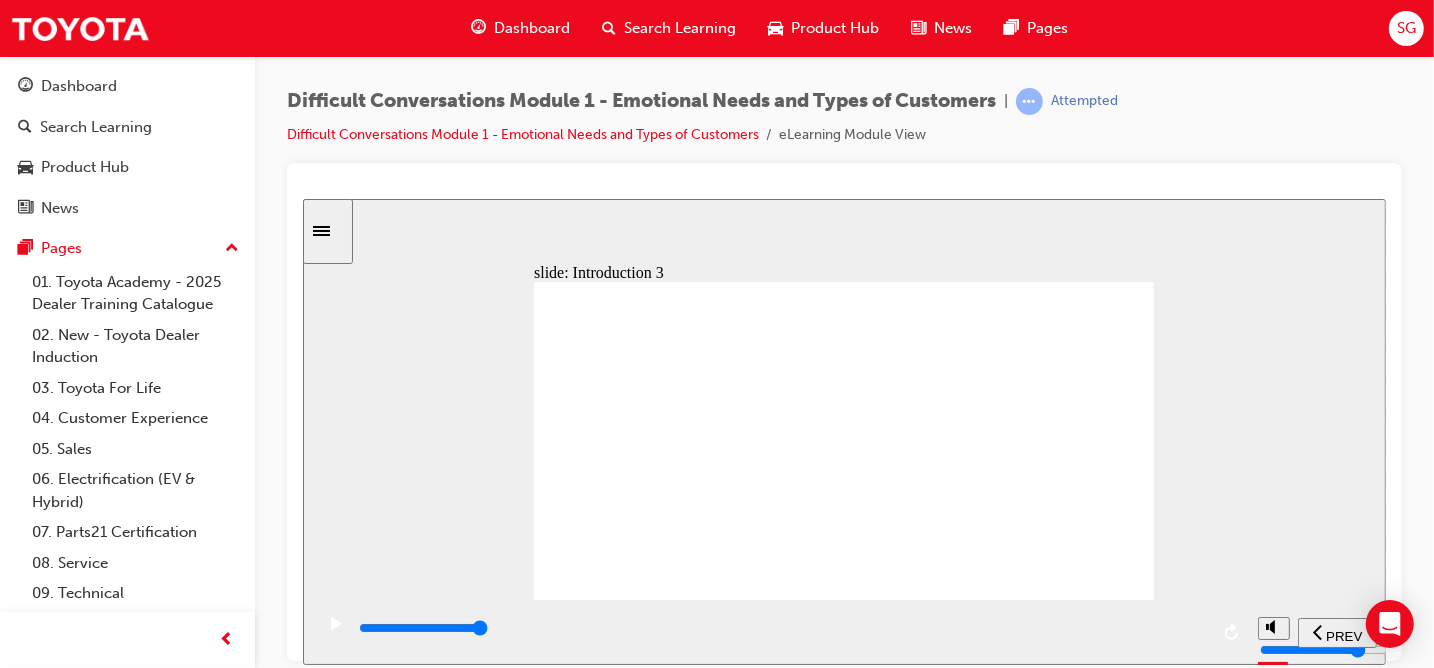 click 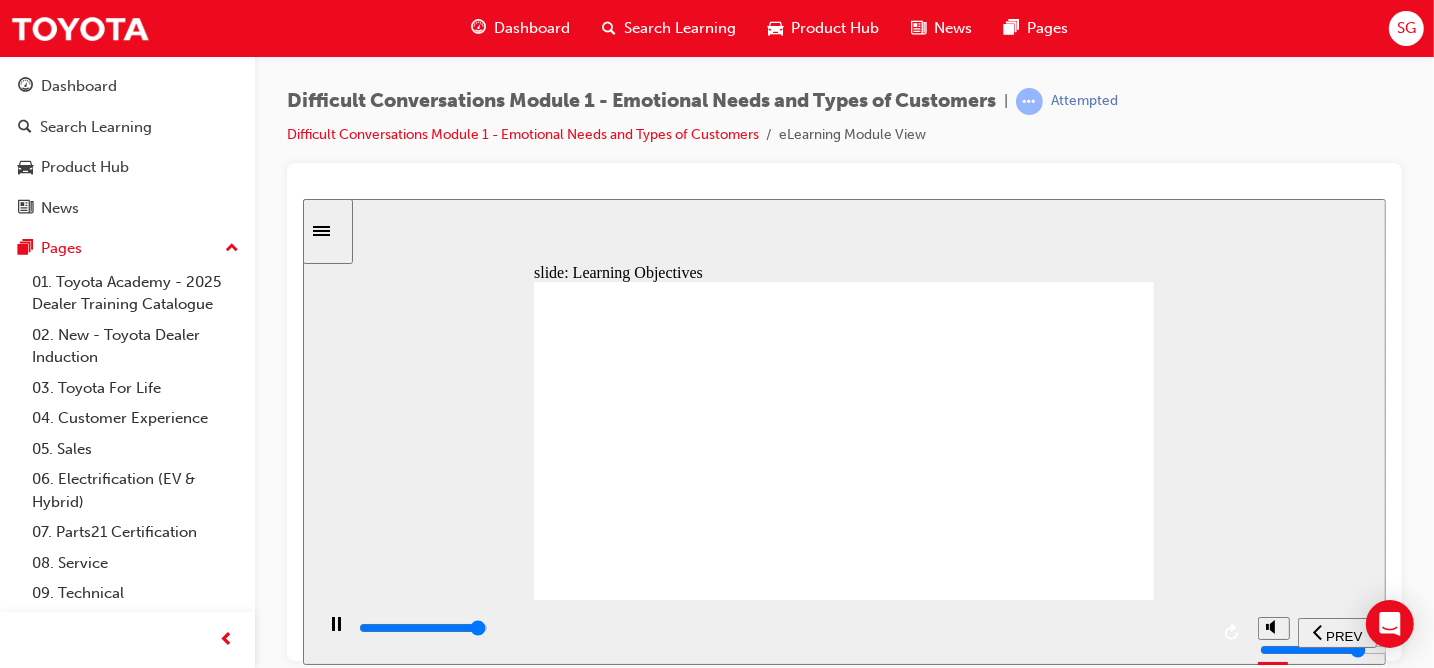 click at bounding box center (781, 628) 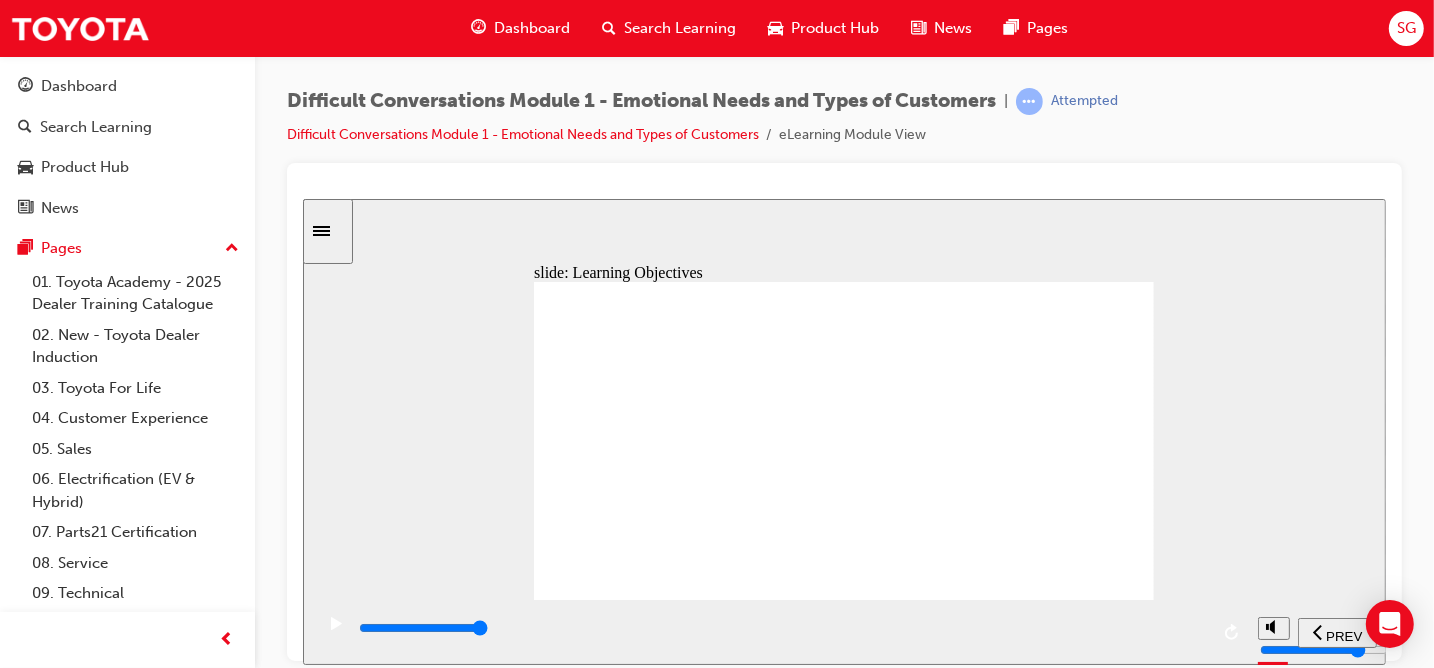 click 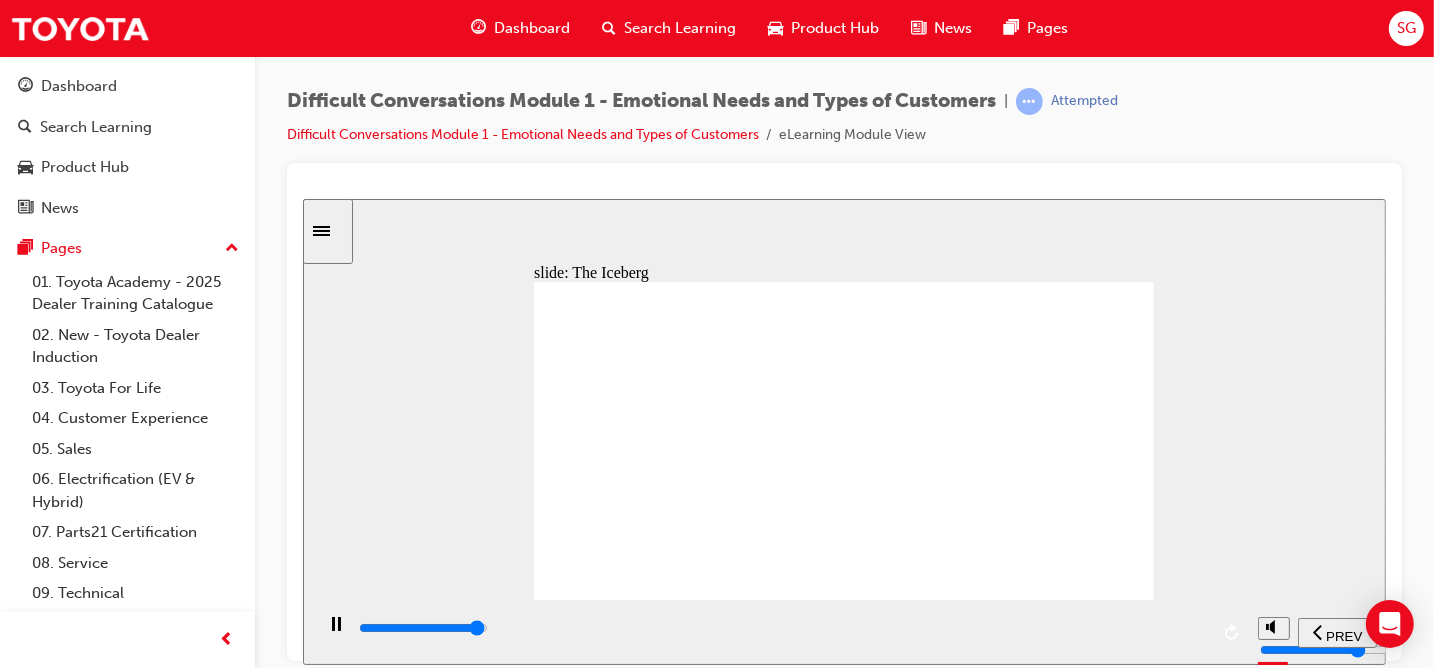 click 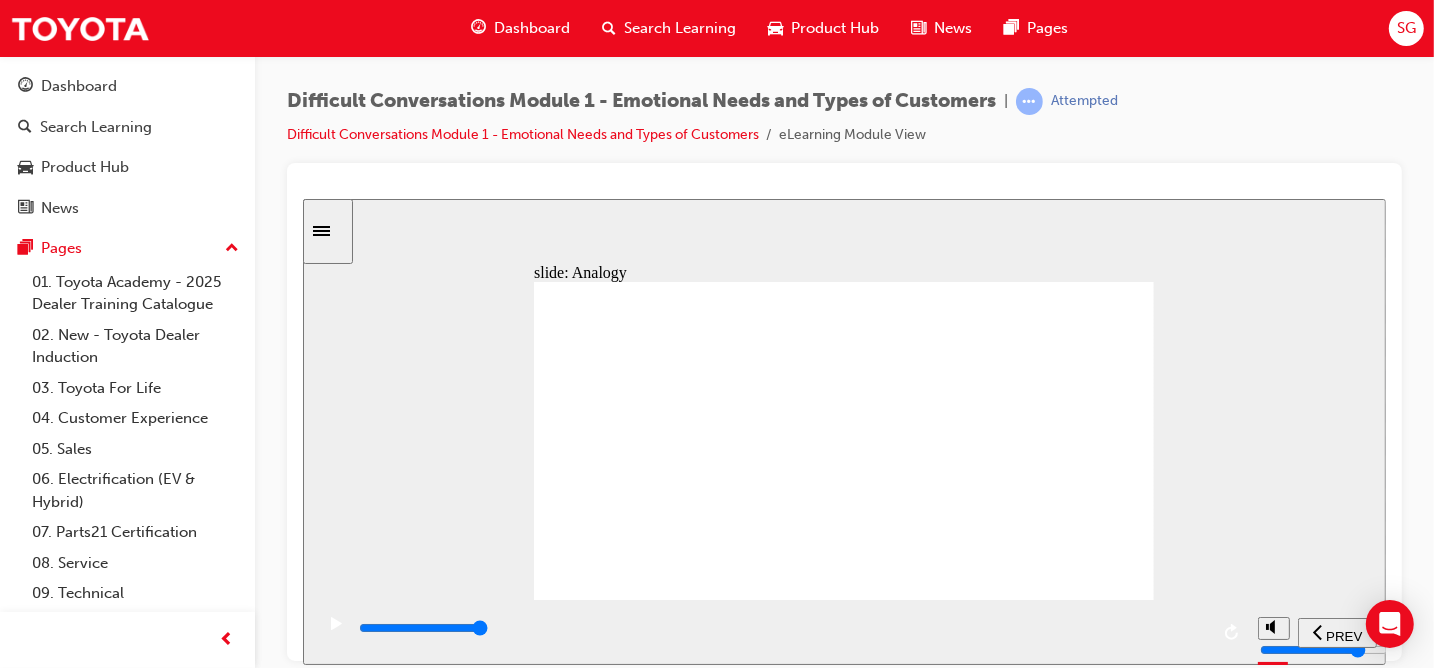 click 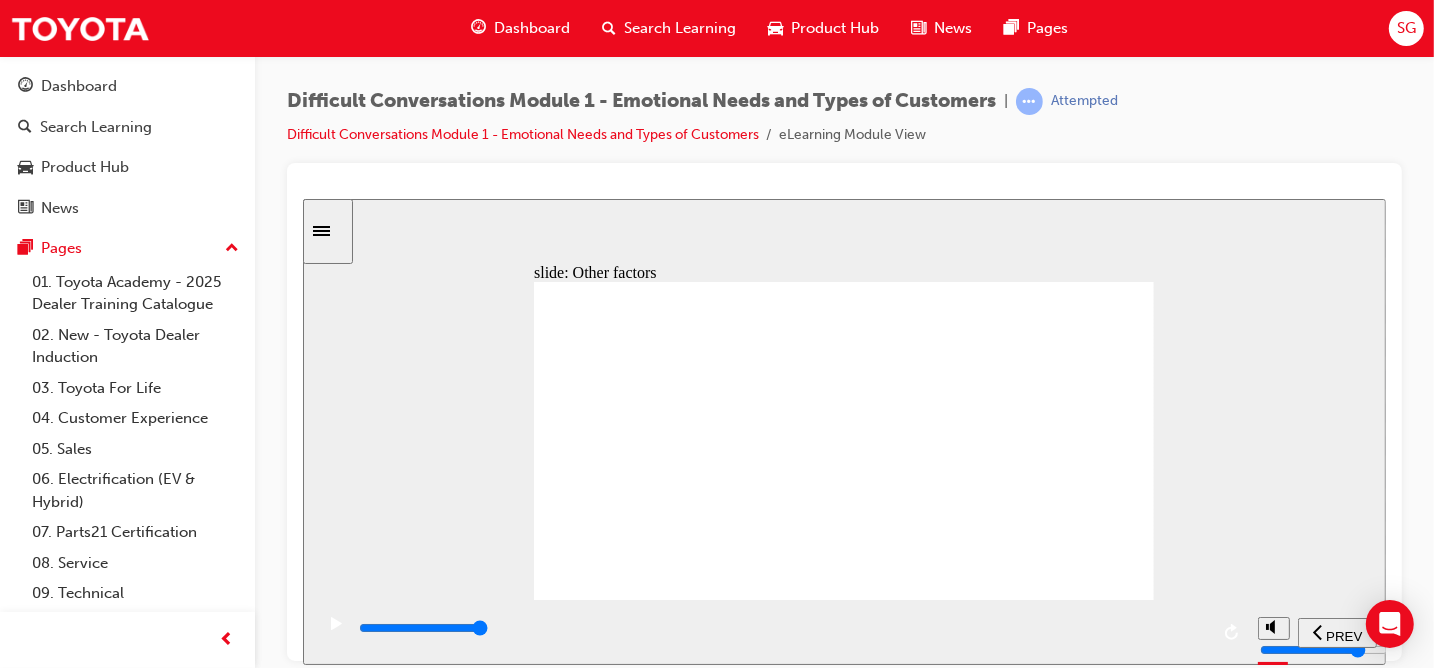 click at bounding box center (781, 628) 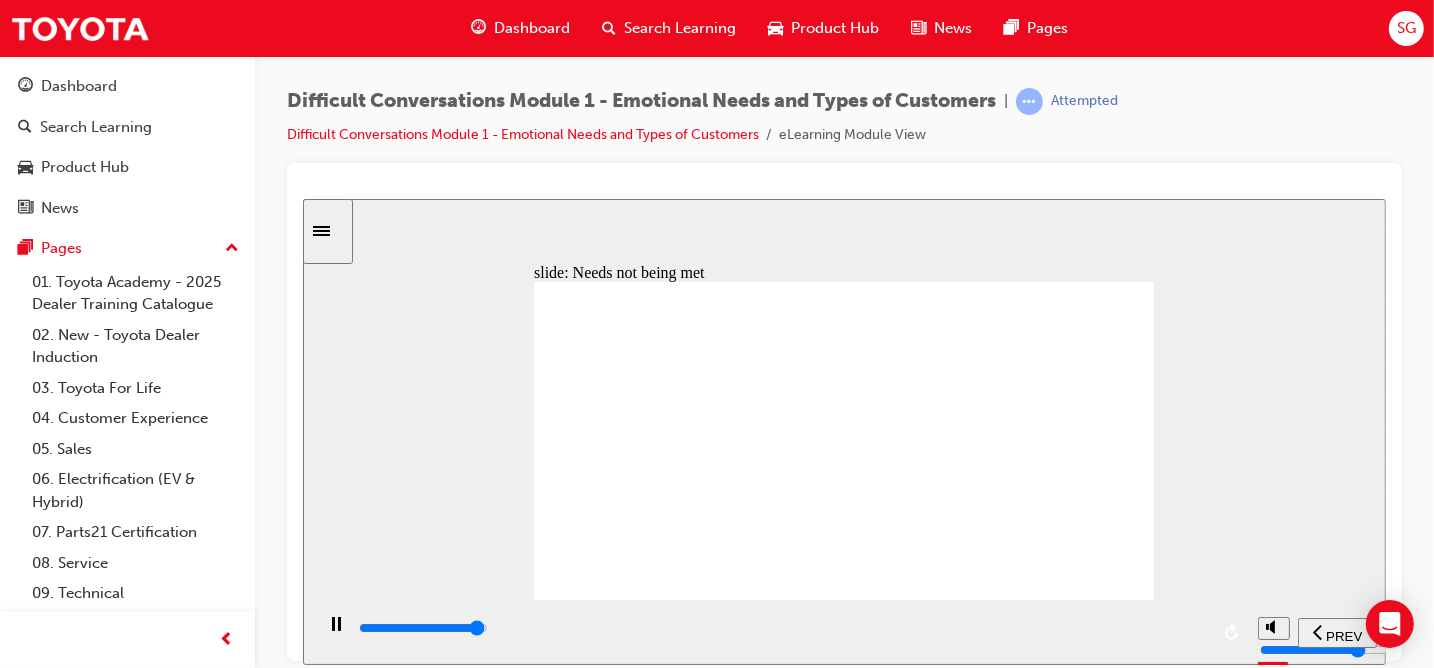 click at bounding box center (422, 627) 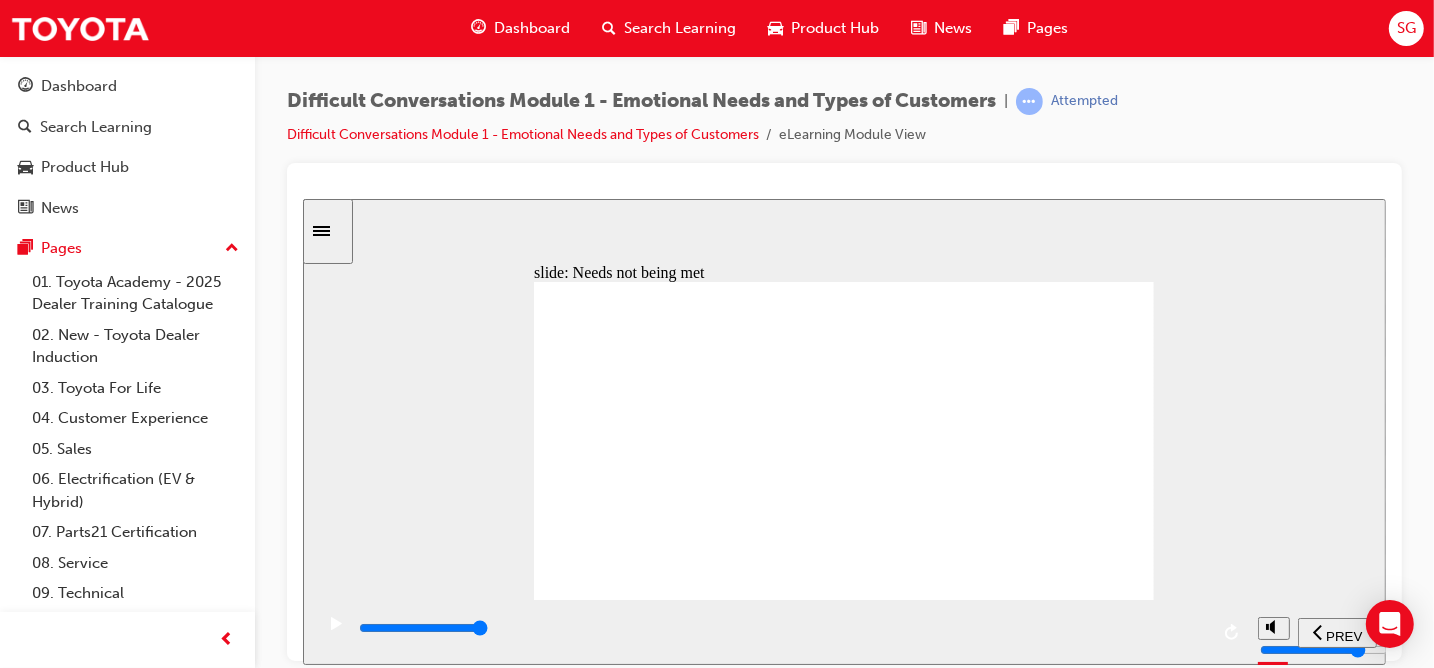click 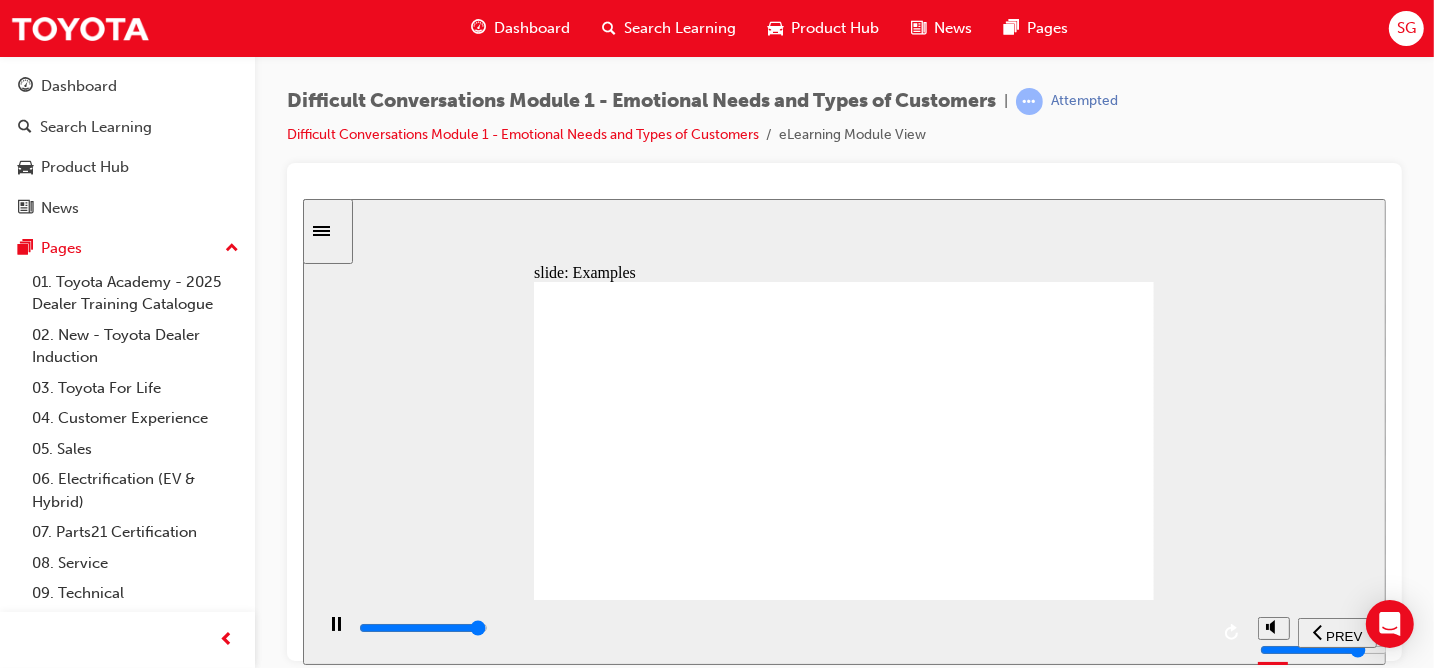 click at bounding box center (781, 628) 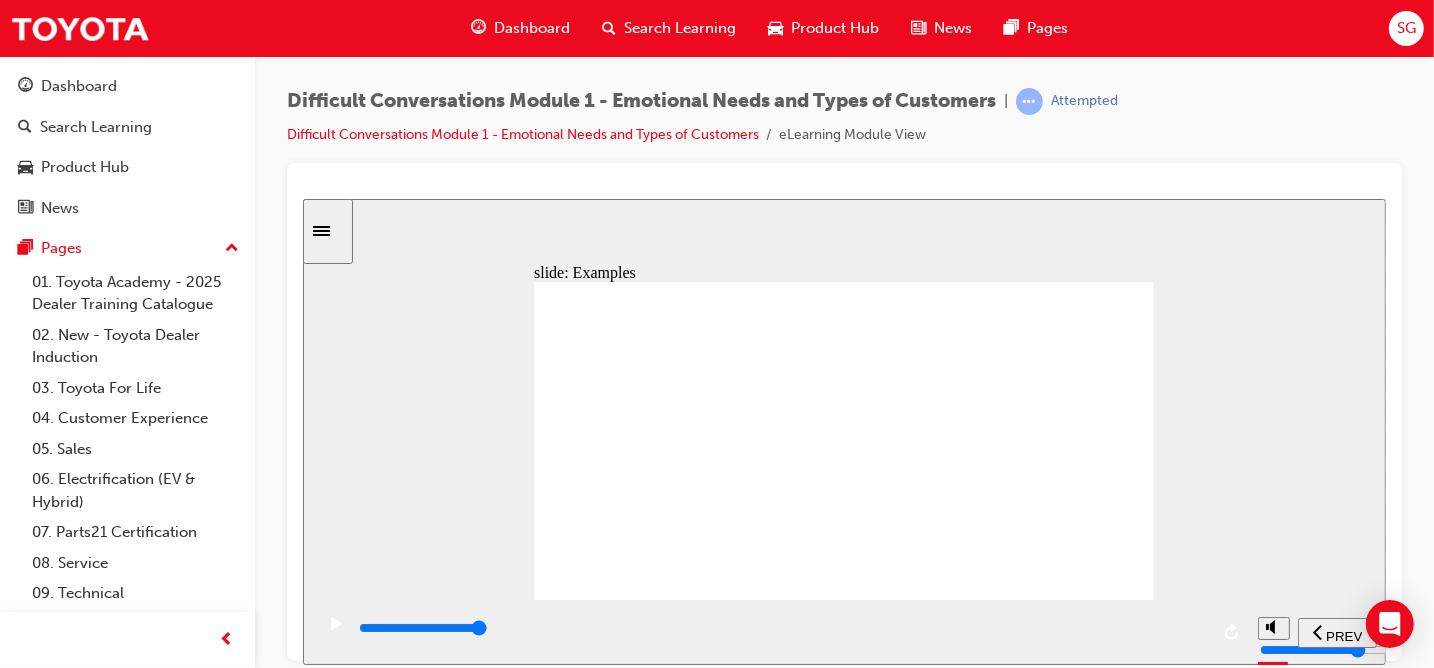click 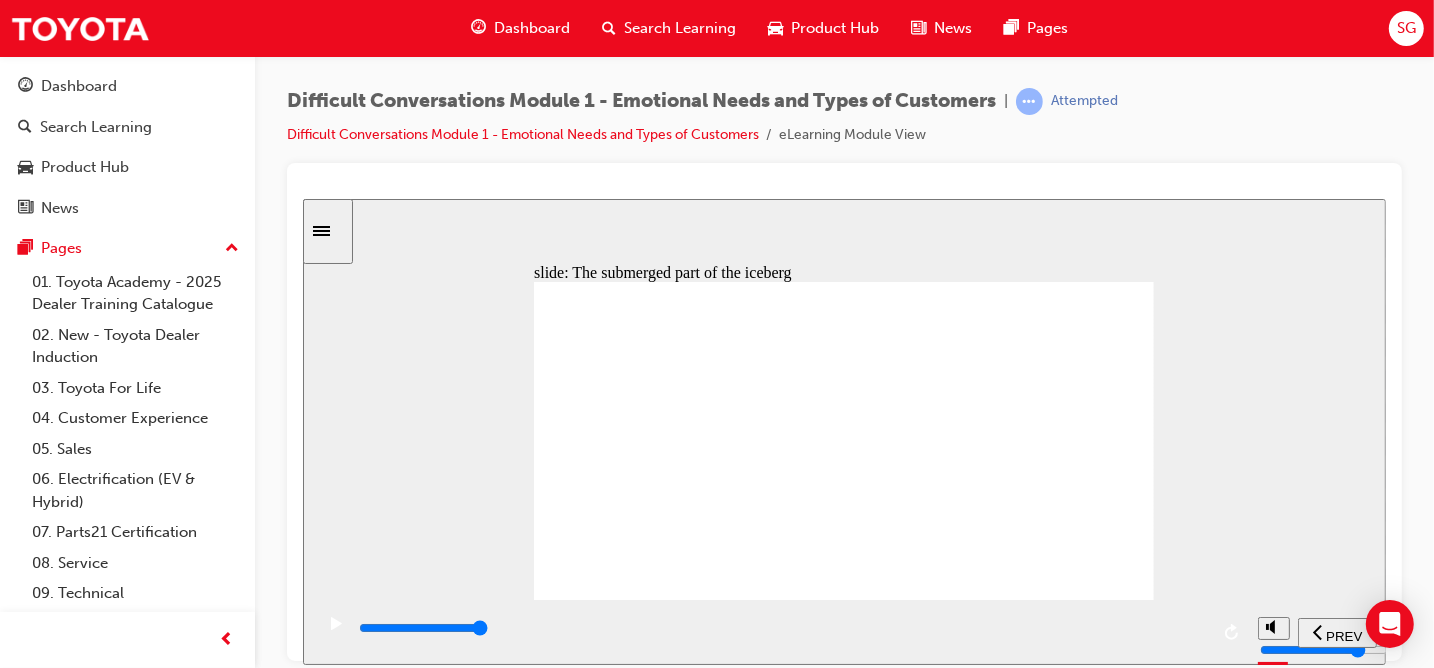 click 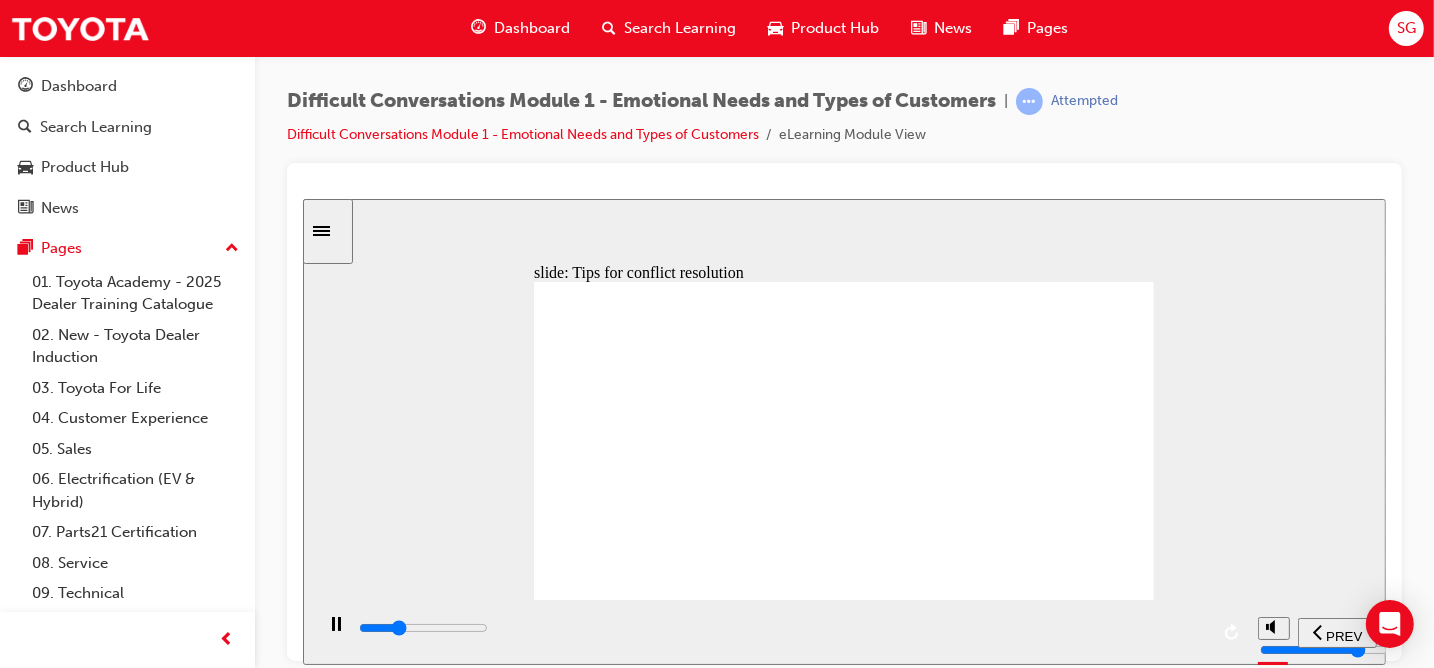 click at bounding box center [422, 627] 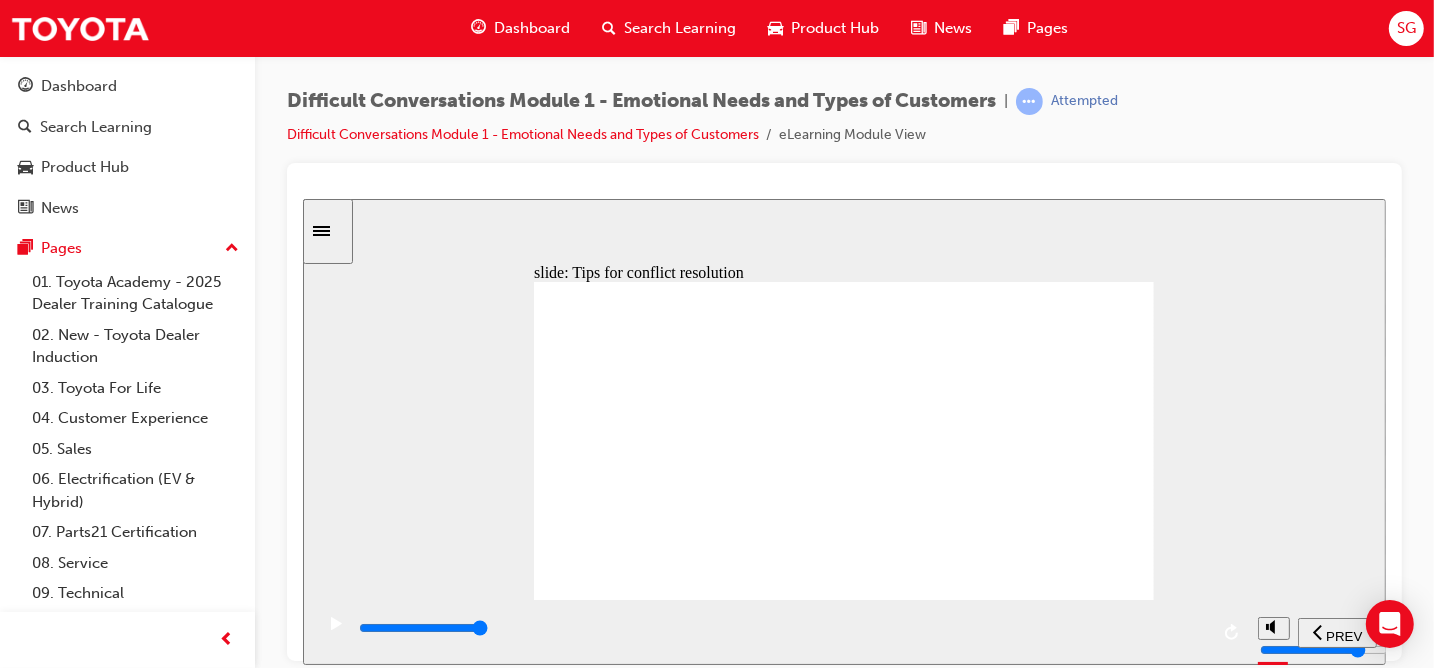 click 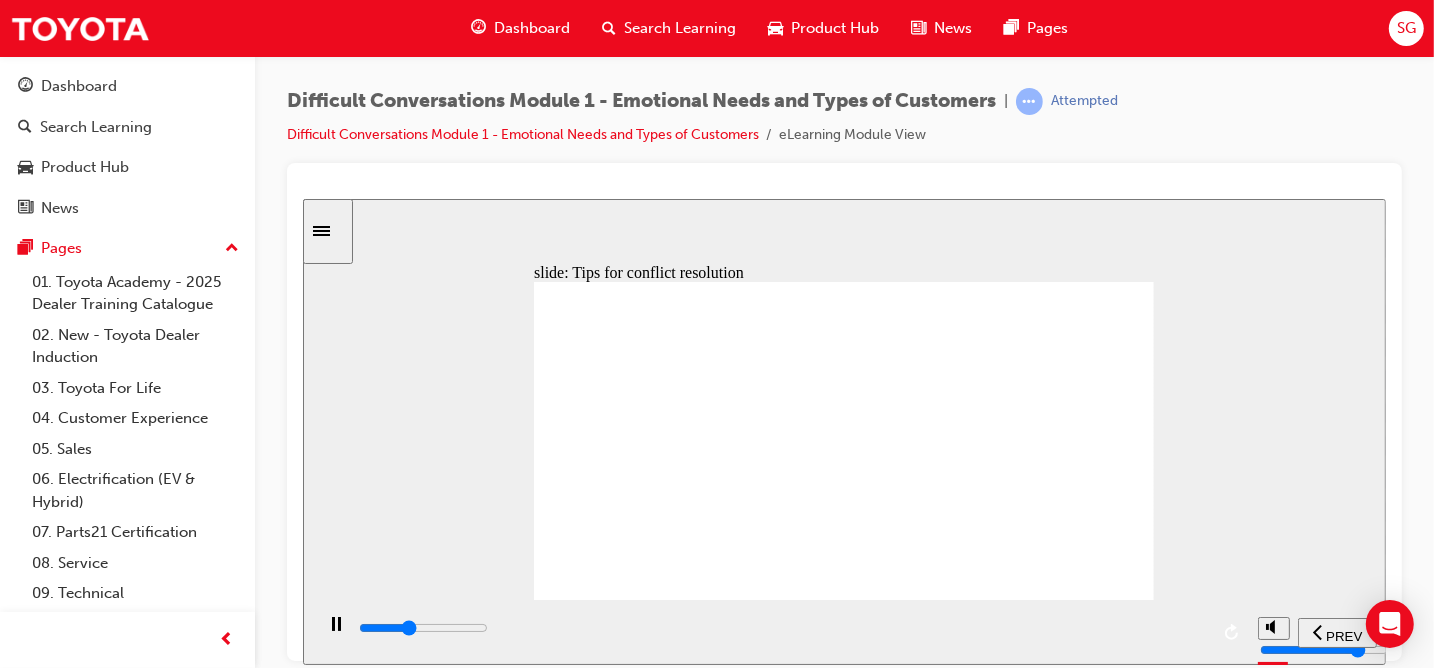 click 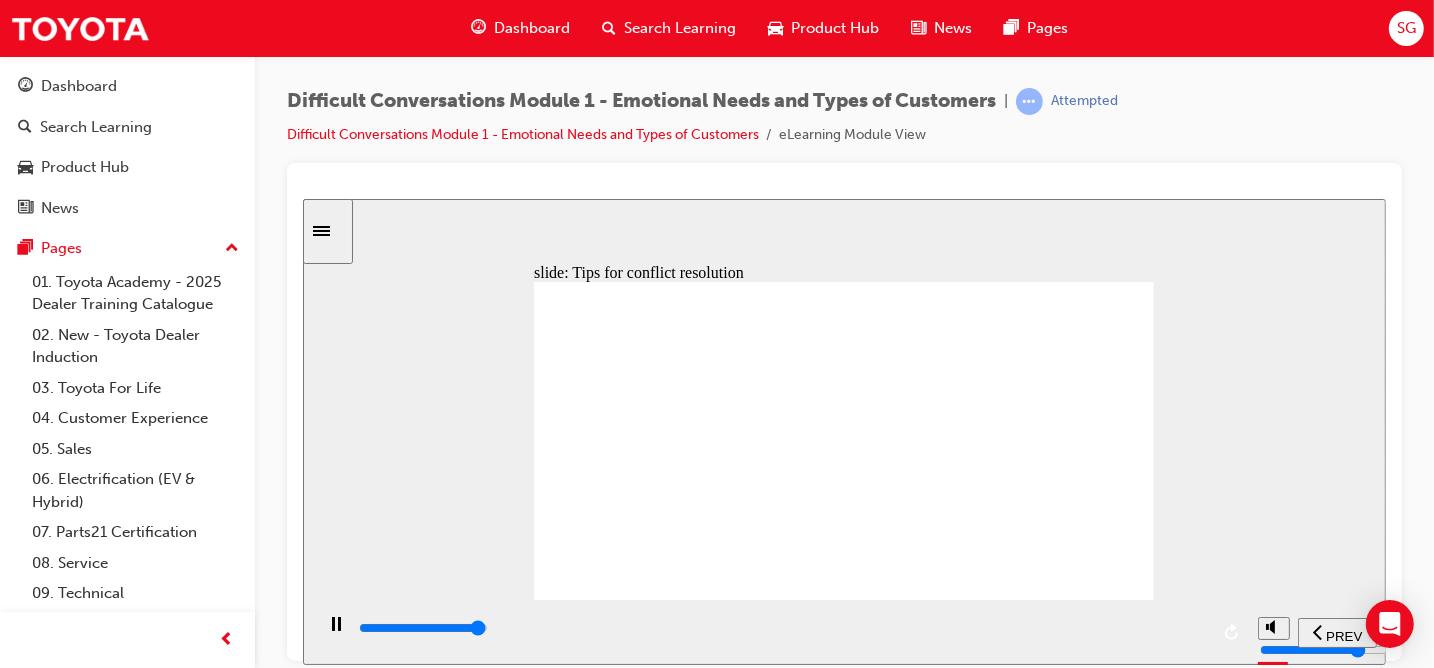 click at bounding box center [781, 628] 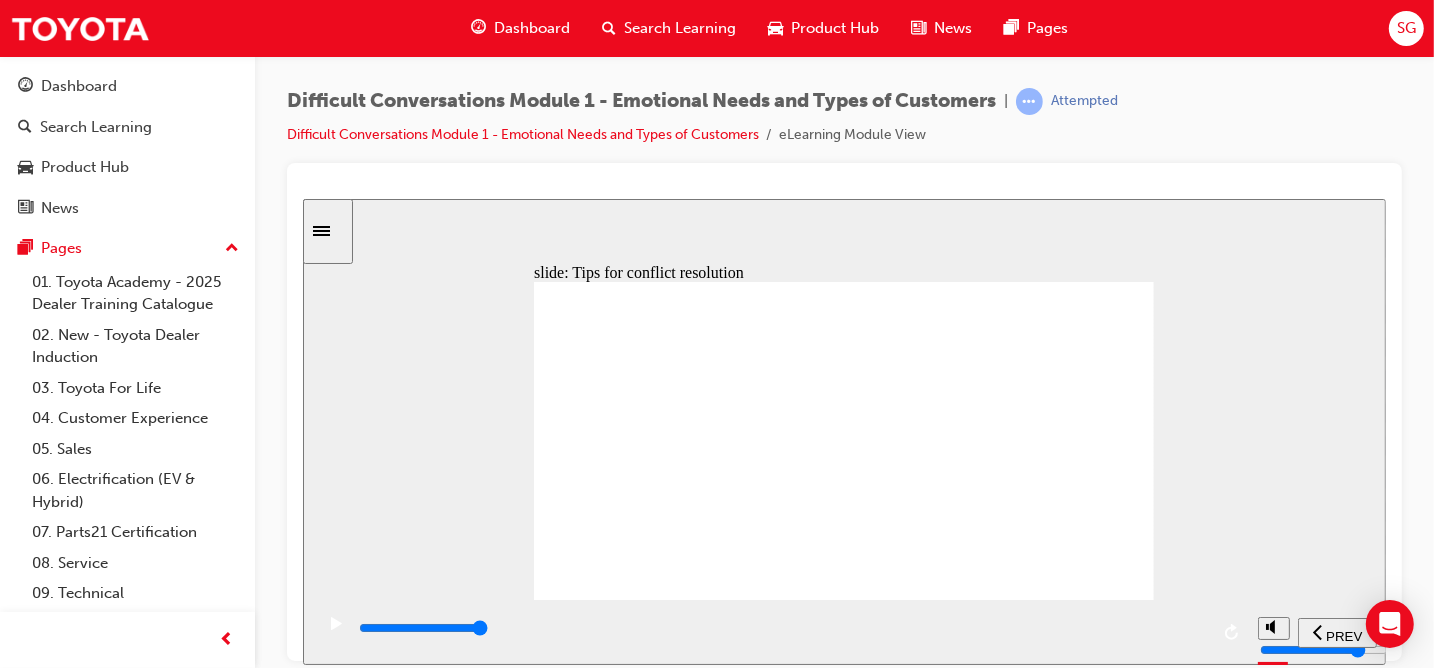 click 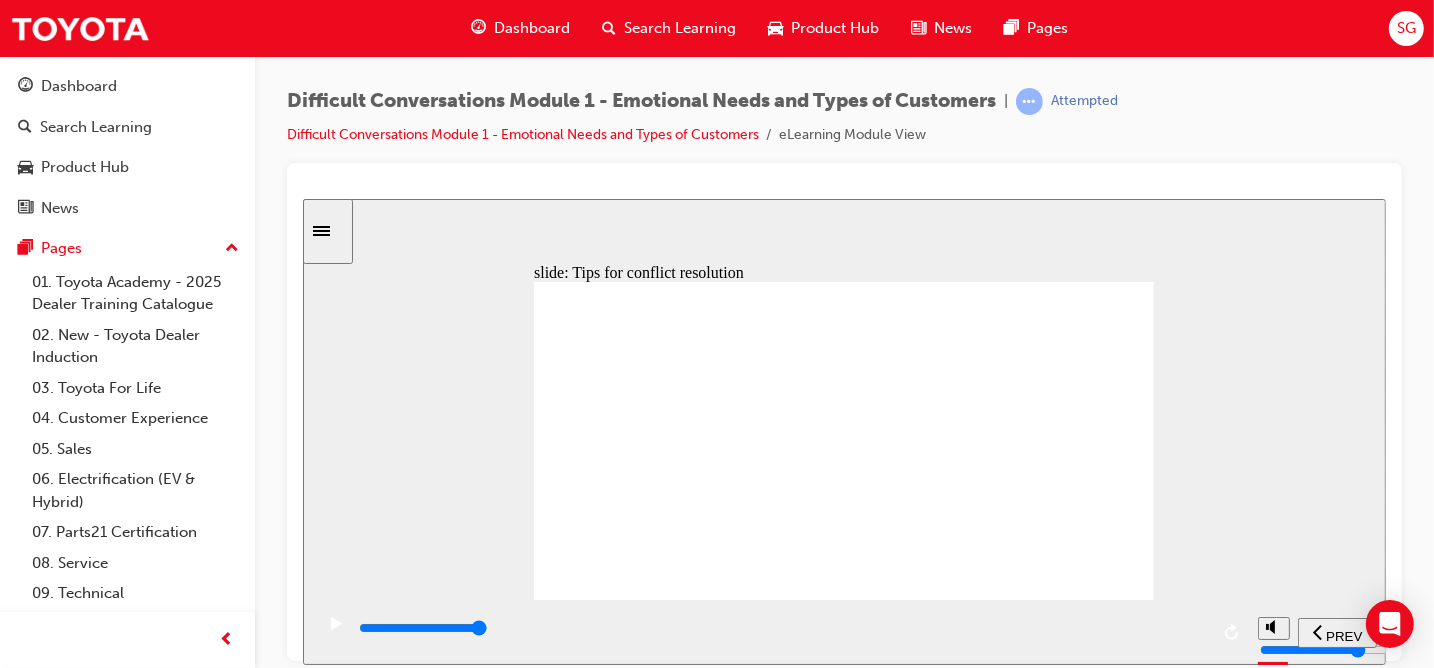 click 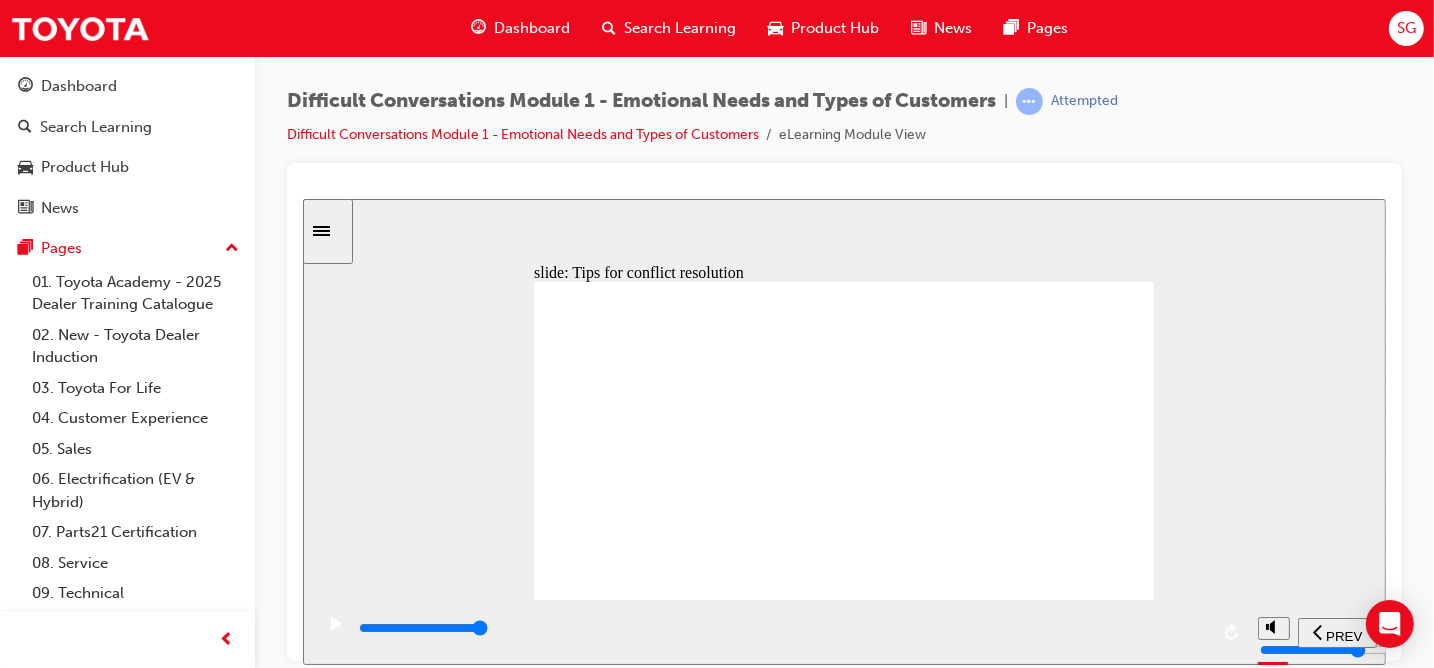 click 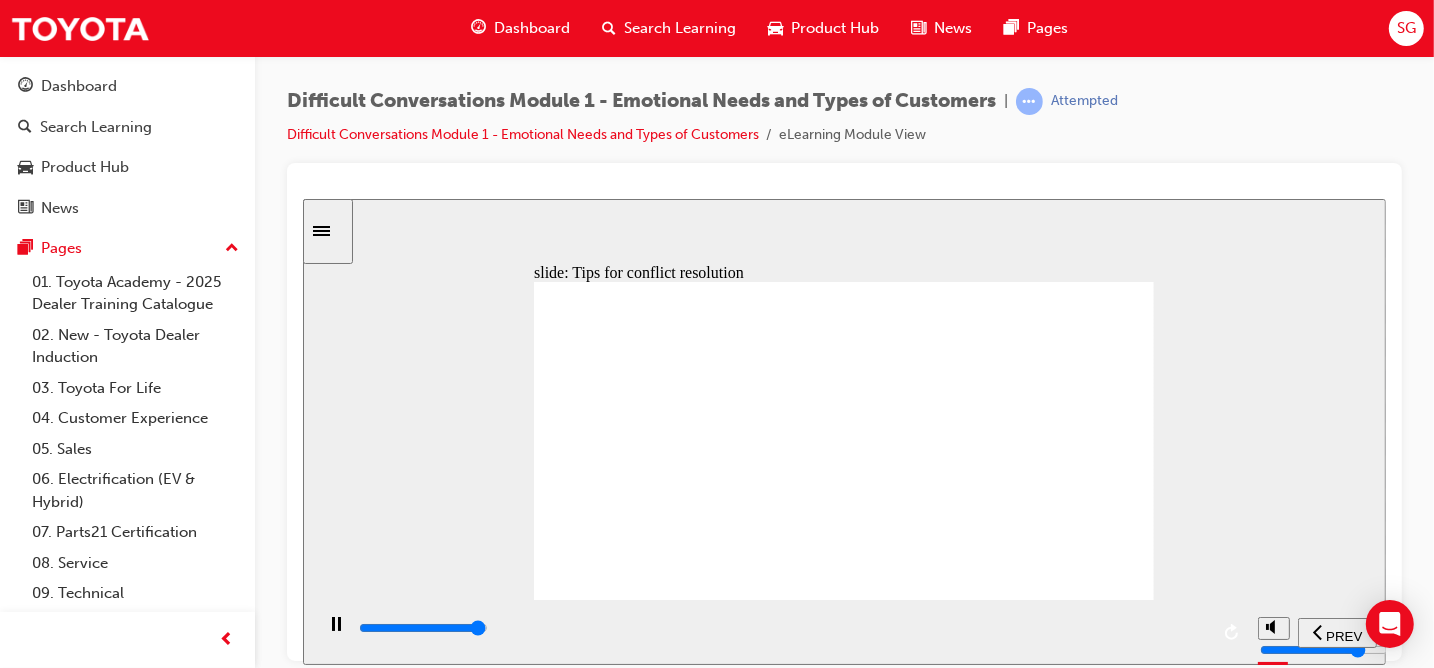 click at bounding box center (781, 628) 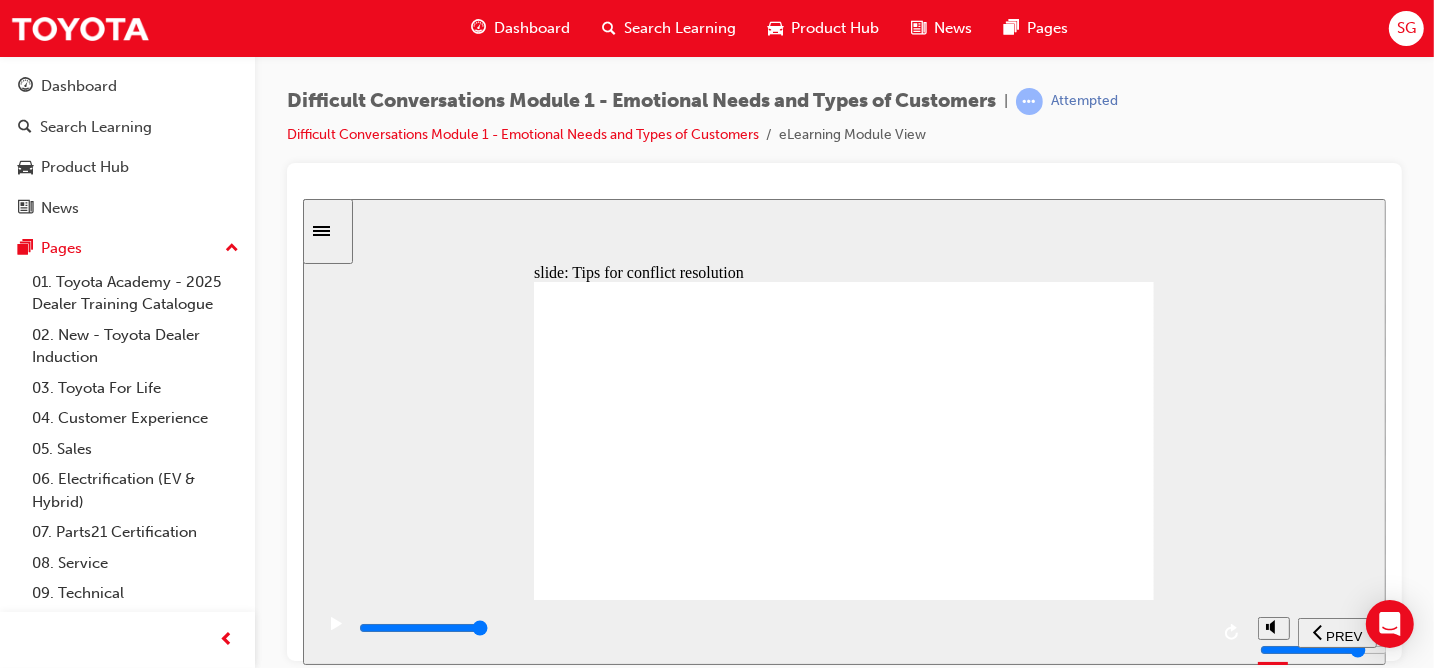 click 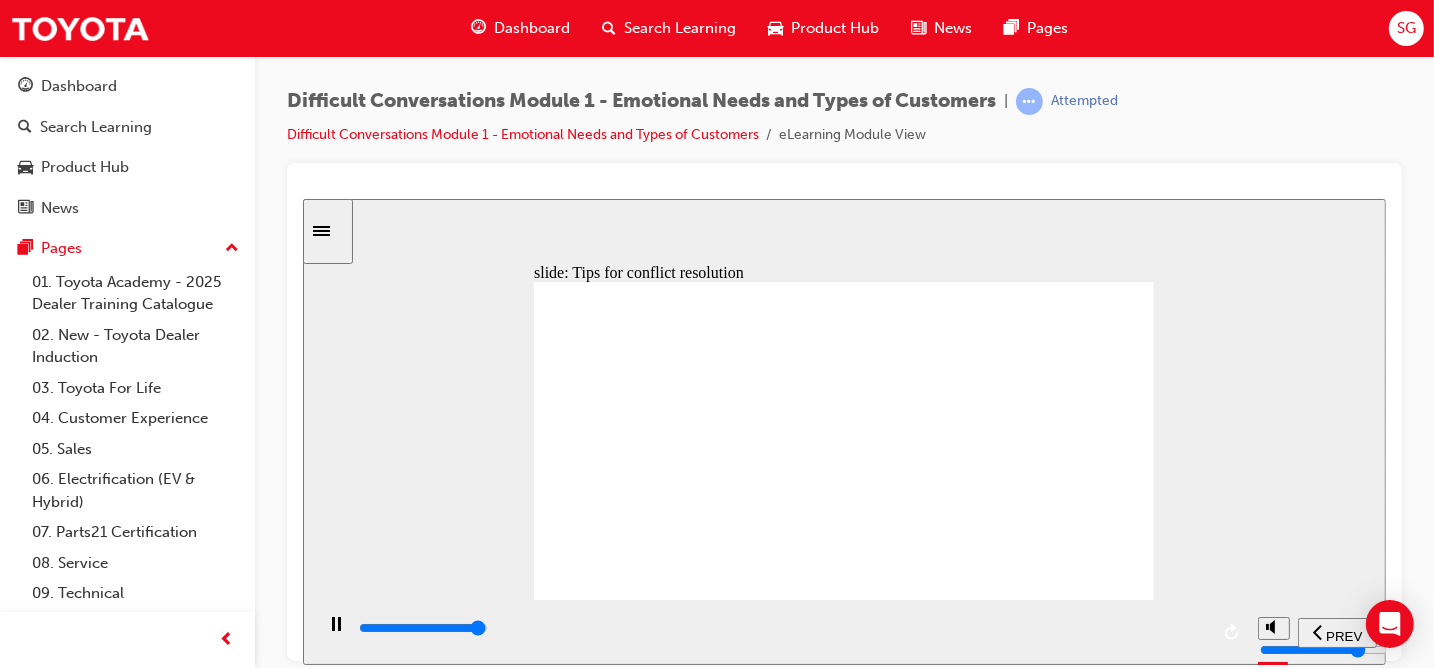 click at bounding box center [781, 628] 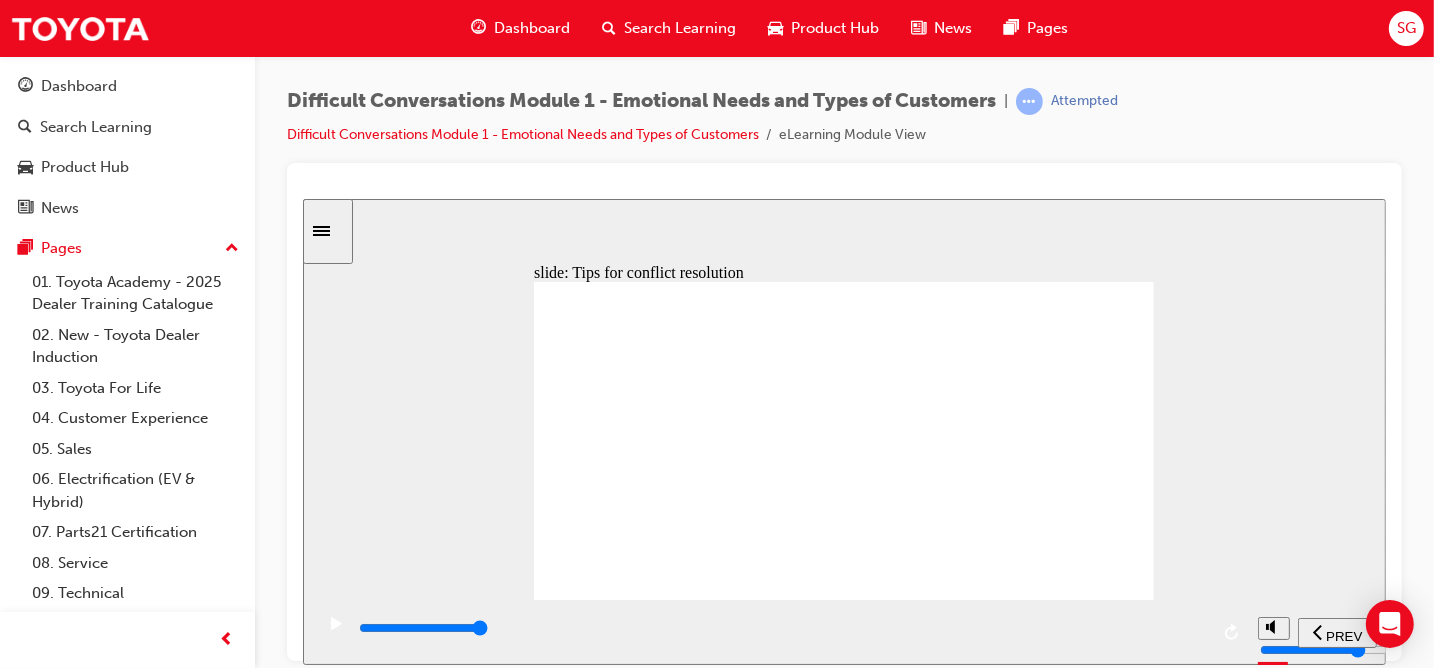 click 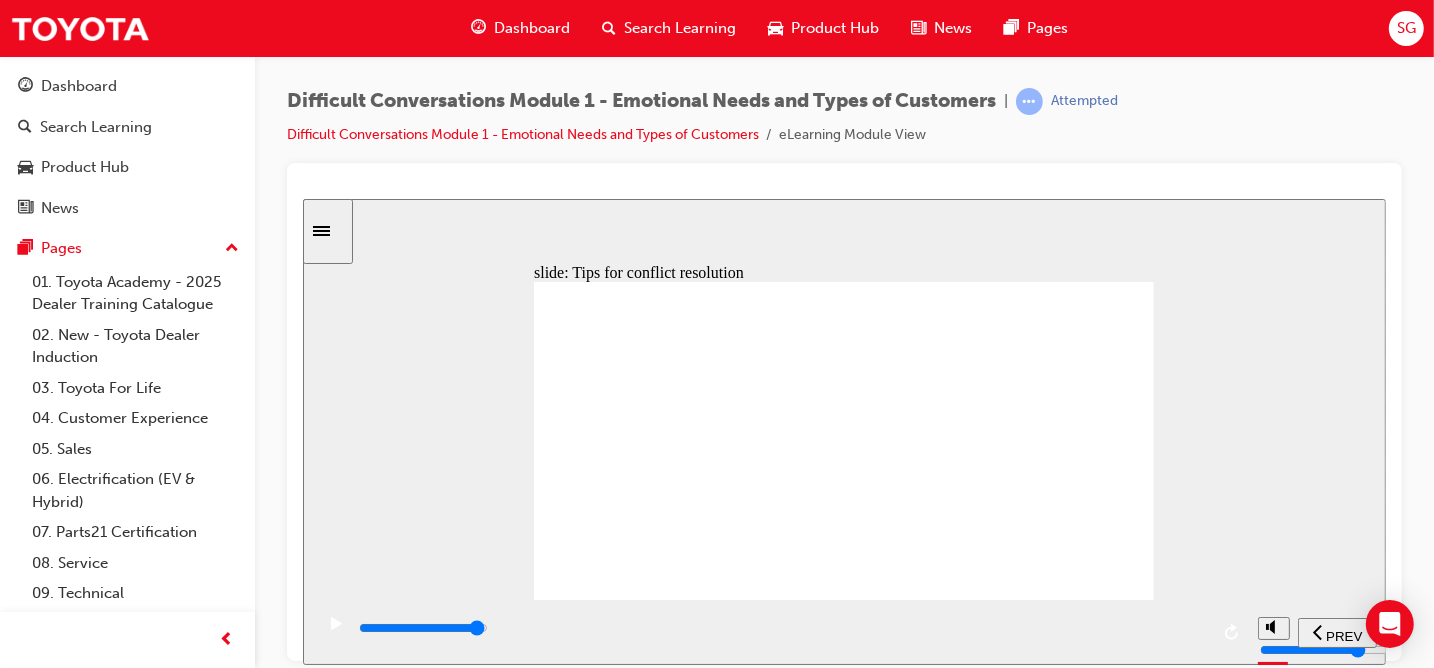 click at bounding box center [781, 628] 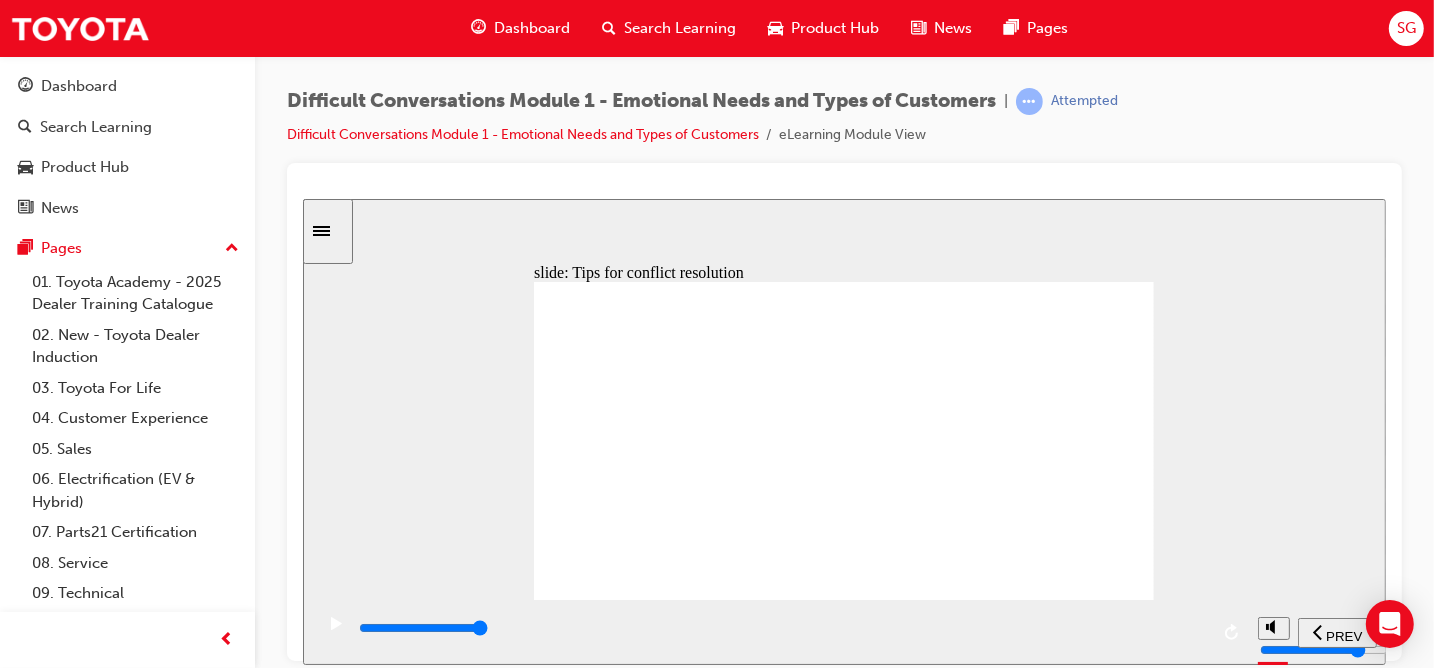 click 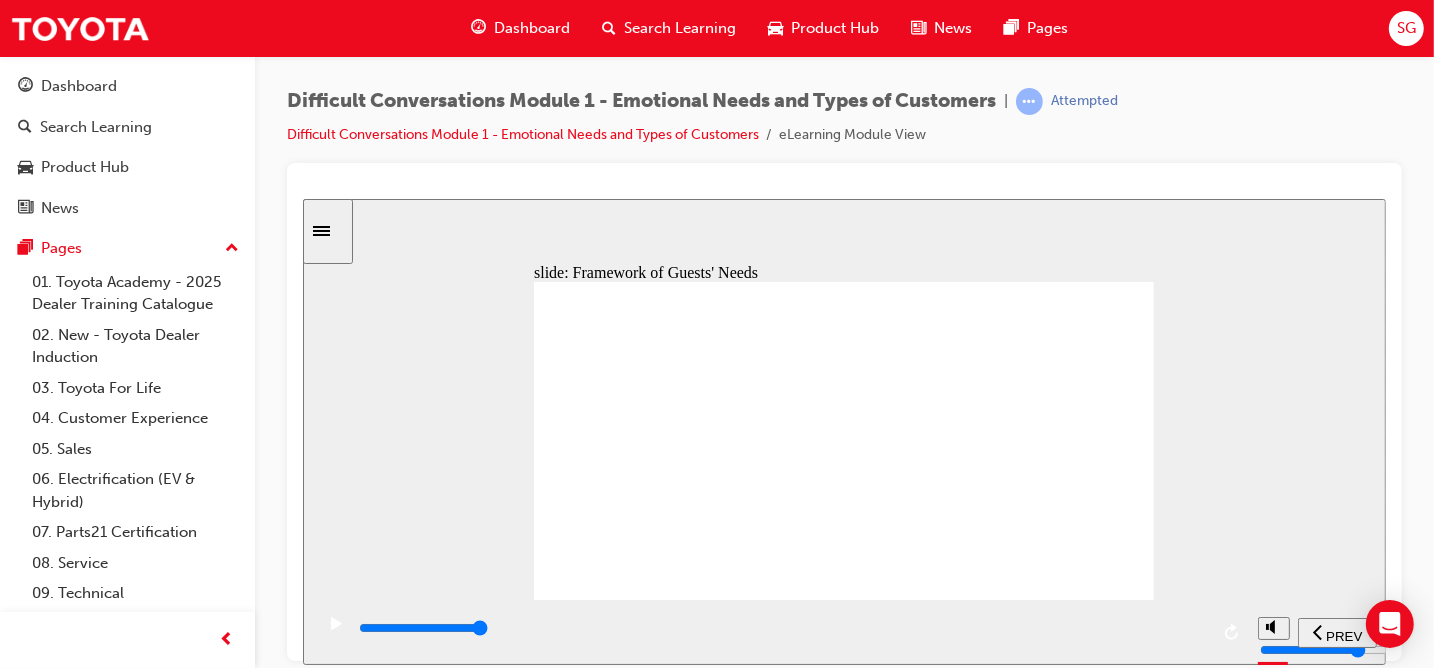click 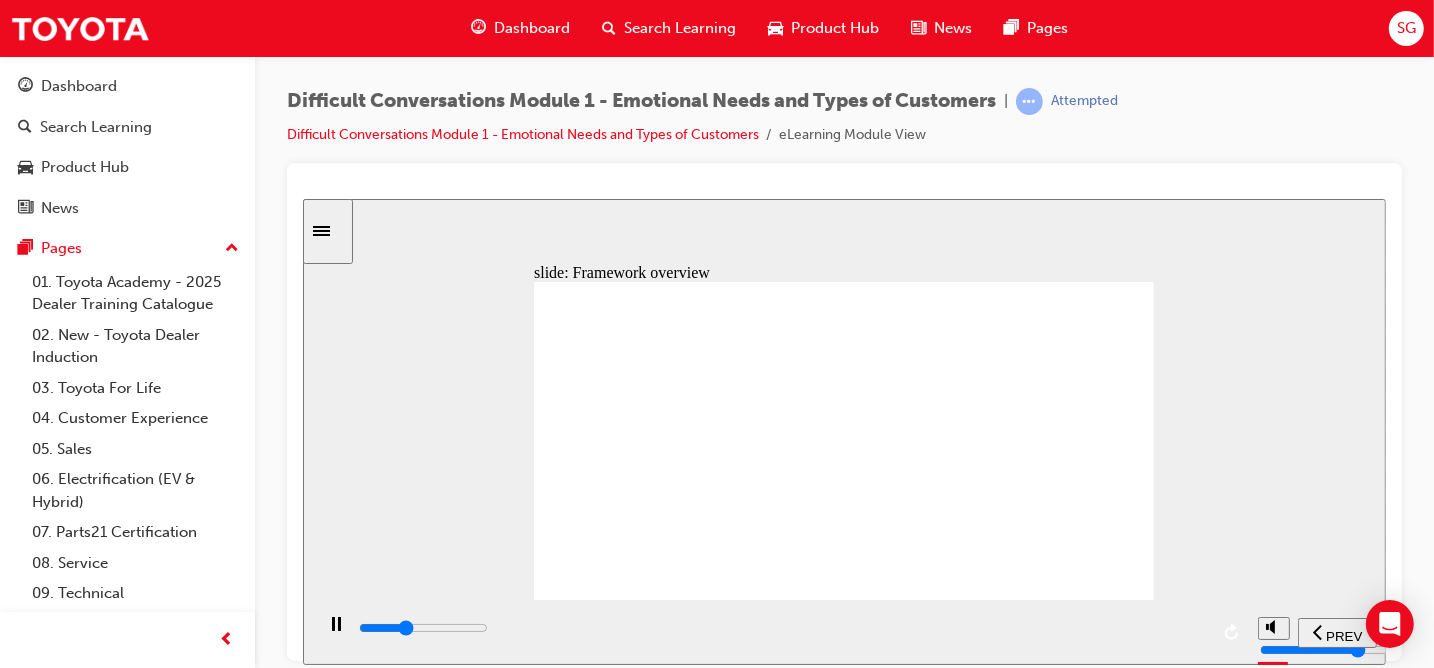 click 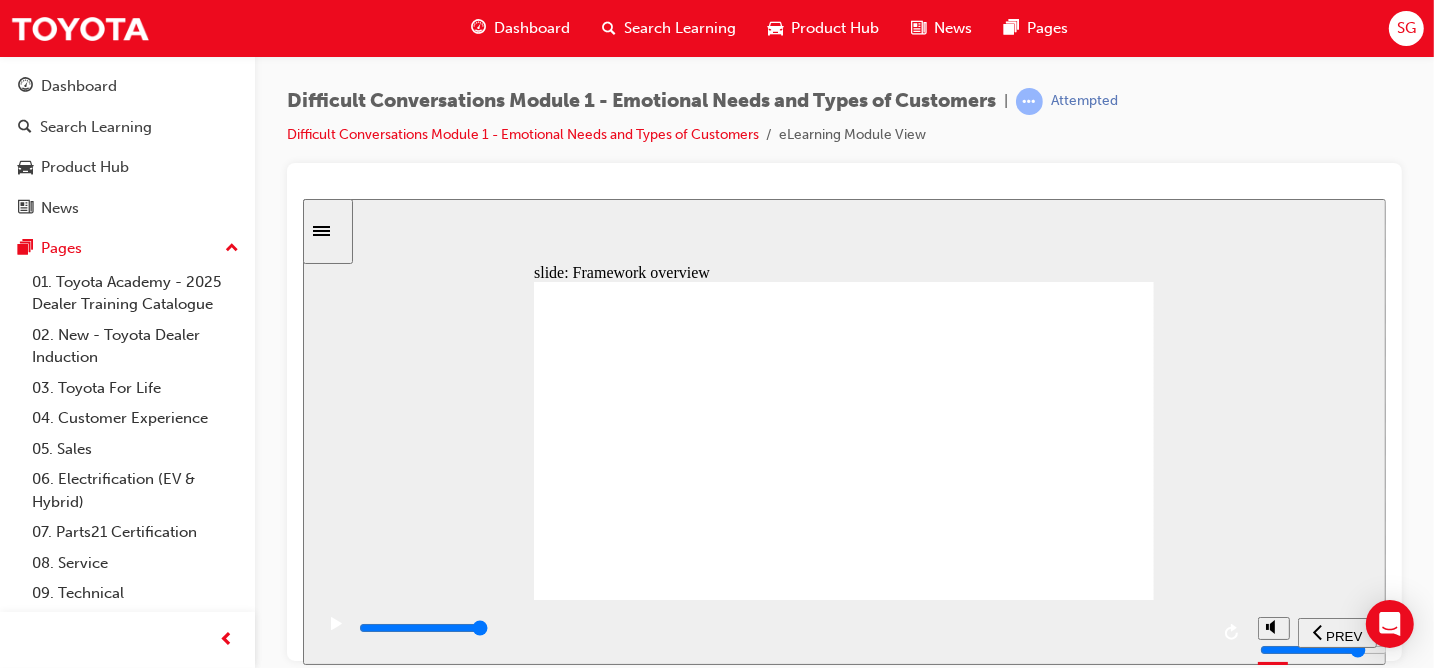click at bounding box center (844, 189) 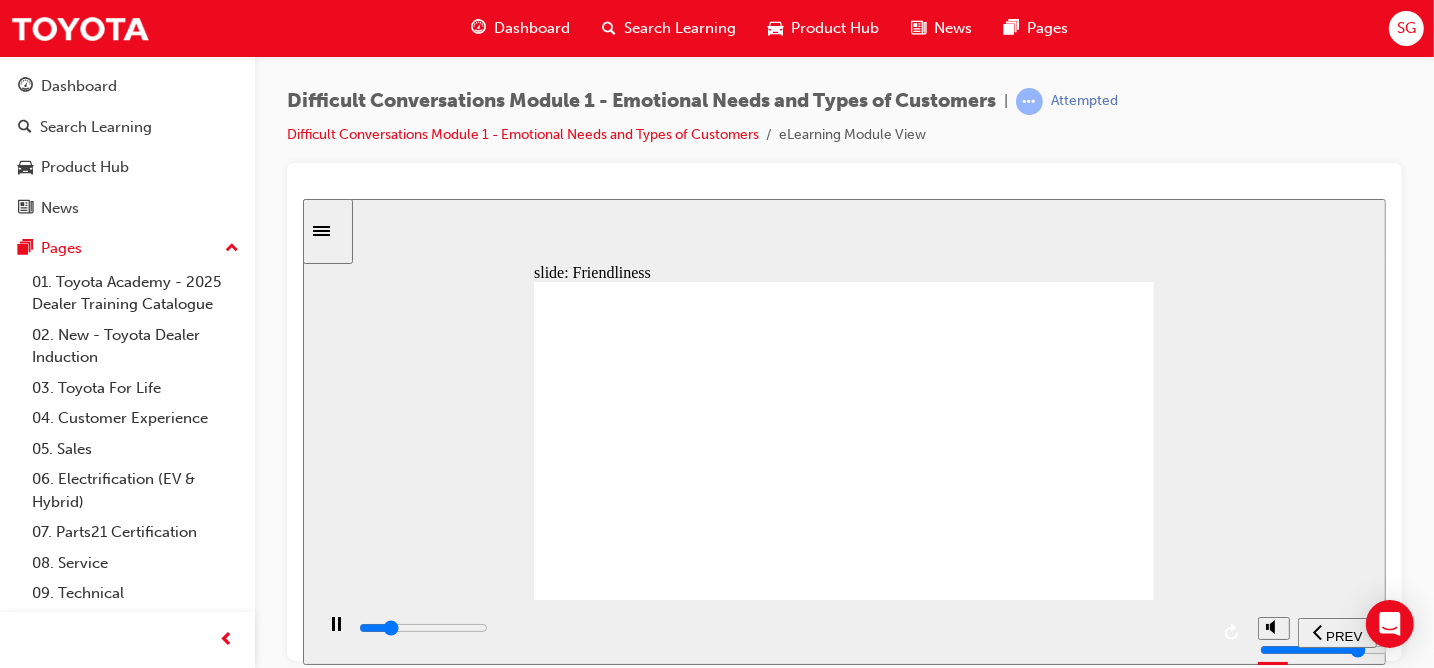 click 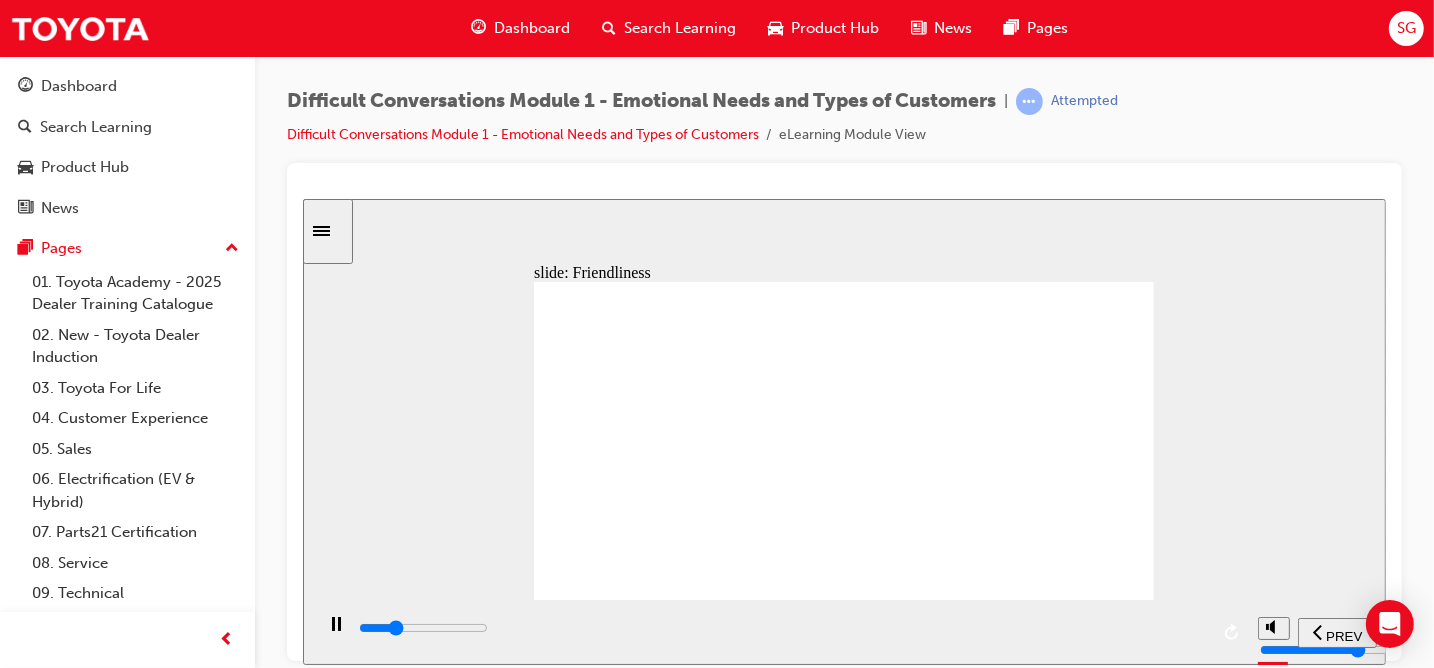 click 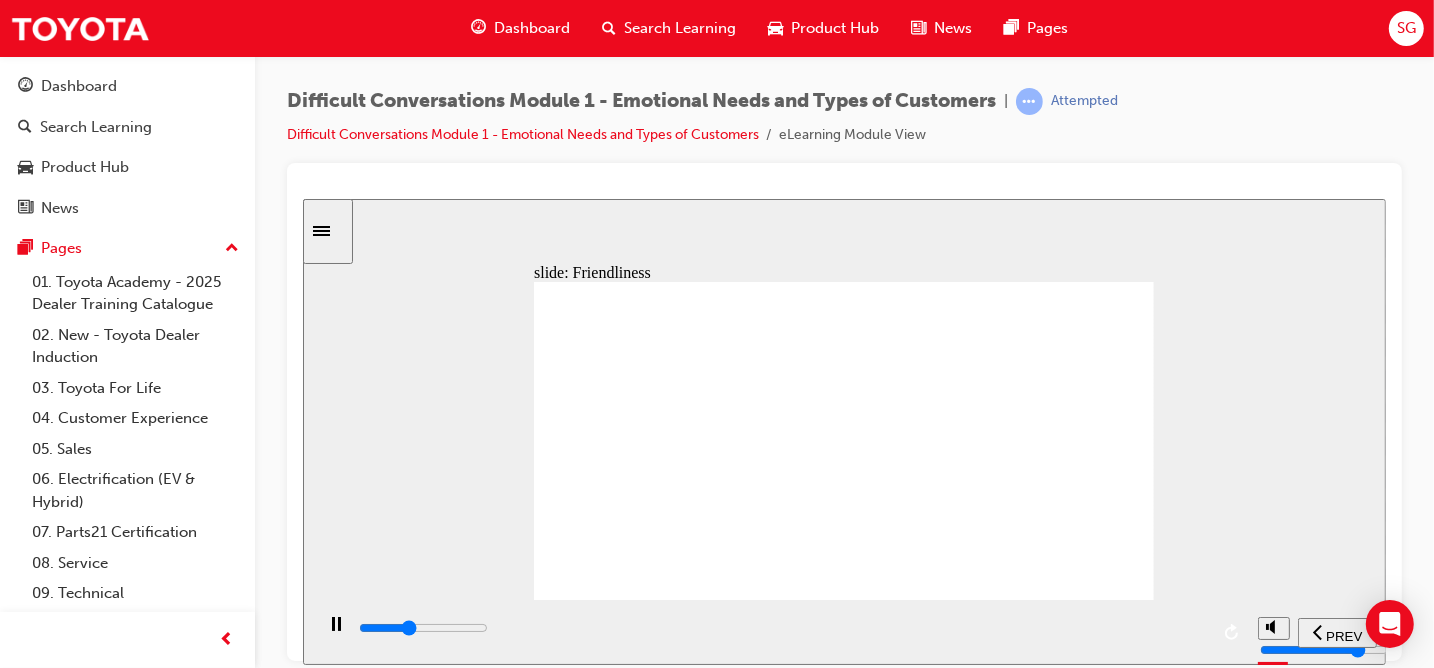 click 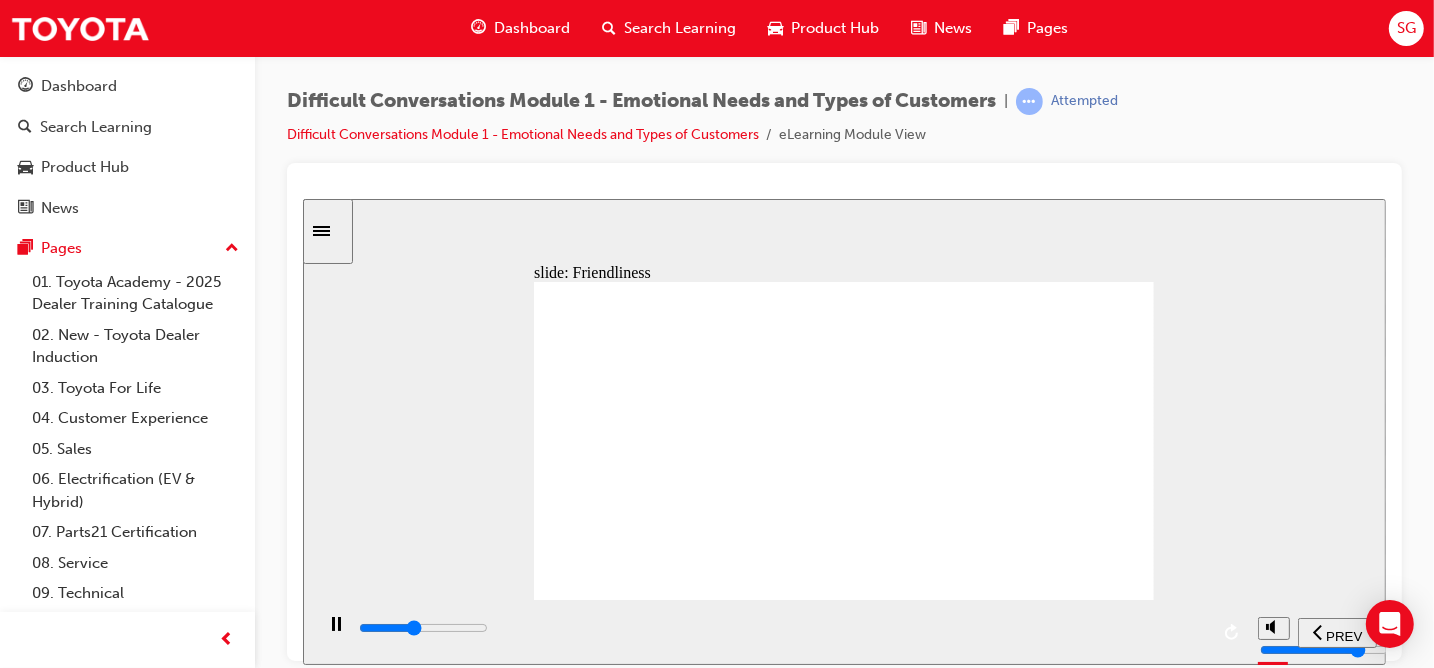 click 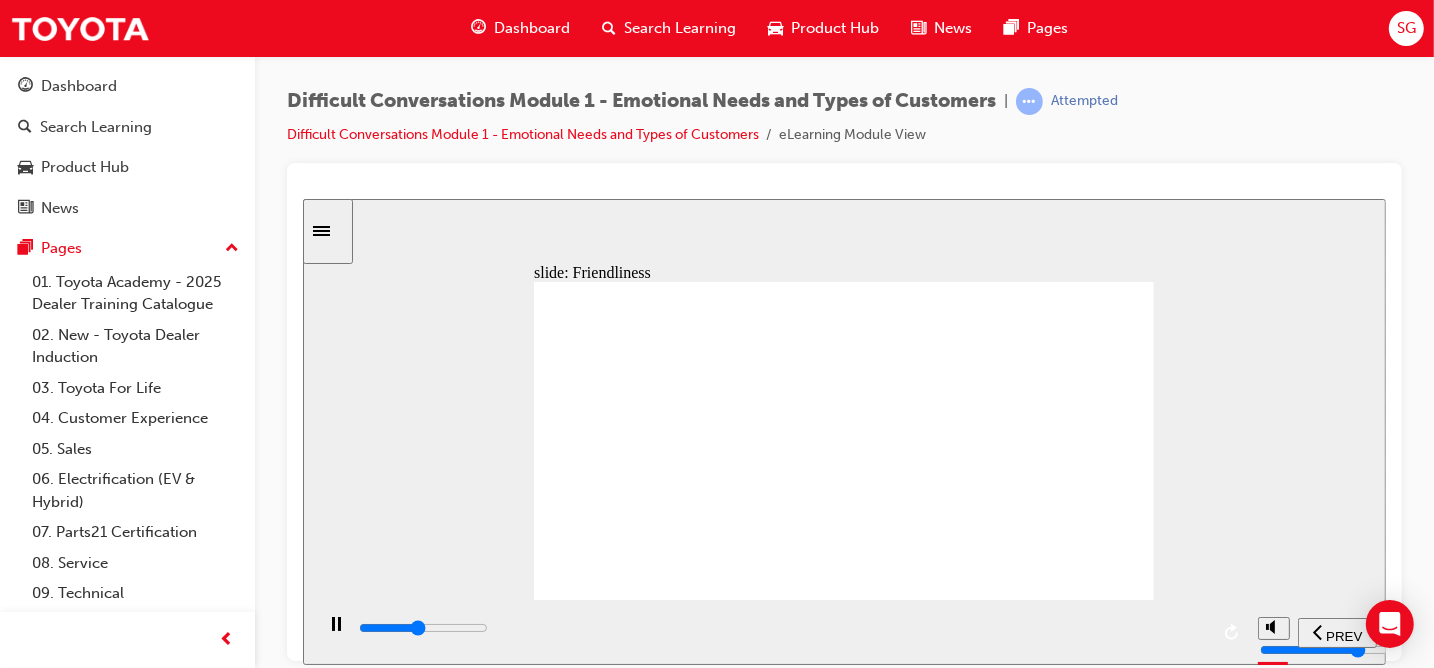 click 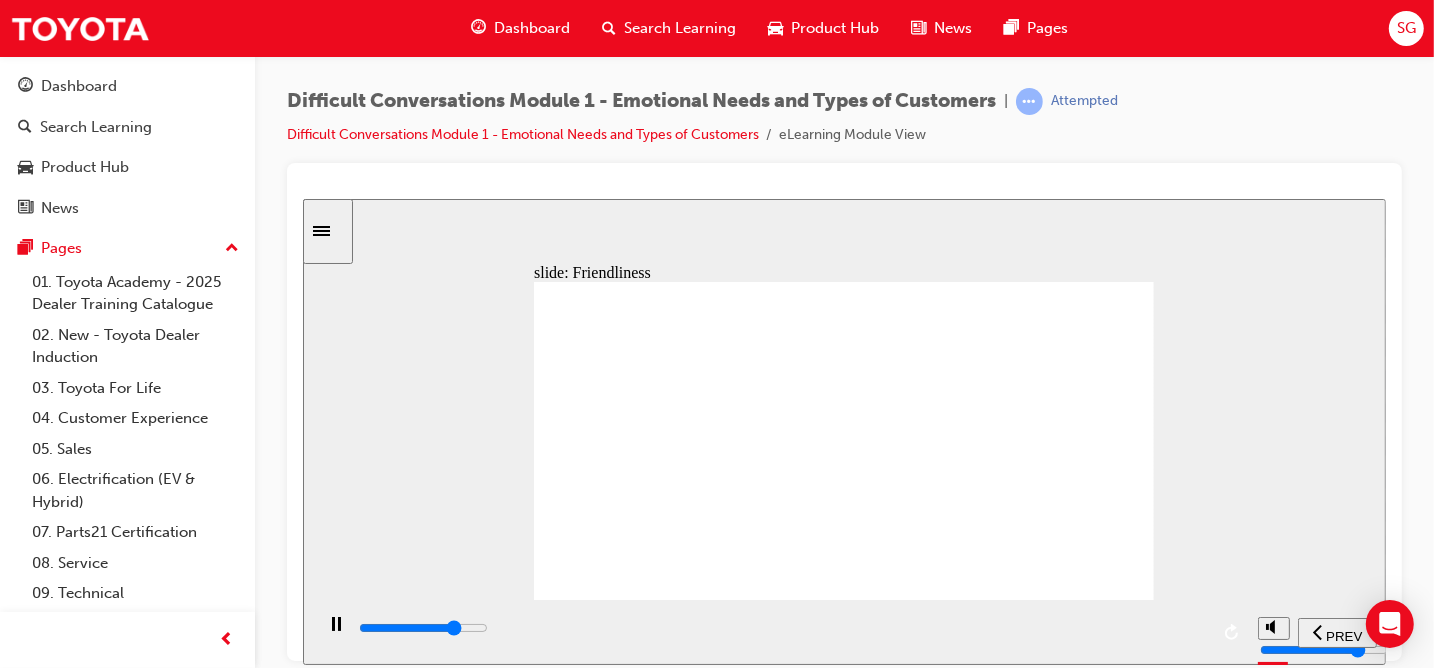 click 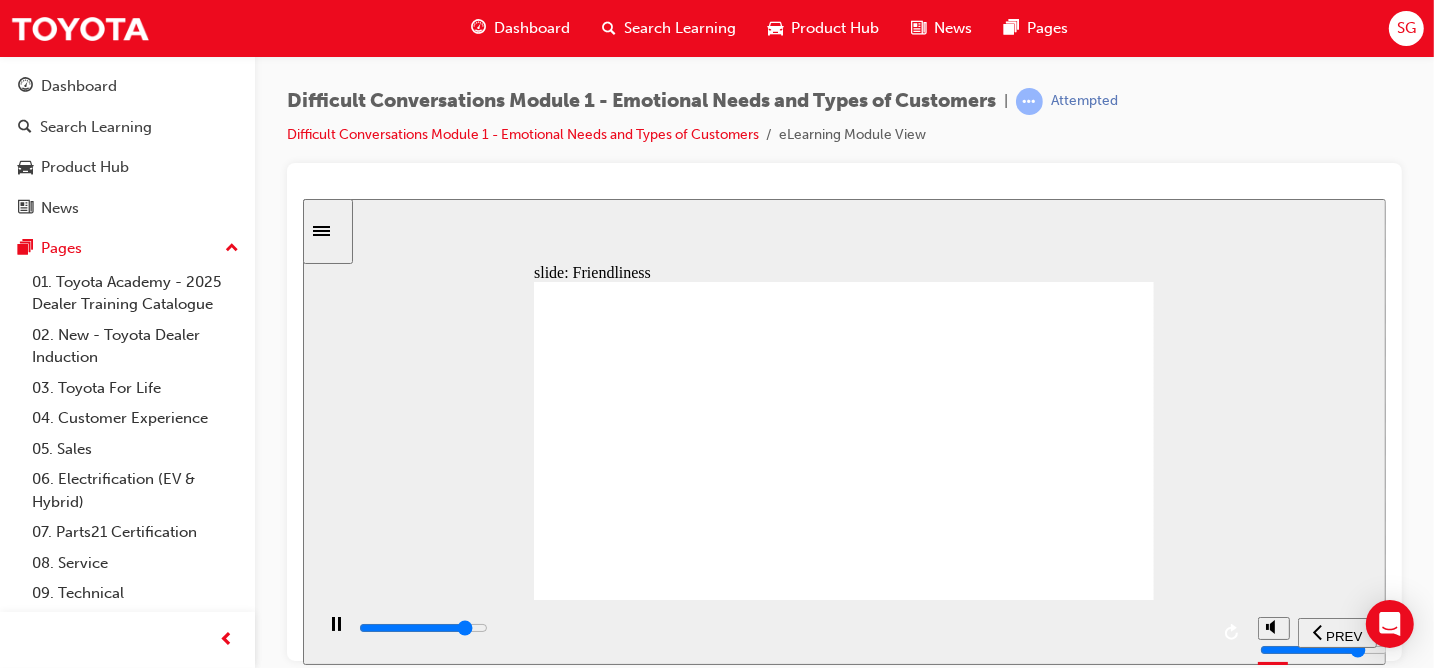 click 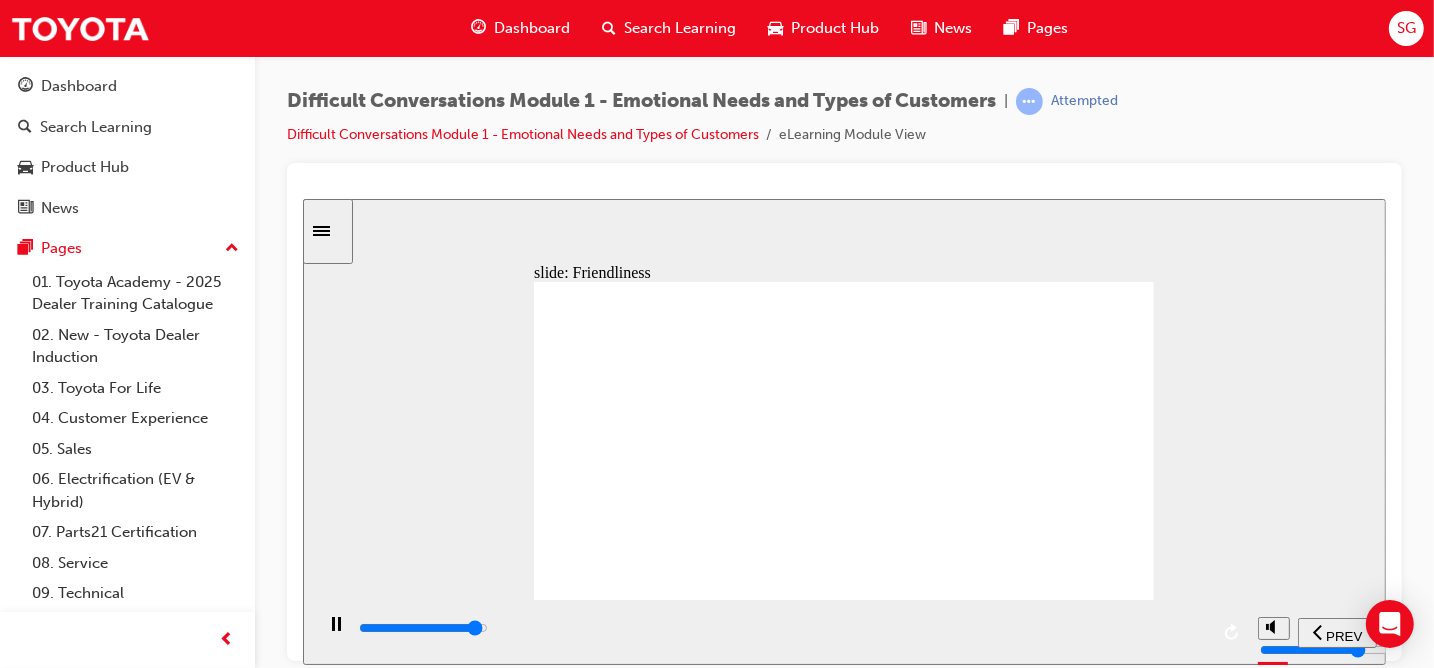 click 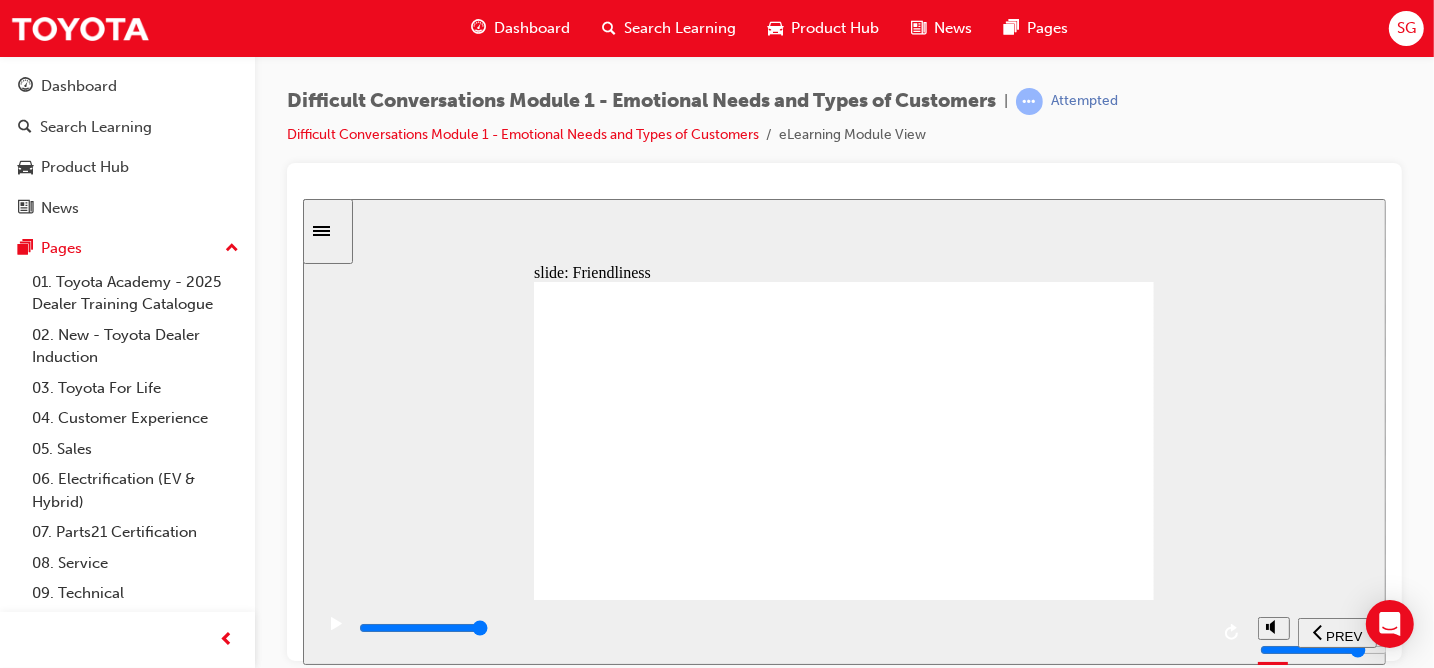 click 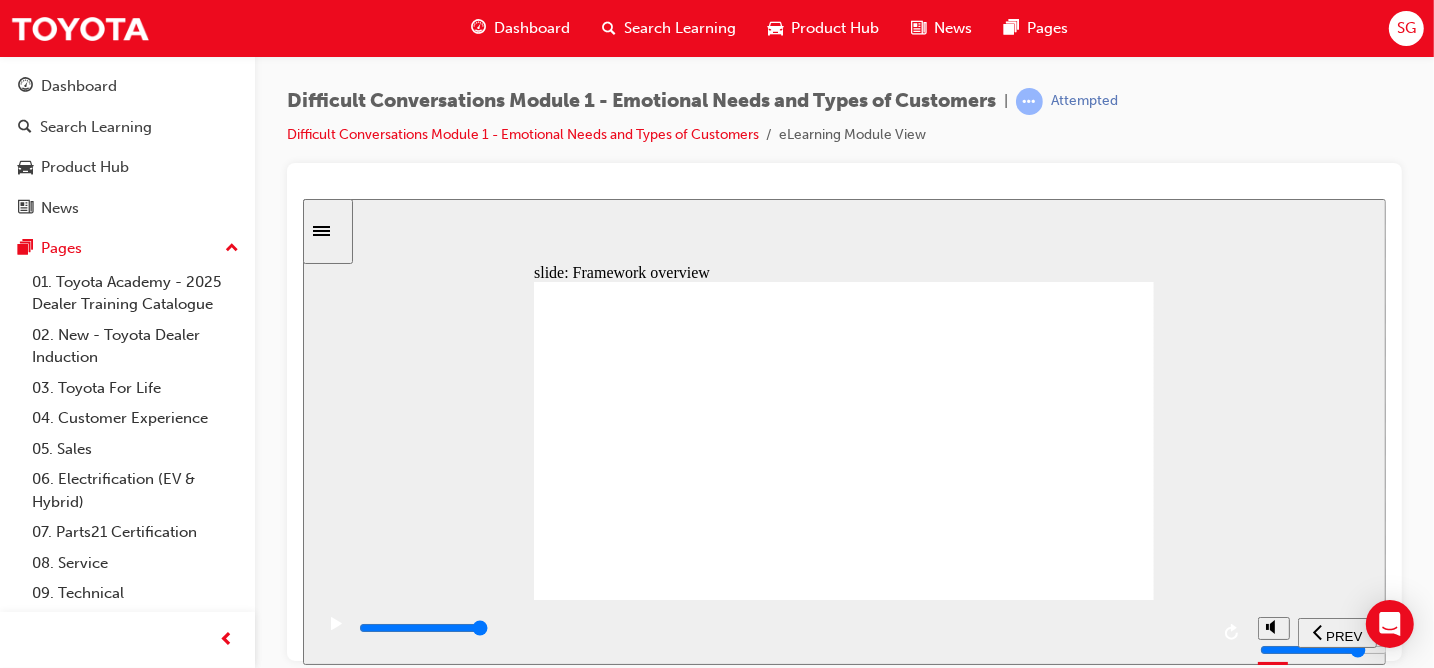 click 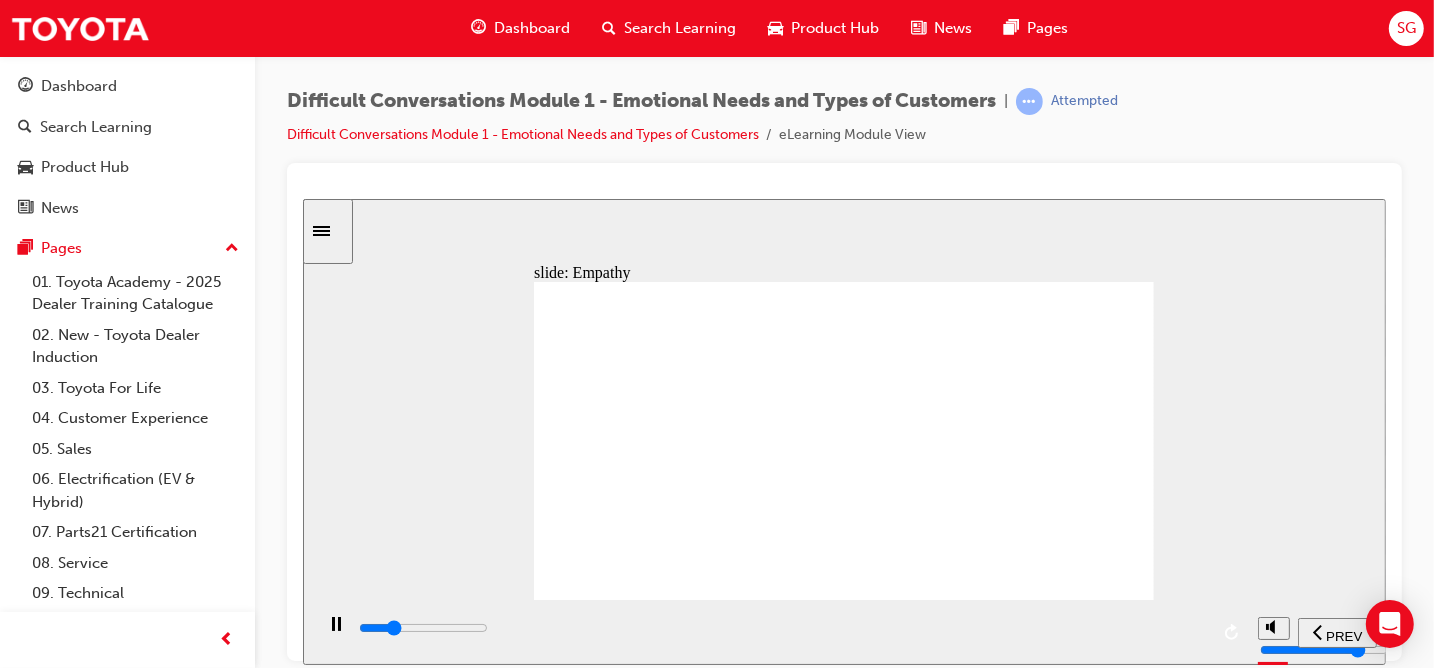 click 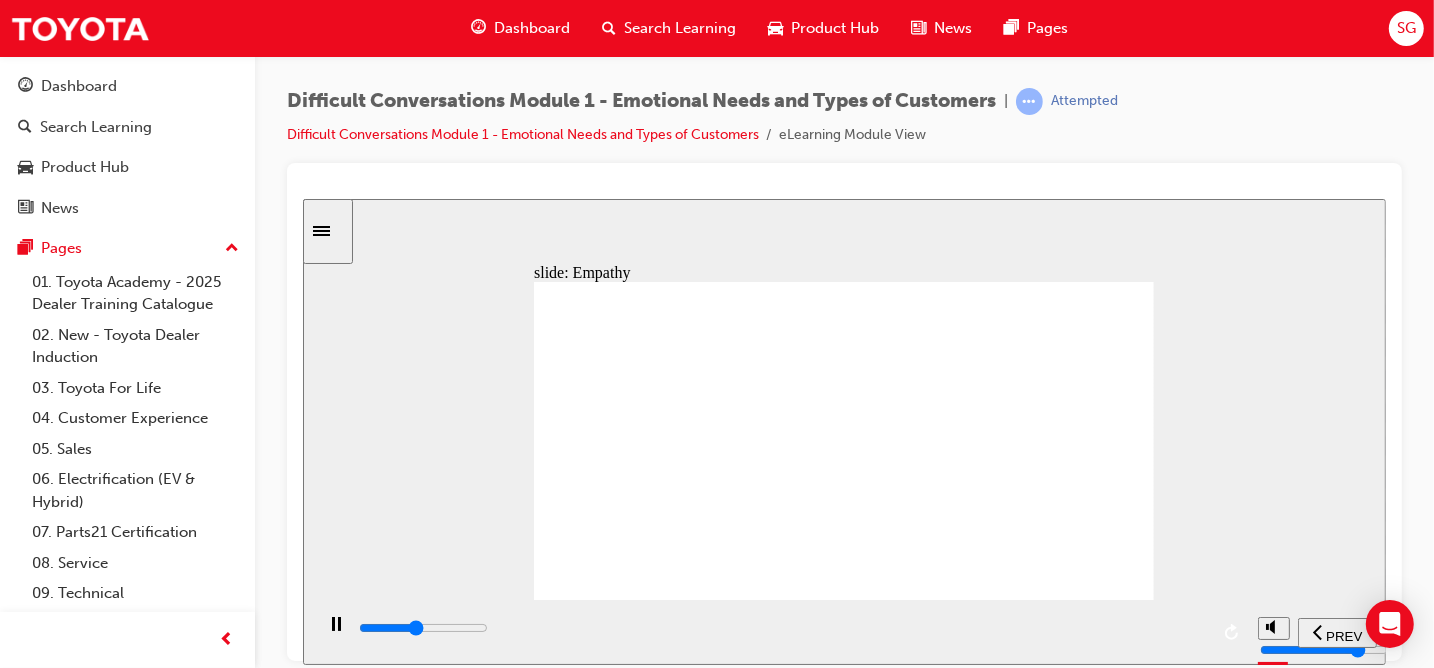 click at bounding box center (422, 627) 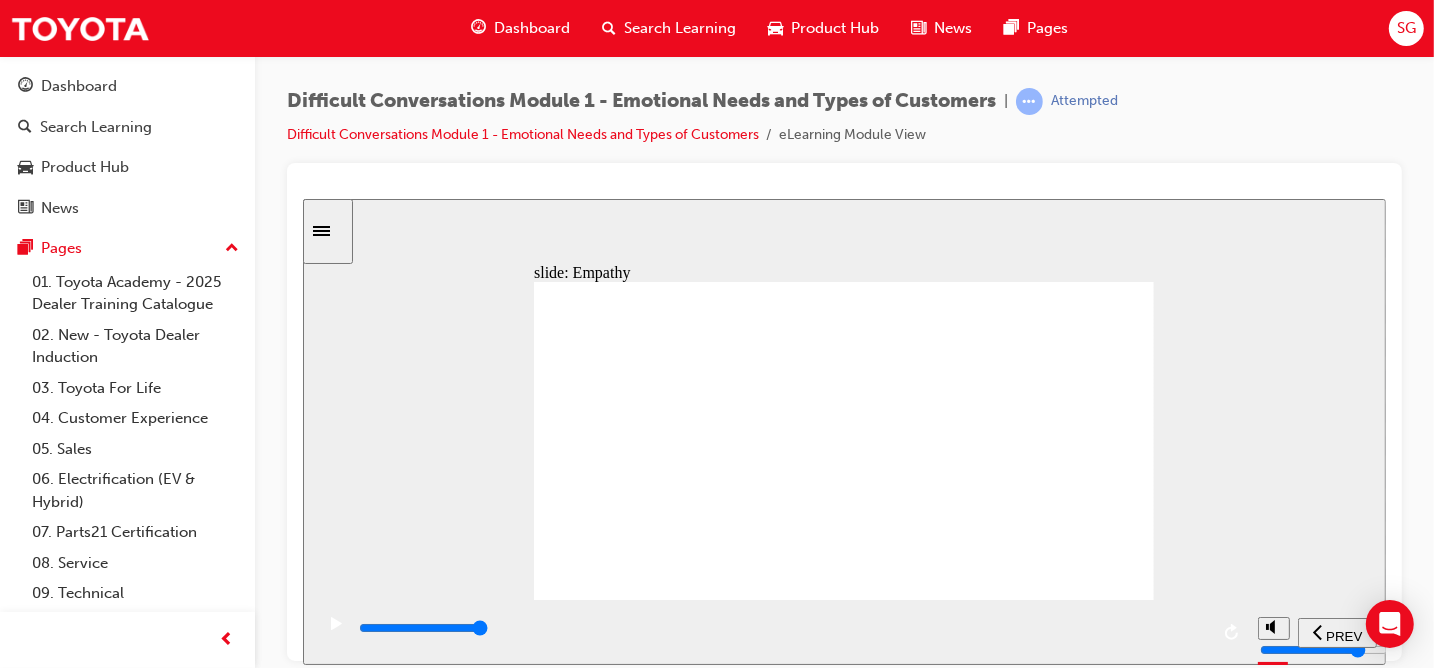 click 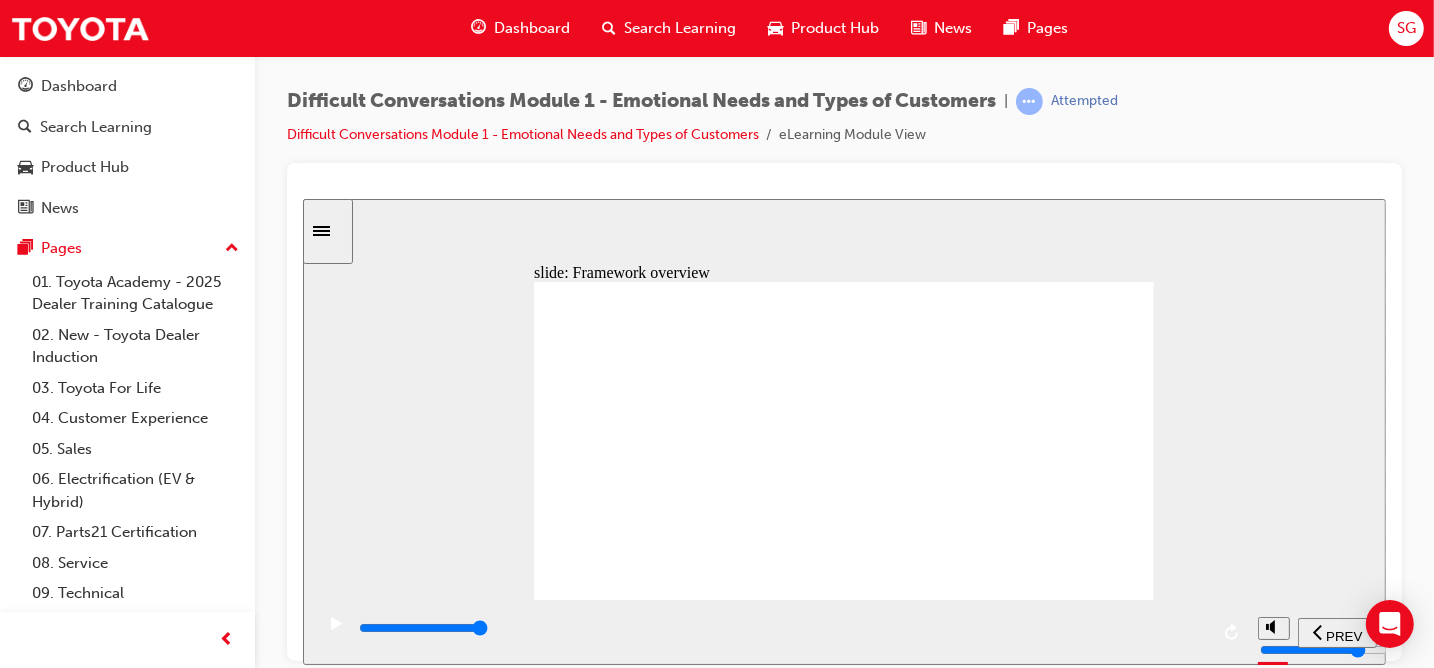 click 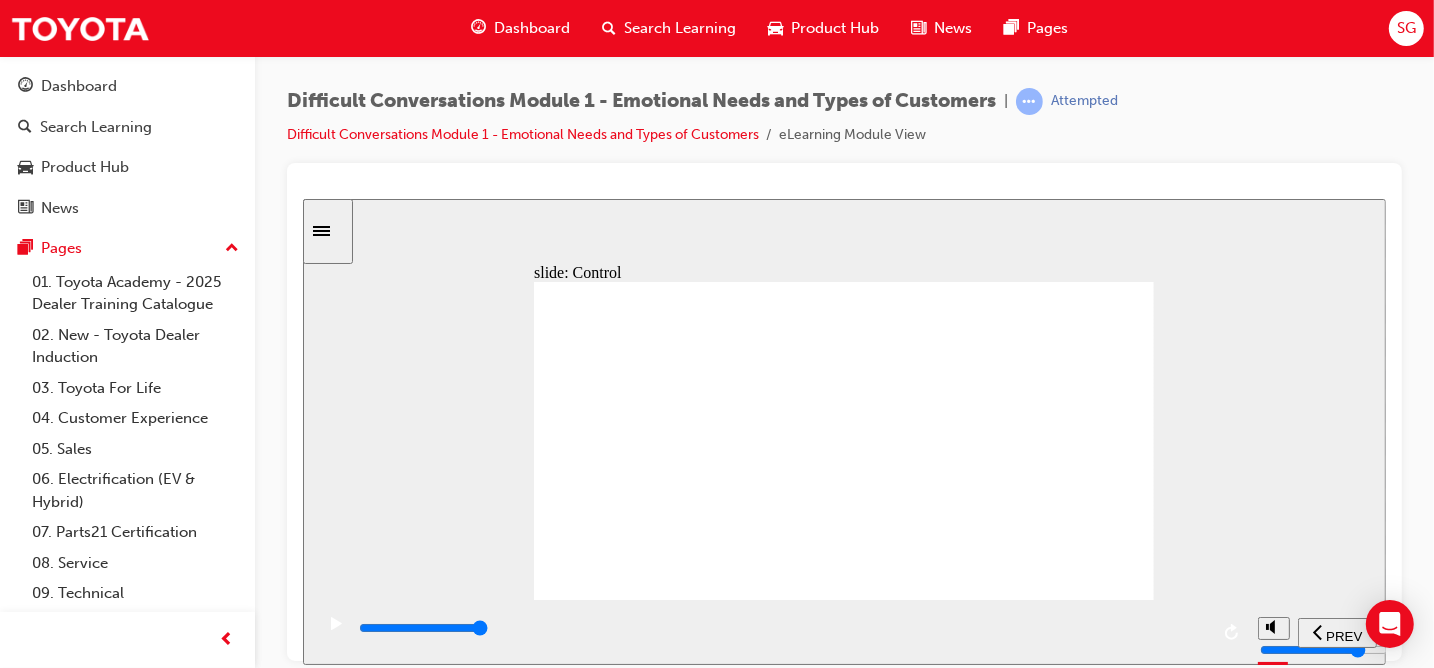 click 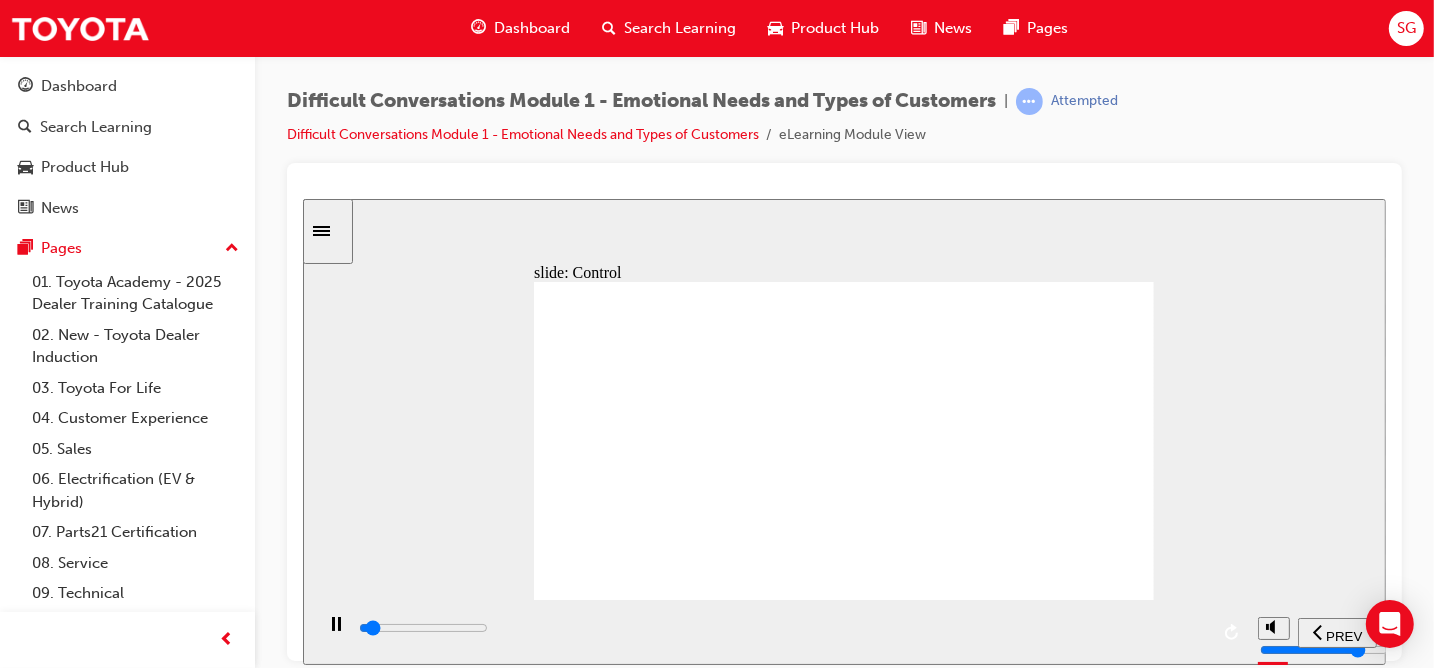 click at bounding box center [422, 627] 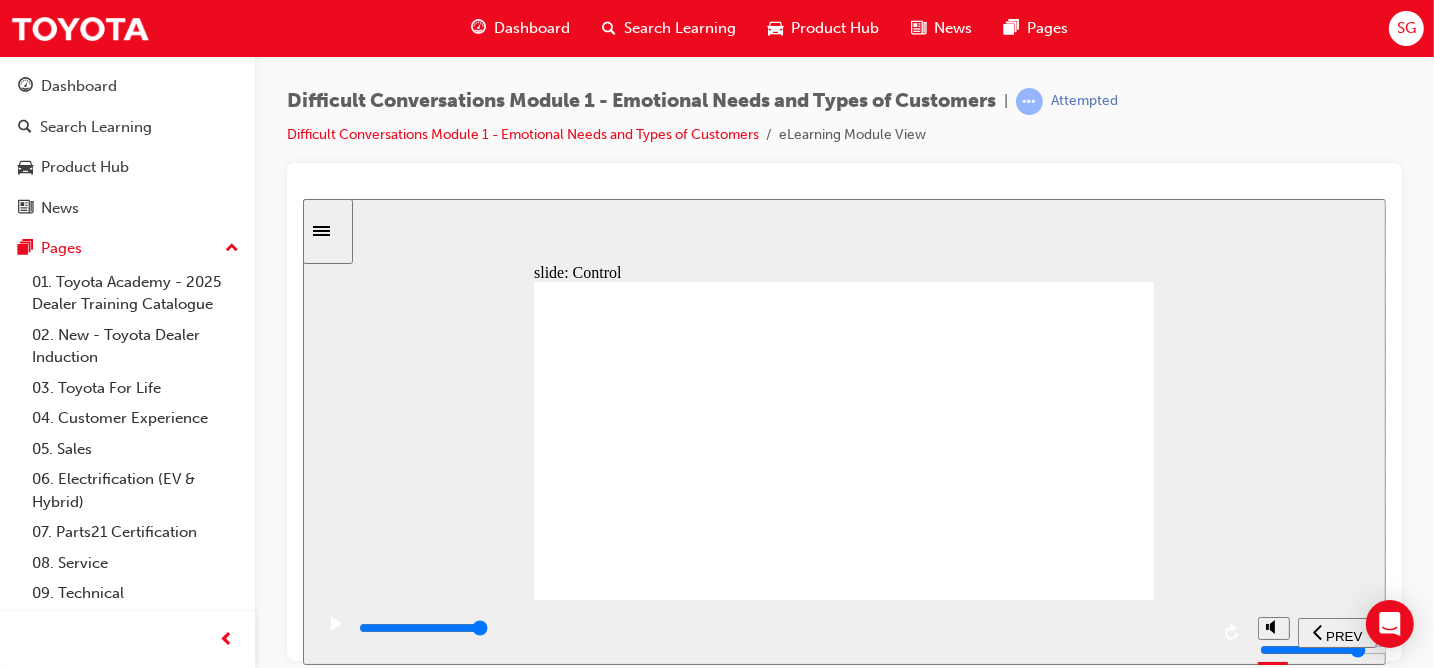 click 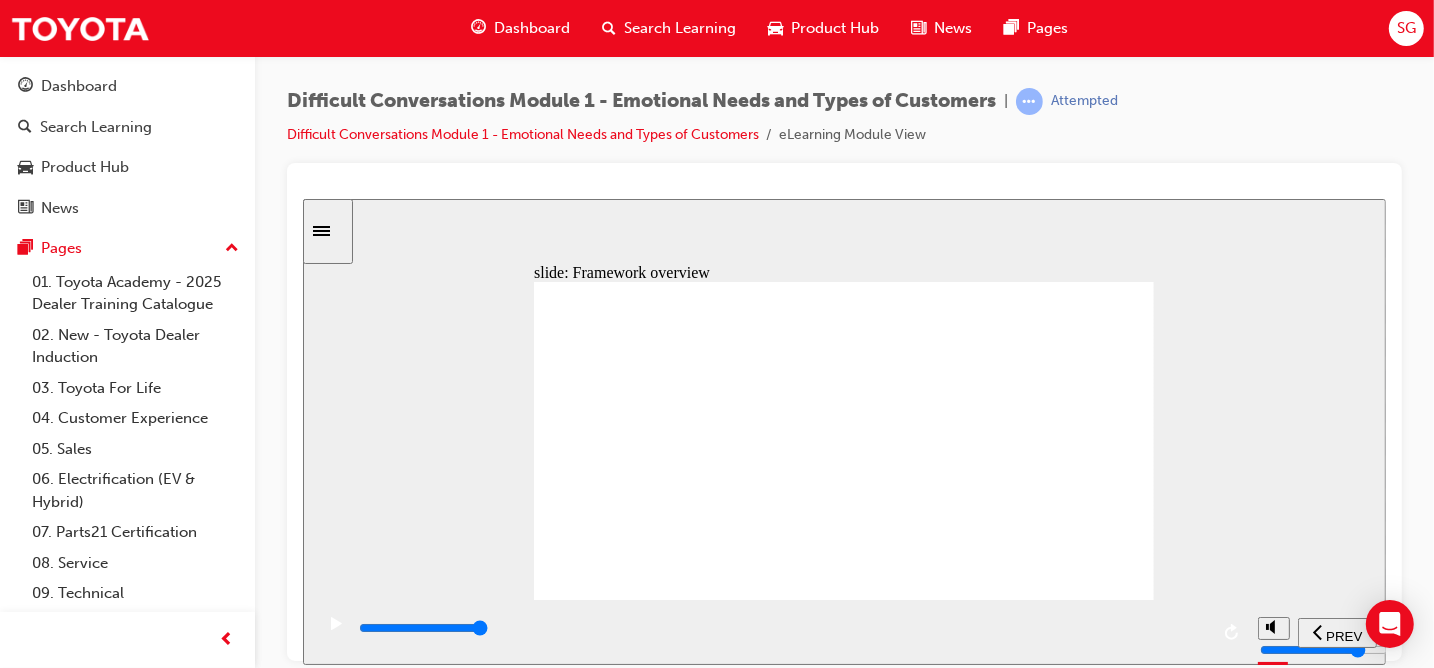 click 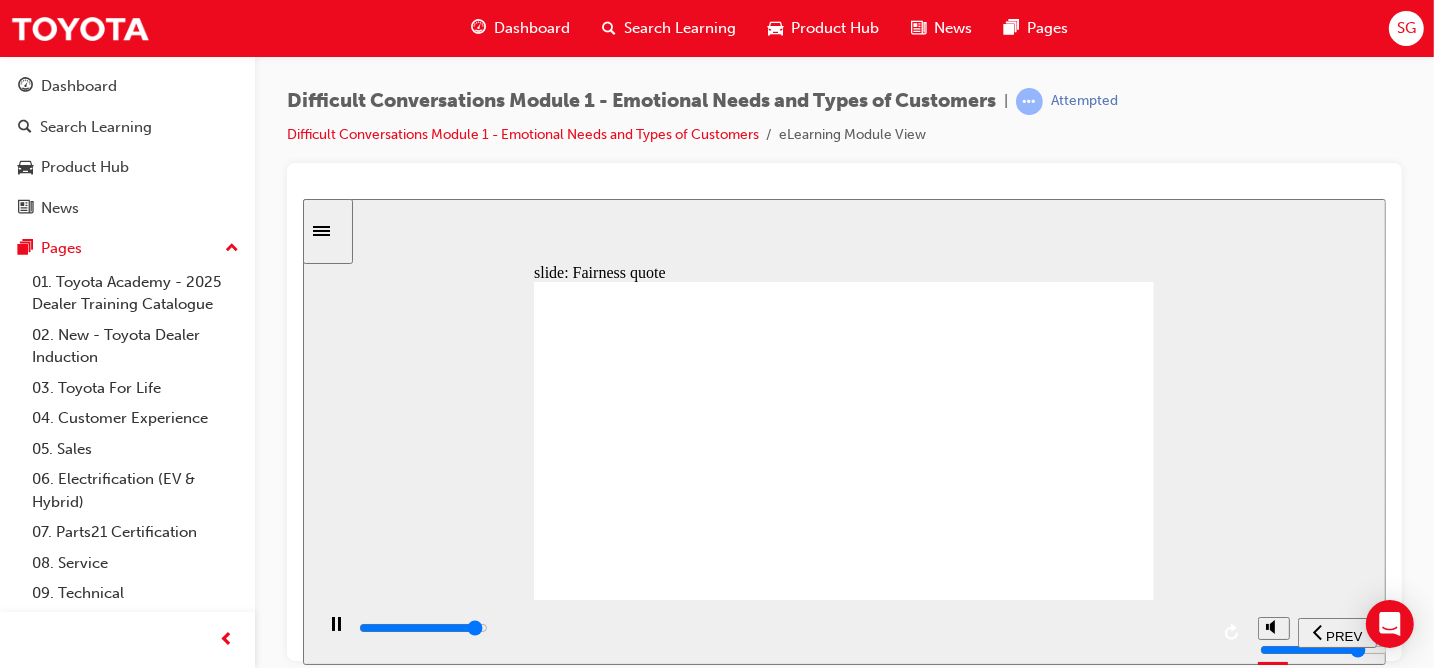 click at bounding box center [781, 628] 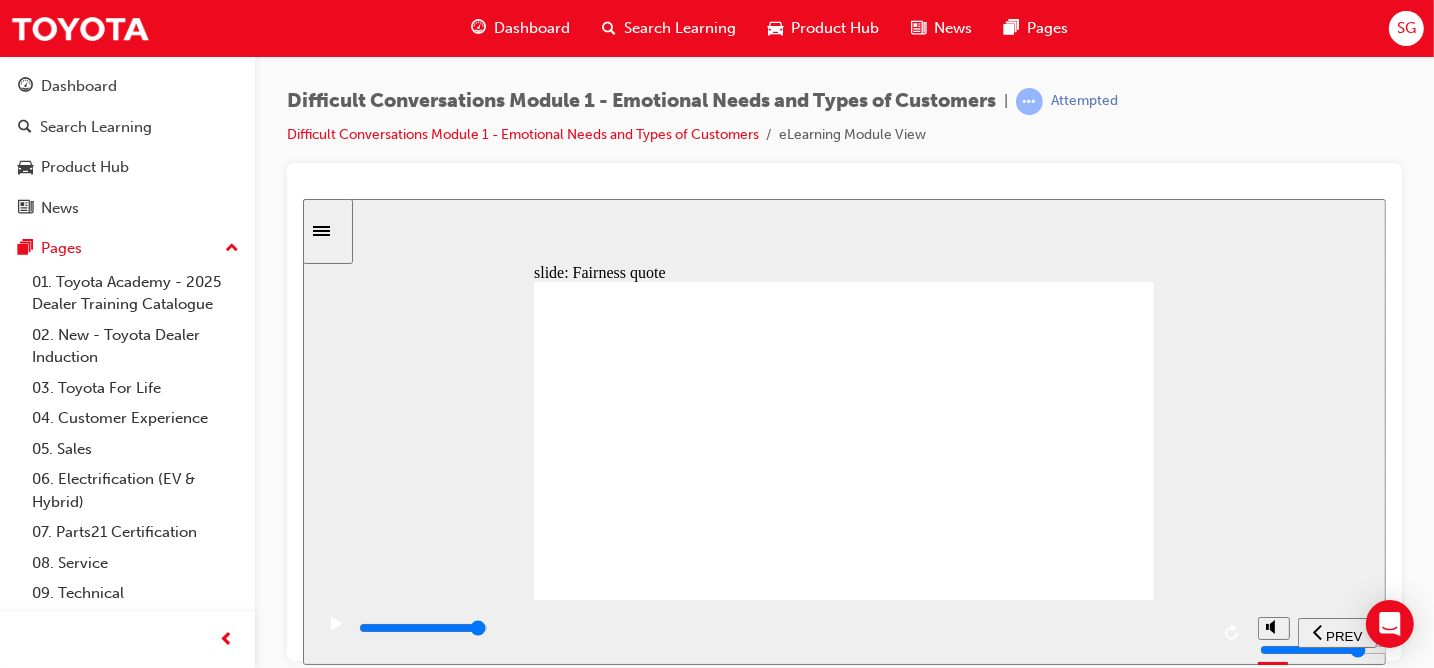 click 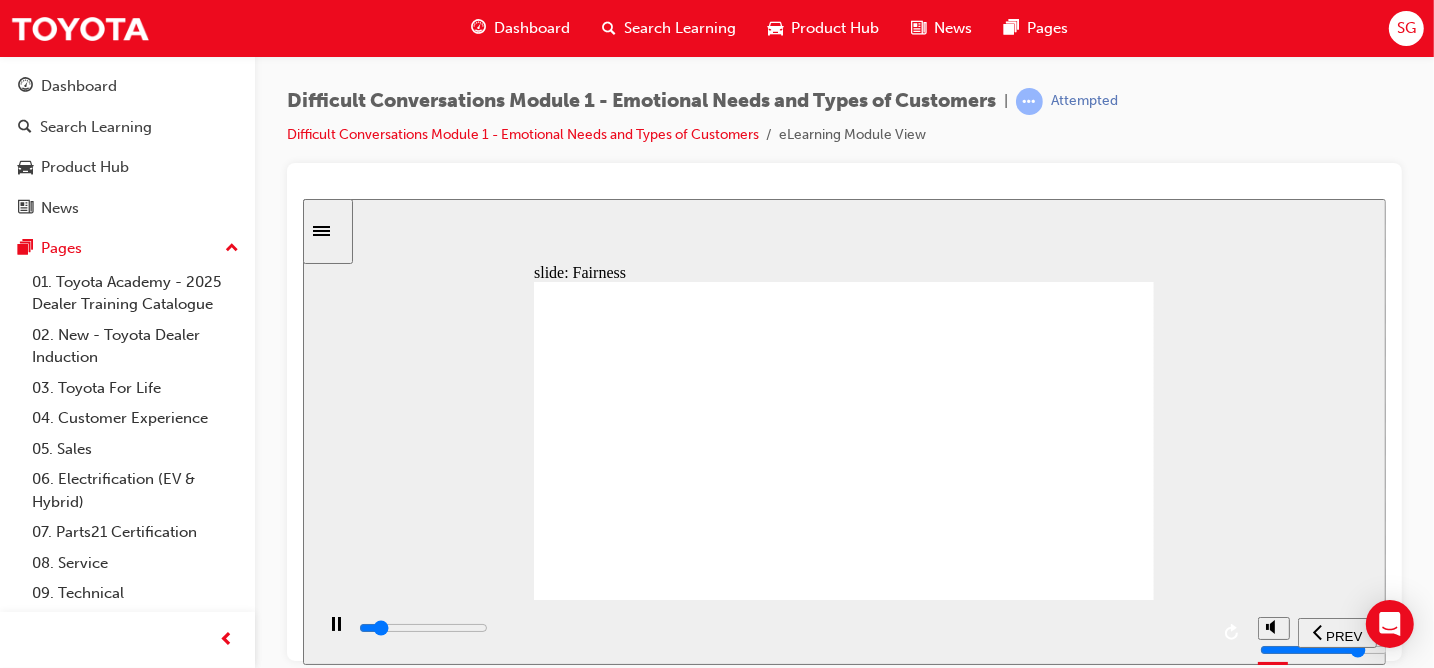 click at bounding box center [781, 628] 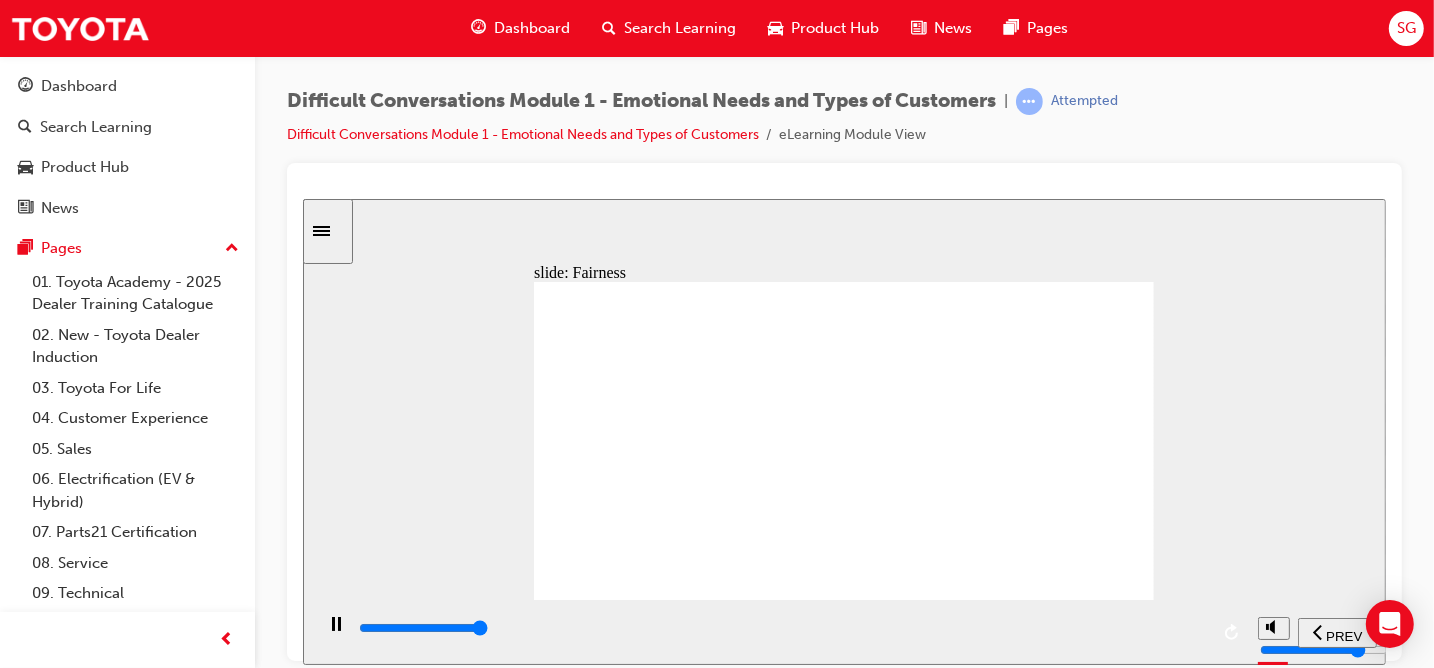 click 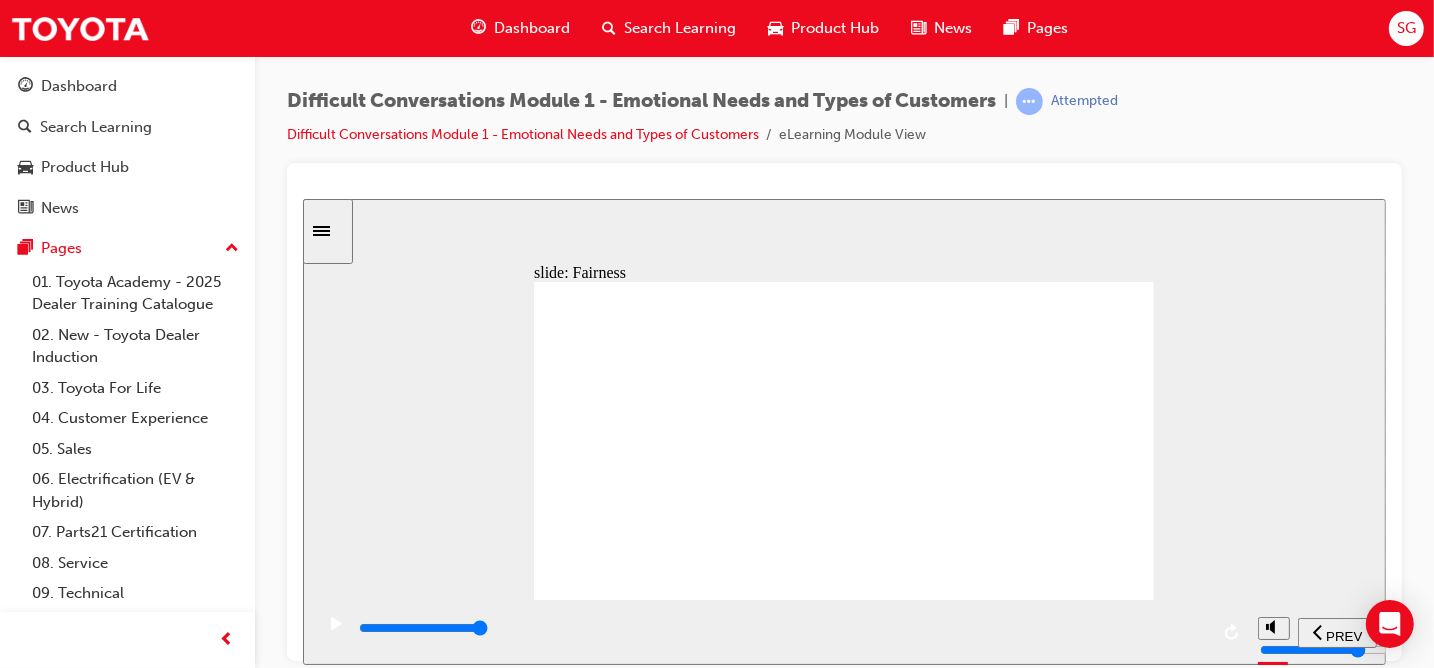 click 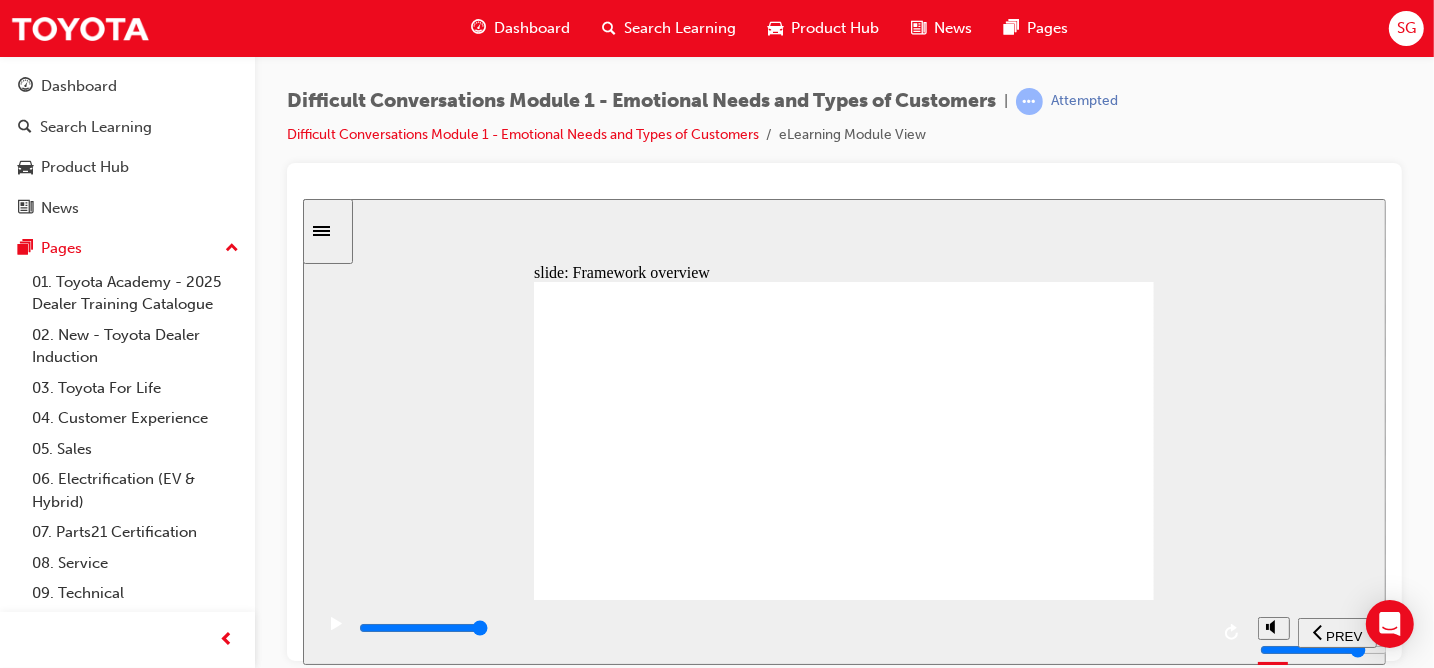click 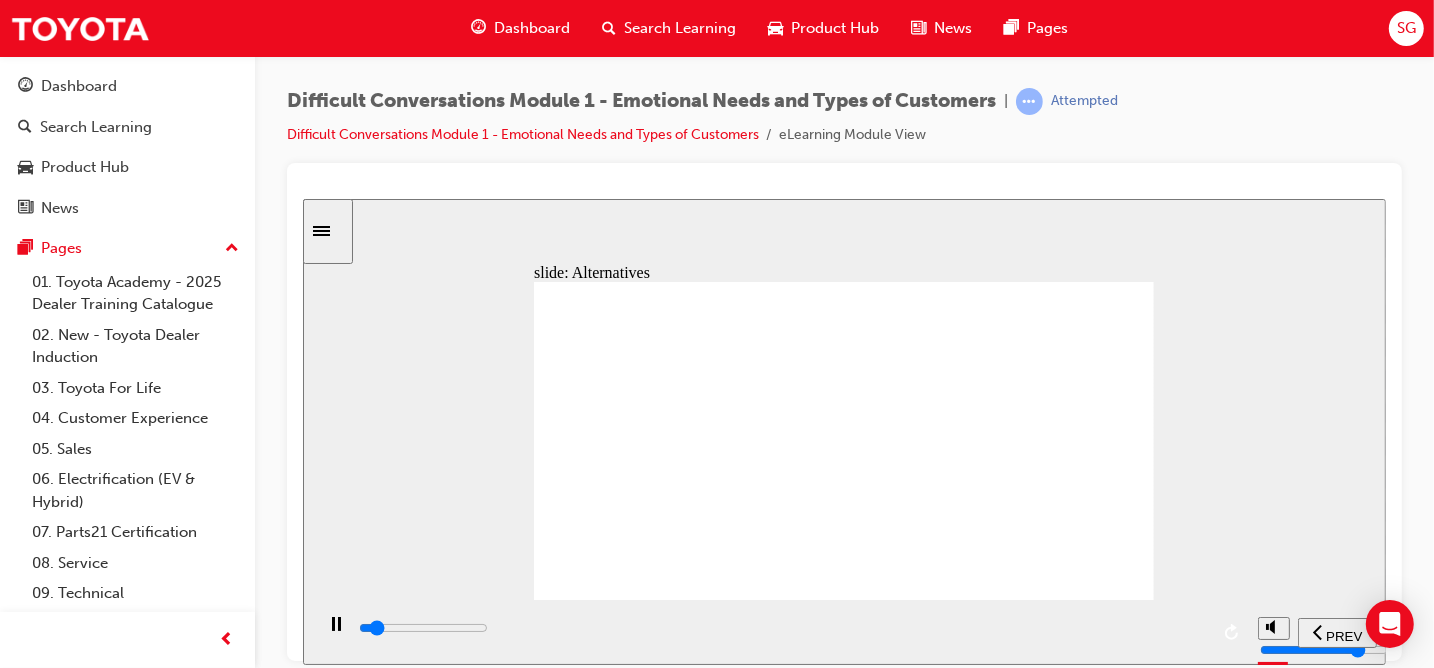 click 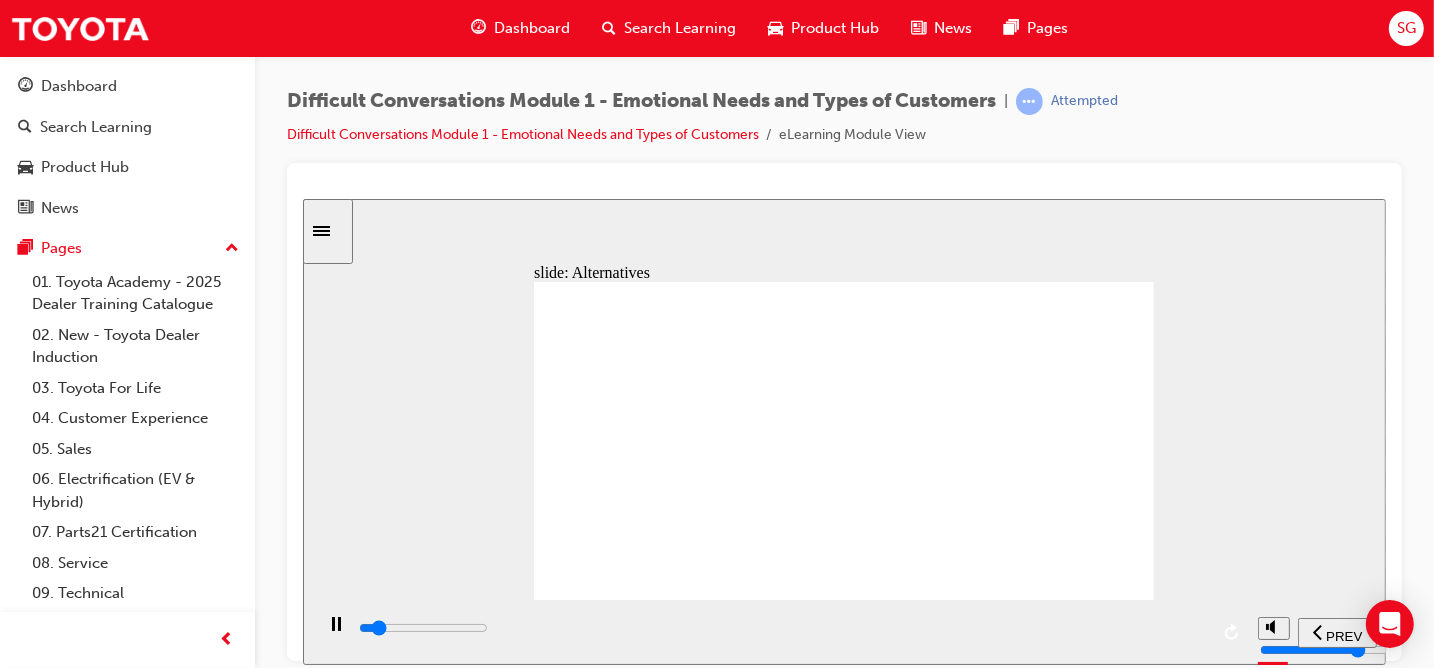click 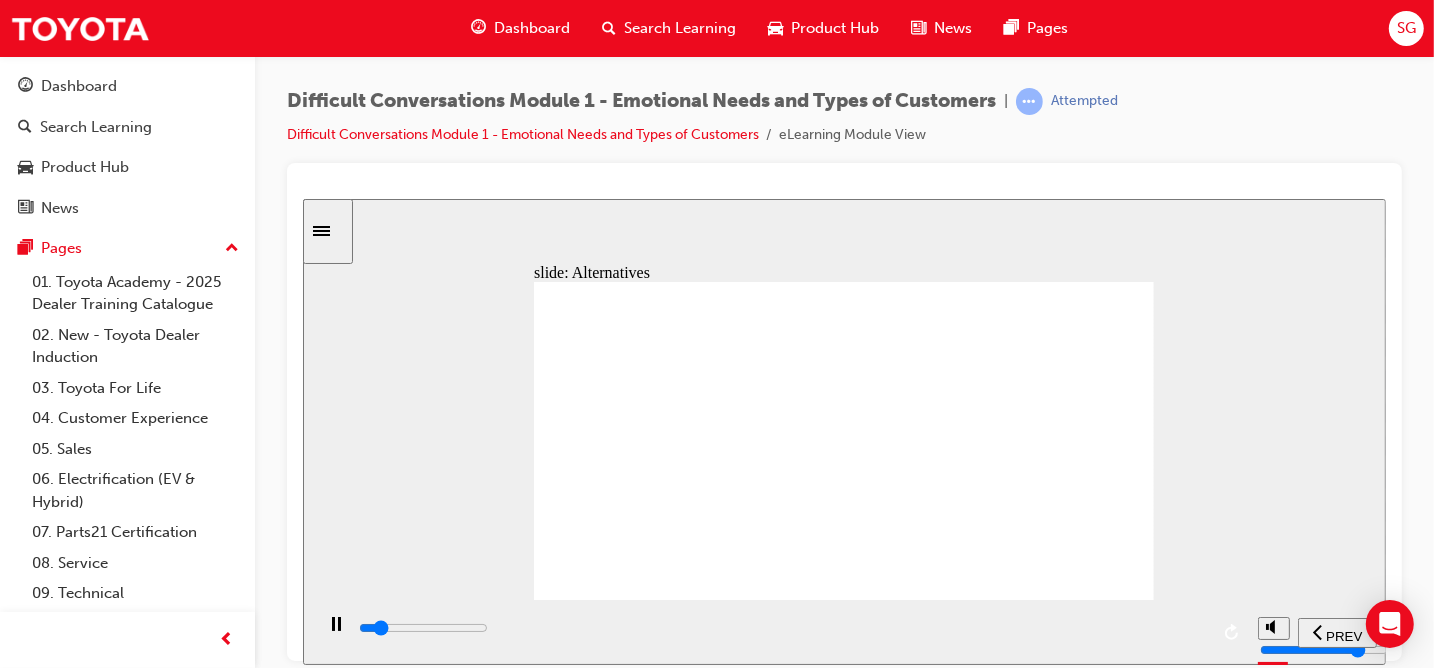 click 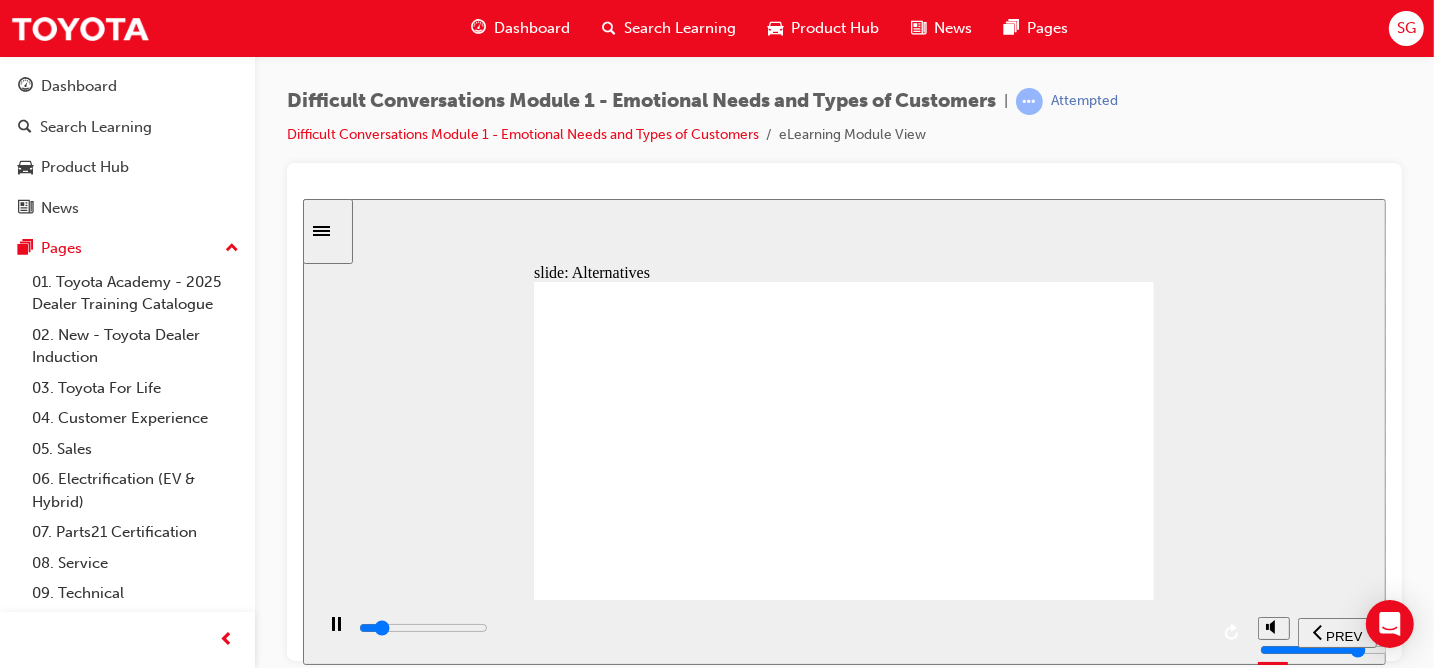click 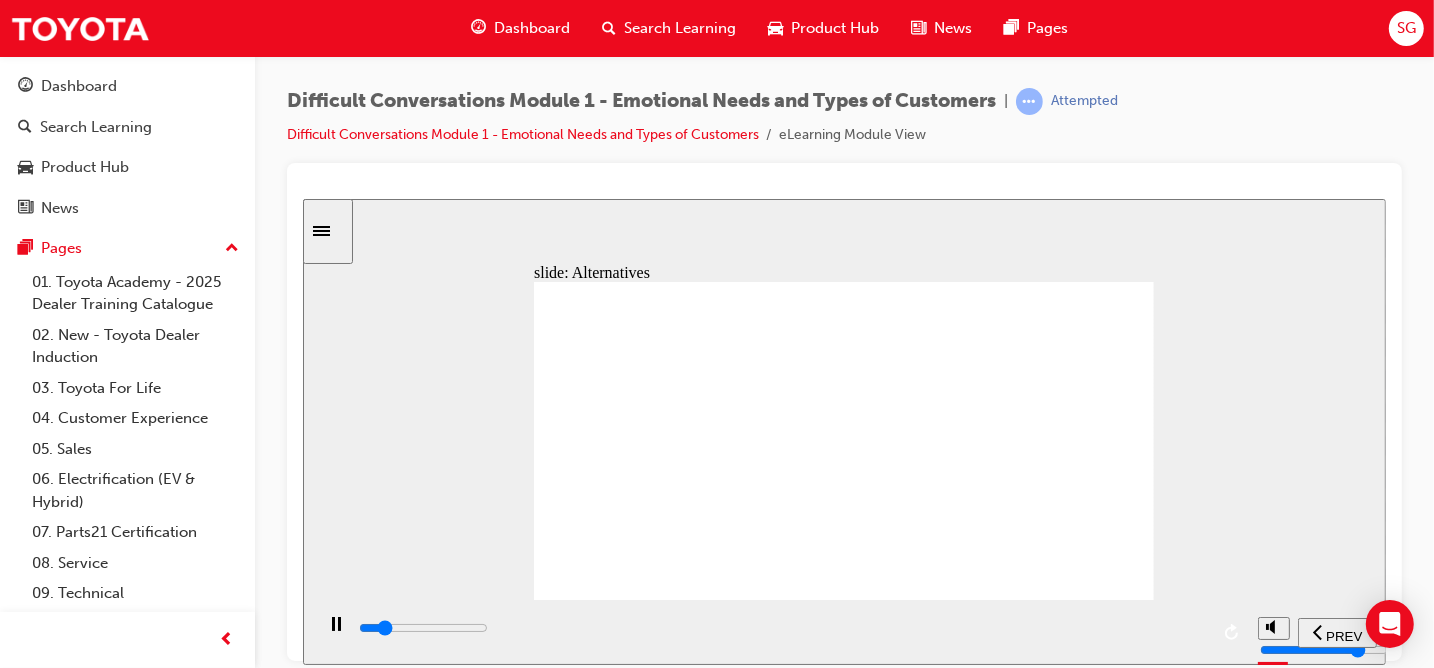 drag, startPoint x: 651, startPoint y: 404, endPoint x: 773, endPoint y: 413, distance: 122.33152 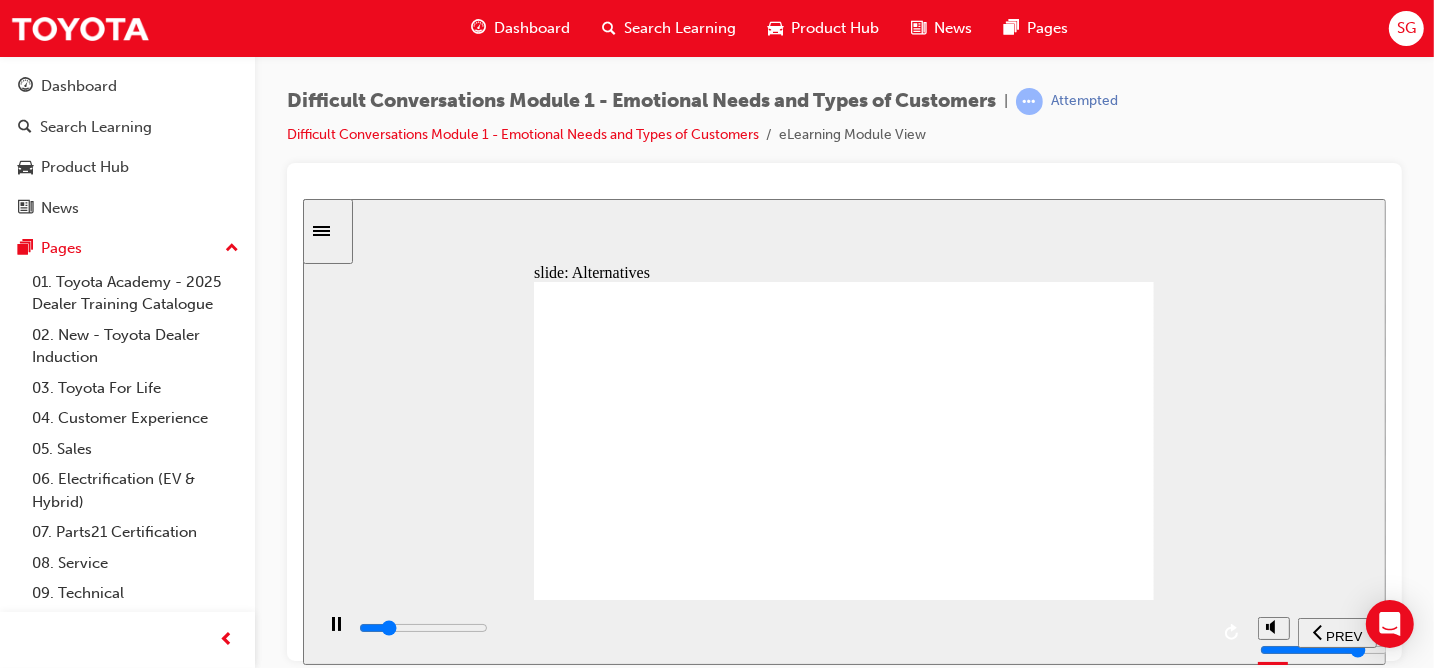 drag, startPoint x: 839, startPoint y: 371, endPoint x: 954, endPoint y: 409, distance: 121.11565 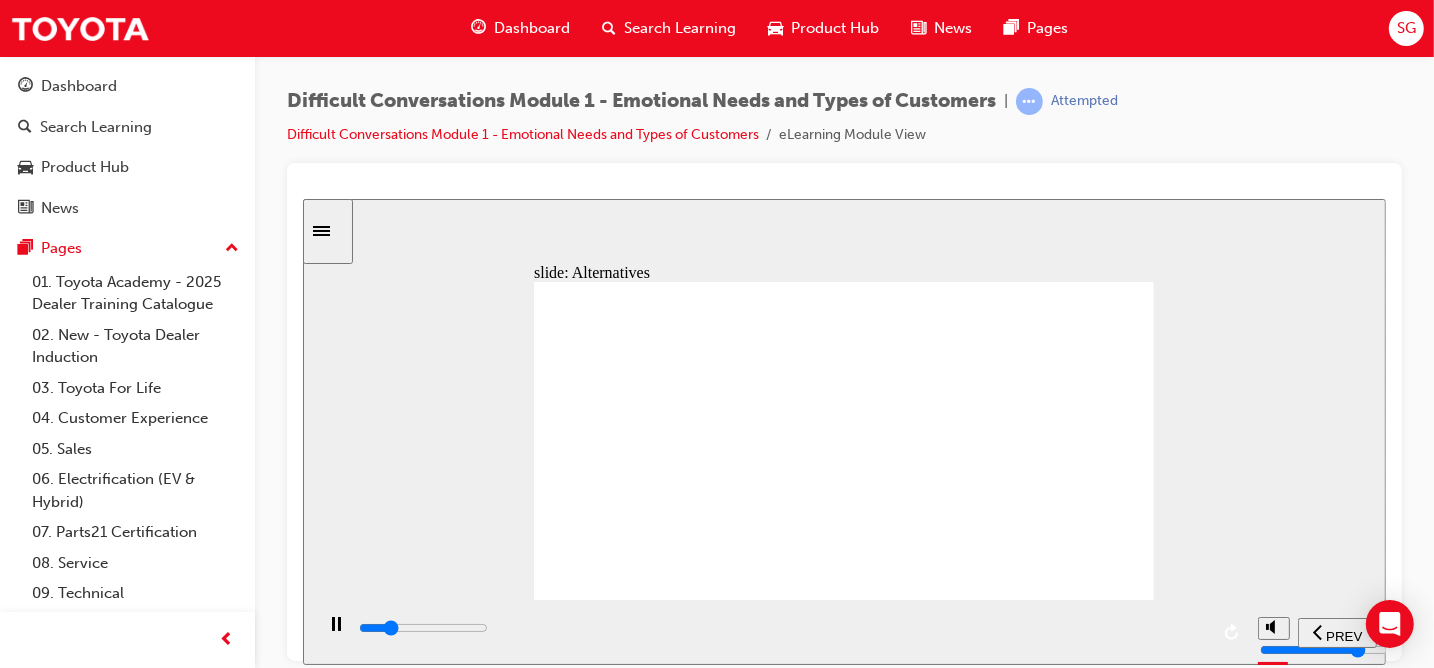 click at bounding box center [781, 628] 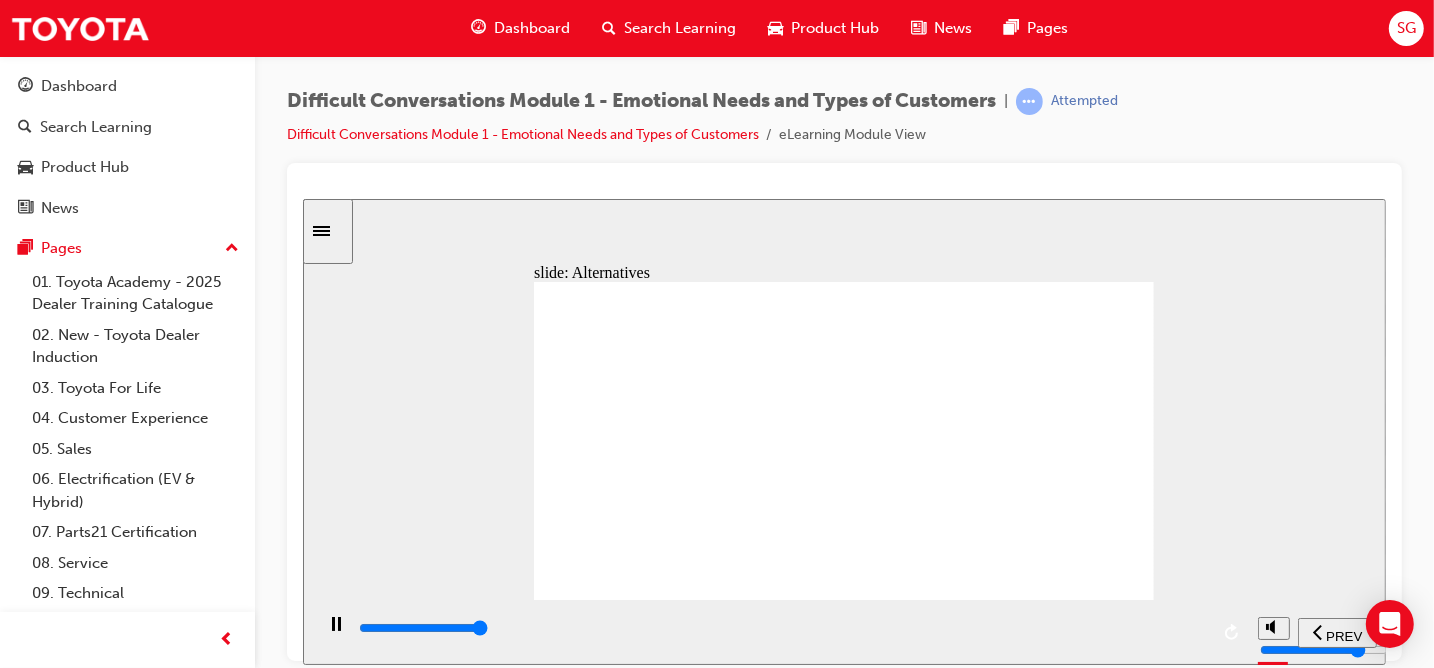 click 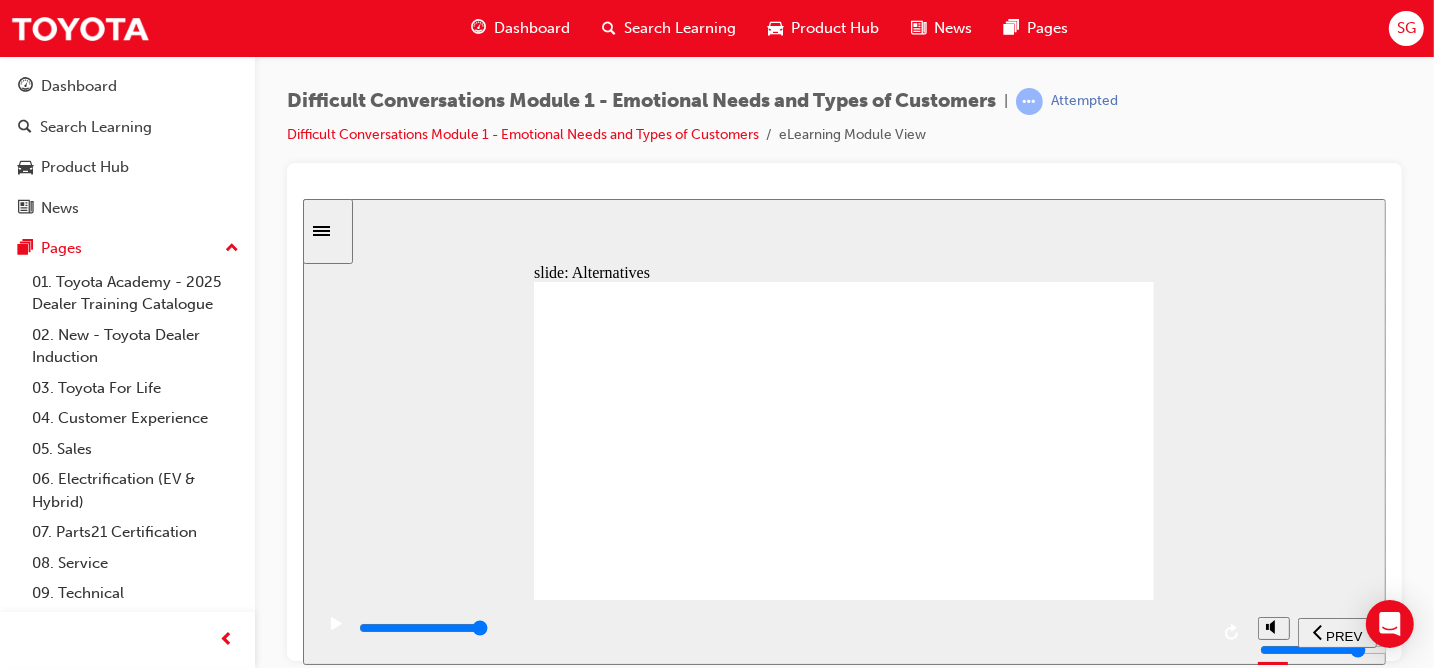 click 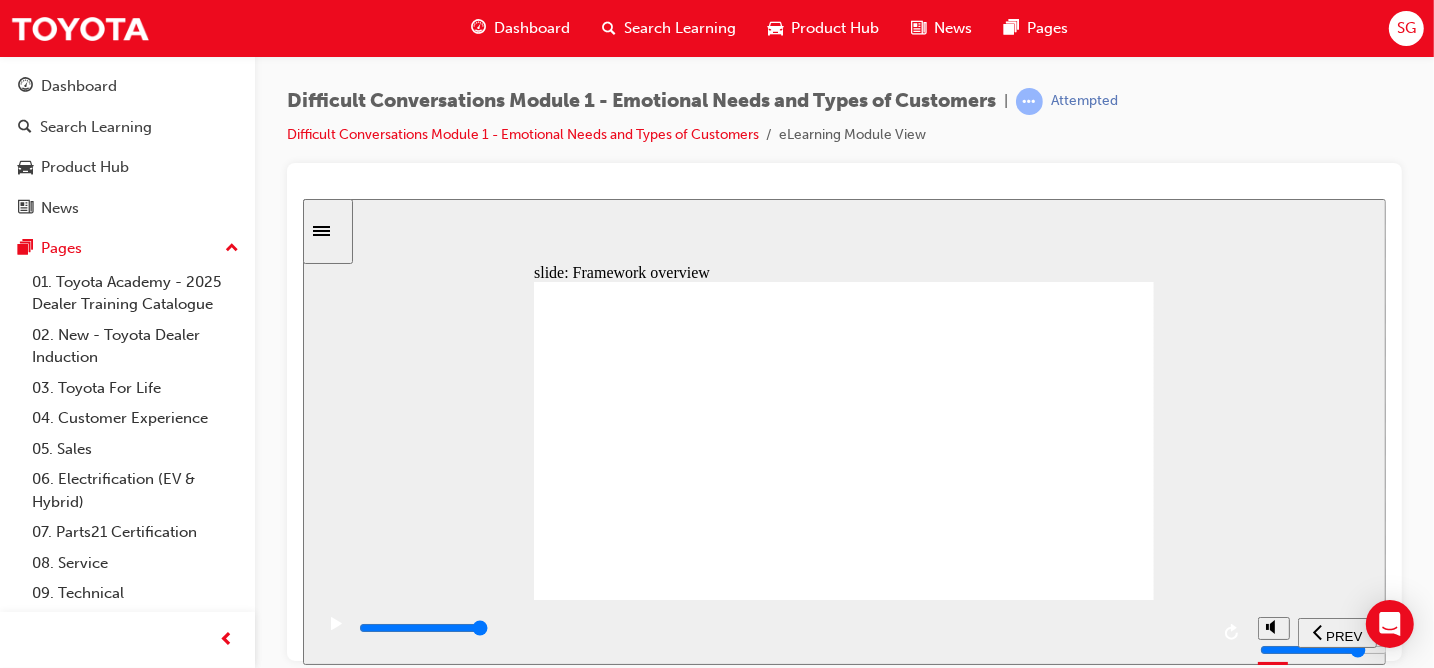 click 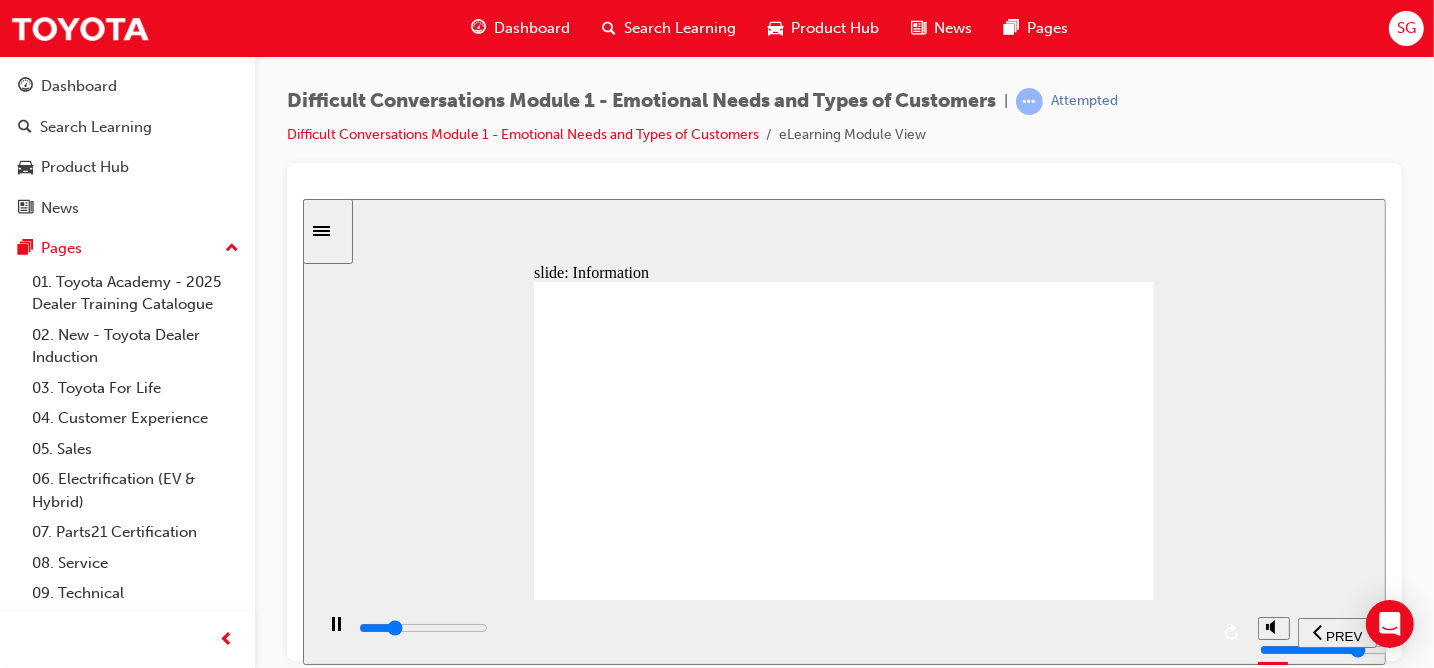 click at bounding box center (422, 627) 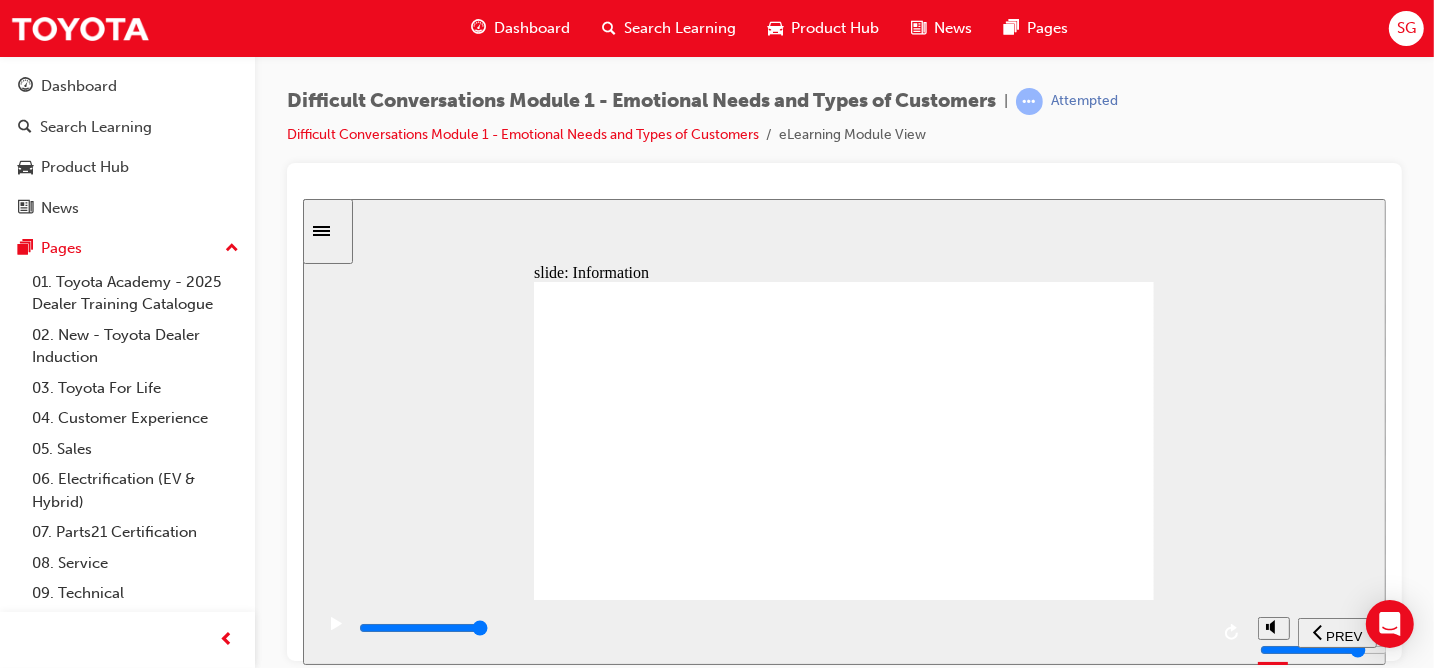 click 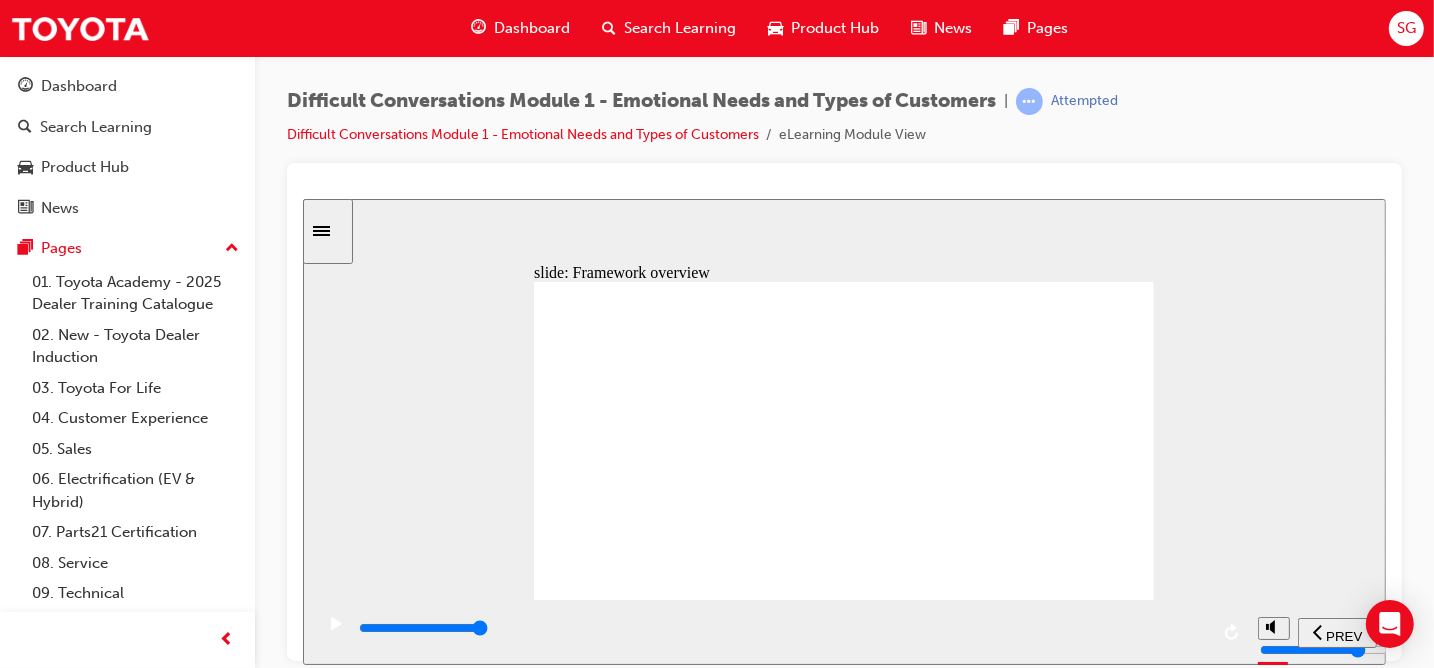 click 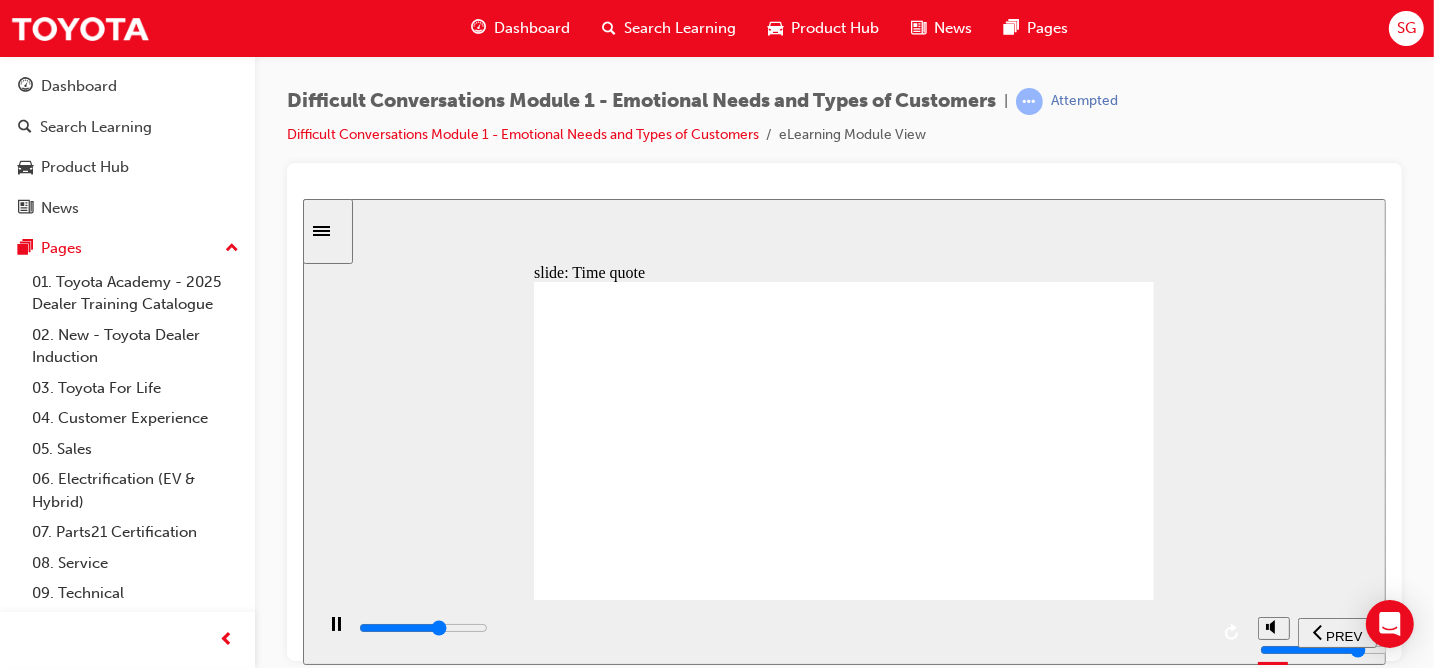 click 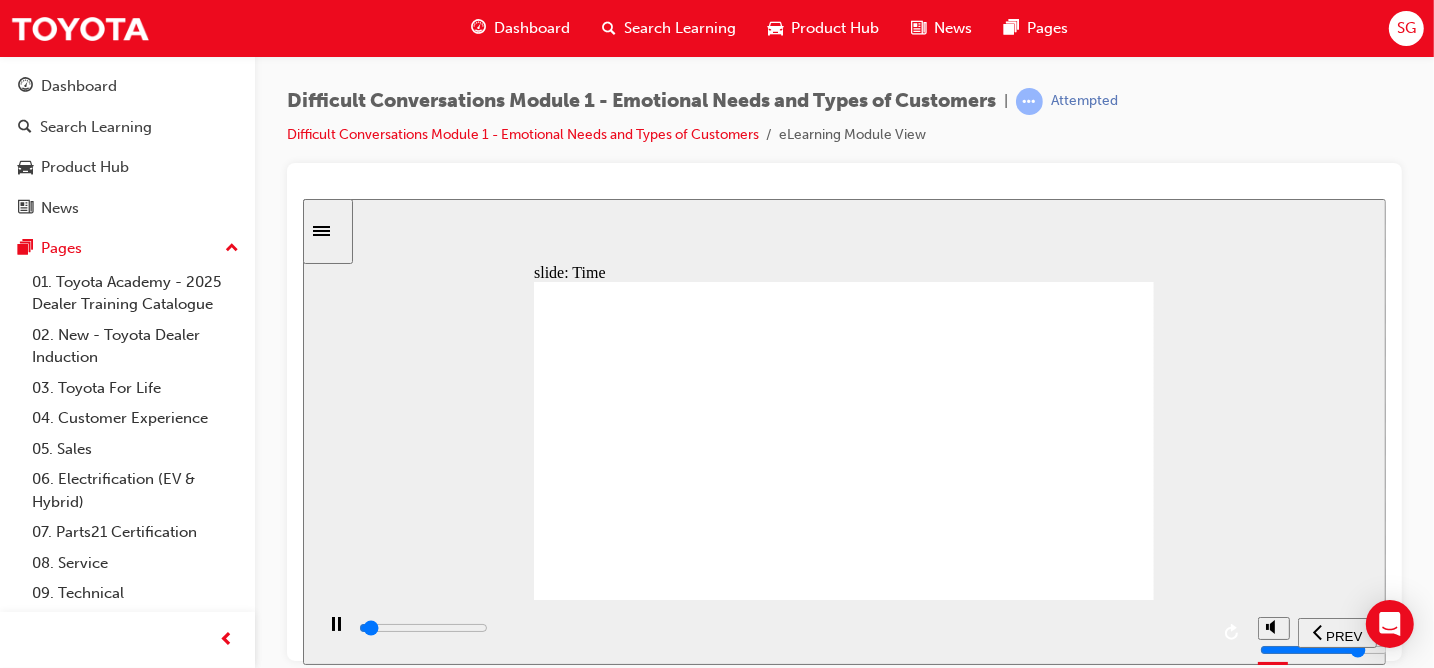 click at bounding box center [781, 628] 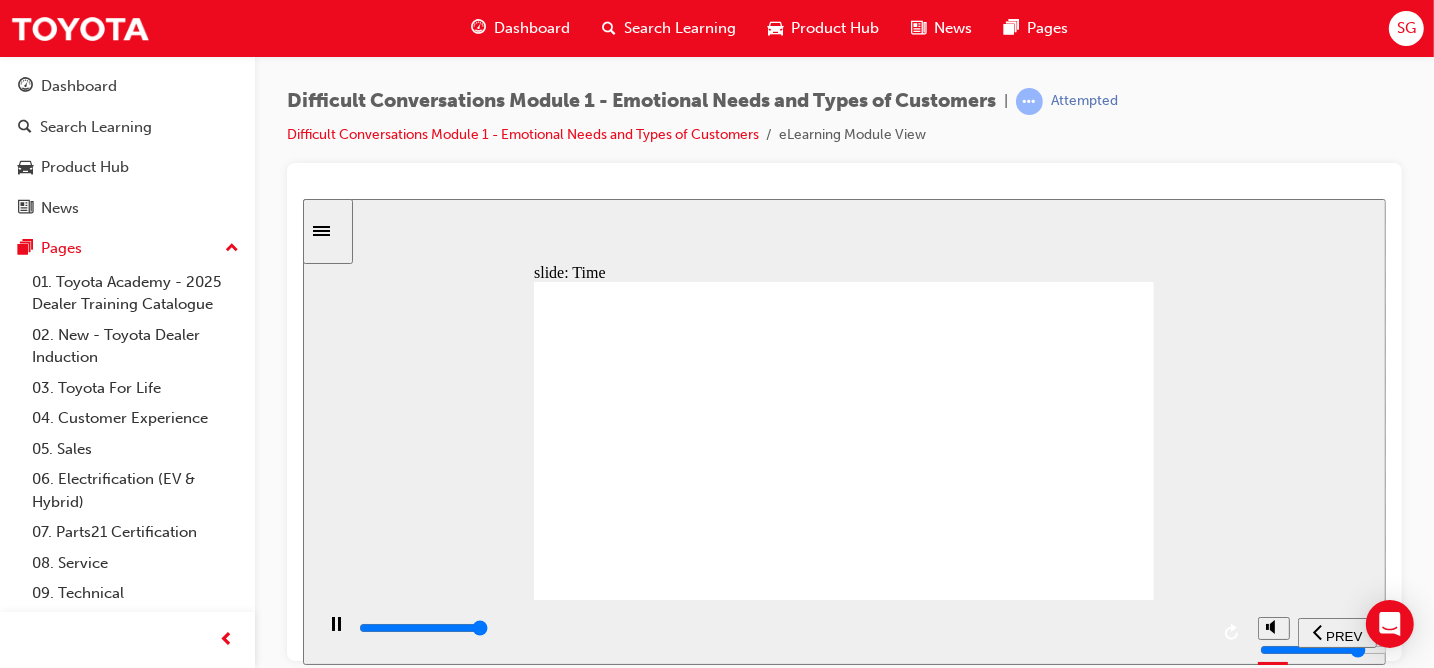 click 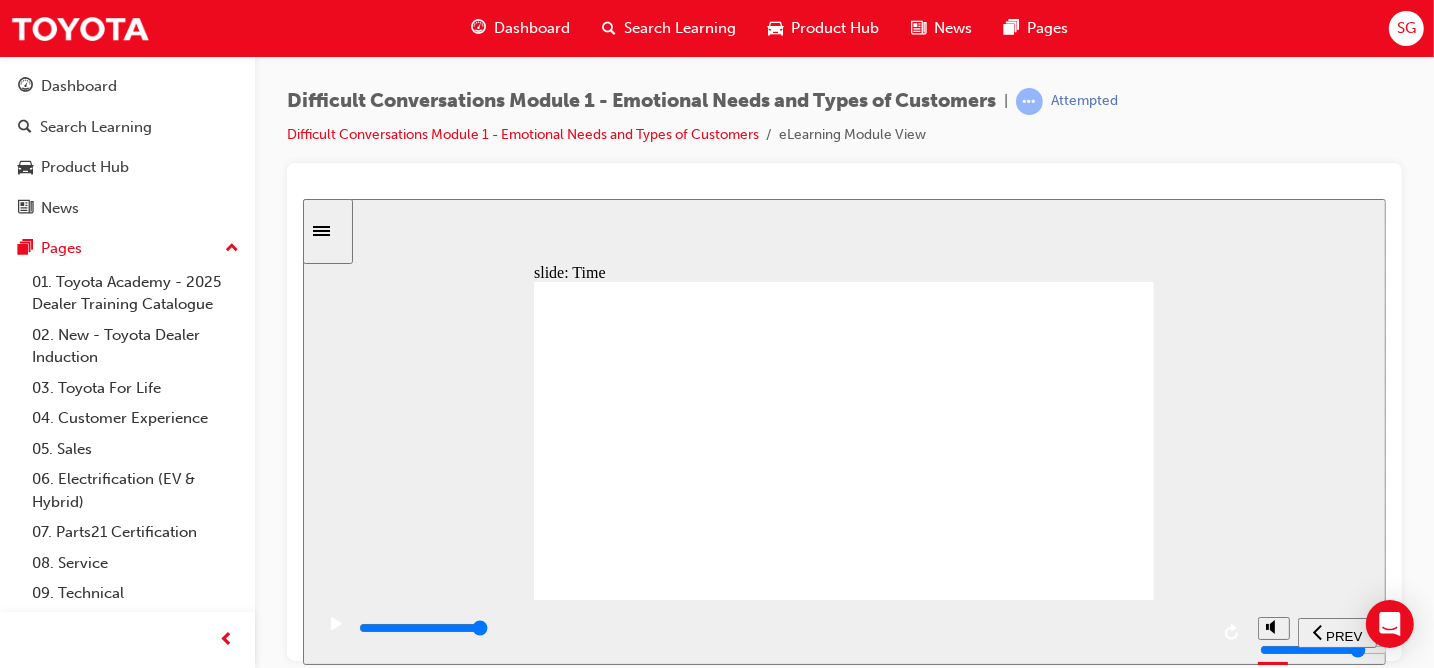 click 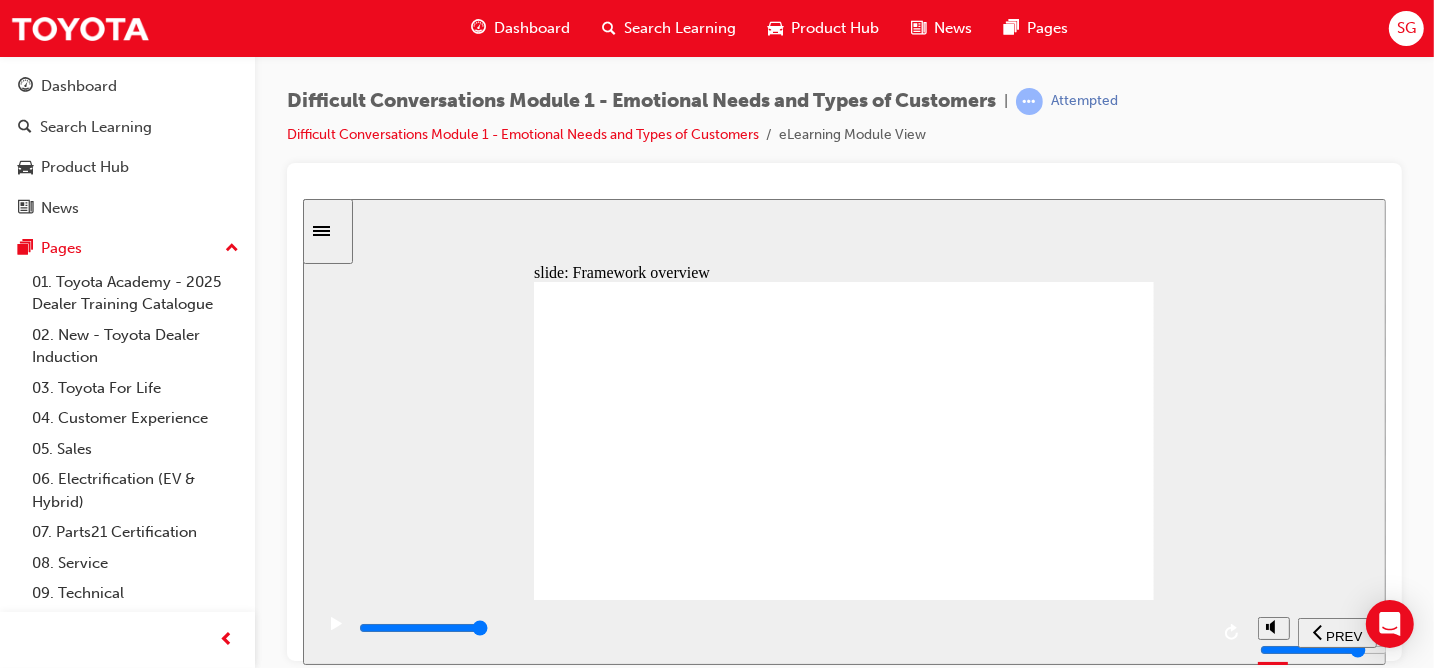 click 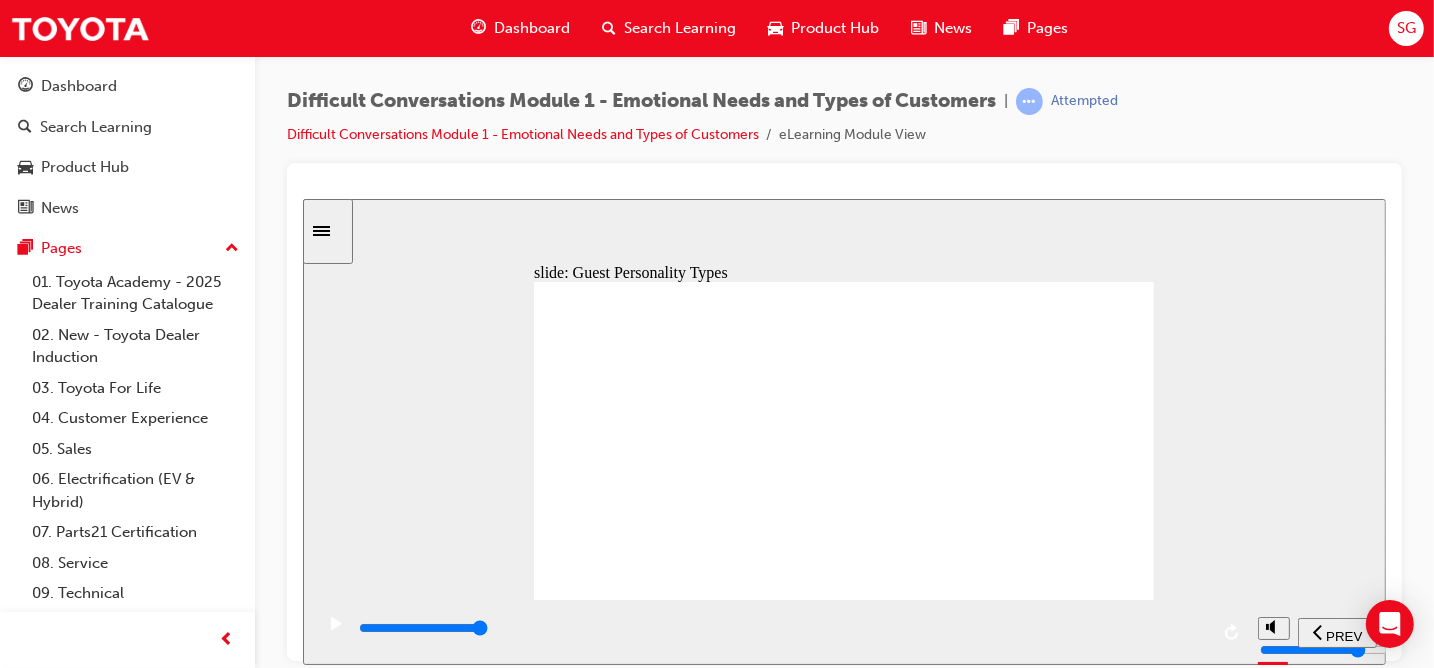 click 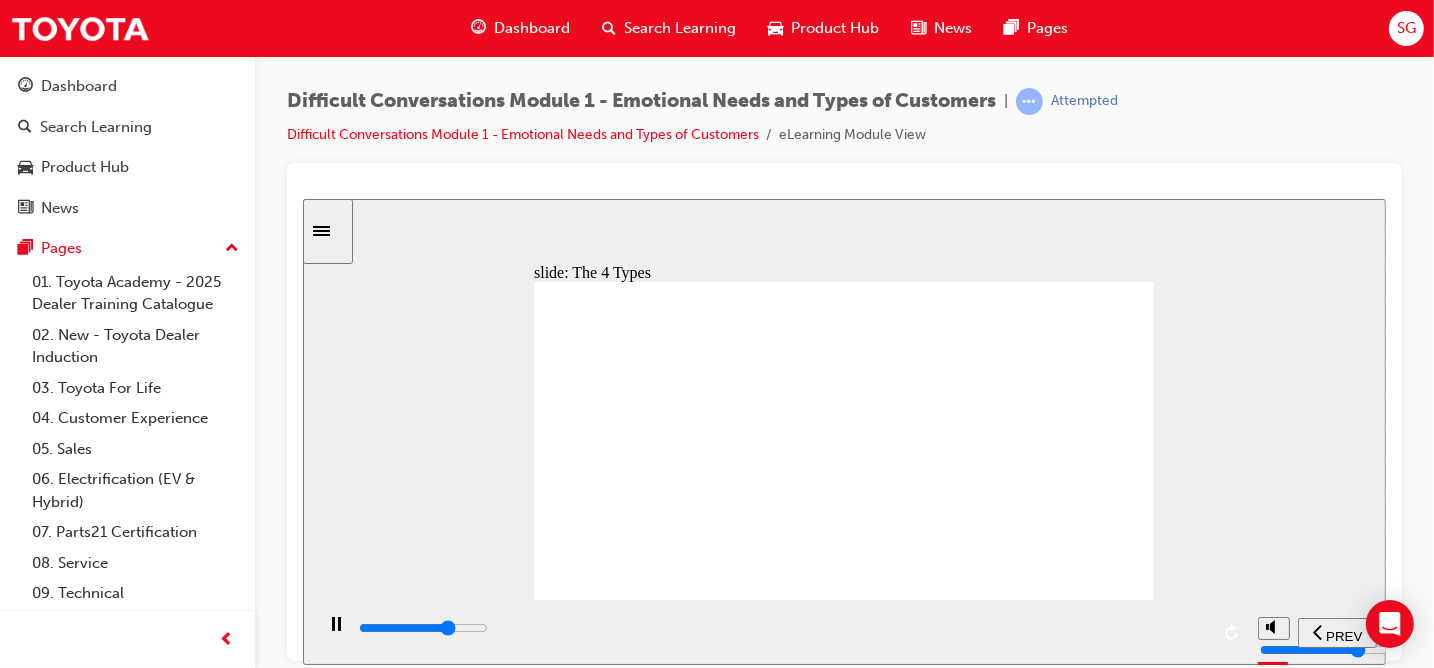 click 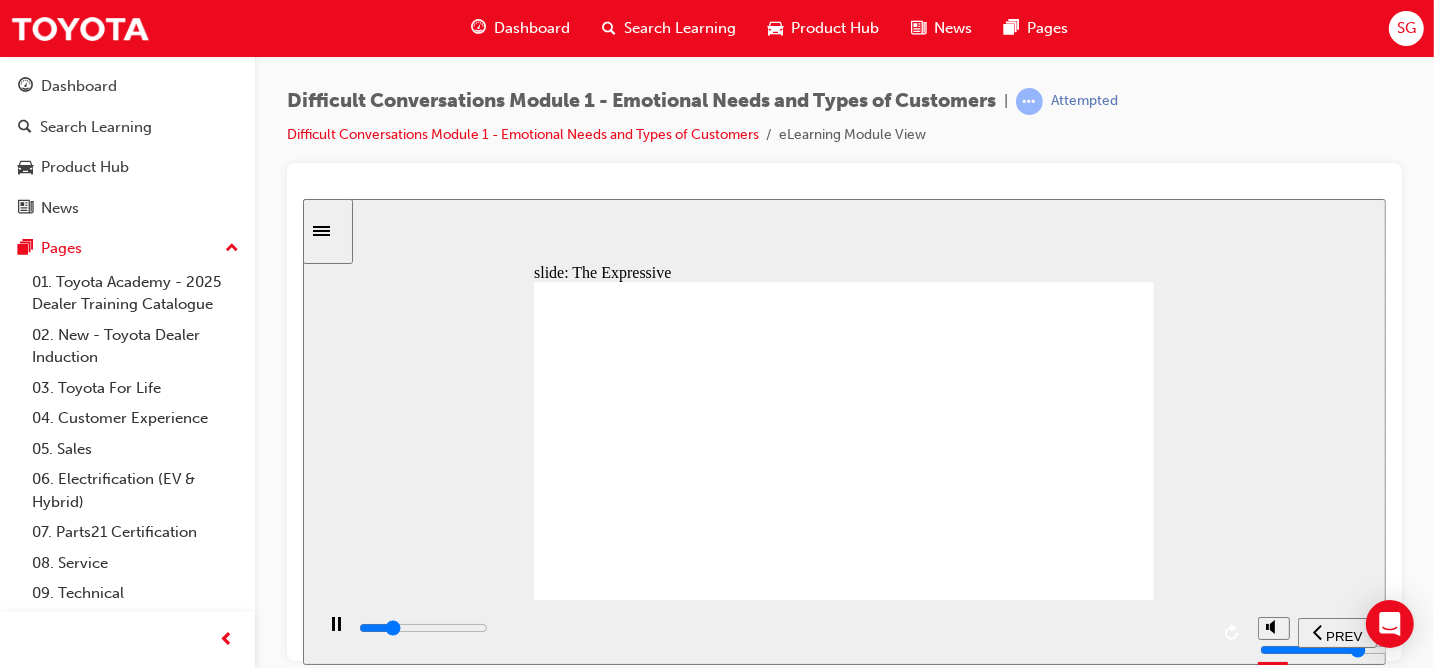 click 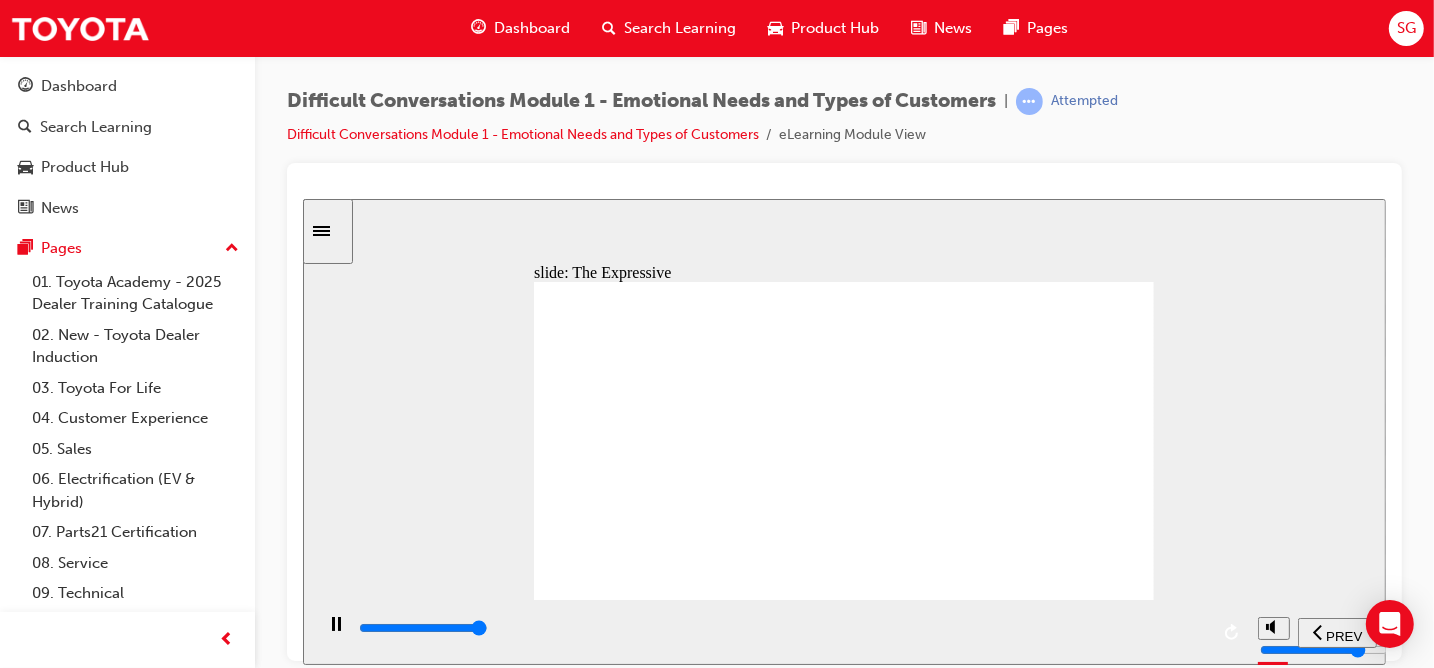 click at bounding box center [781, 628] 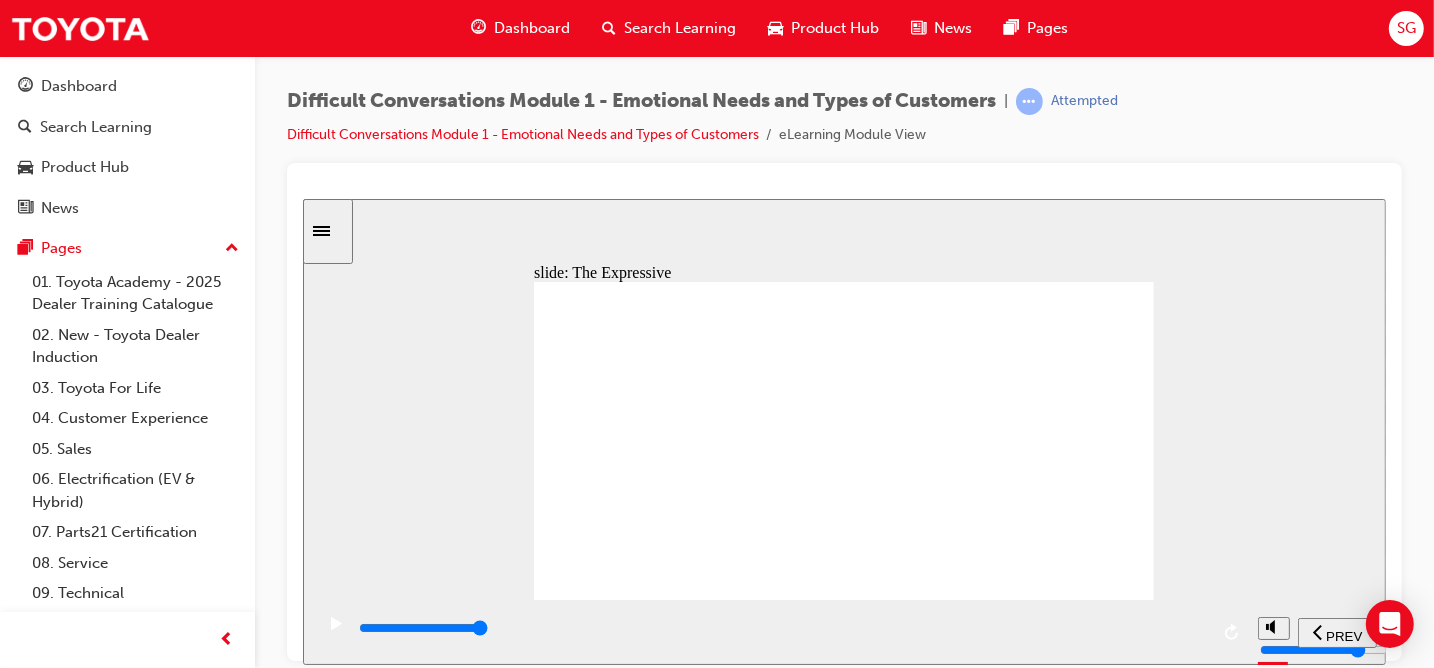 click 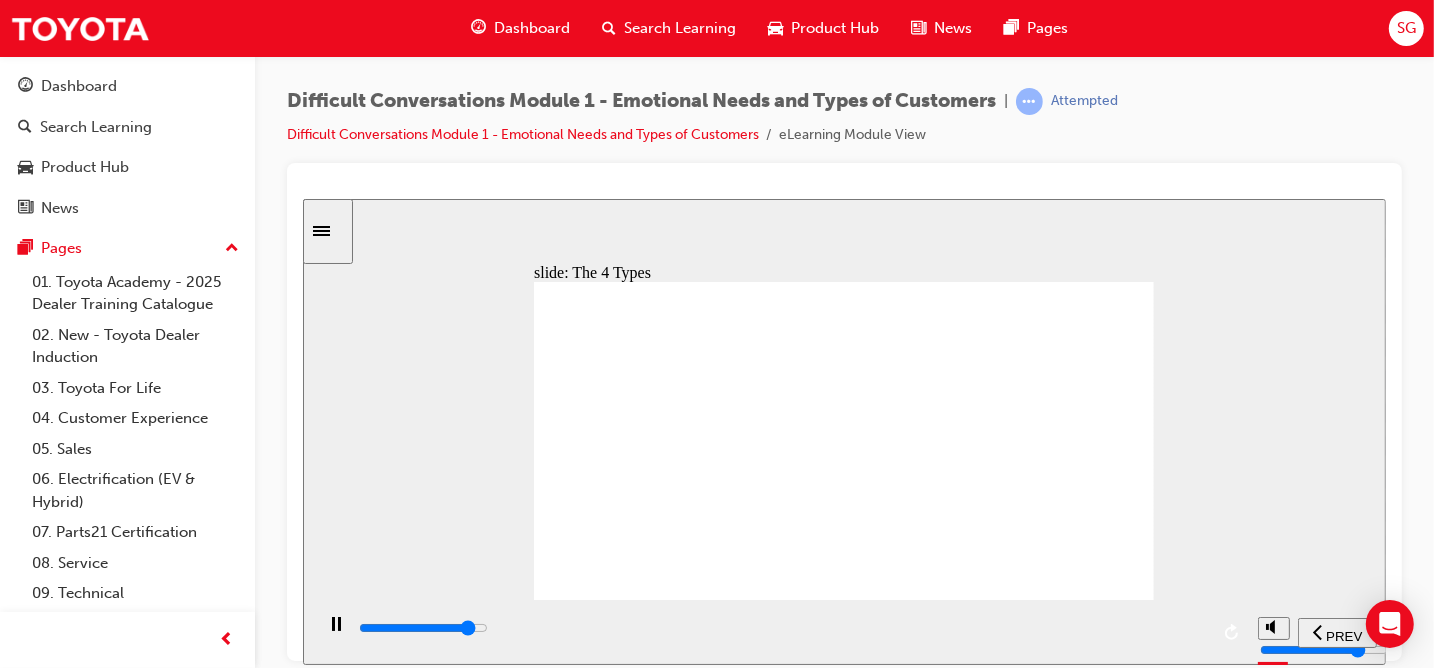 click 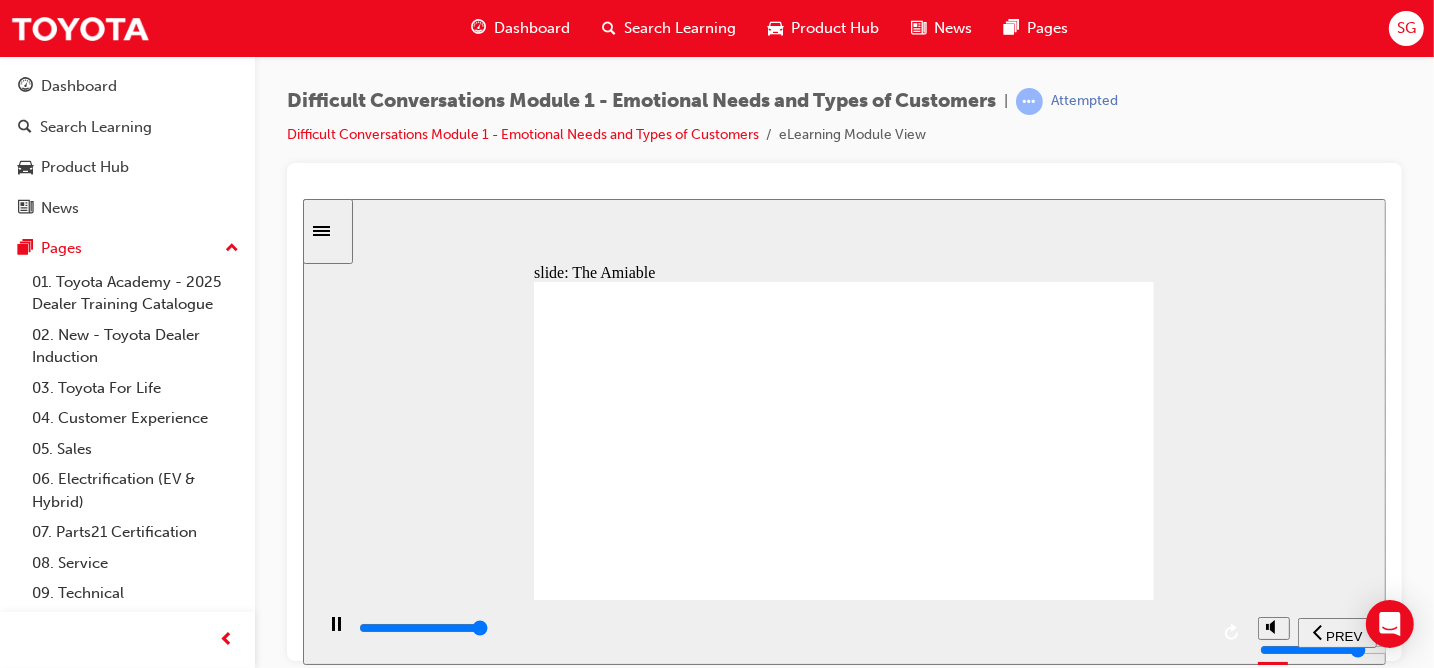 click 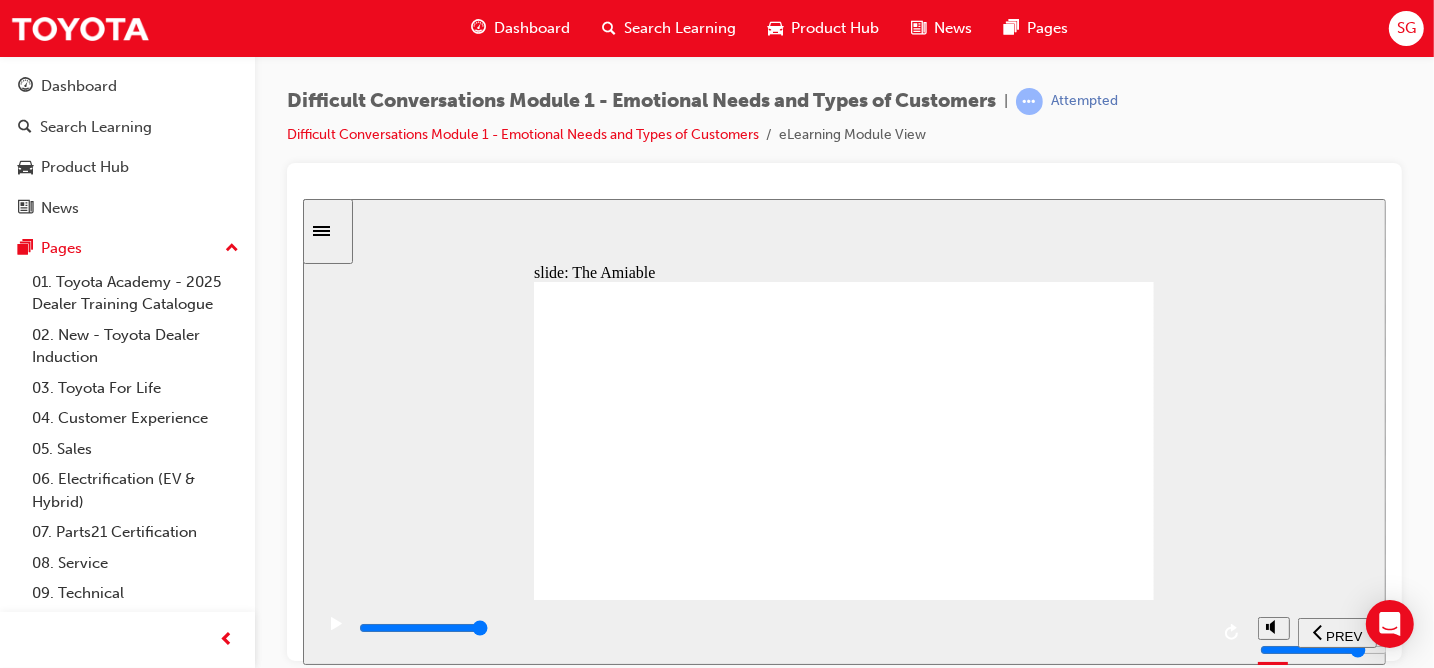 click 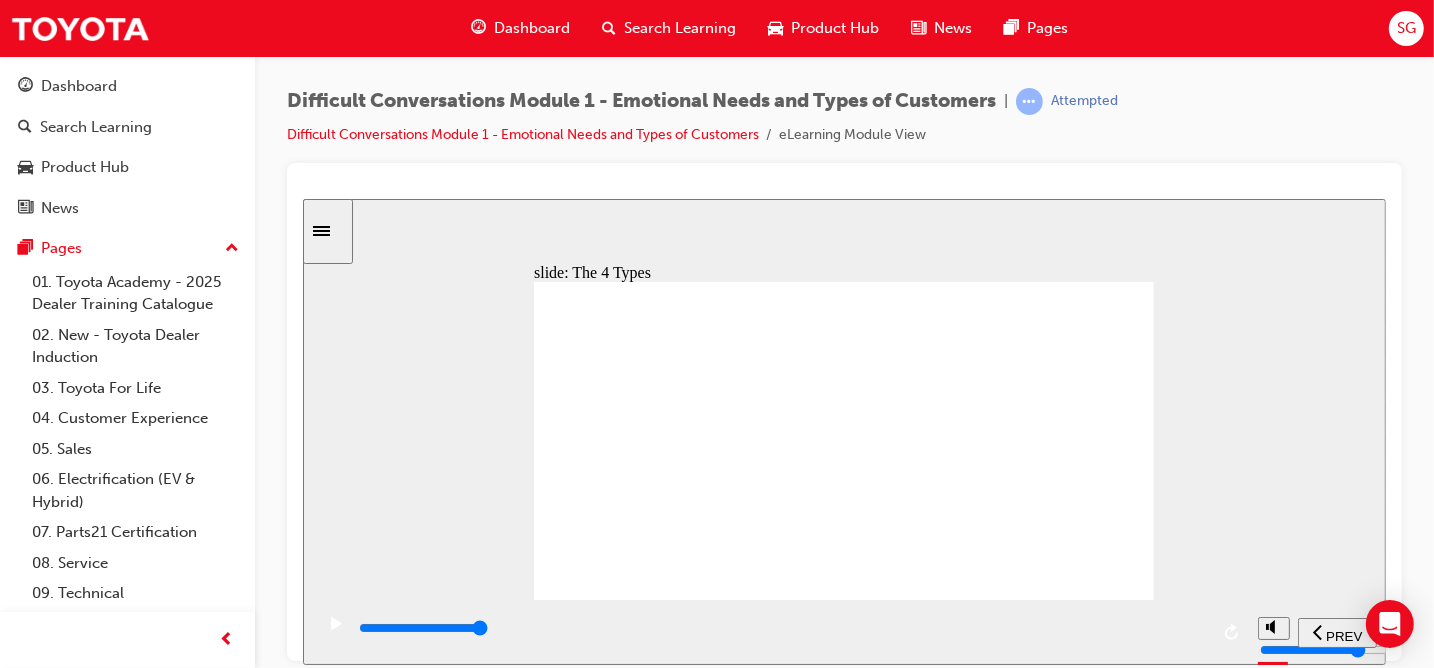 click 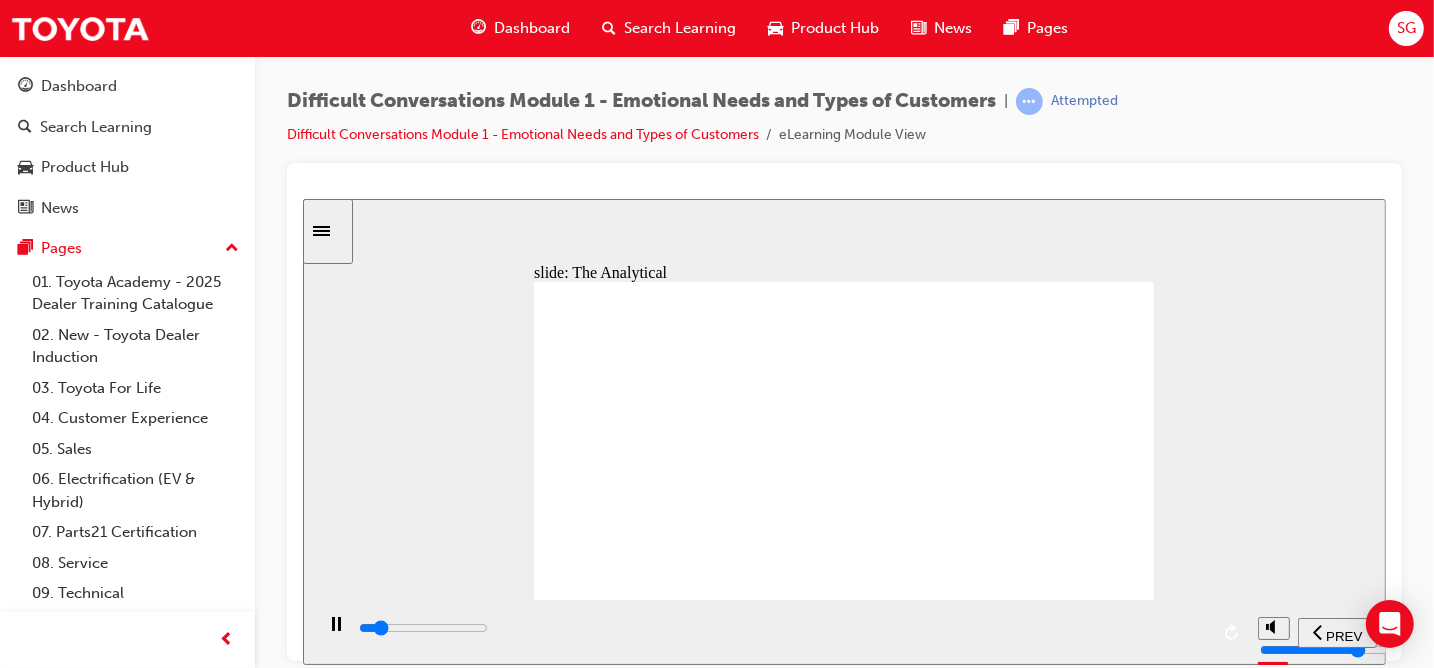 click at bounding box center [781, 628] 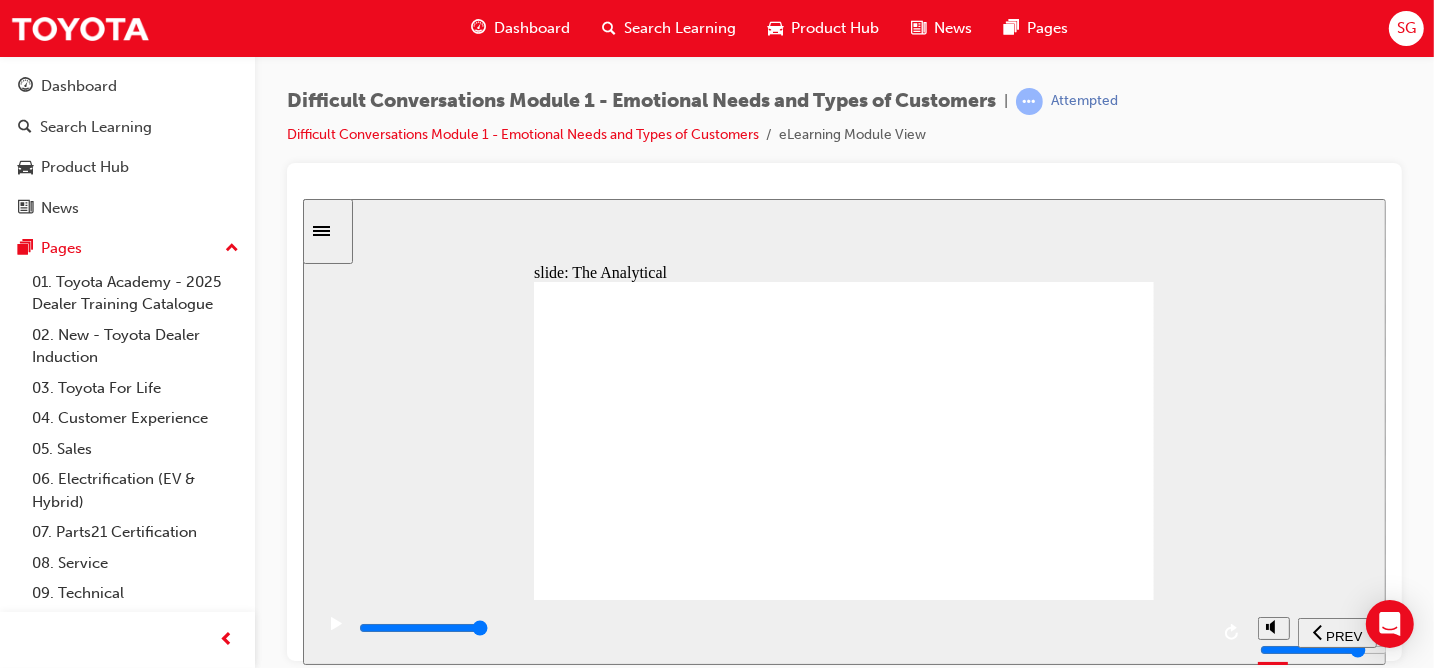click 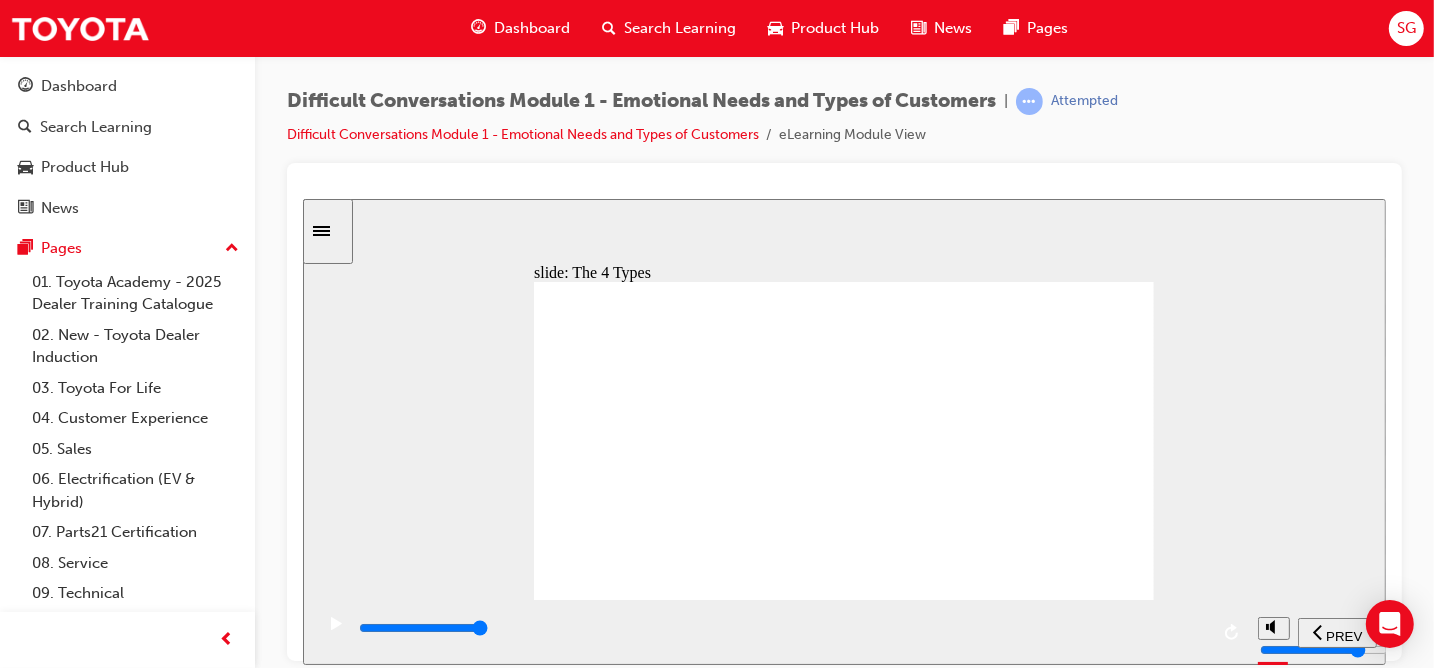 click 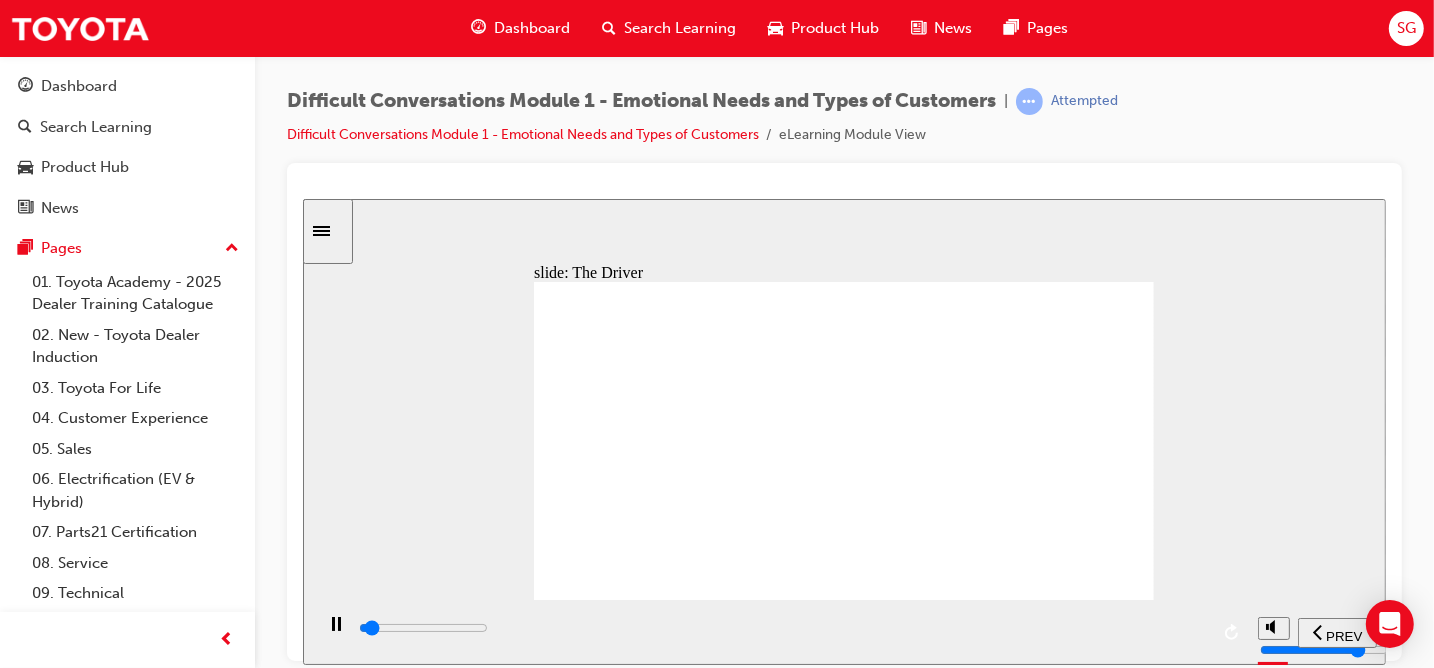 click at bounding box center [781, 628] 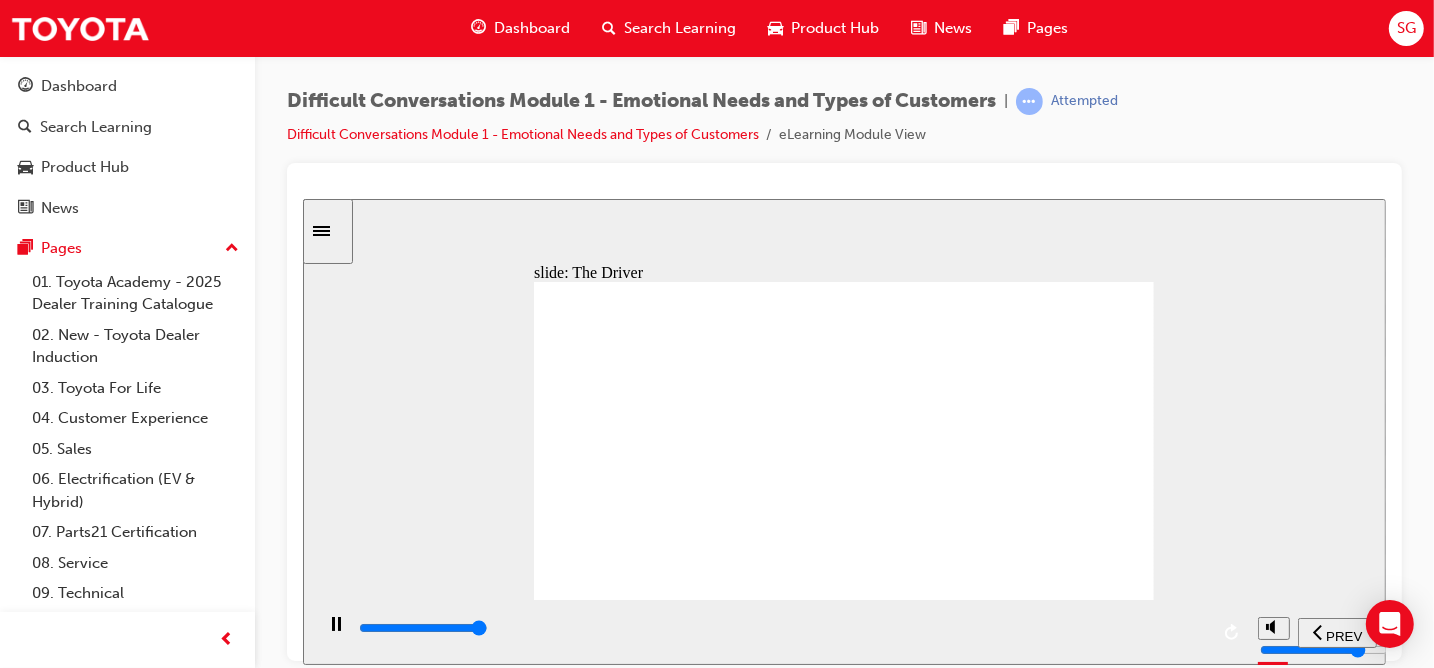 click 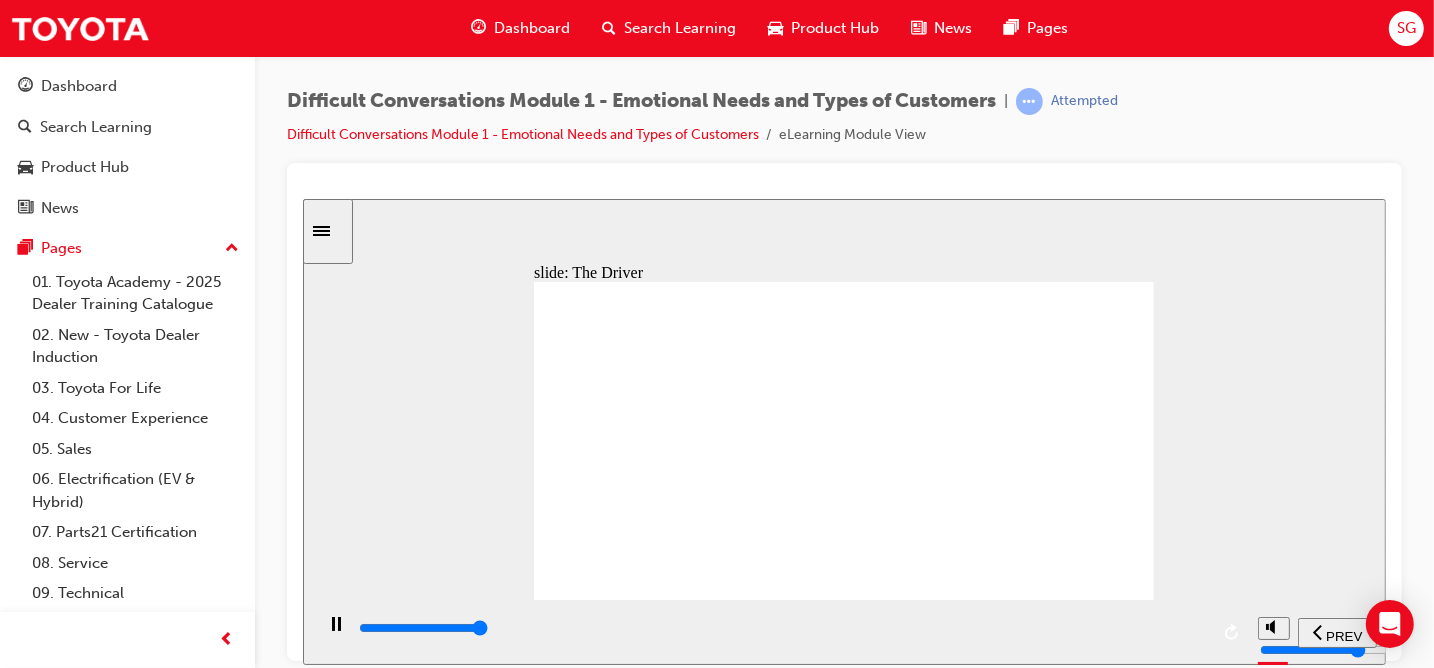 type on "57500" 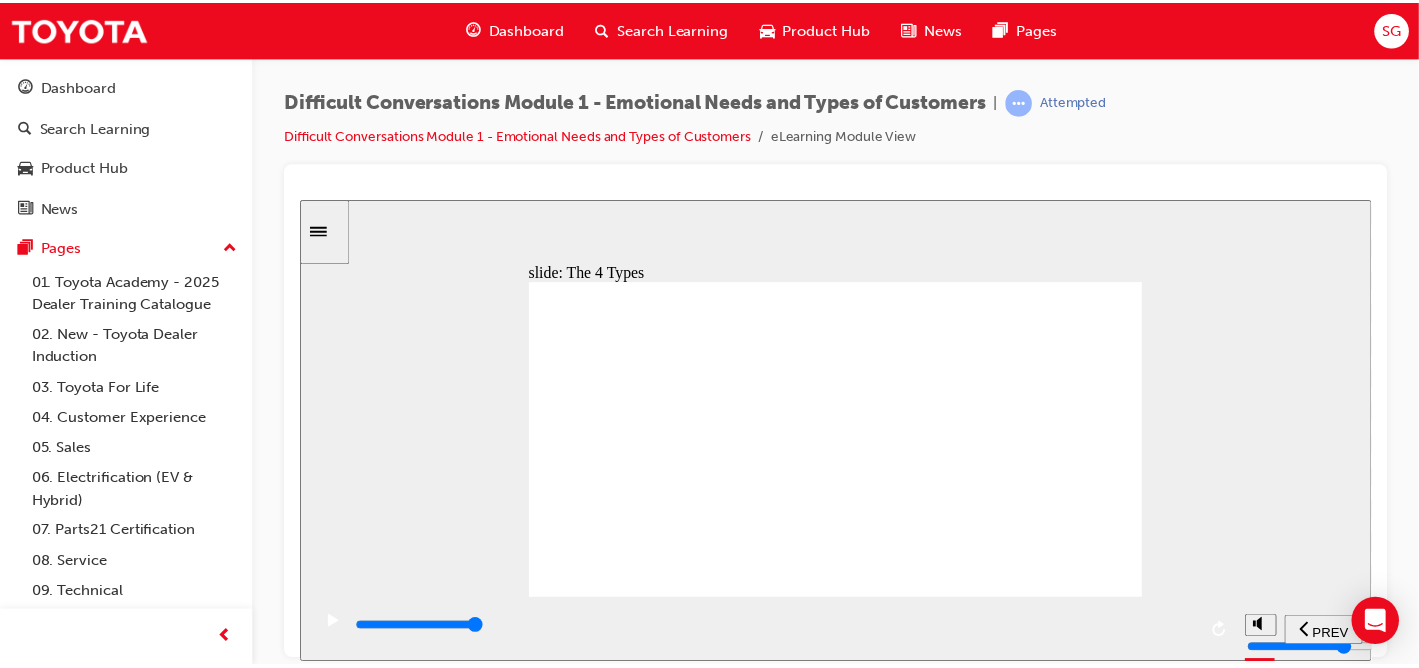 scroll, scrollTop: 0, scrollLeft: 0, axis: both 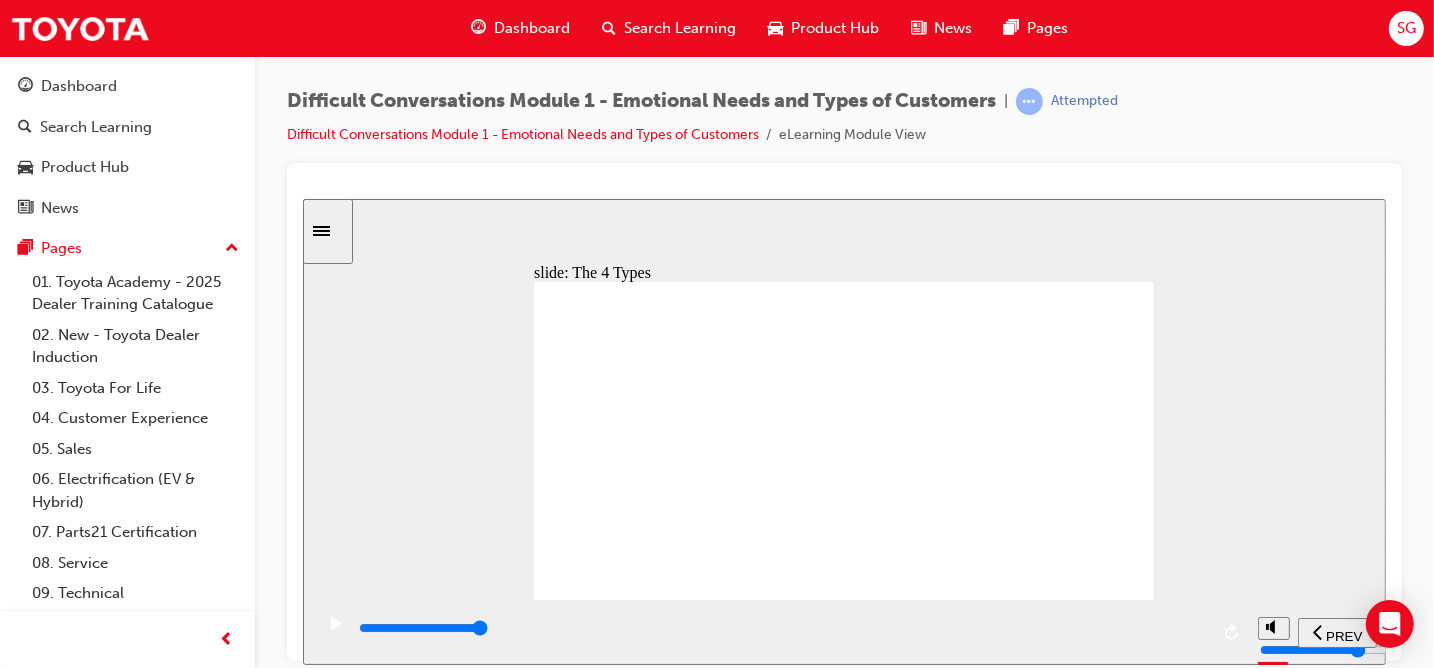 click 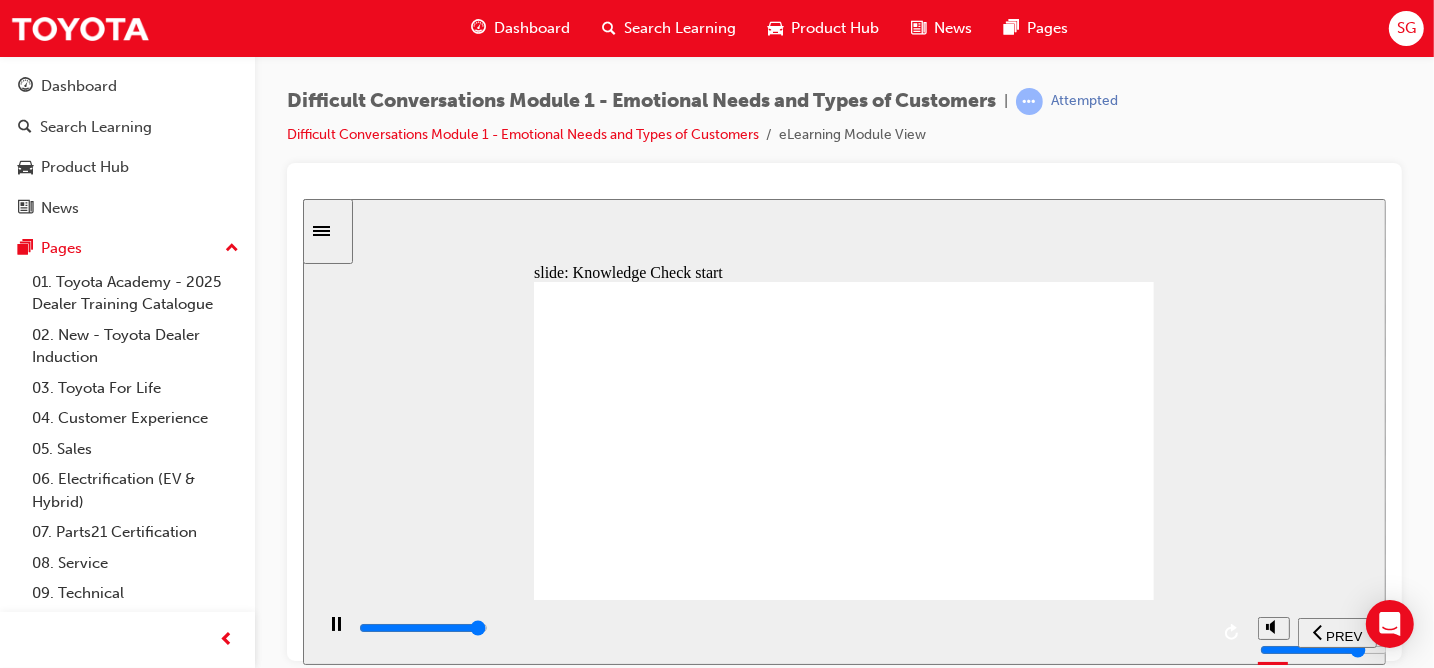 click at bounding box center [781, 628] 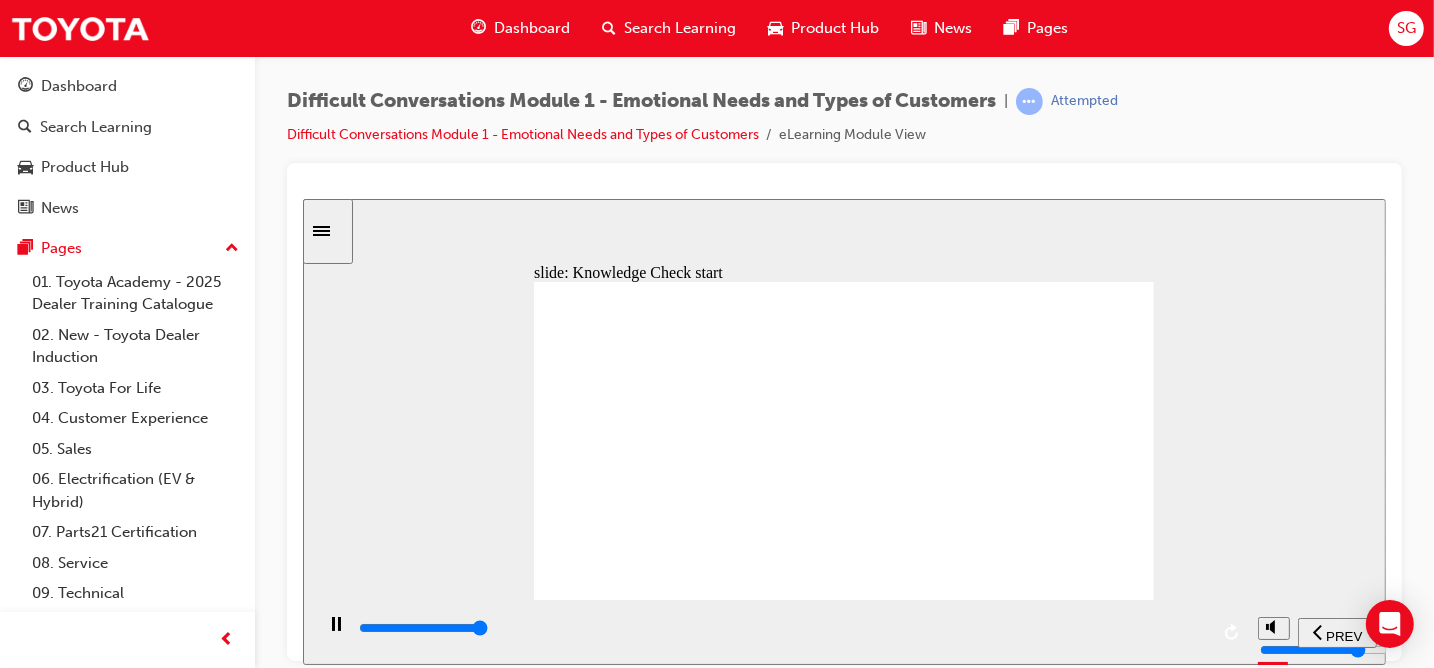 type on "11600" 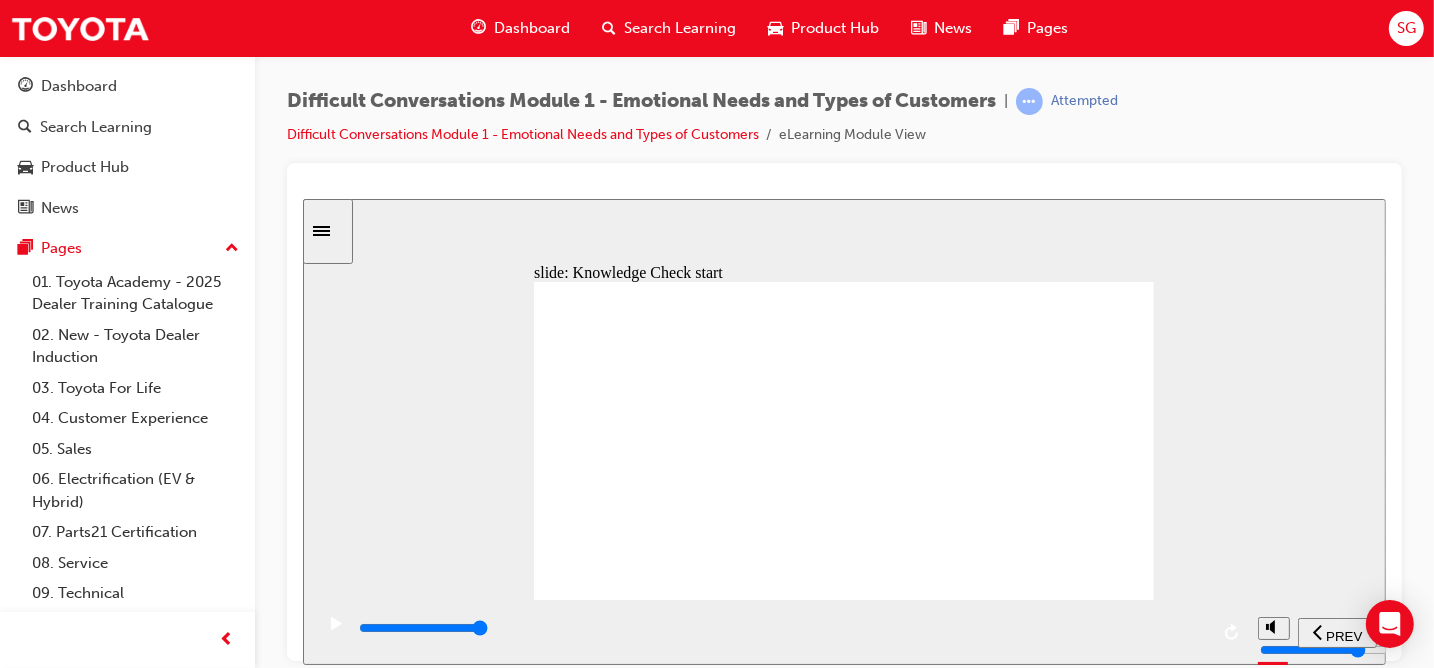 click 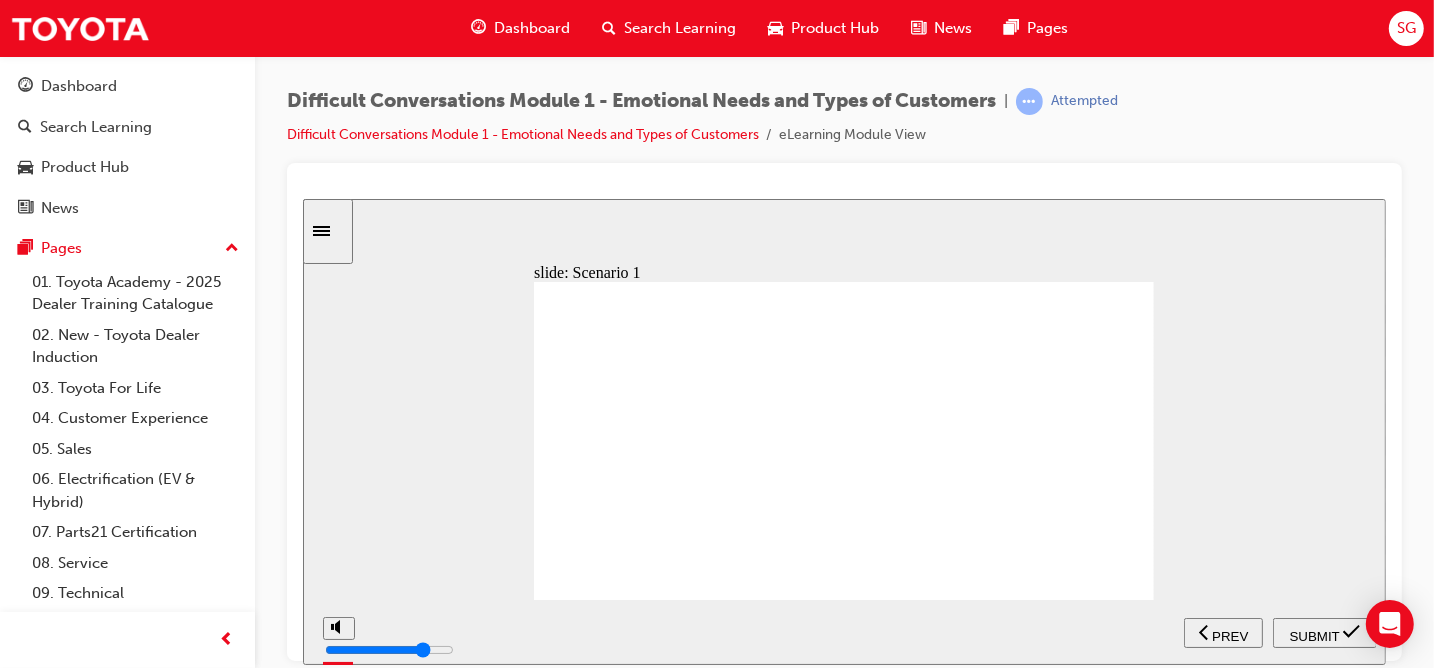 click 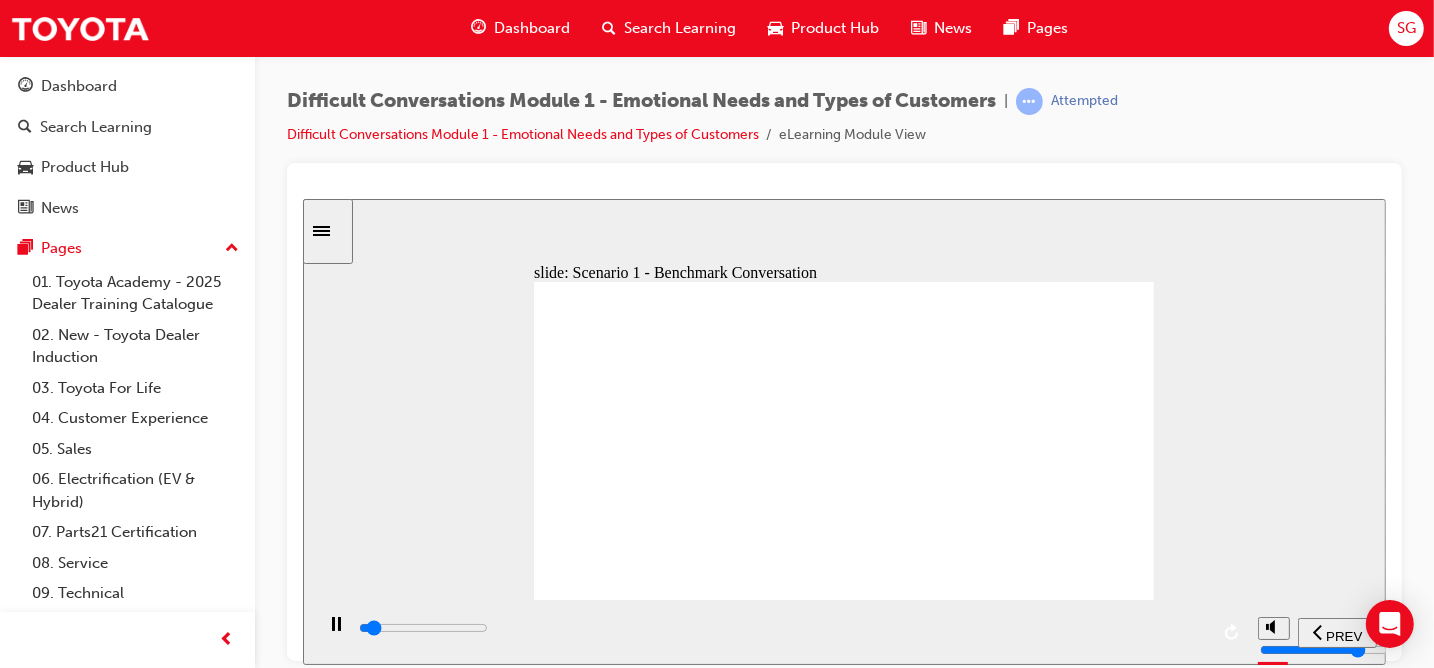 click on "Dashboard" at bounding box center [532, 28] 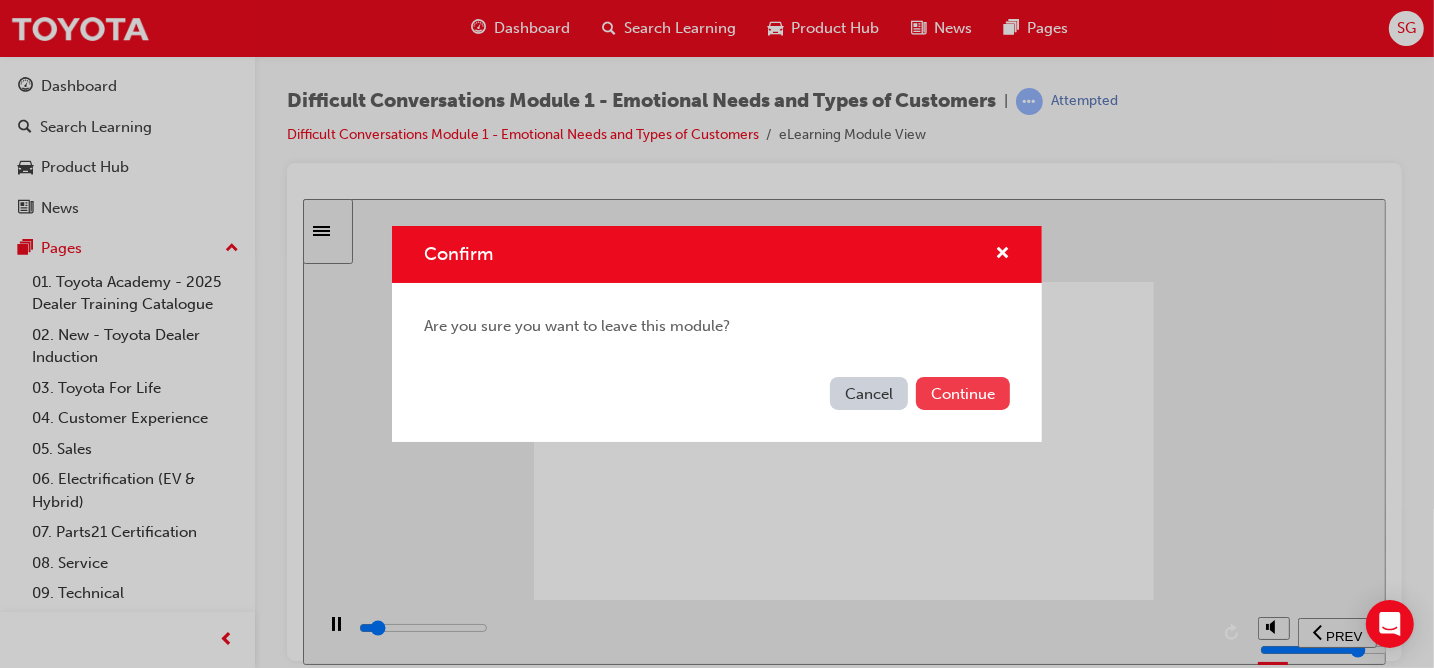 type on "3300" 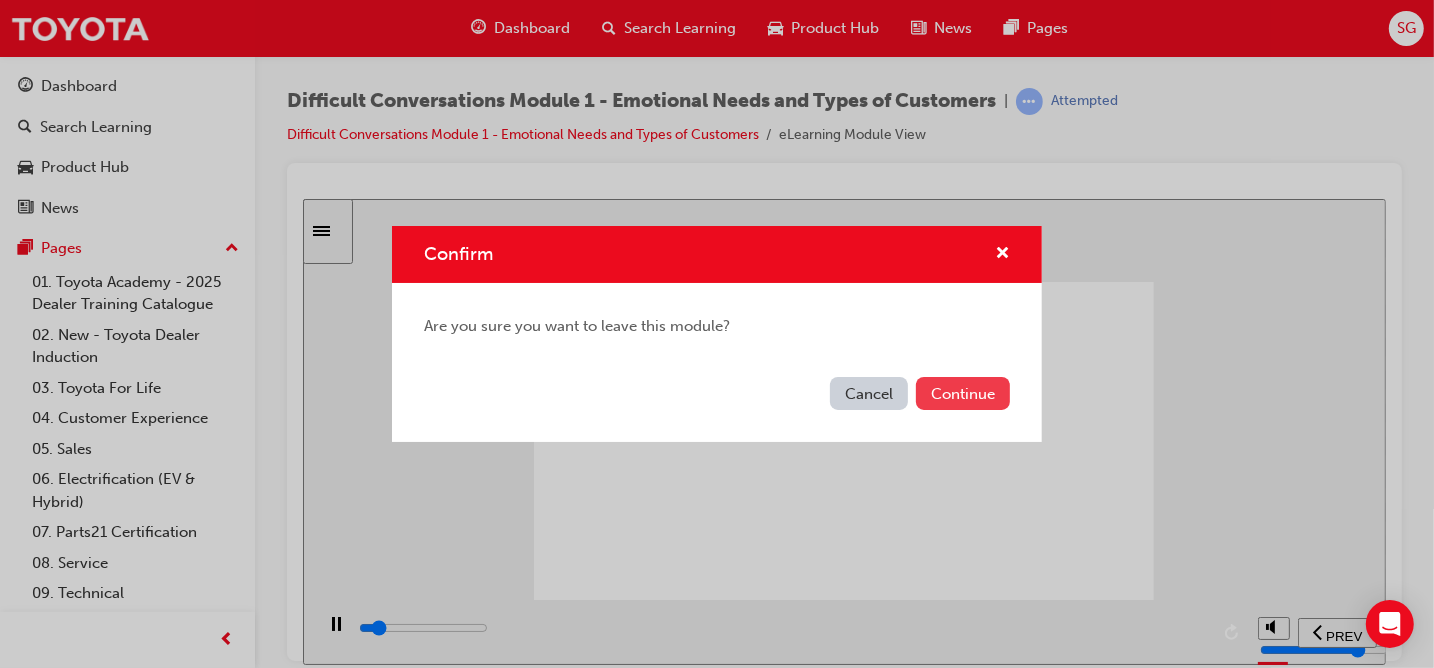 click on "Continue" at bounding box center [963, 393] 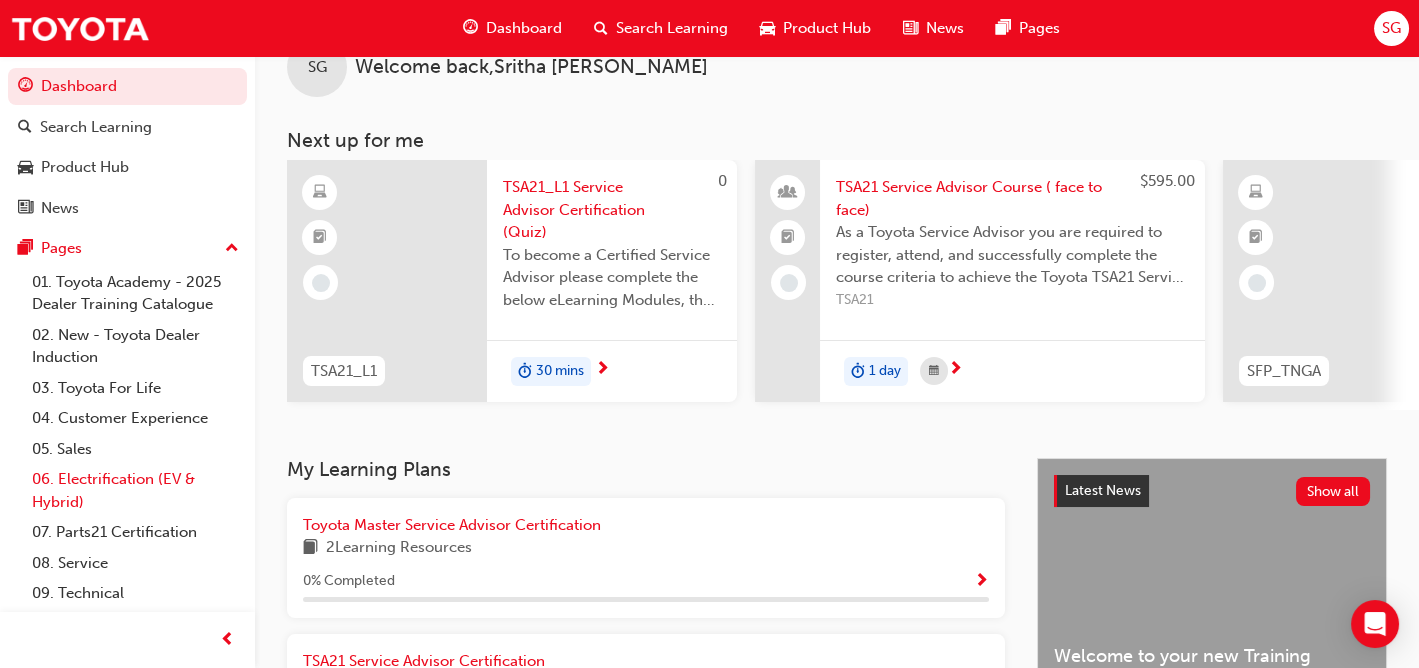 scroll, scrollTop: 300, scrollLeft: 0, axis: vertical 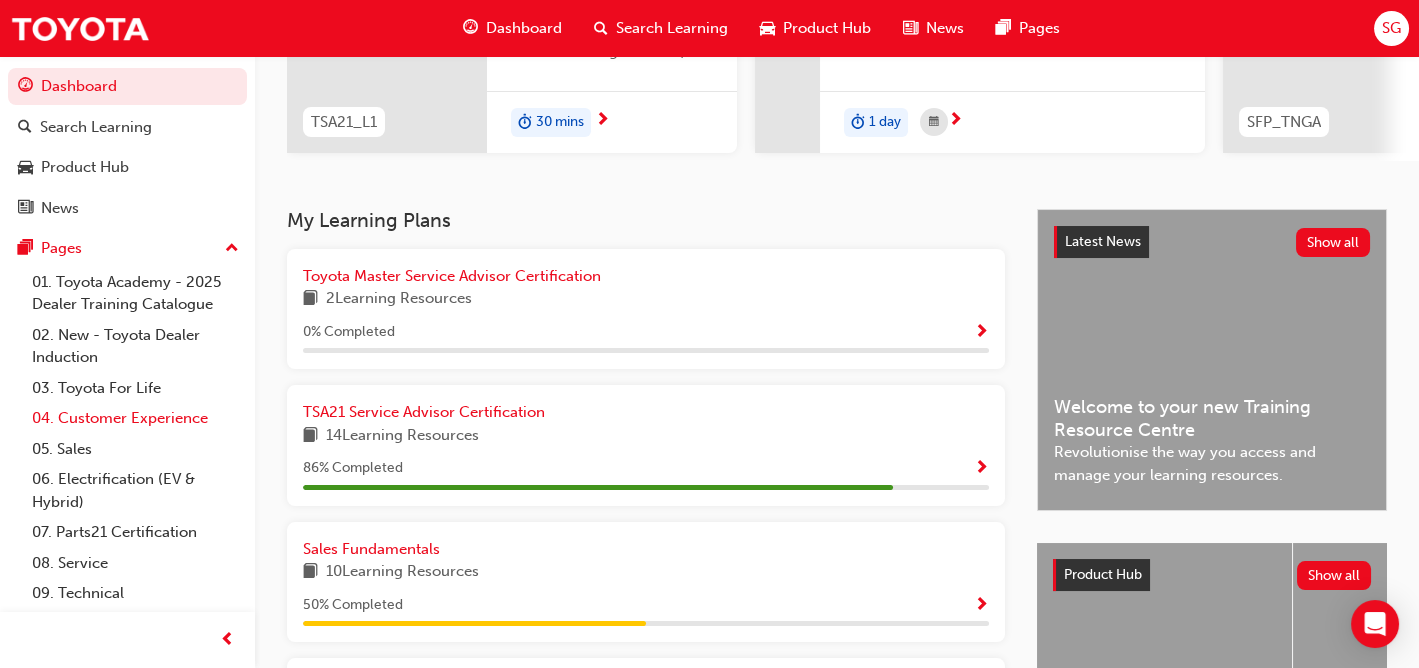 click on "04. Customer Experience" at bounding box center (135, 418) 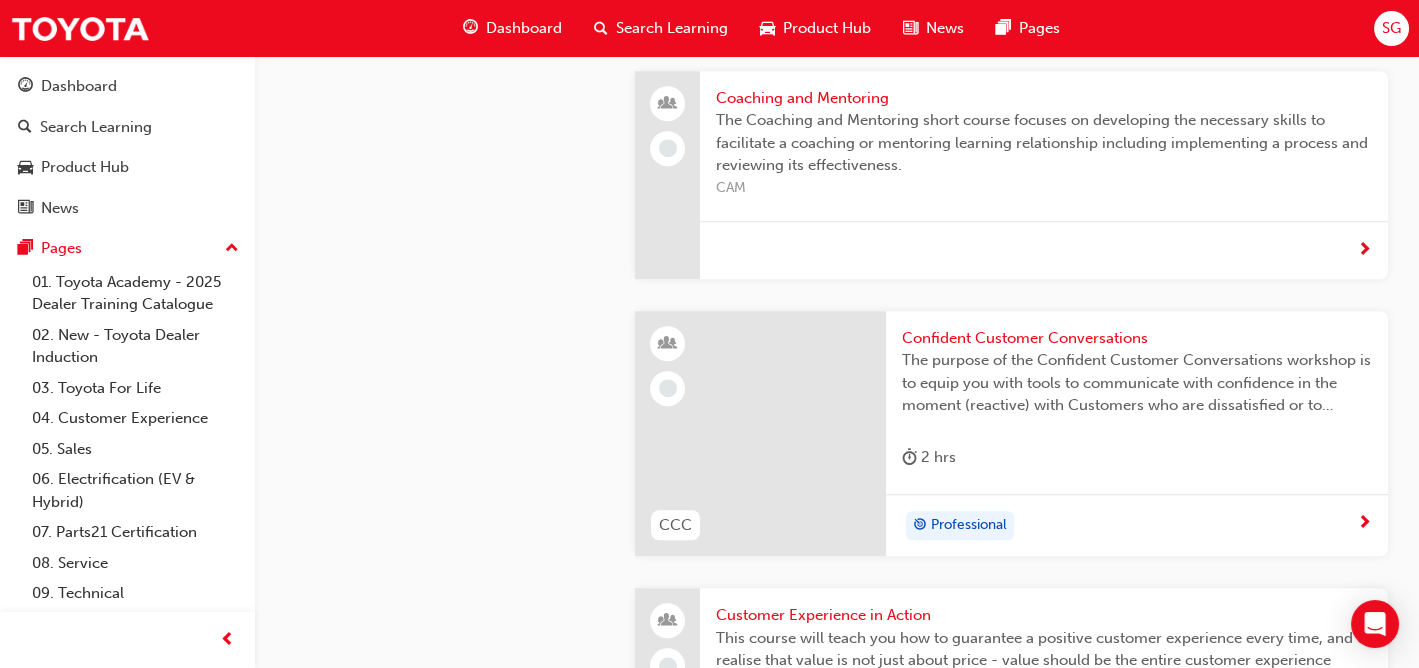 scroll, scrollTop: 3900, scrollLeft: 0, axis: vertical 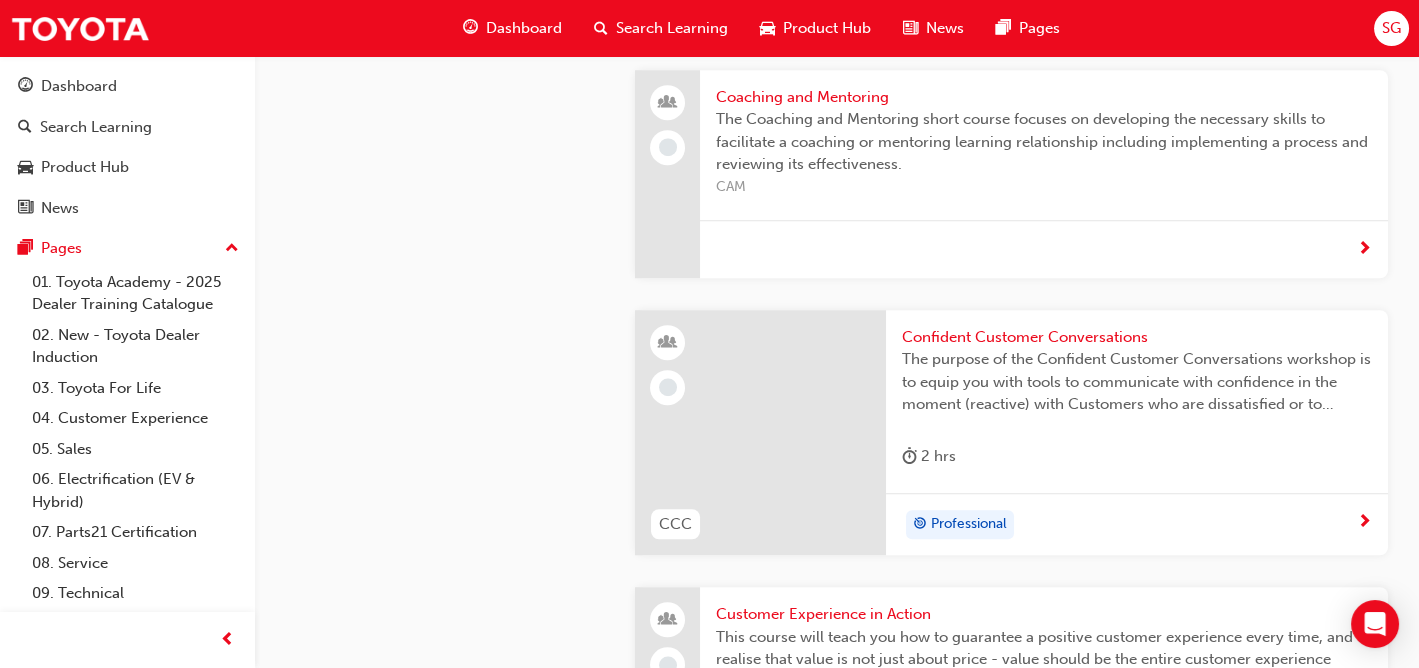 click on "Professional" at bounding box center [1129, 525] 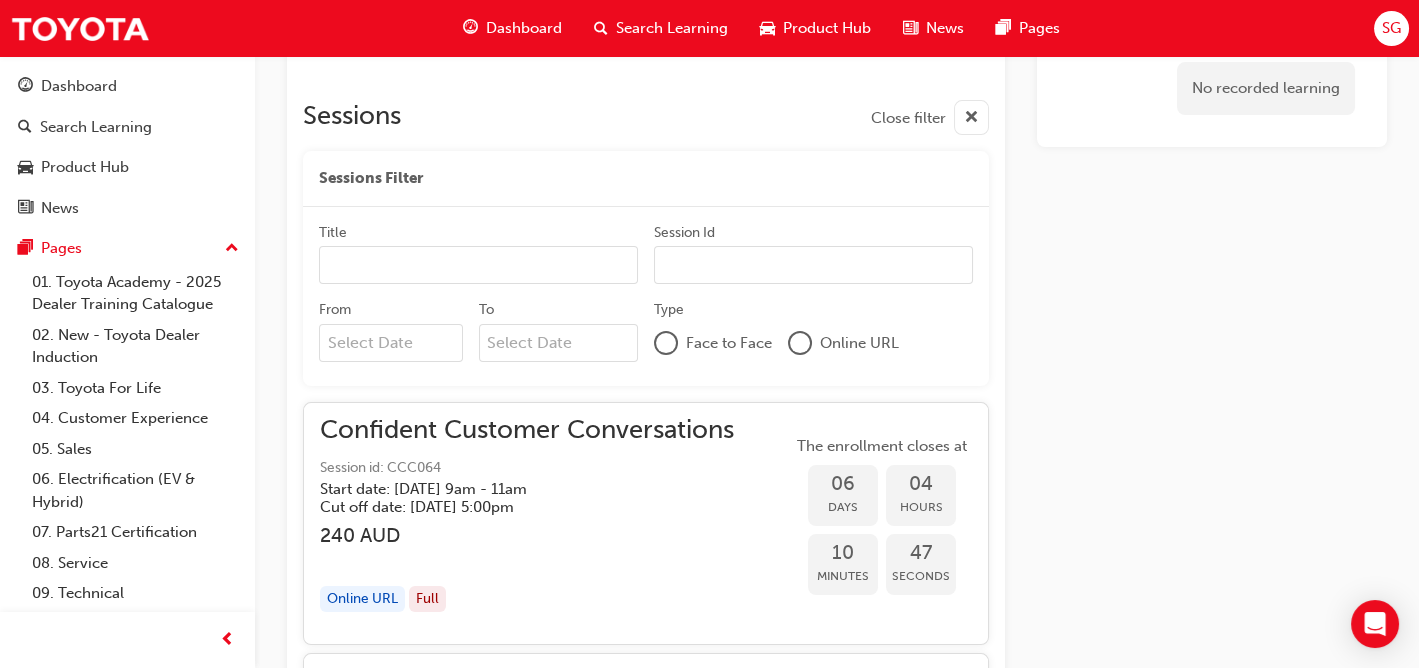 scroll, scrollTop: 3900, scrollLeft: 0, axis: vertical 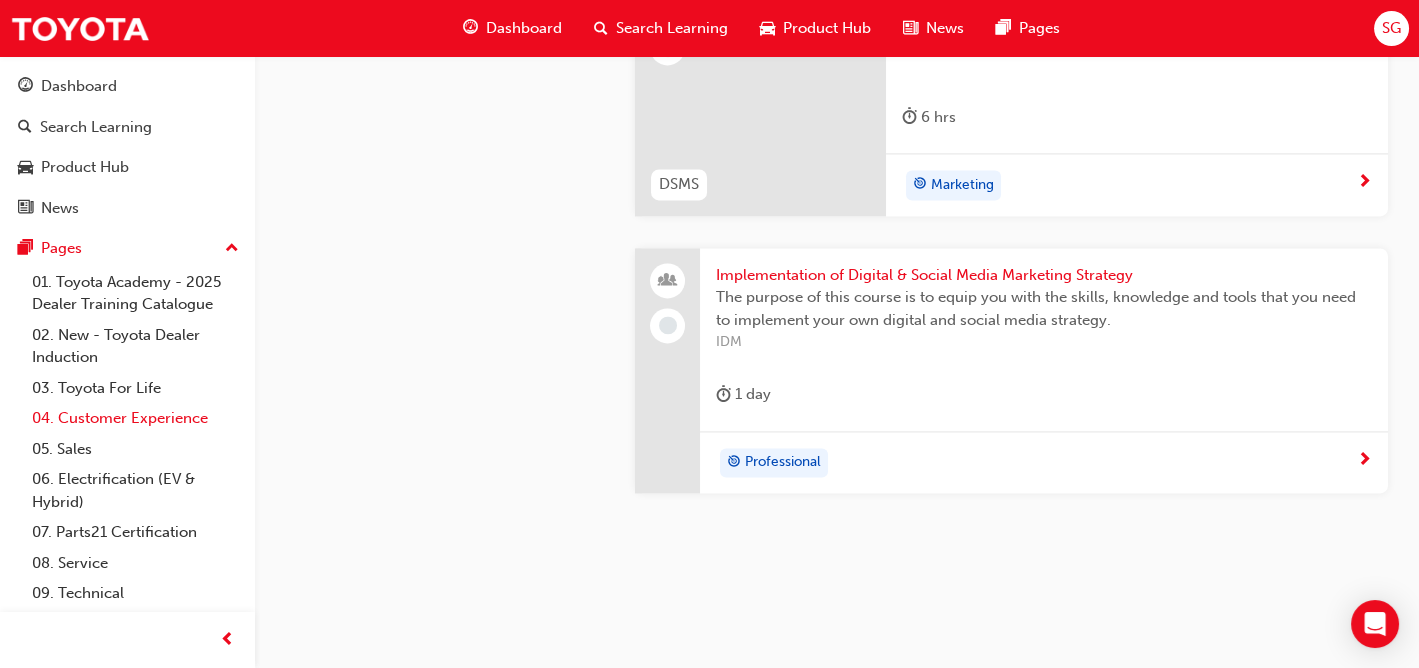 click on "04. Customer Experience" at bounding box center (135, 418) 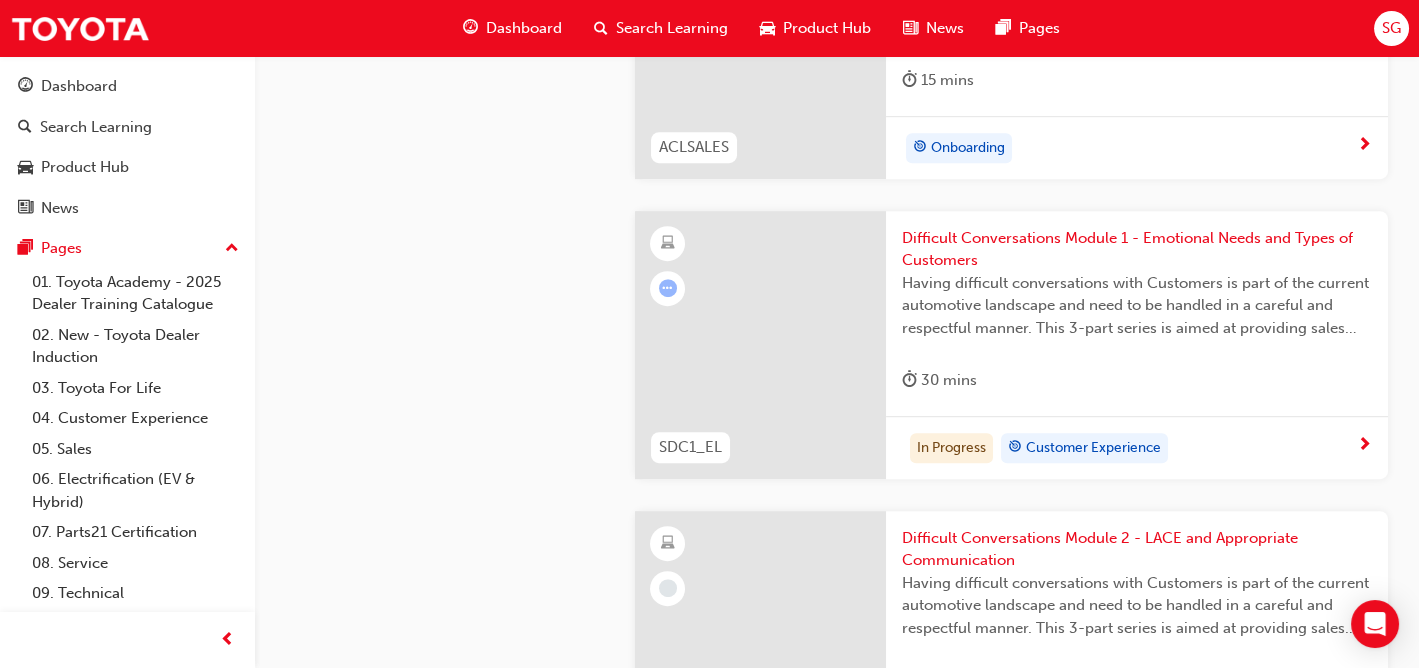 scroll, scrollTop: 3132, scrollLeft: 0, axis: vertical 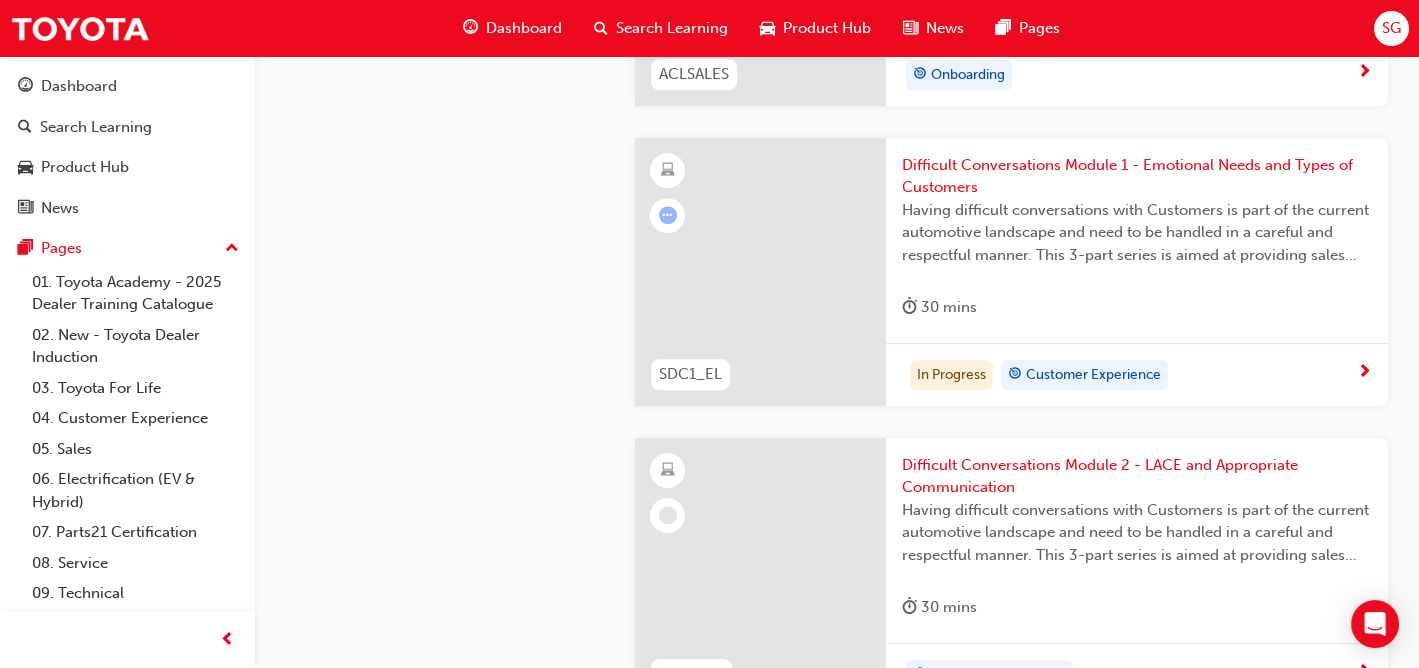 click on "Difficult Conversations Module 1 - Emotional Needs and Types of Customers" at bounding box center [1137, 176] 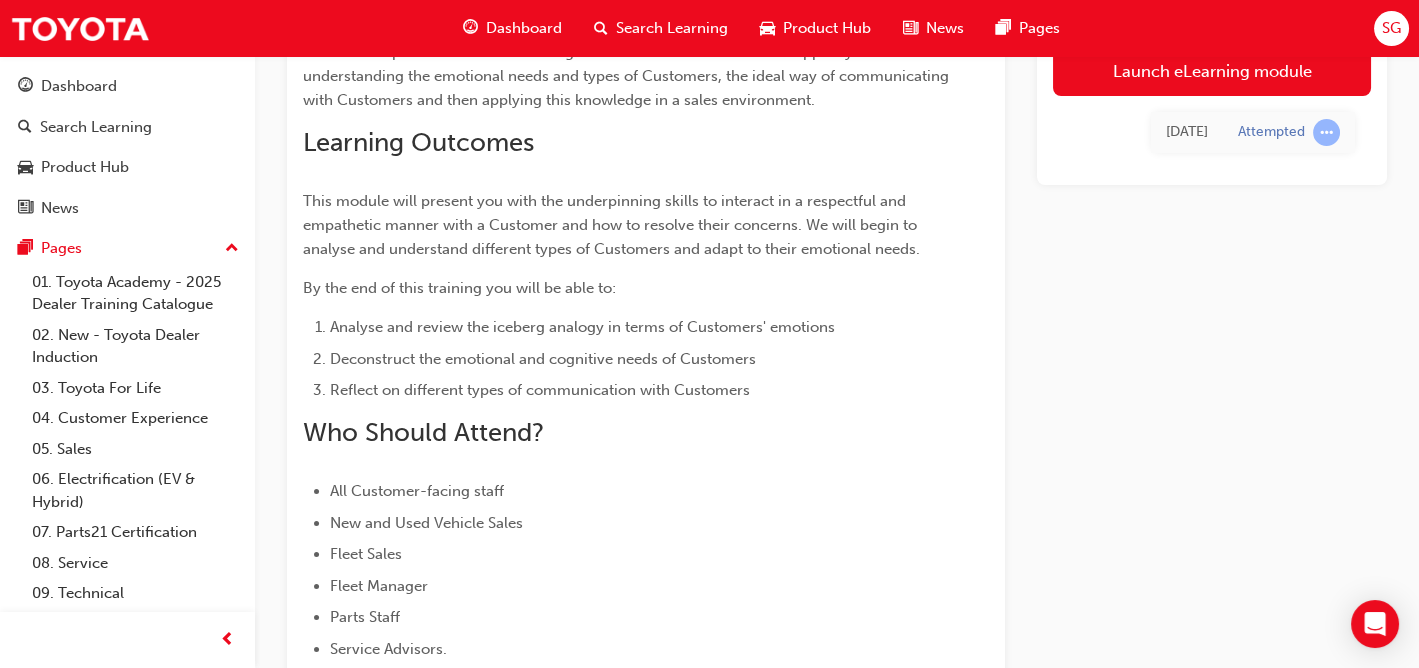 scroll, scrollTop: 134, scrollLeft: 0, axis: vertical 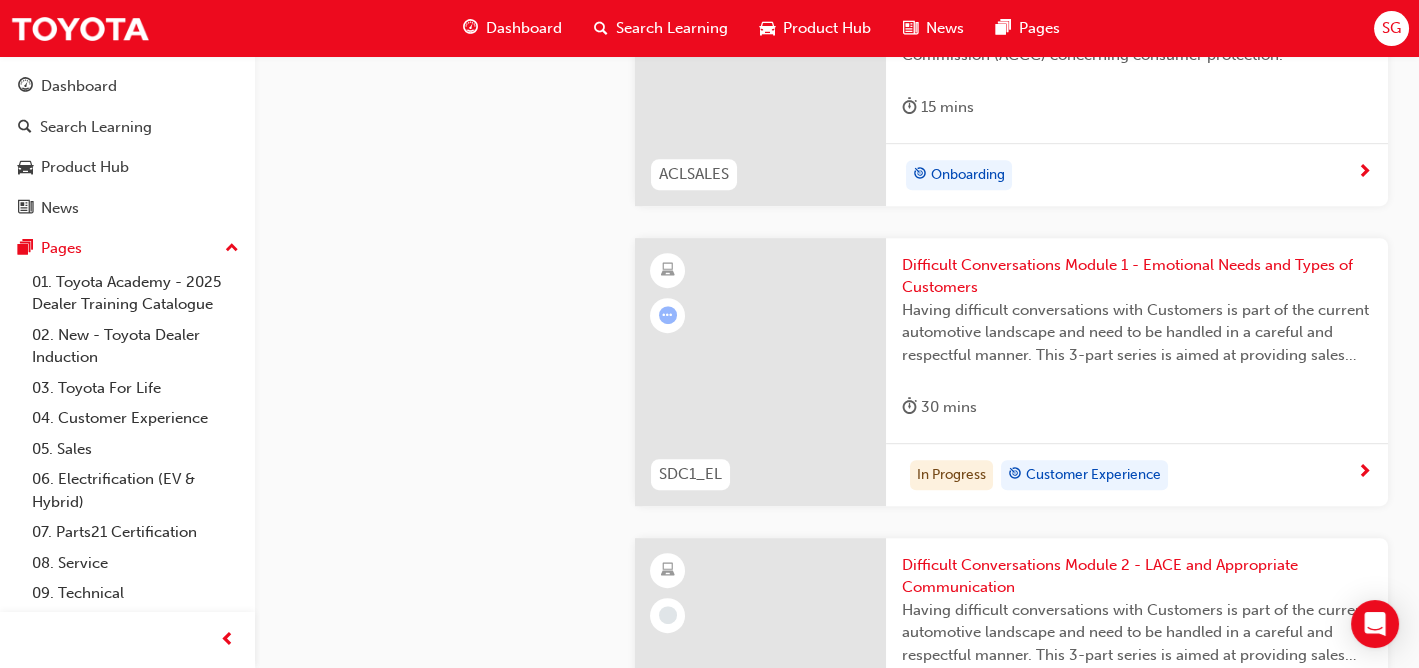 click on "In Progress Customer Experience" at bounding box center [1129, 475] 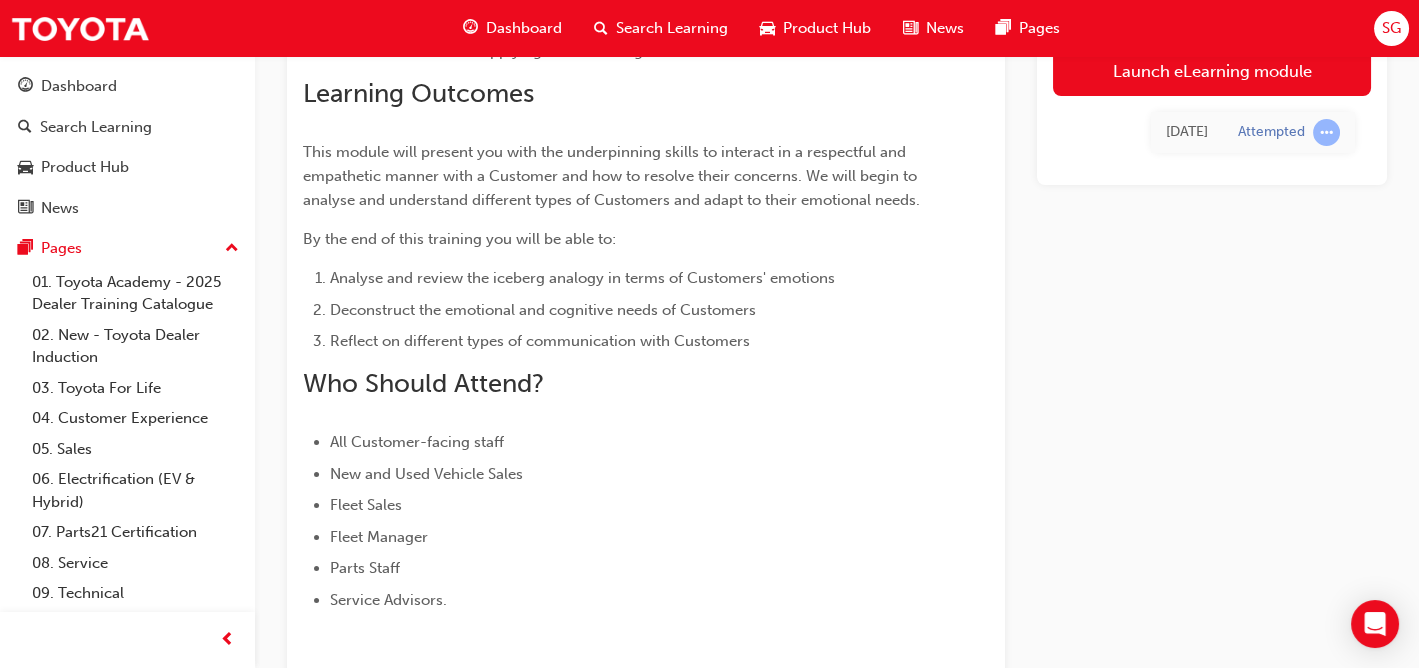 scroll, scrollTop: 234, scrollLeft: 0, axis: vertical 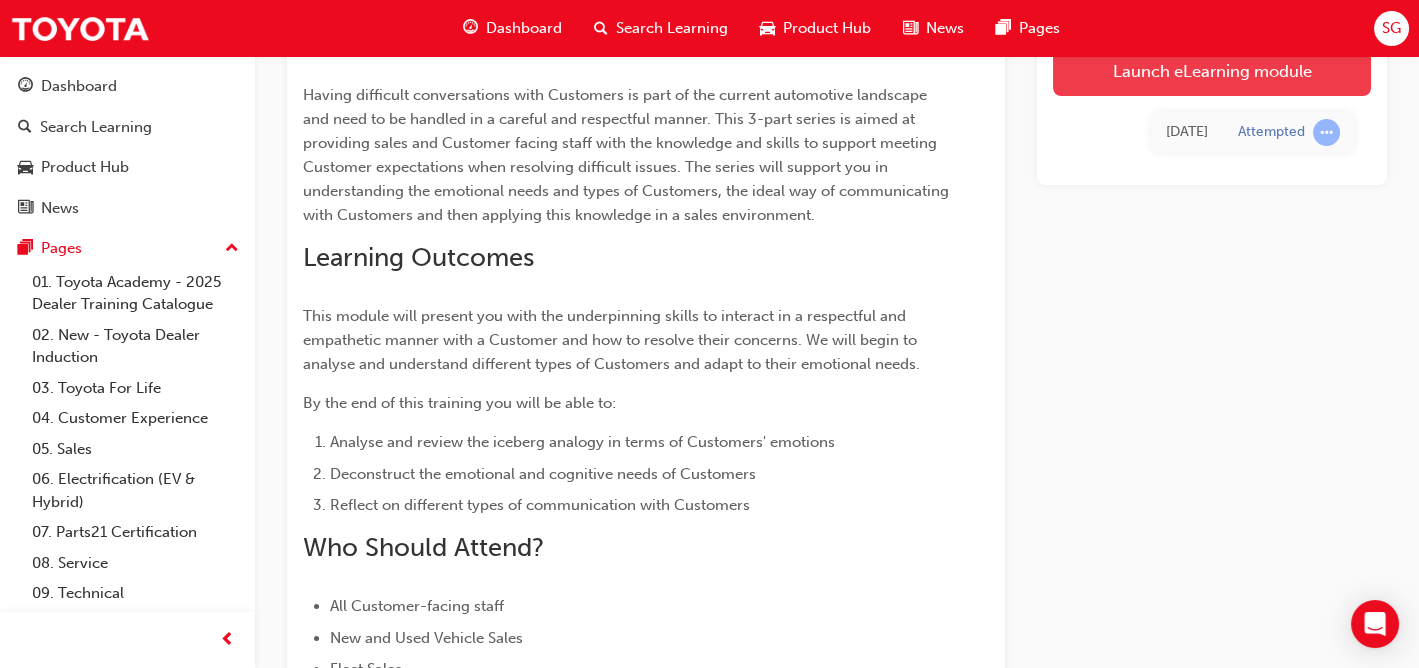 click on "Launch eLearning module" at bounding box center [1212, 71] 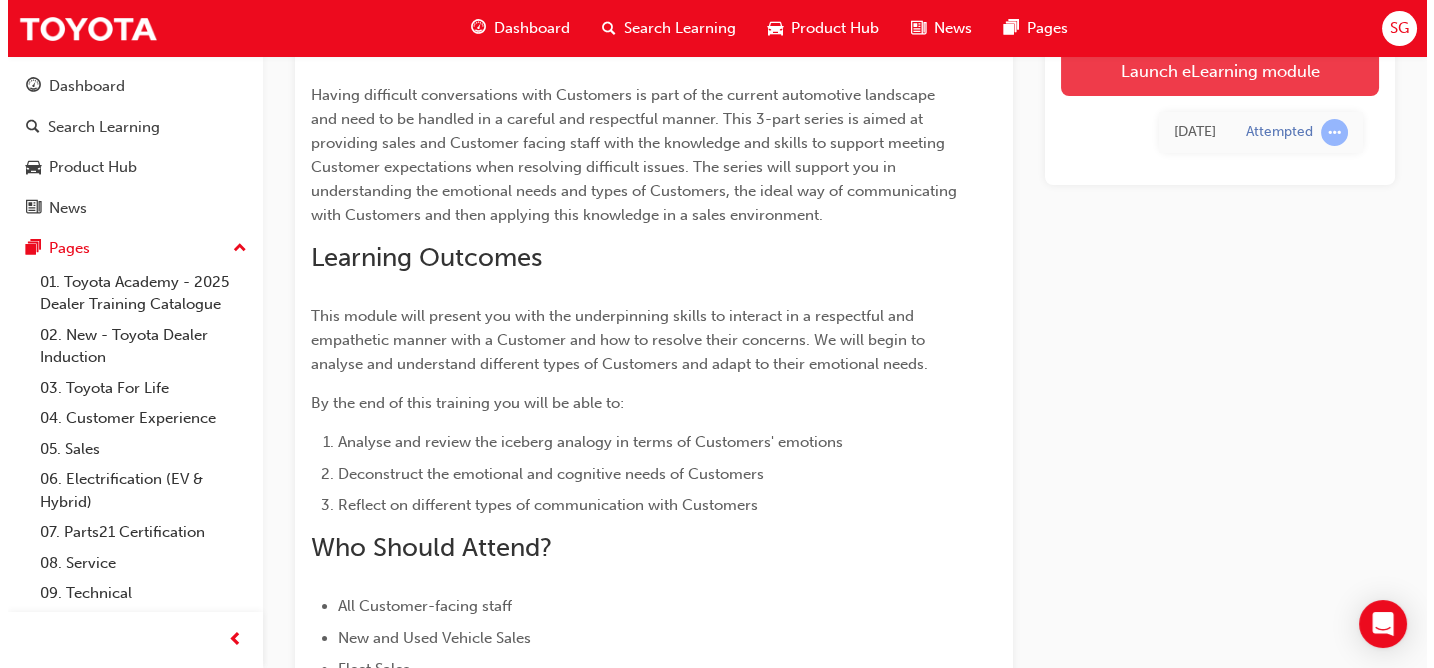 scroll, scrollTop: 0, scrollLeft: 0, axis: both 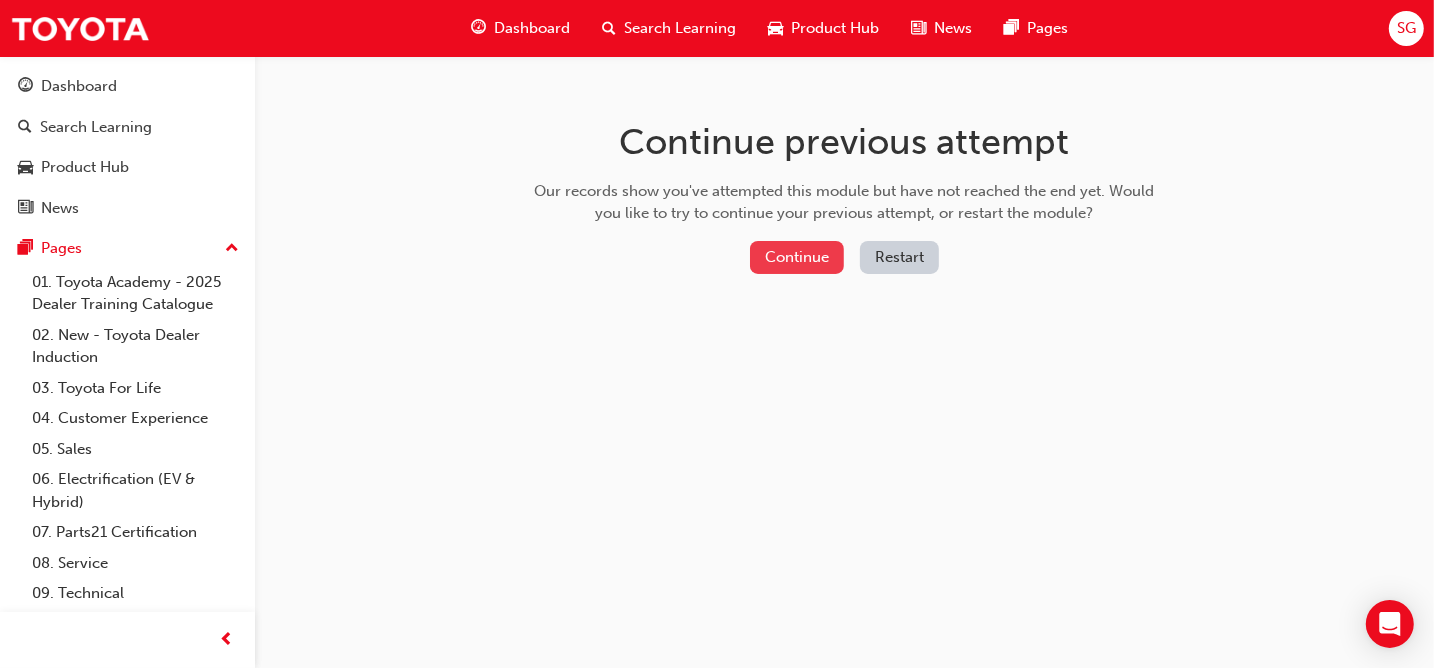 click on "Continue" at bounding box center [797, 257] 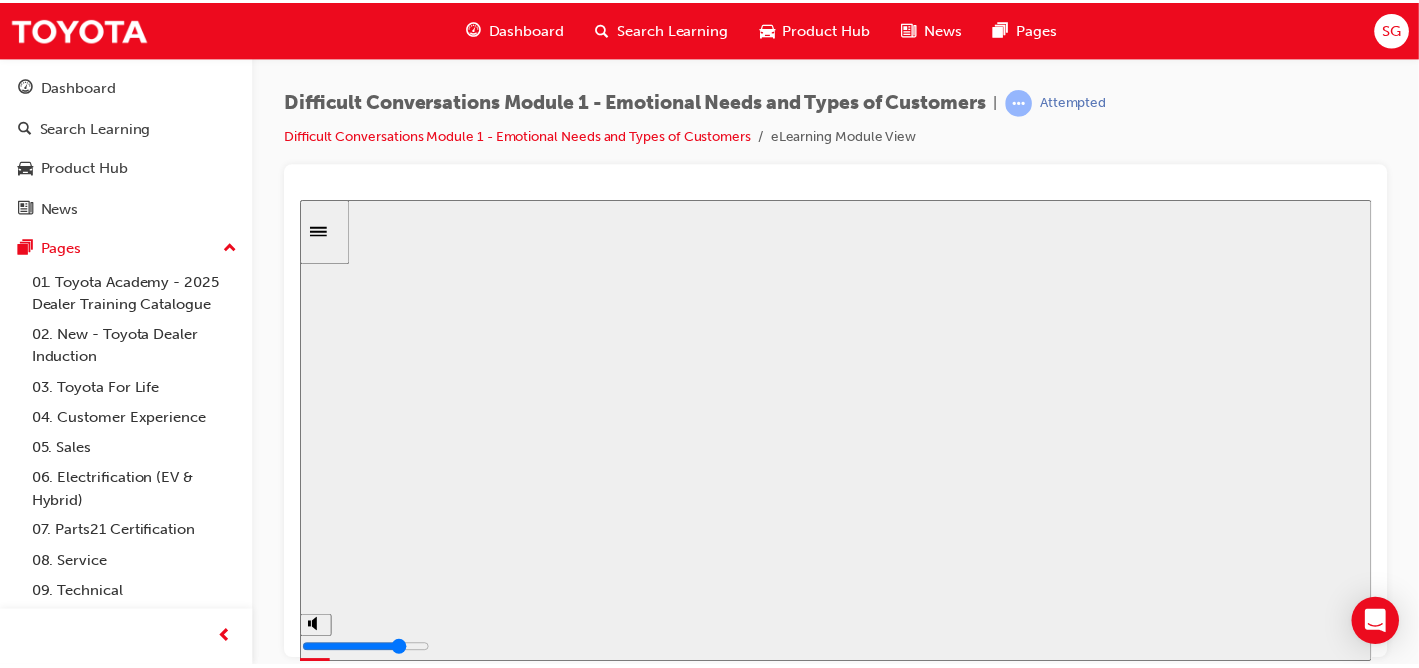 scroll, scrollTop: 0, scrollLeft: 0, axis: both 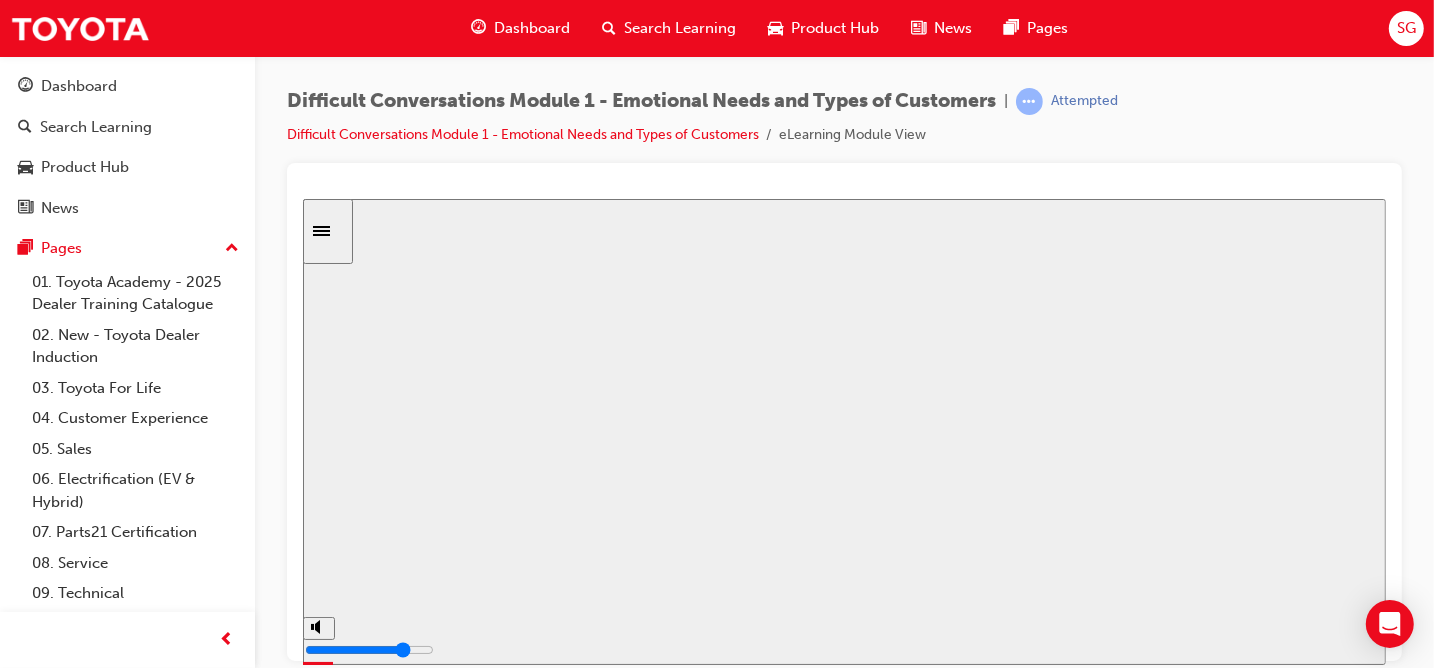 click on "Resume" at bounding box center [340, 790] 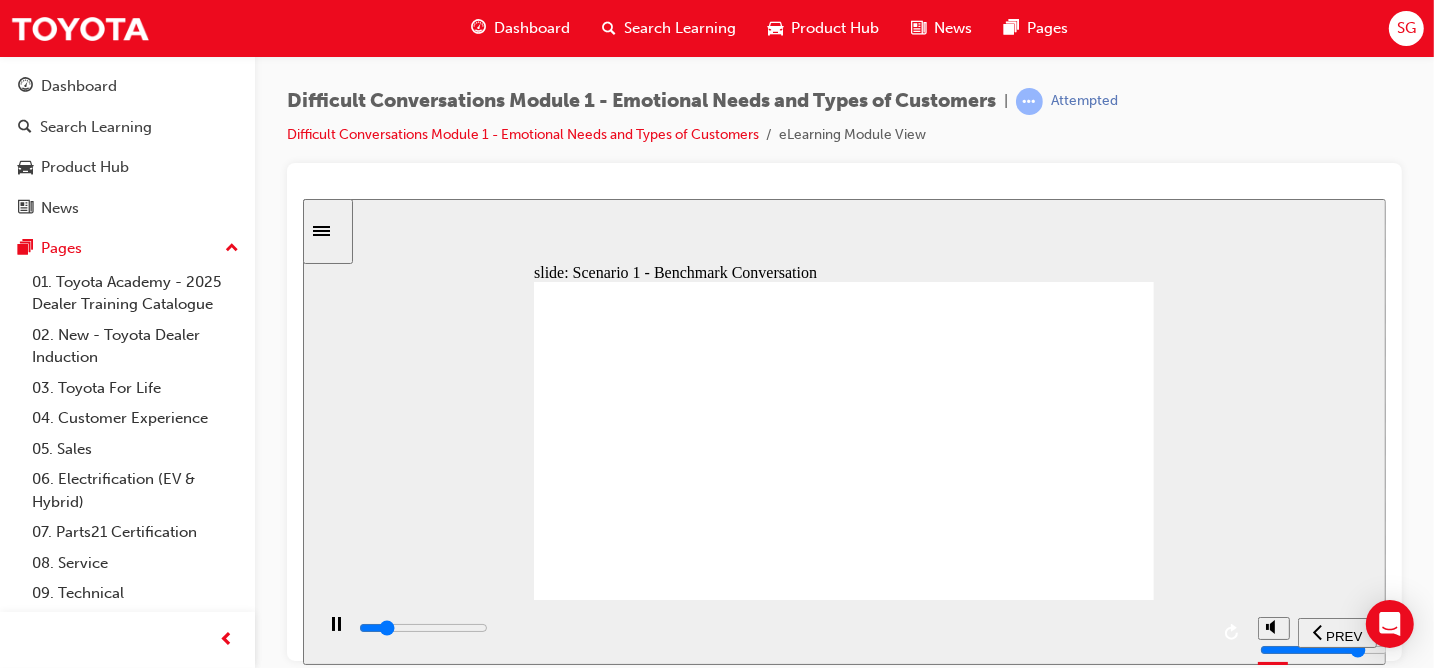 click at bounding box center [422, 627] 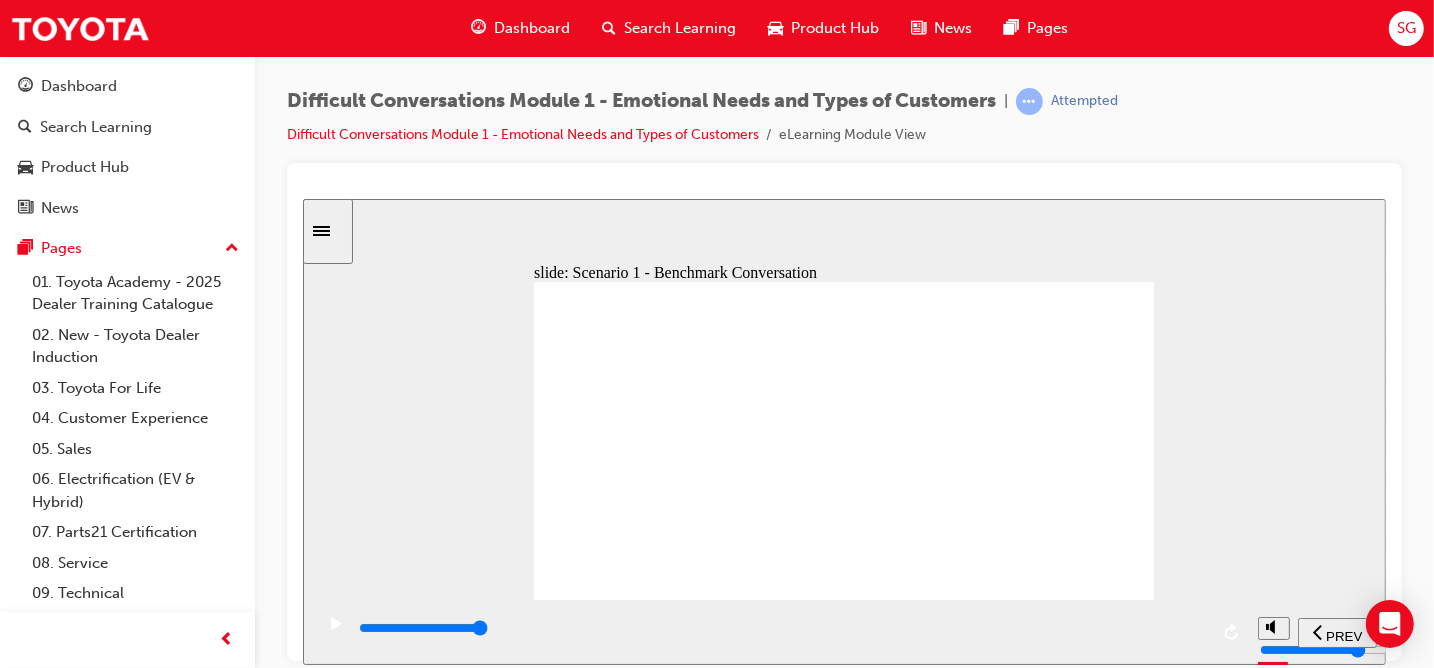 click 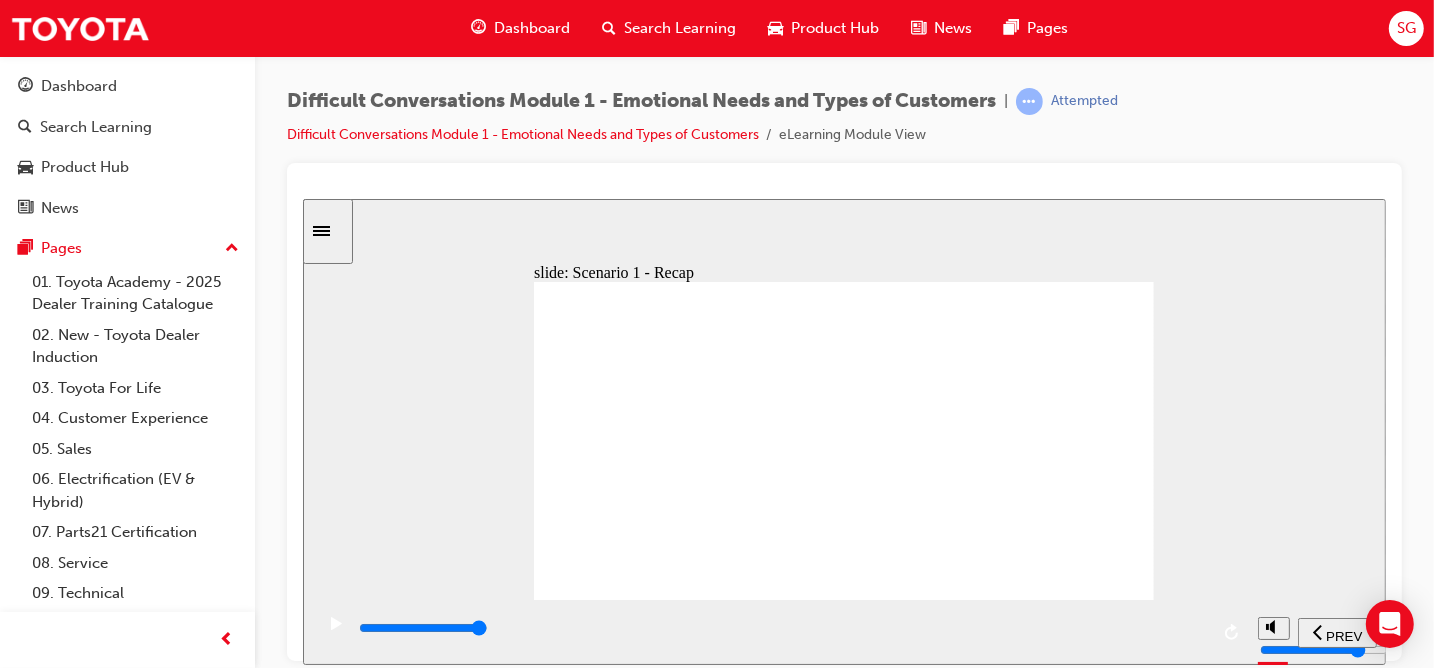click at bounding box center (781, 628) 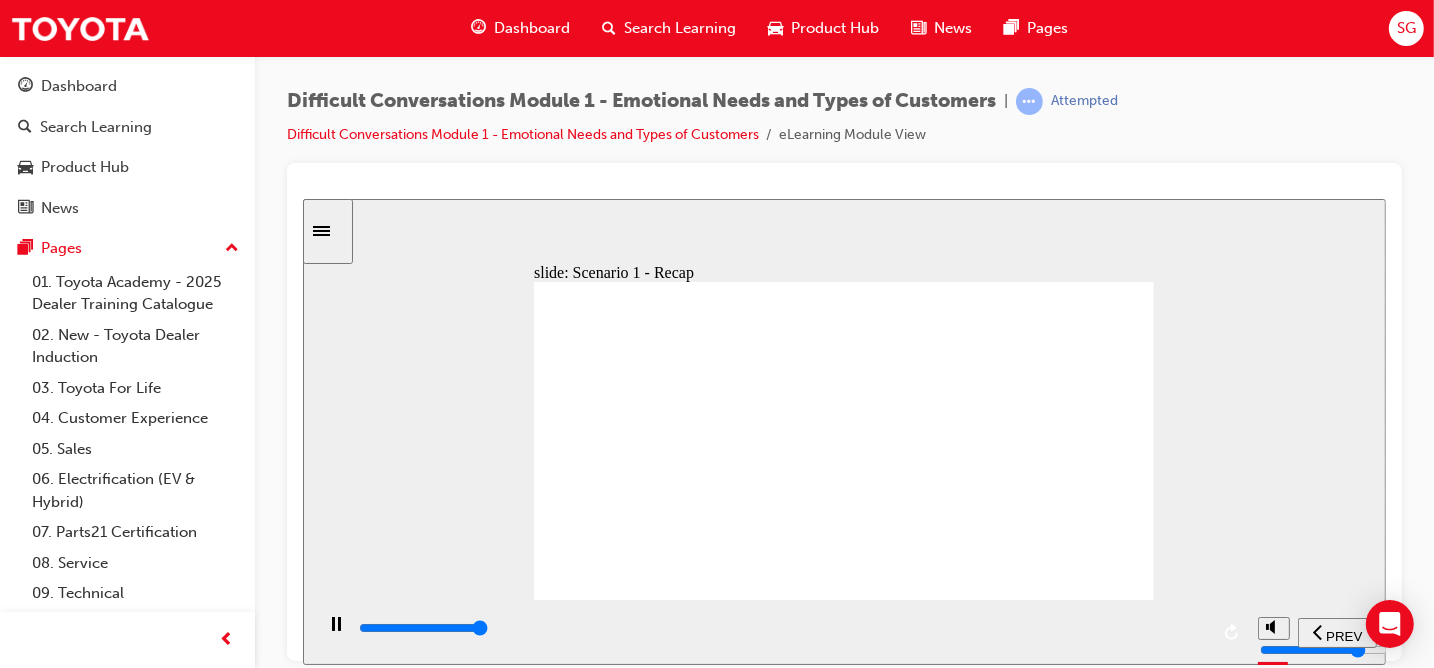 type on "41500" 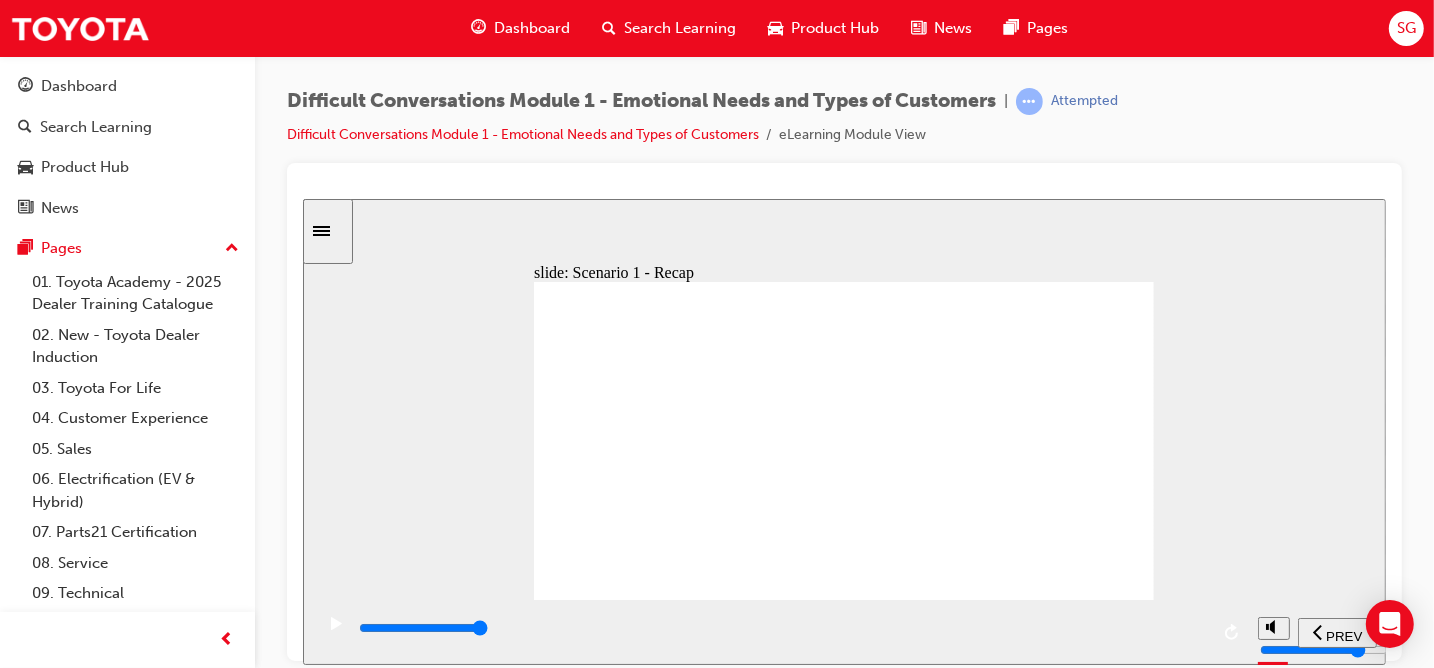 click 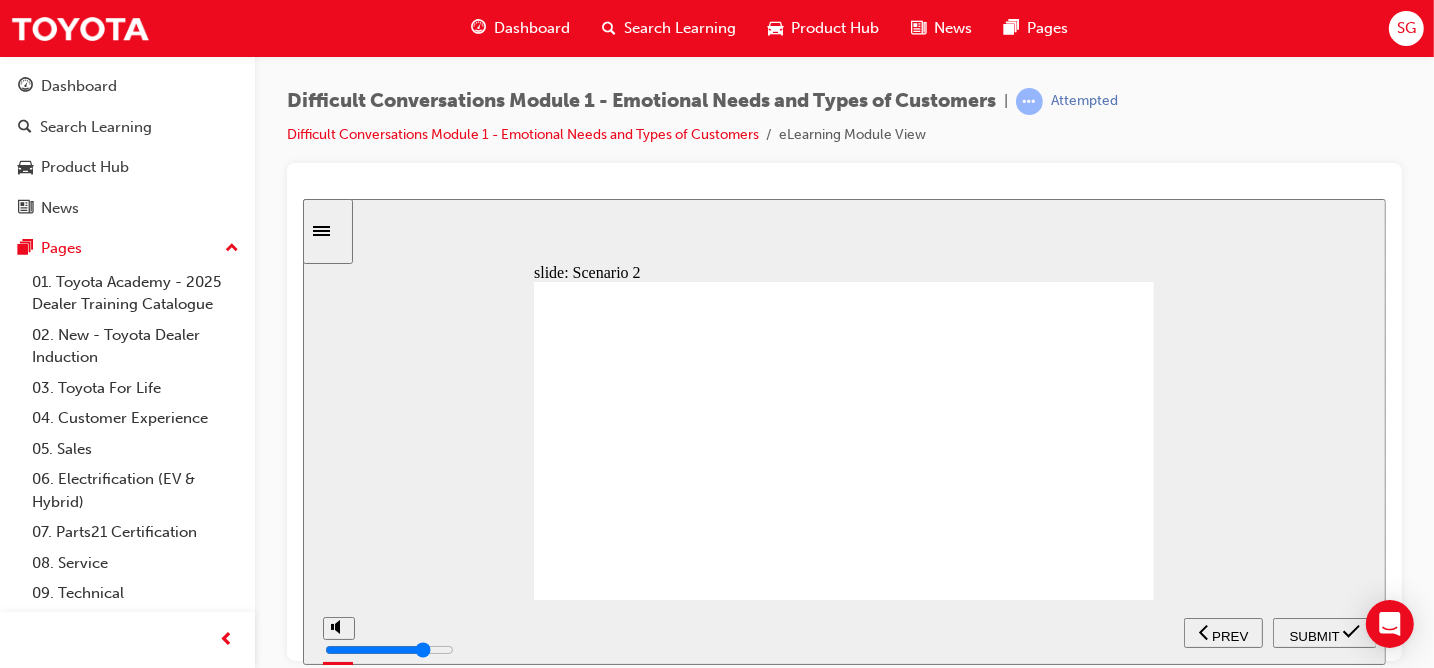 click on "SUBMIT" at bounding box center [1314, 635] 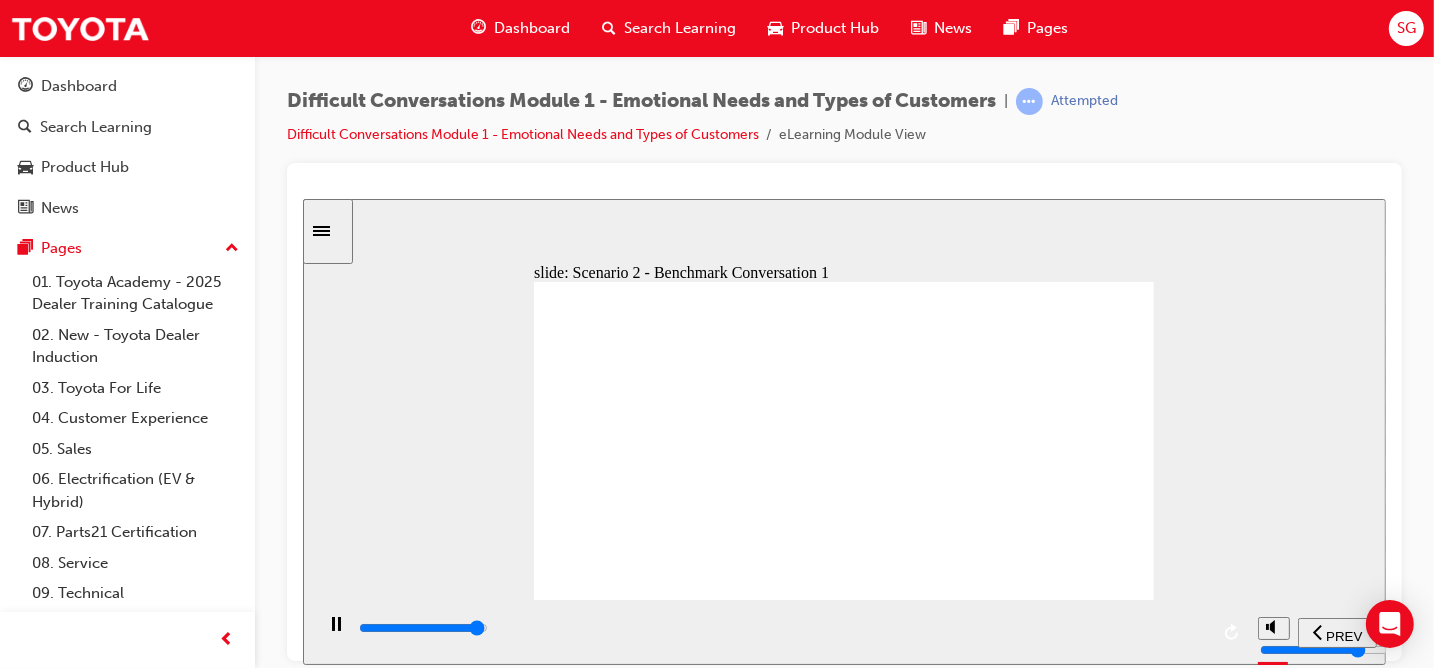 click at bounding box center [422, 627] 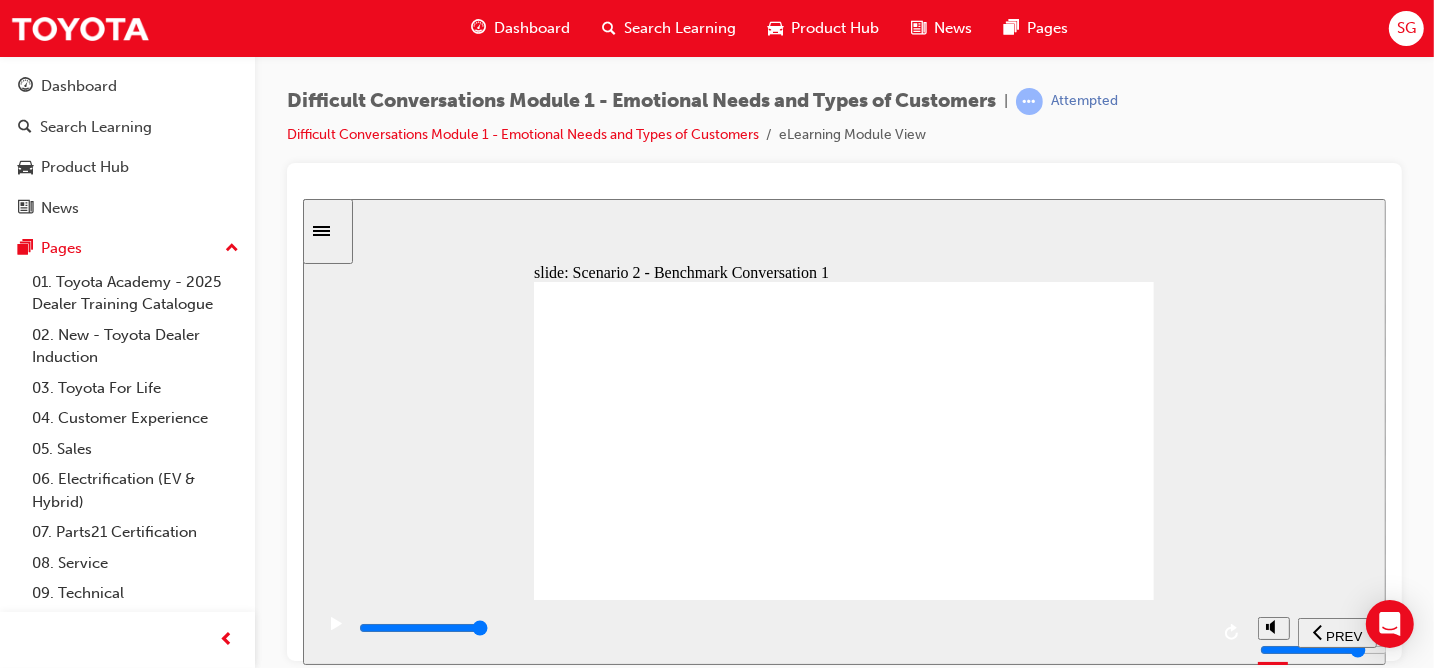 click 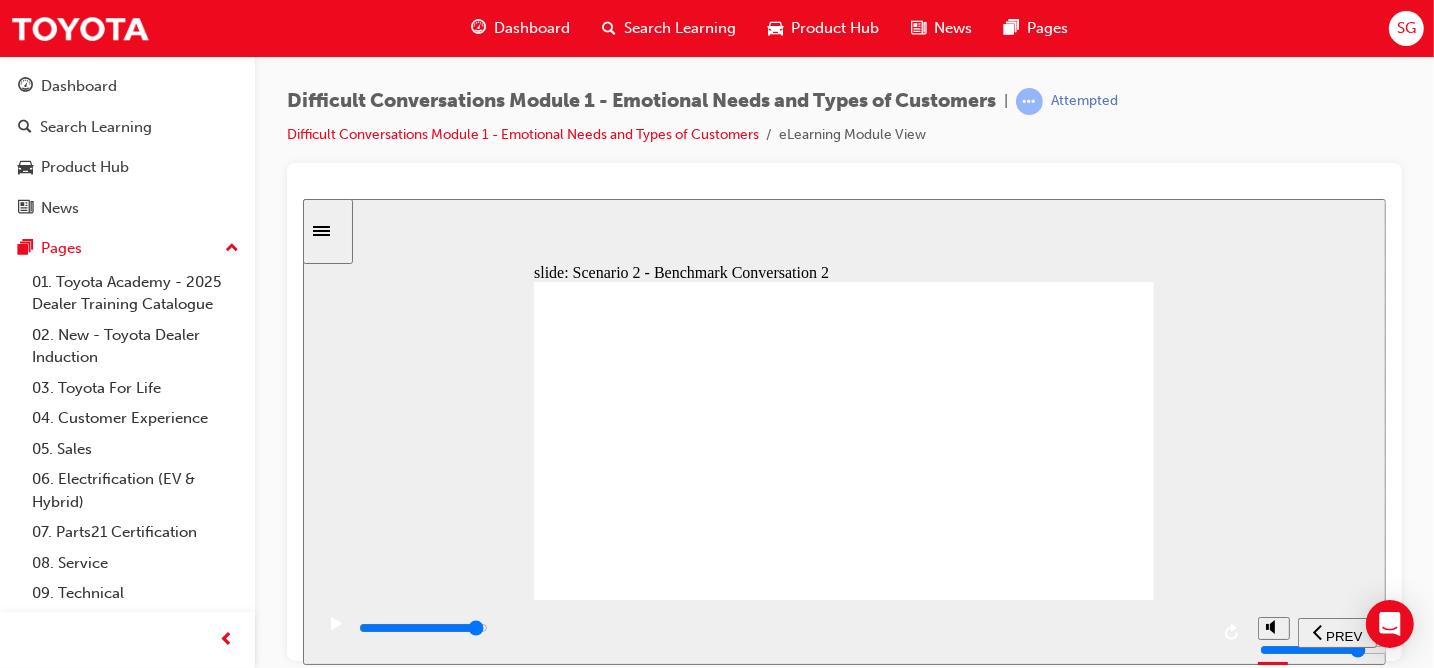 click at bounding box center [781, 628] 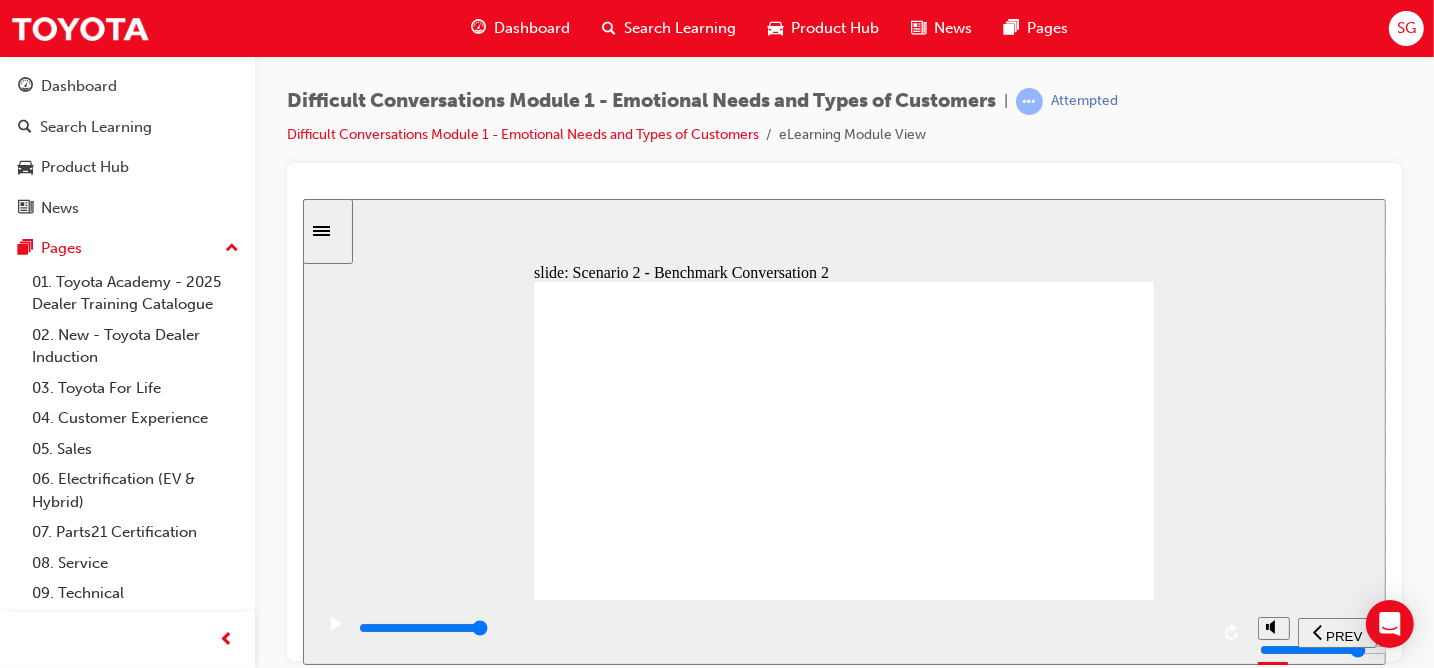 click 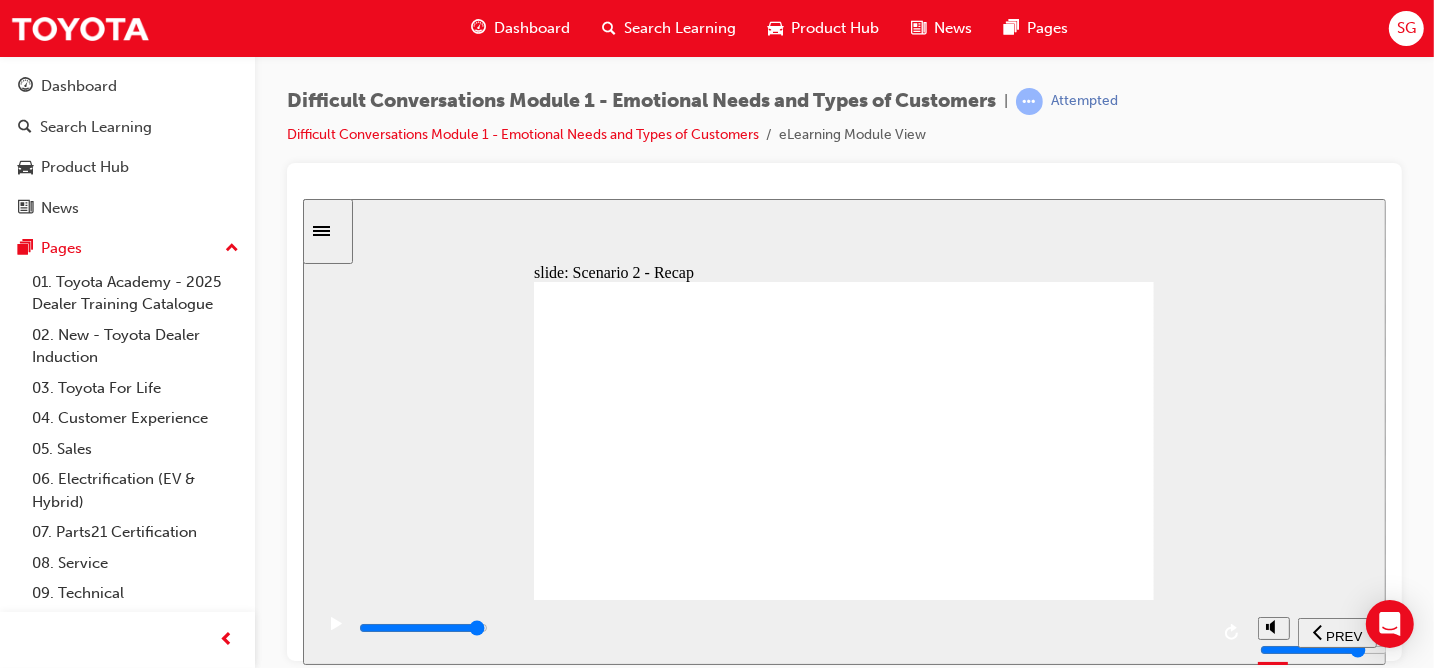 click at bounding box center [422, 627] 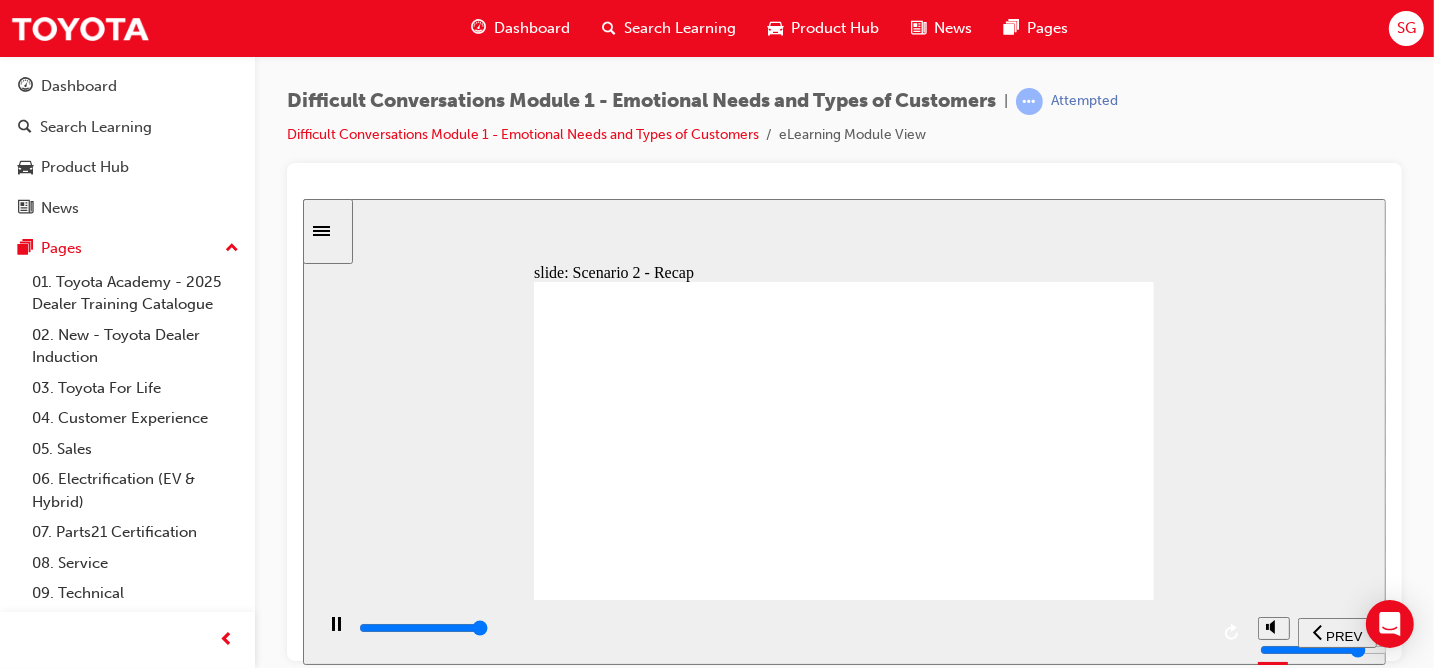 click 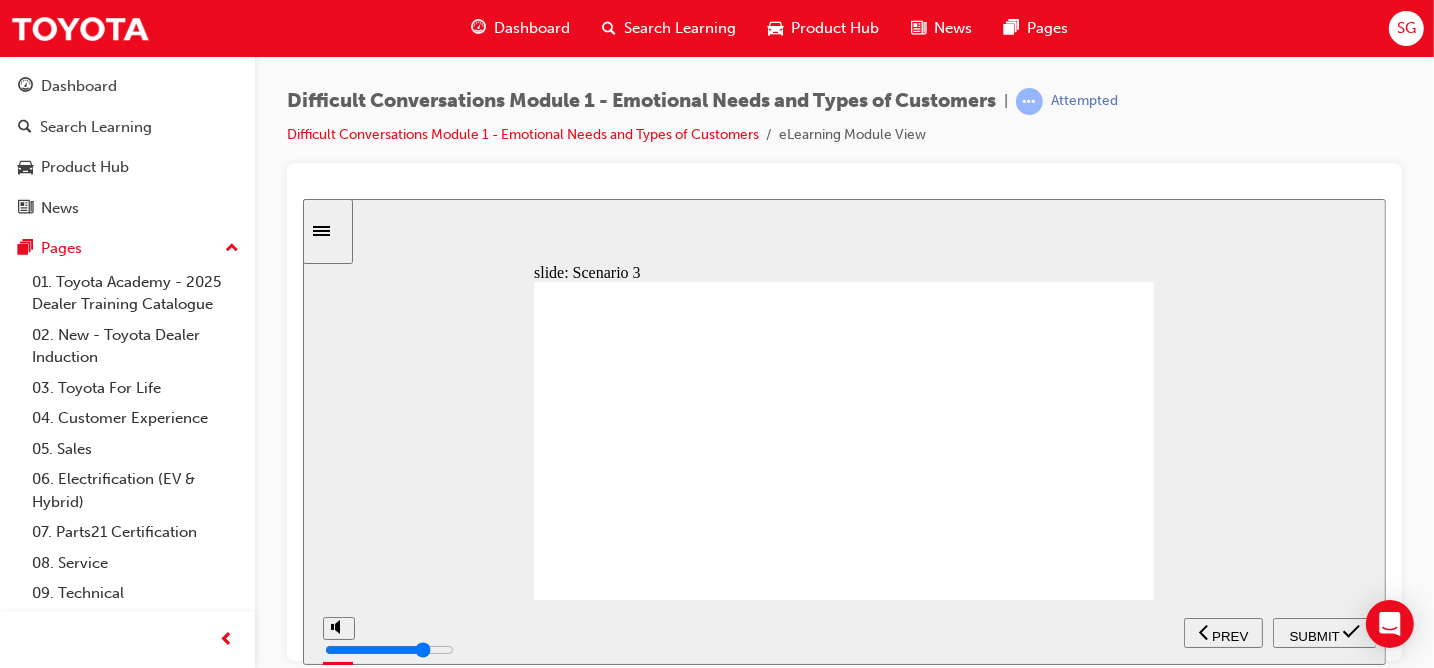 click 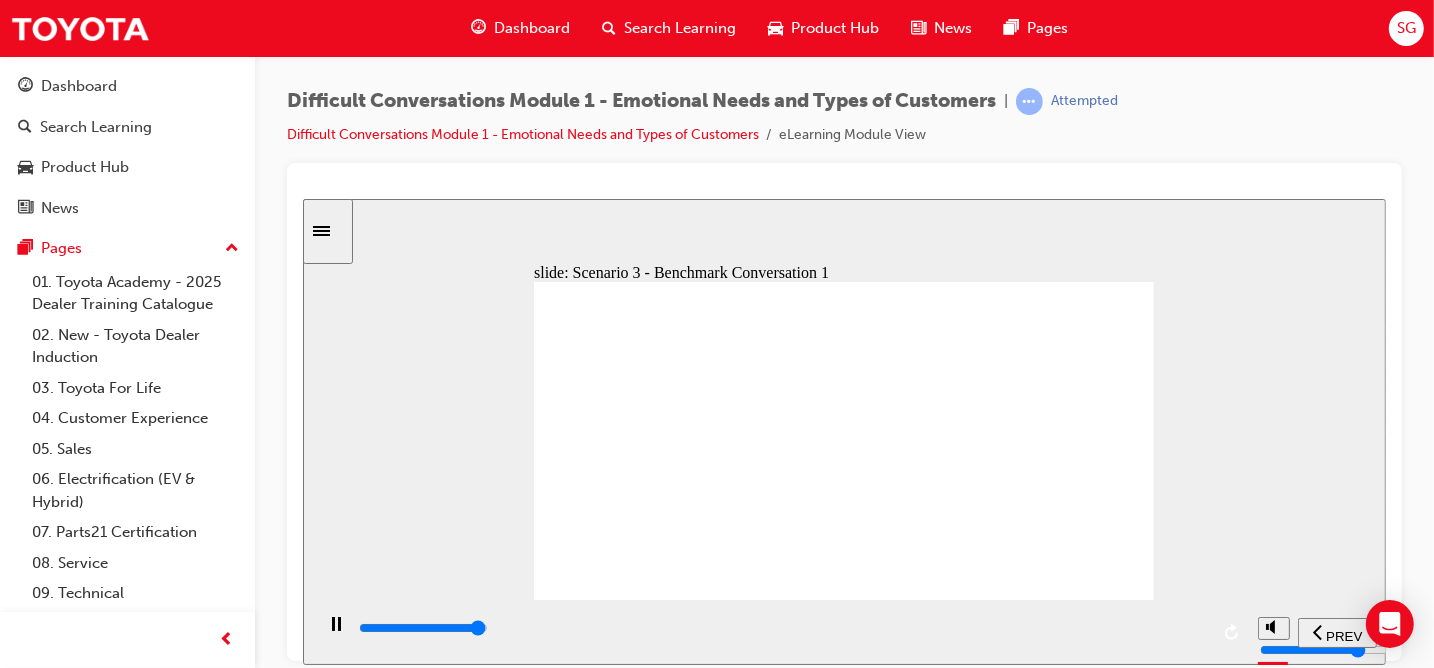 click at bounding box center [422, 627] 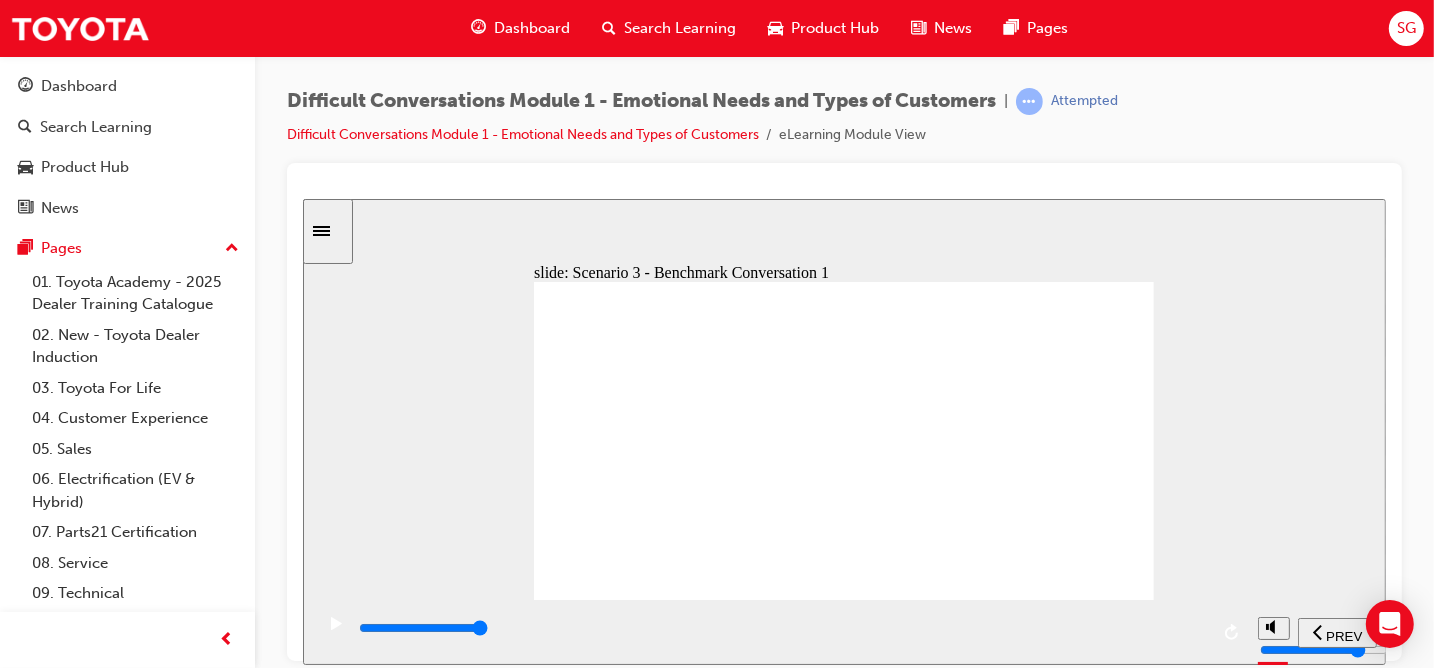 click 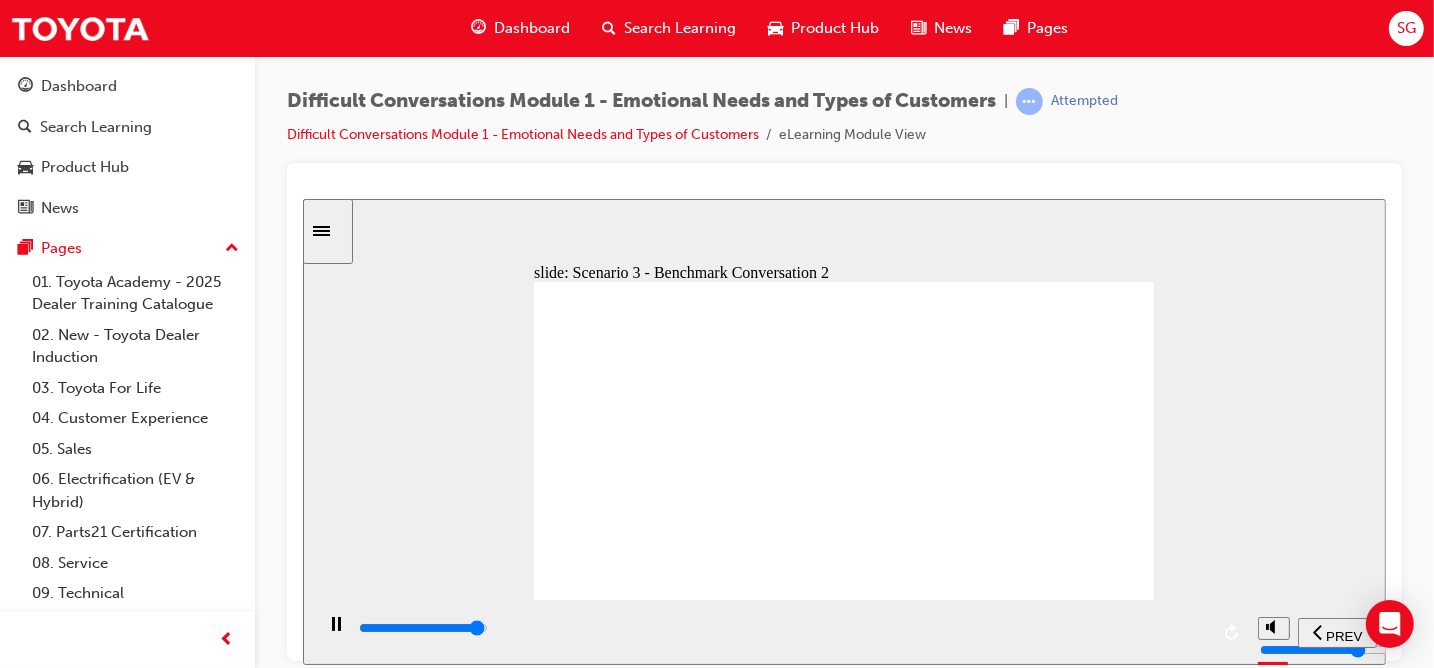 click at bounding box center (422, 627) 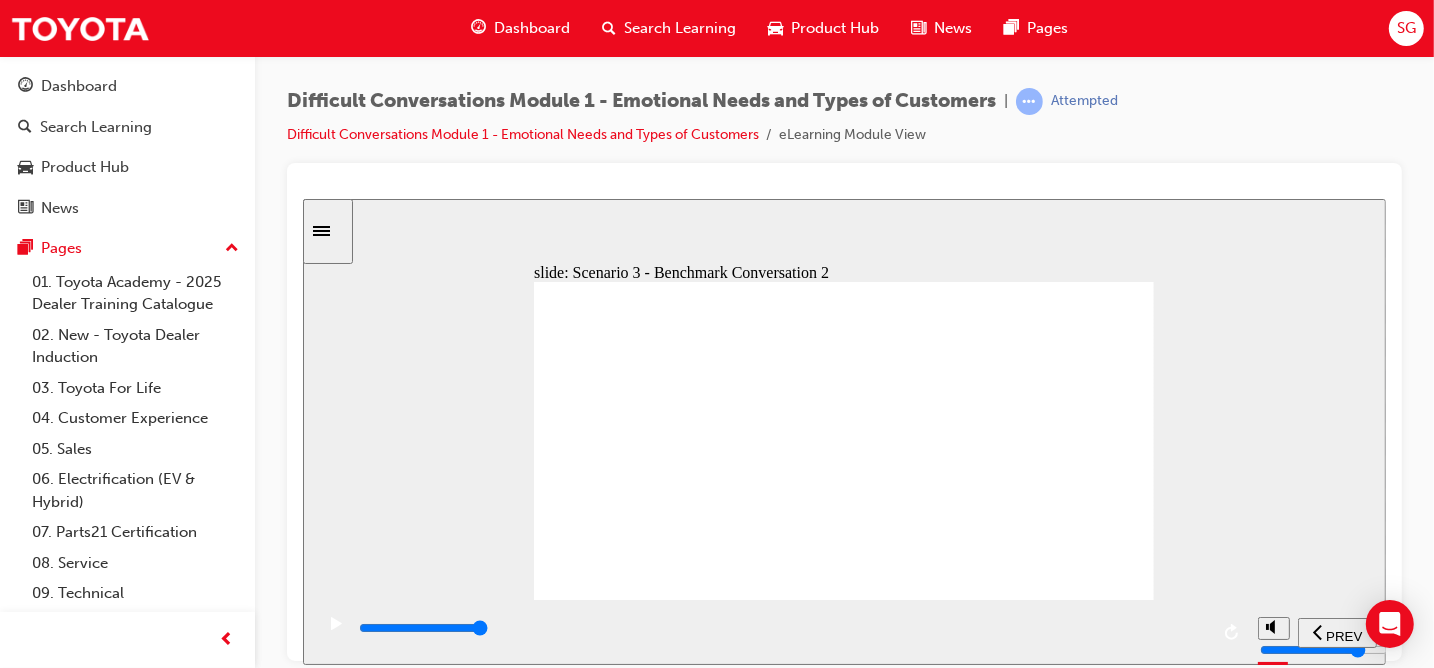 click 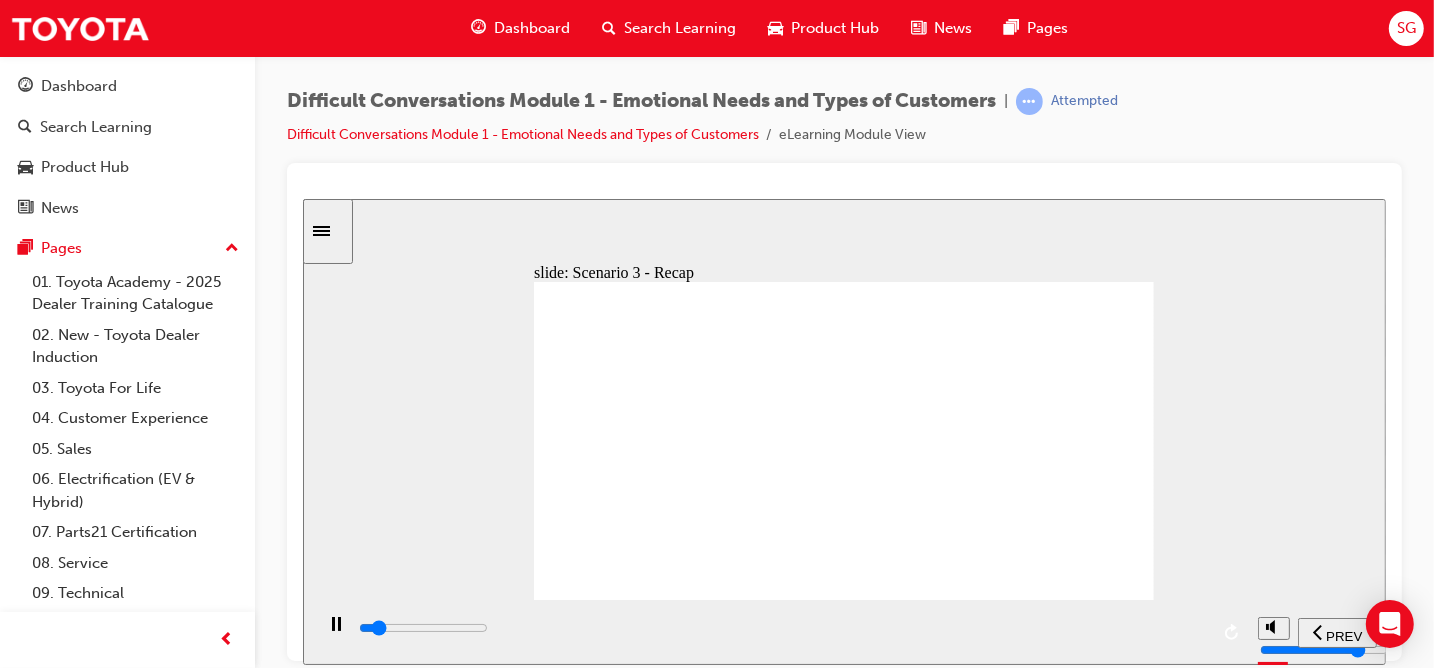 click at bounding box center [422, 627] 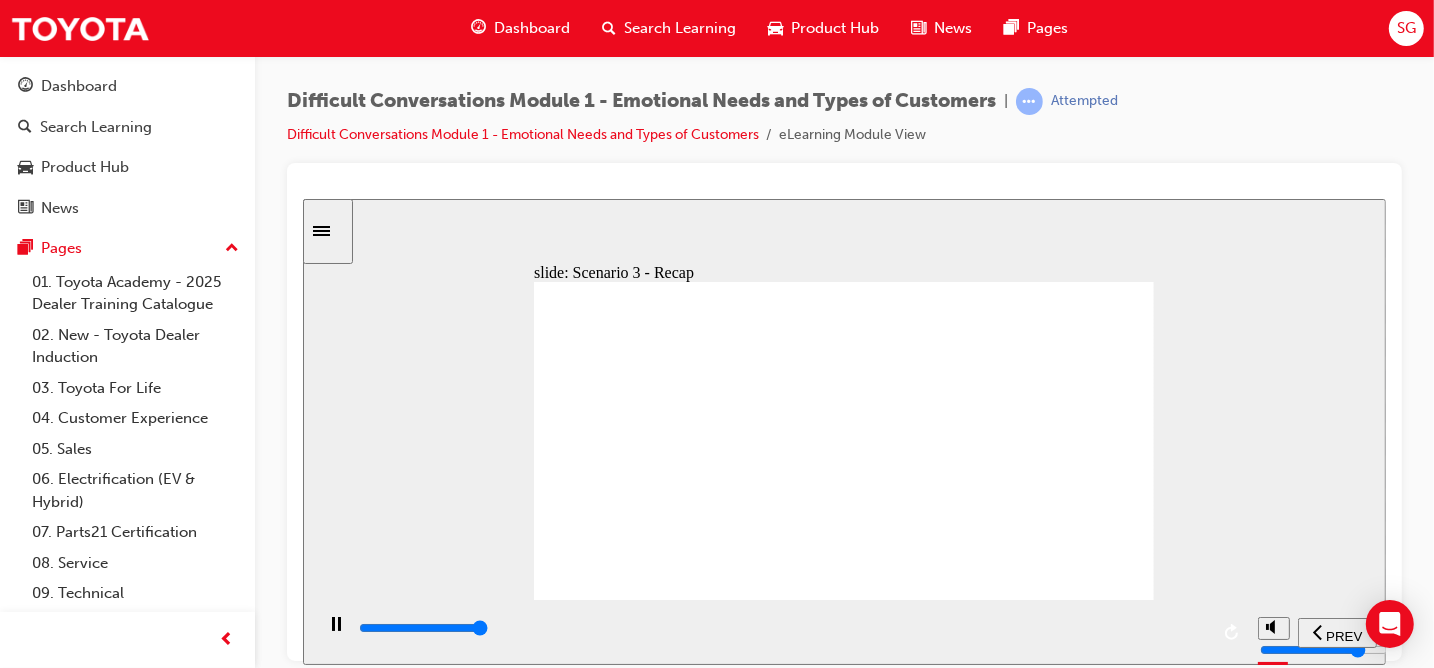 click 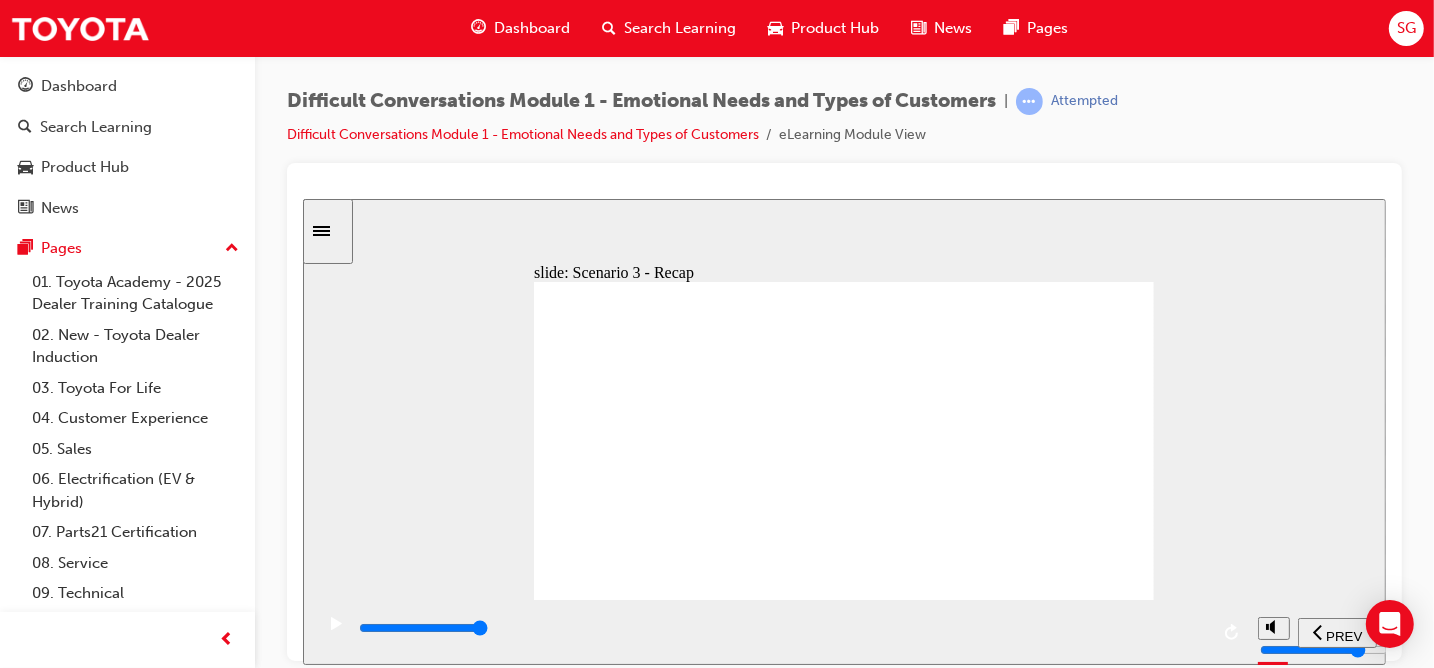 click 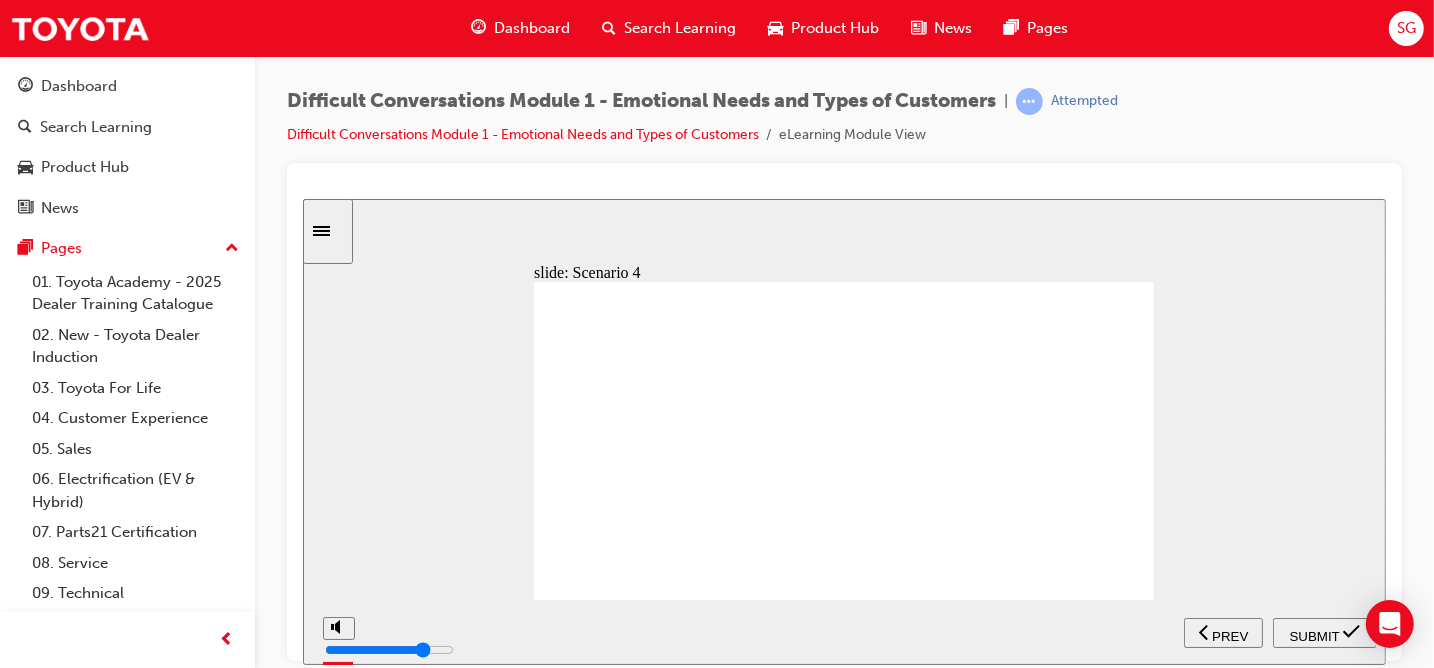 click on "SUBMIT" at bounding box center (1314, 635) 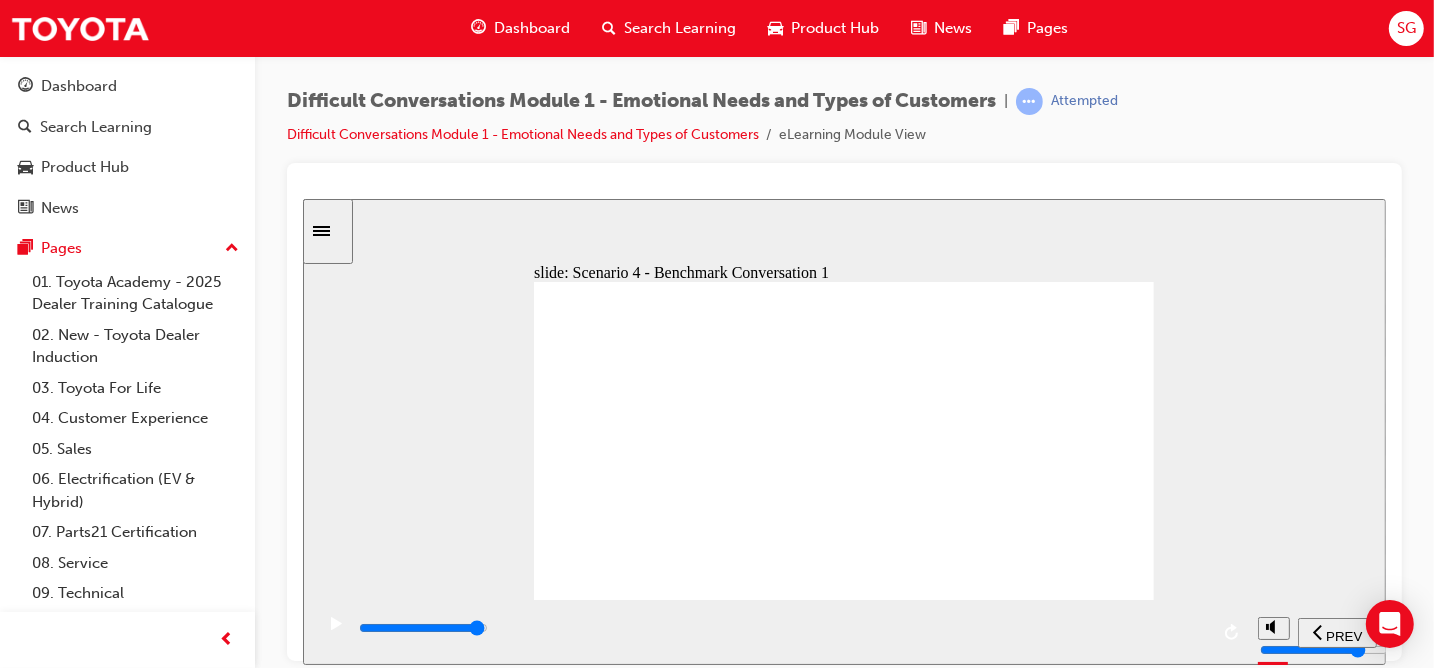 click at bounding box center [781, 628] 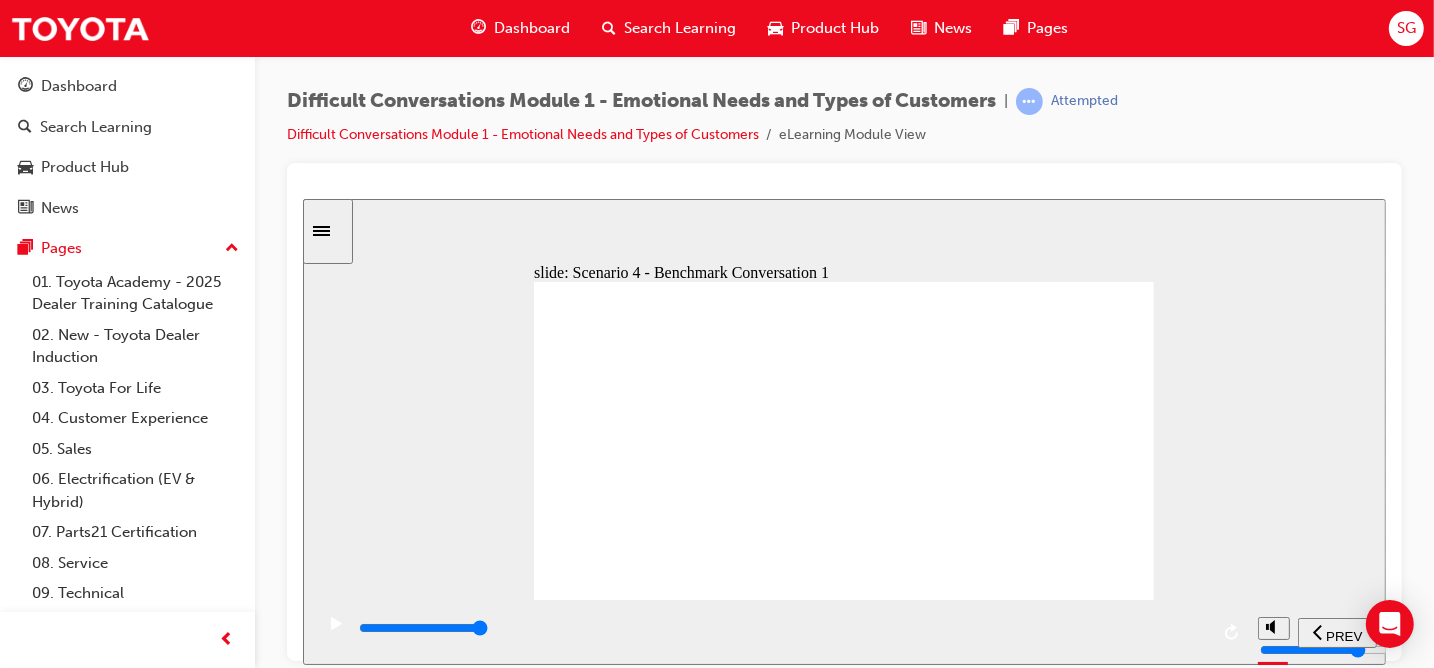 click 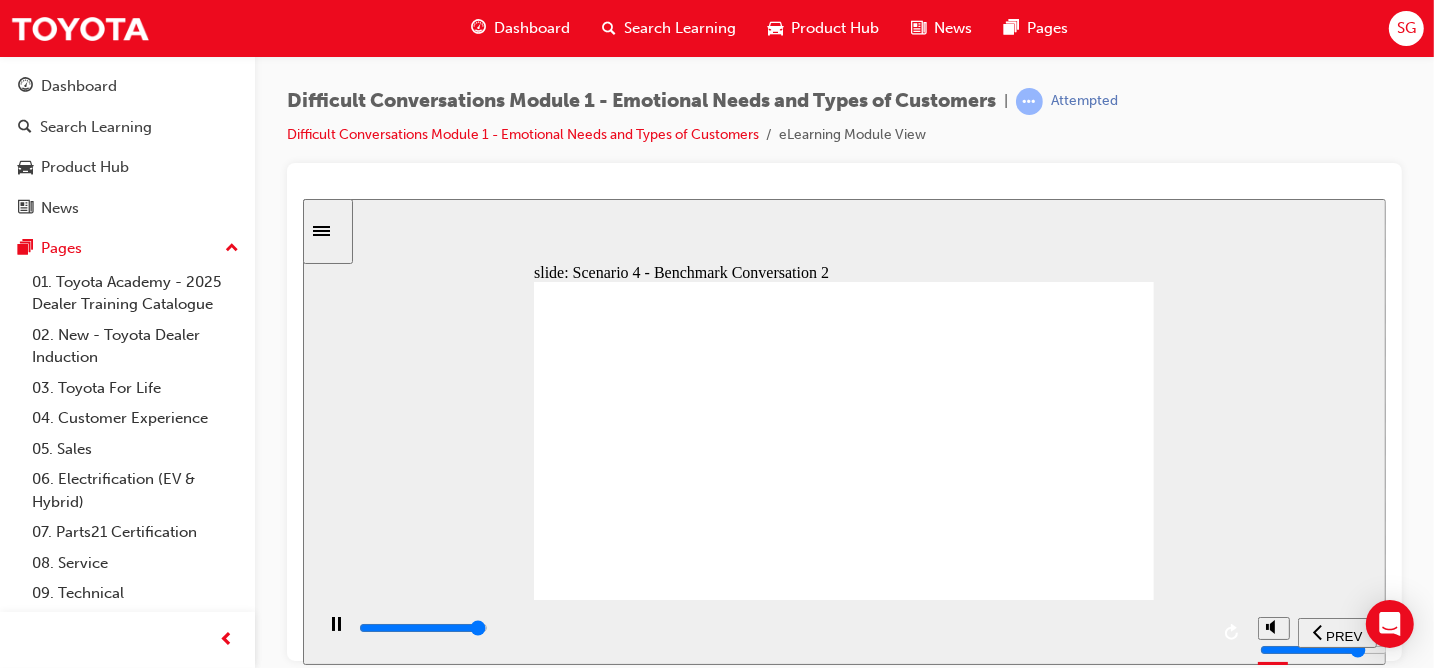 click at bounding box center [781, 628] 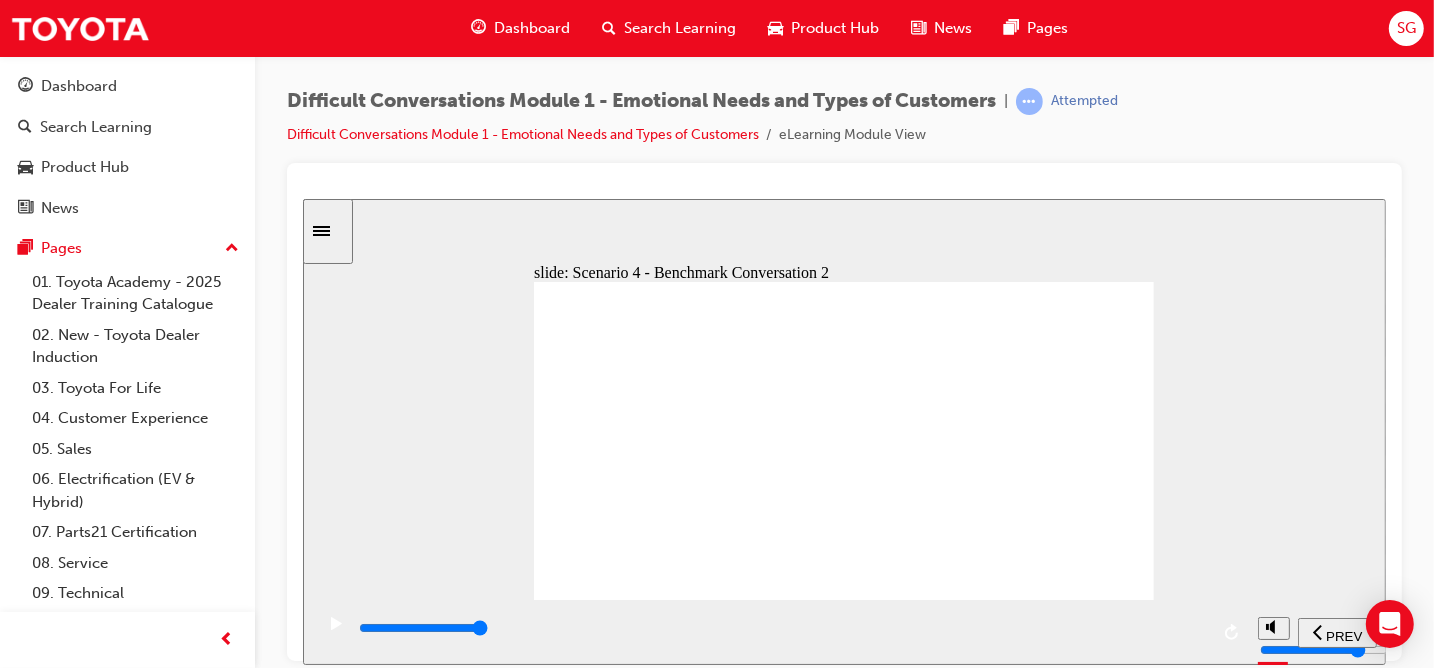 click 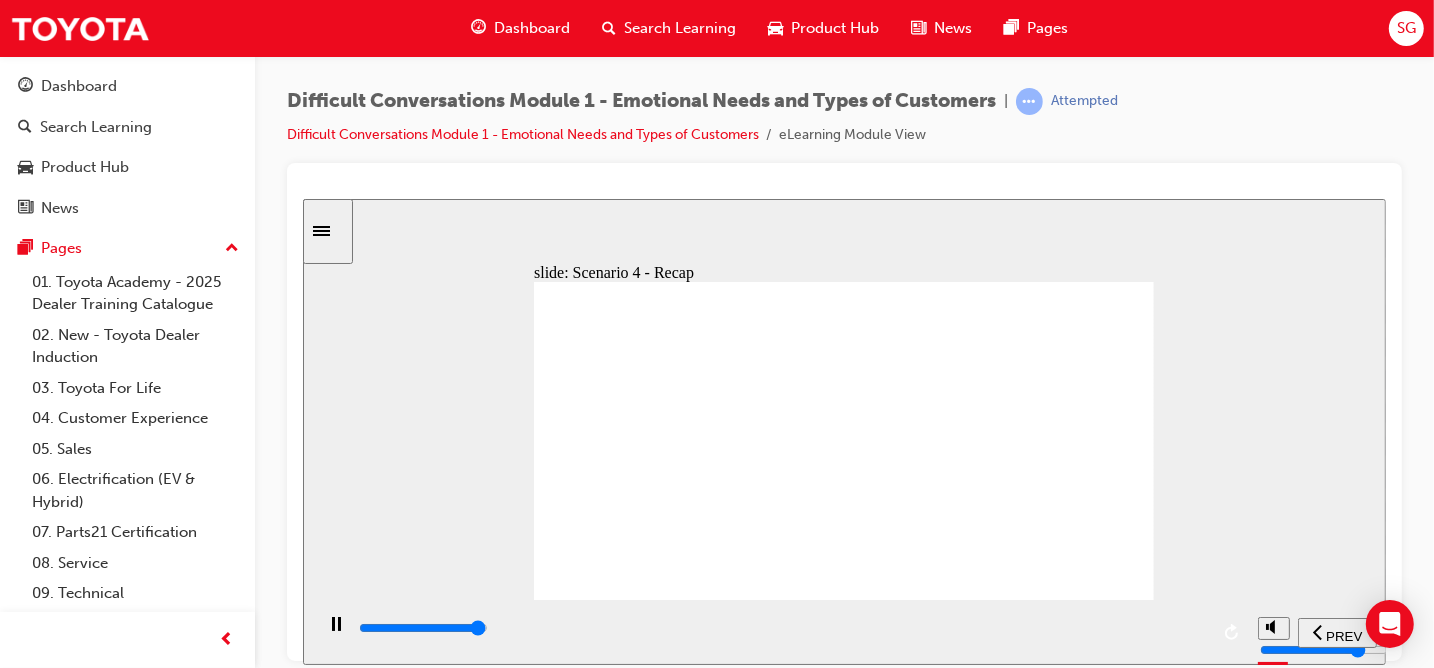 click at bounding box center [422, 627] 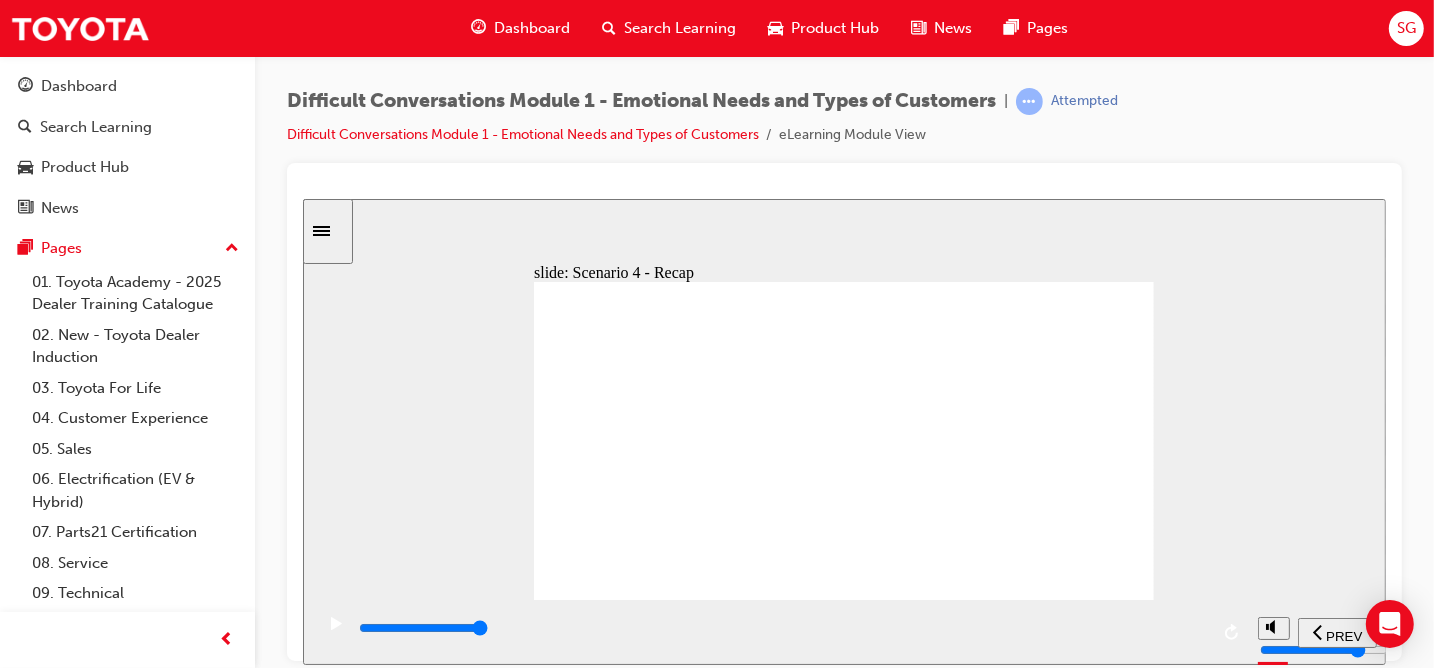click 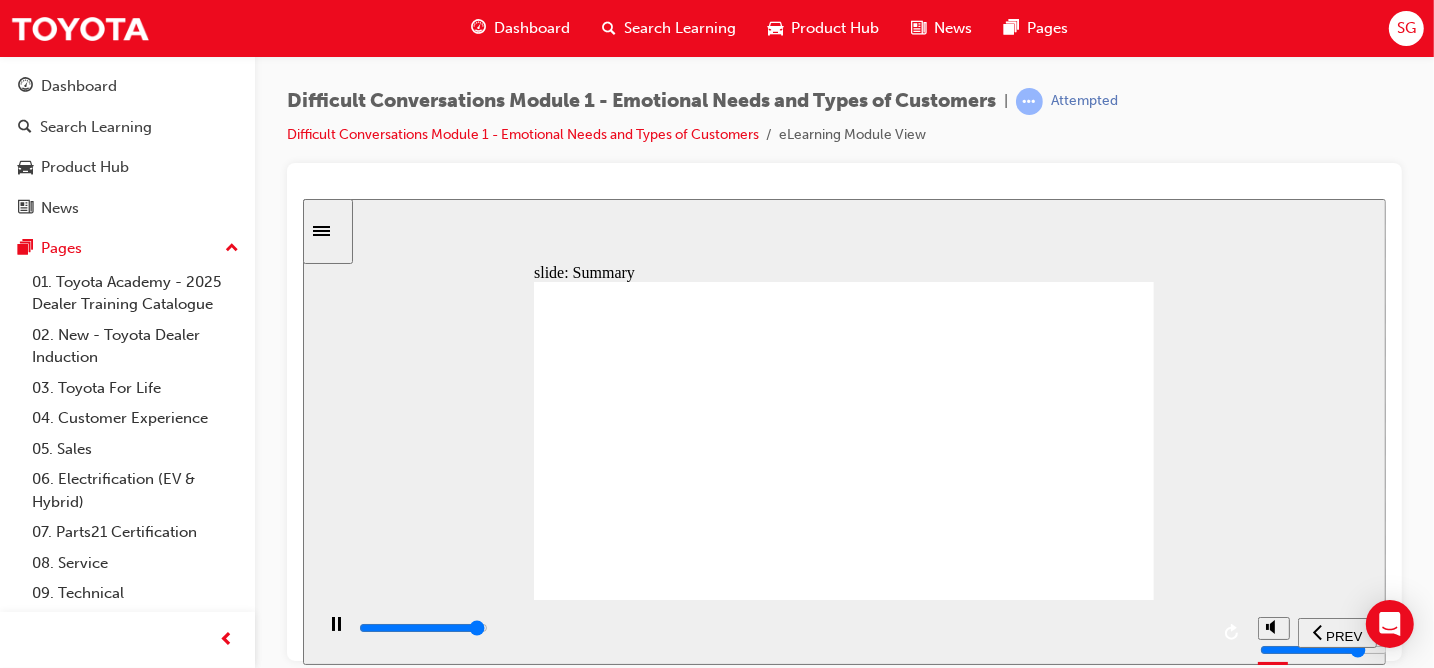 click at bounding box center (422, 627) 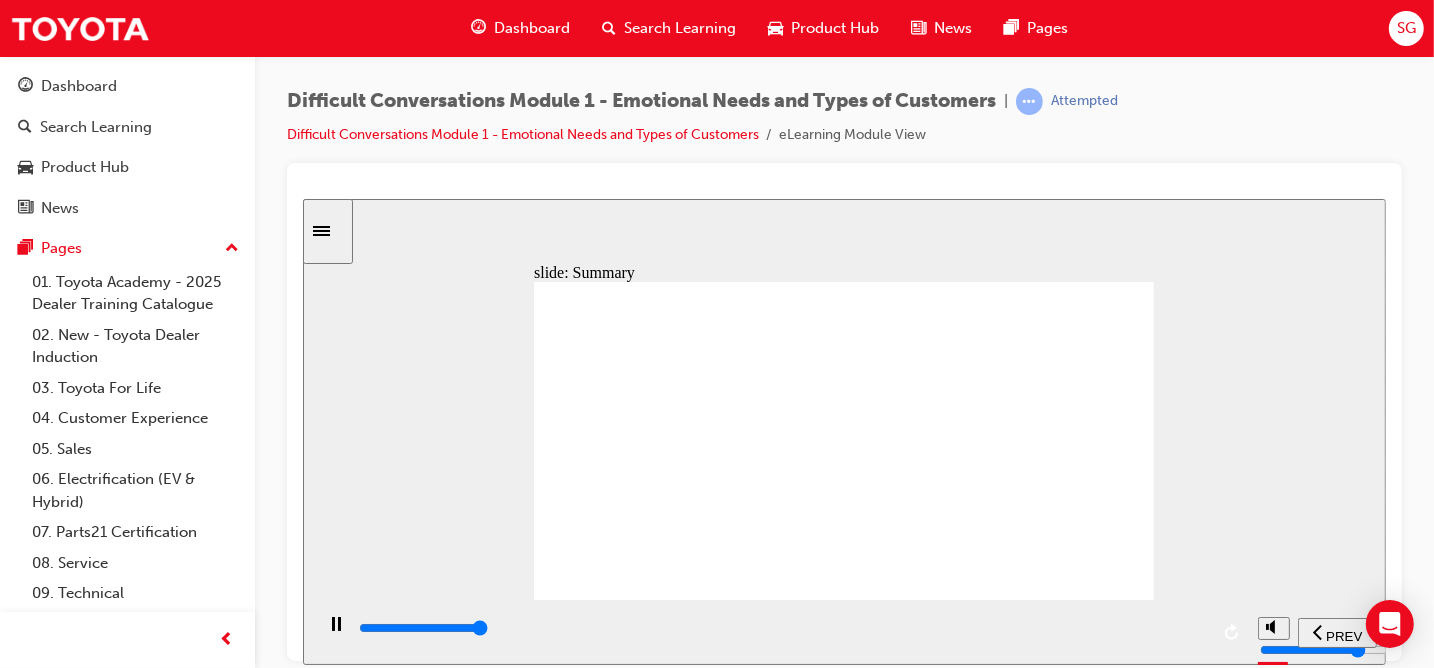 click 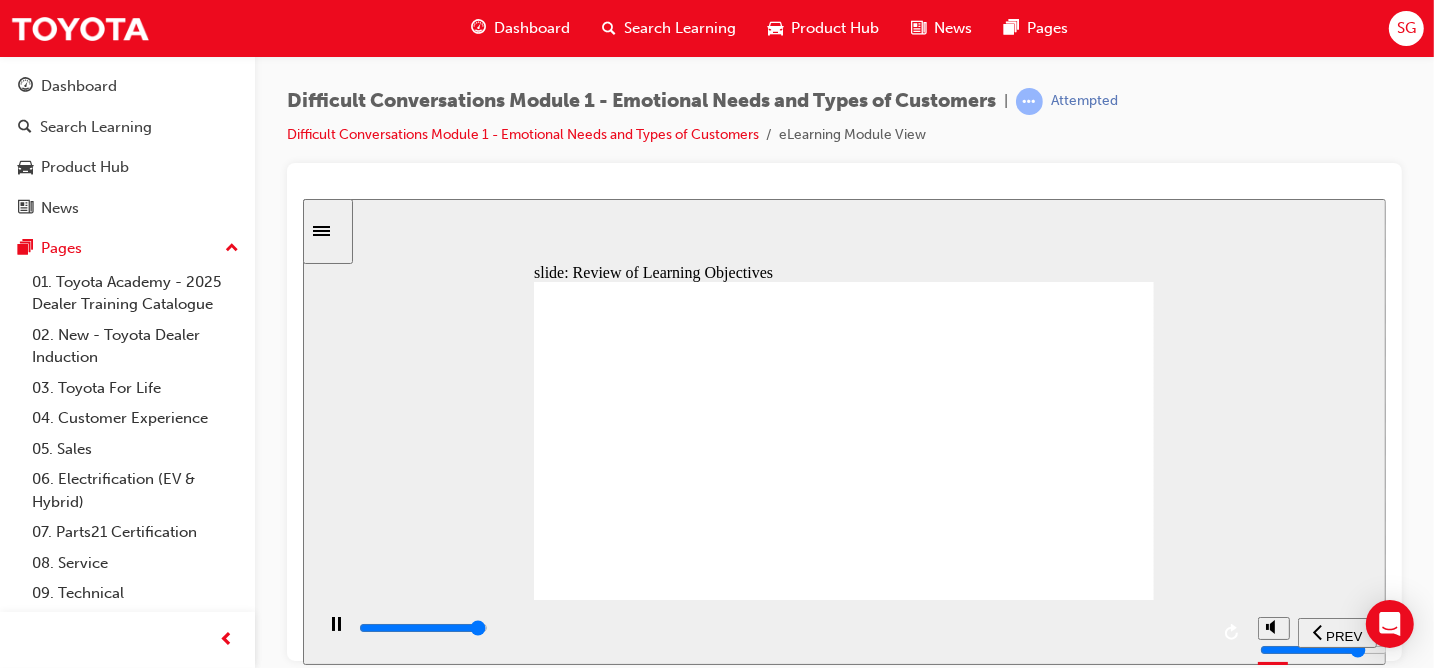 click at bounding box center [781, 628] 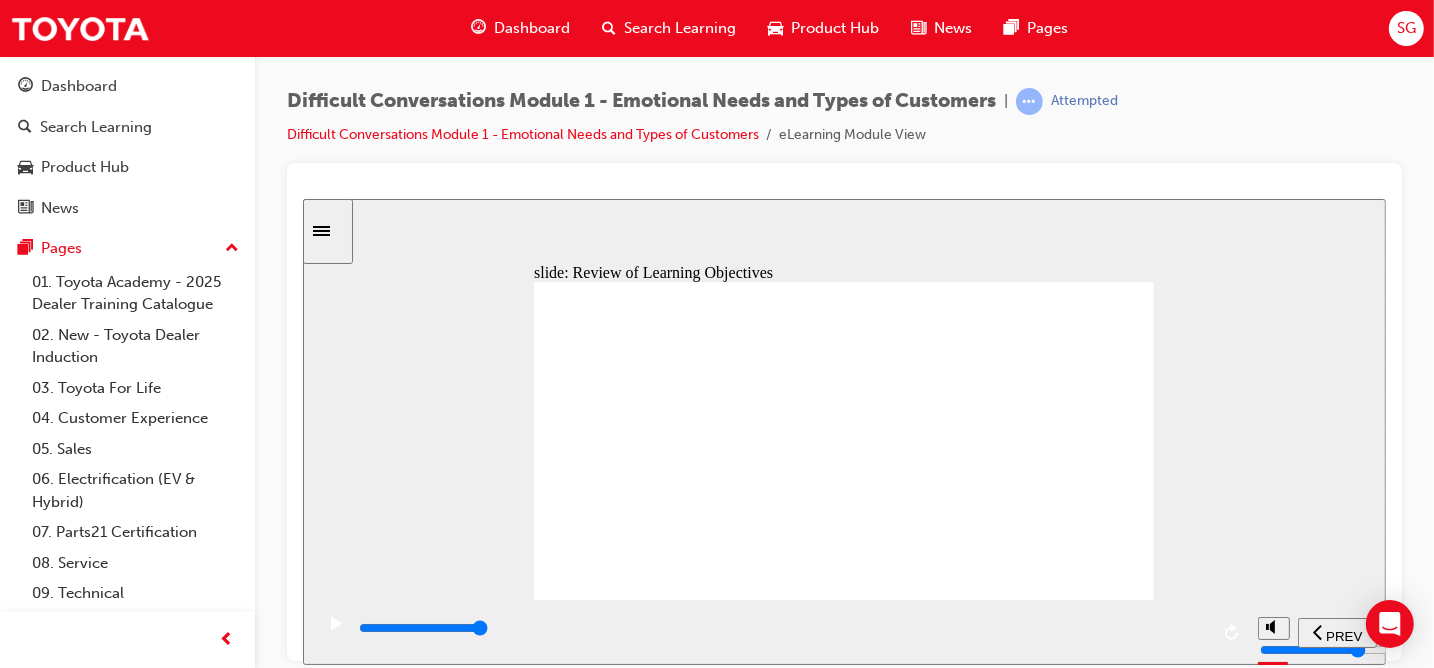 click 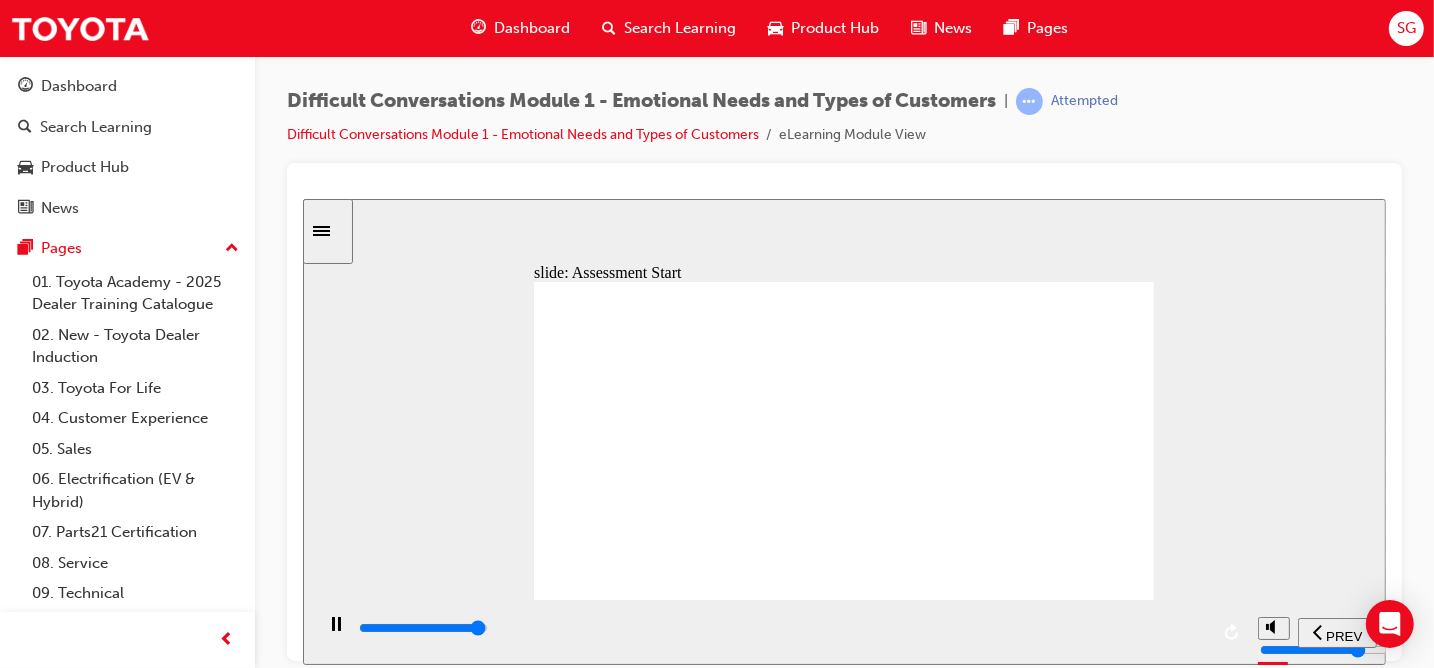 click at bounding box center [781, 628] 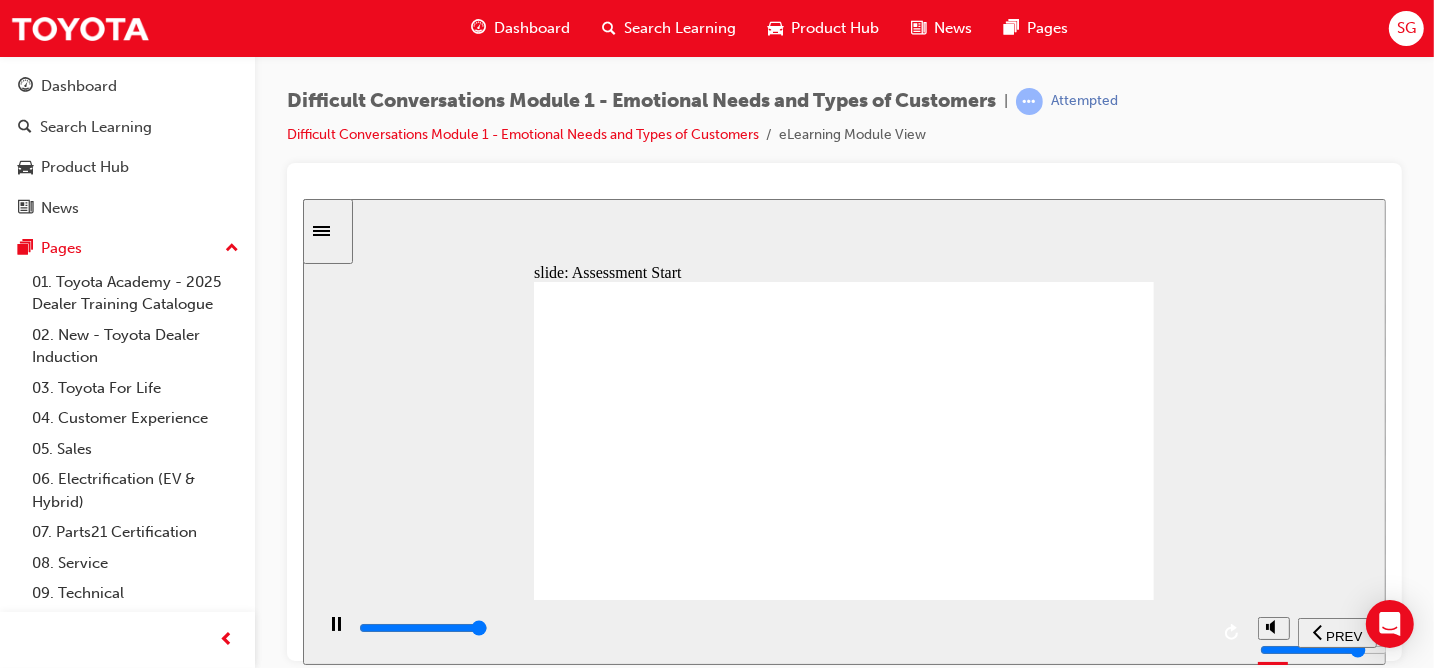 type on "9900" 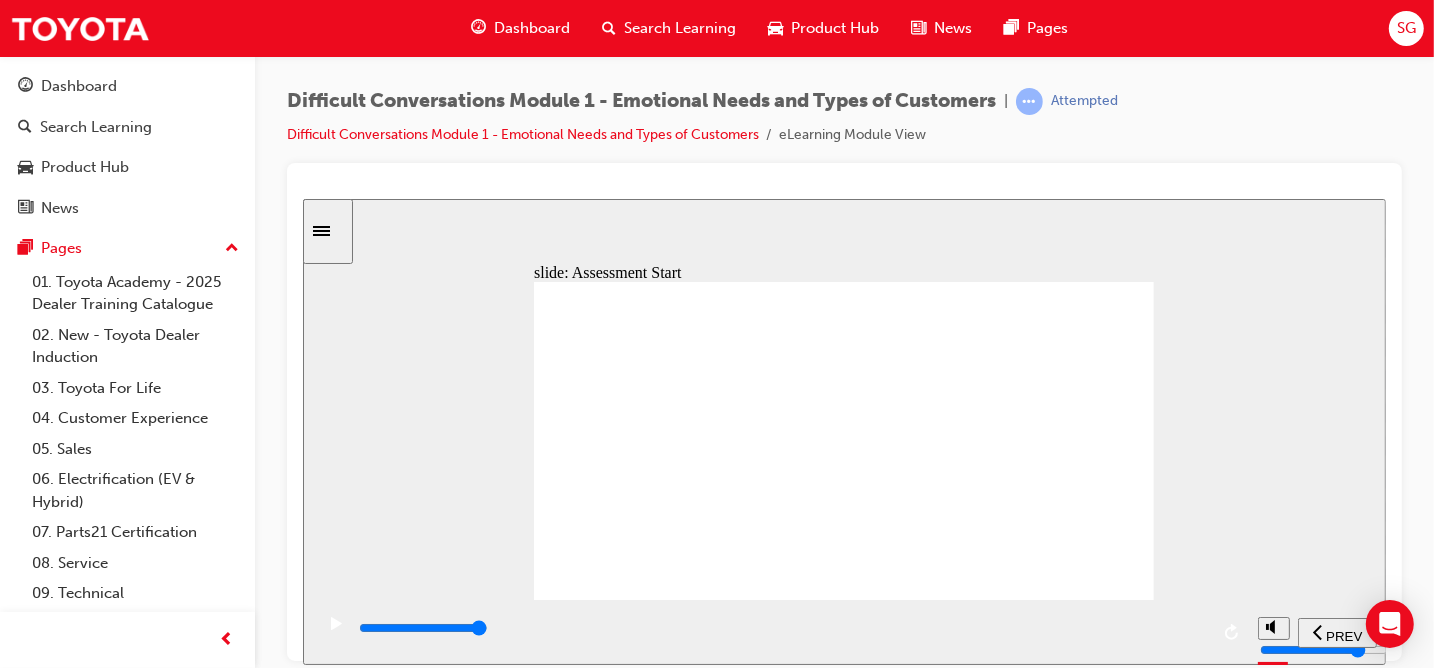 click 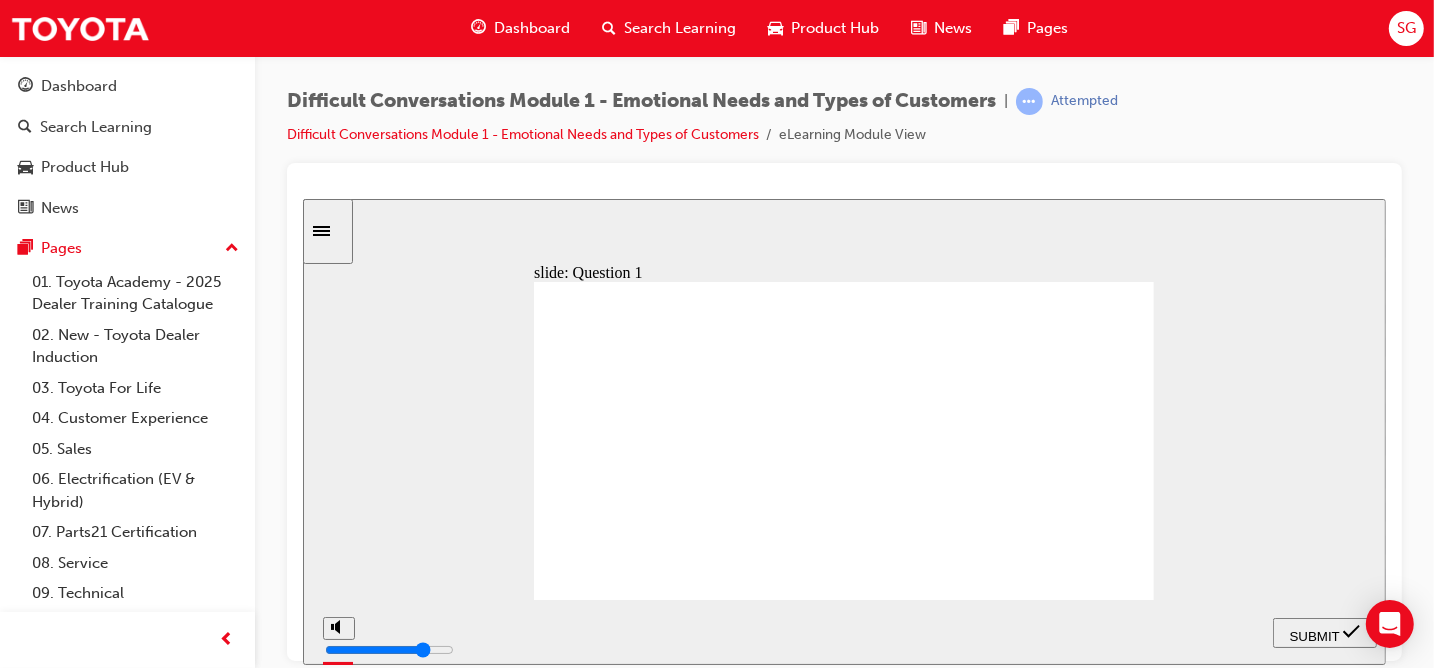 drag, startPoint x: 1069, startPoint y: 323, endPoint x: 876, endPoint y: 486, distance: 252.62225 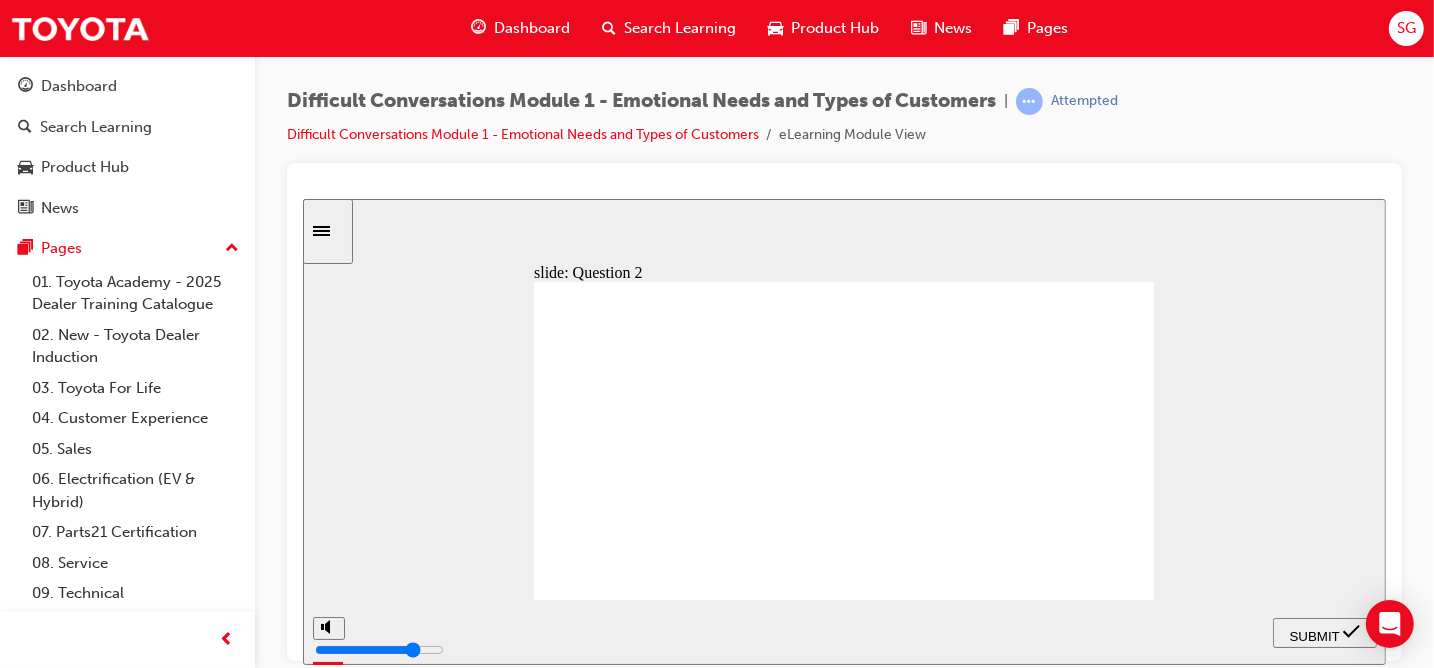 click 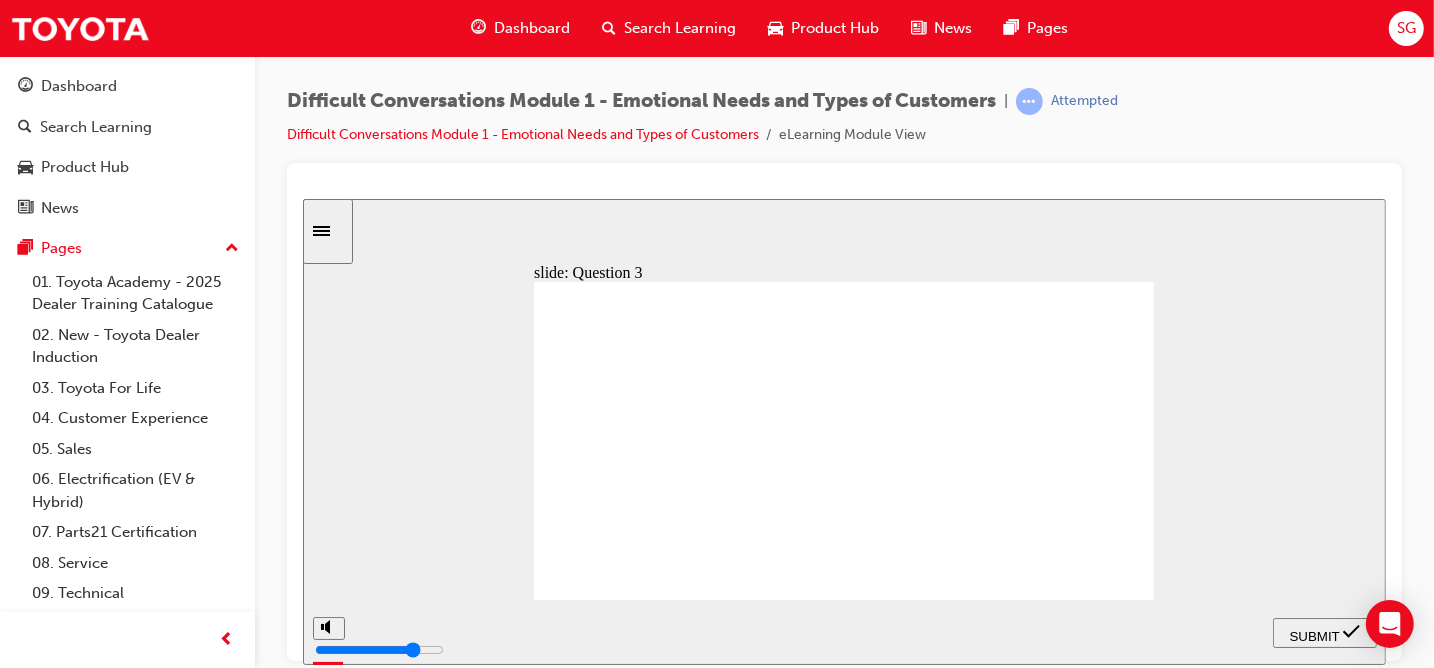 click on "SUBMIT" at bounding box center [1314, 635] 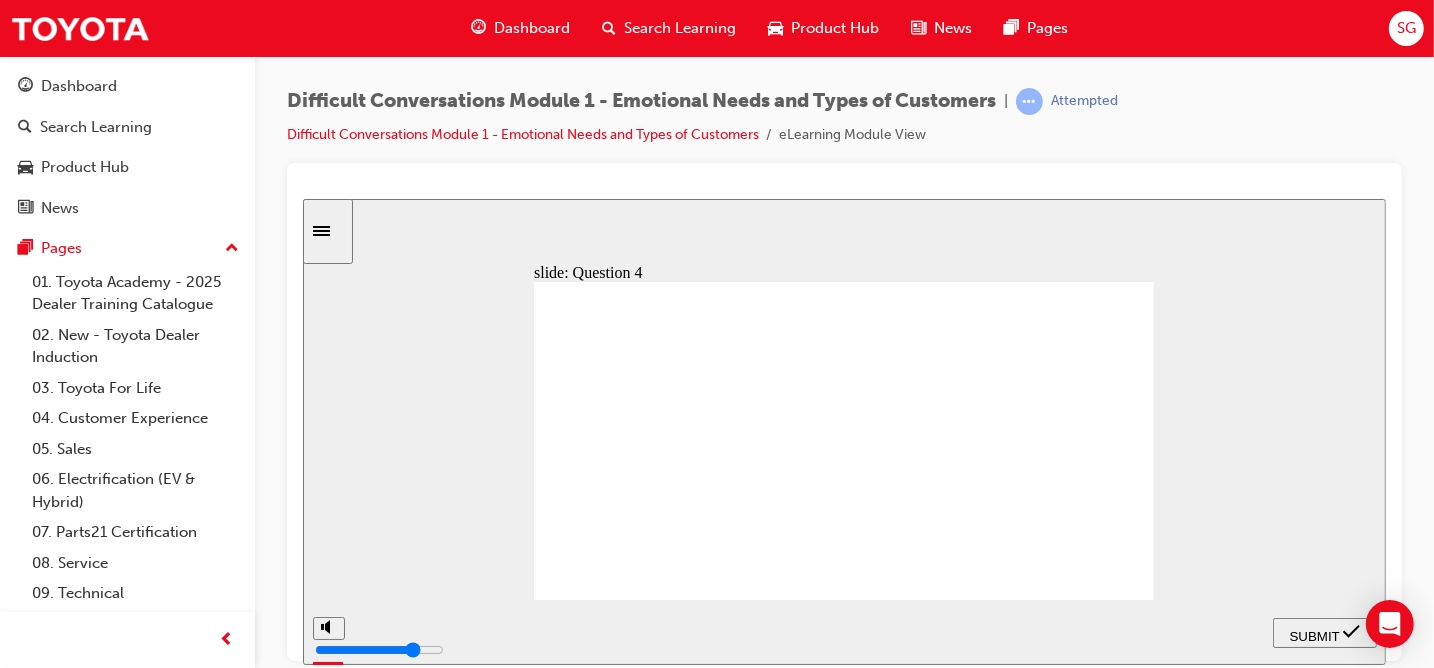 click 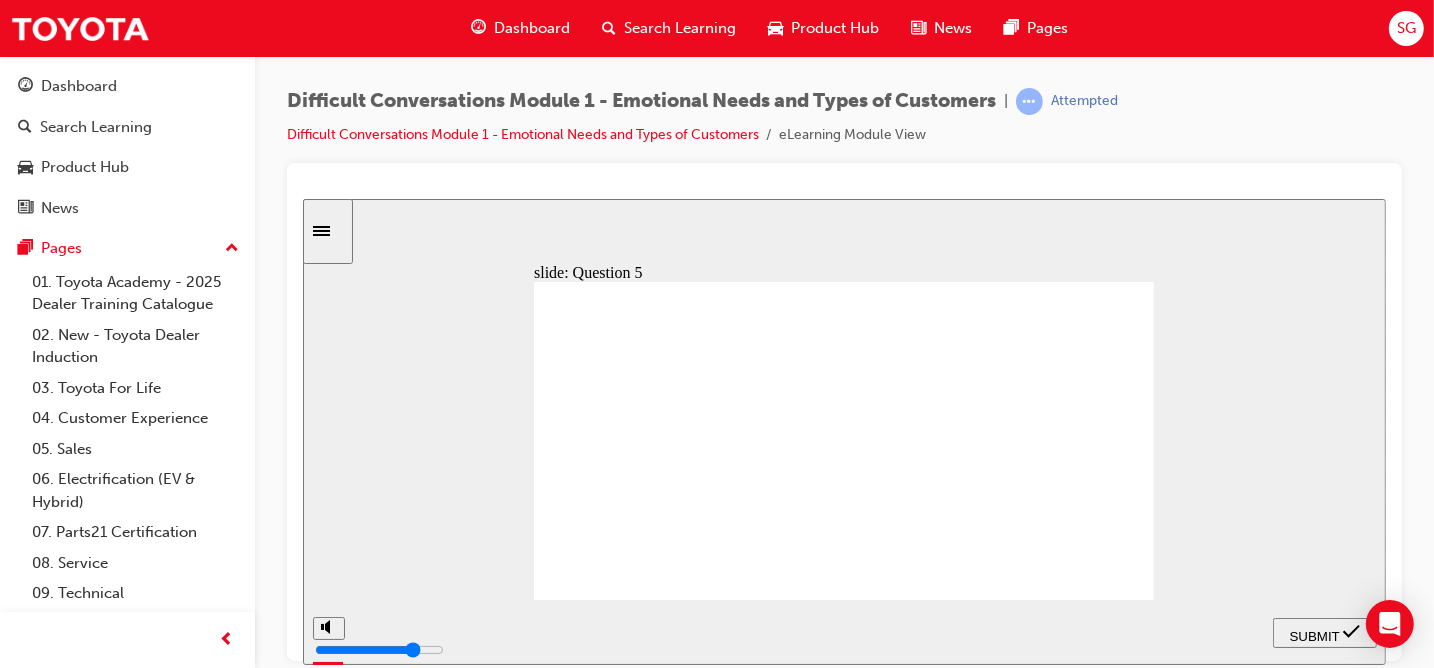 click 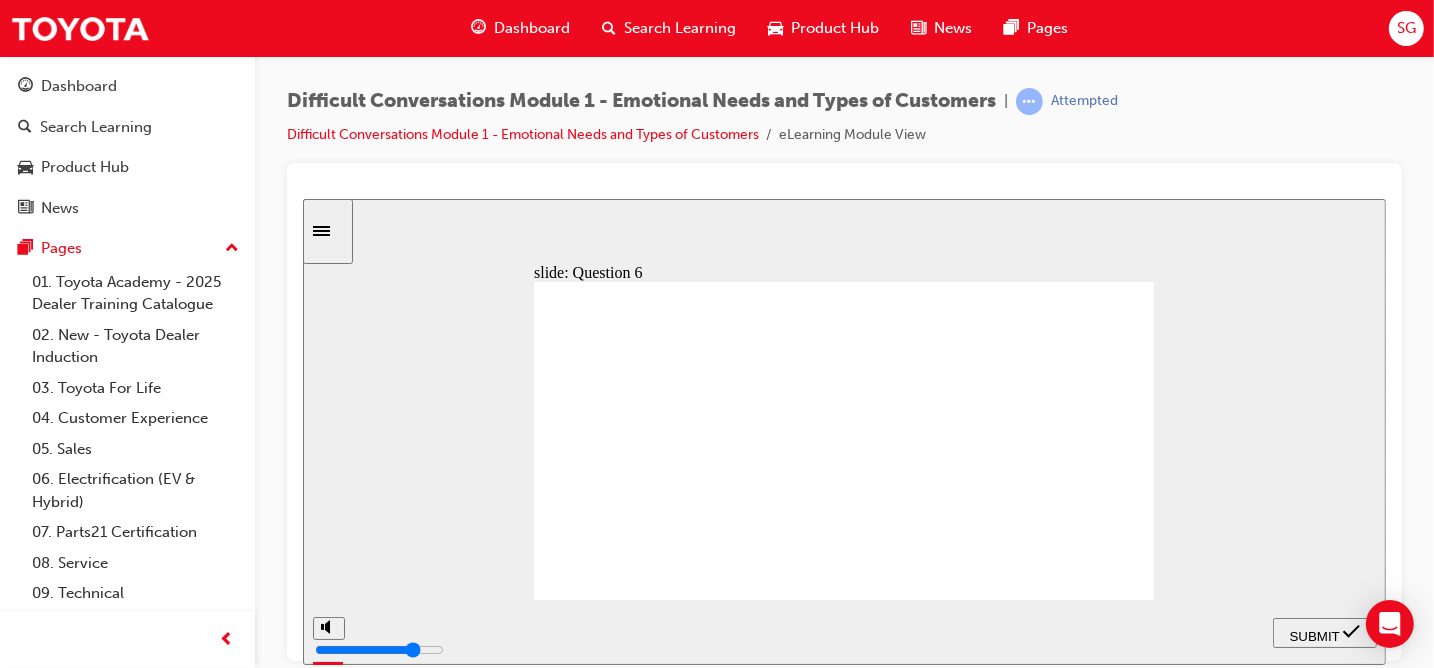 drag, startPoint x: 755, startPoint y: 402, endPoint x: 757, endPoint y: 465, distance: 63.03174 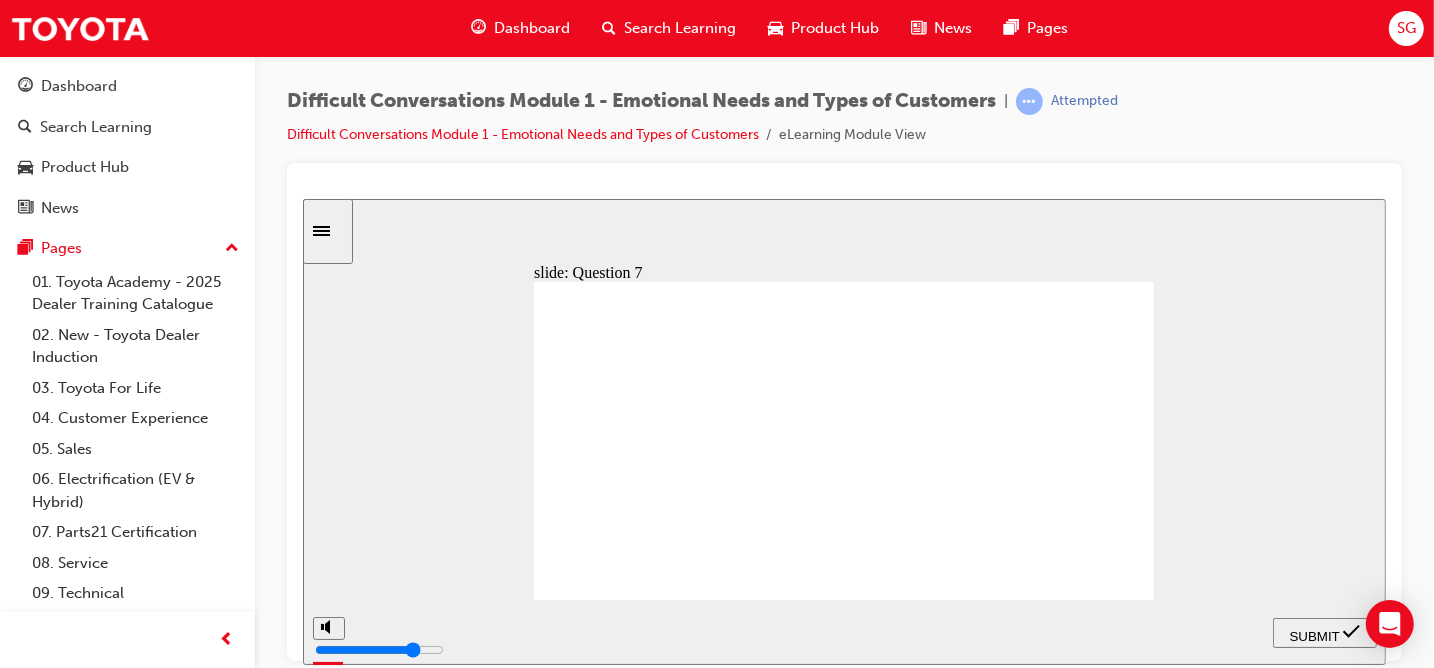 click 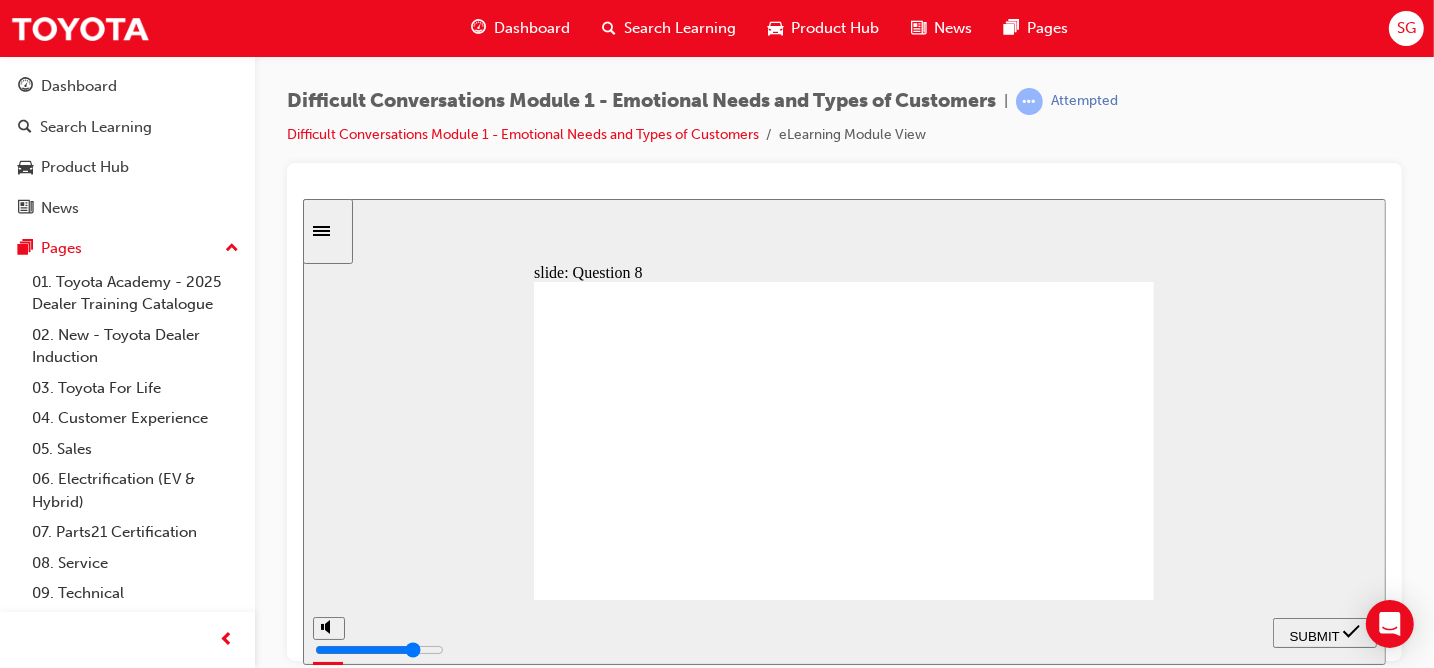 checkbox on "true" 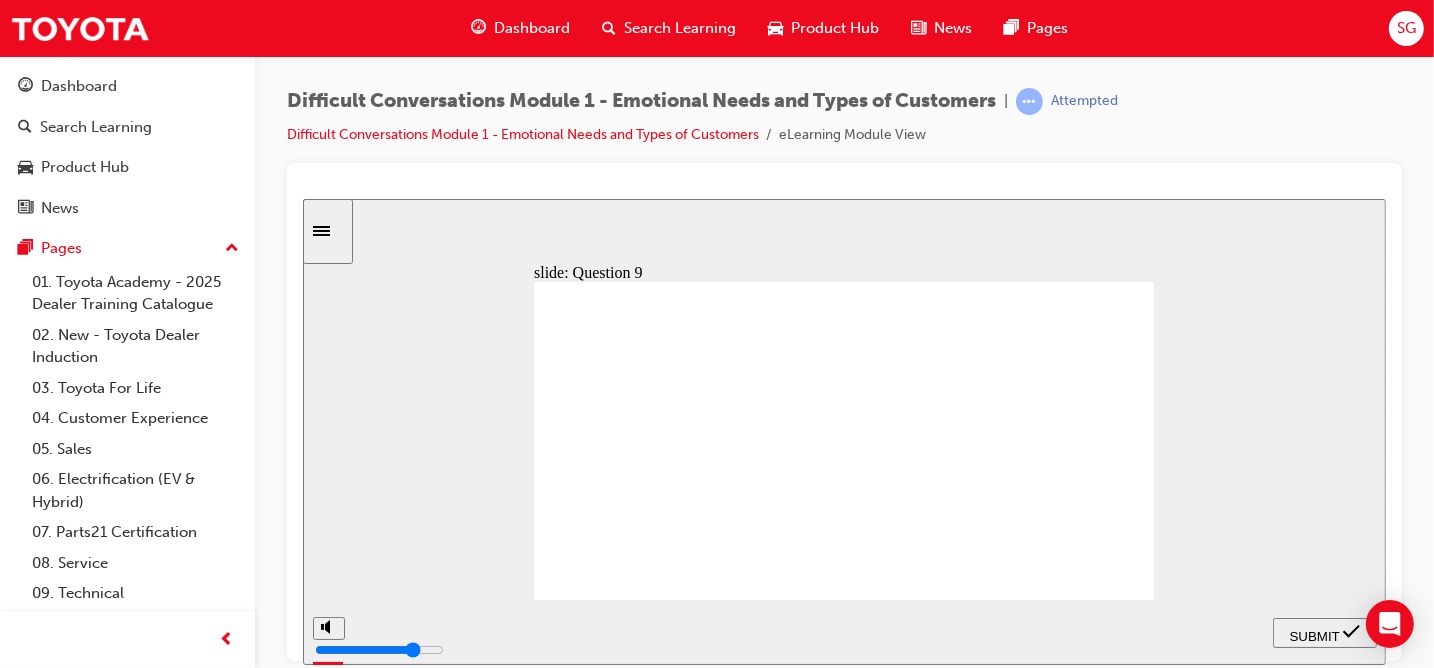 click 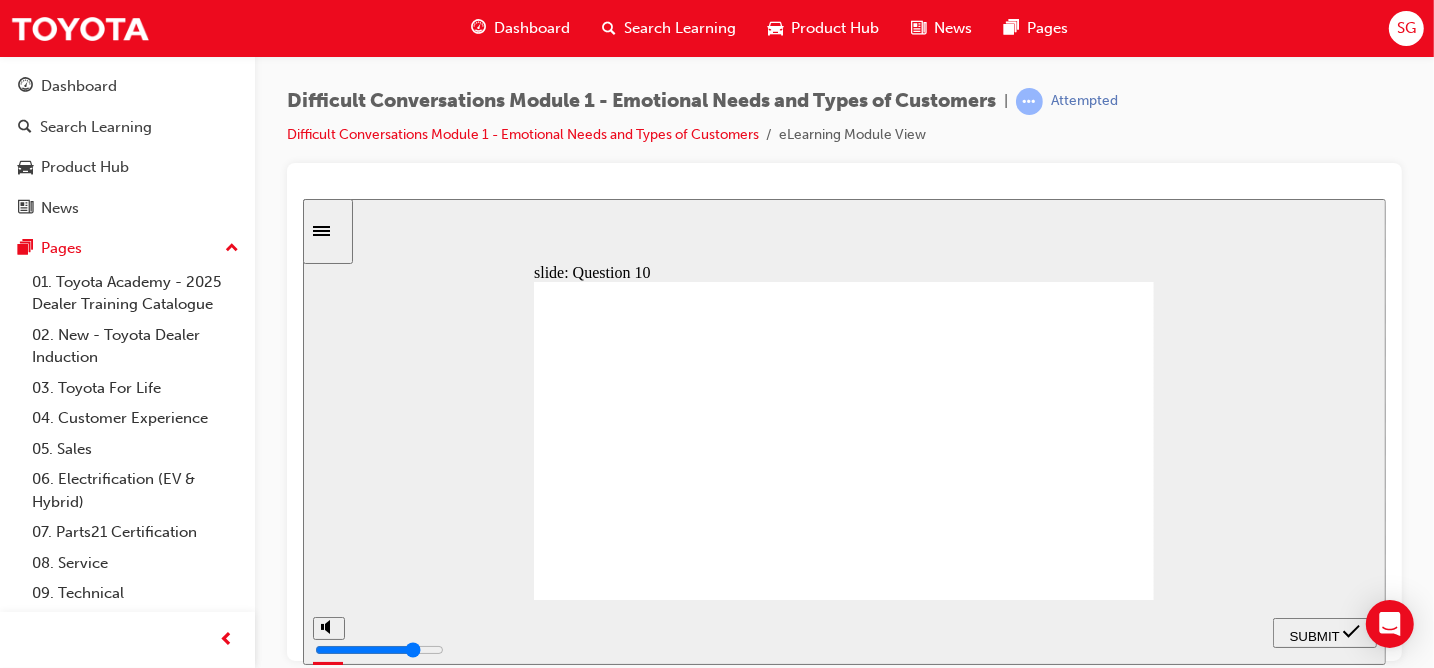 click 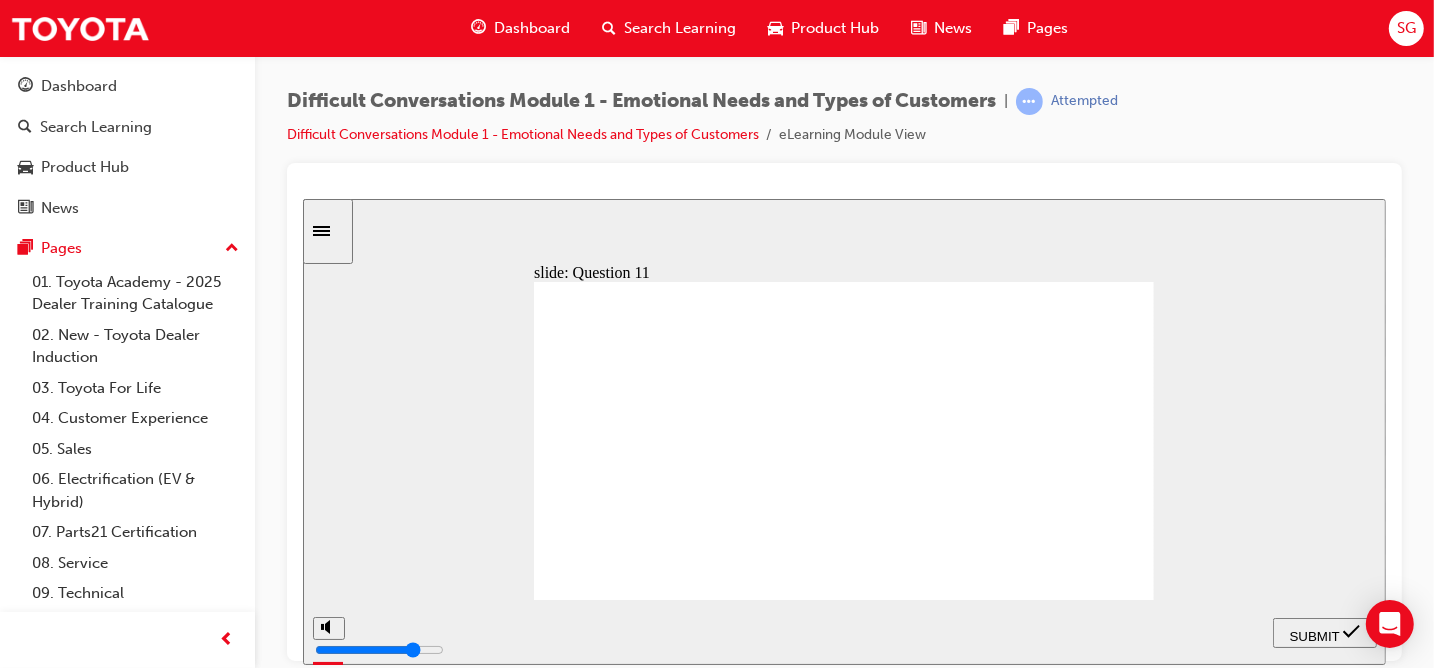 click 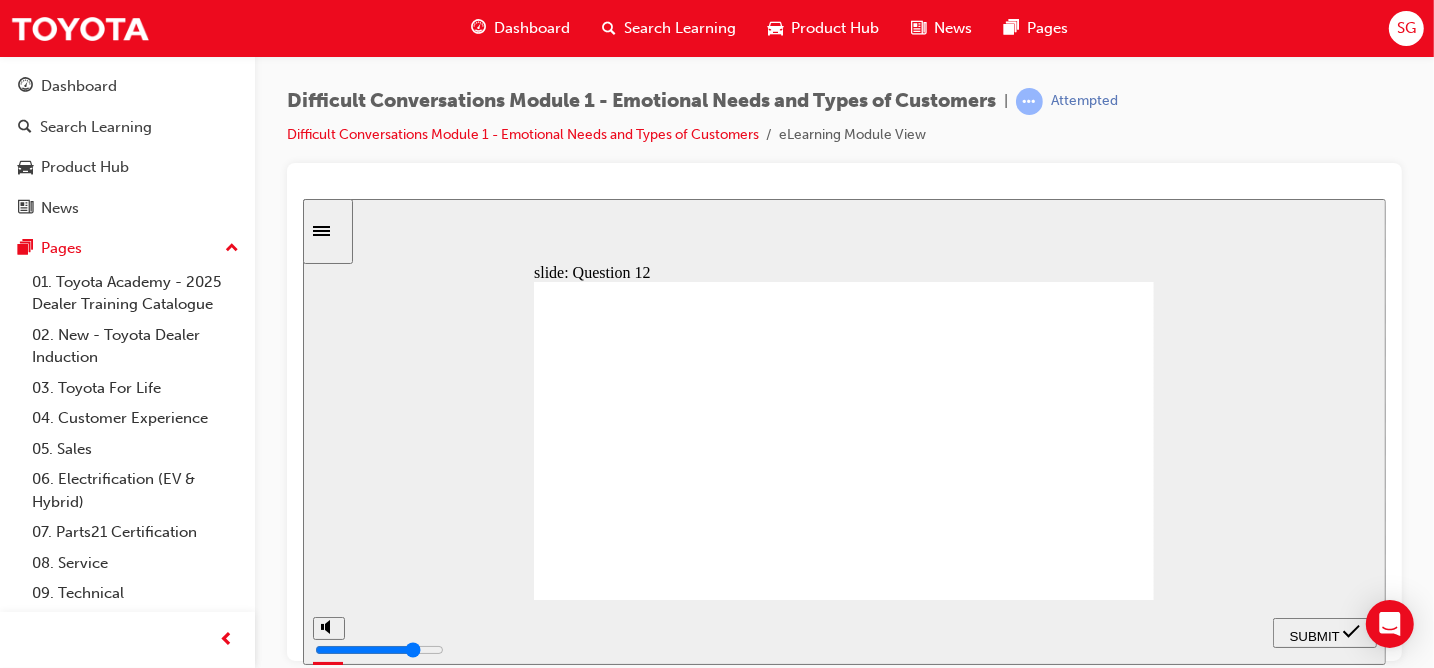 click 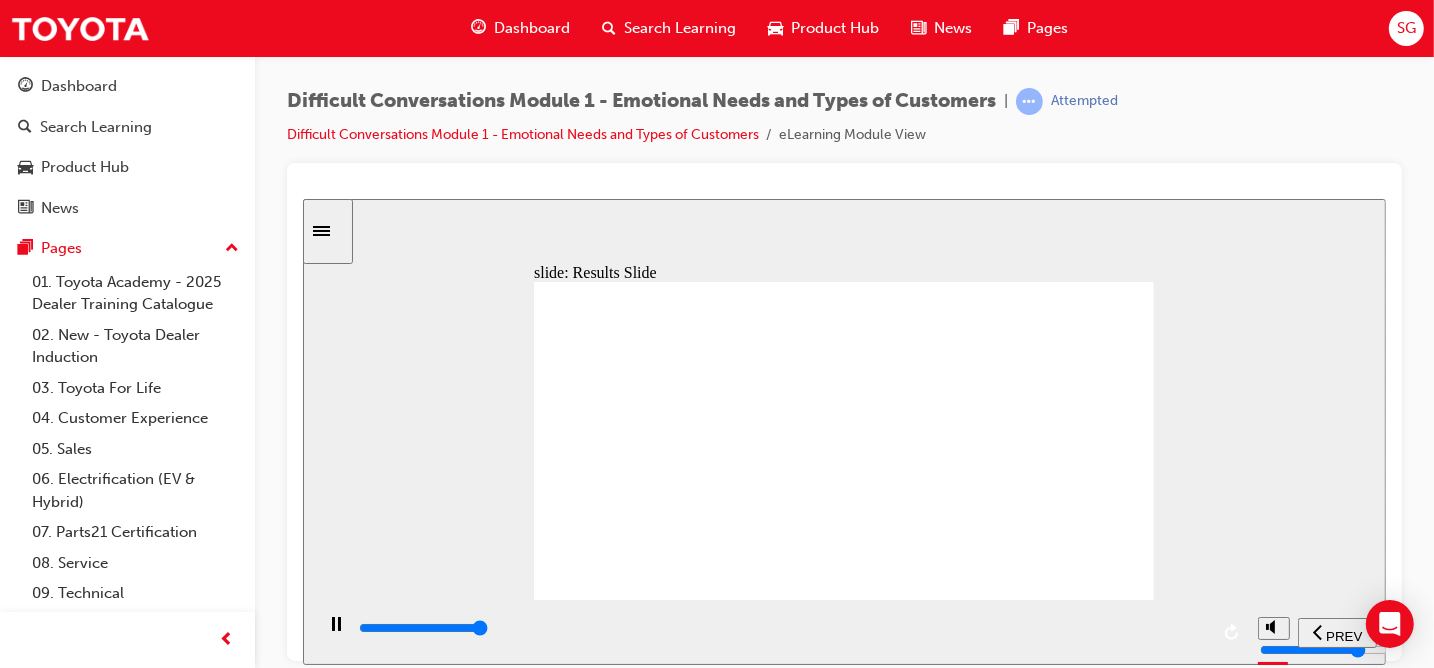 type on "4000" 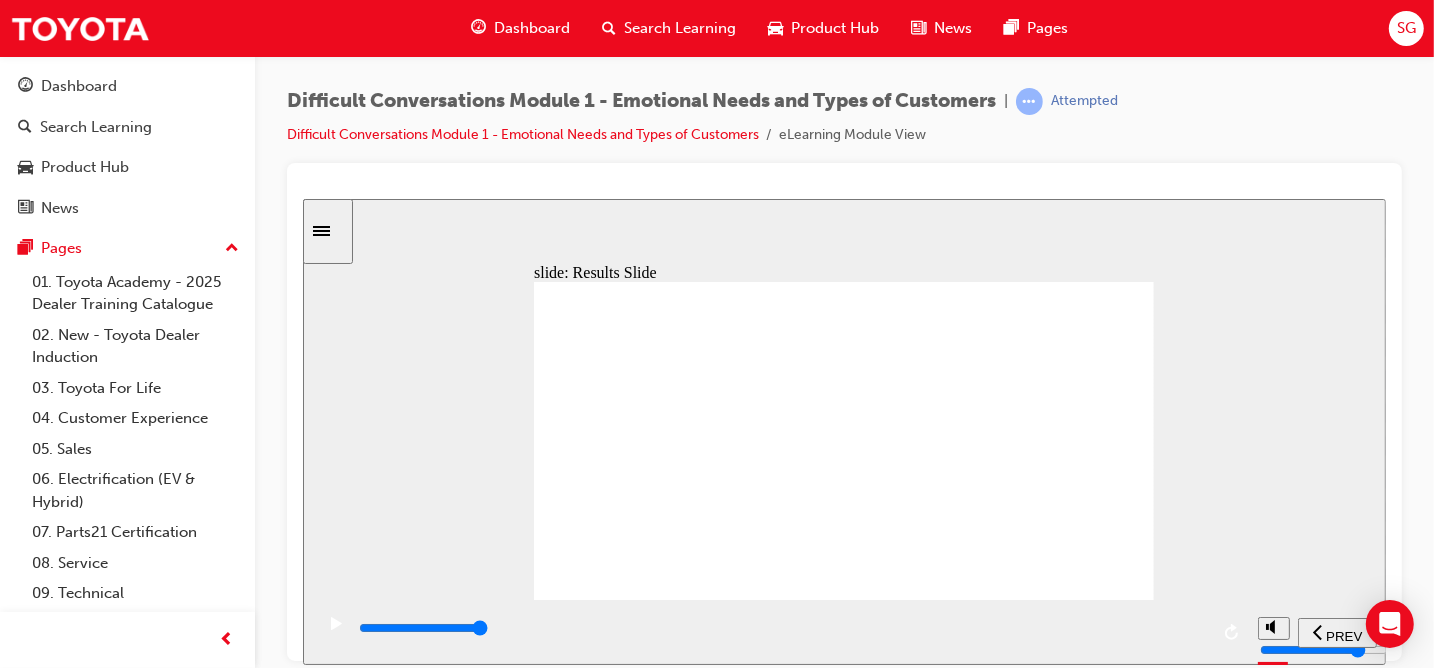 click 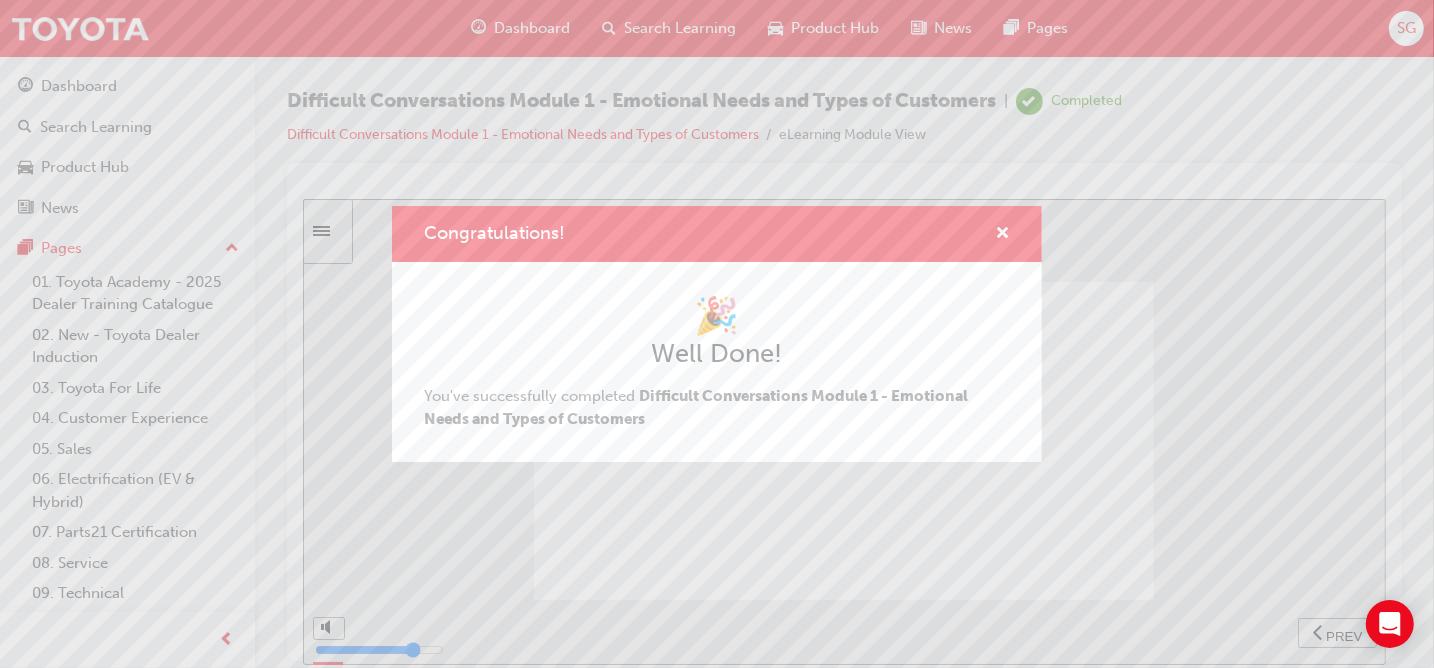 click on "Congratulations! 🎉 Well Done! You've successfully completed   Difficult Conversations Module 1 - Emotional Needs and Types of Customers" at bounding box center (717, 334) 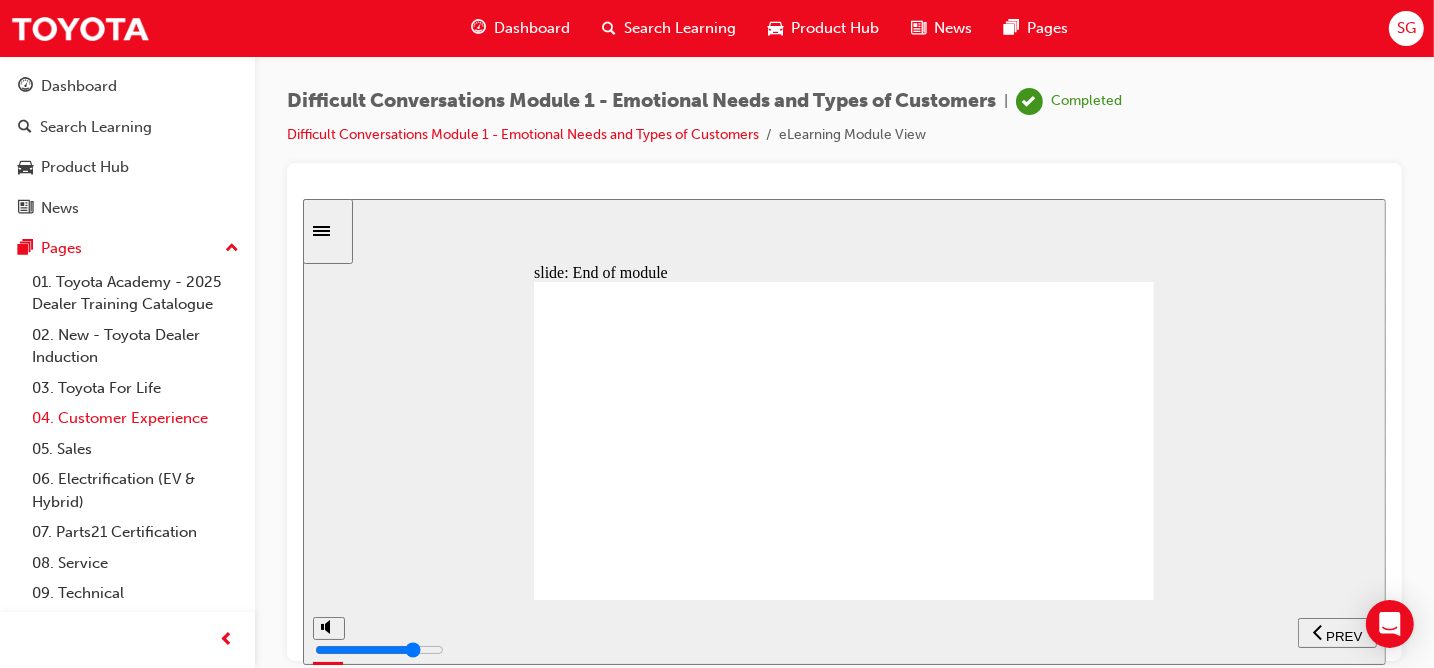 click on "04. Customer Experience" at bounding box center (135, 418) 